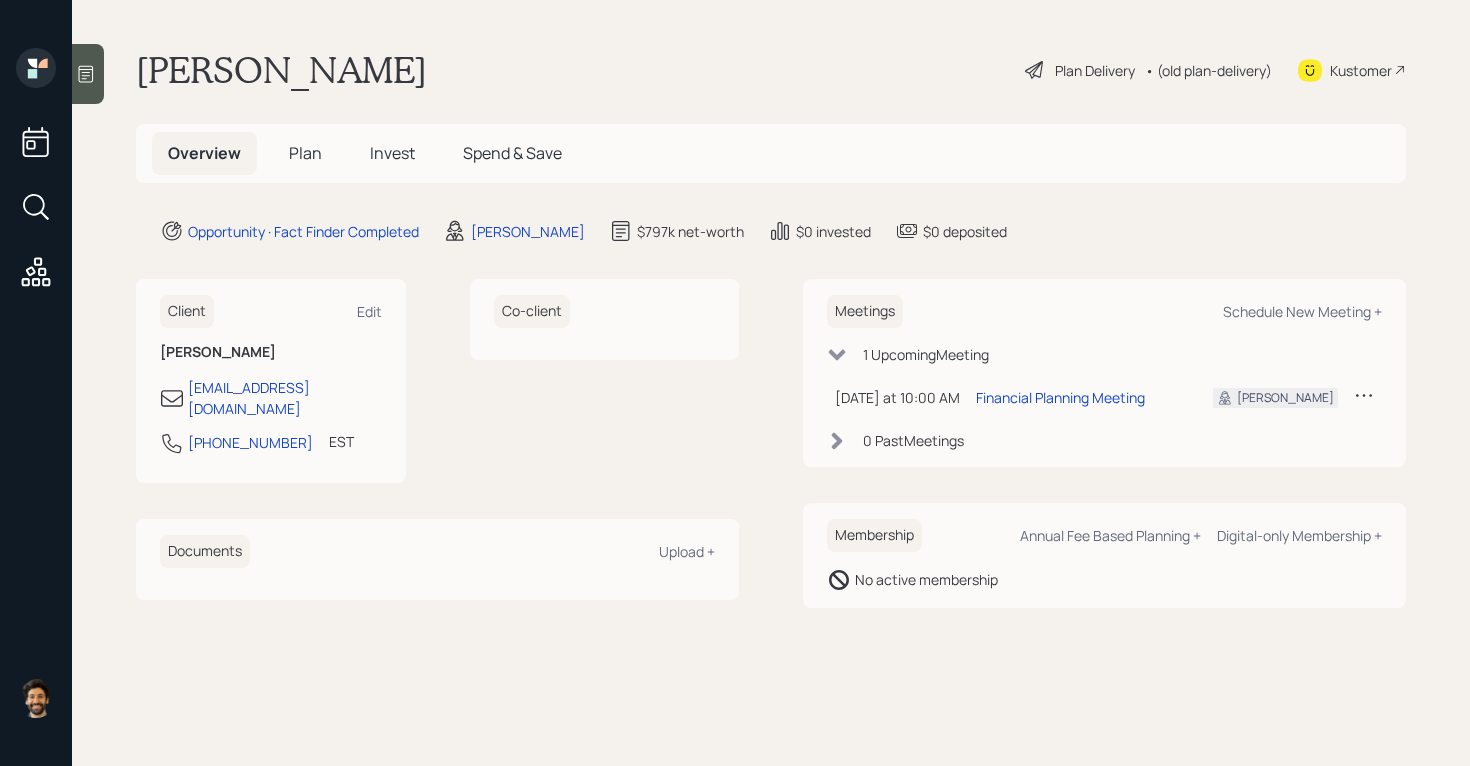 scroll, scrollTop: 0, scrollLeft: 0, axis: both 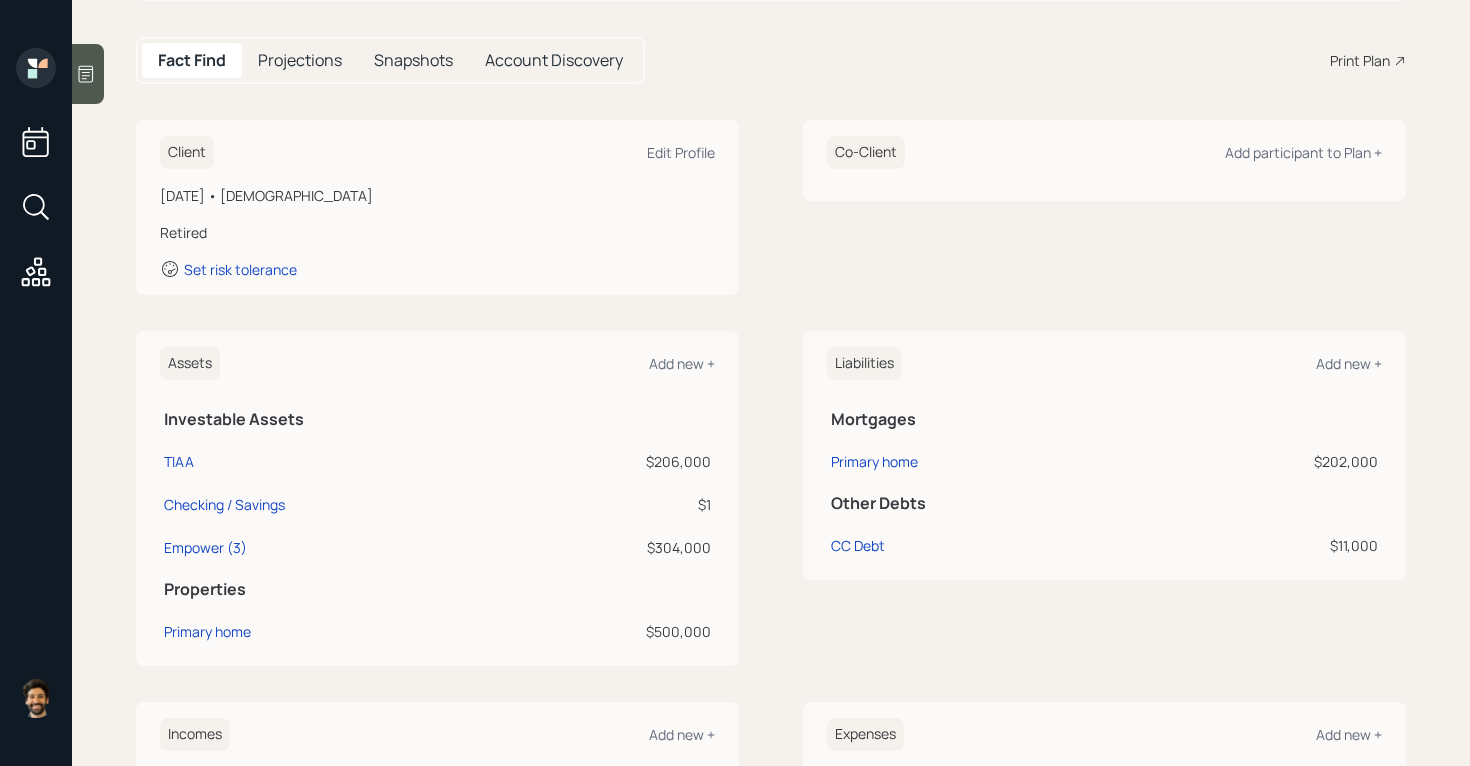 click 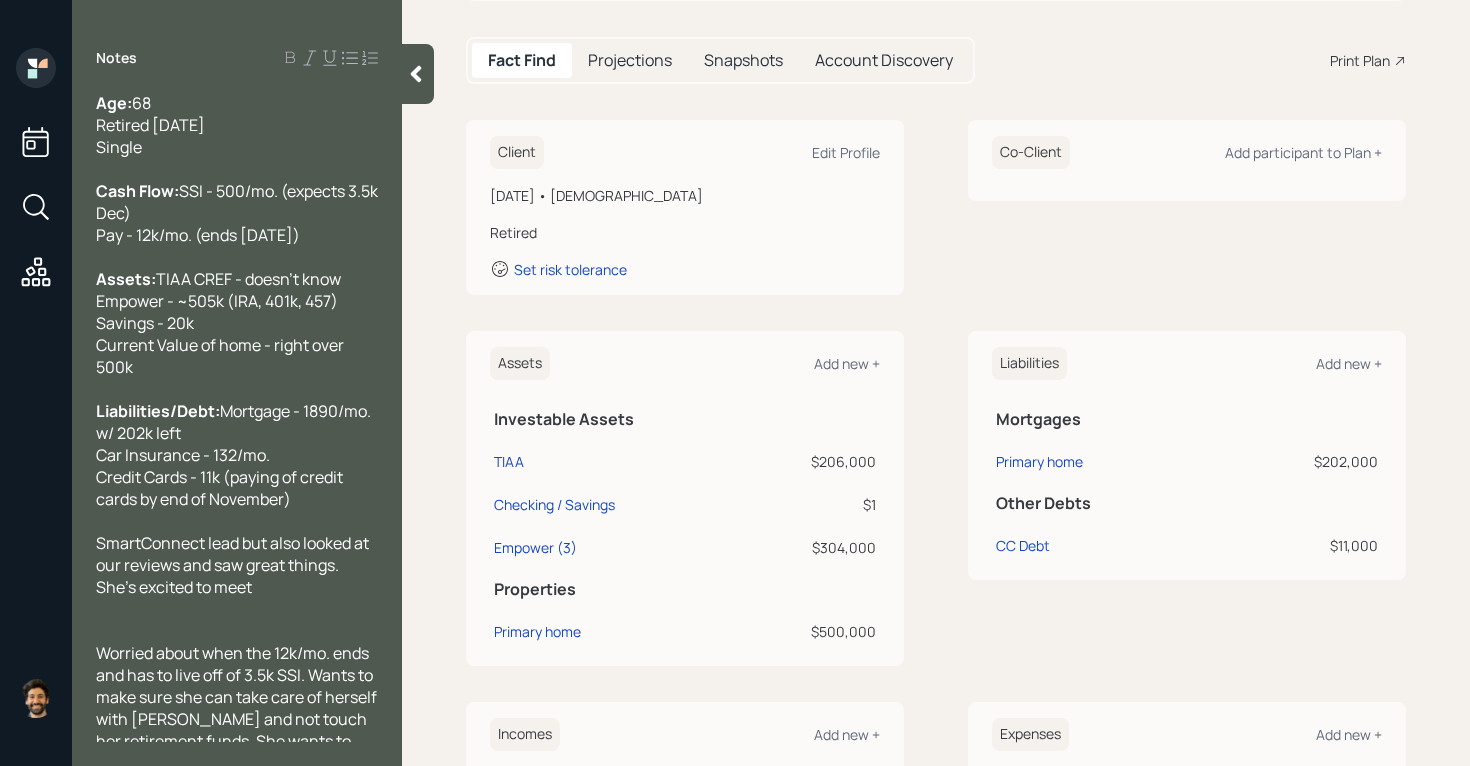 scroll, scrollTop: 339, scrollLeft: 0, axis: vertical 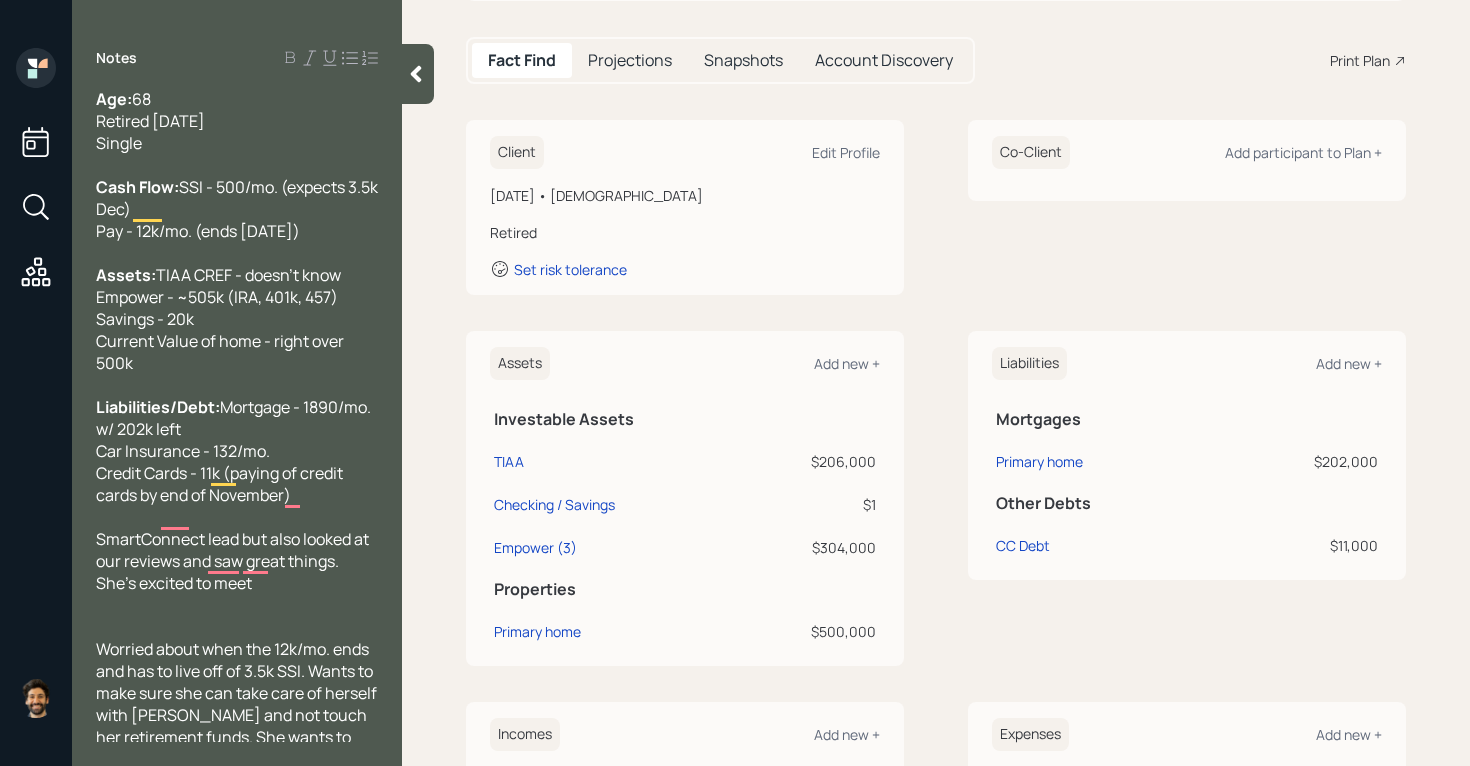 click at bounding box center (418, 74) 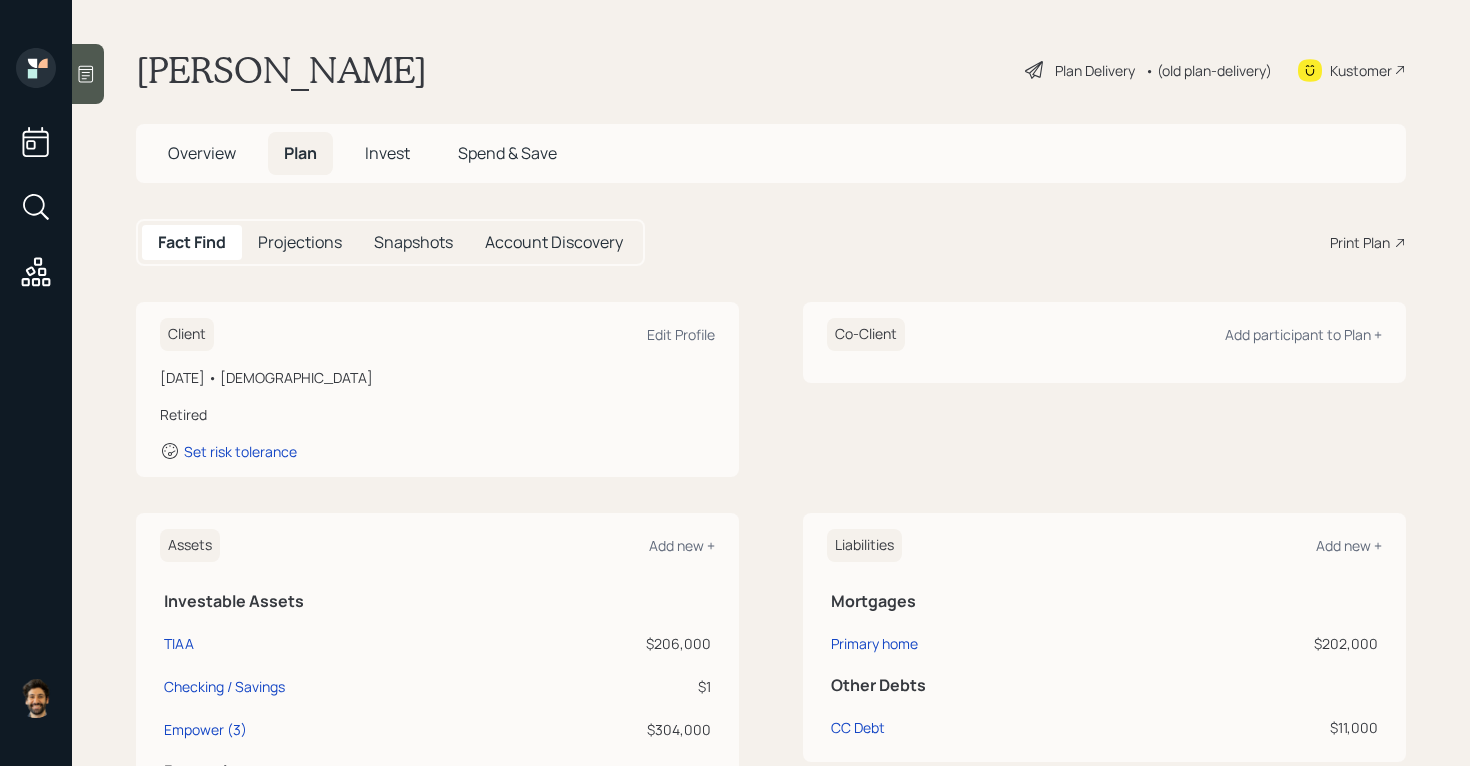 click on "Lynette Chappell williams" at bounding box center [281, 70] 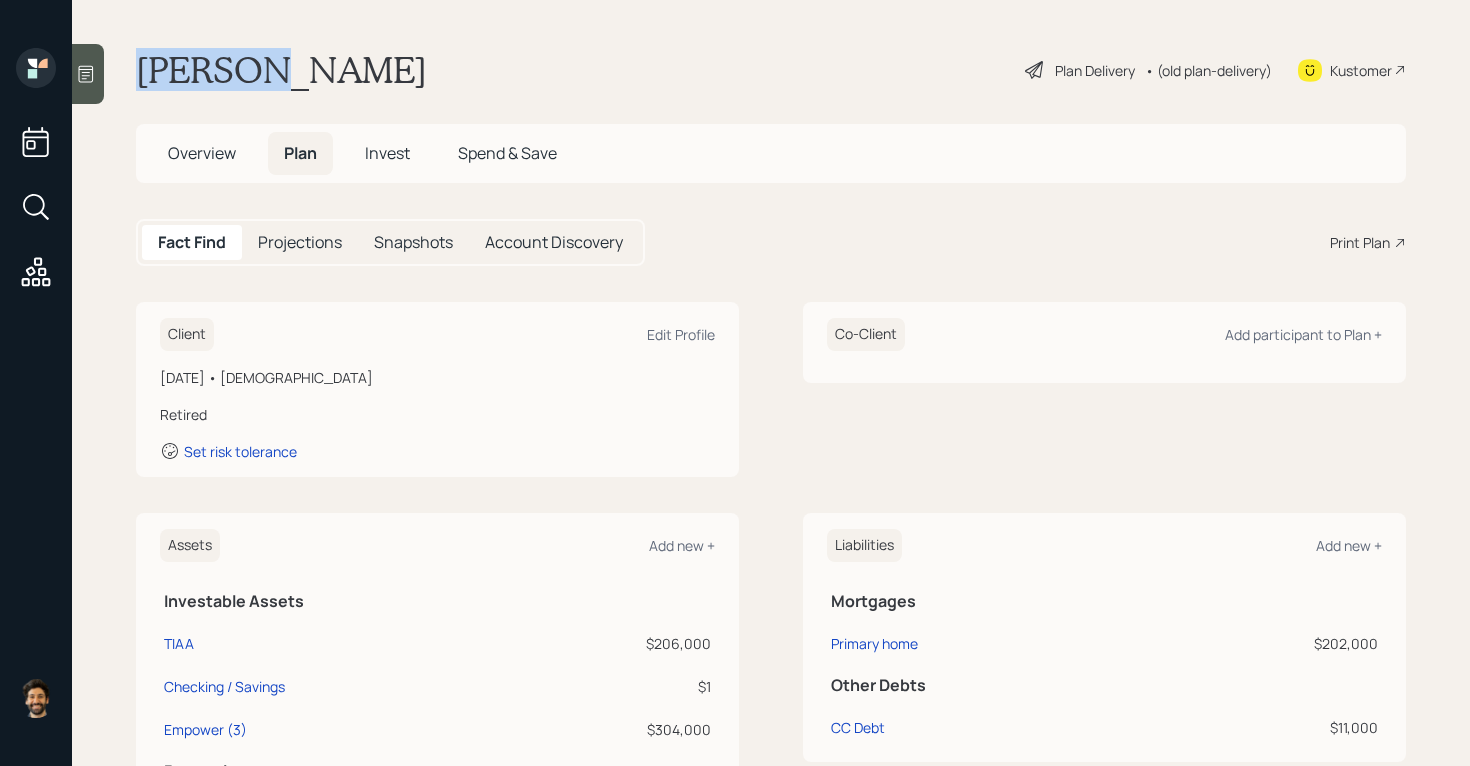 click on "Lynette Chappell williams" at bounding box center [281, 70] 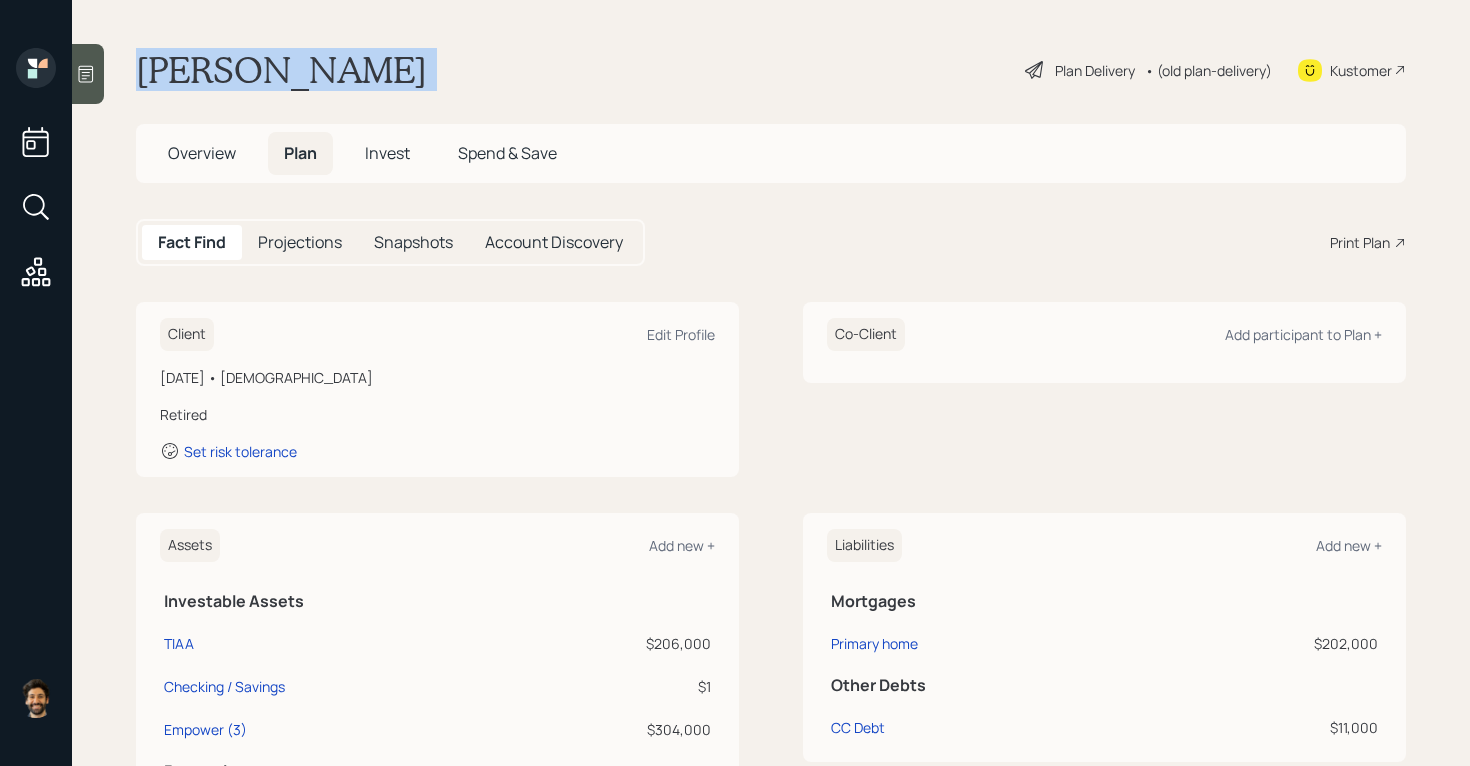 click on "Lynette Chappell williams" at bounding box center [281, 70] 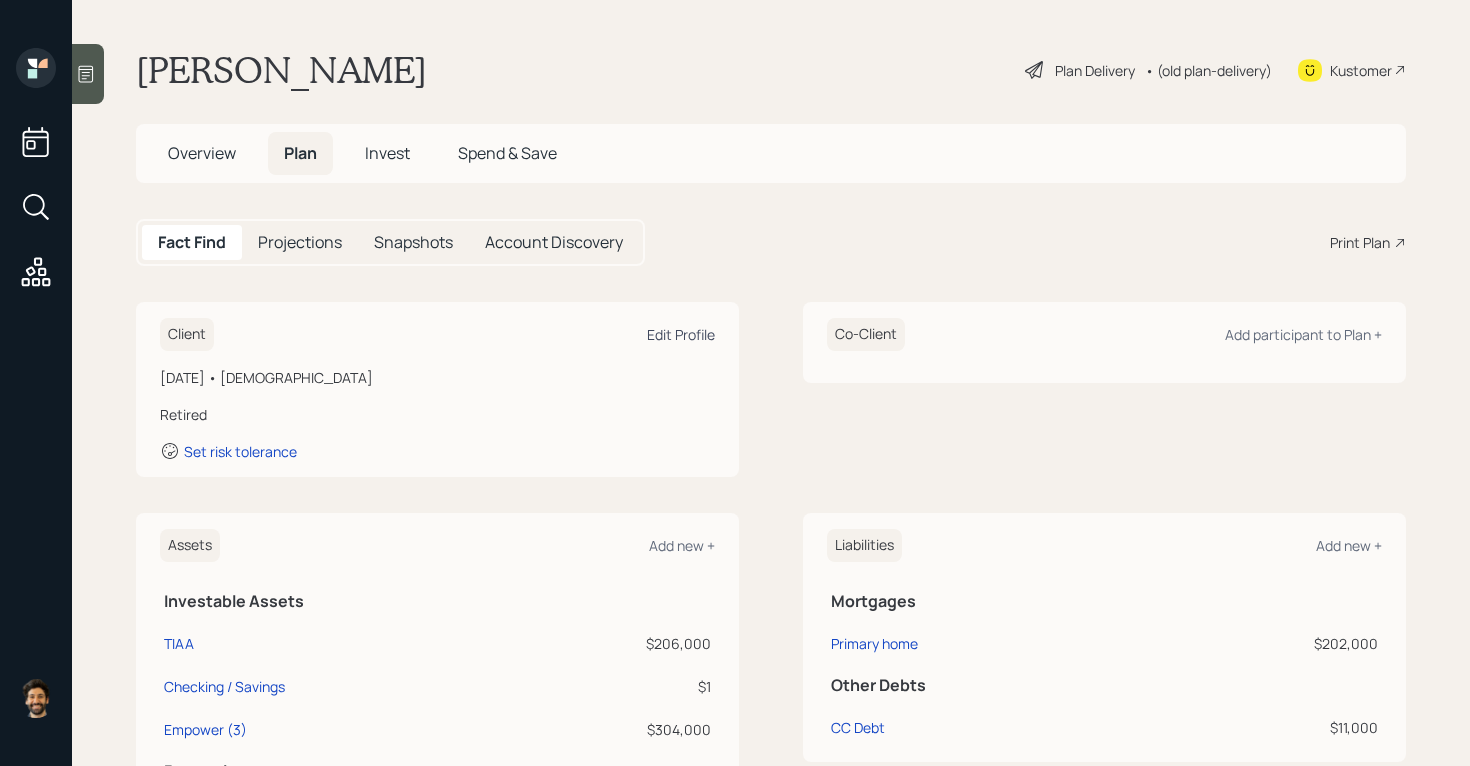 click on "Edit Profile" at bounding box center (681, 334) 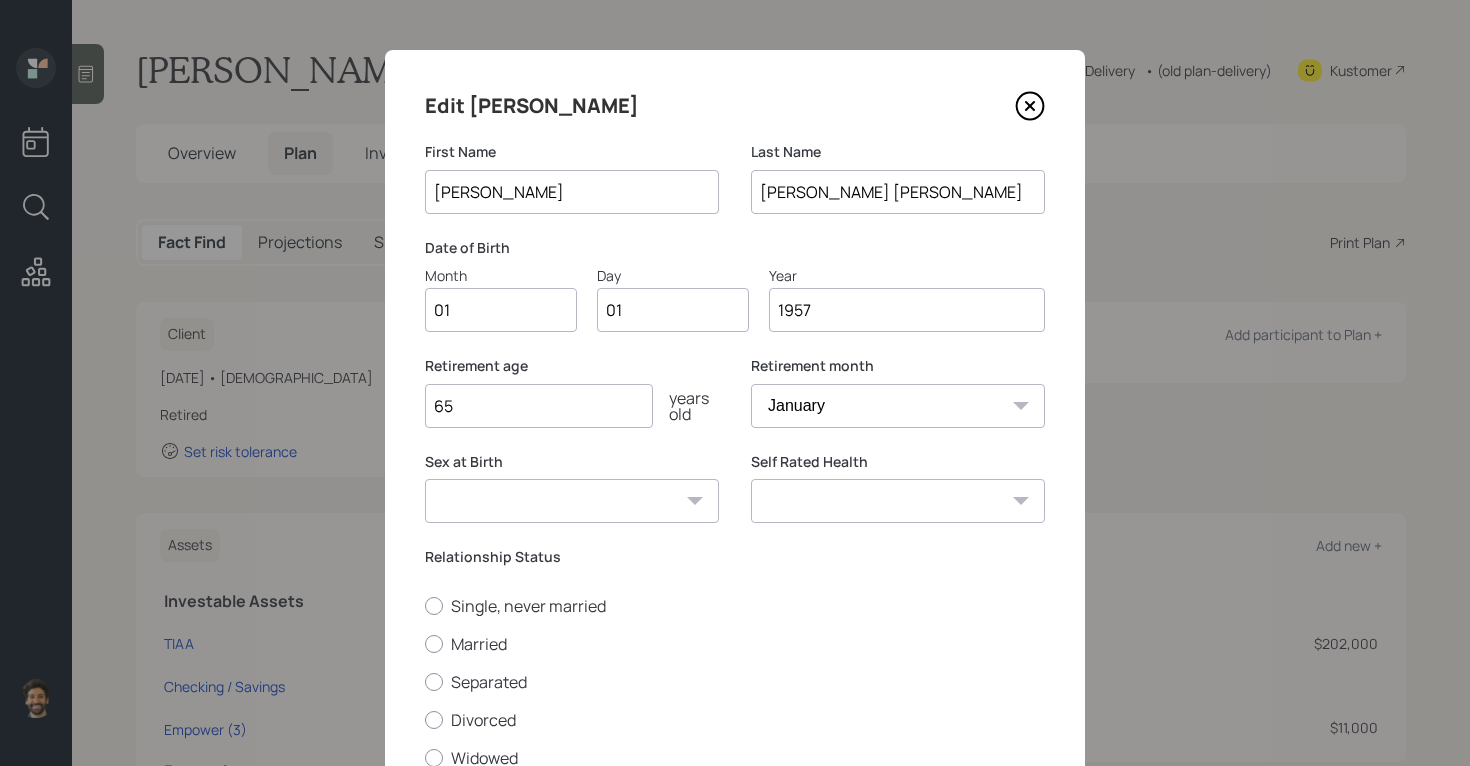 click on "01" at bounding box center [501, 310] 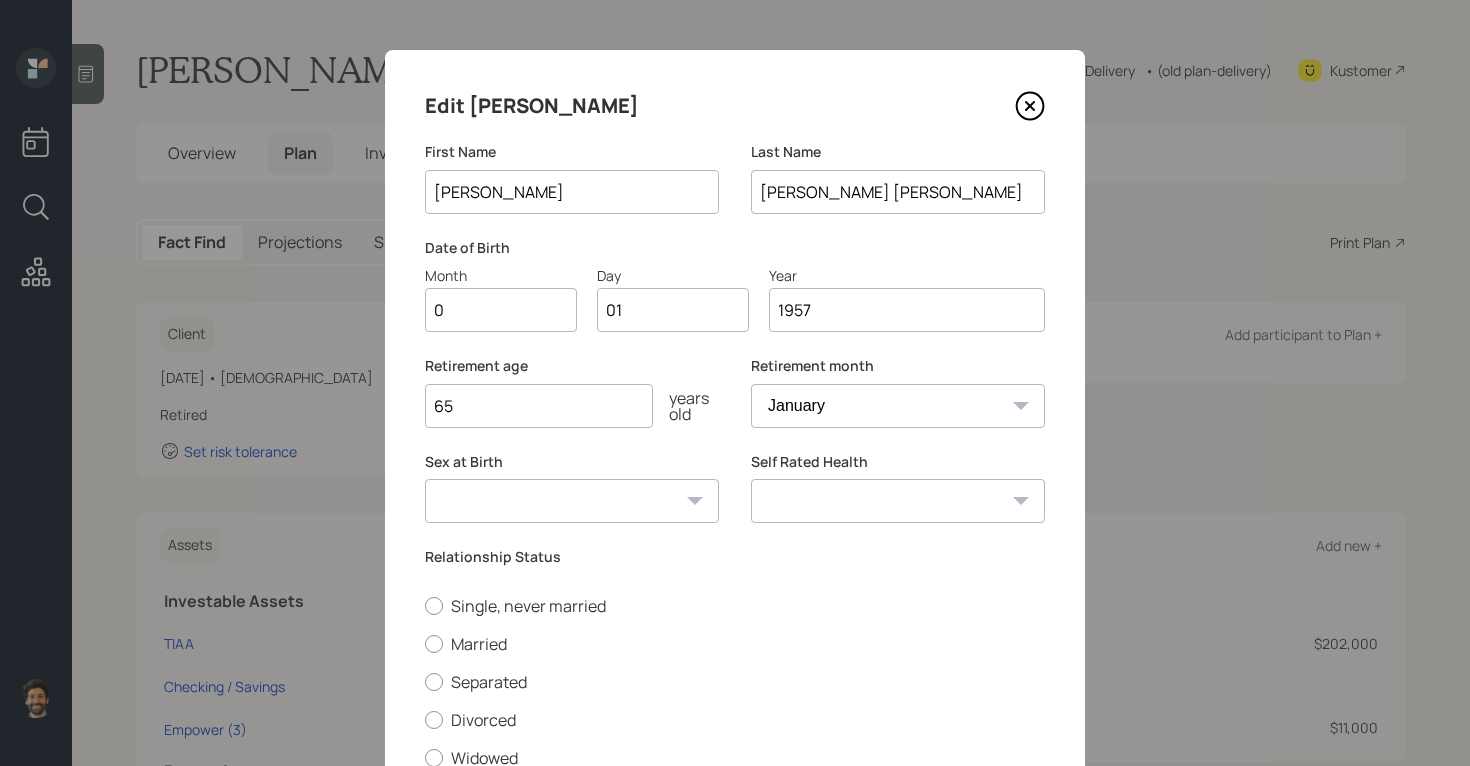 type on "07" 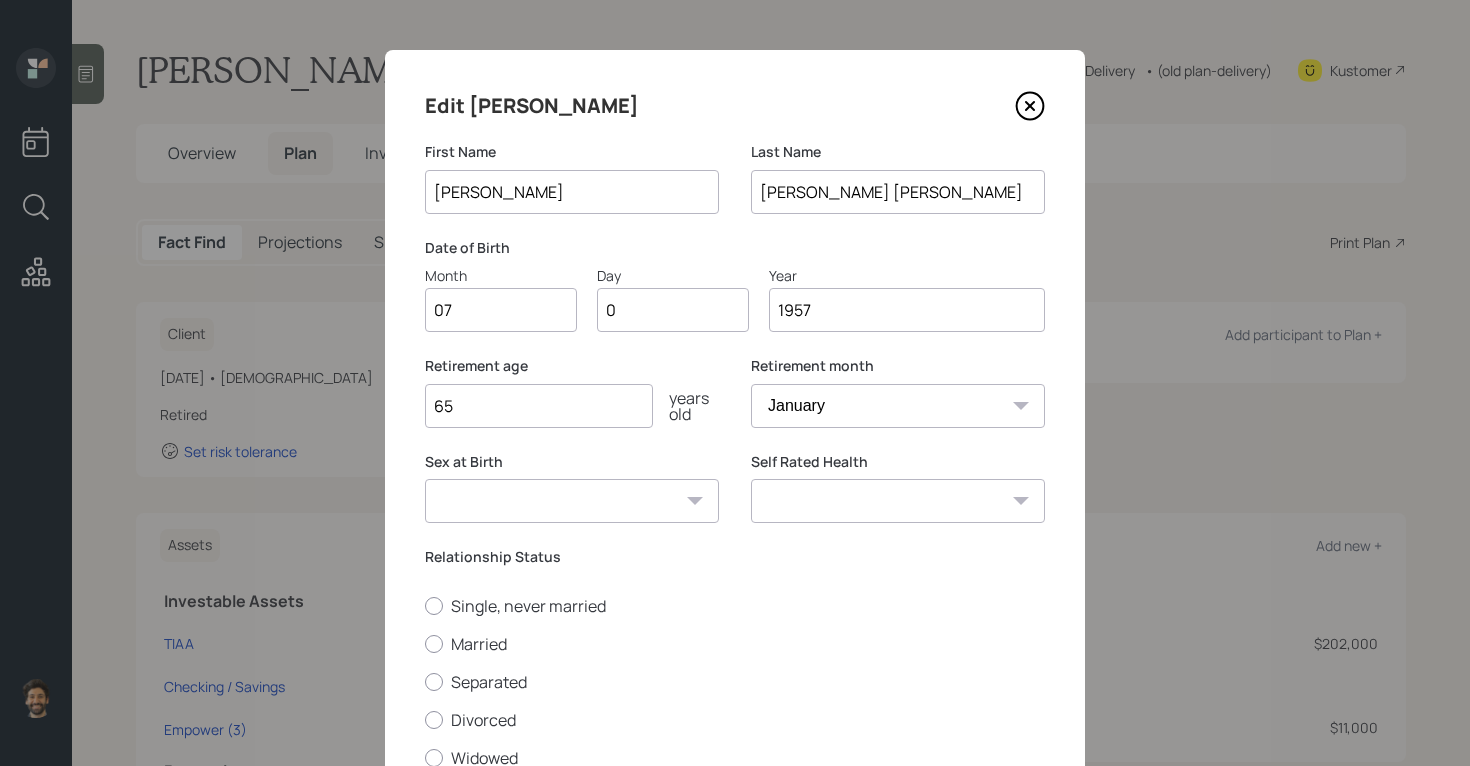 type on "02" 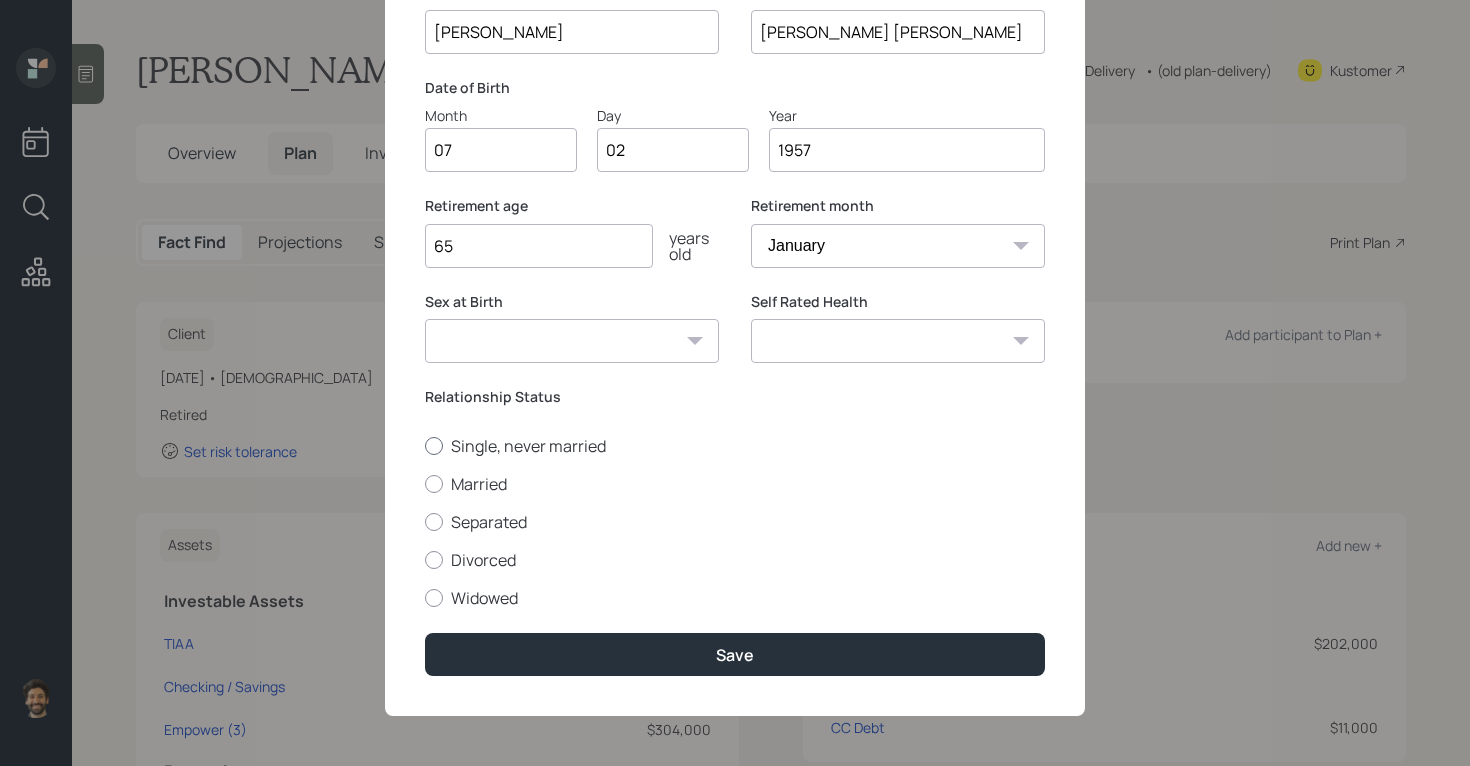 click on "Single, never married" at bounding box center (735, 446) 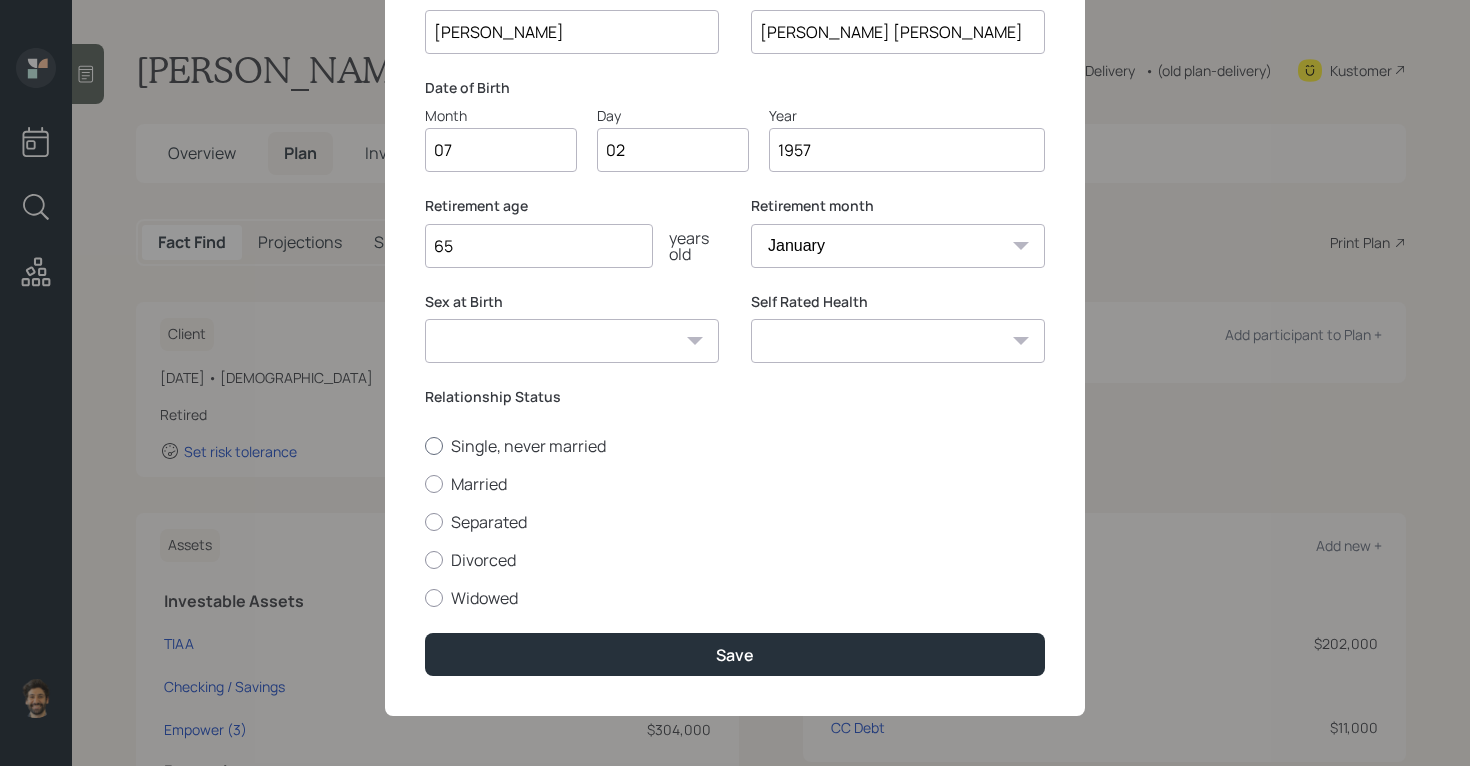 radio on "true" 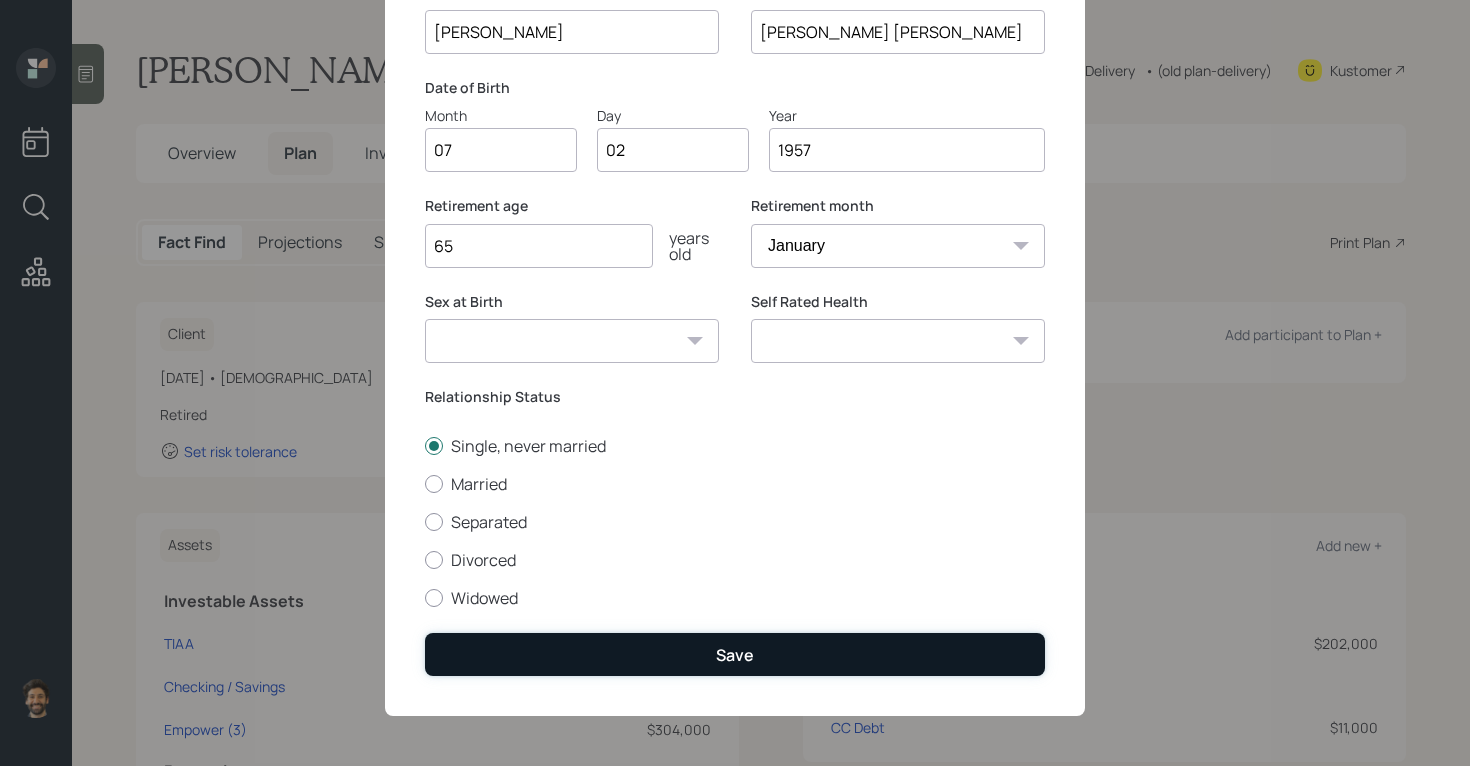 click on "Save" at bounding box center (735, 654) 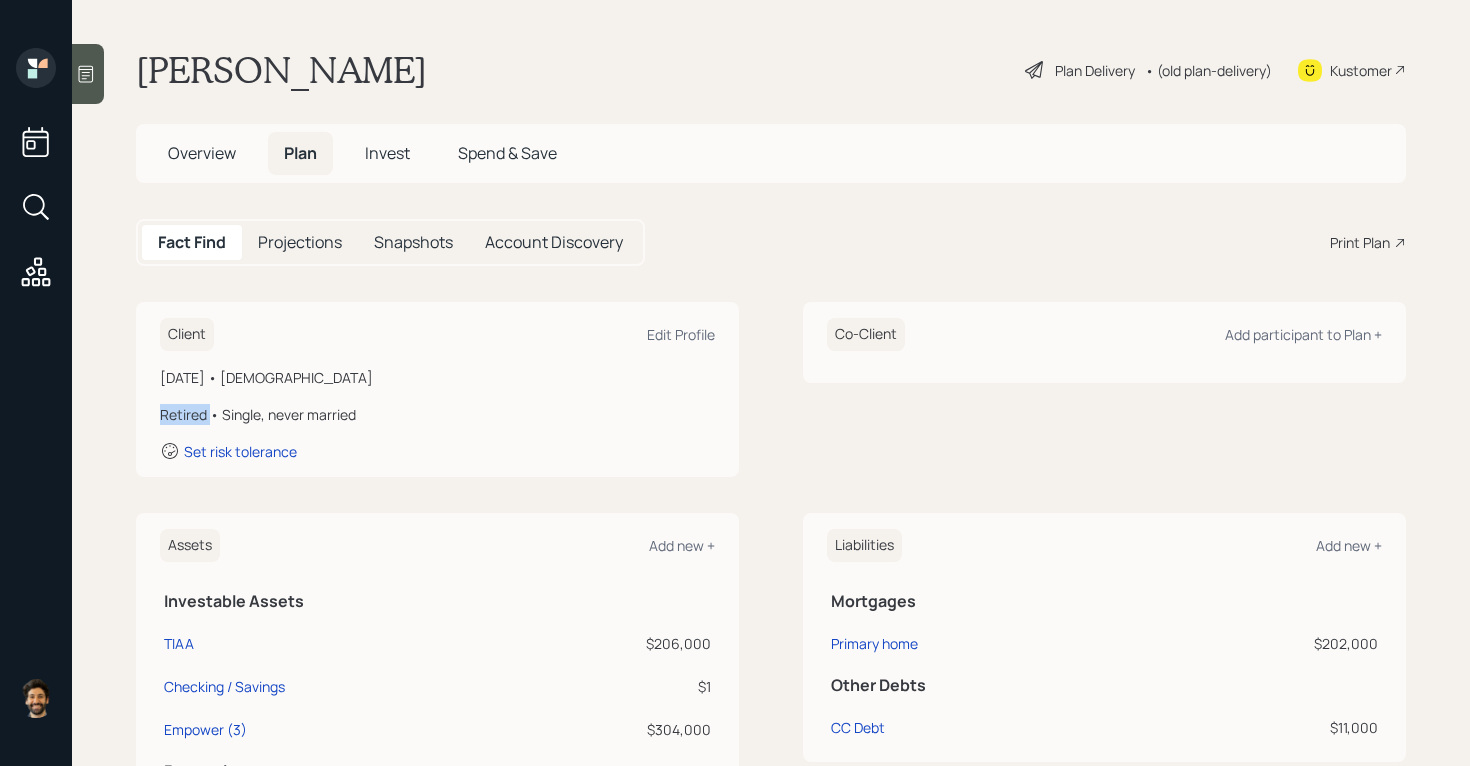 drag, startPoint x: 211, startPoint y: 415, endPoint x: 143, endPoint y: 415, distance: 68 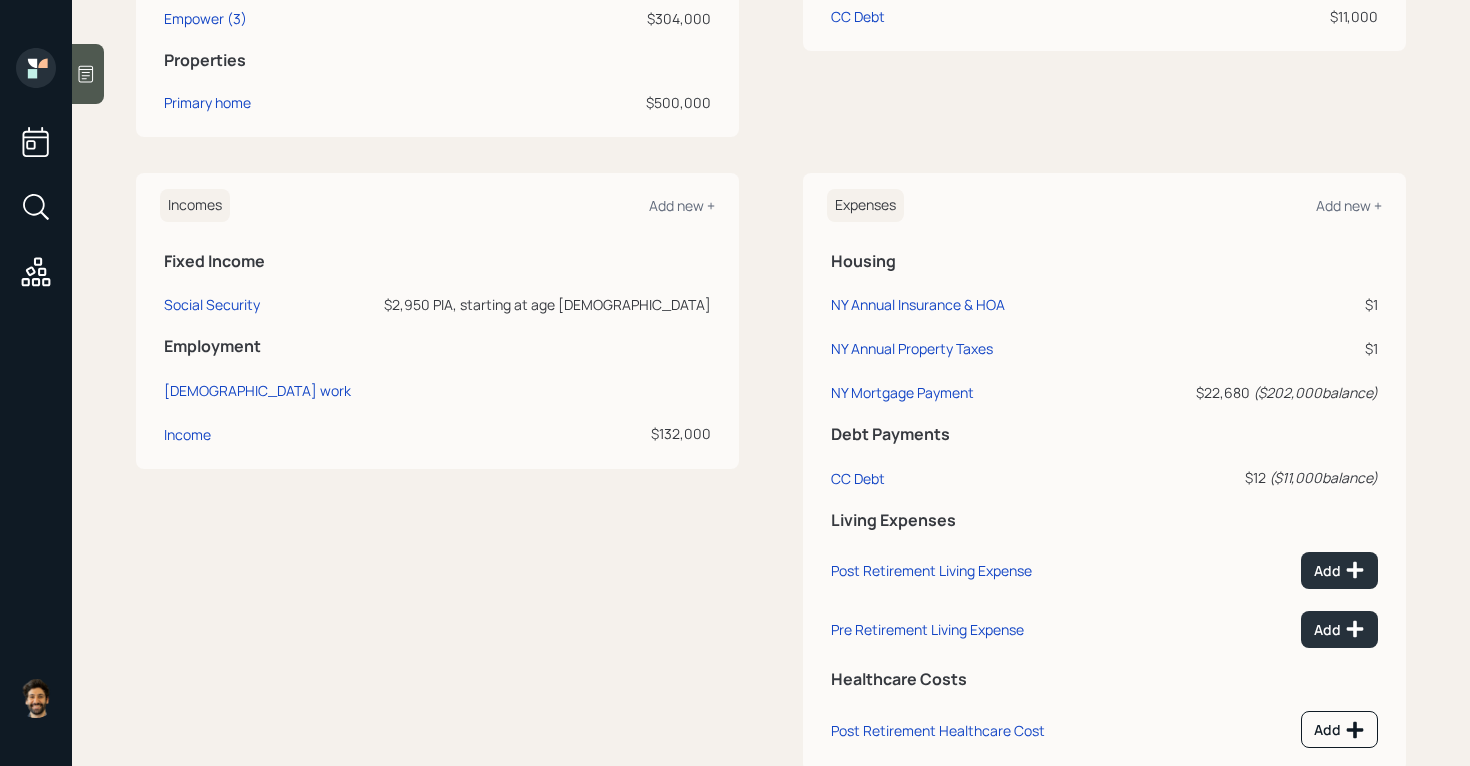 click at bounding box center [88, 74] 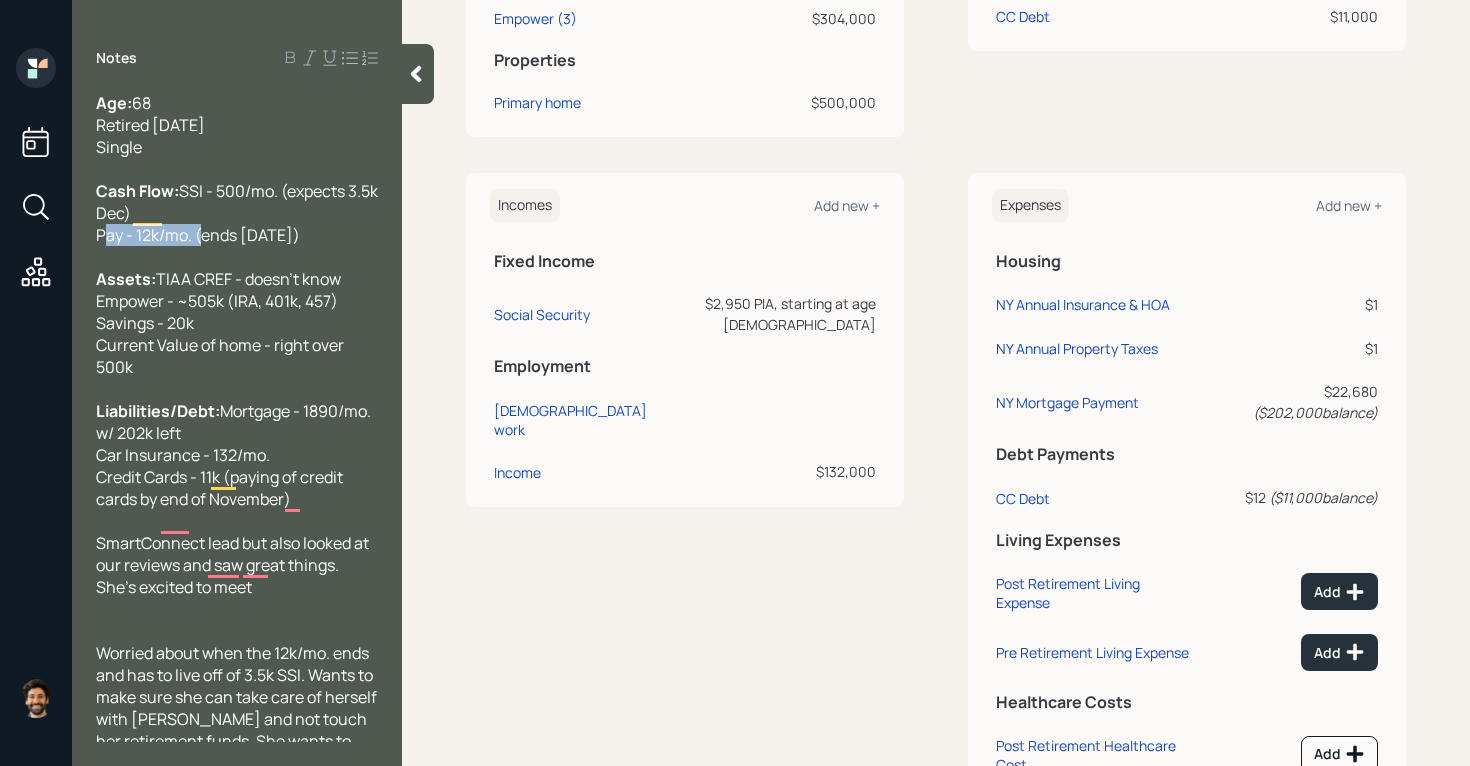 drag, startPoint x: 193, startPoint y: 234, endPoint x: 88, endPoint y: 236, distance: 105.01904 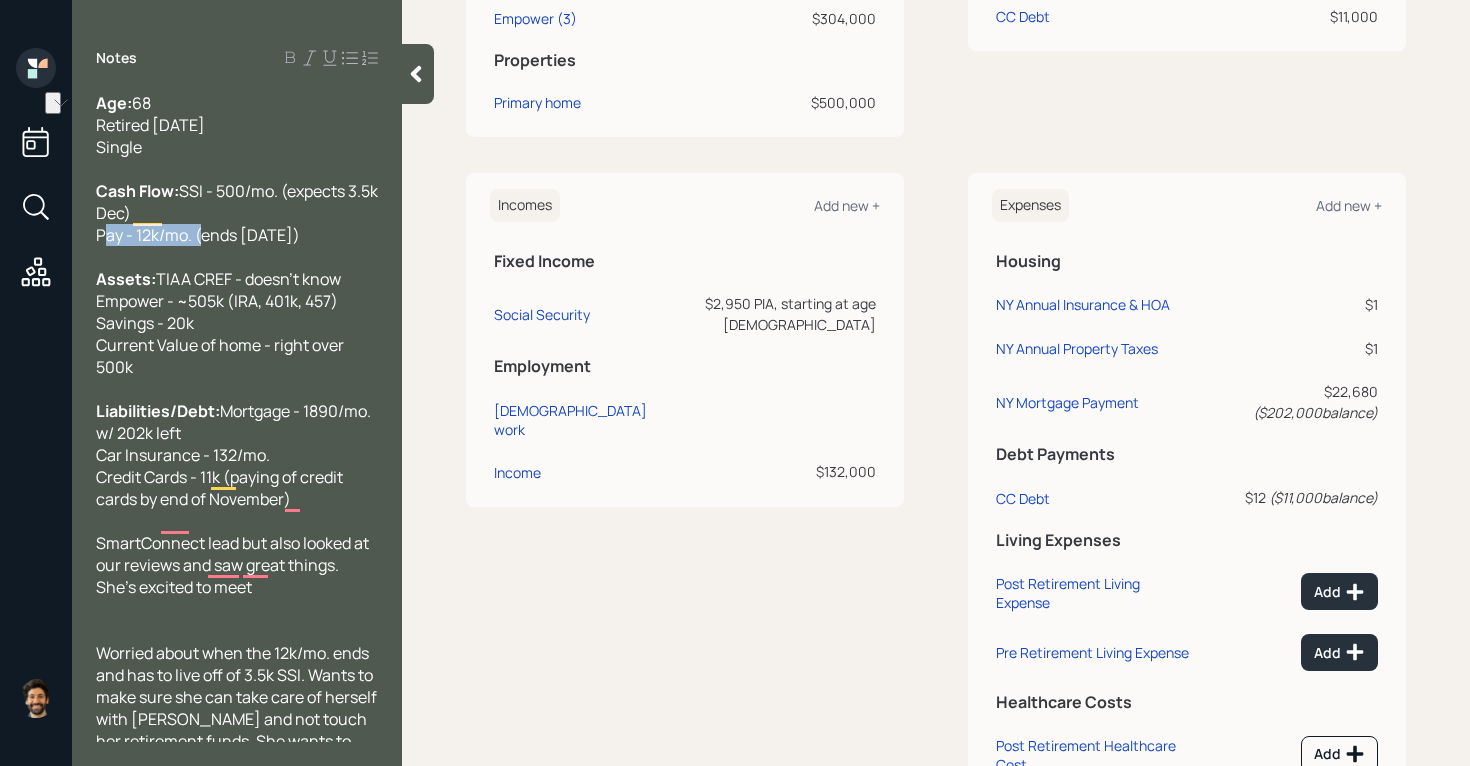 drag, startPoint x: 316, startPoint y: 235, endPoint x: 98, endPoint y: 243, distance: 218.14674 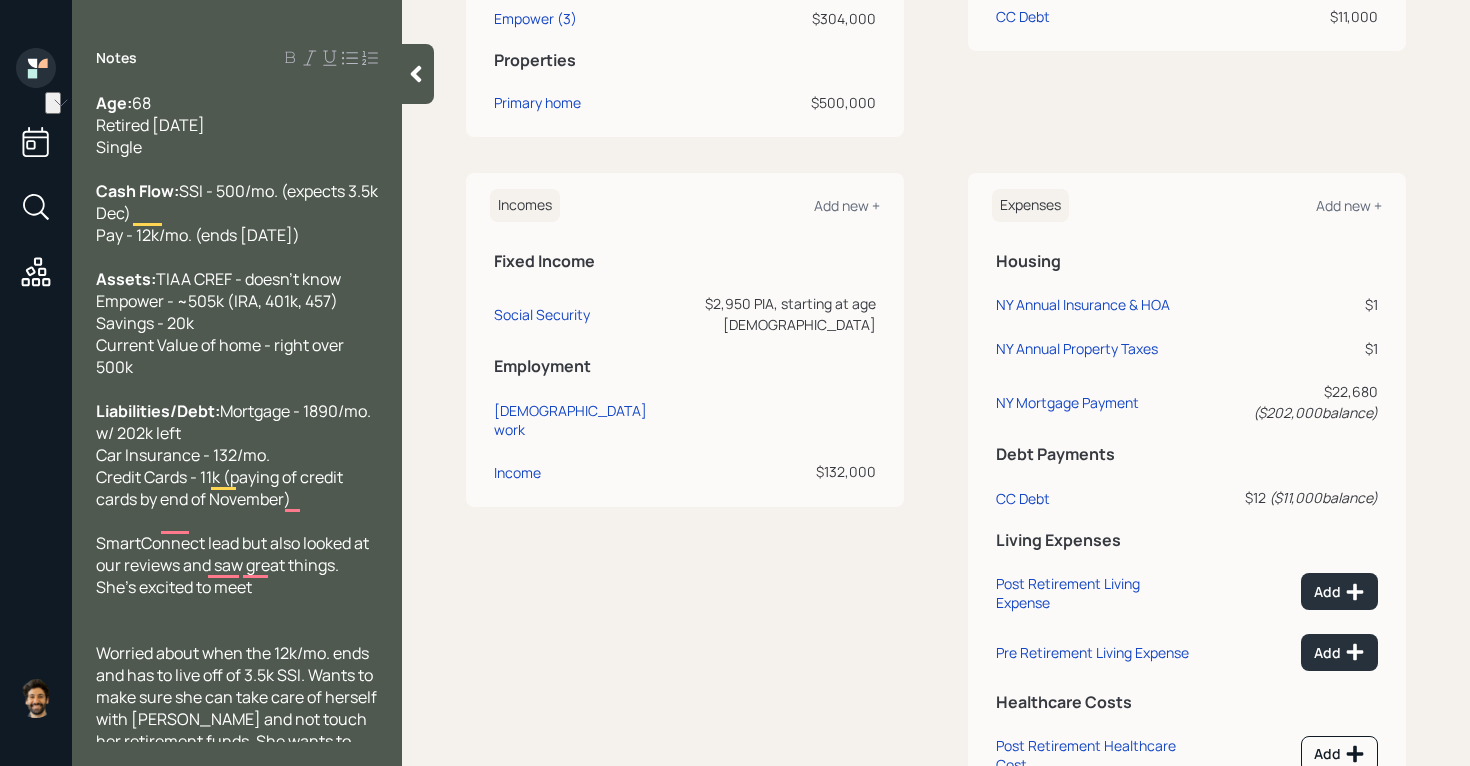 click 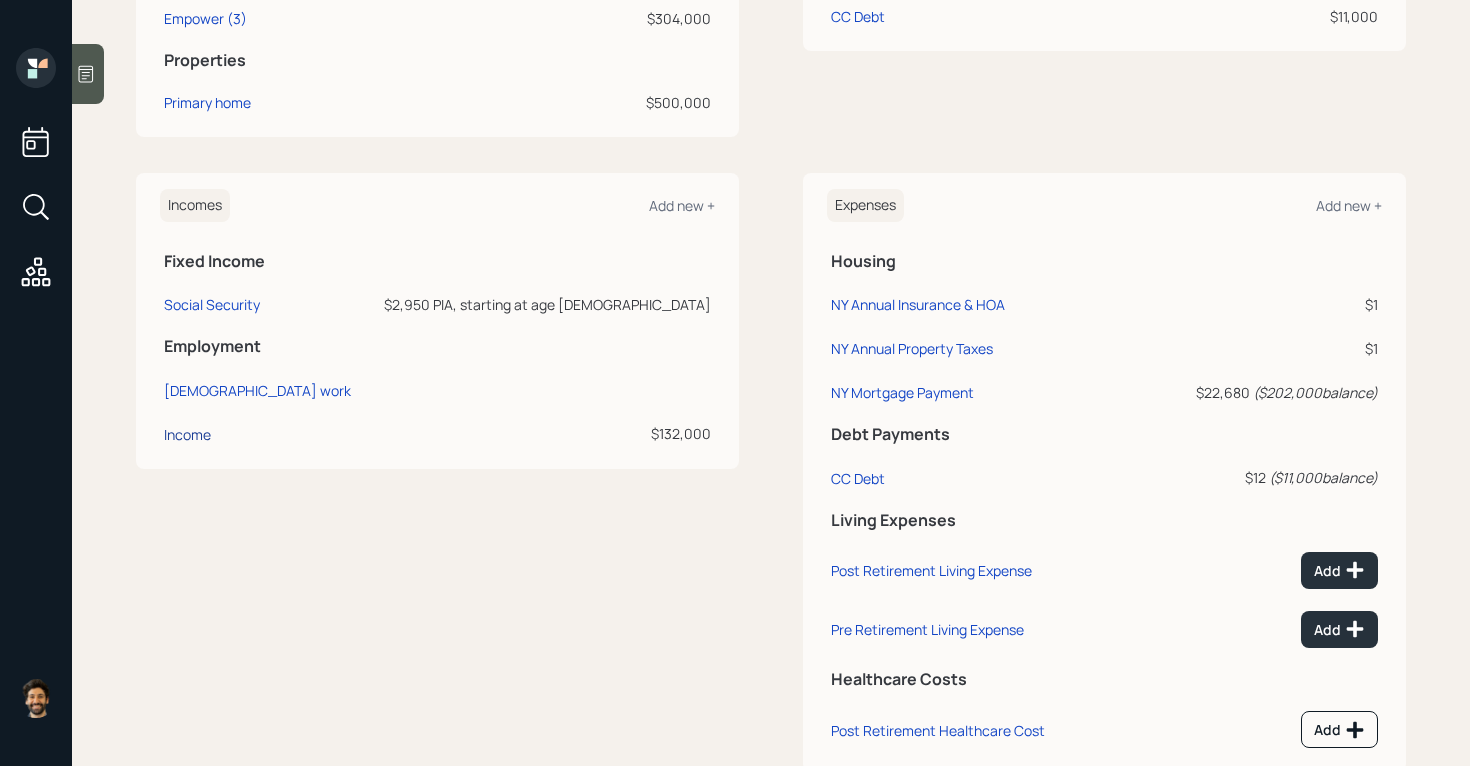 click on "Income" at bounding box center (187, 434) 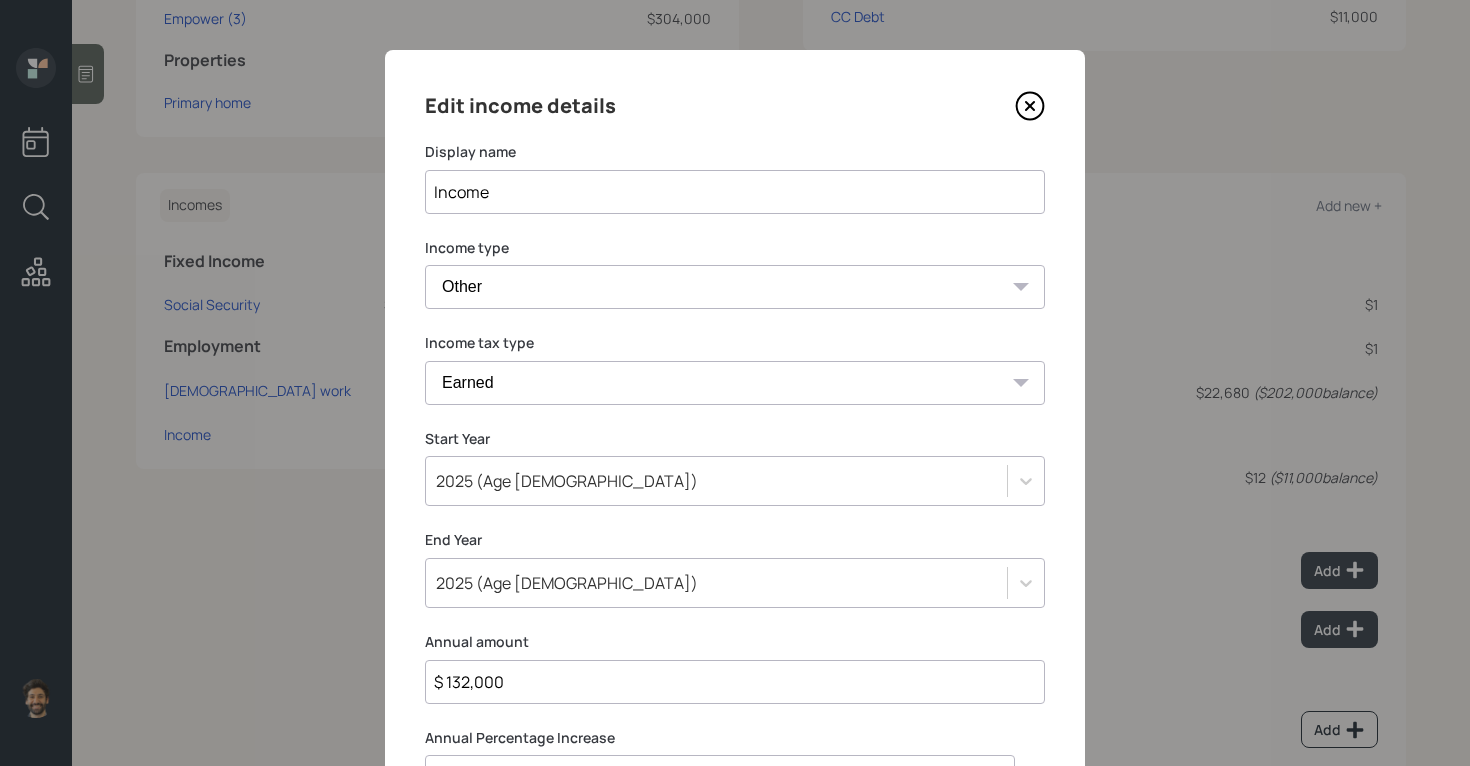 click on "Income" at bounding box center (735, 192) 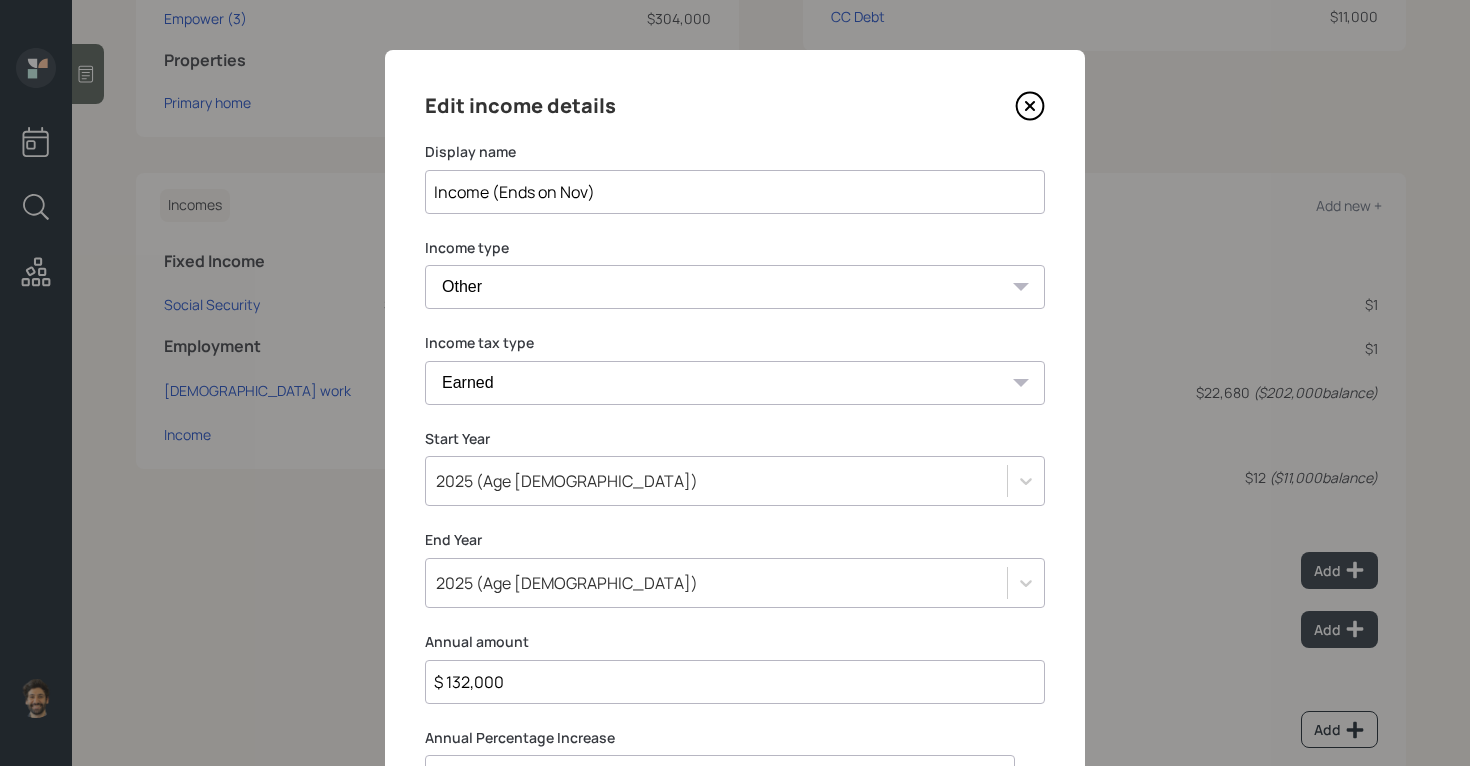 scroll, scrollTop: 195, scrollLeft: 0, axis: vertical 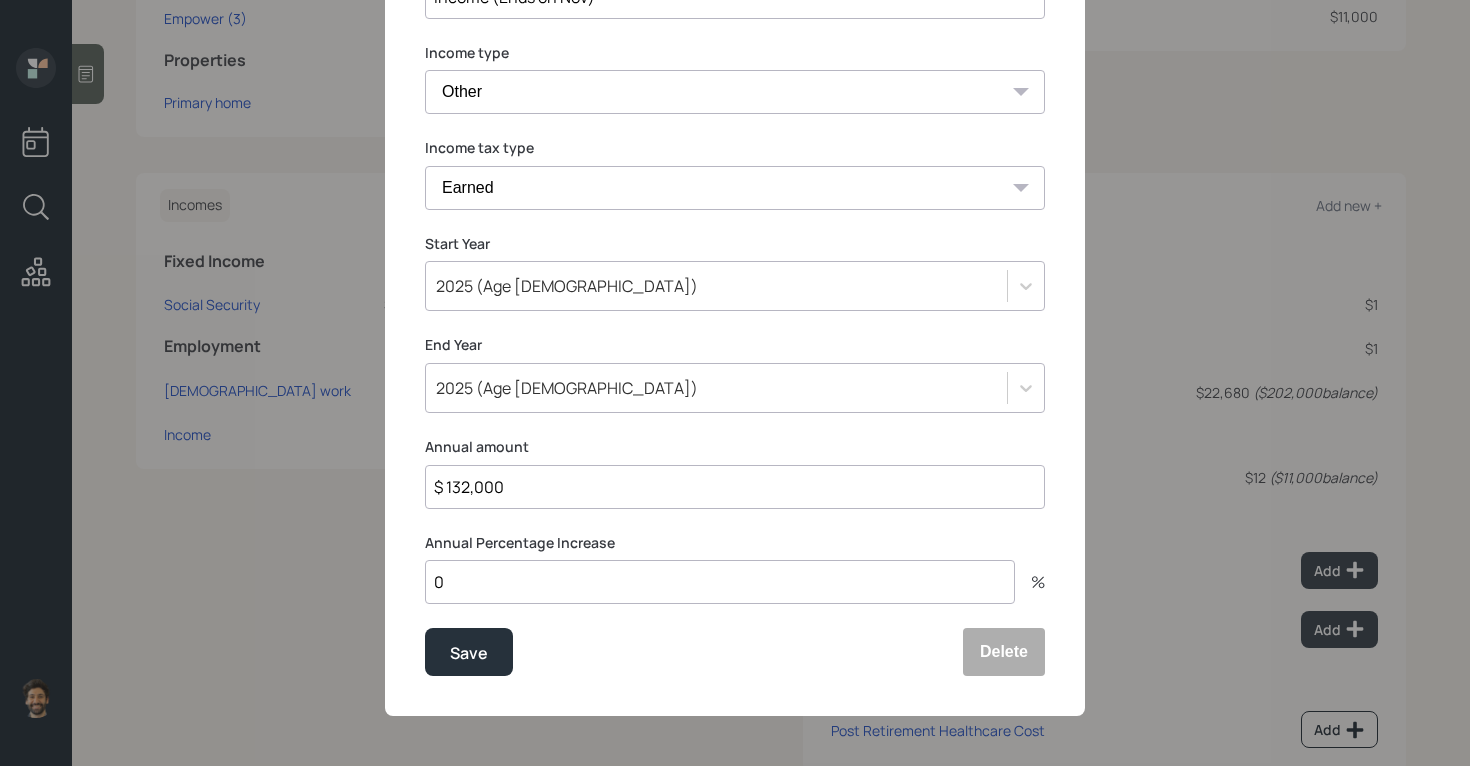 type on "Income (Ends on Nov)" 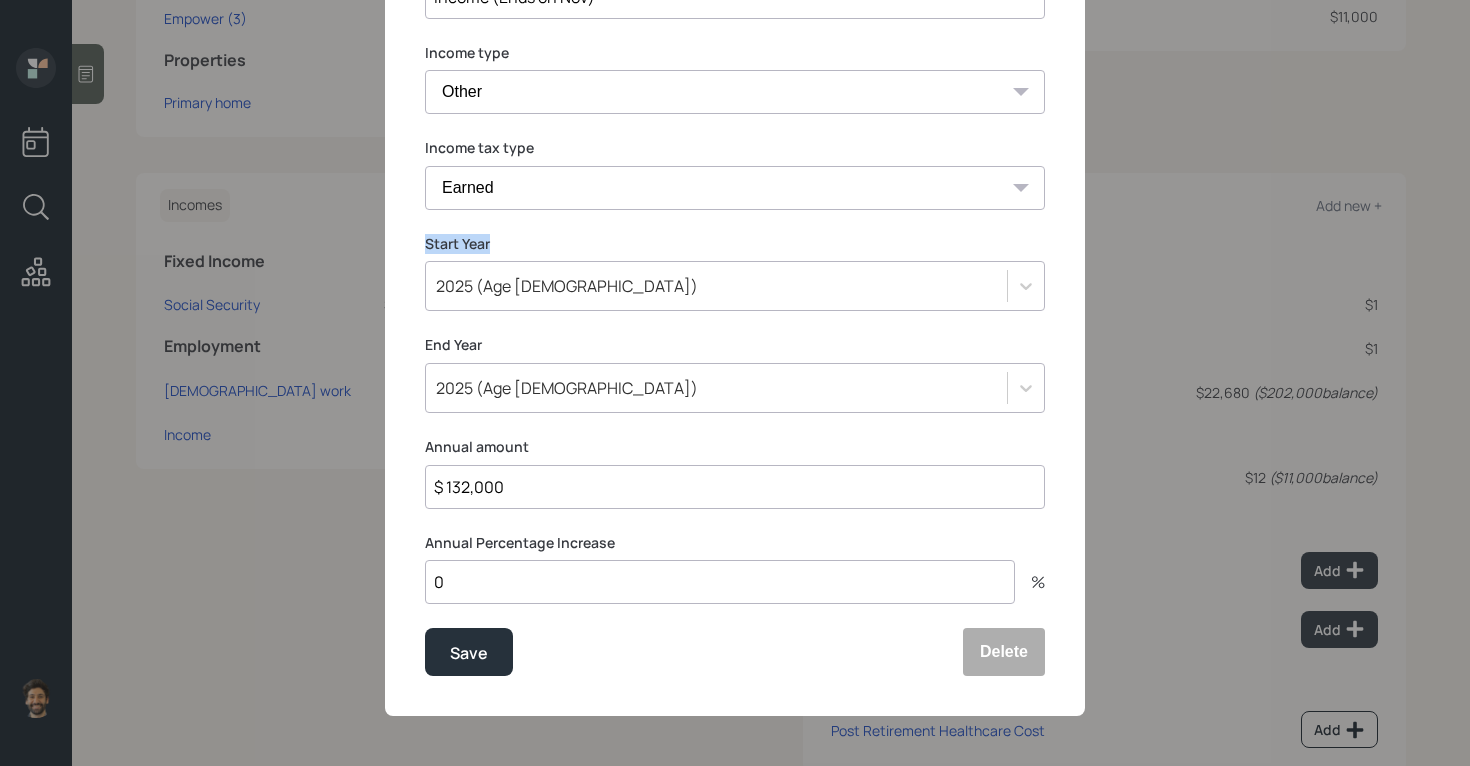 drag, startPoint x: 423, startPoint y: 246, endPoint x: 509, endPoint y: 246, distance: 86 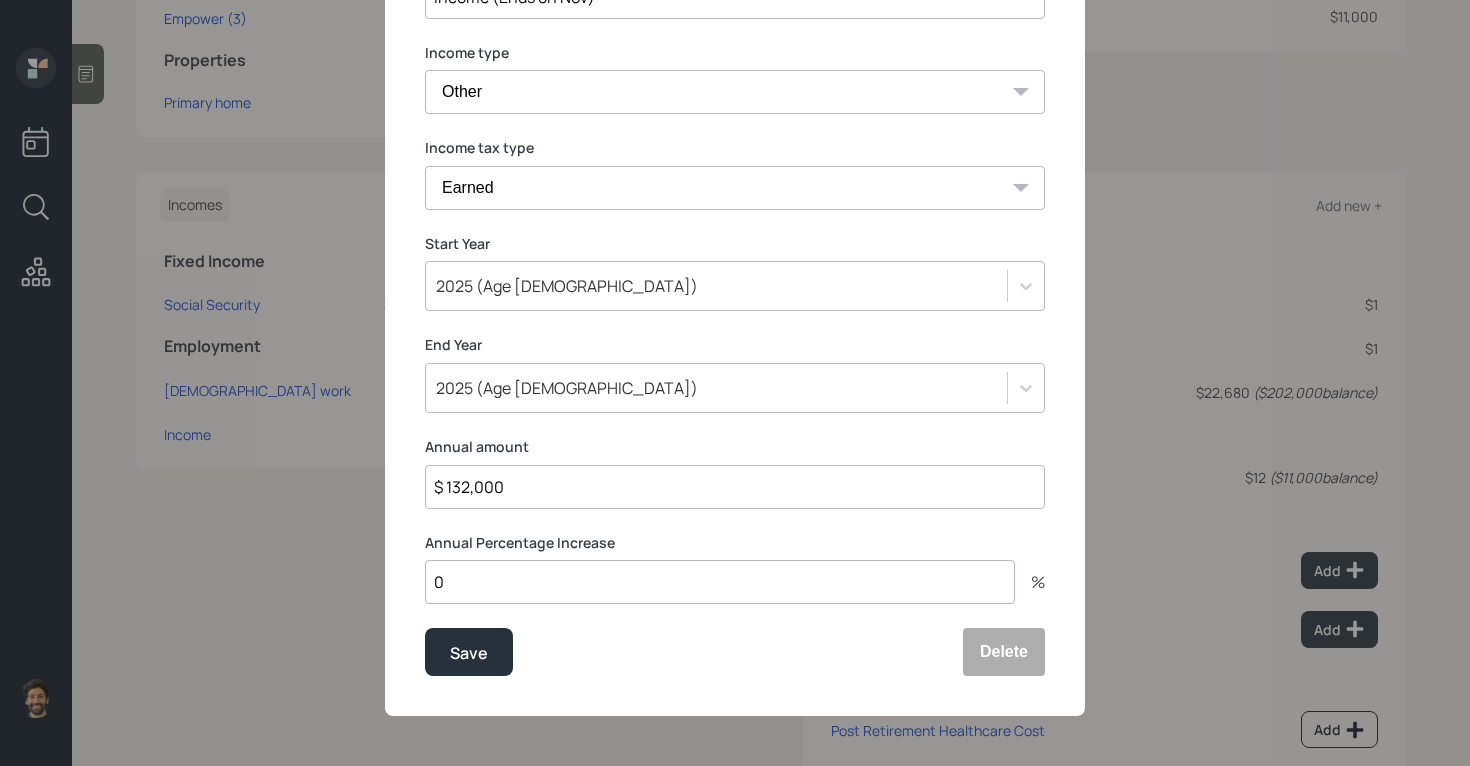 click on "$ 132,000" at bounding box center (735, 487) 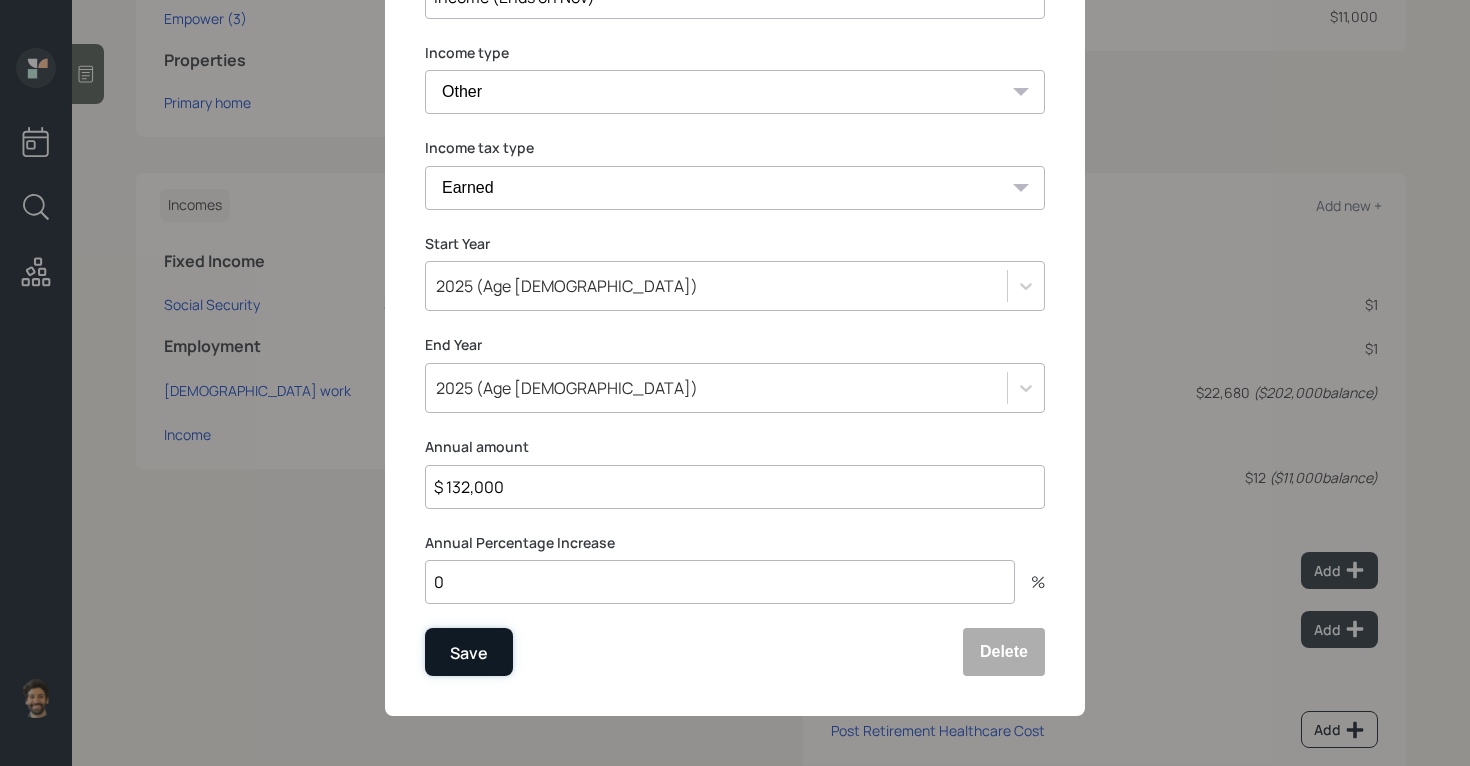 click on "Save" at bounding box center (469, 652) 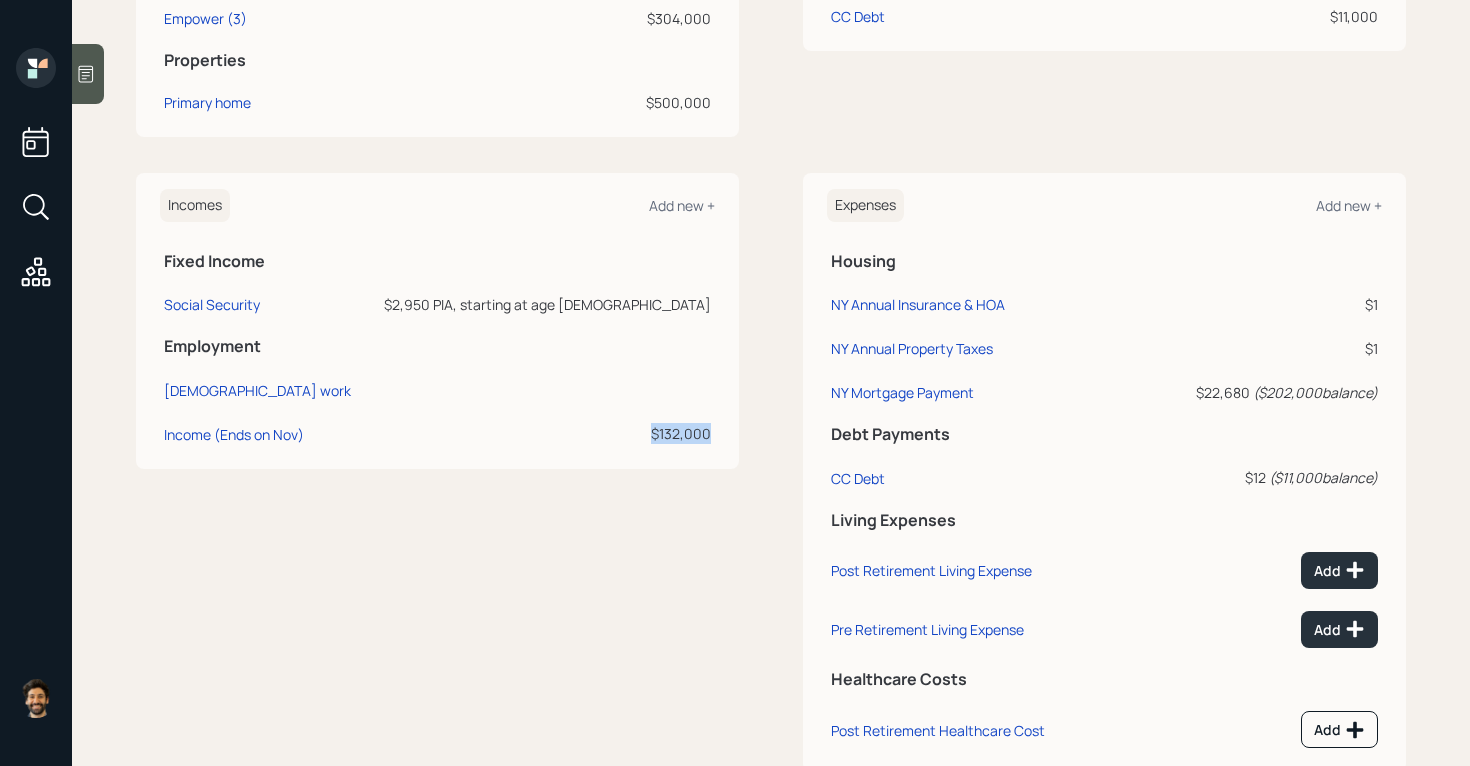 drag, startPoint x: 713, startPoint y: 440, endPoint x: 635, endPoint y: 435, distance: 78.160095 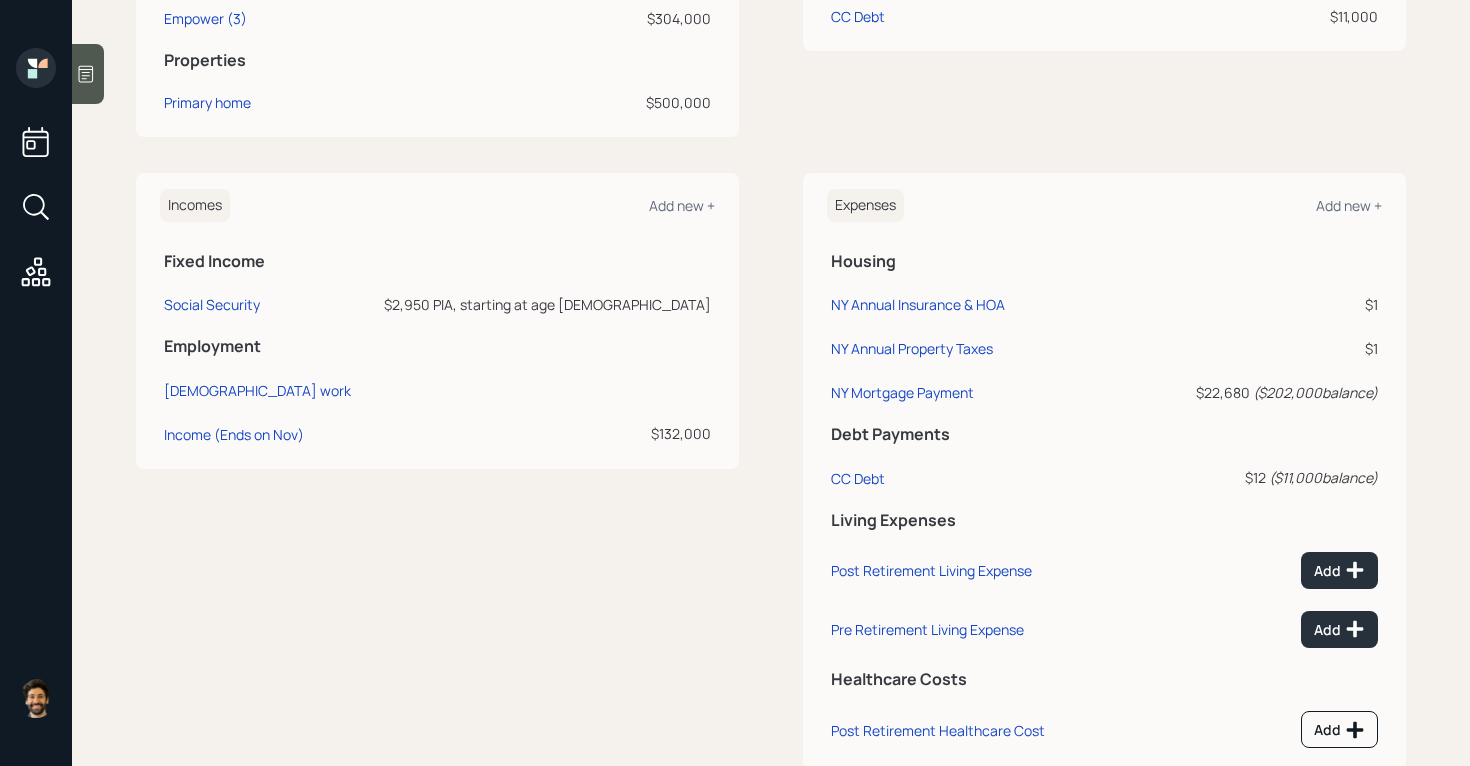 click 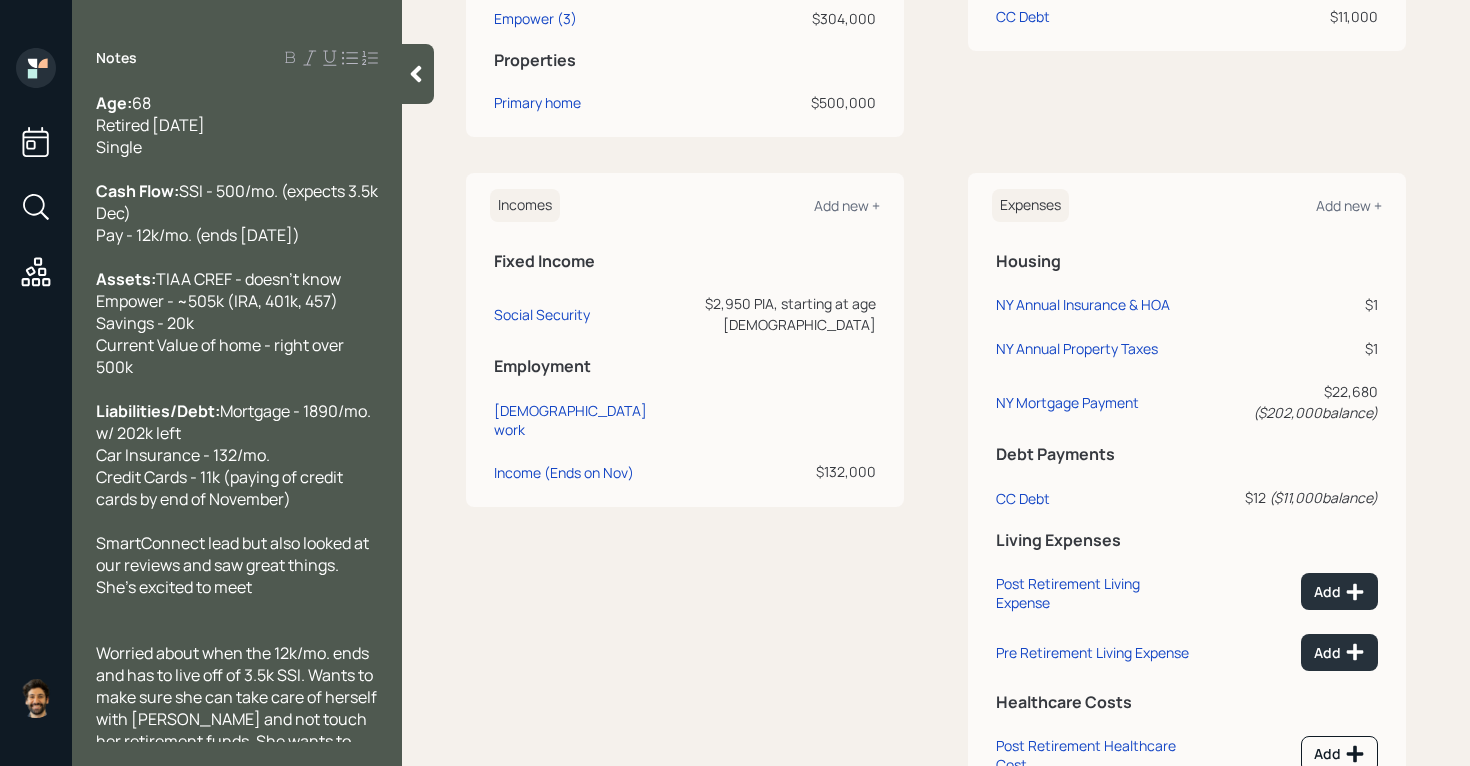 scroll, scrollTop: 339, scrollLeft: 0, axis: vertical 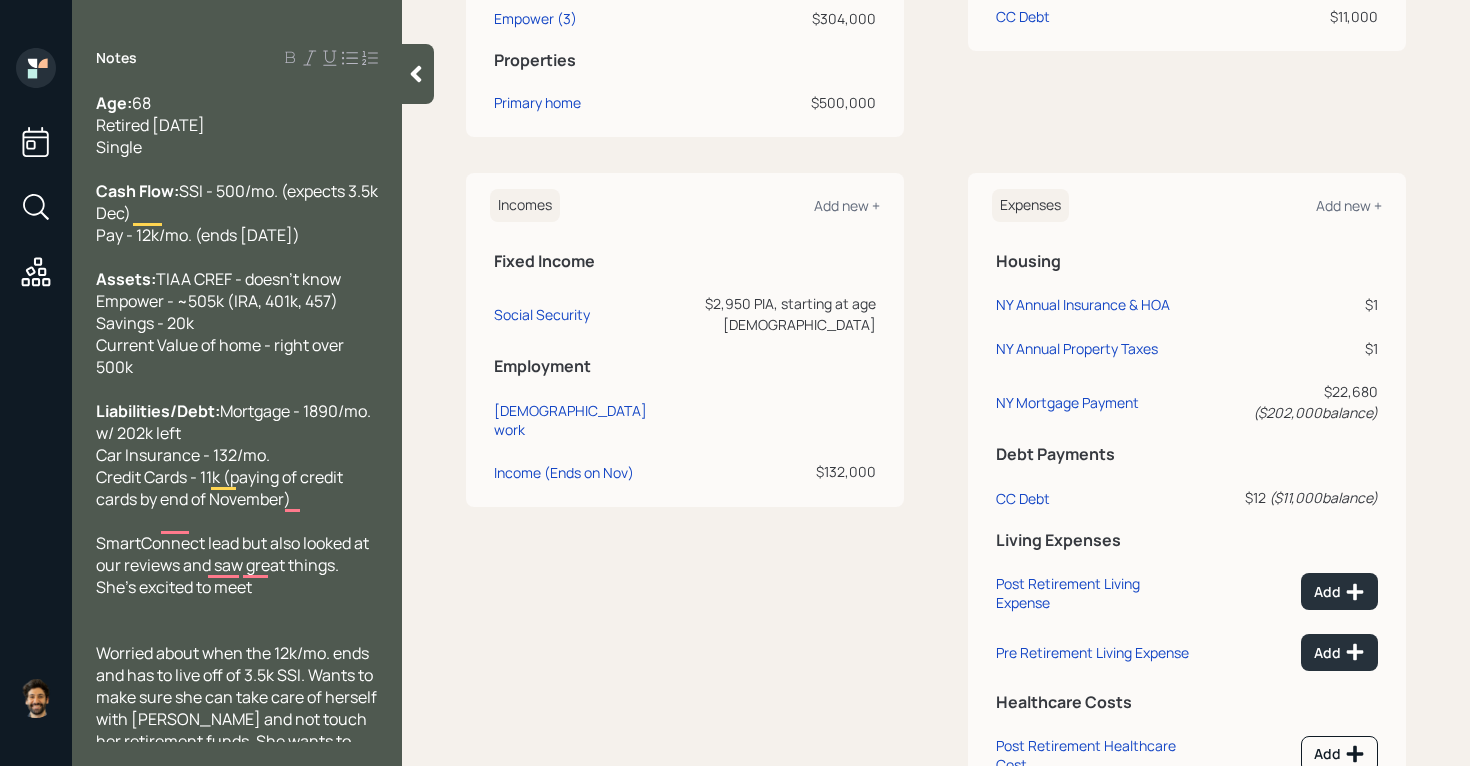 drag, startPoint x: 325, startPoint y: 233, endPoint x: 172, endPoint y: 226, distance: 153.16005 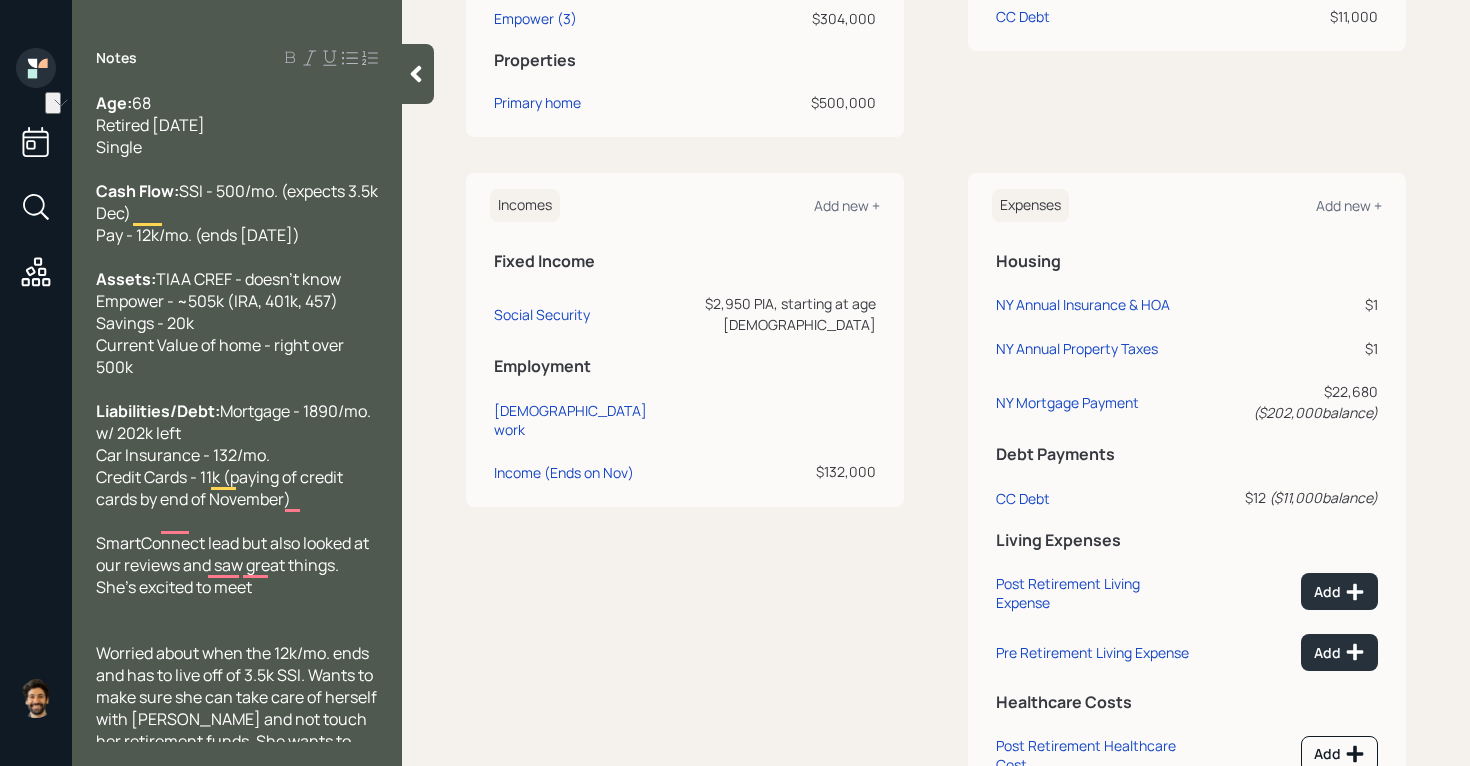 click on "SSI - 500/mo. (expects 3.5k Dec)
Pay - 12k/mo. (ends Nov. 2025)" at bounding box center [238, 213] 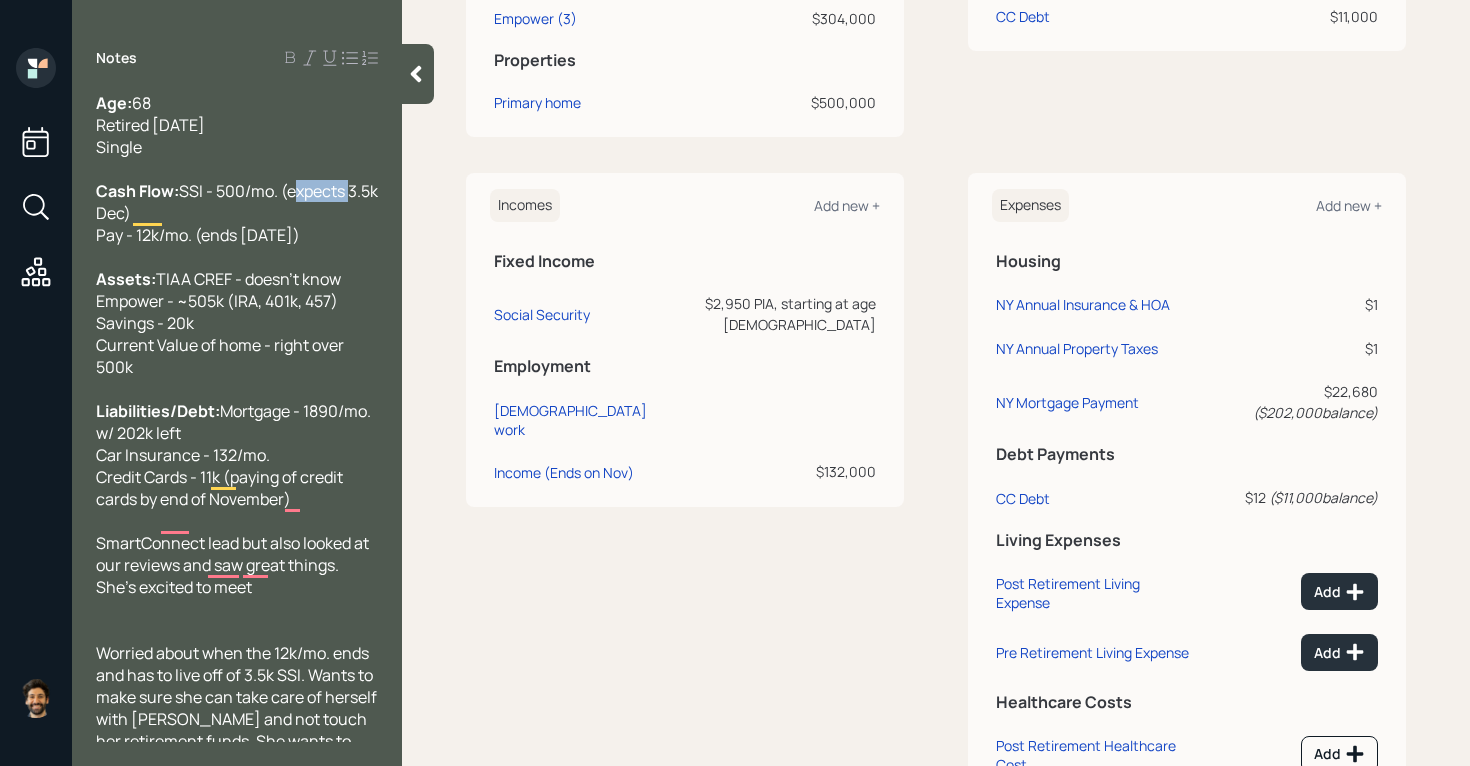 click on "SSI - 500/mo. (expects 3.5k Dec)
Pay - 12k/mo. (ends Nov. 2025)" at bounding box center (238, 213) 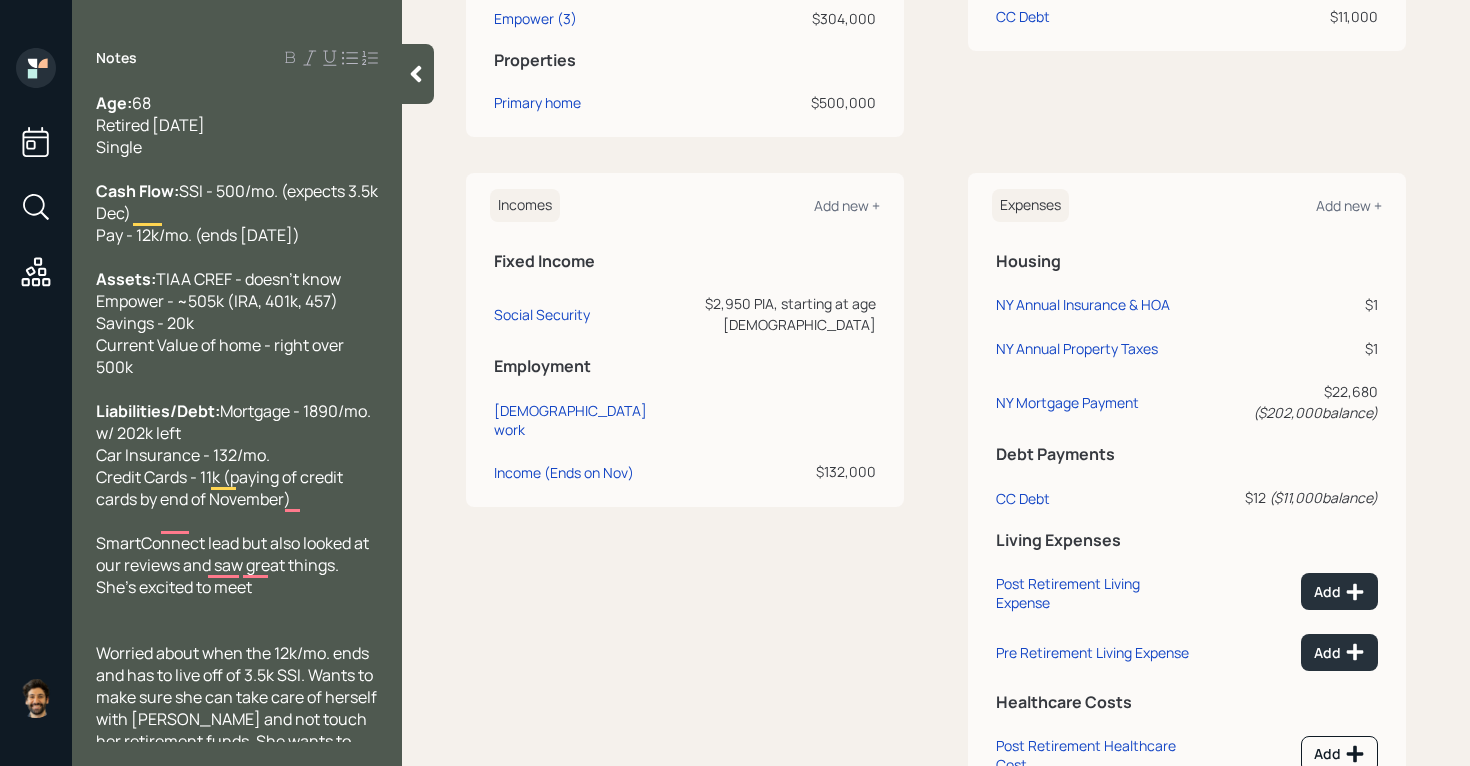 click 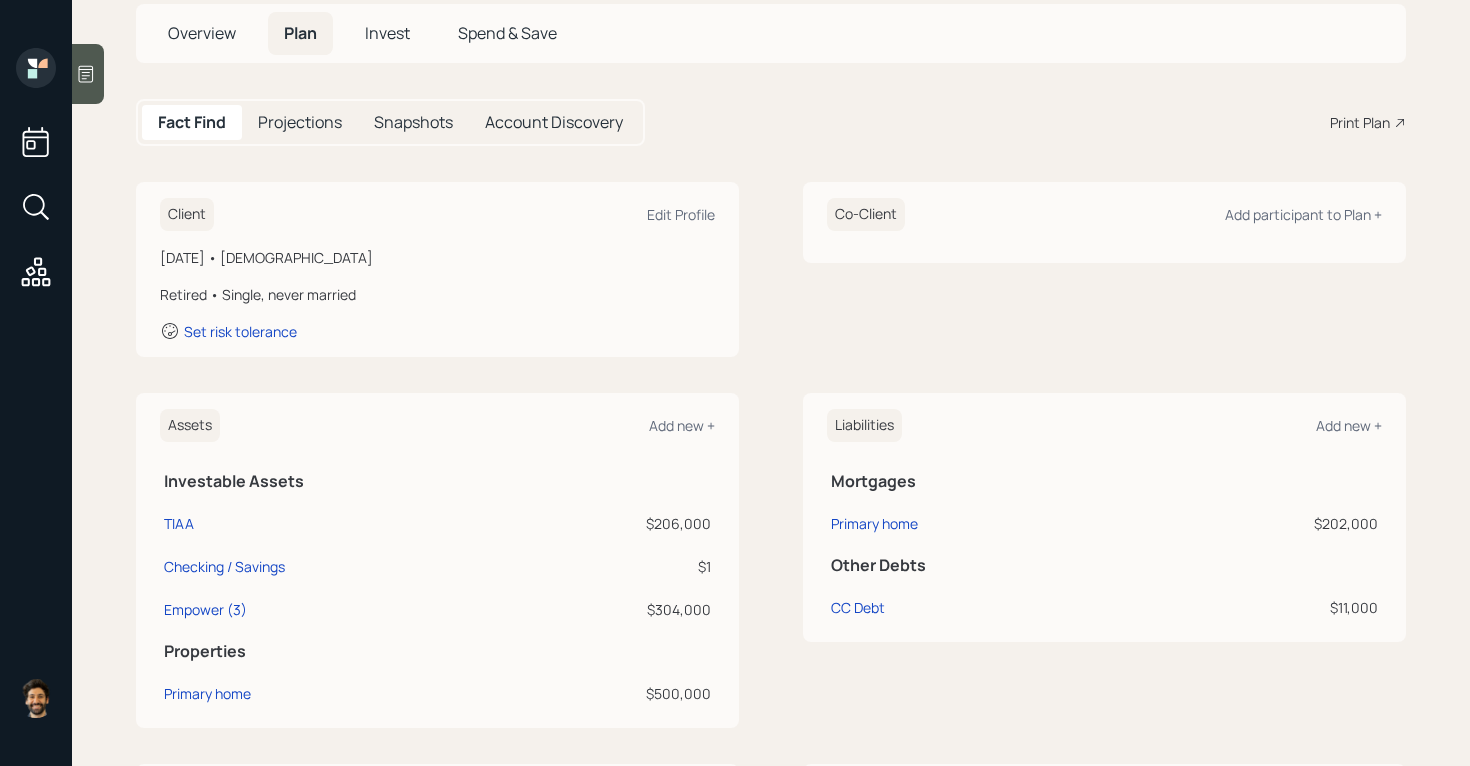 scroll, scrollTop: 27, scrollLeft: 0, axis: vertical 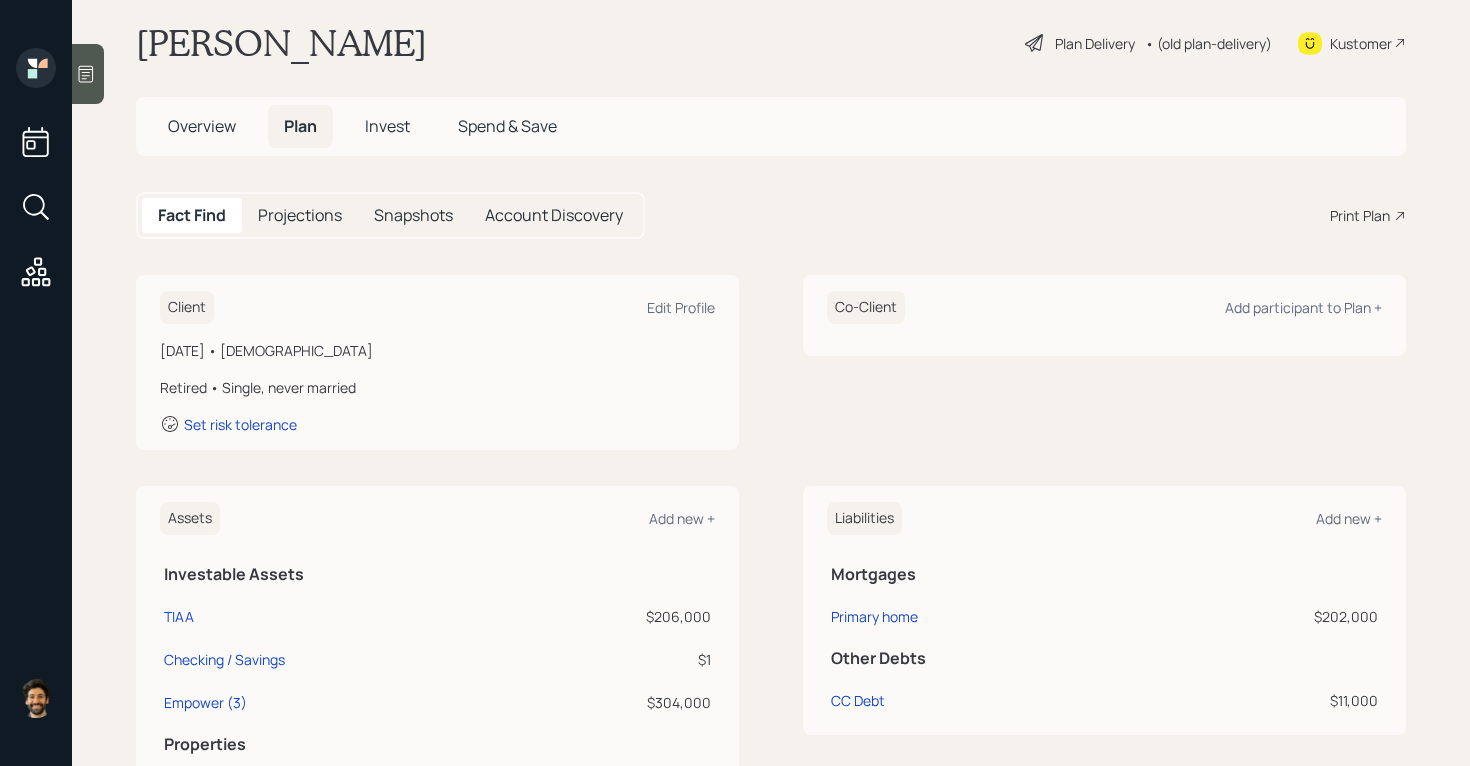 click 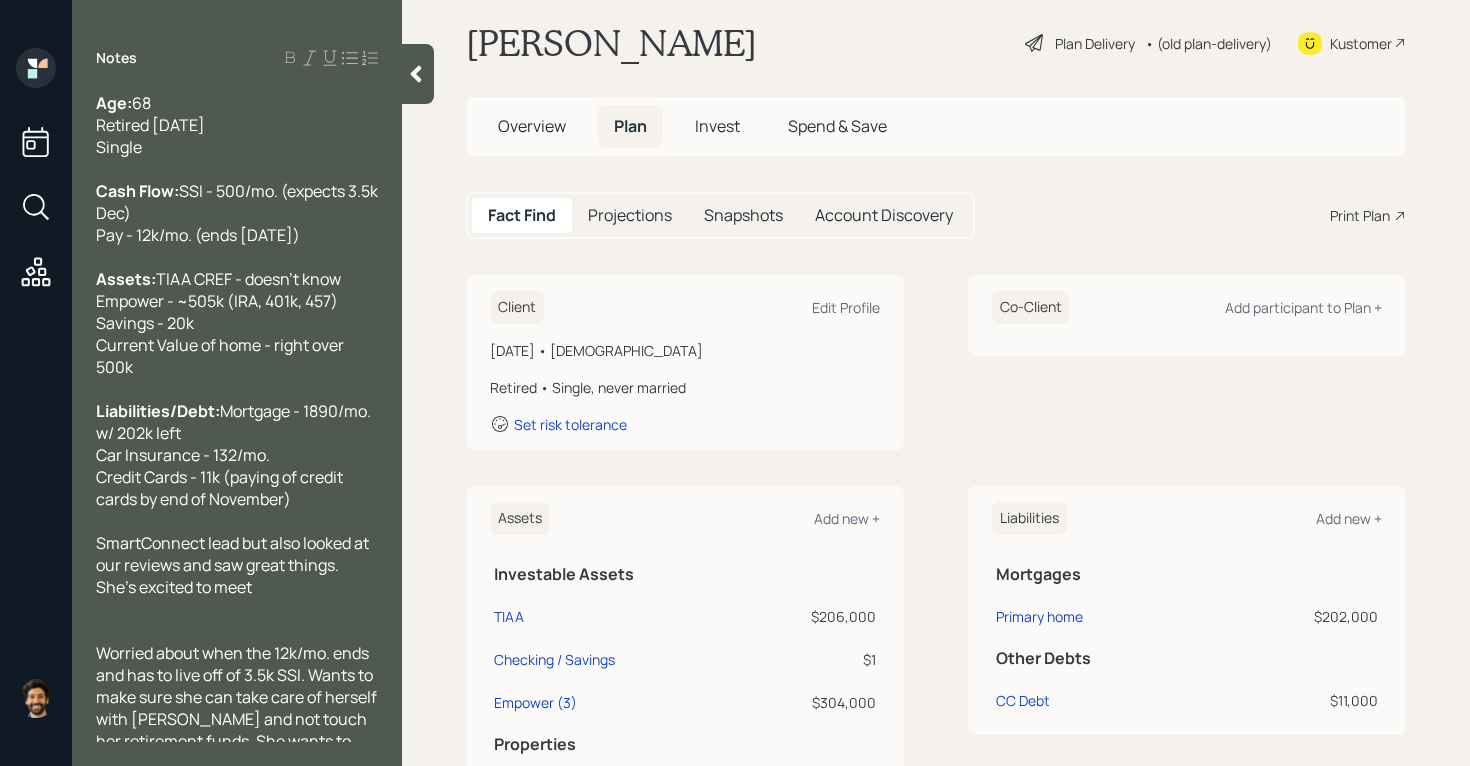 scroll, scrollTop: 339, scrollLeft: 0, axis: vertical 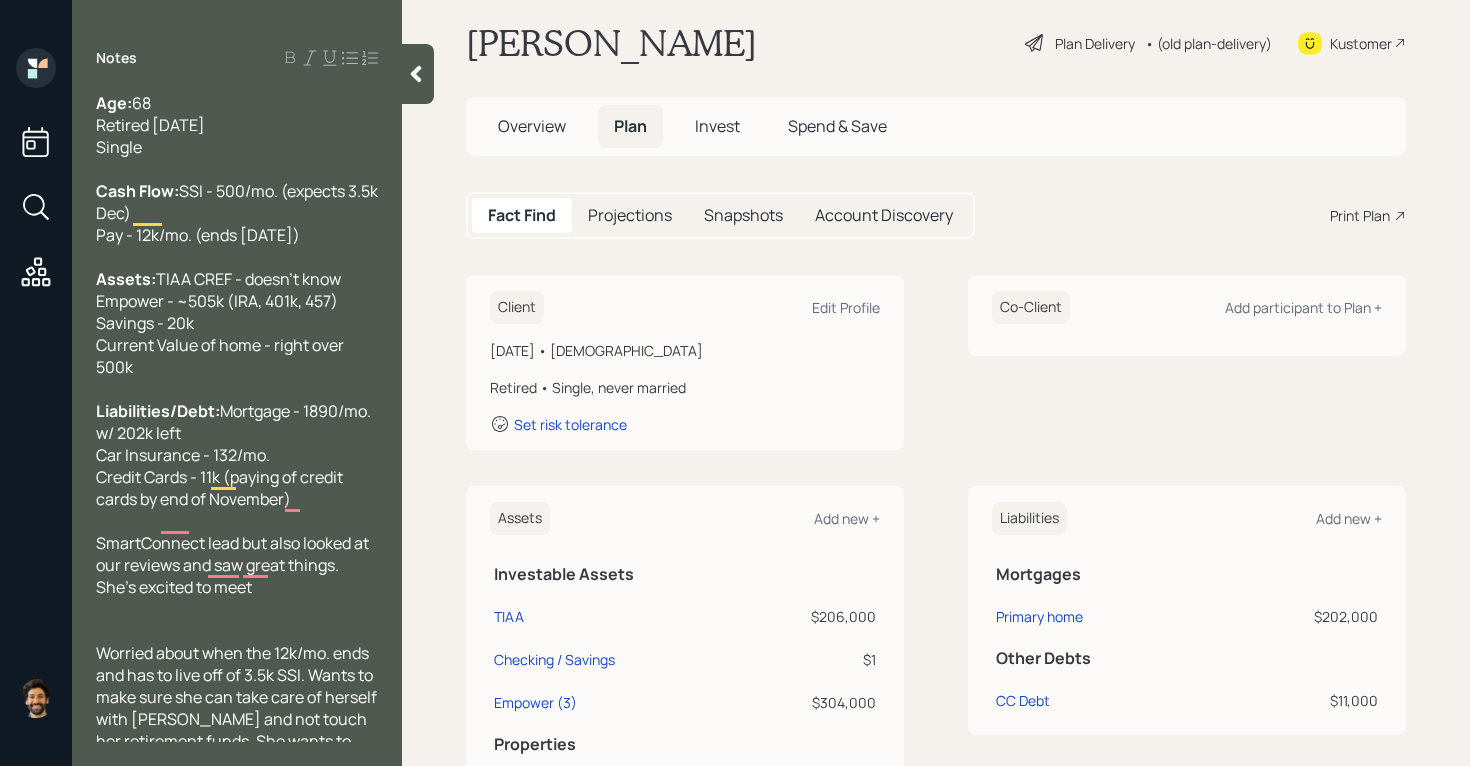 click at bounding box center (418, 74) 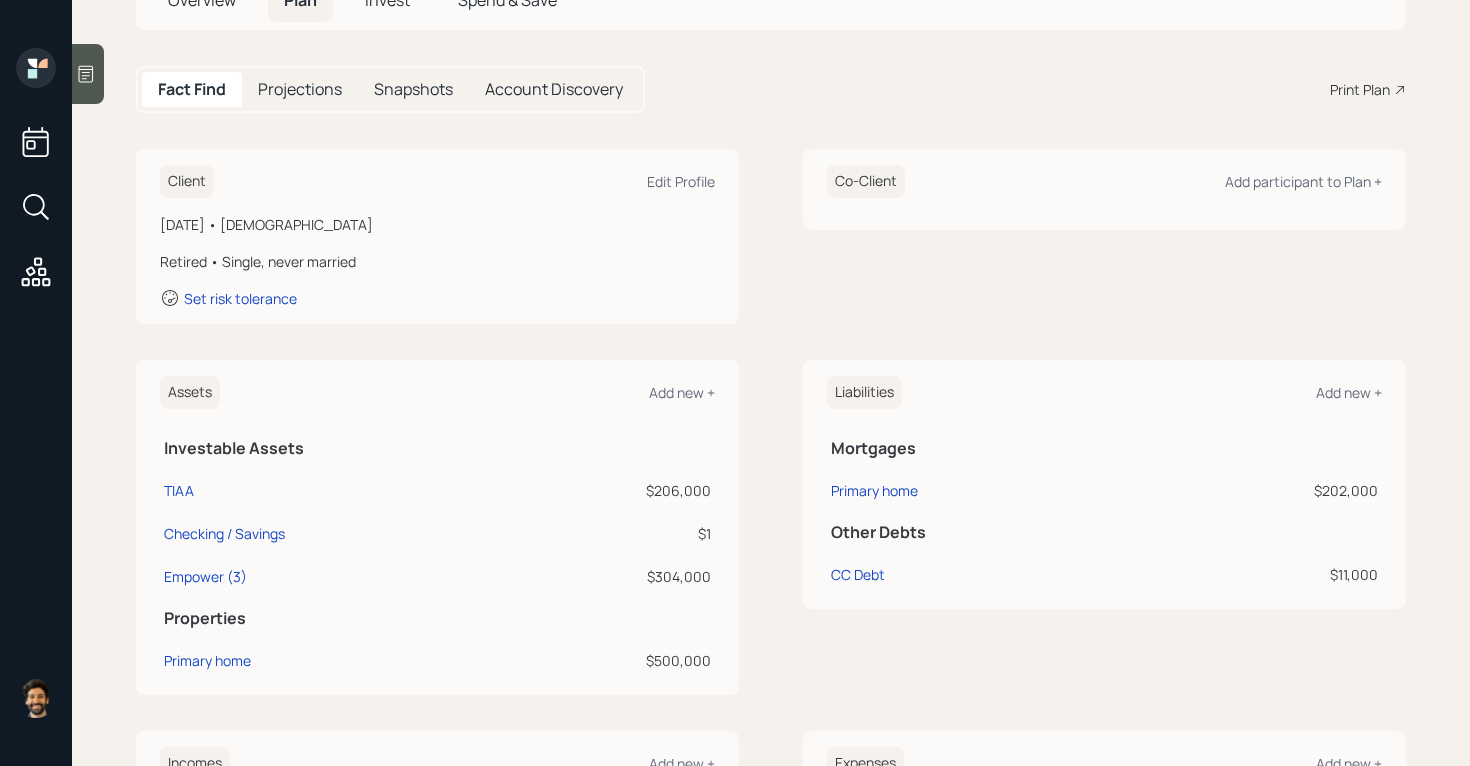 scroll, scrollTop: 178, scrollLeft: 0, axis: vertical 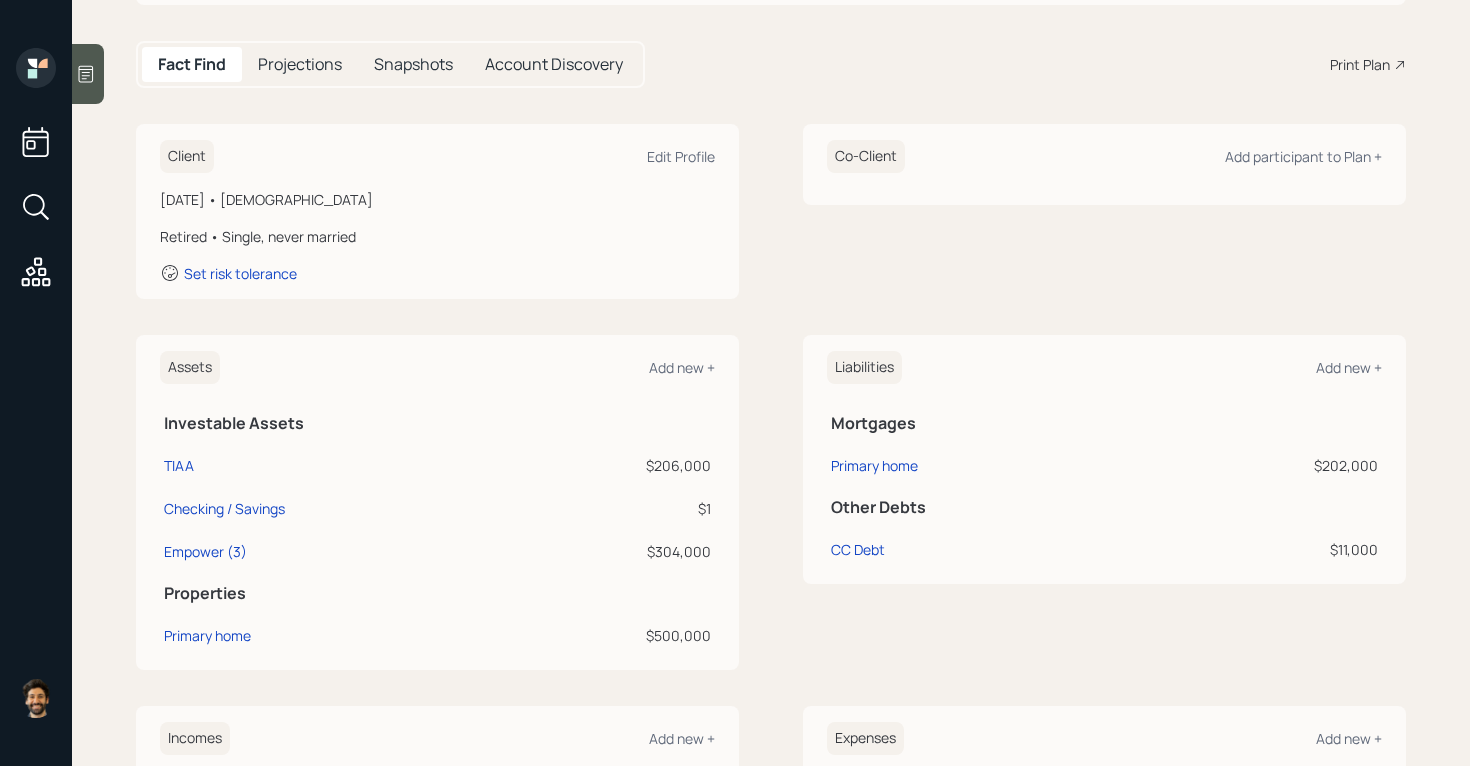 click at bounding box center [88, 74] 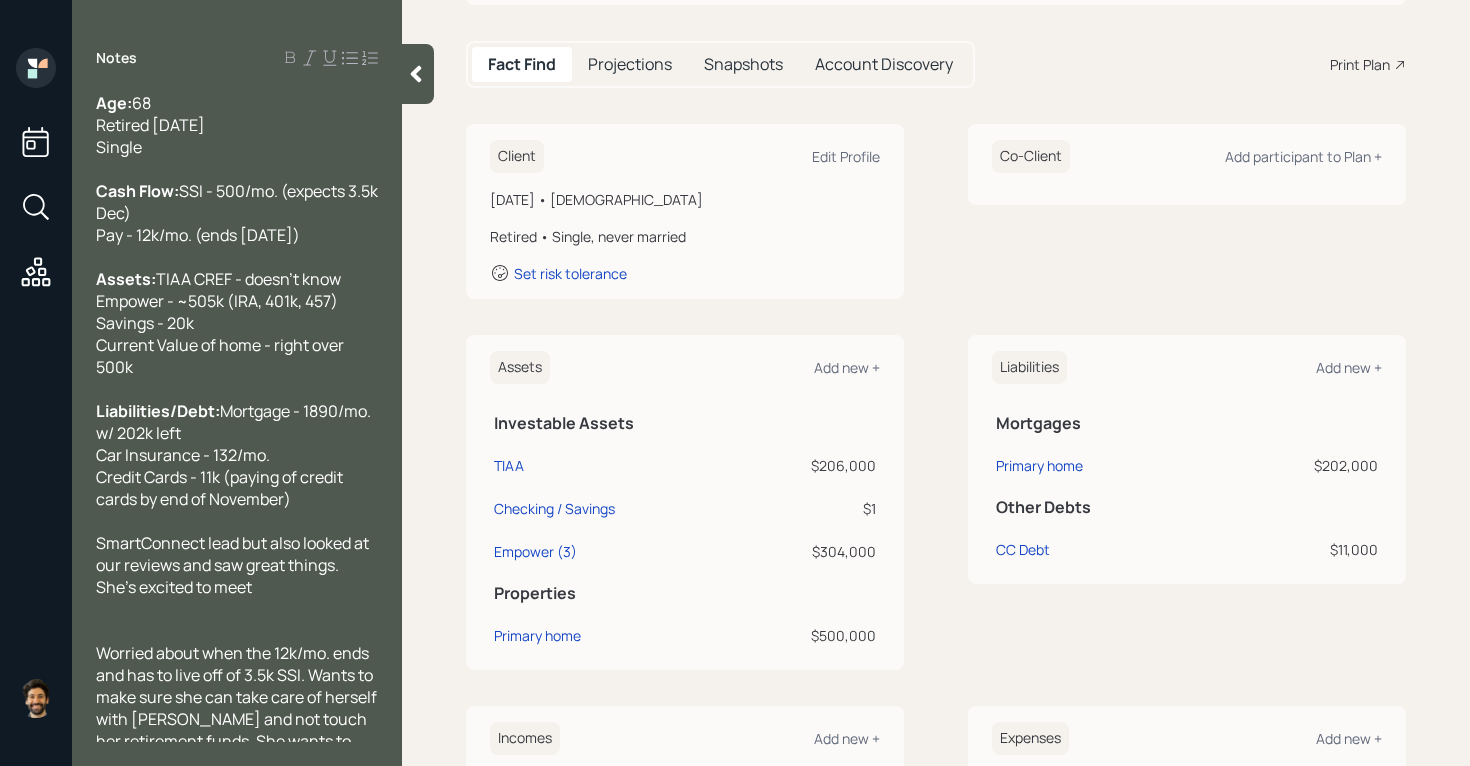 scroll, scrollTop: 339, scrollLeft: 0, axis: vertical 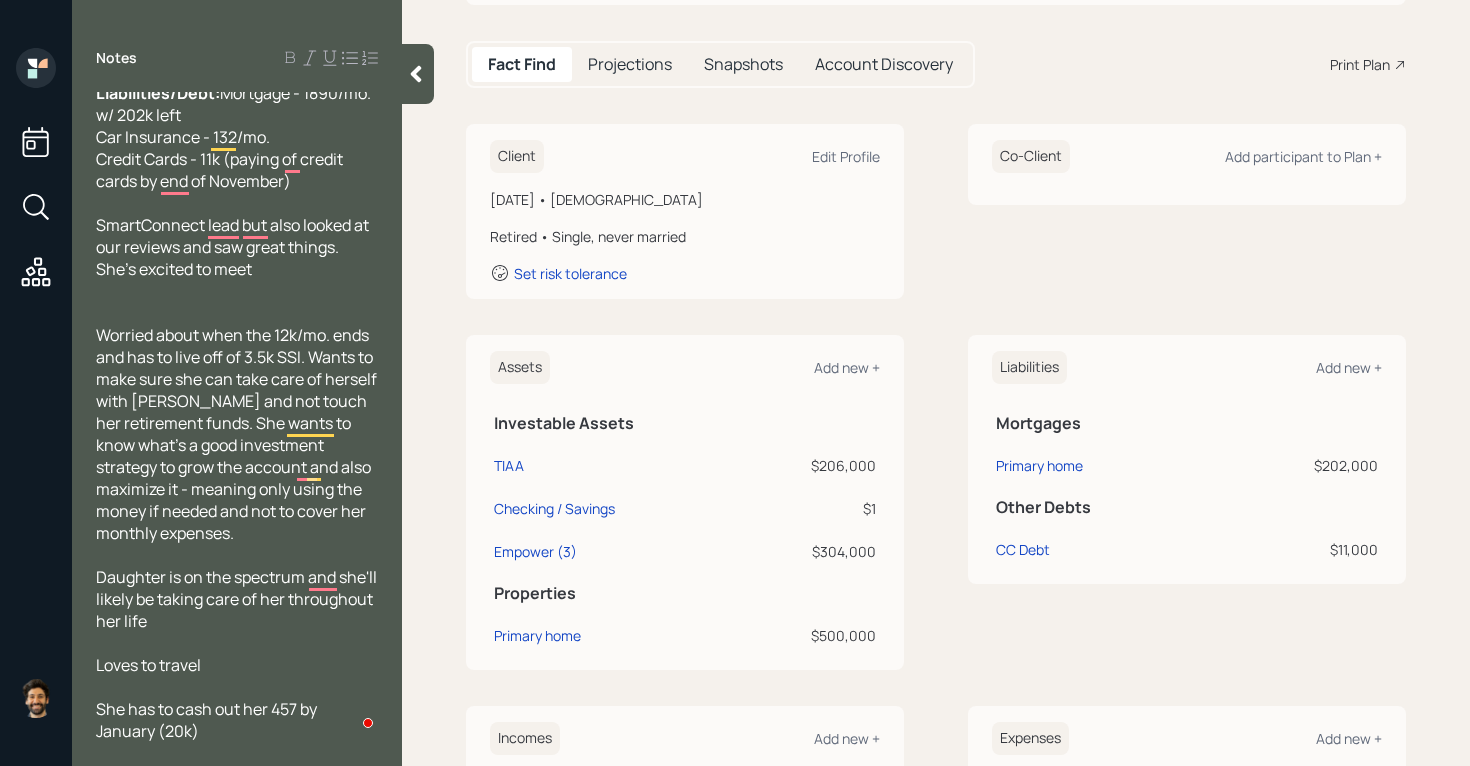 click 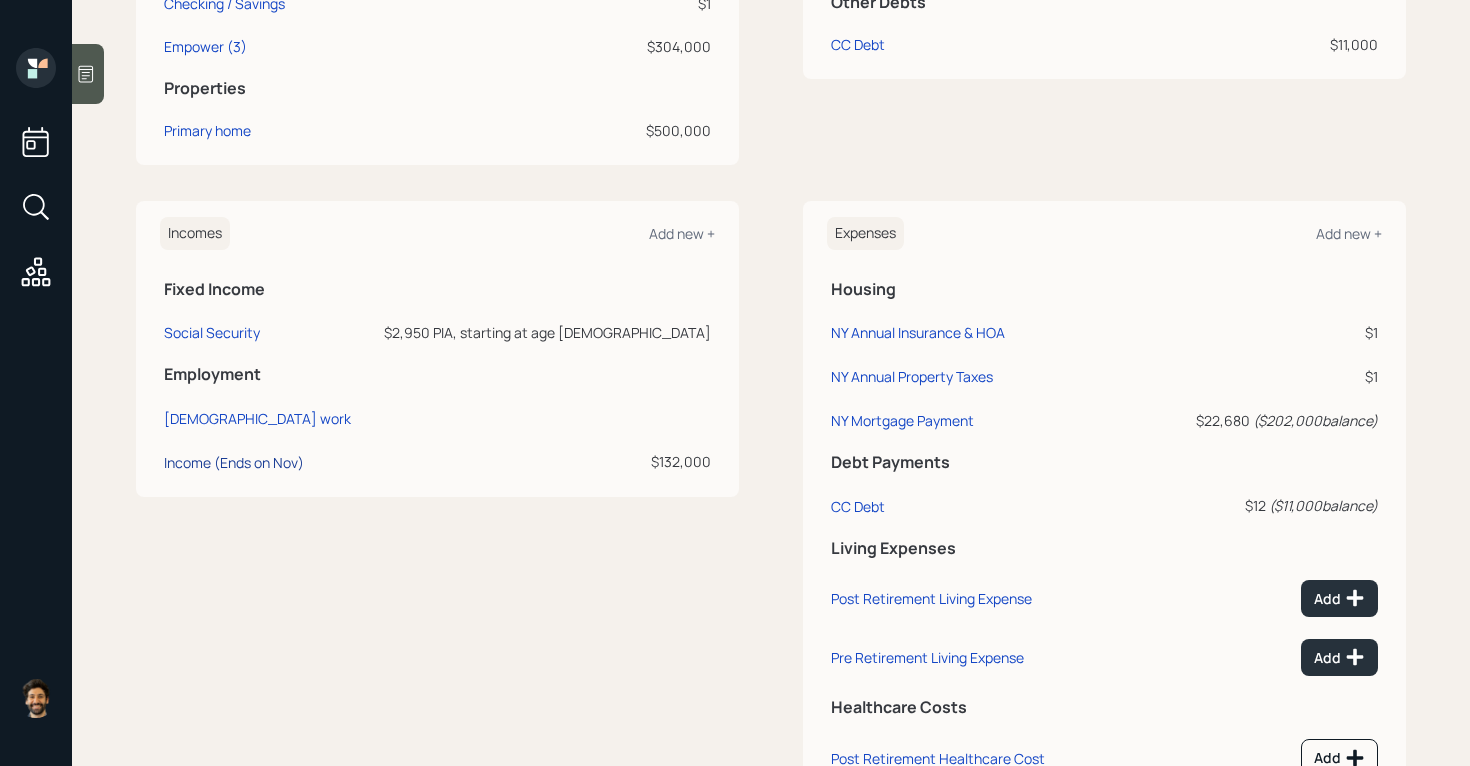 scroll, scrollTop: 664, scrollLeft: 0, axis: vertical 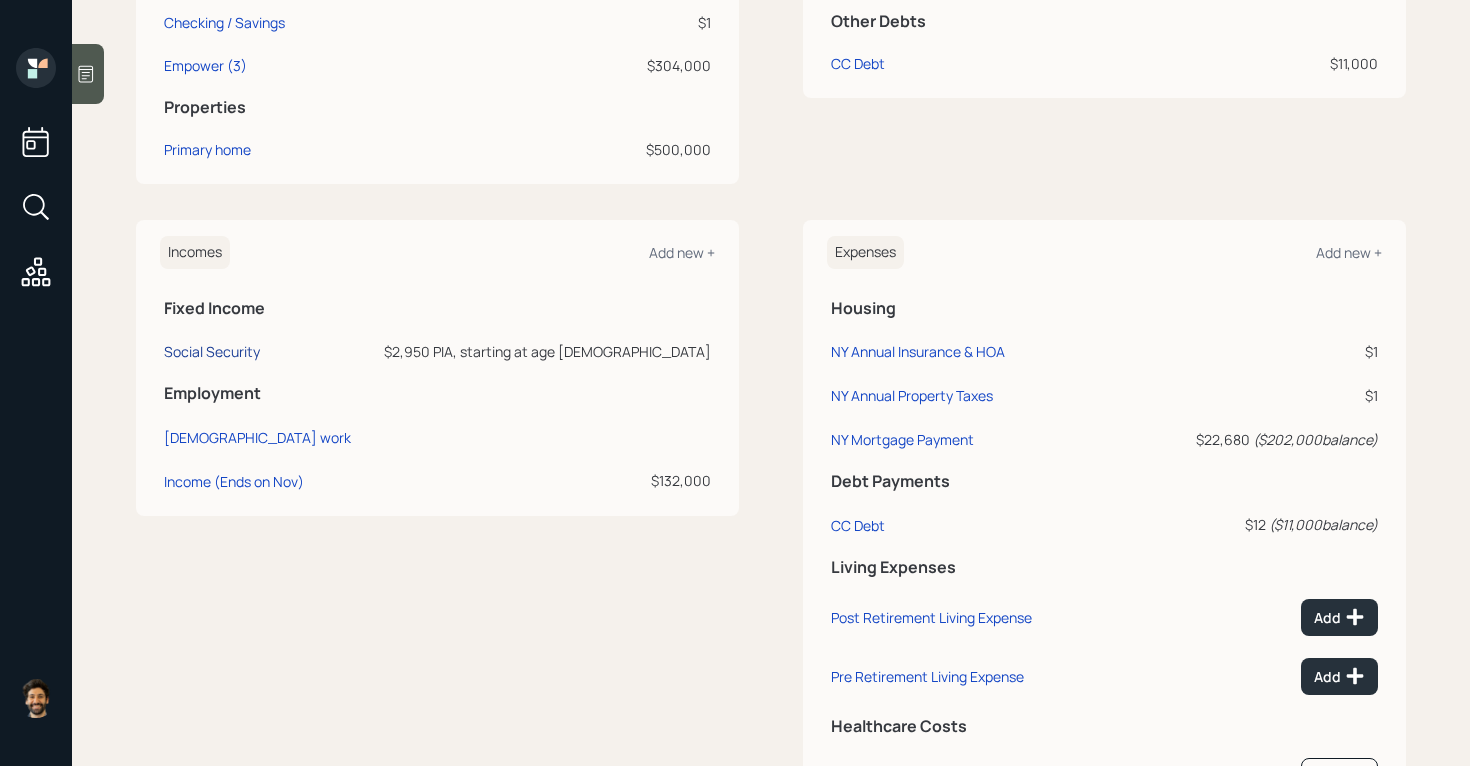 click on "Social Security" at bounding box center (212, 351) 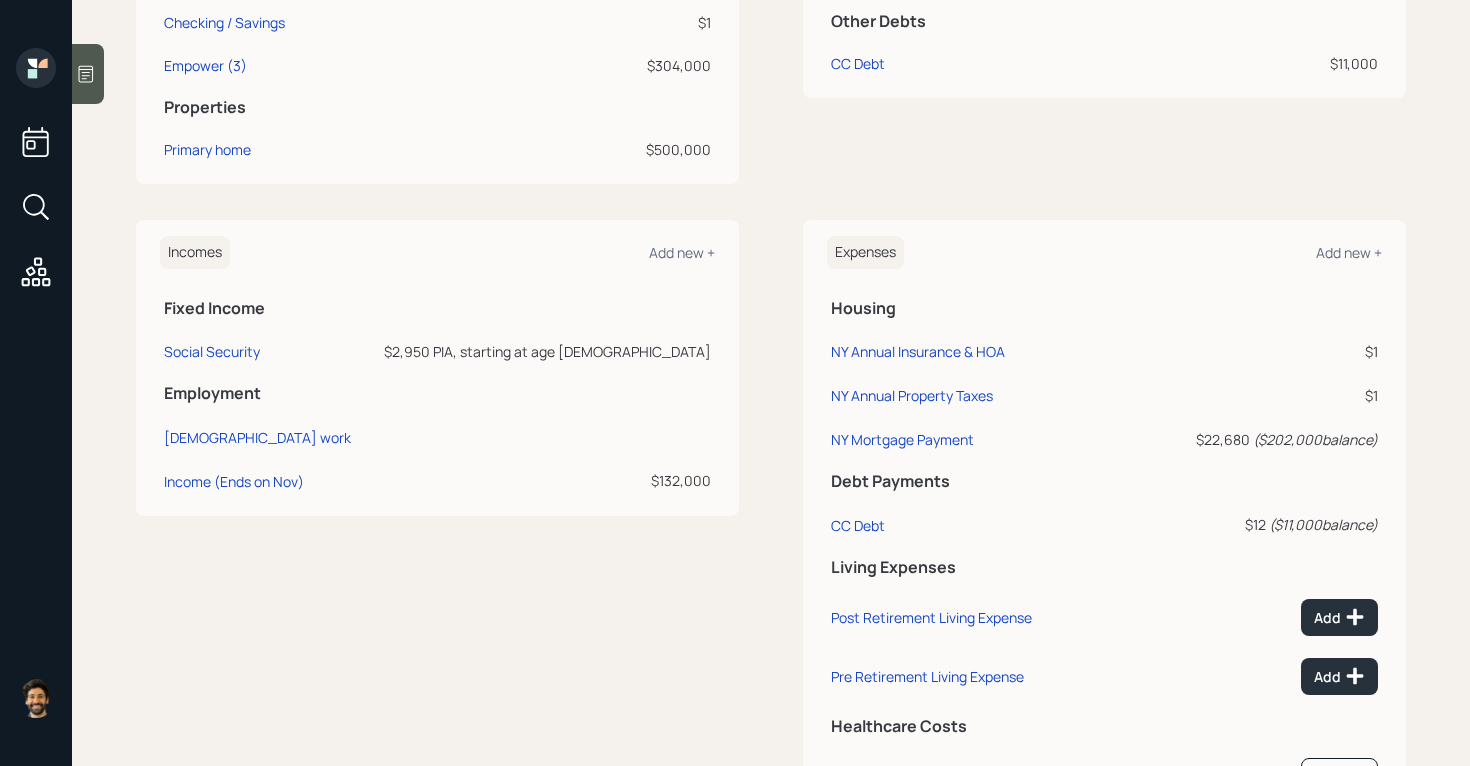 scroll, scrollTop: 0, scrollLeft: 0, axis: both 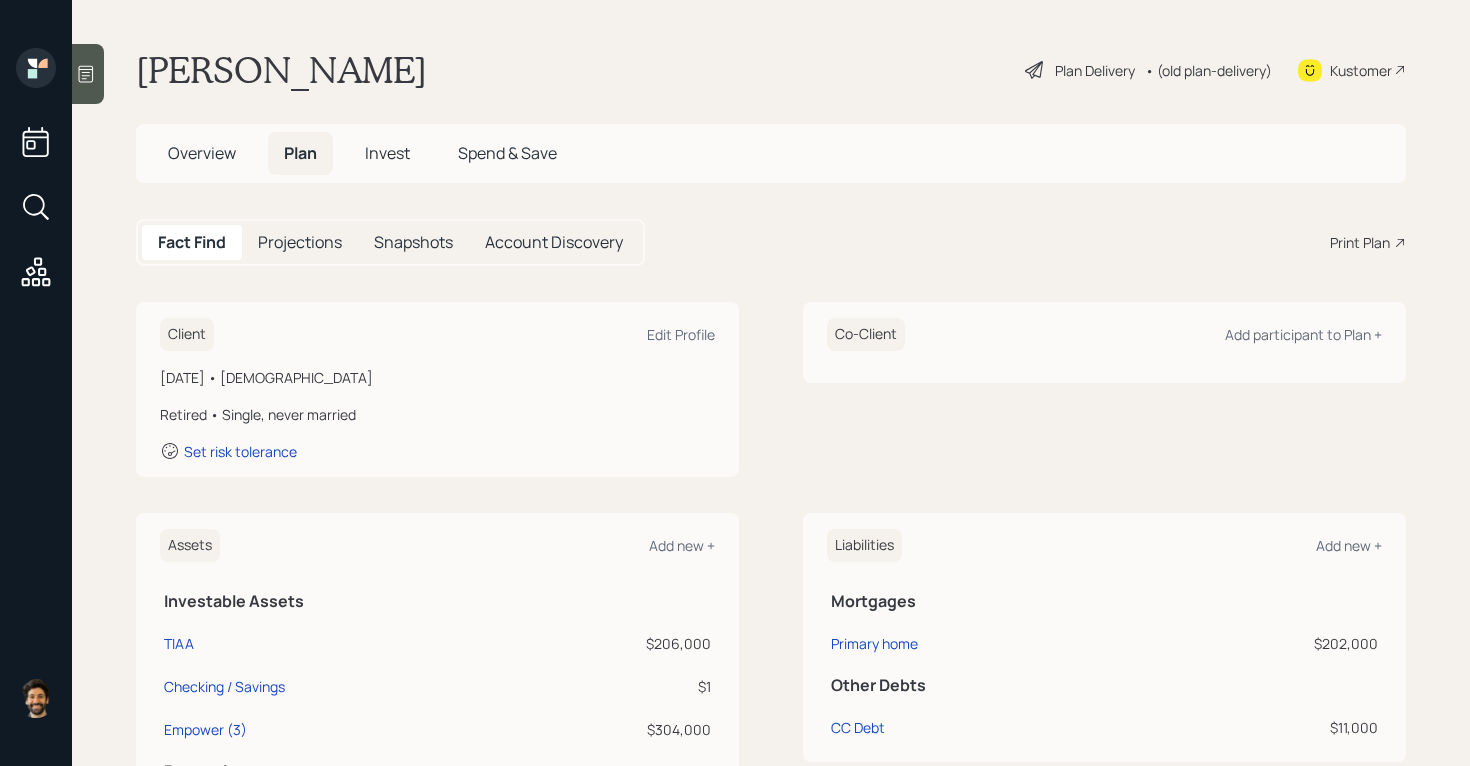 click on "Projections" at bounding box center (300, 242) 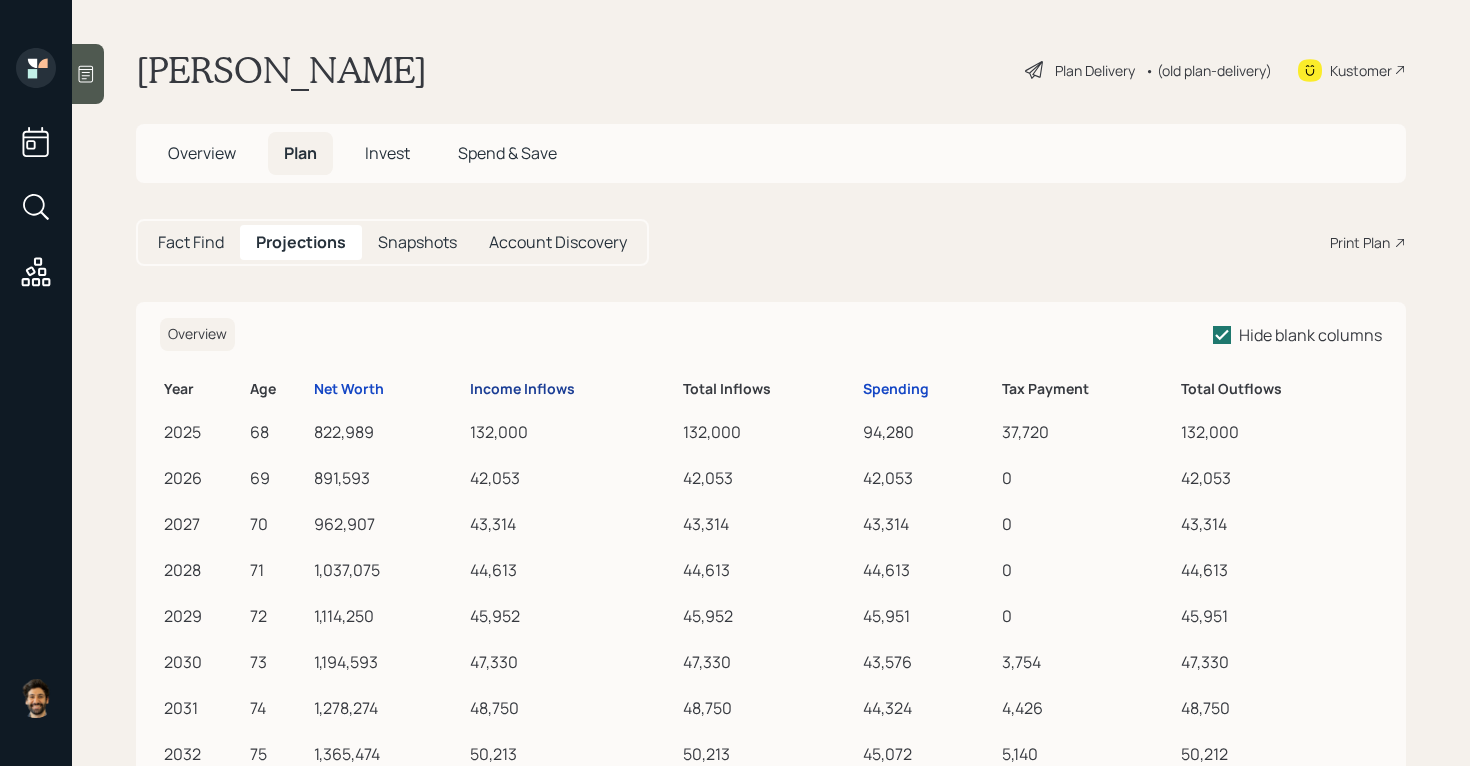 click on "Income Inflows" at bounding box center (522, 389) 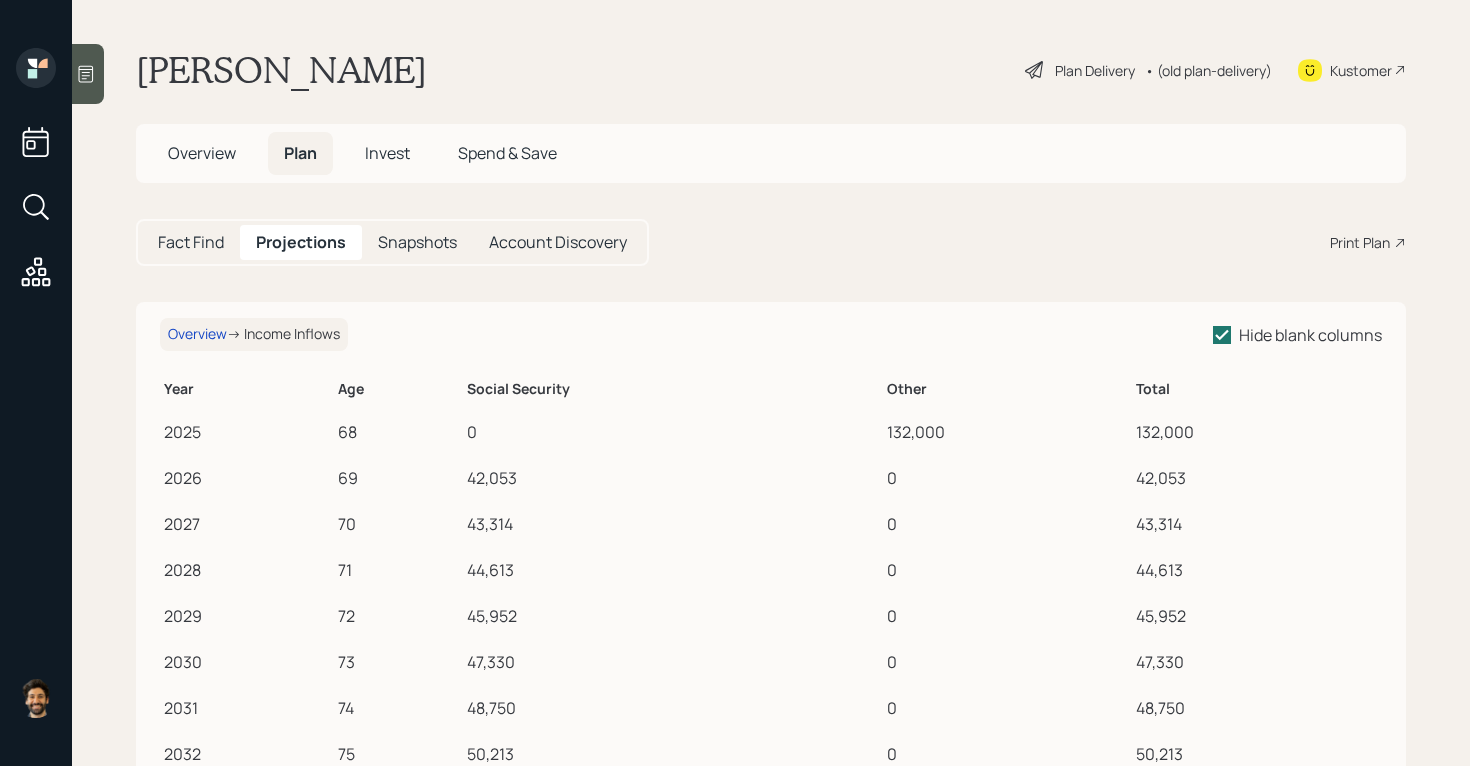 click on "Fact Find" at bounding box center (191, 242) 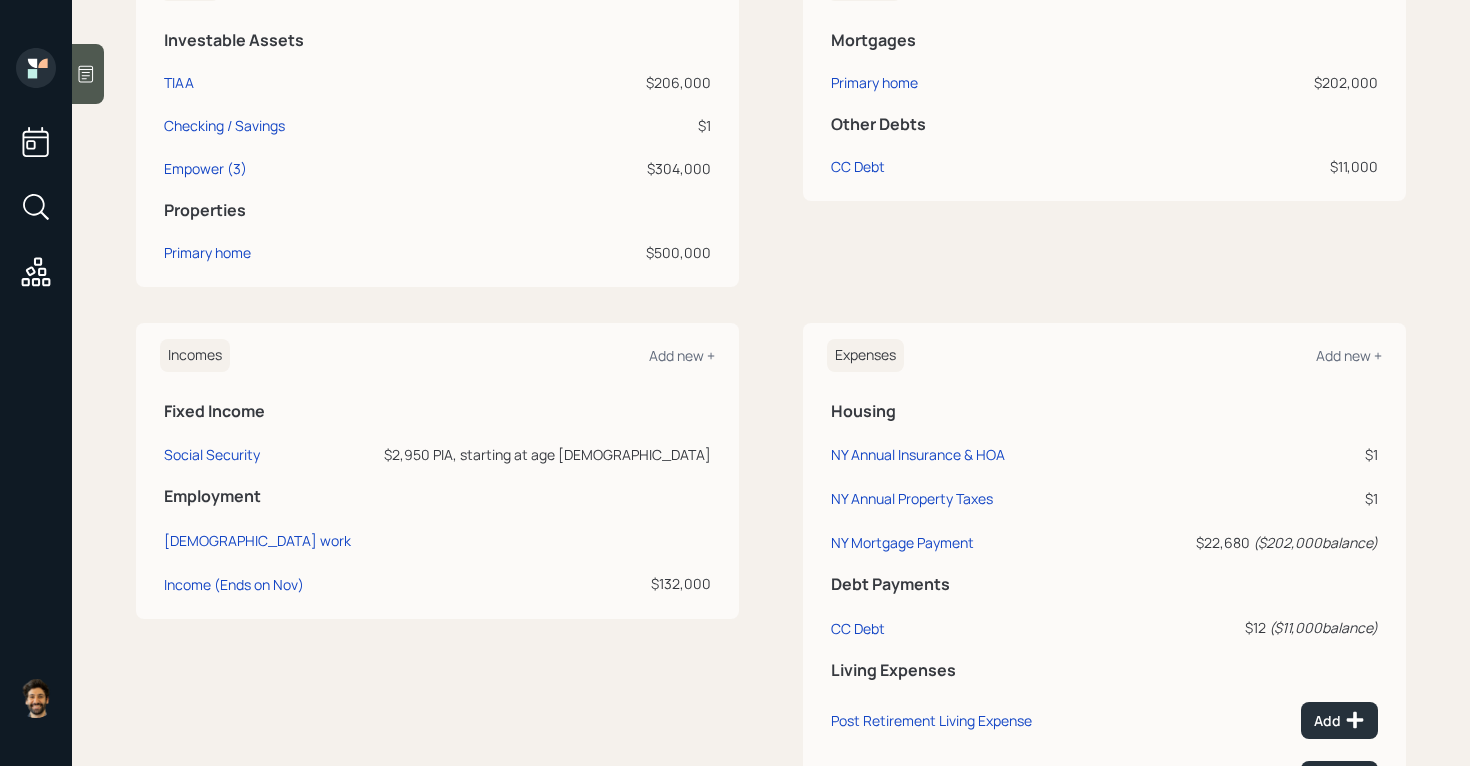 scroll, scrollTop: 555, scrollLeft: 0, axis: vertical 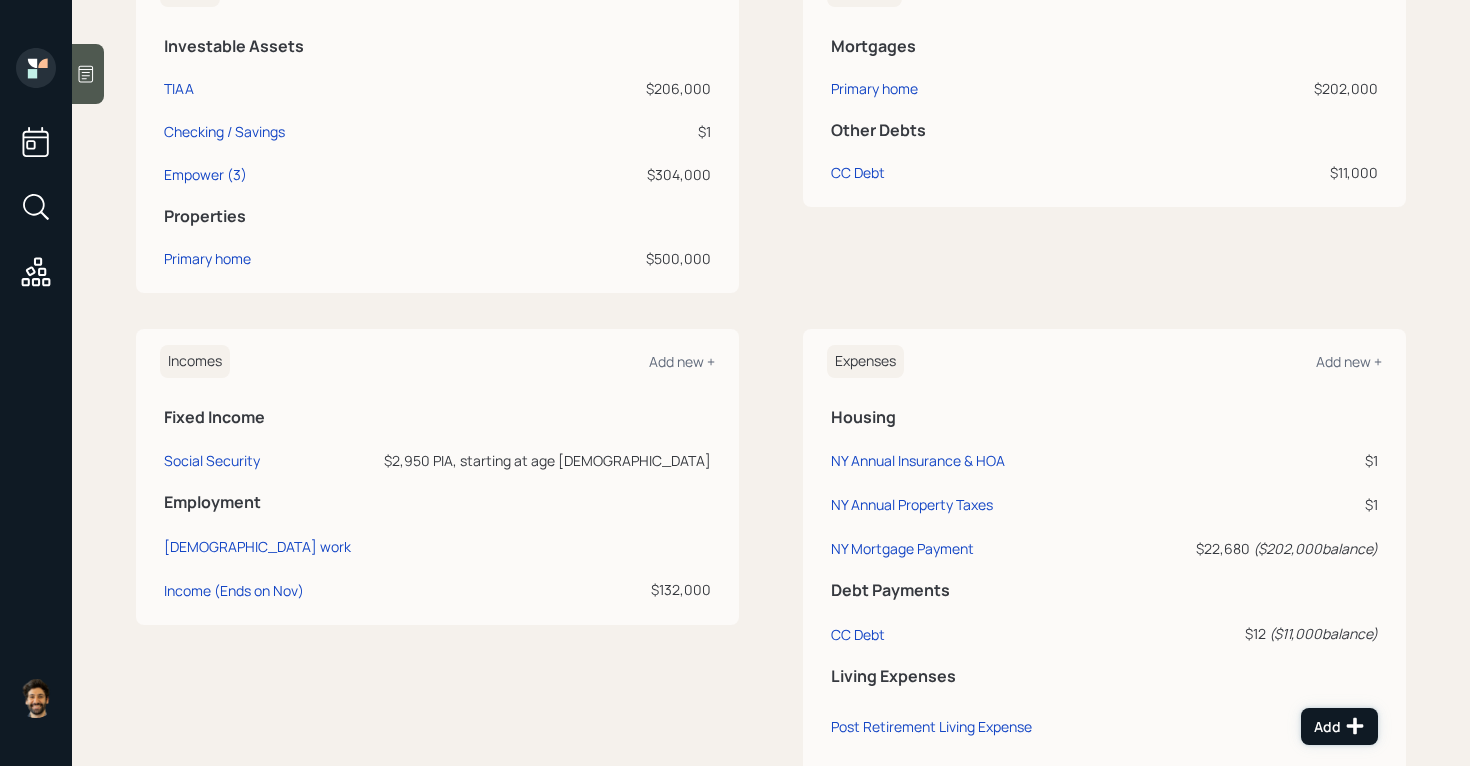 click on "Add" at bounding box center [1339, 726] 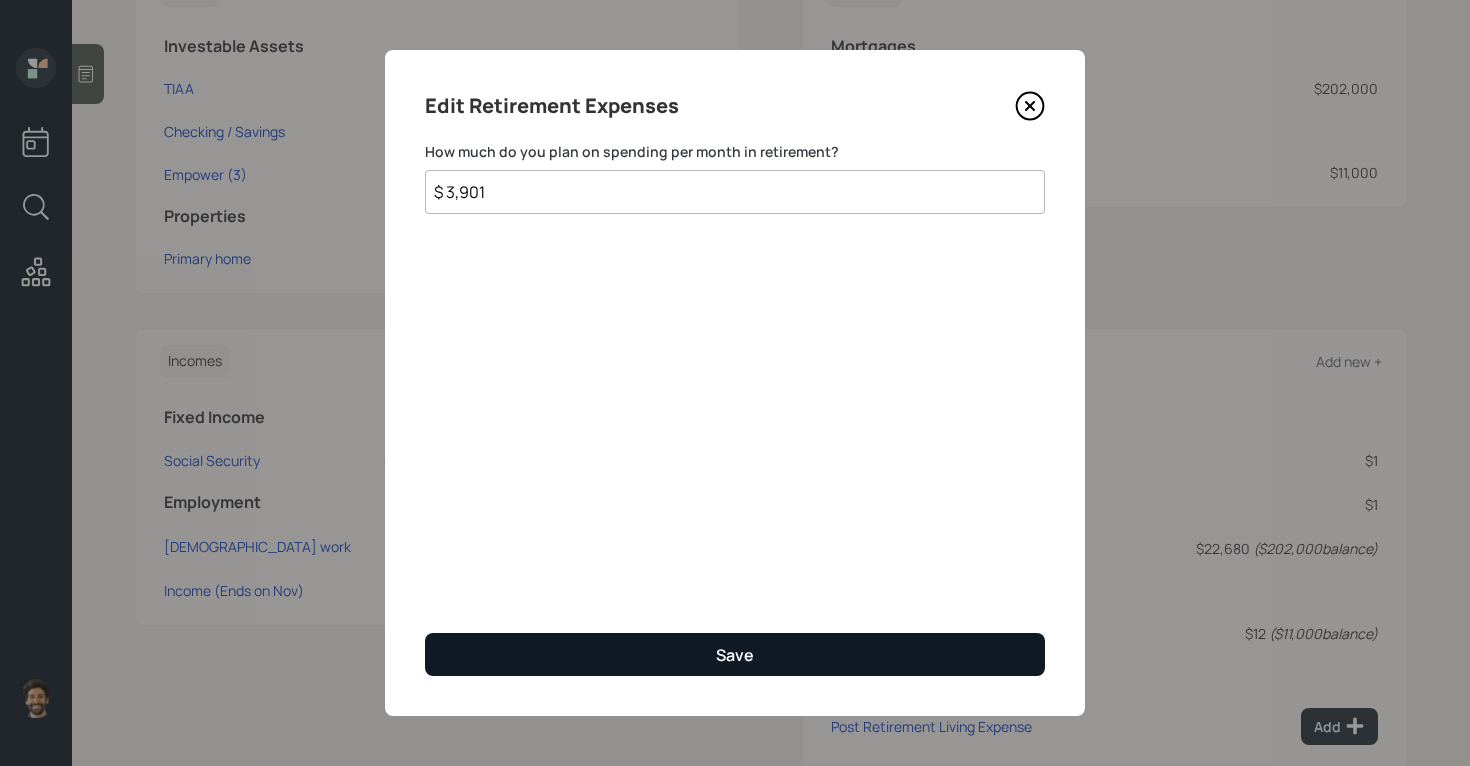type on "$ 3,901" 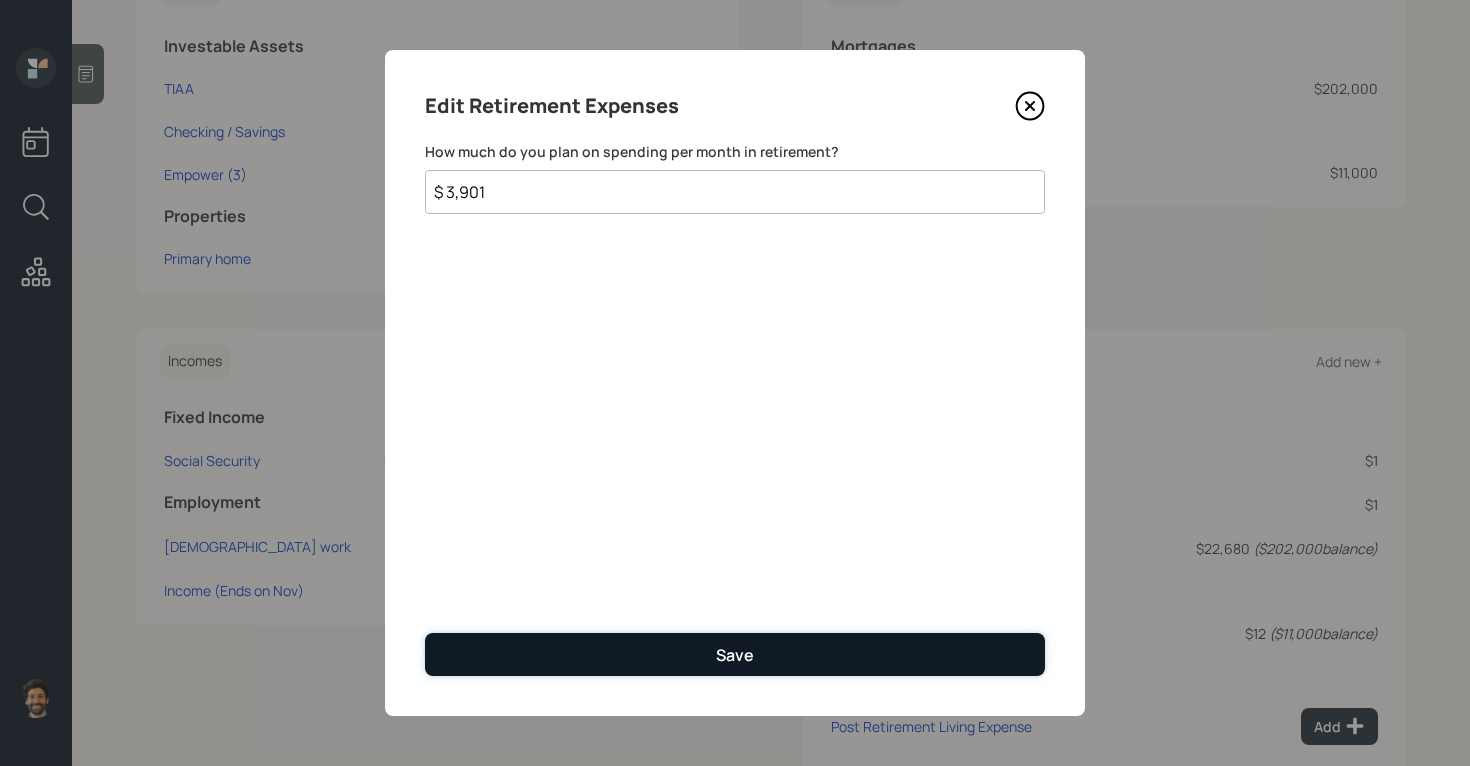 click on "Save" at bounding box center (735, 654) 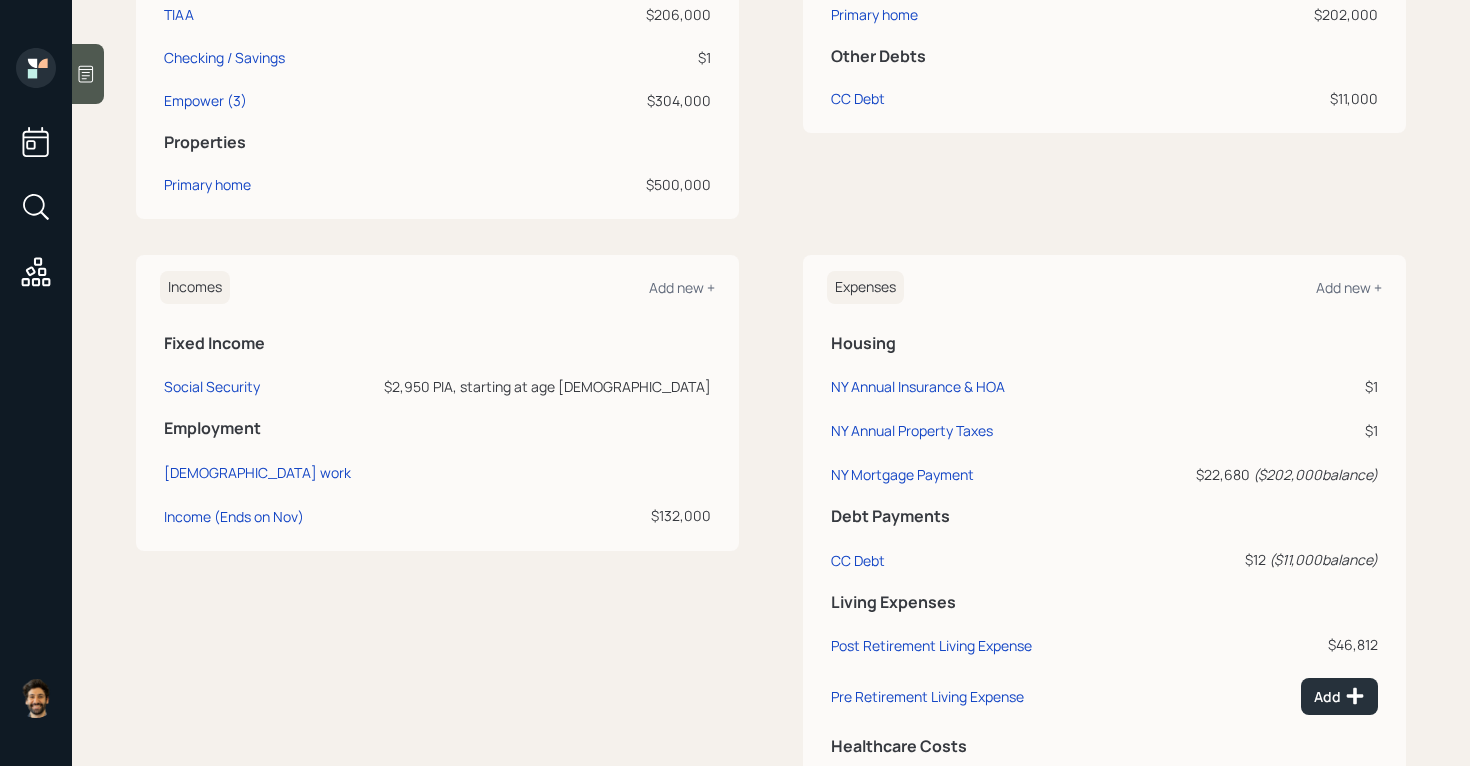 scroll, scrollTop: 747, scrollLeft: 0, axis: vertical 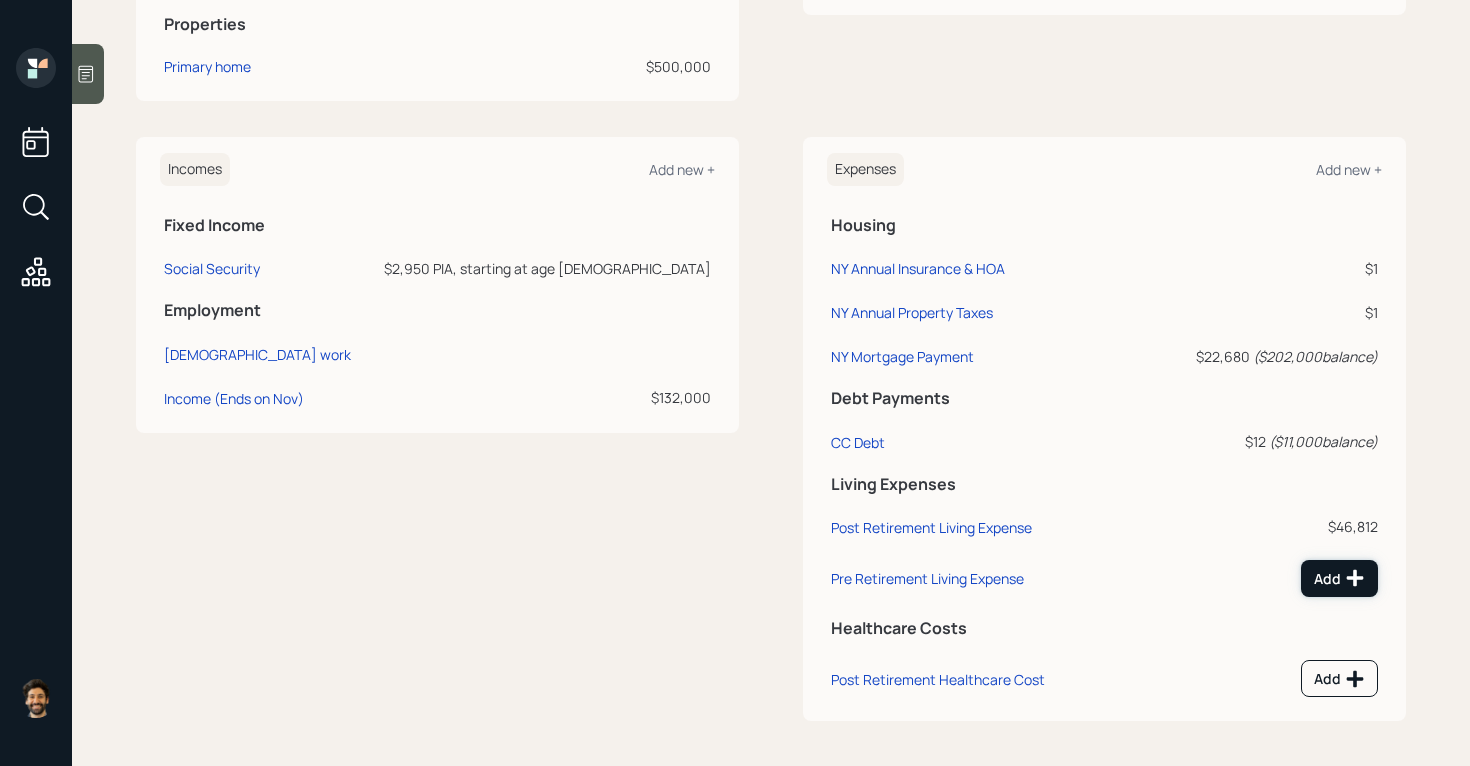 click 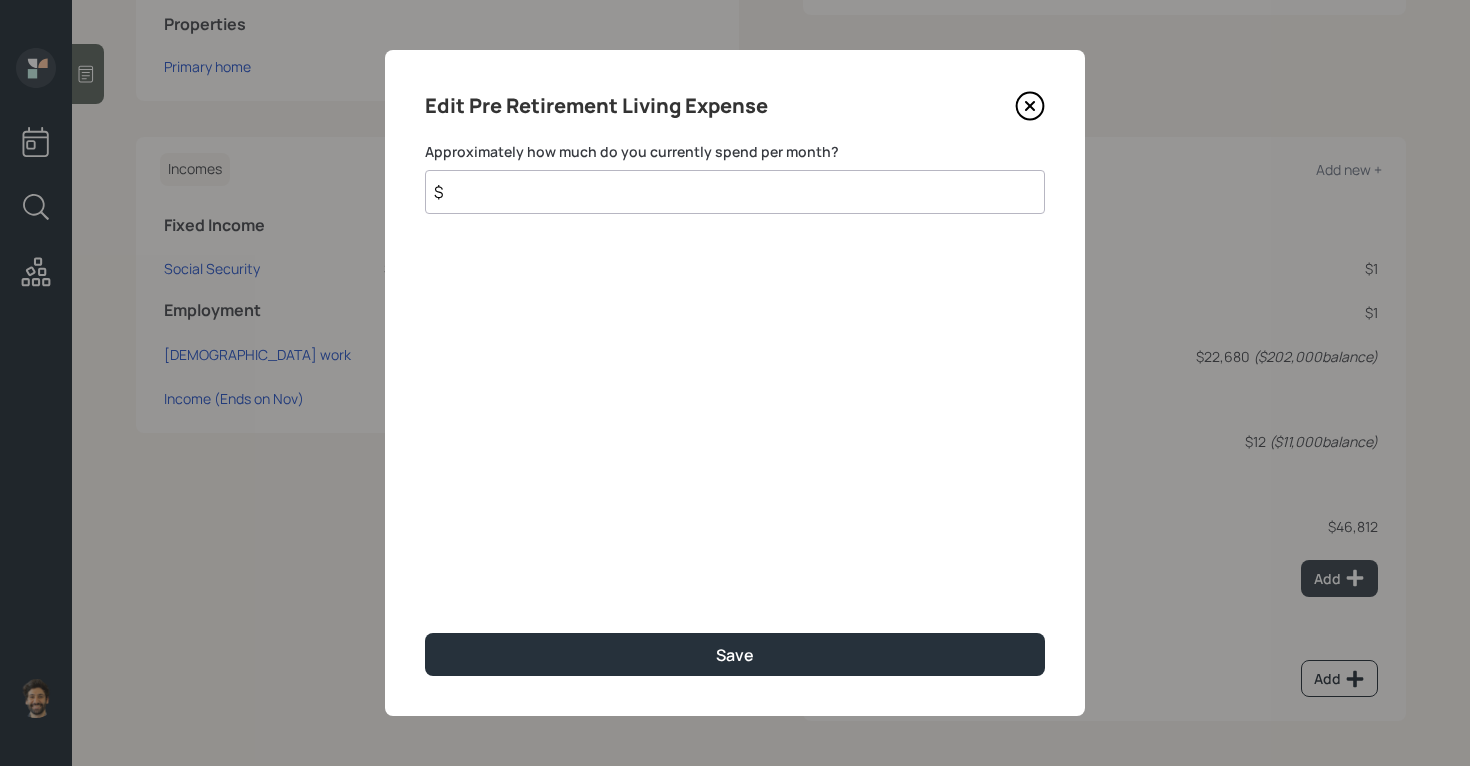 click on "$" at bounding box center (735, 192) 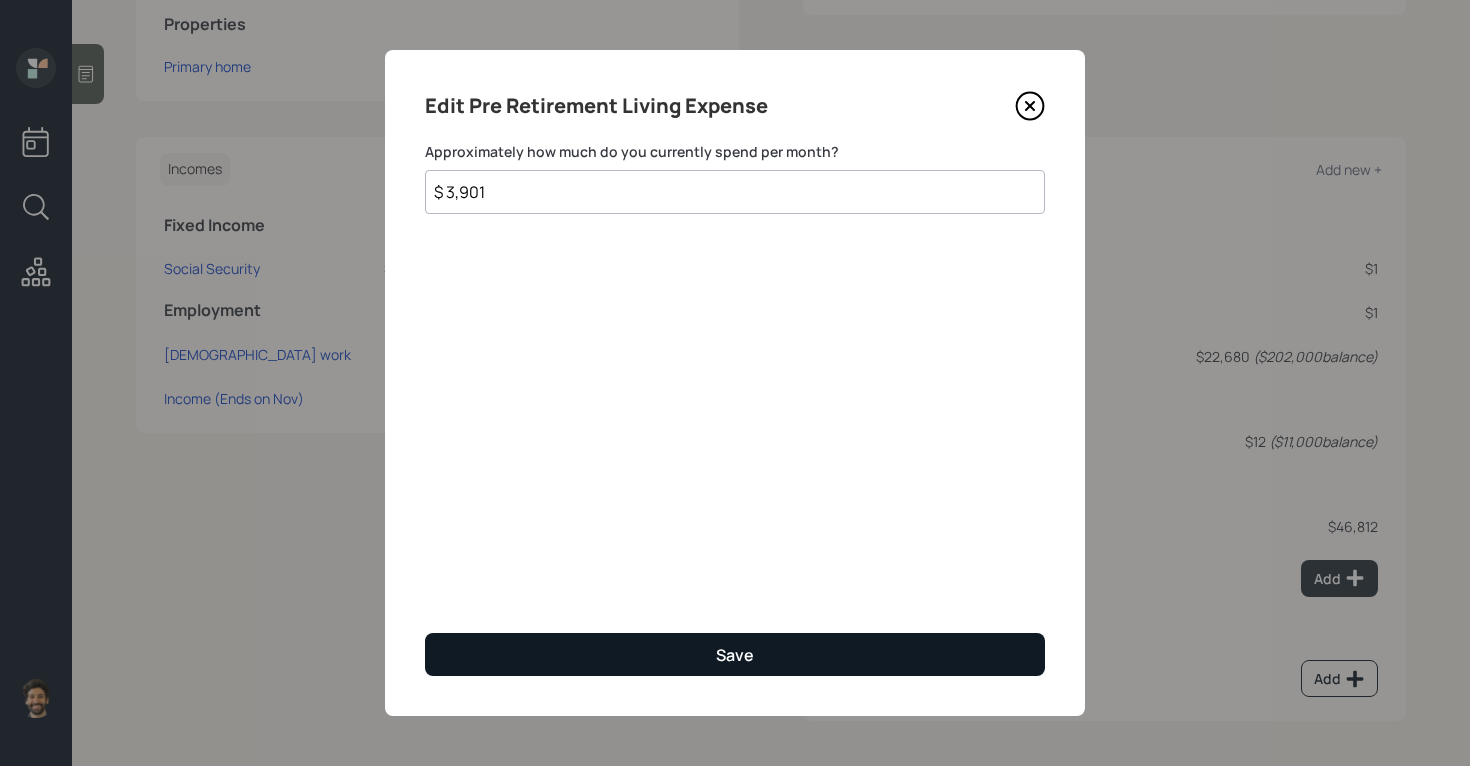 type on "$ 3,901" 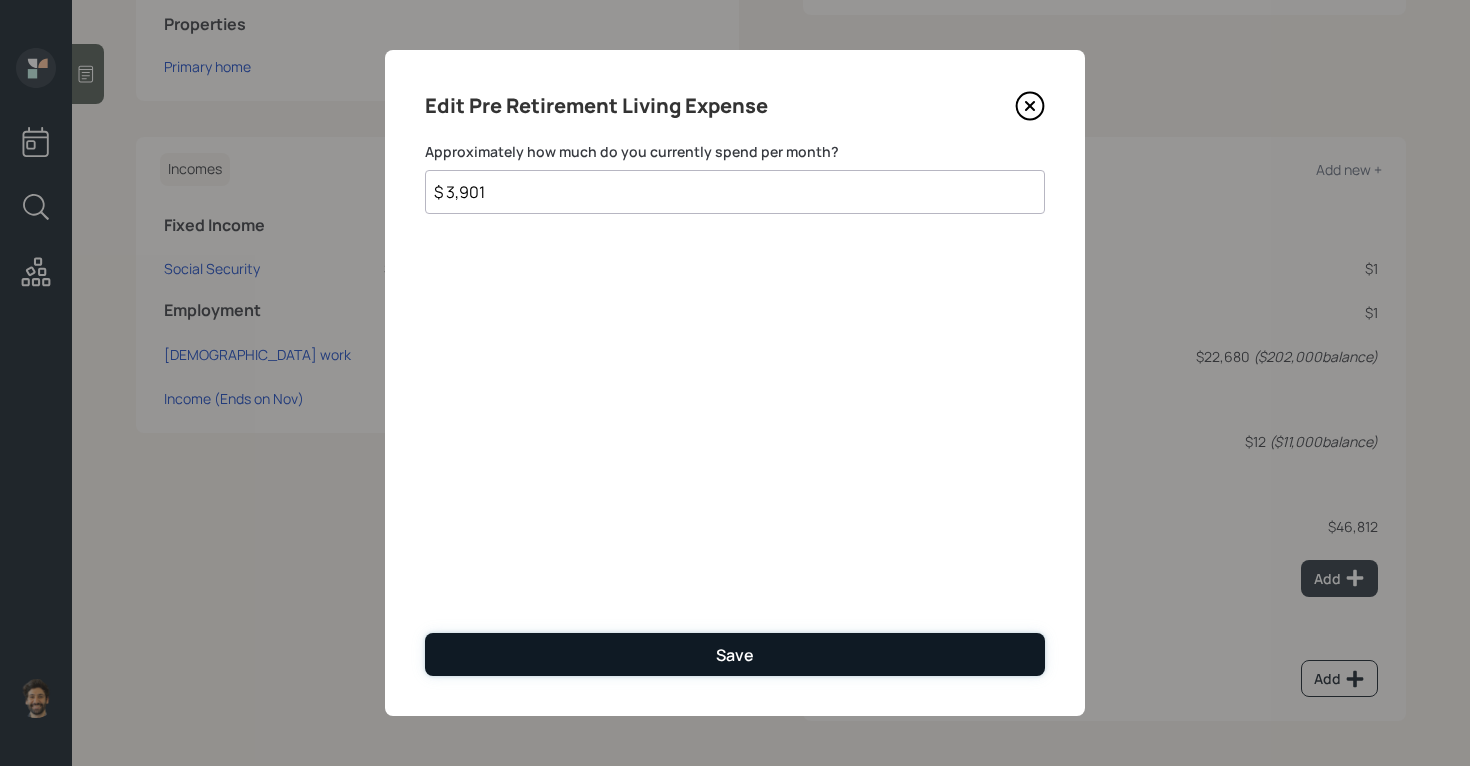 click on "Save" at bounding box center [735, 654] 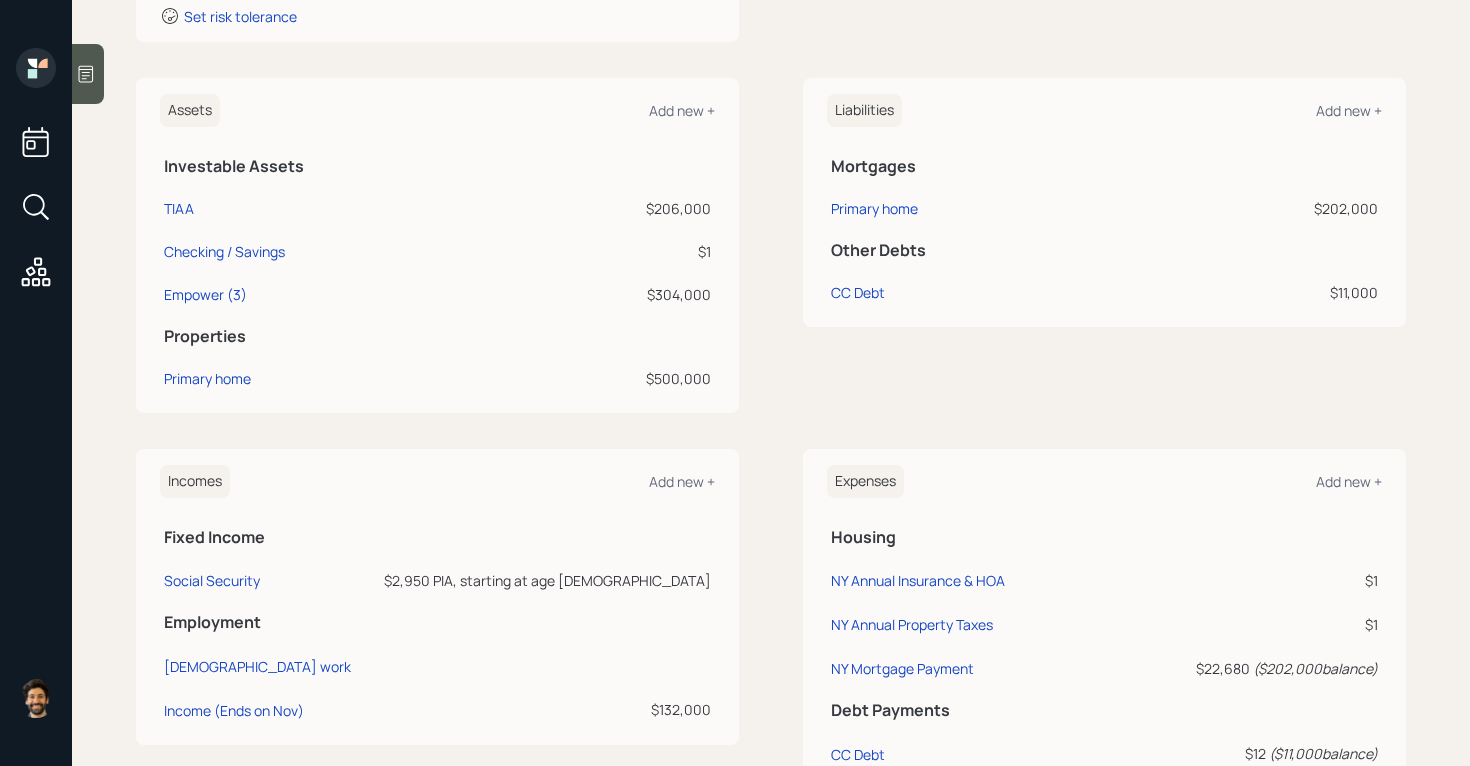 scroll, scrollTop: 418, scrollLeft: 0, axis: vertical 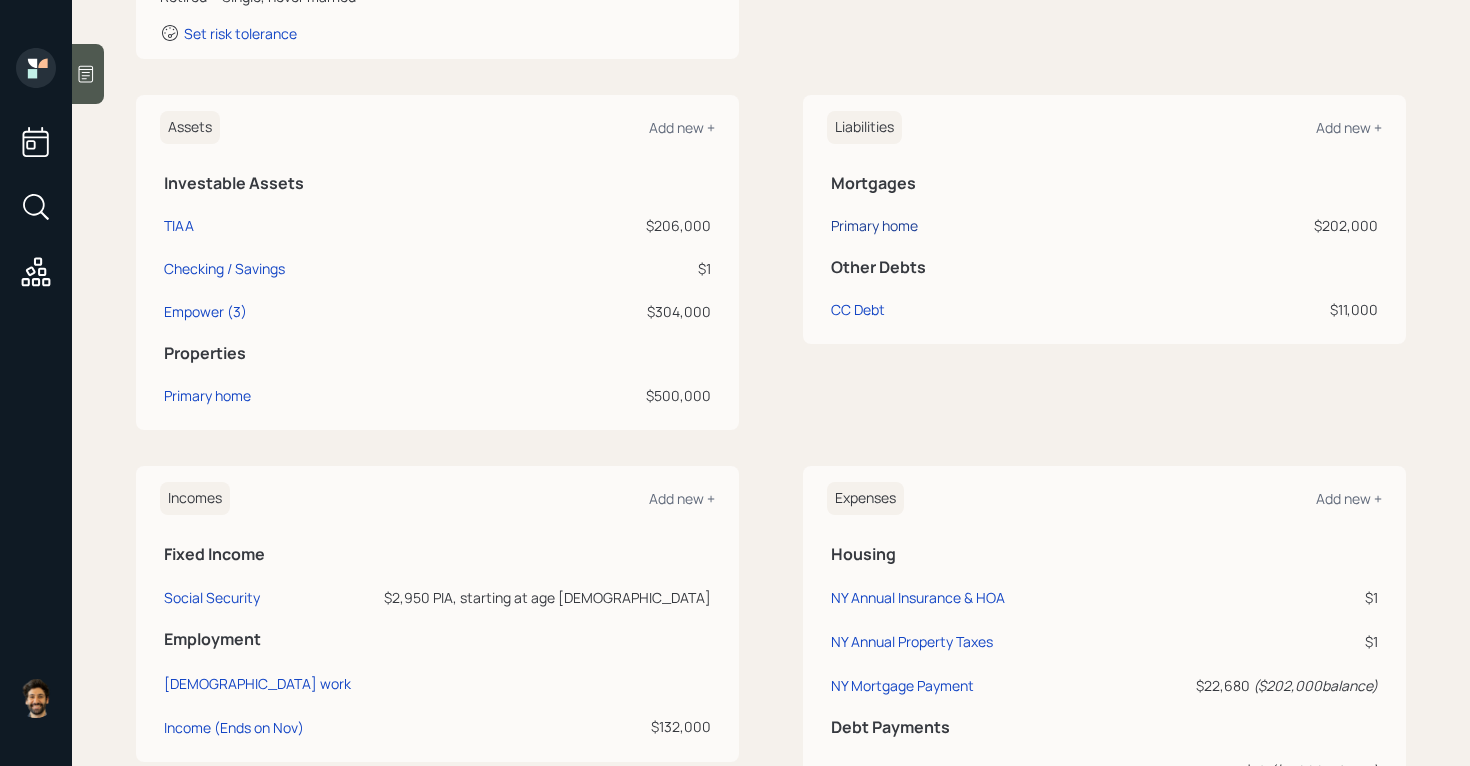 click on "Primary home" at bounding box center (874, 225) 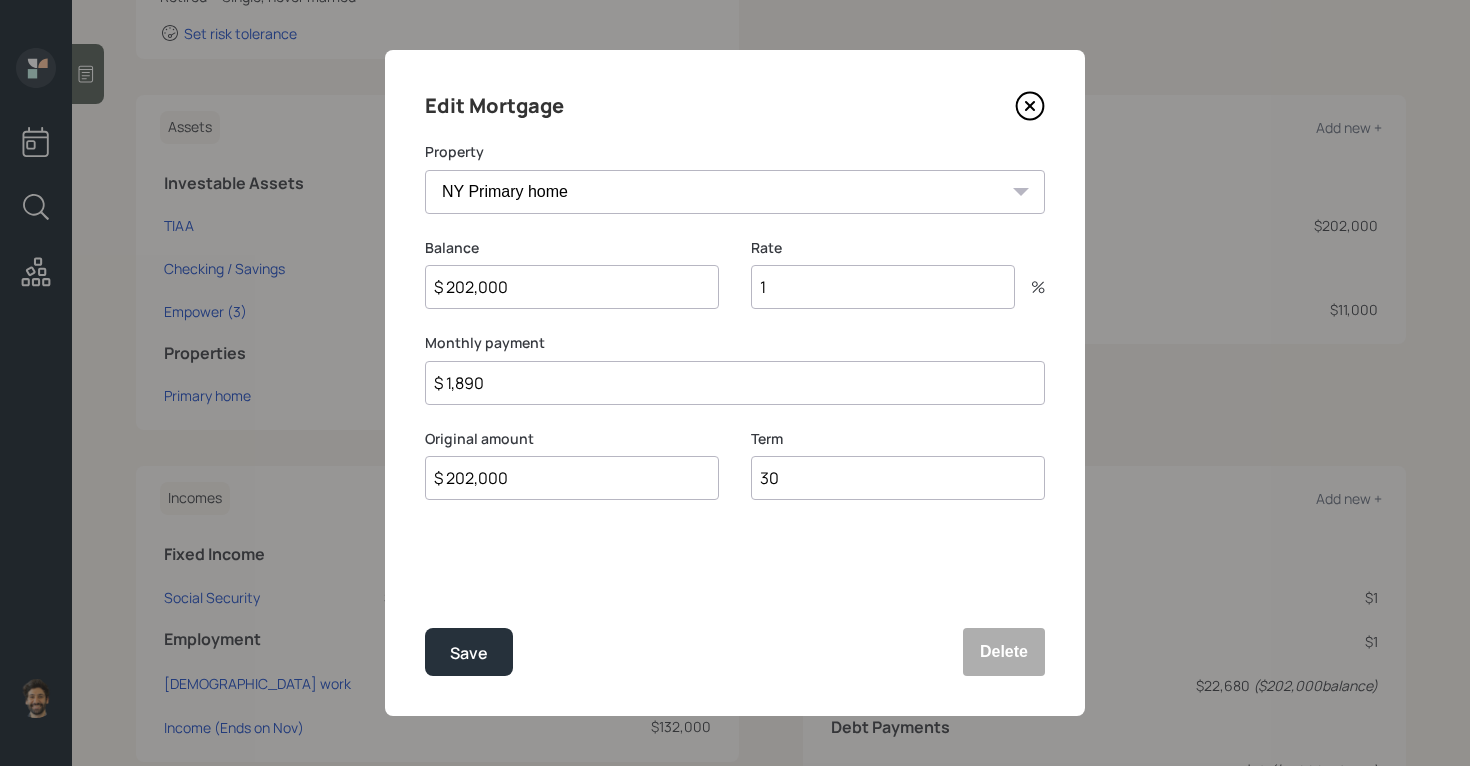 drag, startPoint x: 506, startPoint y: 381, endPoint x: 426, endPoint y: 378, distance: 80.05623 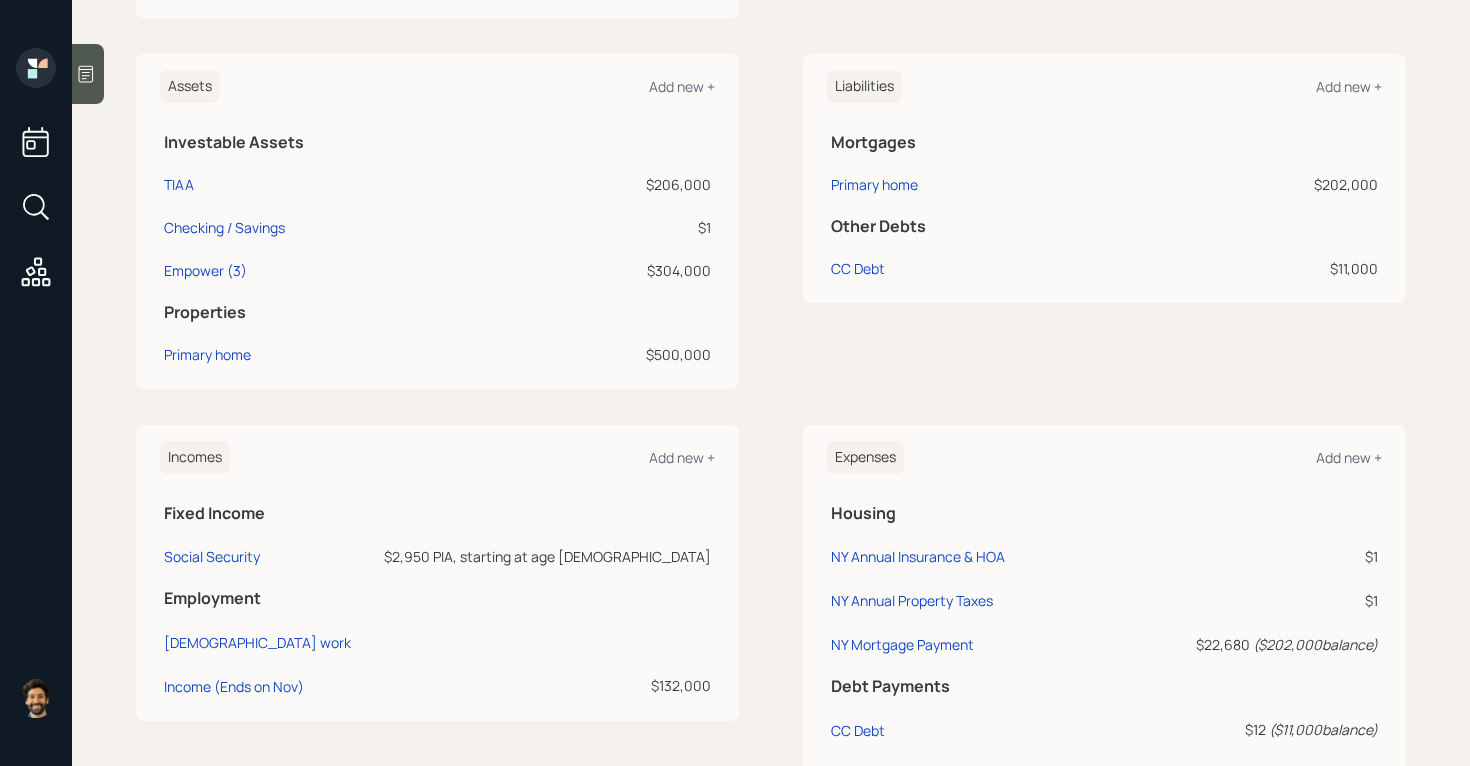 scroll, scrollTop: 400, scrollLeft: 0, axis: vertical 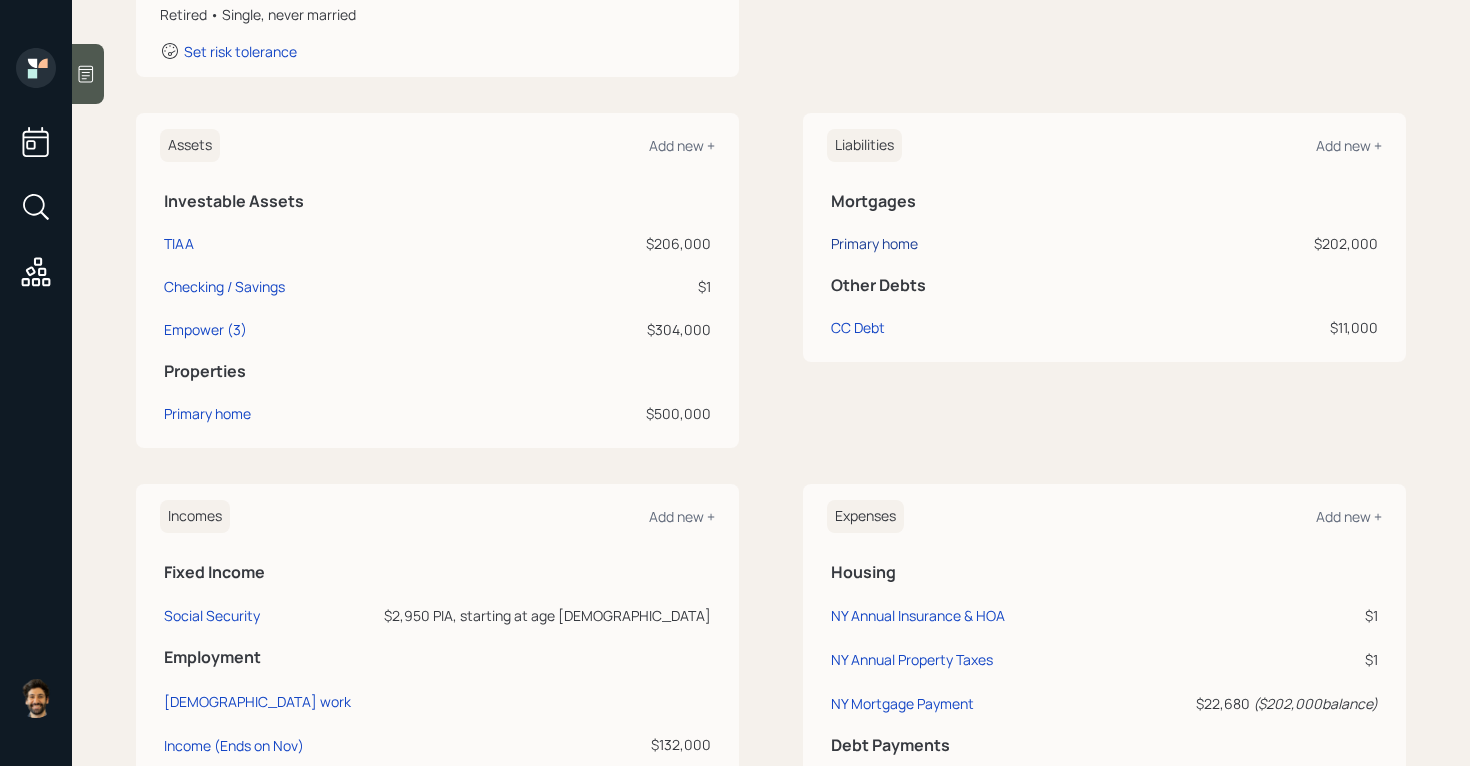 click on "Primary home" at bounding box center (874, 243) 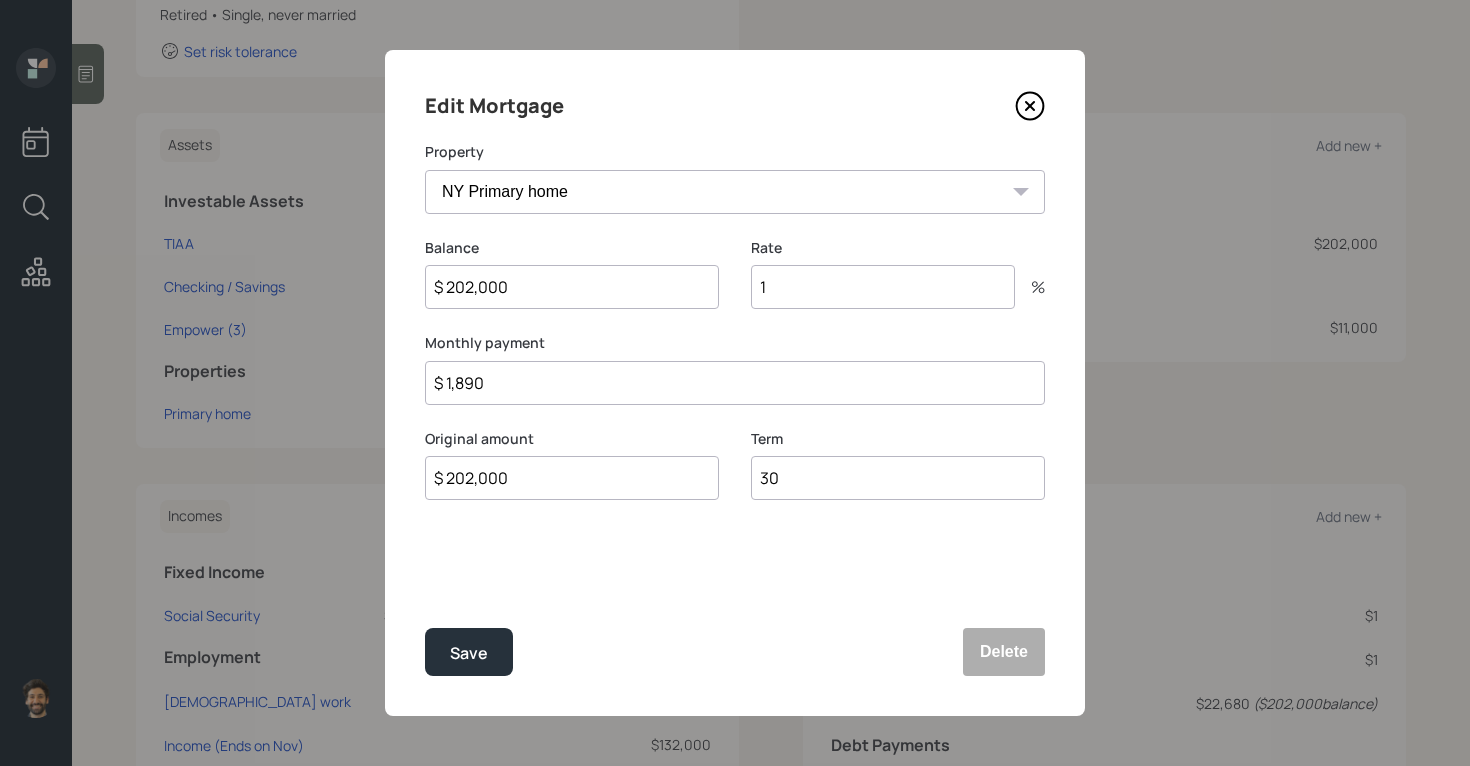 click on "$ 1,890" at bounding box center [735, 383] 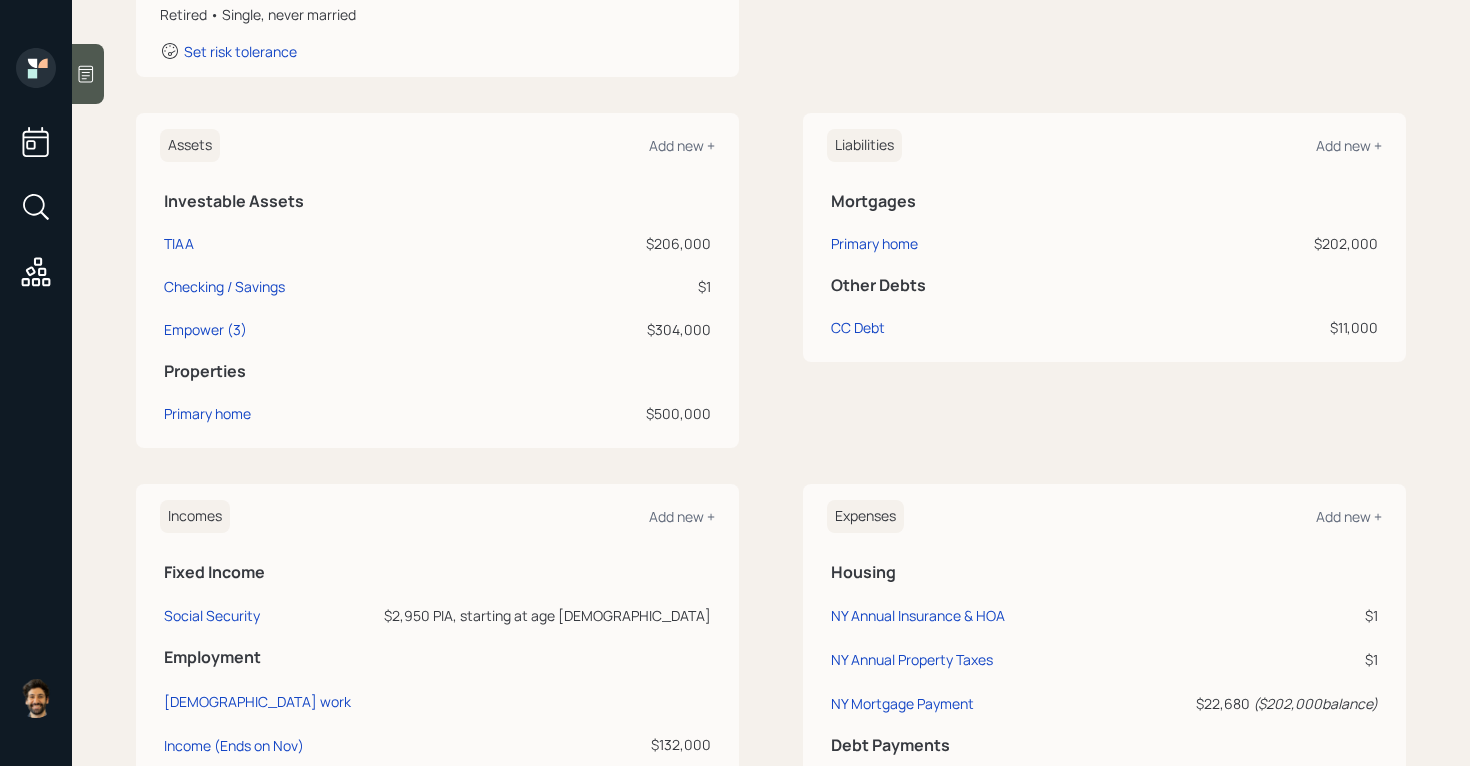 scroll, scrollTop: 735, scrollLeft: 0, axis: vertical 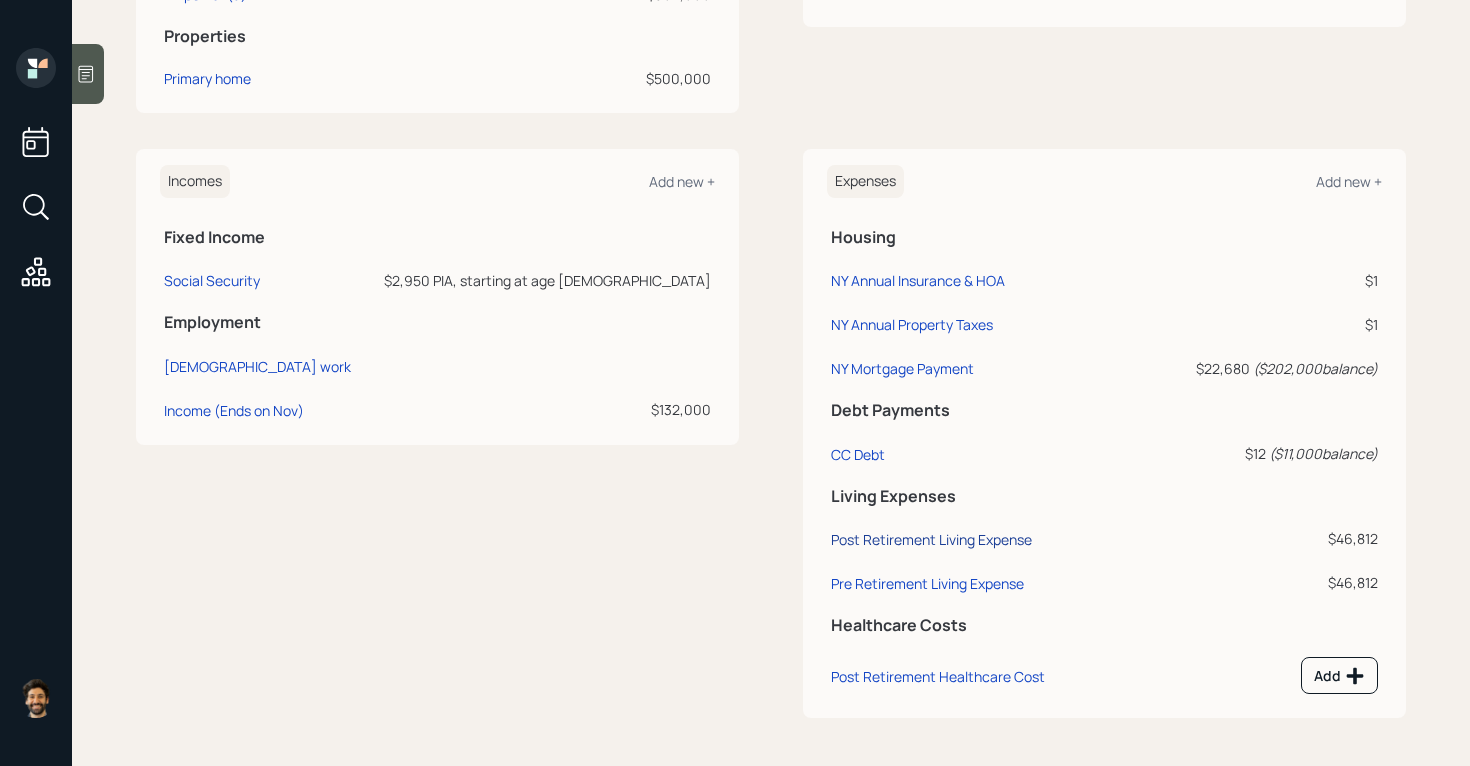 click on "Post Retirement Living Expense" at bounding box center (931, 539) 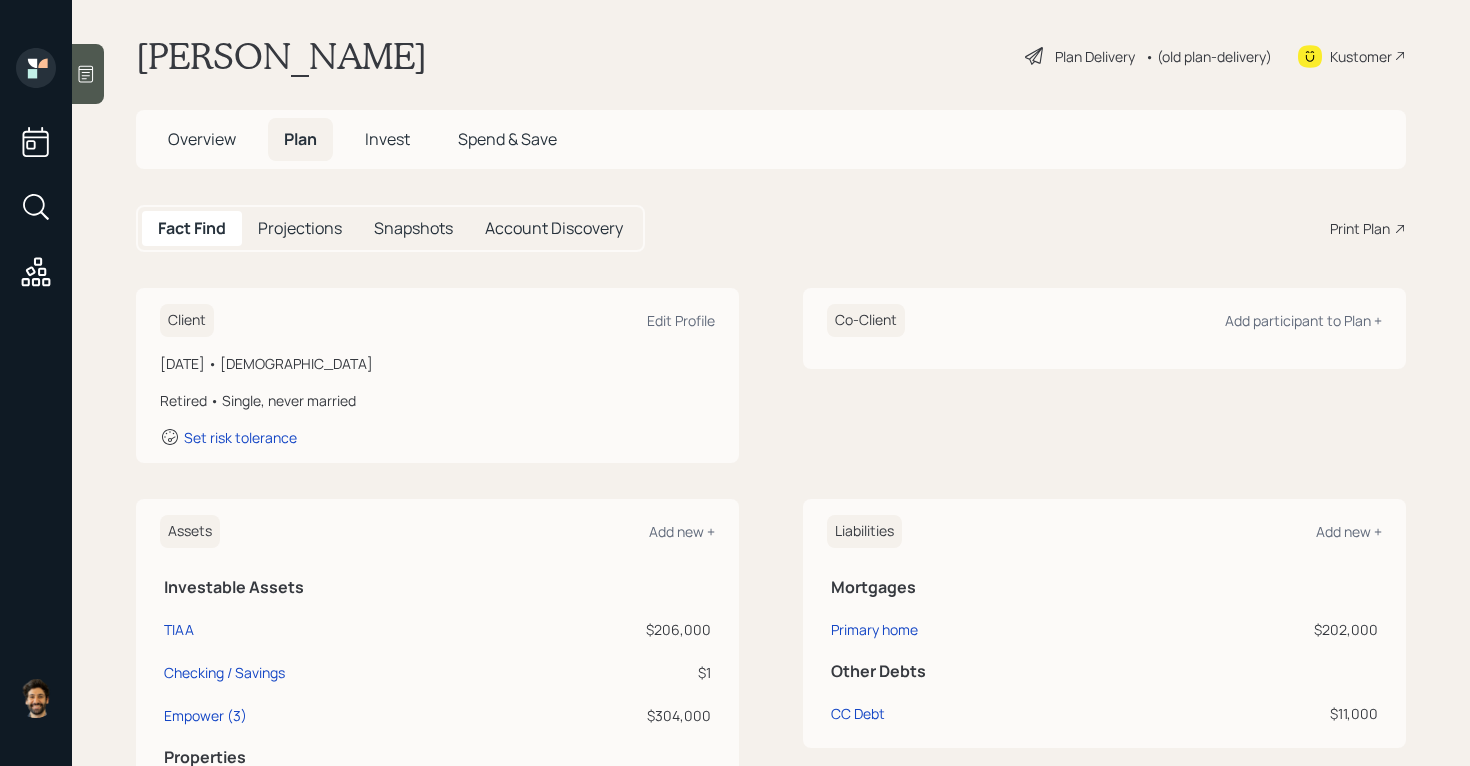 scroll, scrollTop: 0, scrollLeft: 0, axis: both 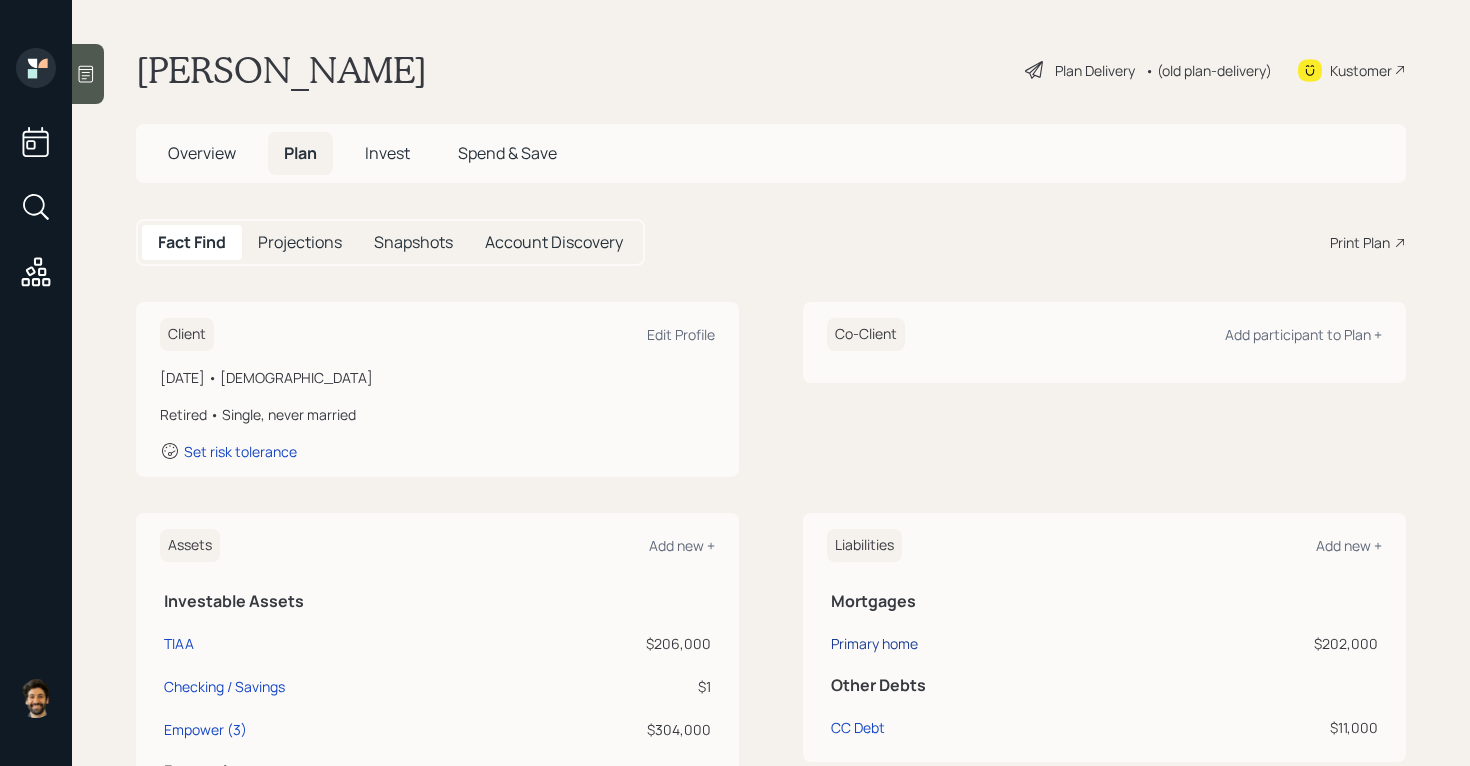 click on "Primary home" at bounding box center (874, 643) 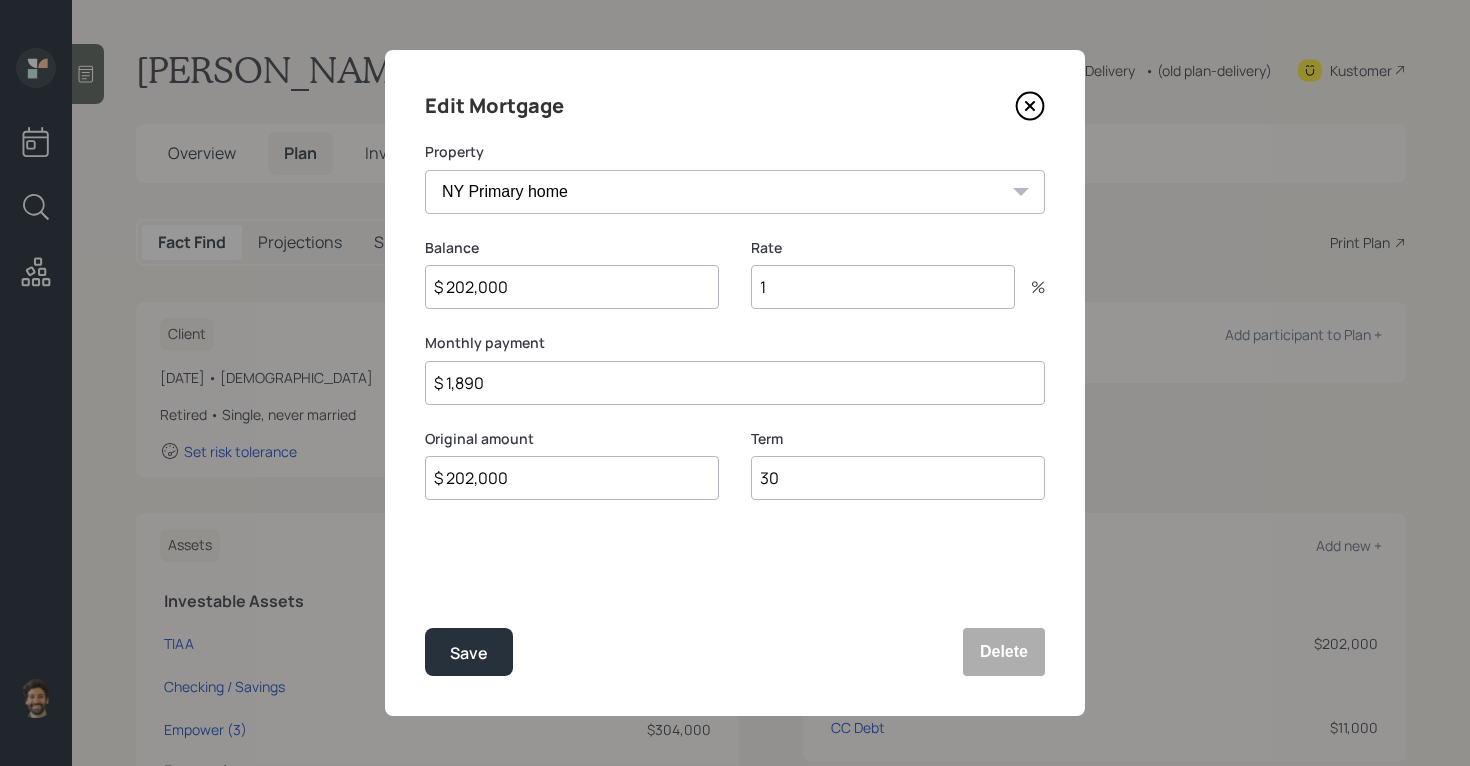 drag, startPoint x: 530, startPoint y: 393, endPoint x: 339, endPoint y: 390, distance: 191.02356 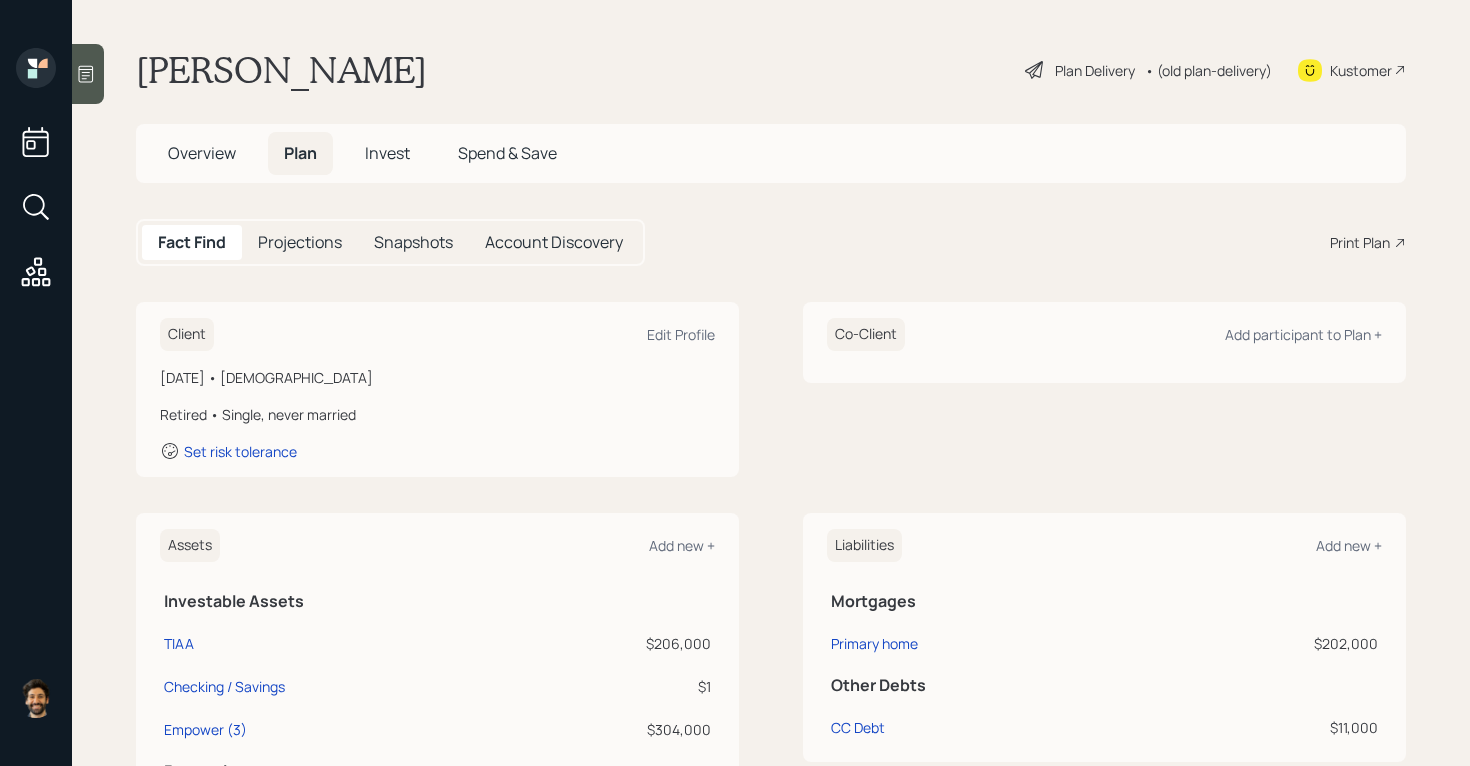 scroll, scrollTop: 735, scrollLeft: 0, axis: vertical 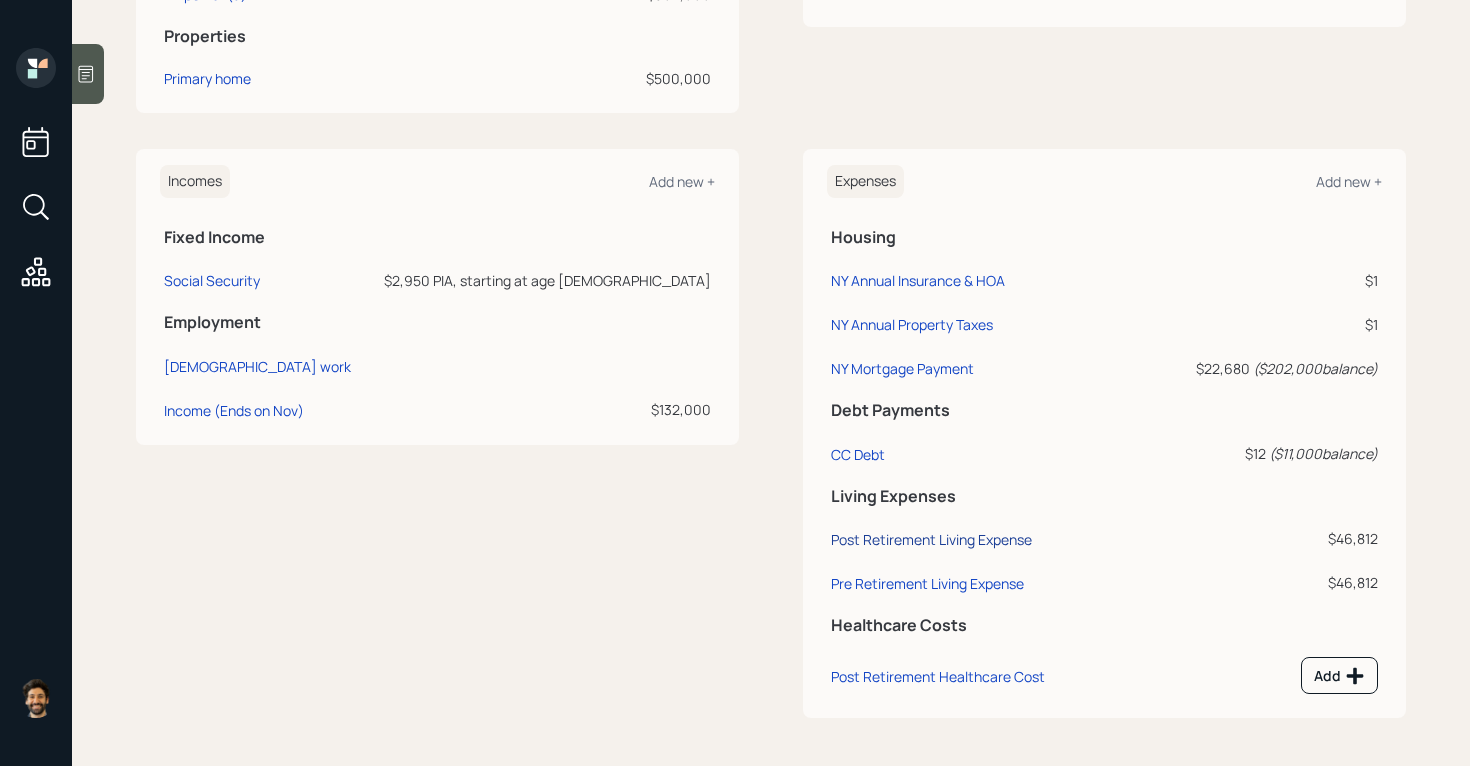 click on "Post Retirement Living Expense" at bounding box center [931, 539] 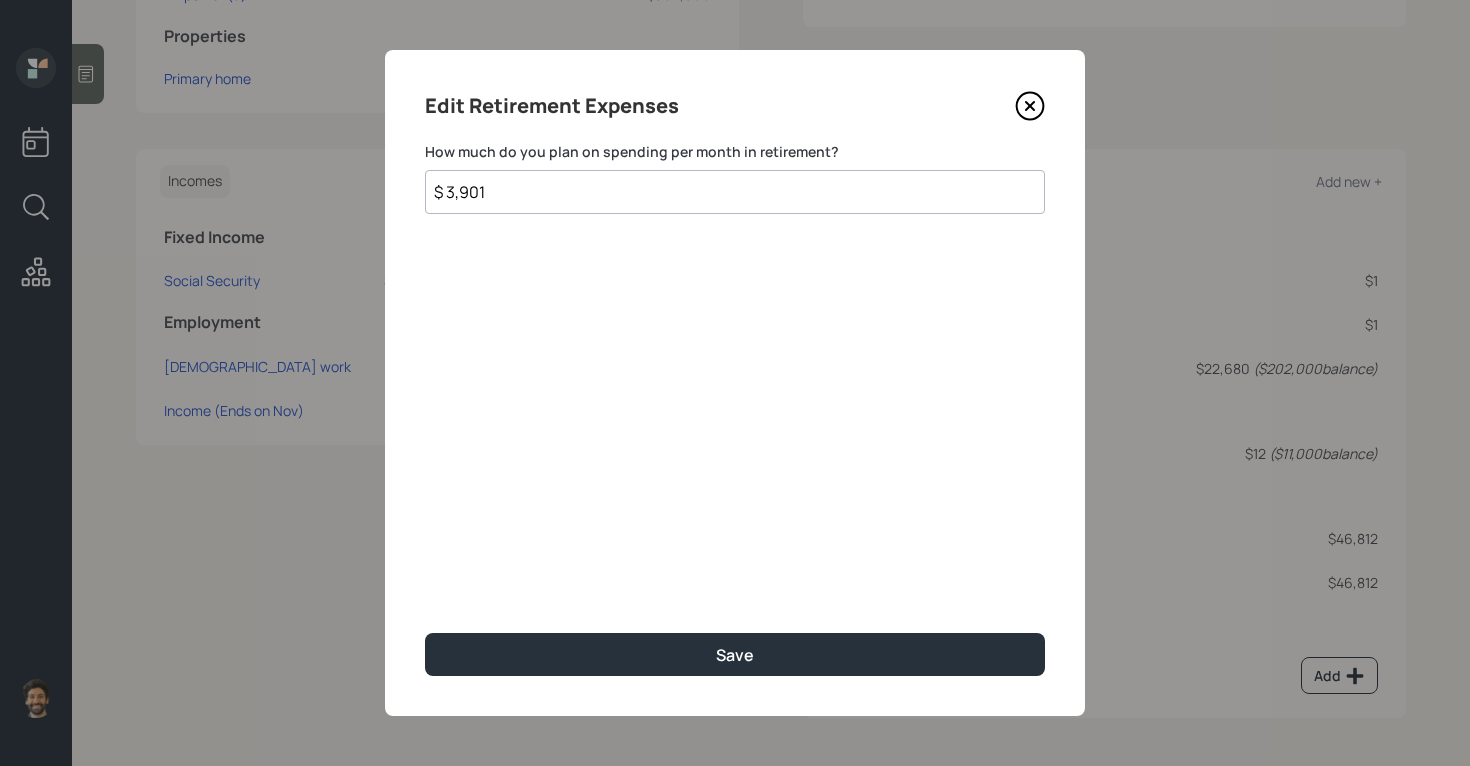click on "$ 3,901" at bounding box center (735, 192) 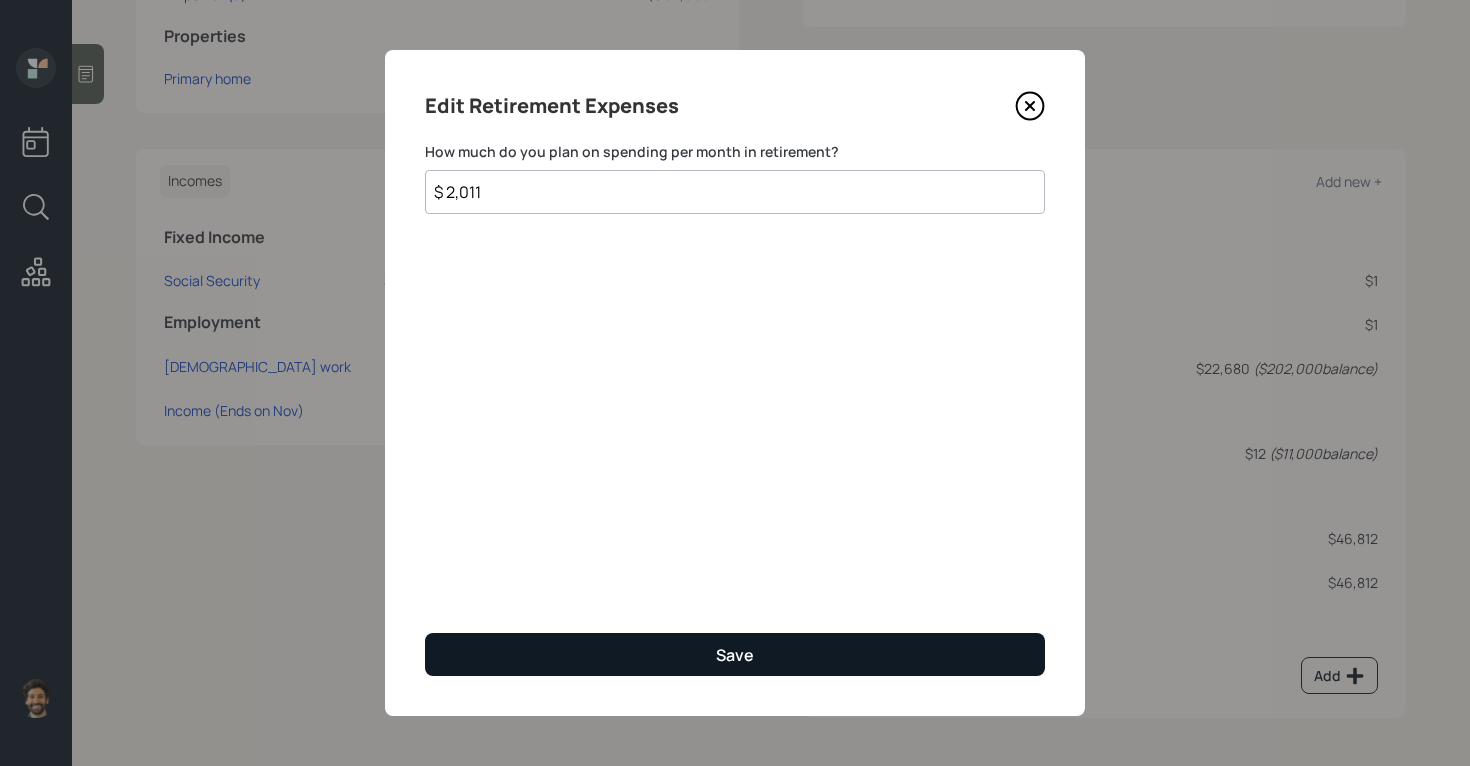 type on "$ 2,011" 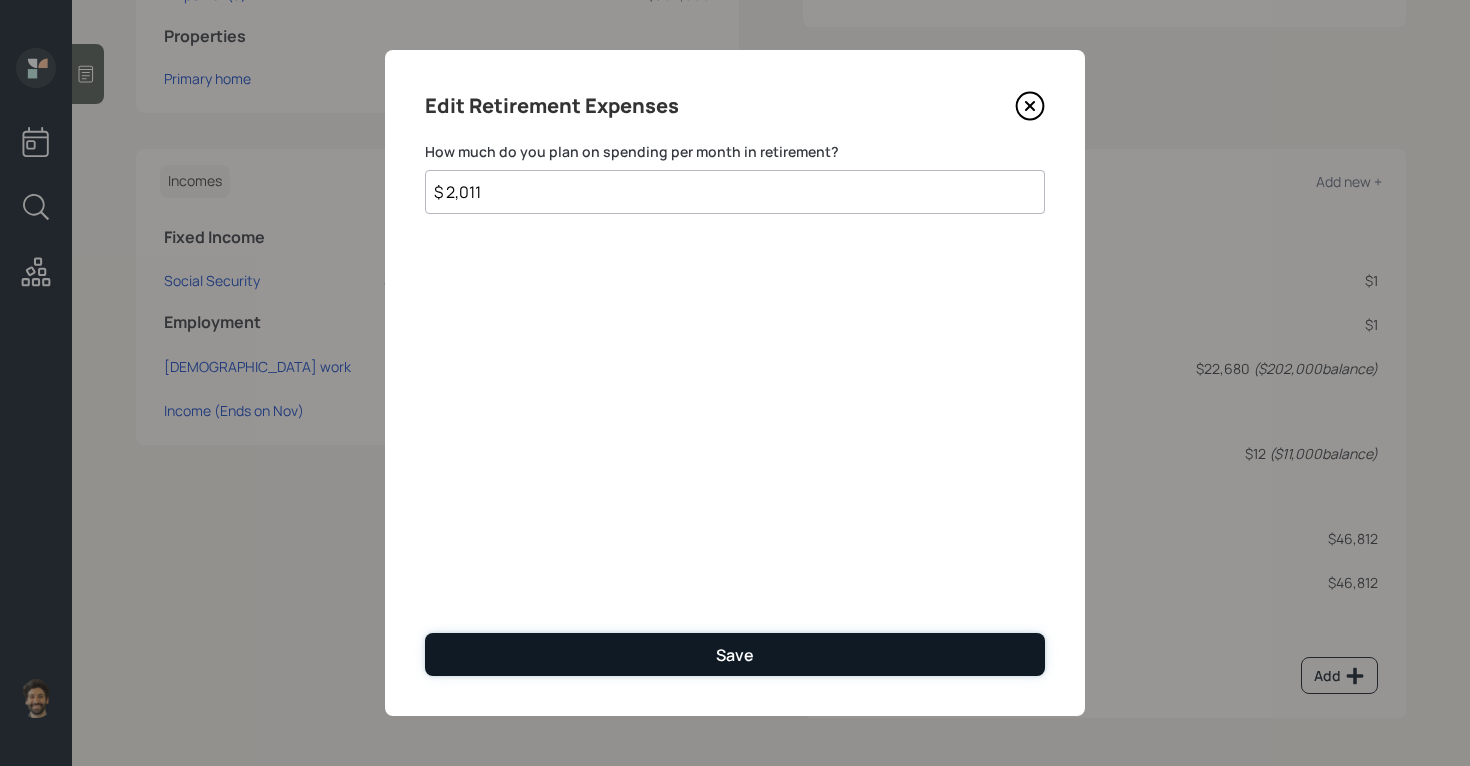 click on "Save" at bounding box center [735, 654] 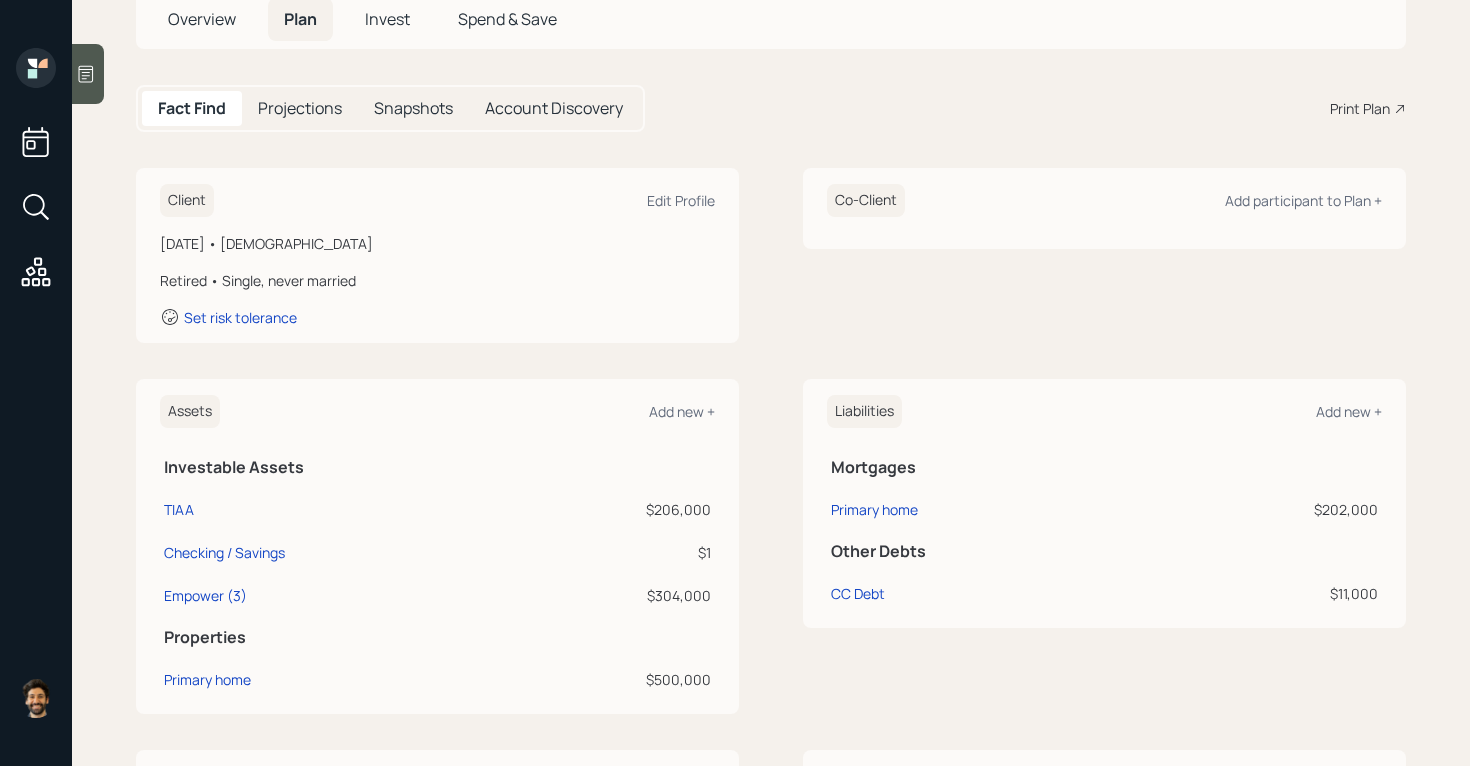 scroll, scrollTop: 735, scrollLeft: 0, axis: vertical 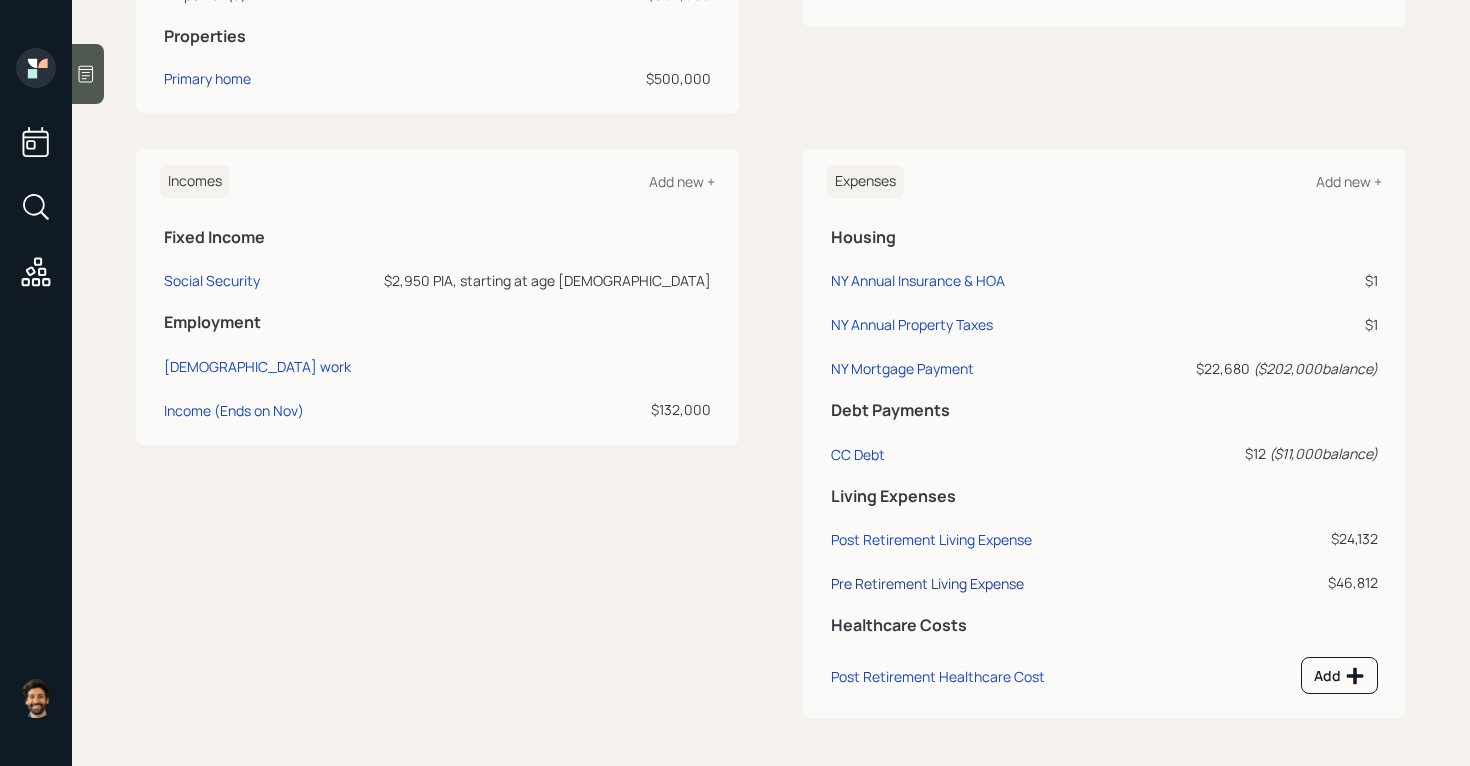 click on "Pre Retirement Living Expense" at bounding box center (927, 583) 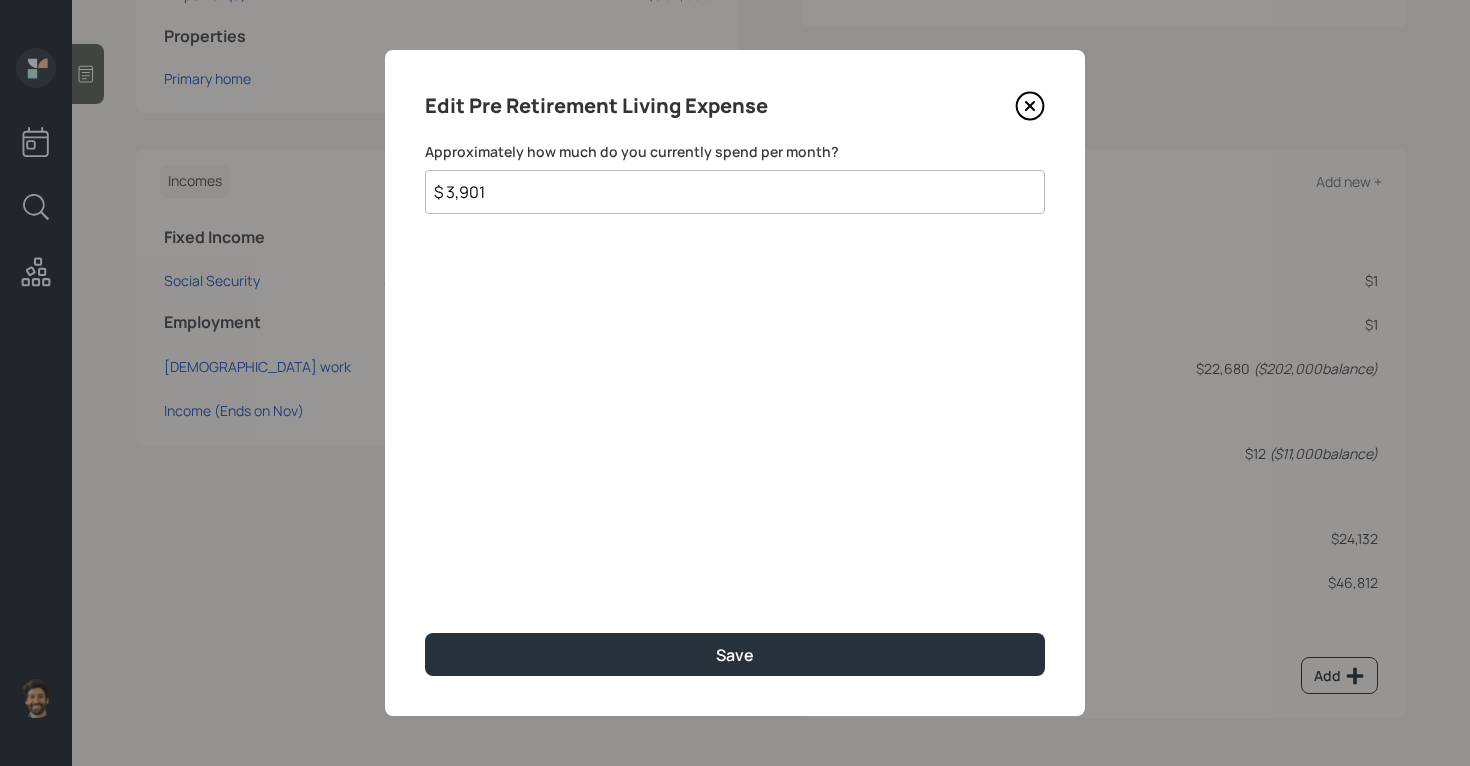 click on "$ 3,901" at bounding box center (735, 192) 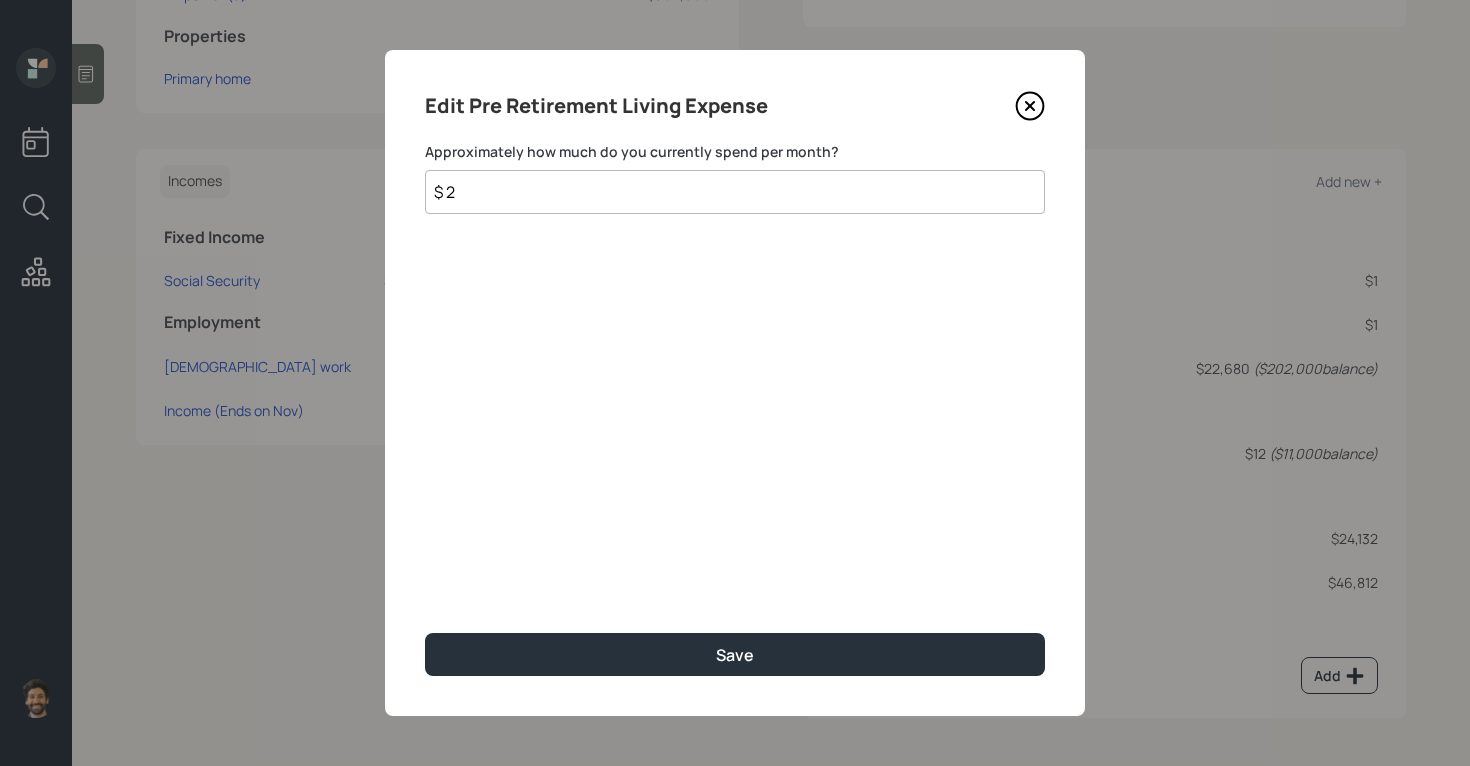 click on "$ 2" at bounding box center [735, 192] 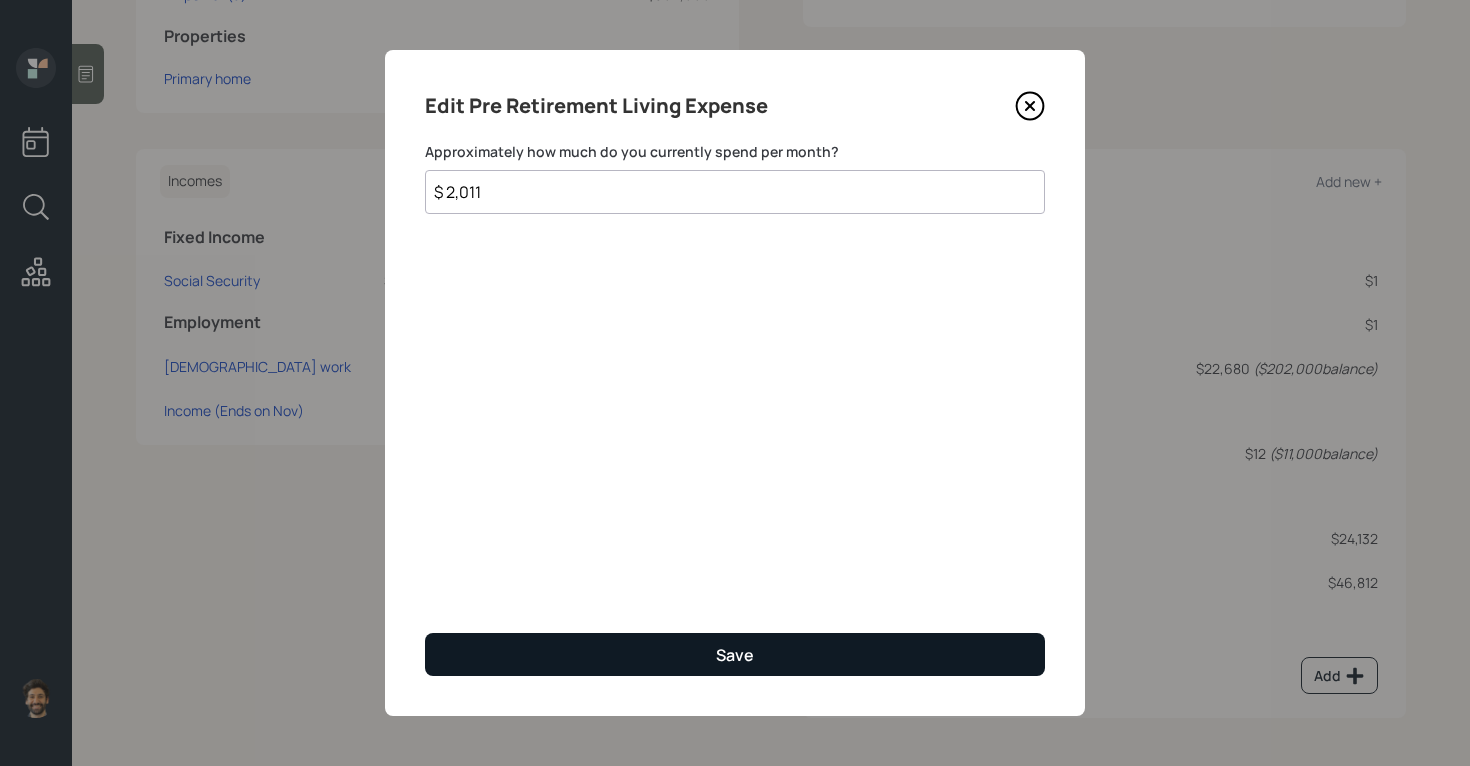 type on "$ 2,011" 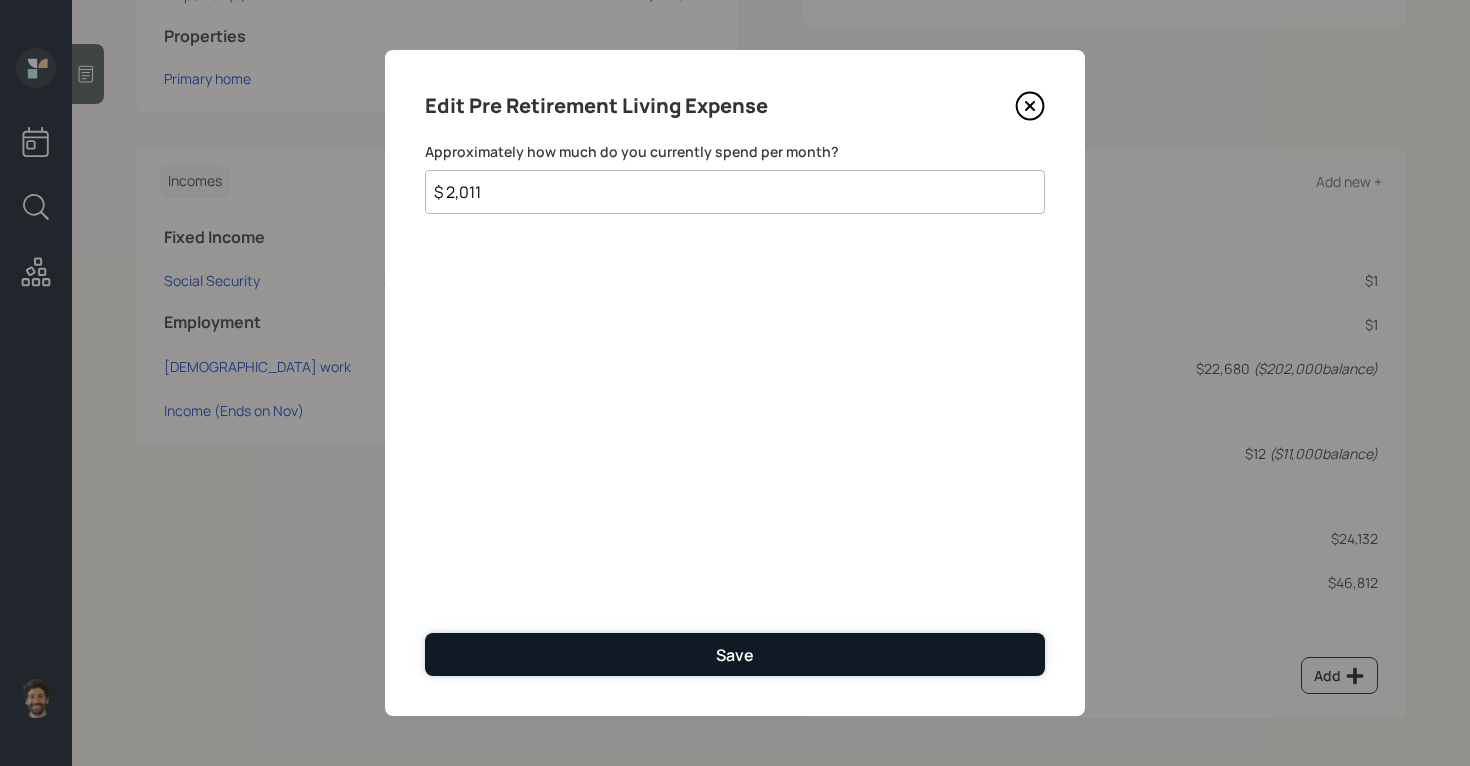 click on "Save" at bounding box center (735, 654) 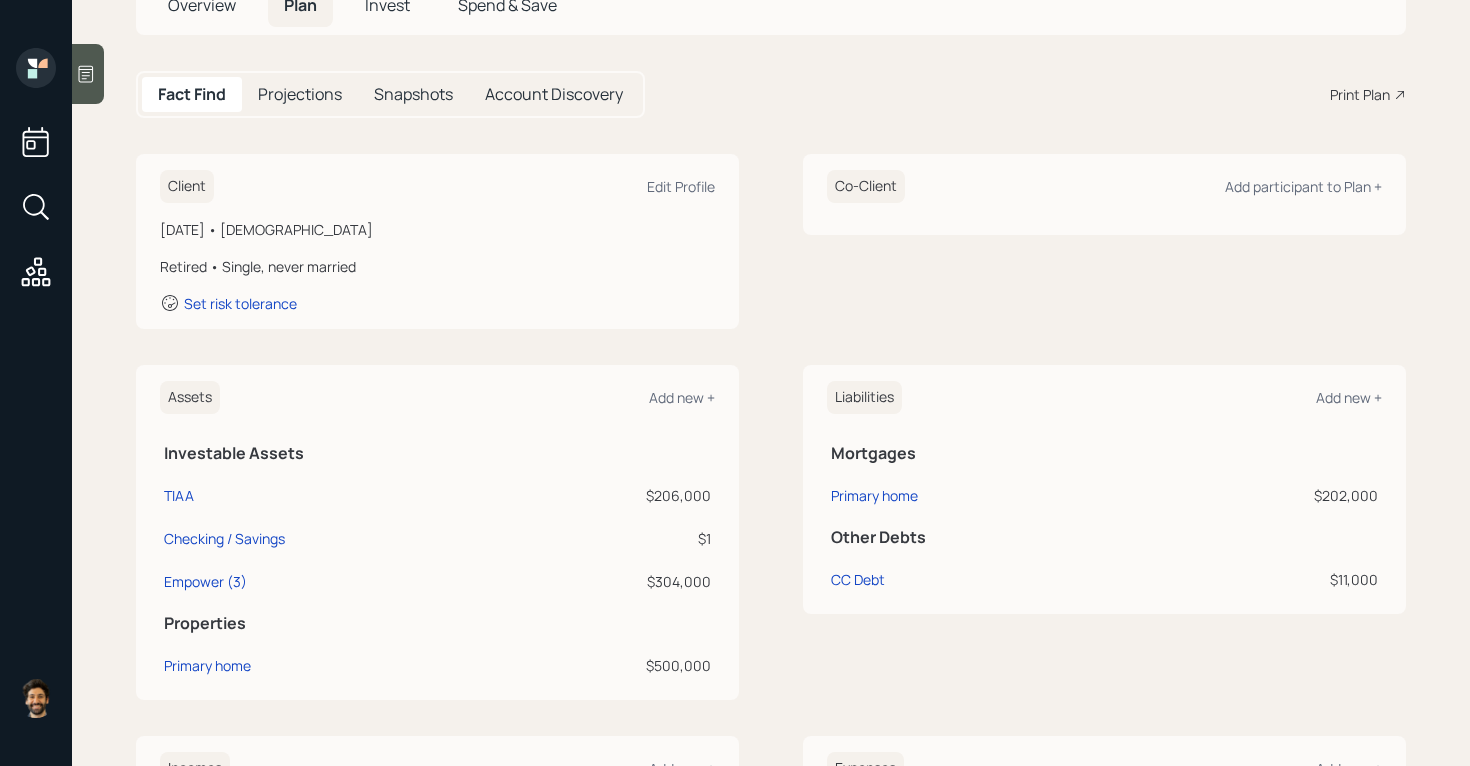 scroll, scrollTop: 89, scrollLeft: 0, axis: vertical 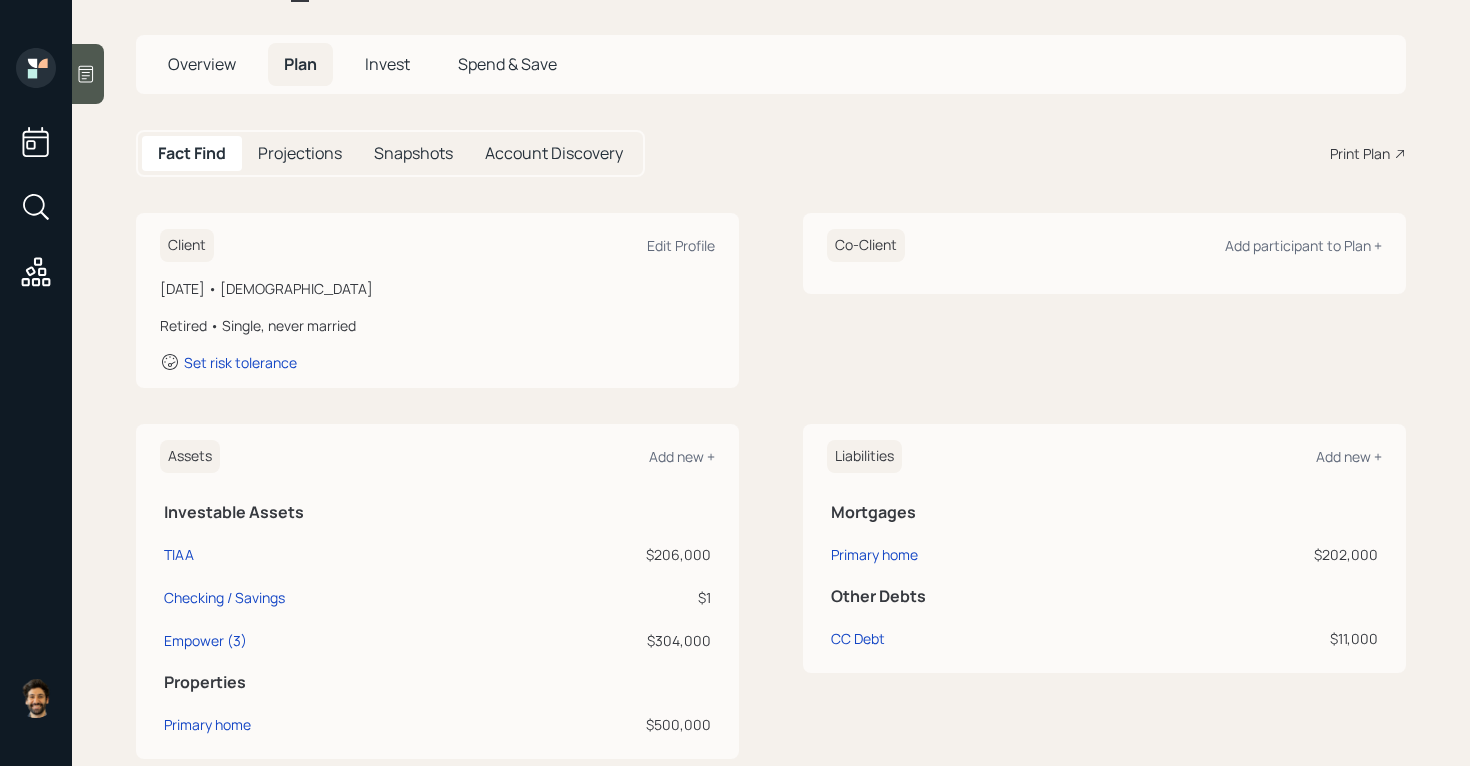 click on "CC Debt" at bounding box center (985, 635) 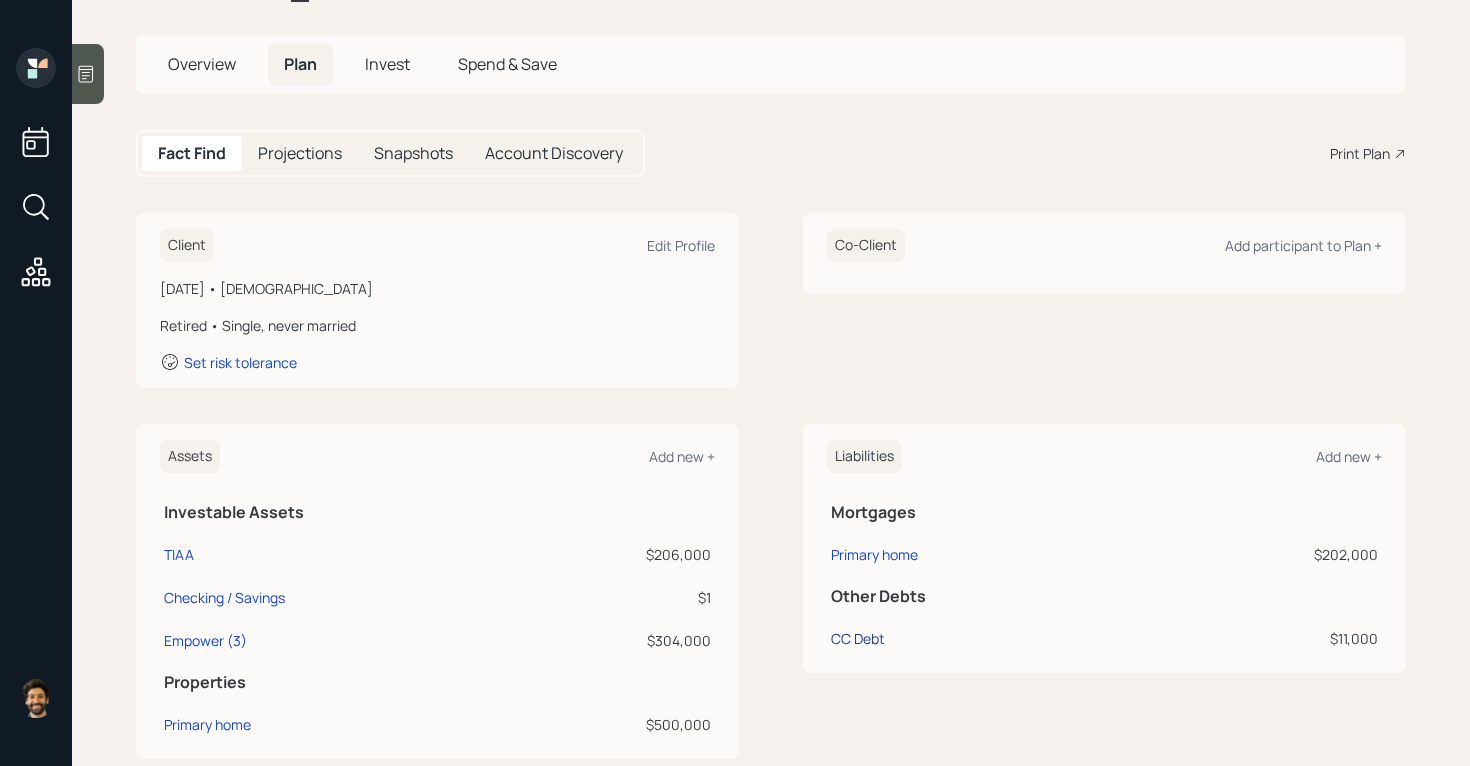 click on "CC Debt" at bounding box center (858, 638) 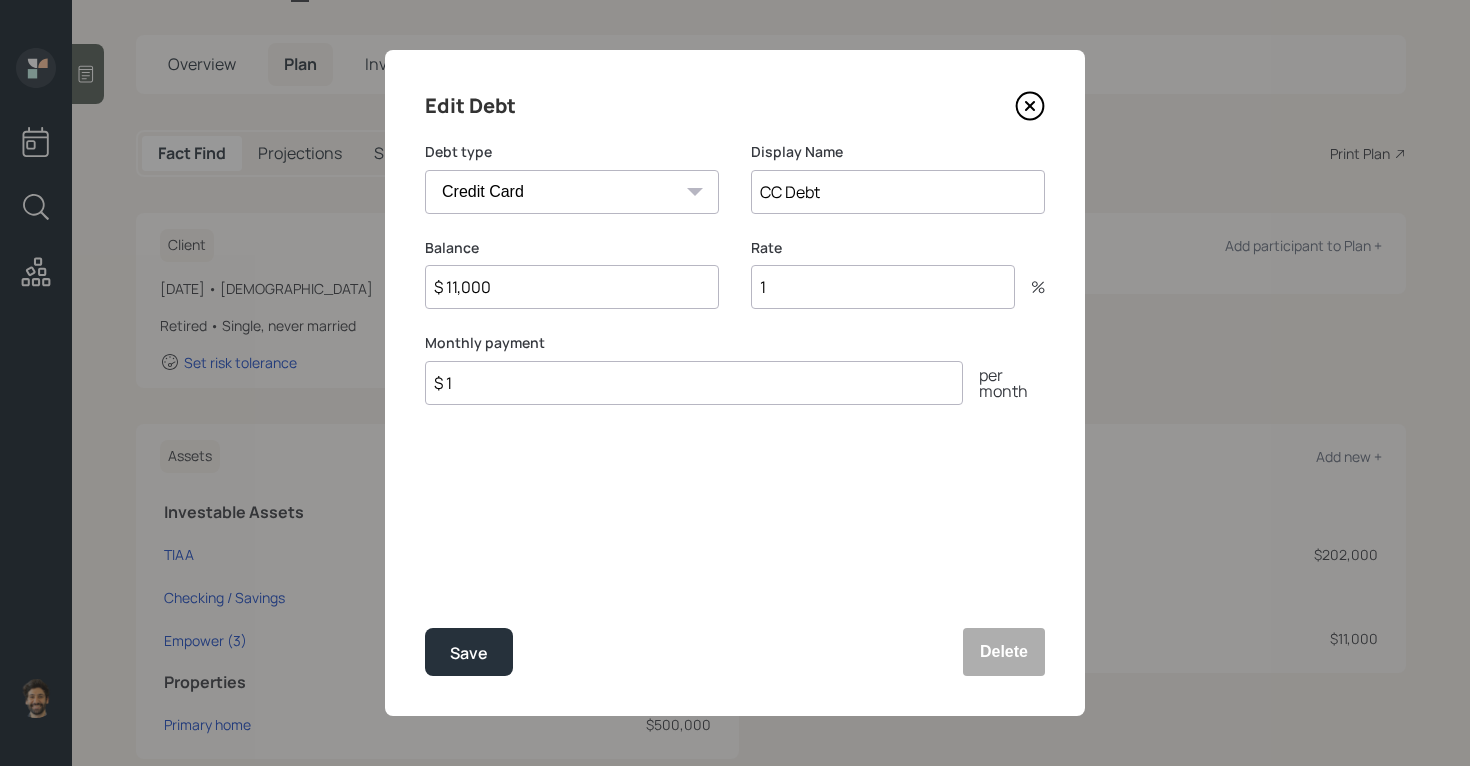 drag, startPoint x: 499, startPoint y: 287, endPoint x: 424, endPoint y: 287, distance: 75 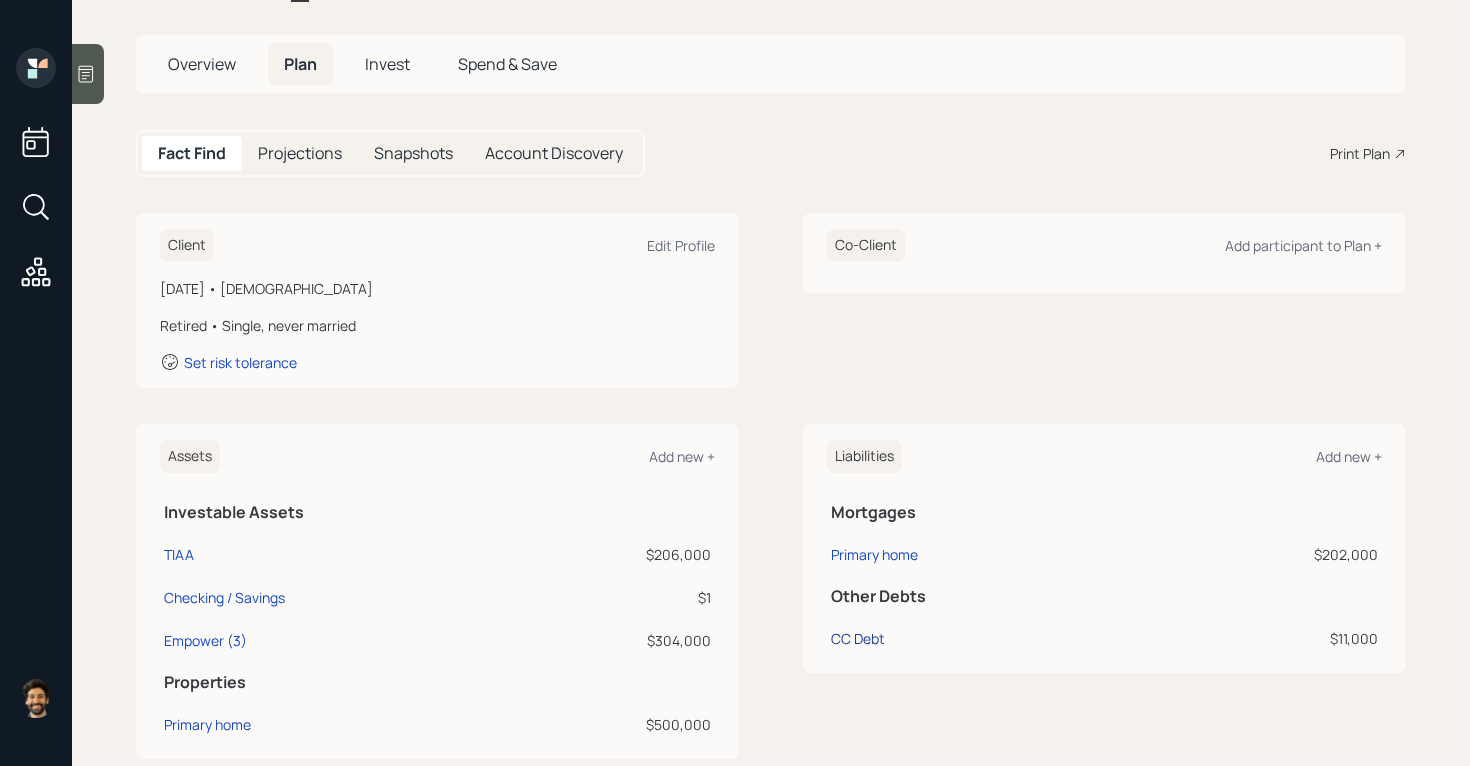 click on "CC Debt" at bounding box center (858, 638) 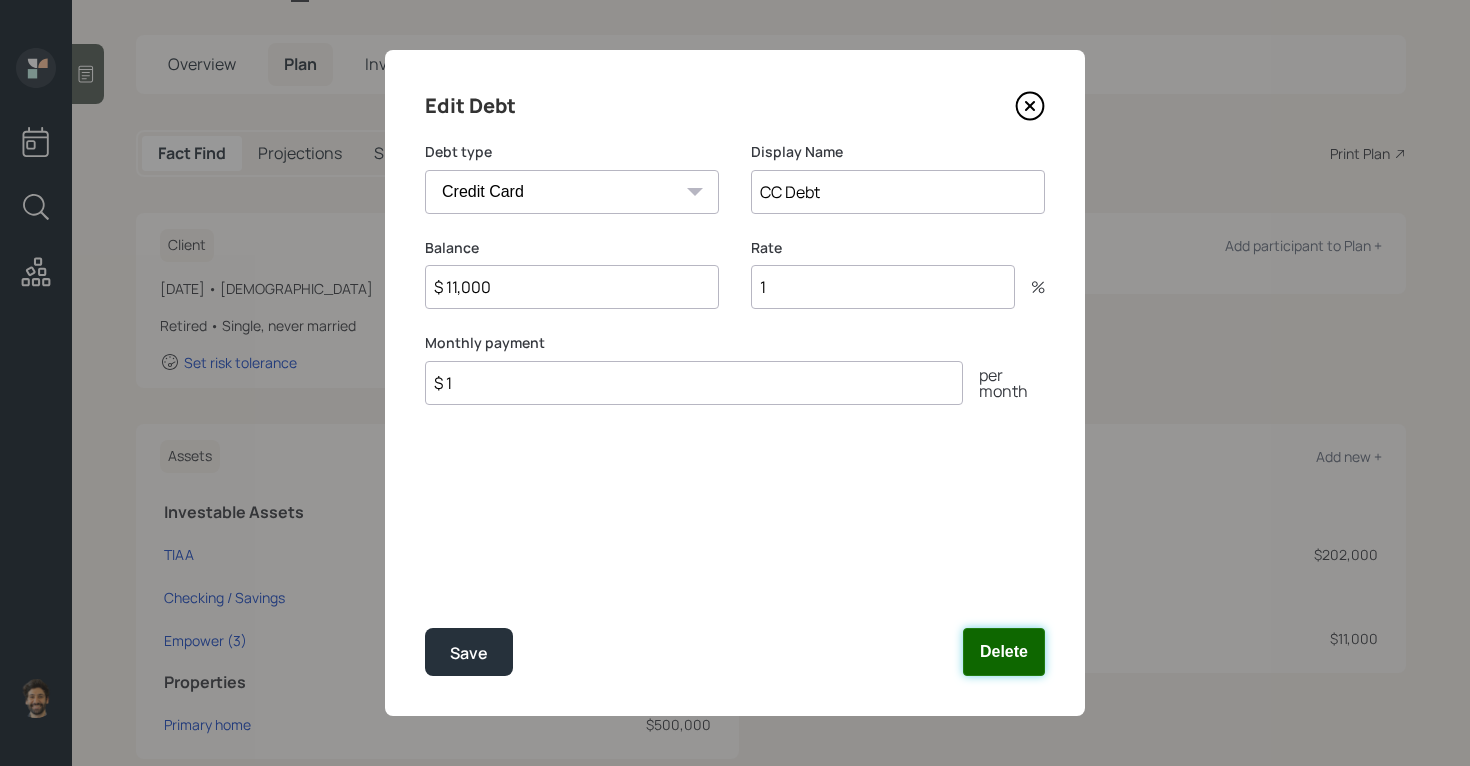 click on "Delete" at bounding box center [1004, 652] 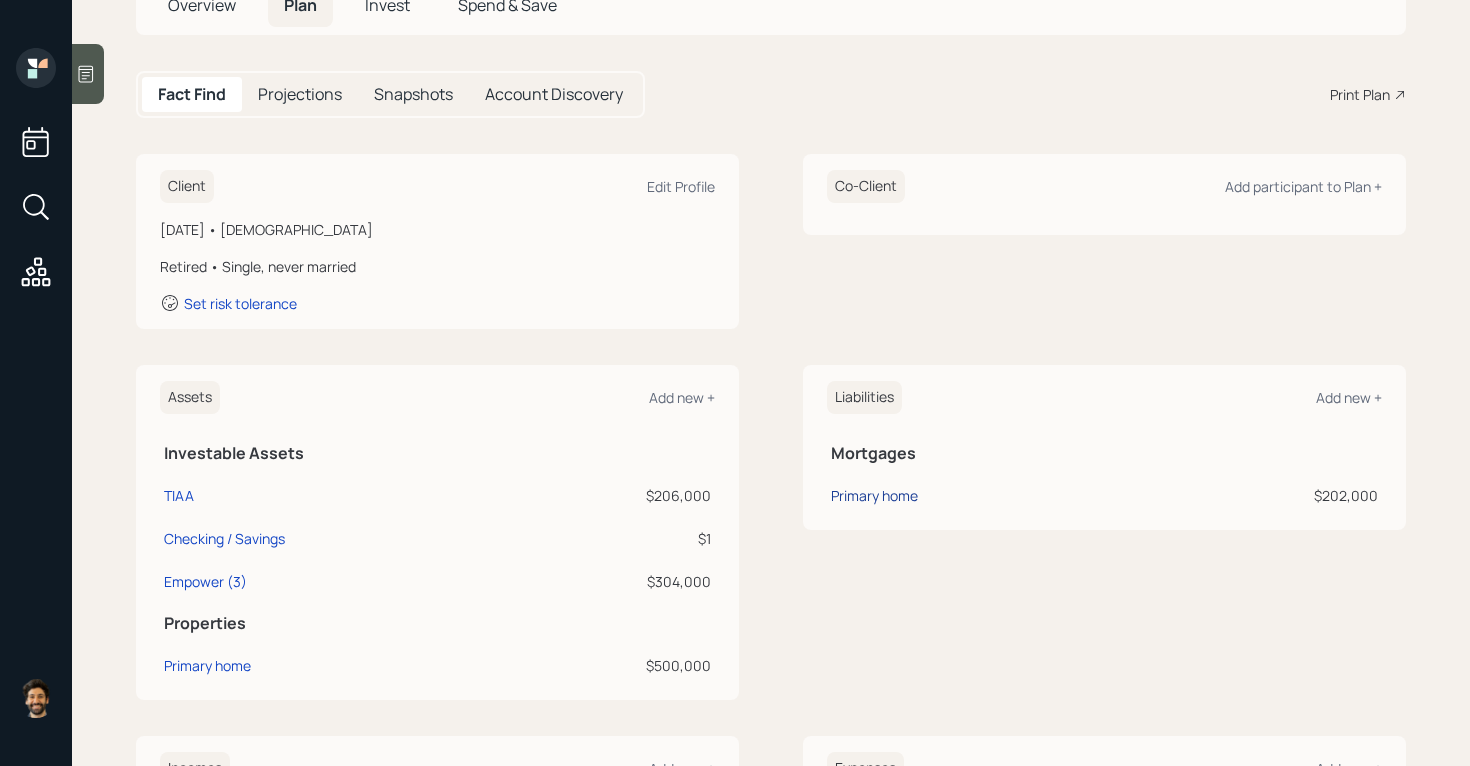 scroll, scrollTop: 152, scrollLeft: 0, axis: vertical 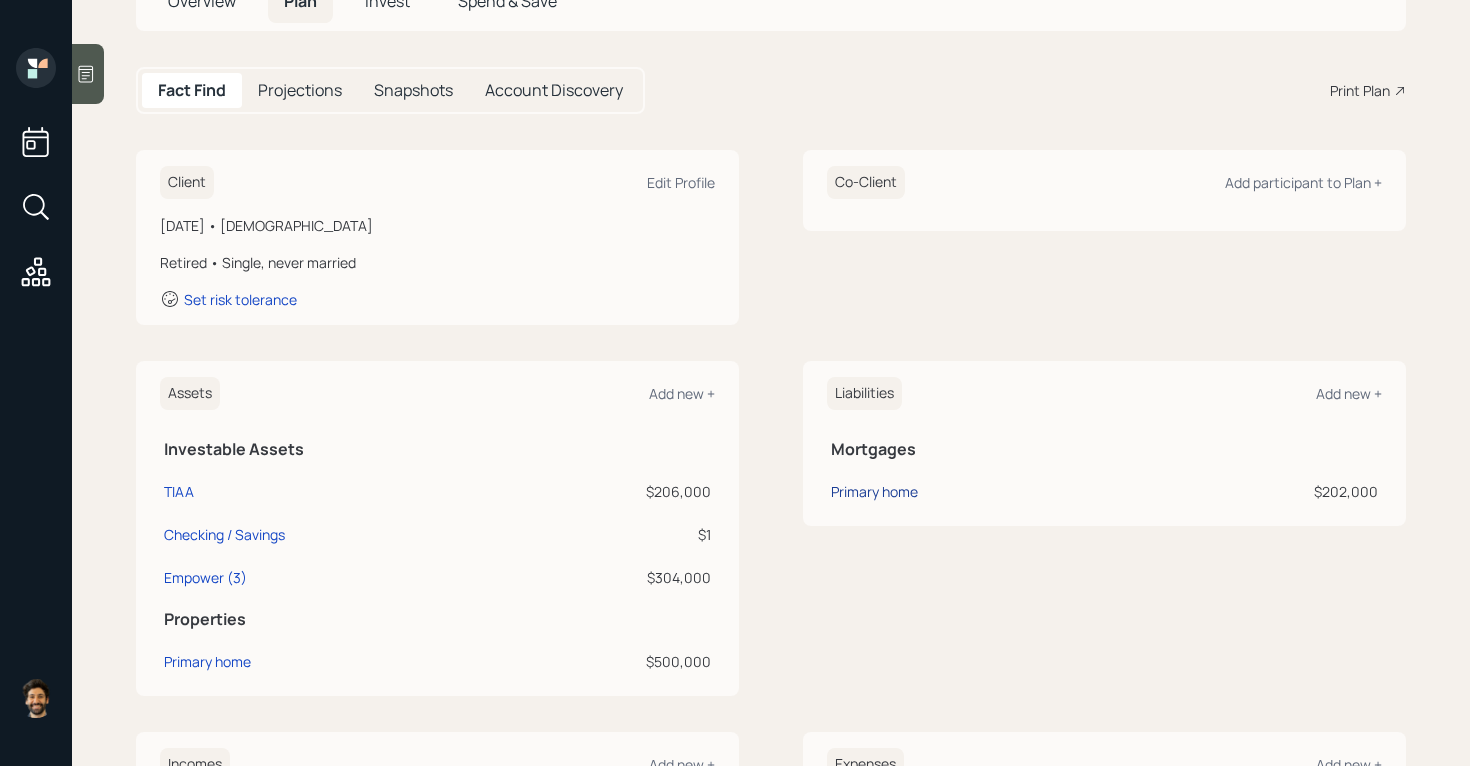 click on "Primary home" at bounding box center (874, 491) 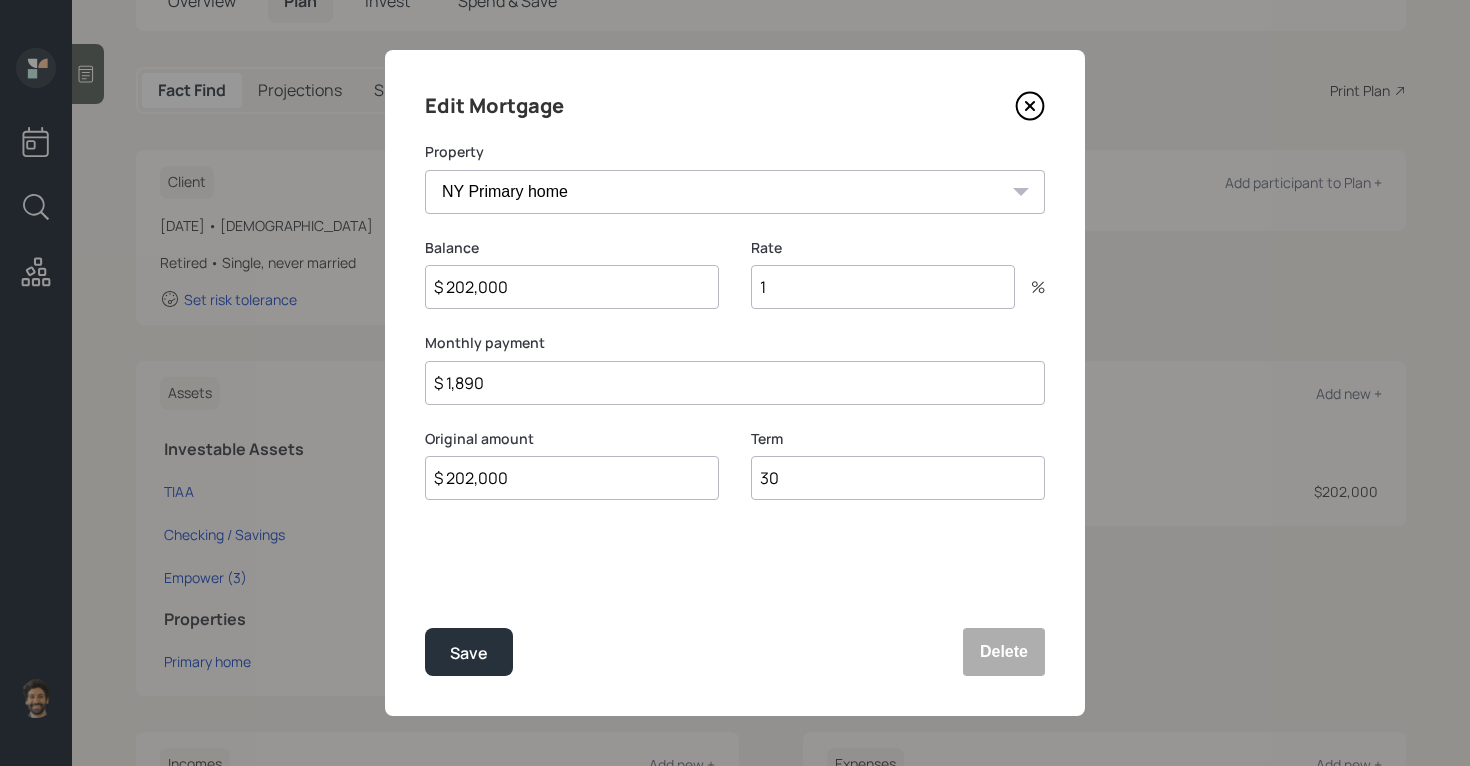 drag, startPoint x: 524, startPoint y: 383, endPoint x: 354, endPoint y: 383, distance: 170 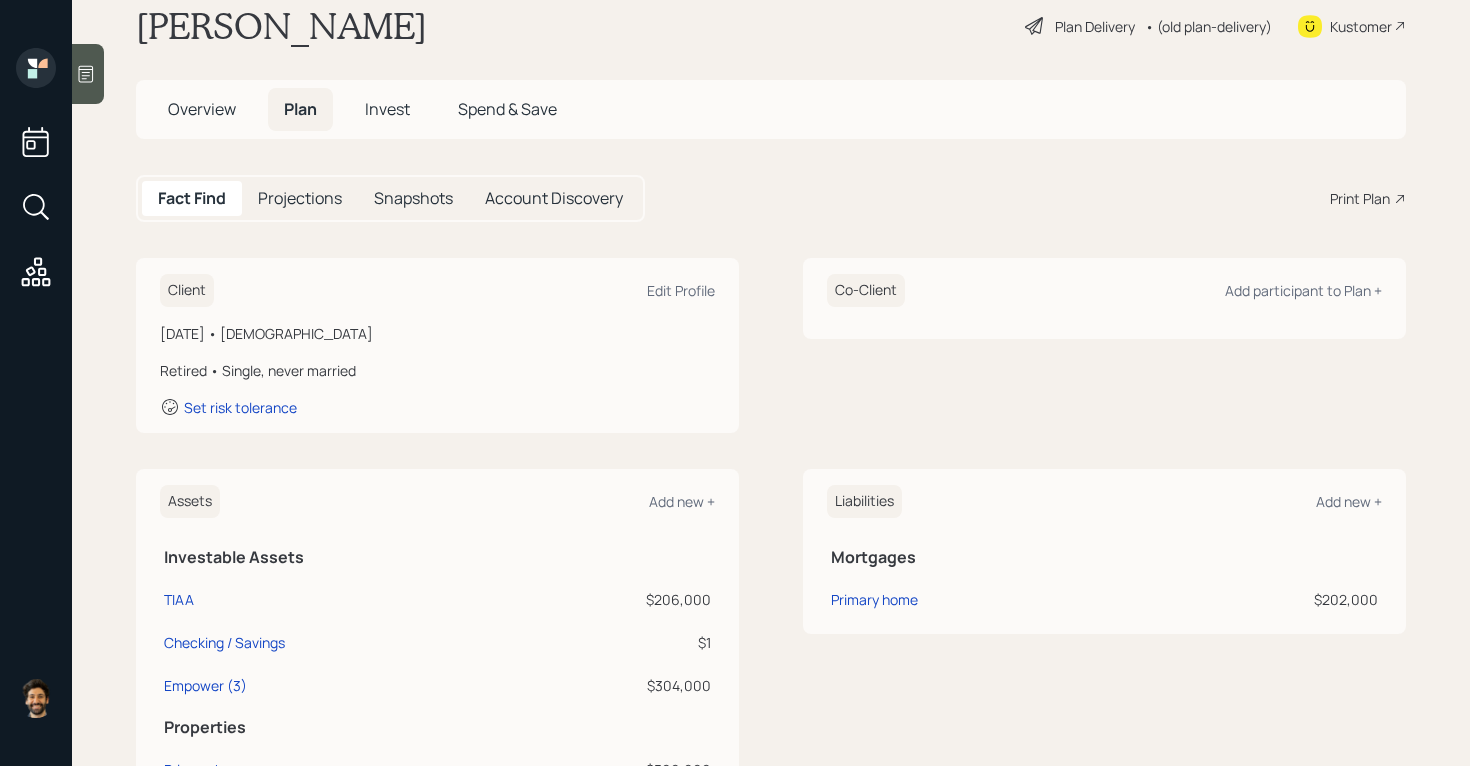 scroll, scrollTop: 6, scrollLeft: 0, axis: vertical 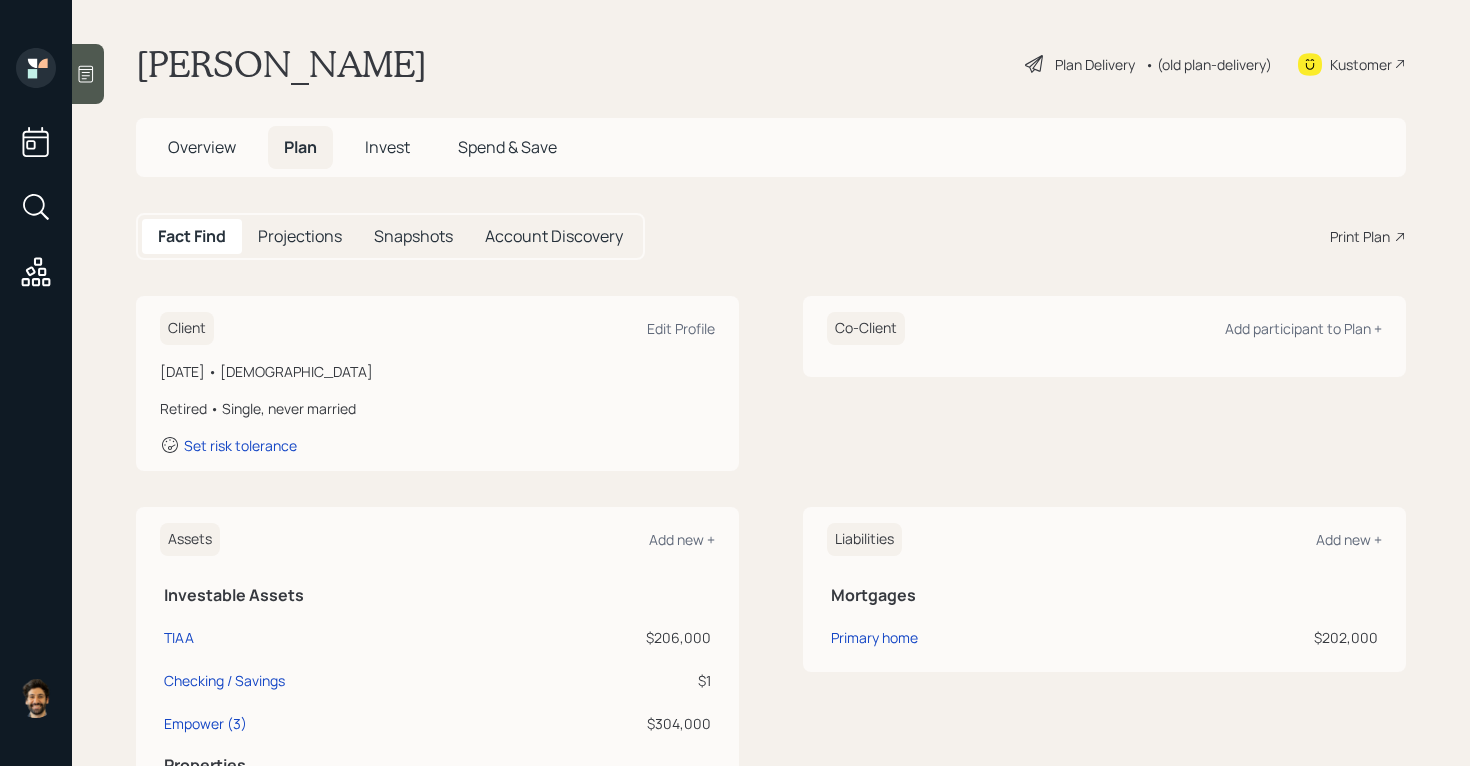 click on "Projections" at bounding box center (300, 236) 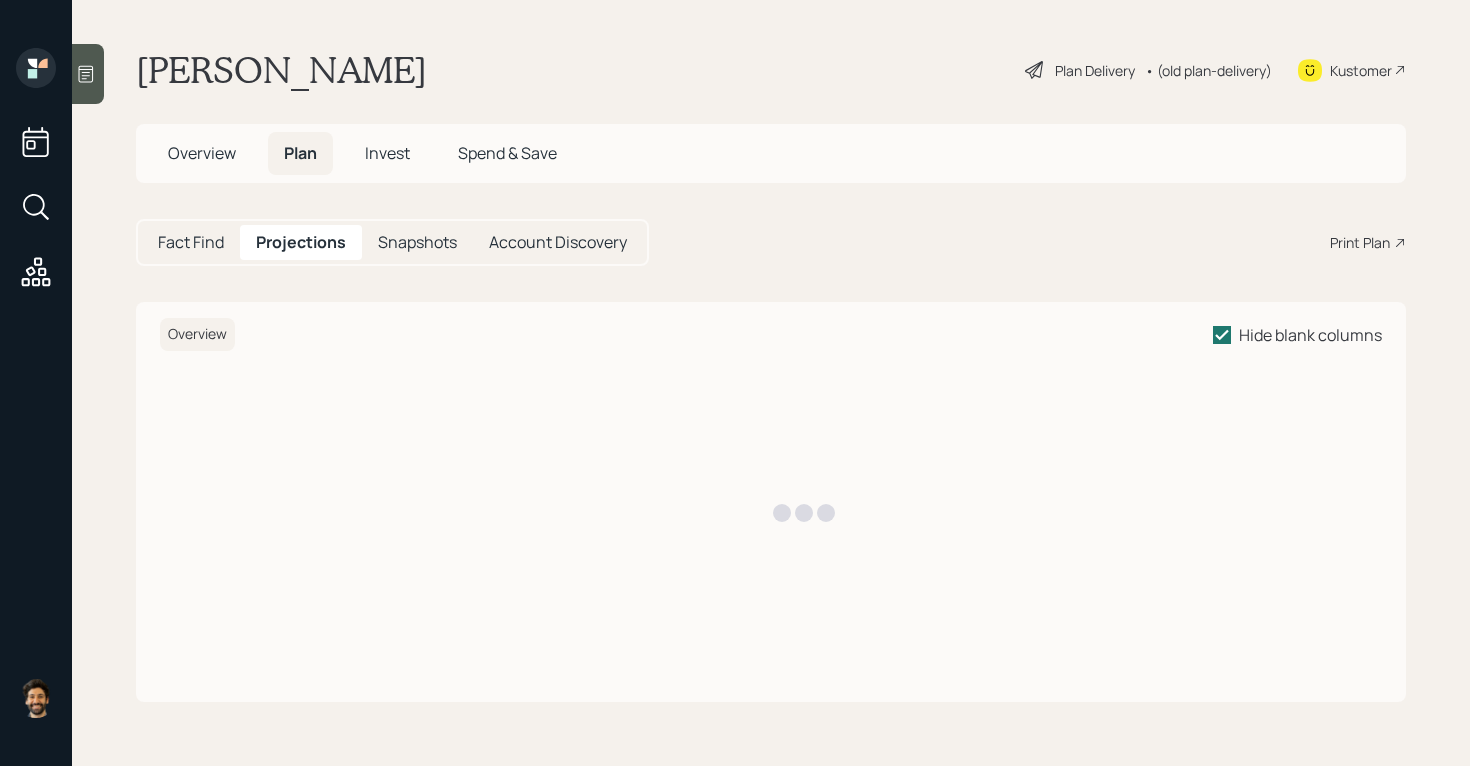 scroll, scrollTop: 0, scrollLeft: 0, axis: both 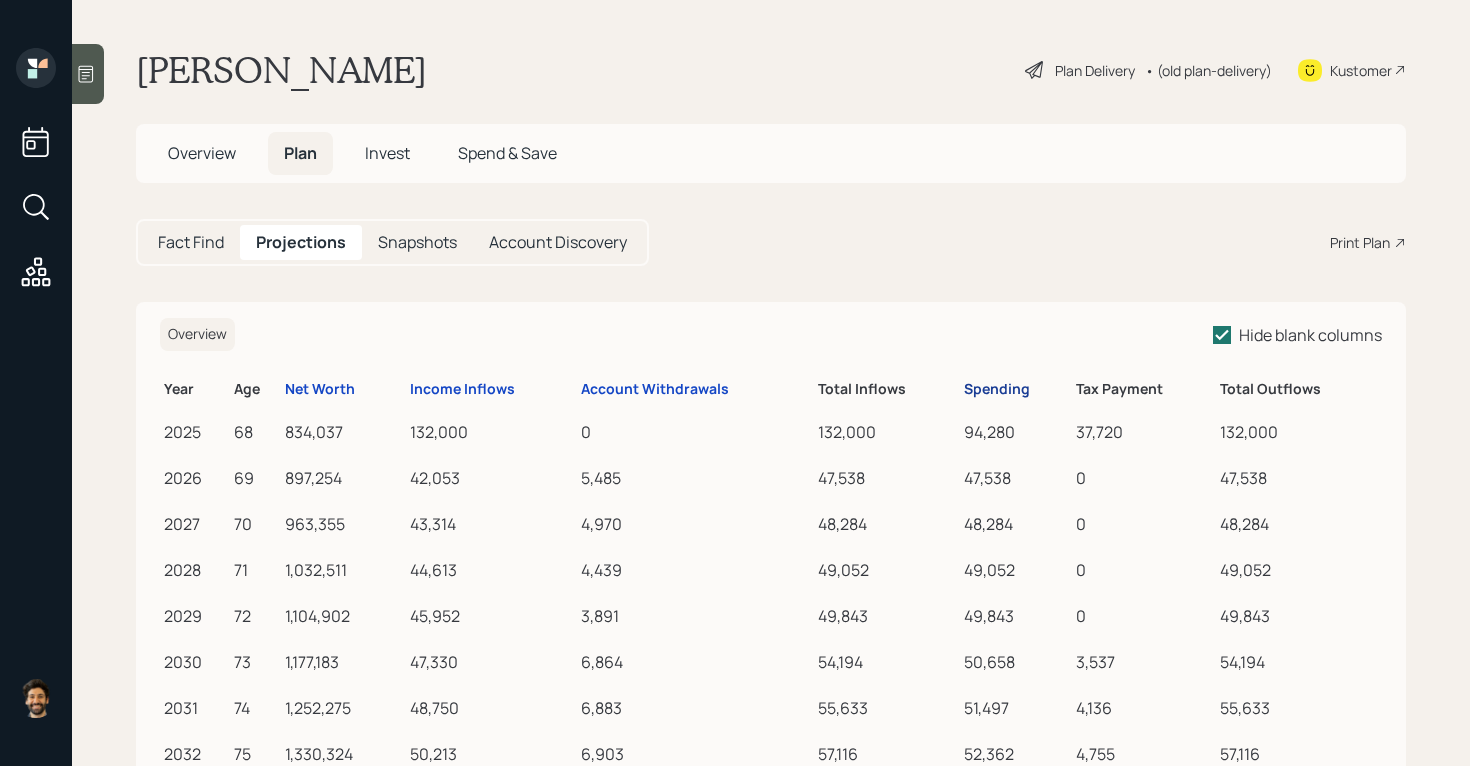 click on "Spending" at bounding box center (997, 389) 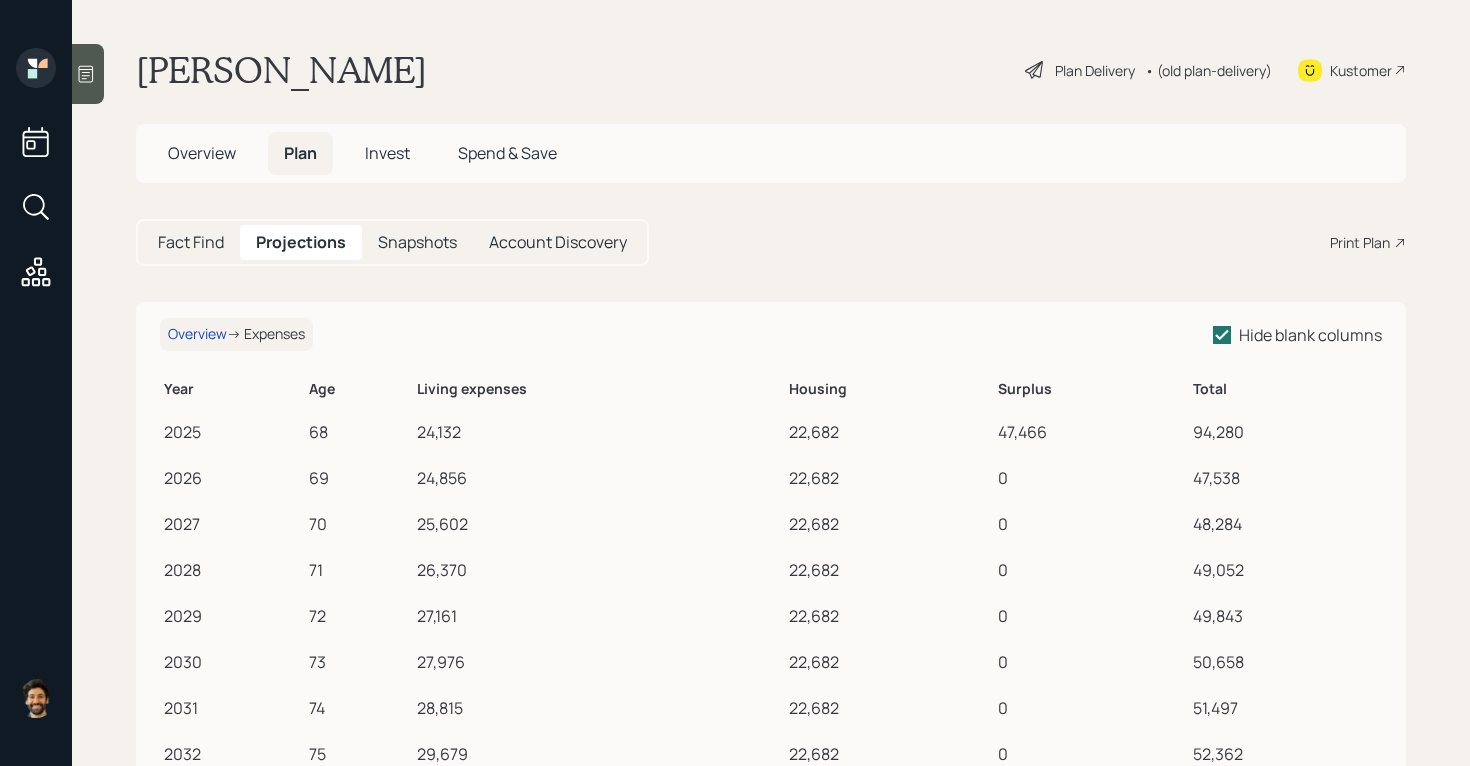 click on "Fact Find" at bounding box center (191, 242) 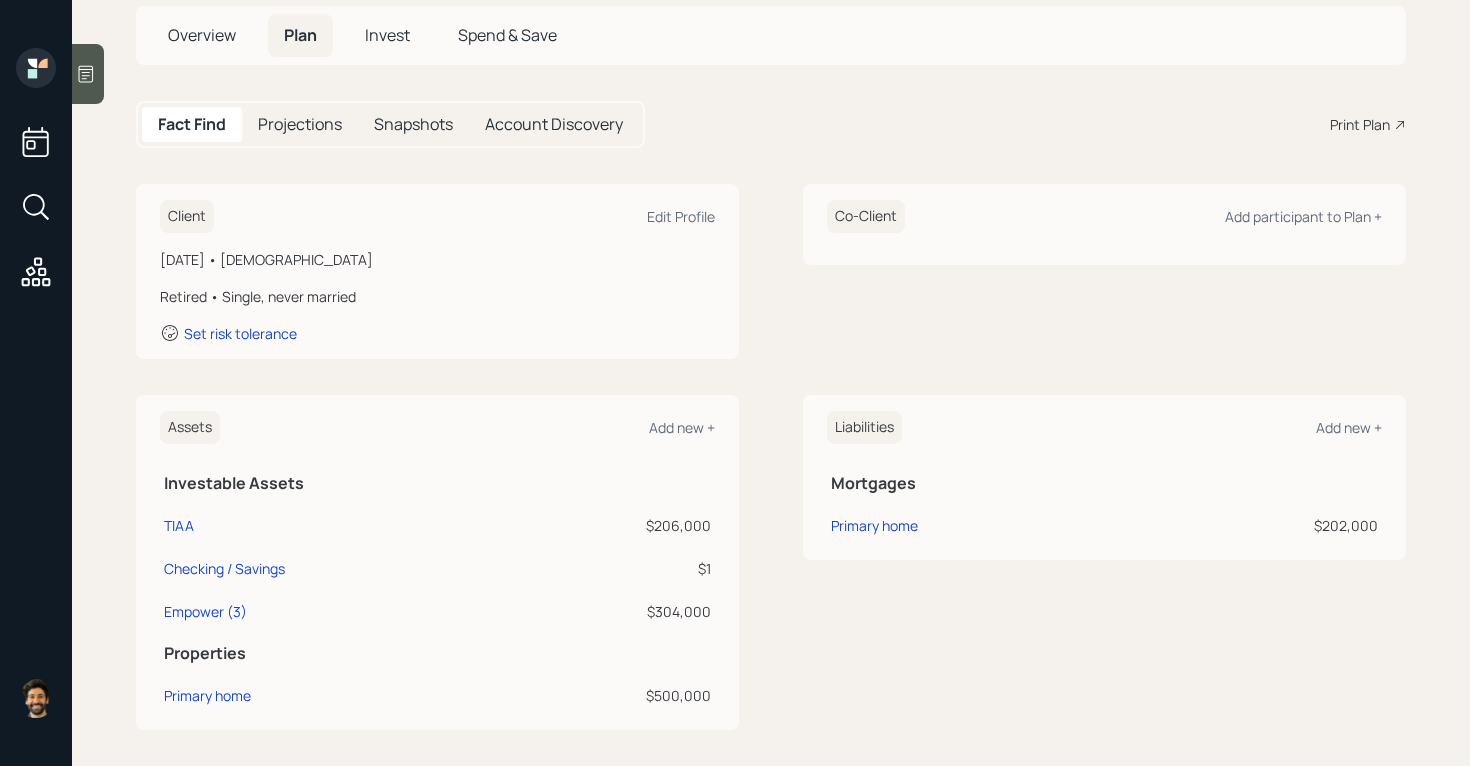 scroll, scrollTop: 146, scrollLeft: 0, axis: vertical 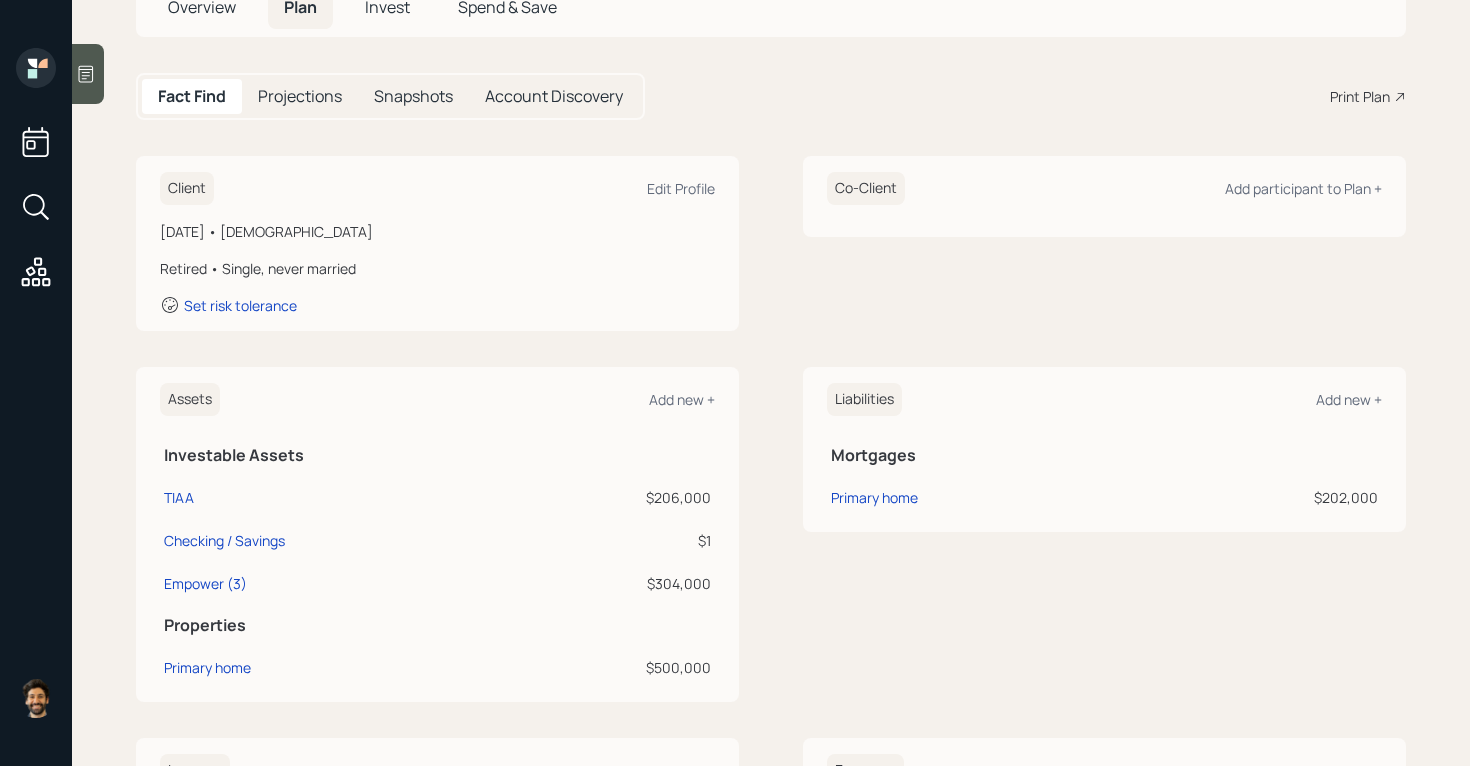 click on "Projections" at bounding box center [300, 96] 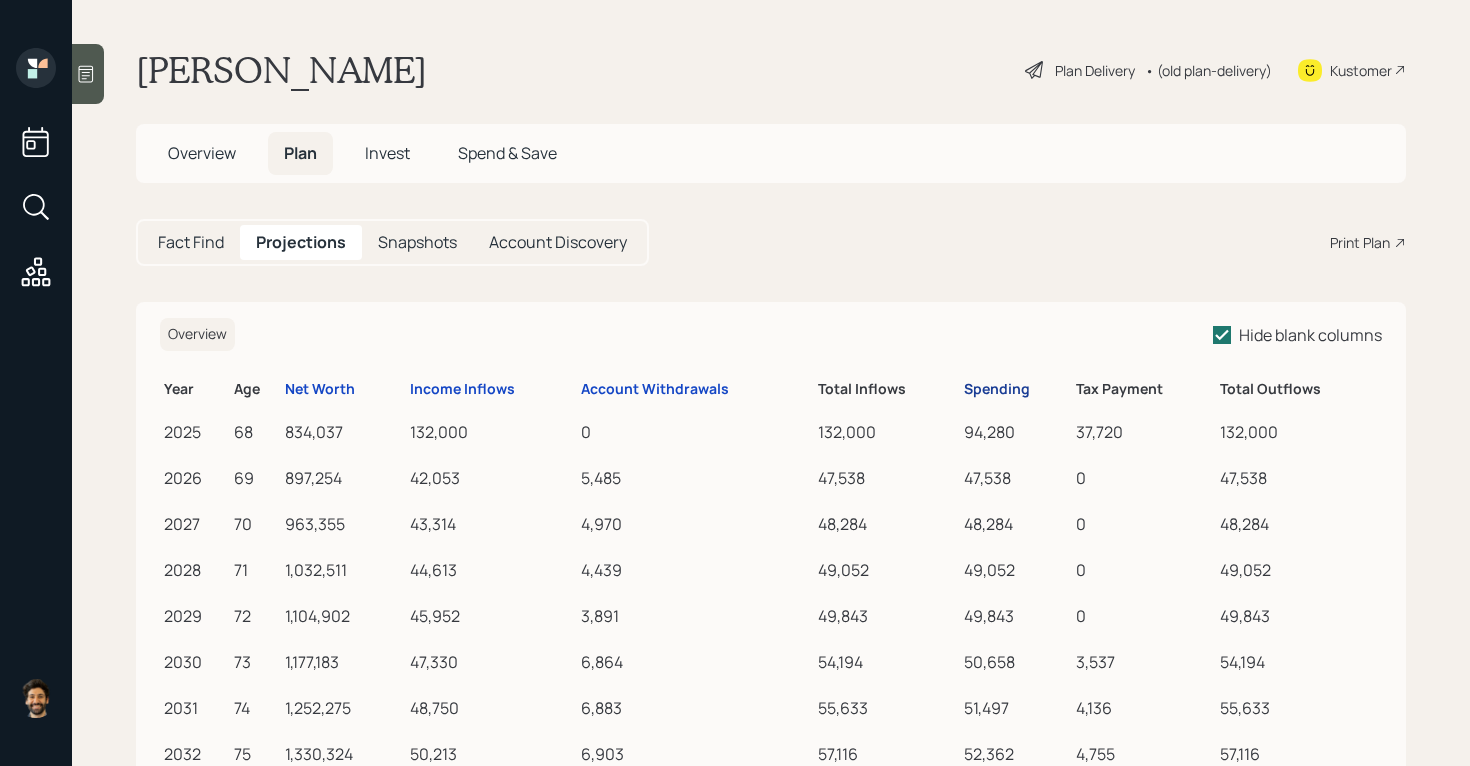 click on "Spending" at bounding box center [997, 389] 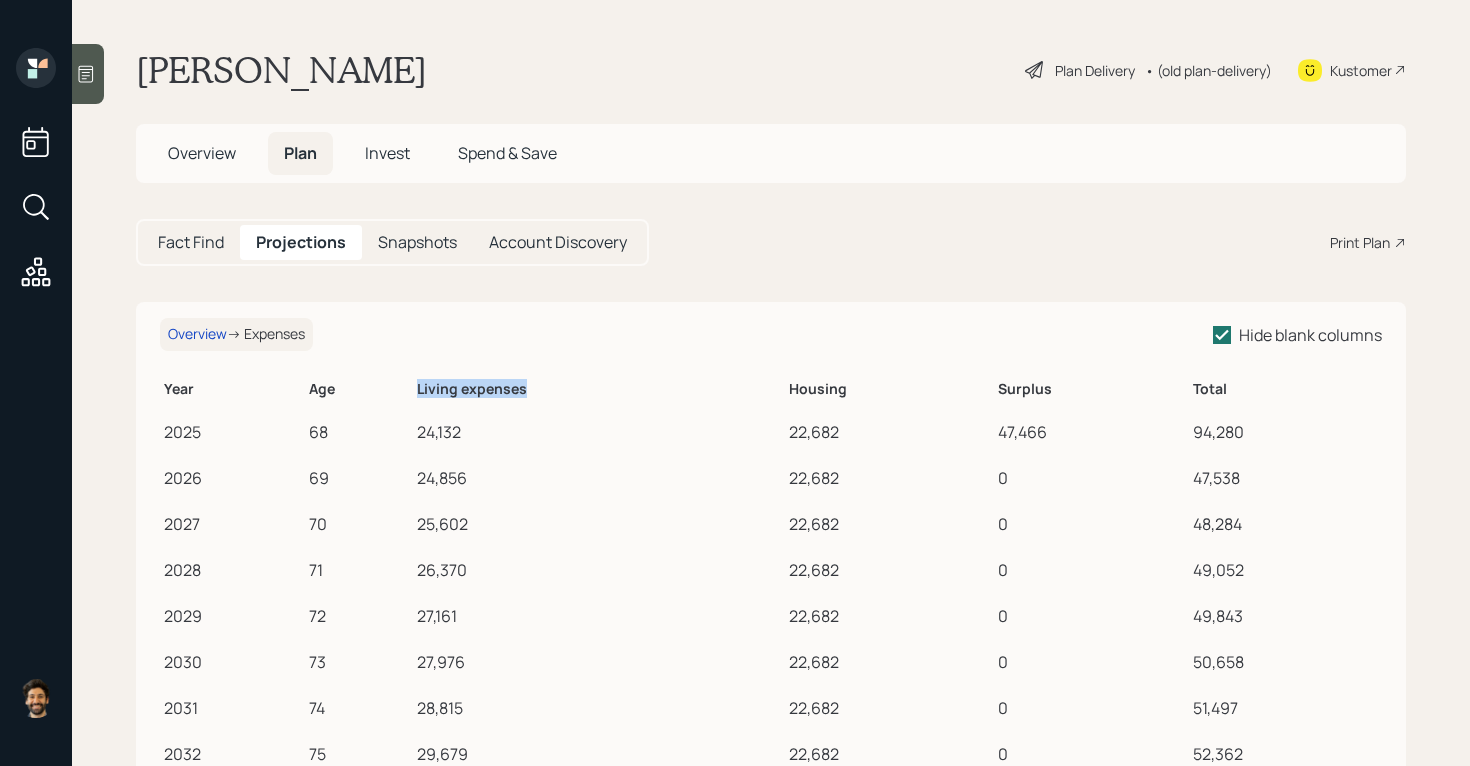 drag, startPoint x: 418, startPoint y: 389, endPoint x: 567, endPoint y: 391, distance: 149.01343 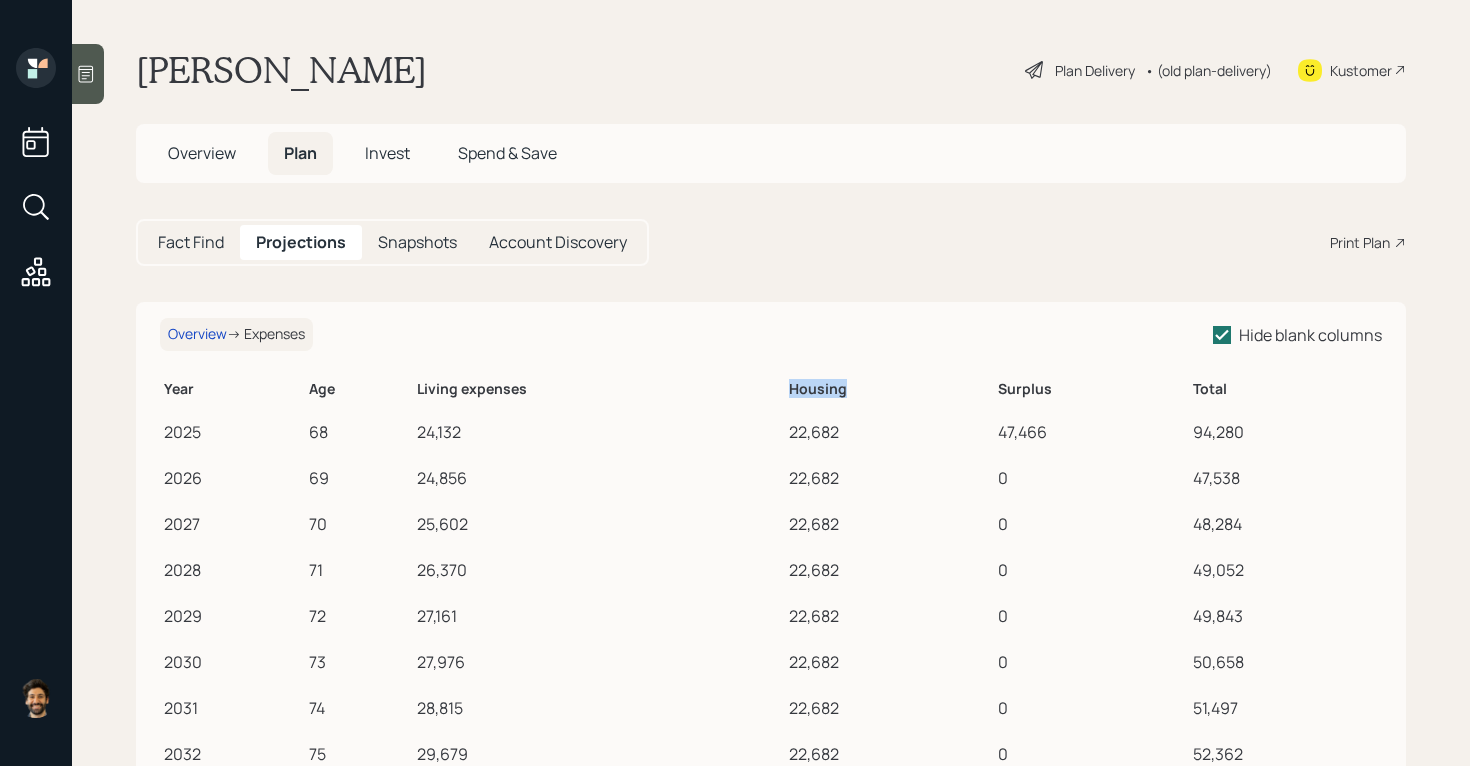 drag, startPoint x: 789, startPoint y: 388, endPoint x: 871, endPoint y: 388, distance: 82 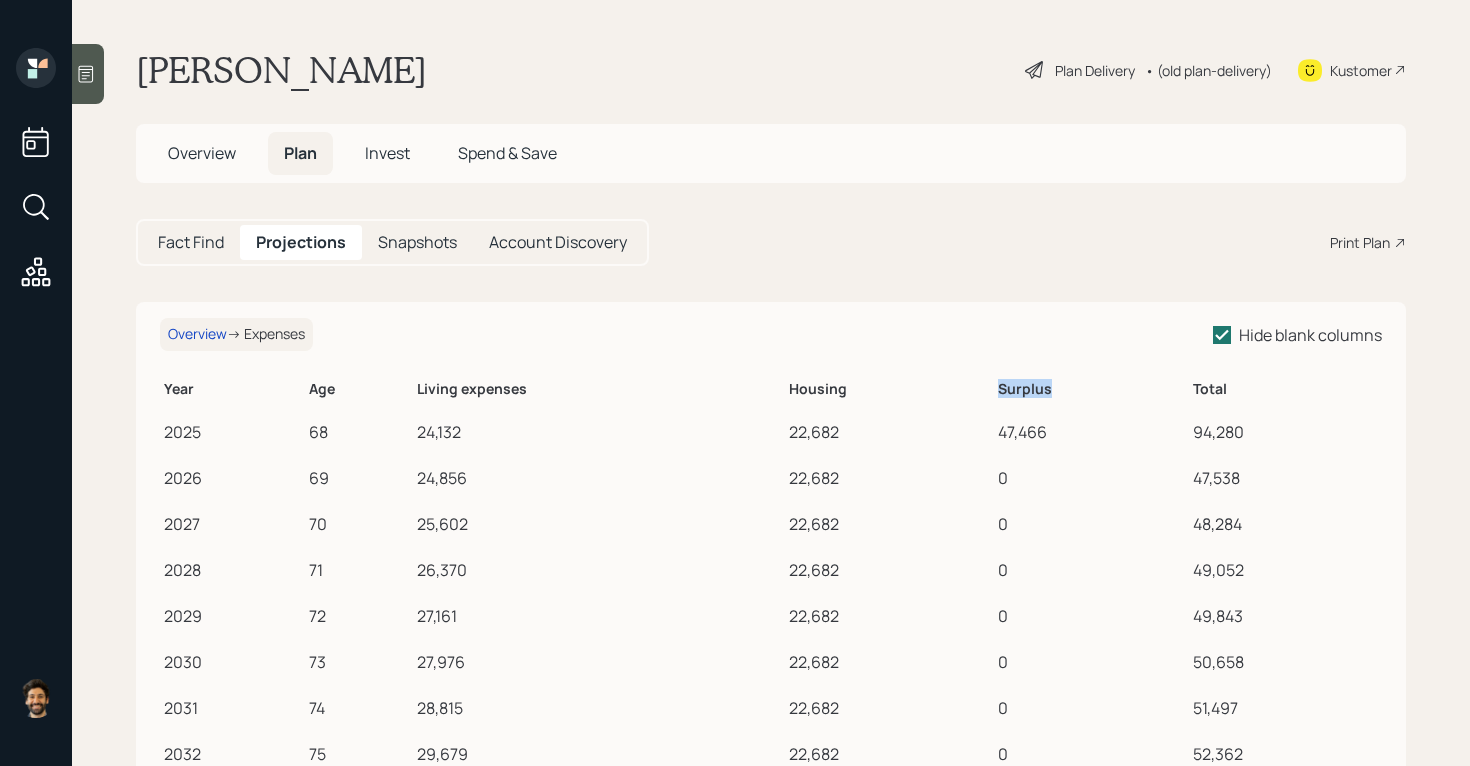 drag, startPoint x: 998, startPoint y: 391, endPoint x: 1057, endPoint y: 395, distance: 59.135437 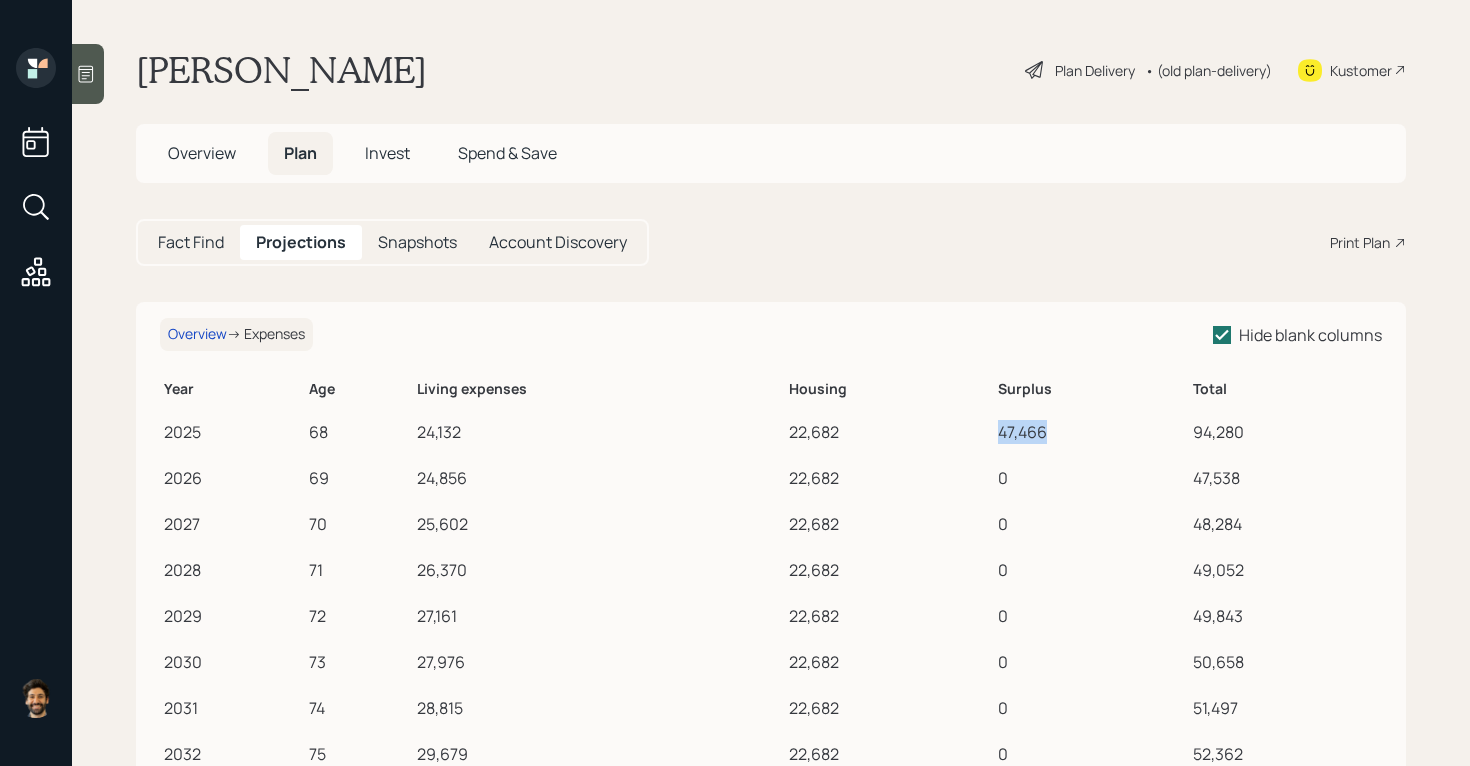 drag, startPoint x: 1055, startPoint y: 428, endPoint x: 968, endPoint y: 430, distance: 87.02299 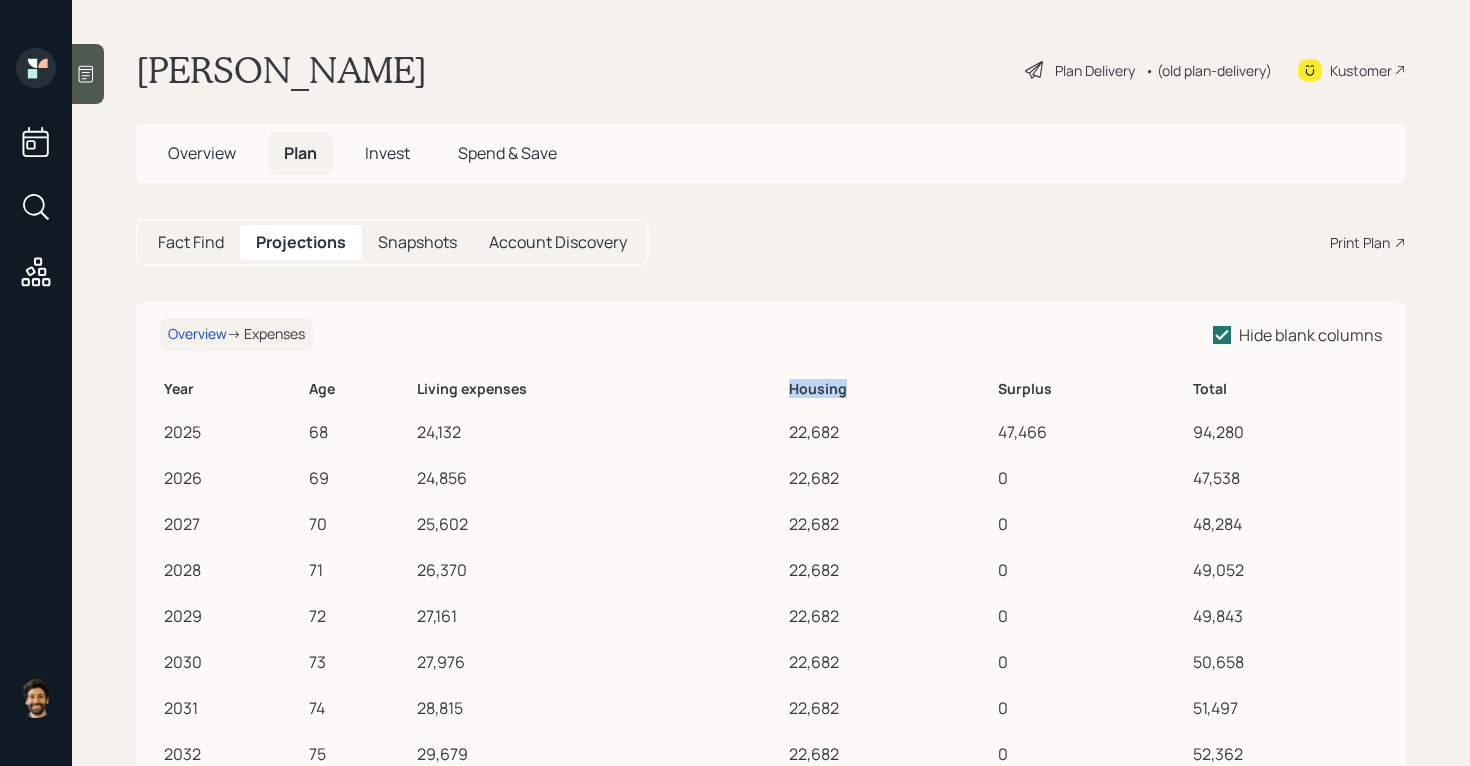 drag, startPoint x: 793, startPoint y: 390, endPoint x: 847, endPoint y: 390, distance: 54 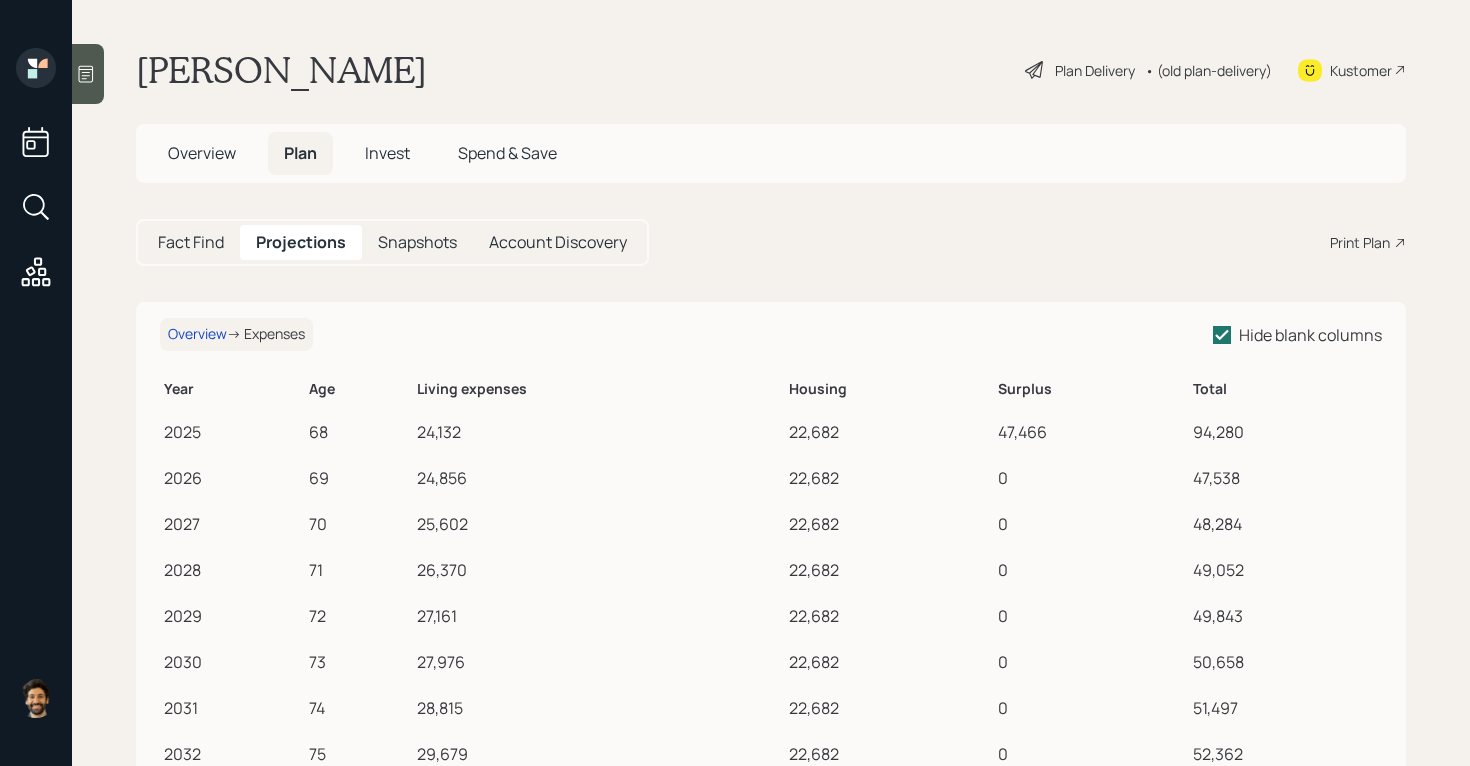 click on "Fact Find" at bounding box center [191, 242] 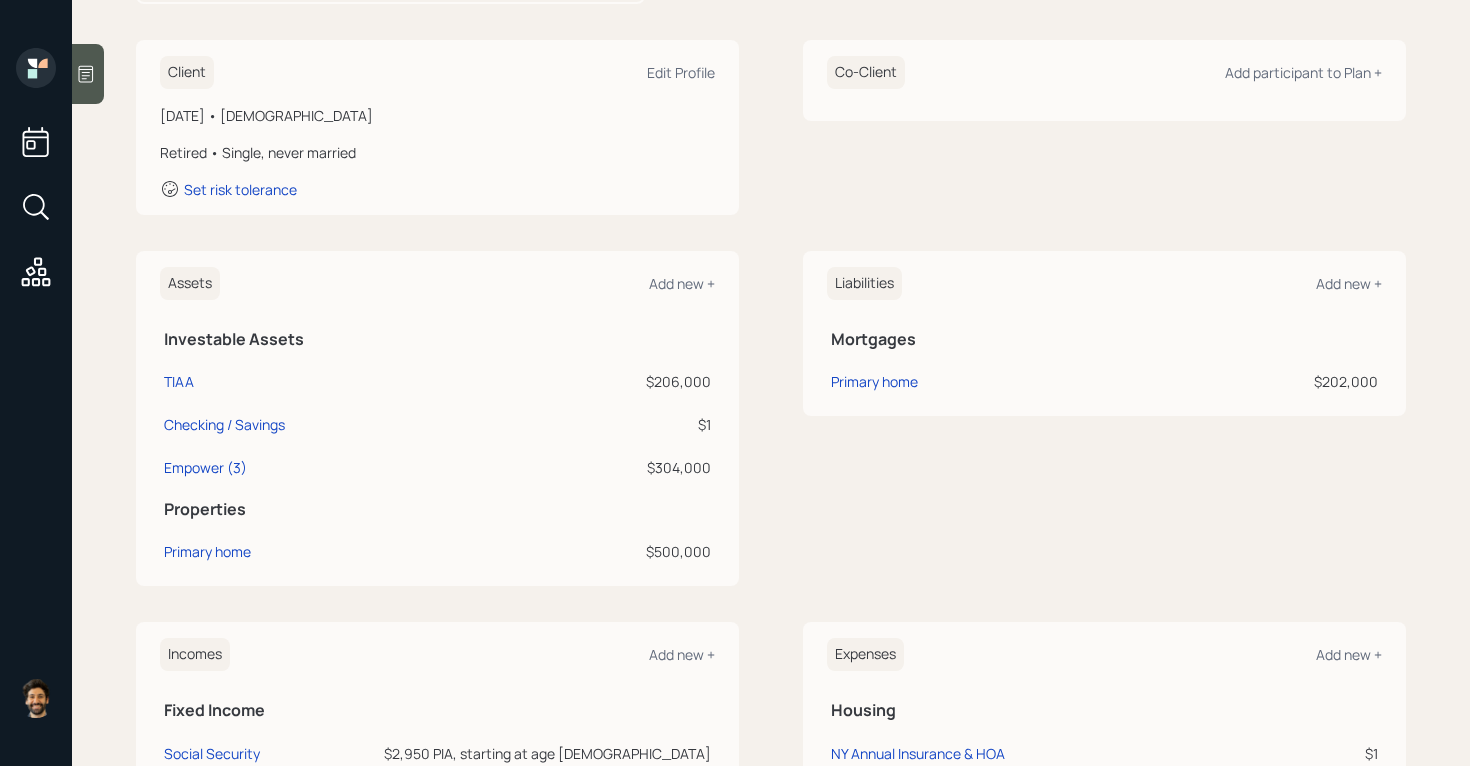 scroll, scrollTop: 274, scrollLeft: 0, axis: vertical 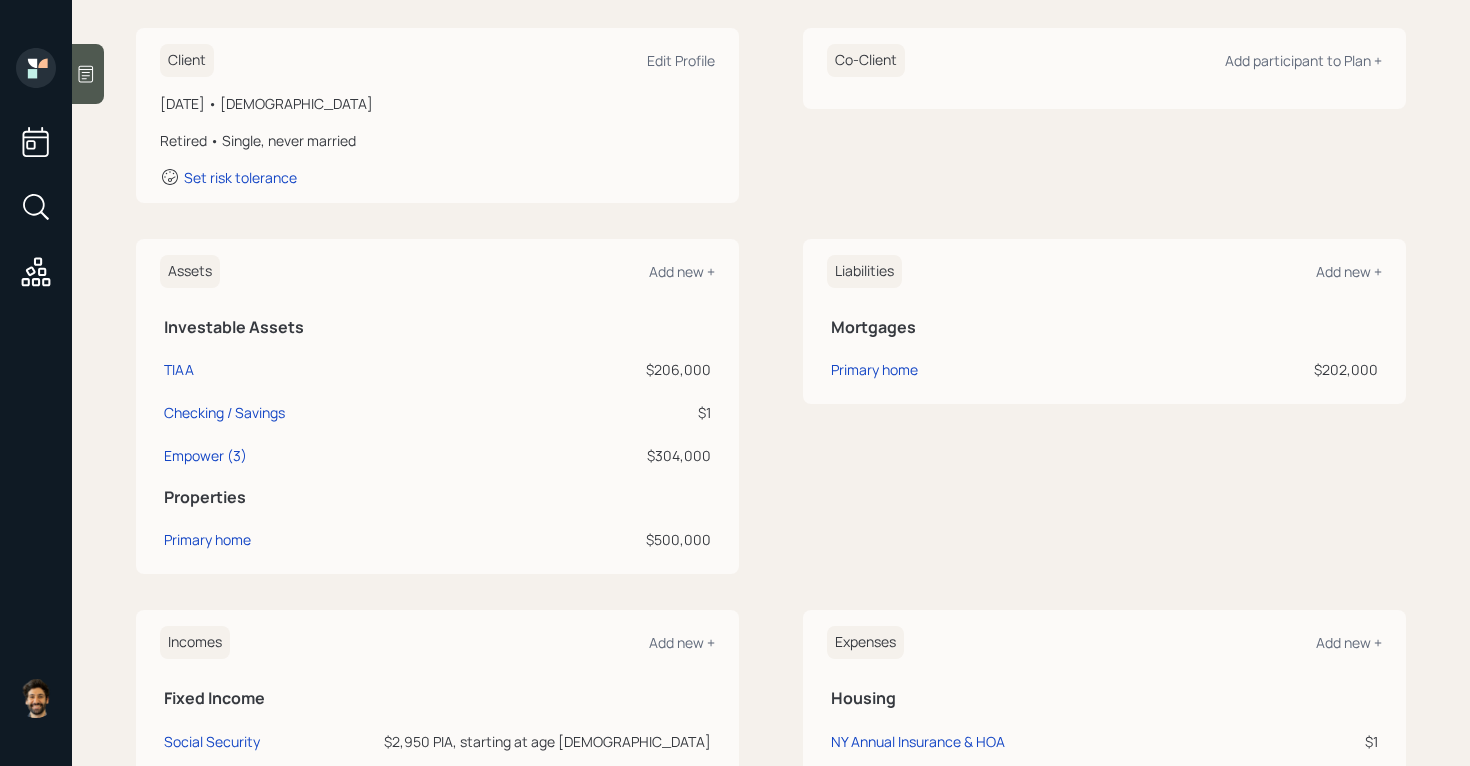 click on "$500,000" at bounding box center [614, 539] 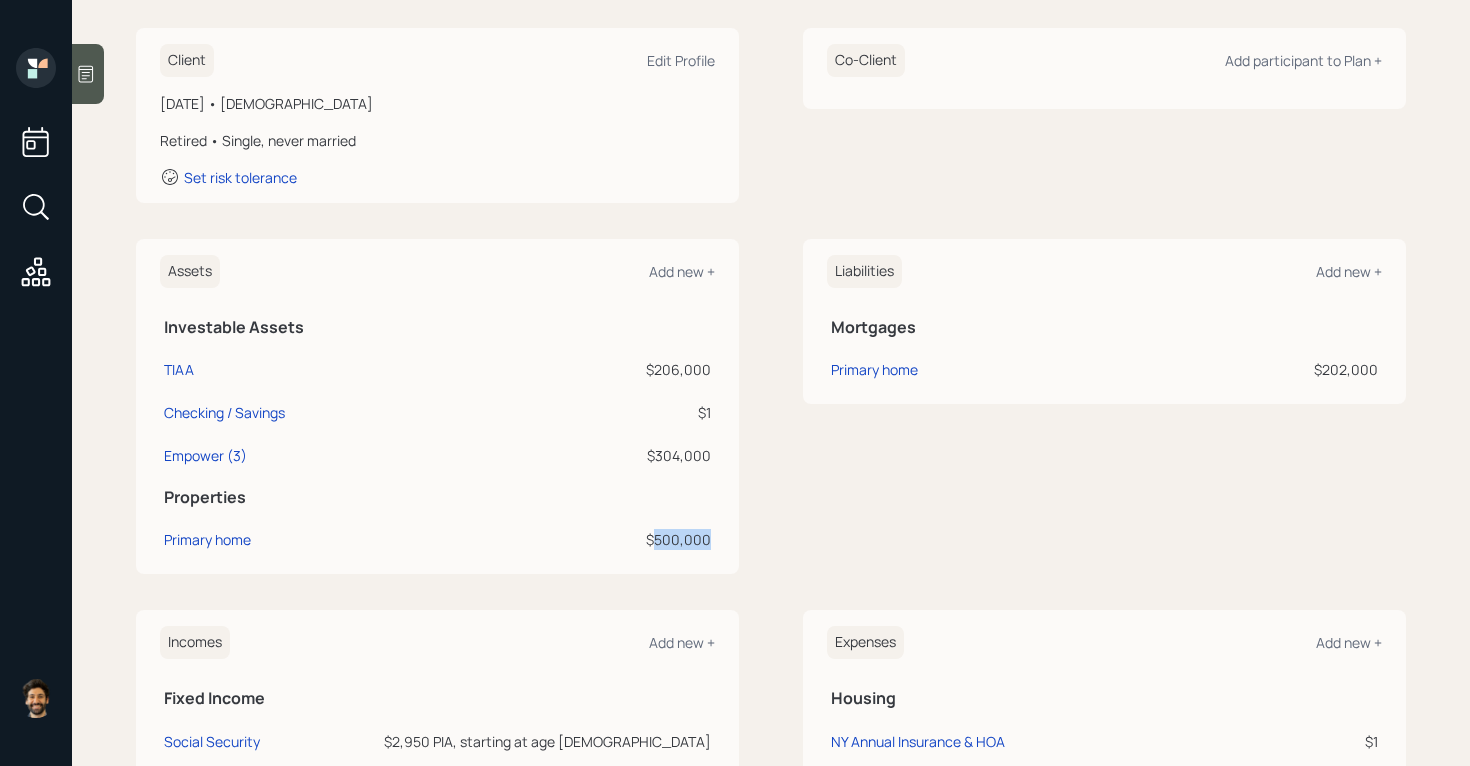 click on "$500,000" at bounding box center (614, 539) 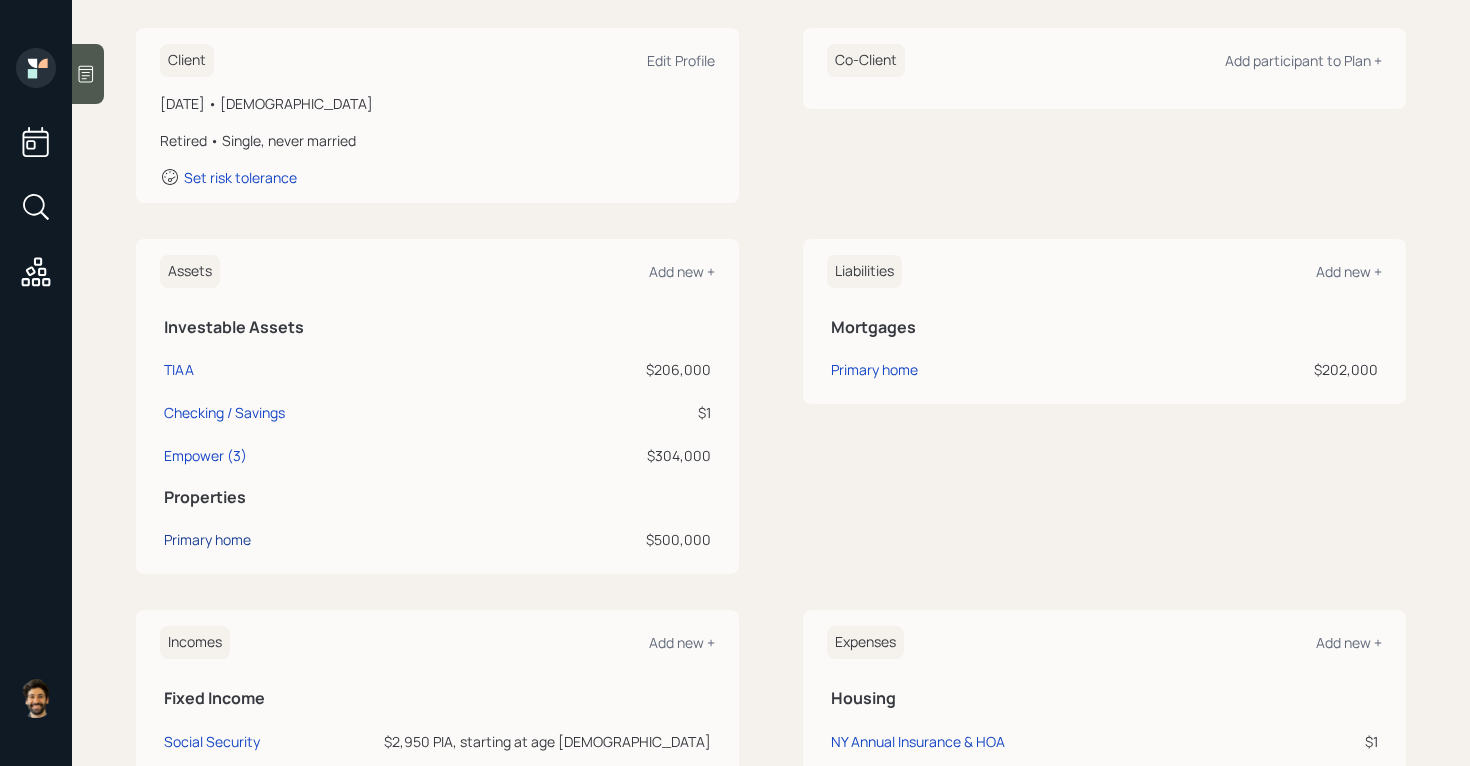 click on "Primary home" at bounding box center (207, 539) 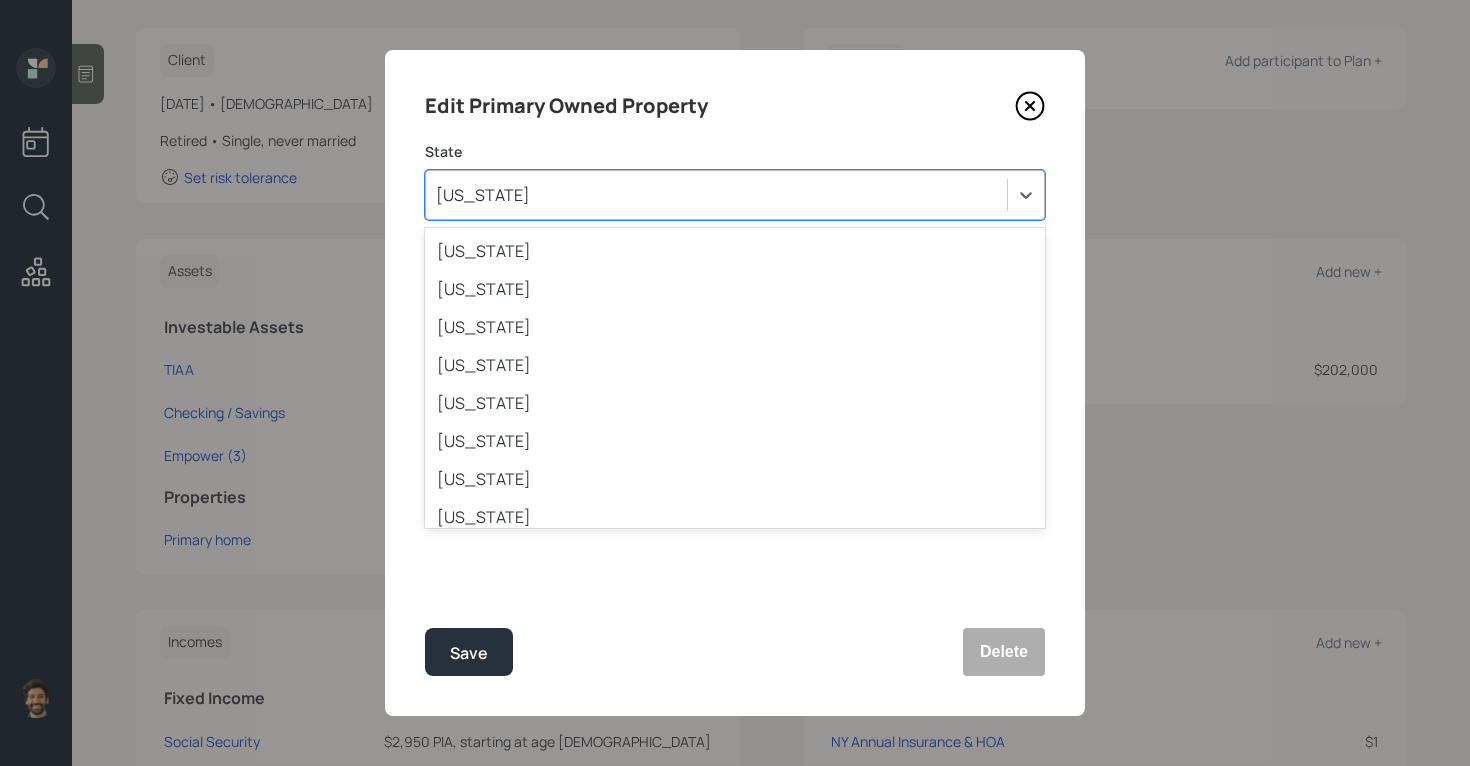 click on "New York" at bounding box center [716, 195] 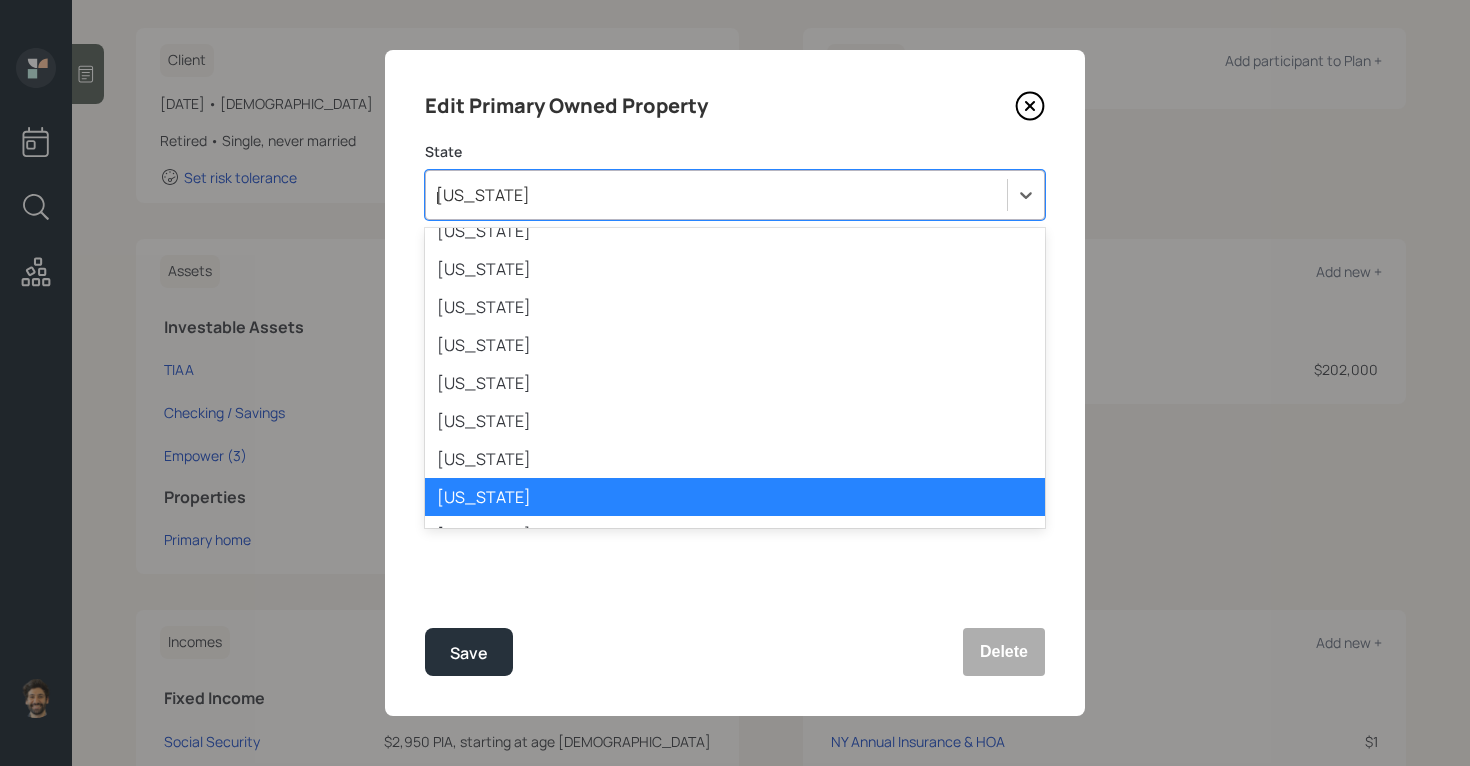 scroll, scrollTop: 0, scrollLeft: 0, axis: both 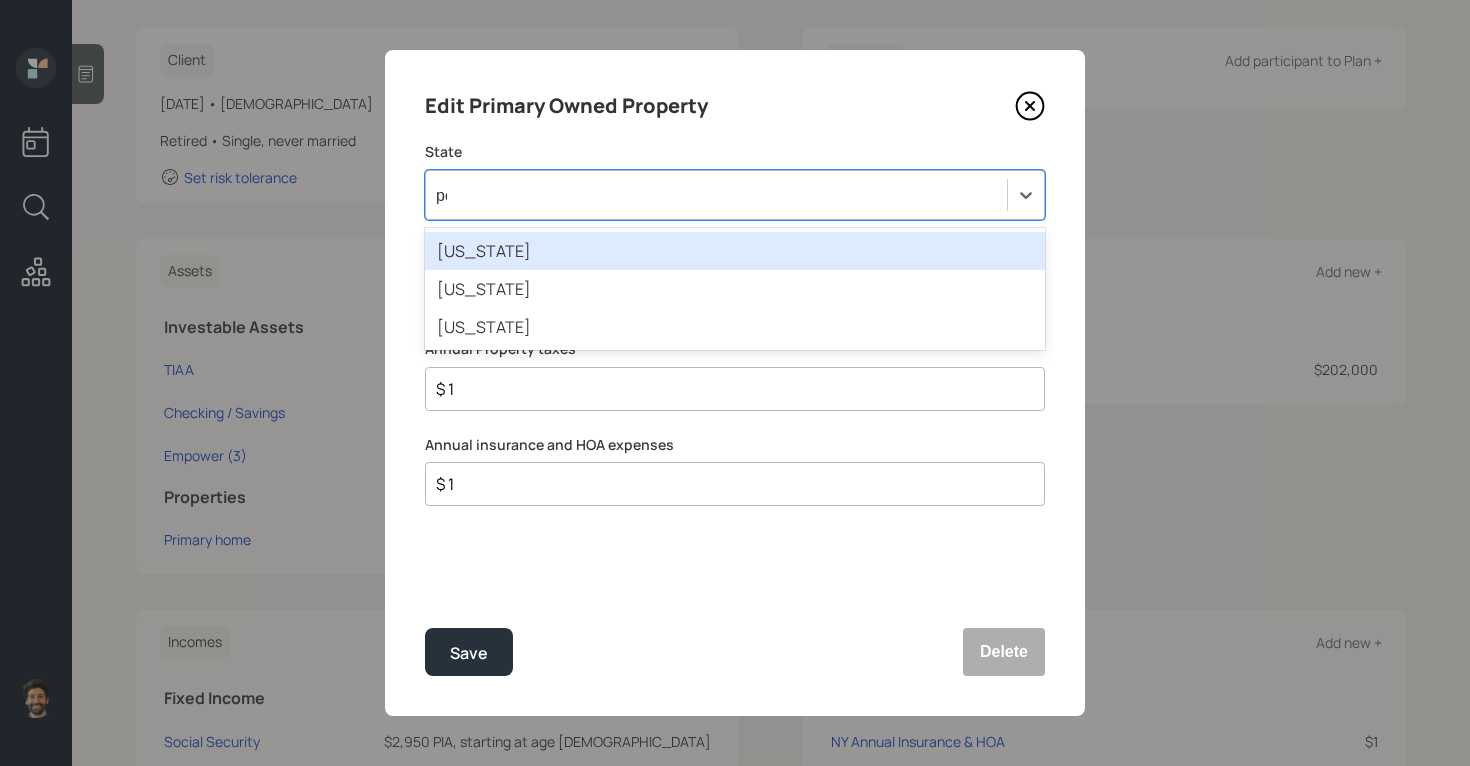 type on "pen" 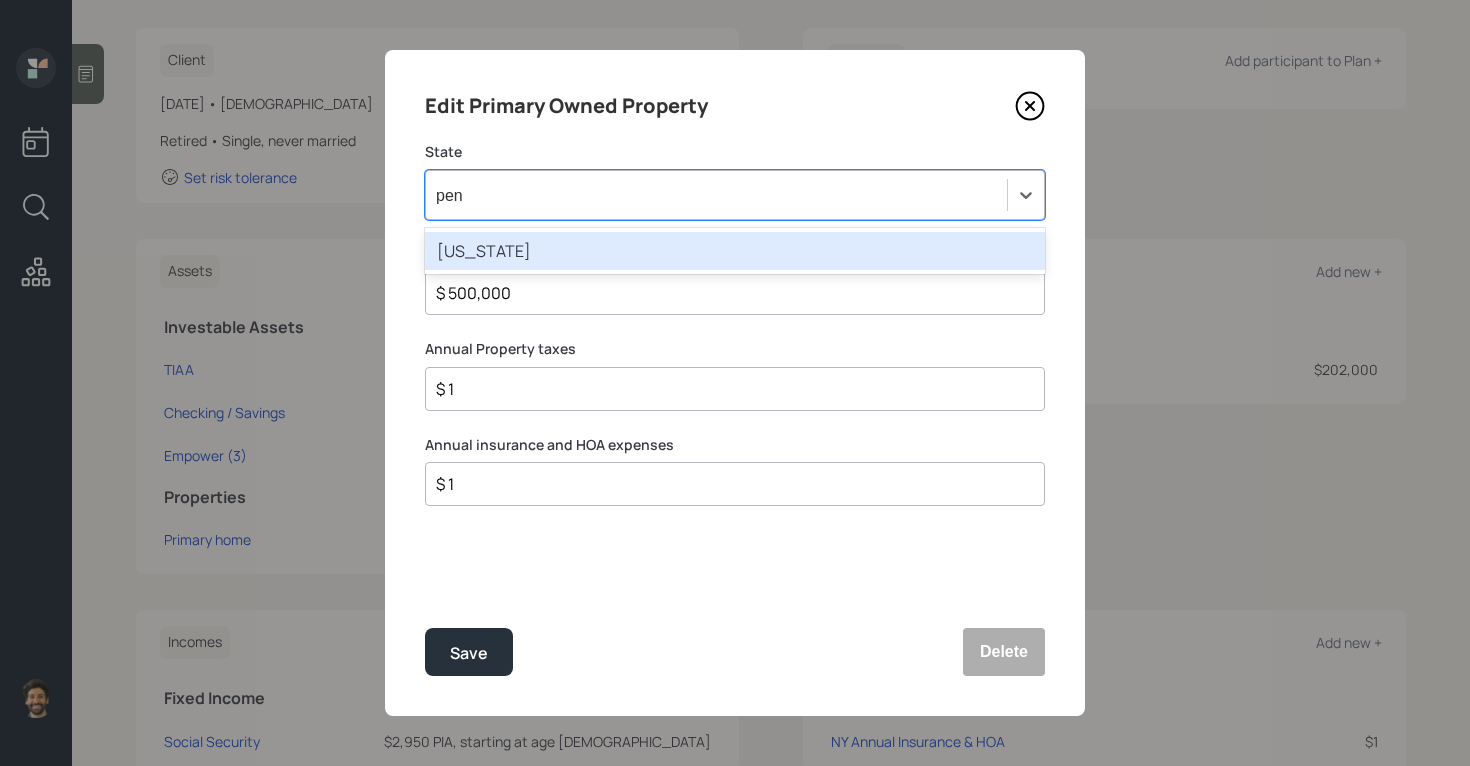 click on "Pennsylvania" at bounding box center (735, 251) 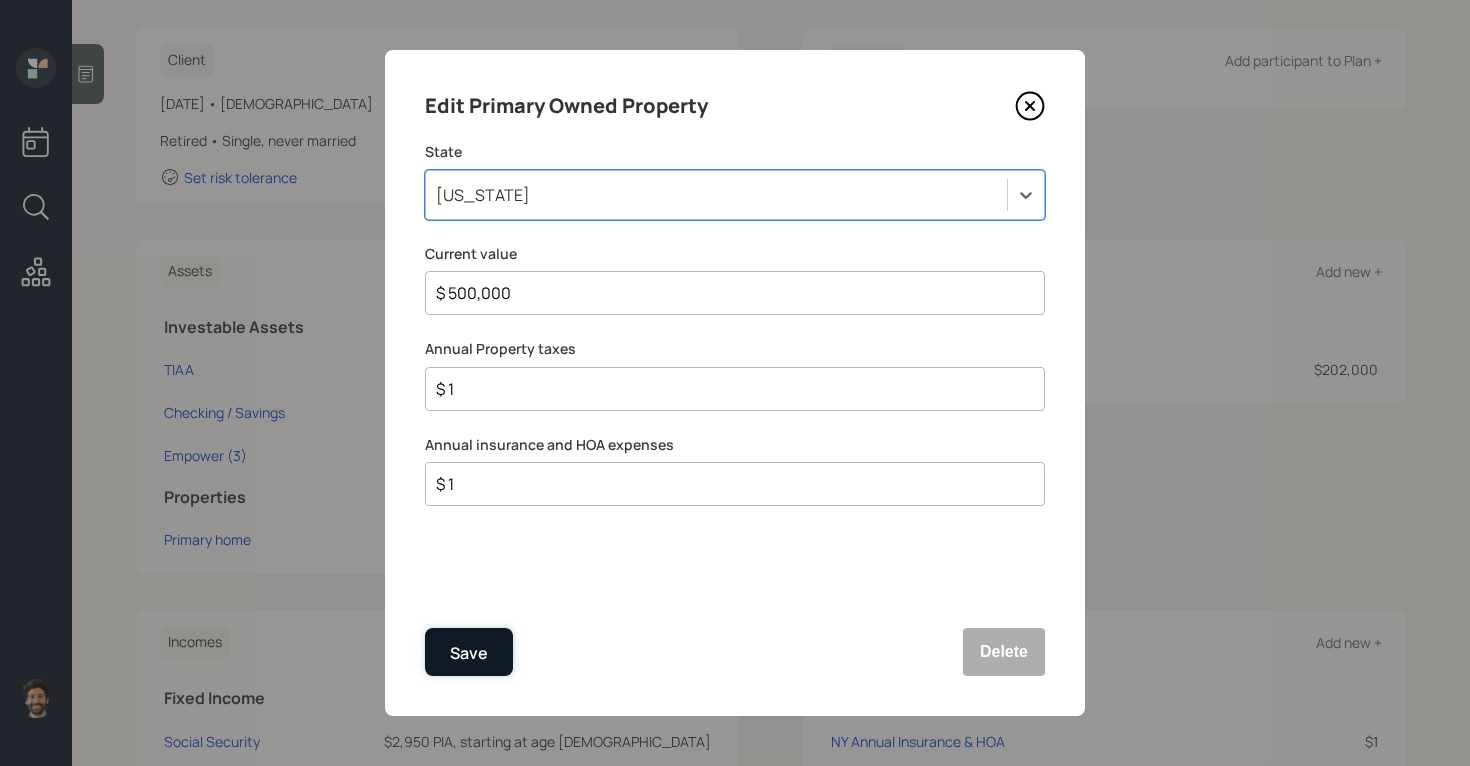 click on "Save" at bounding box center [469, 653] 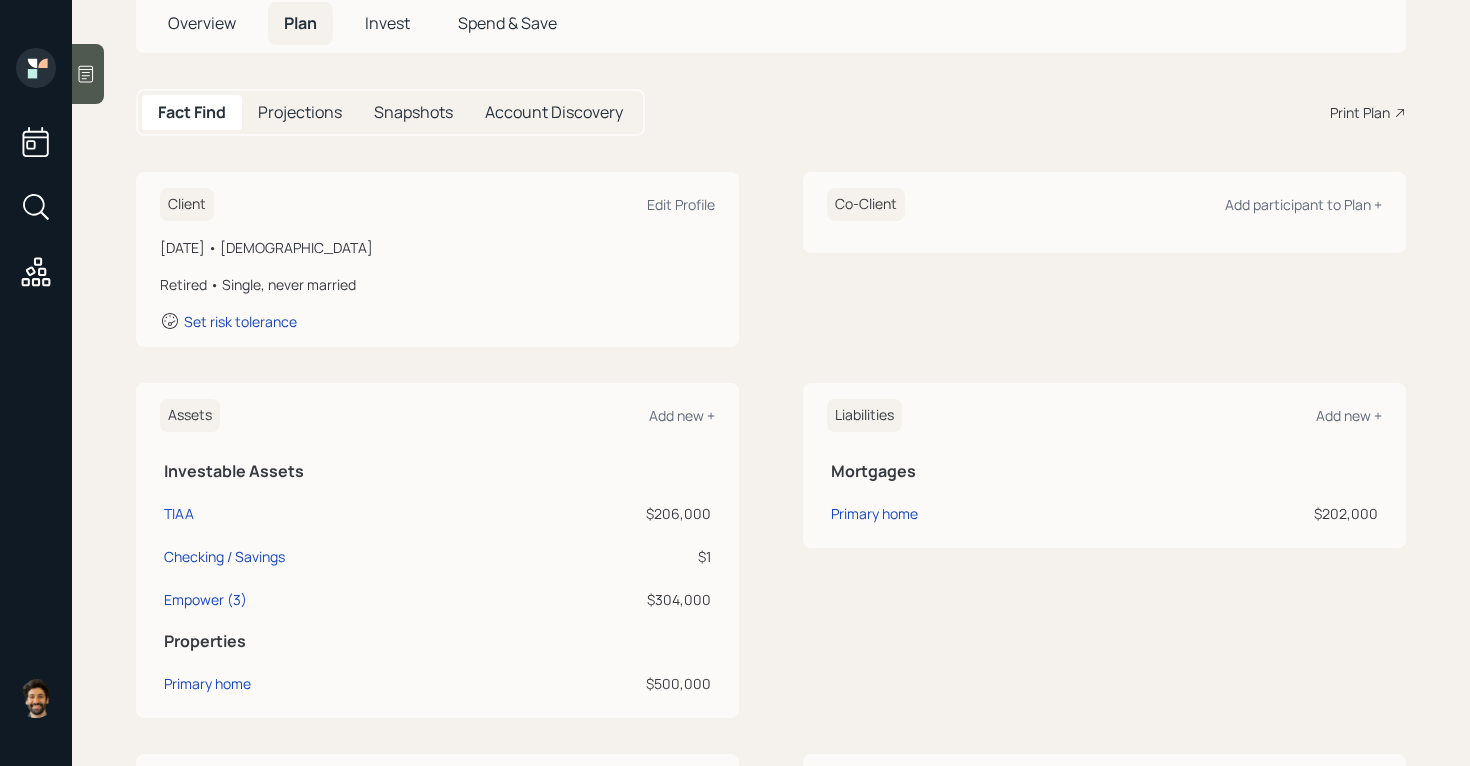 scroll, scrollTop: 207, scrollLeft: 0, axis: vertical 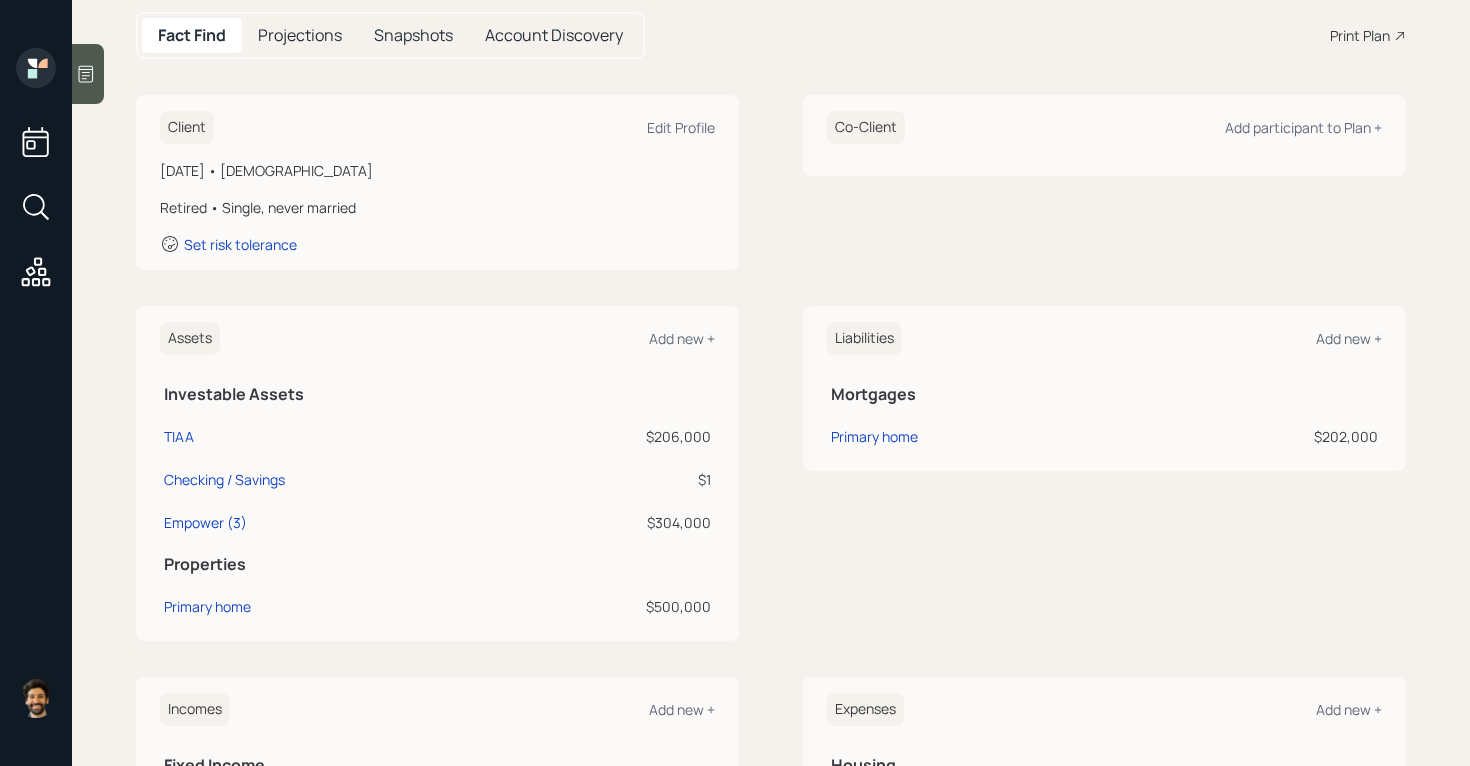 click on "Investable Assets" at bounding box center [437, 394] 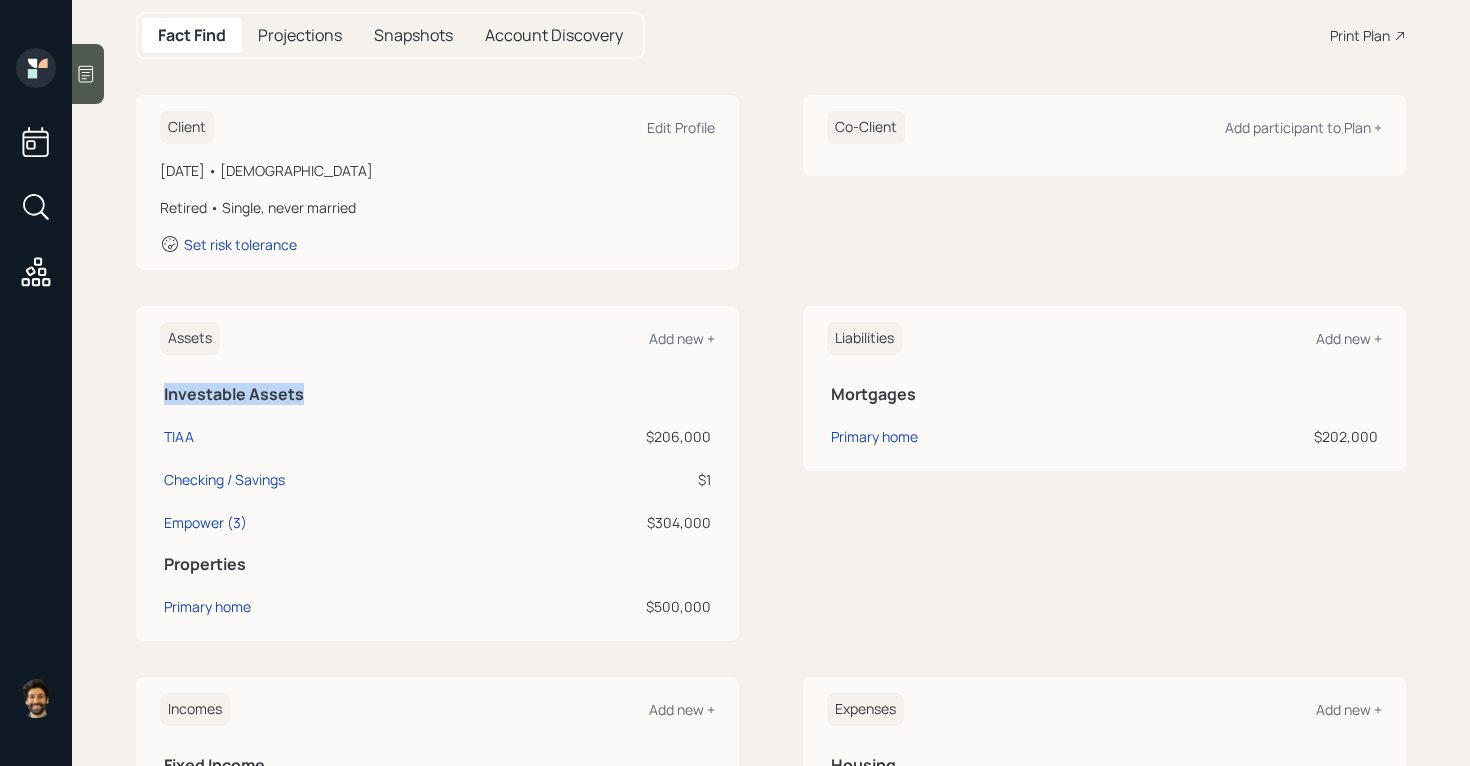 drag, startPoint x: 163, startPoint y: 393, endPoint x: 399, endPoint y: 394, distance: 236.00212 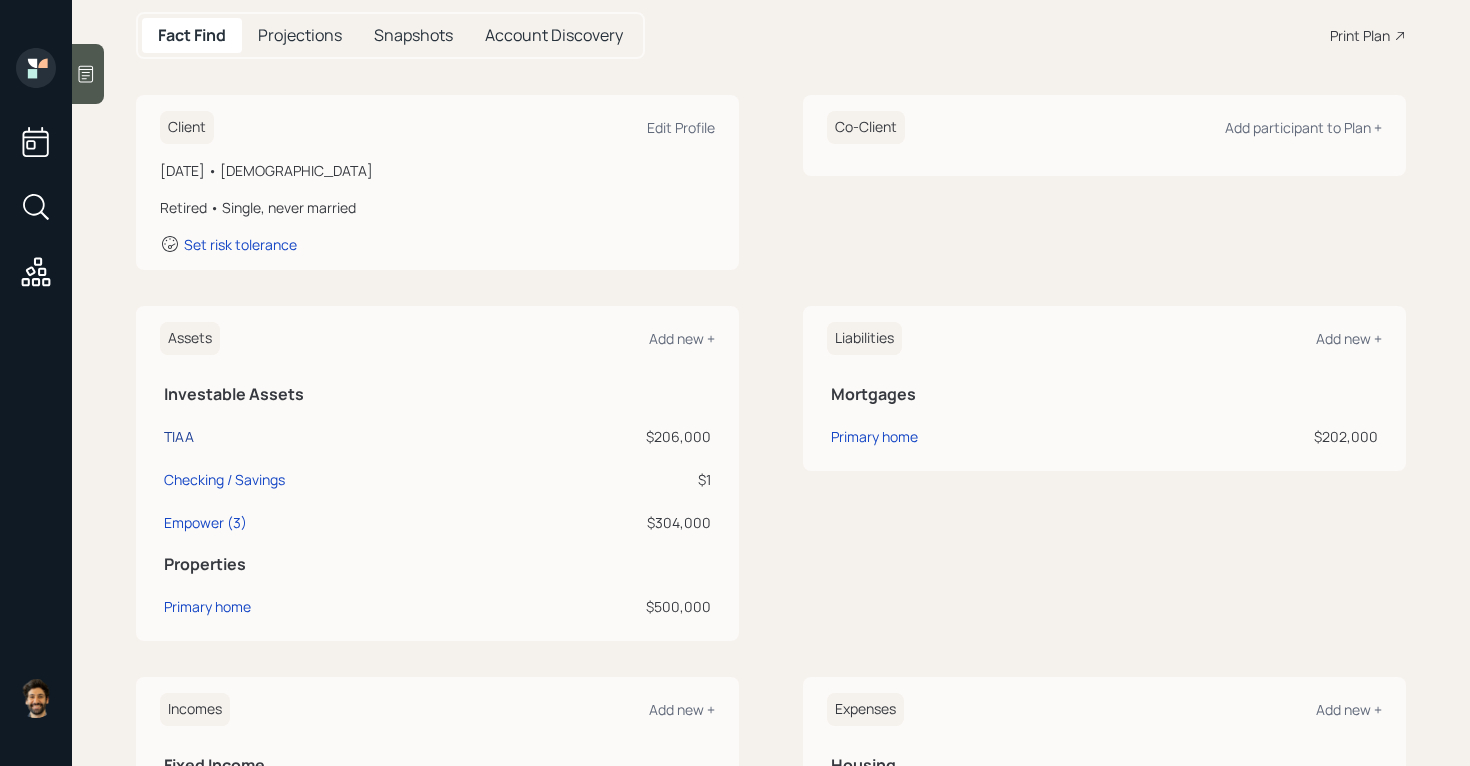 click on "TIAA" at bounding box center [179, 436] 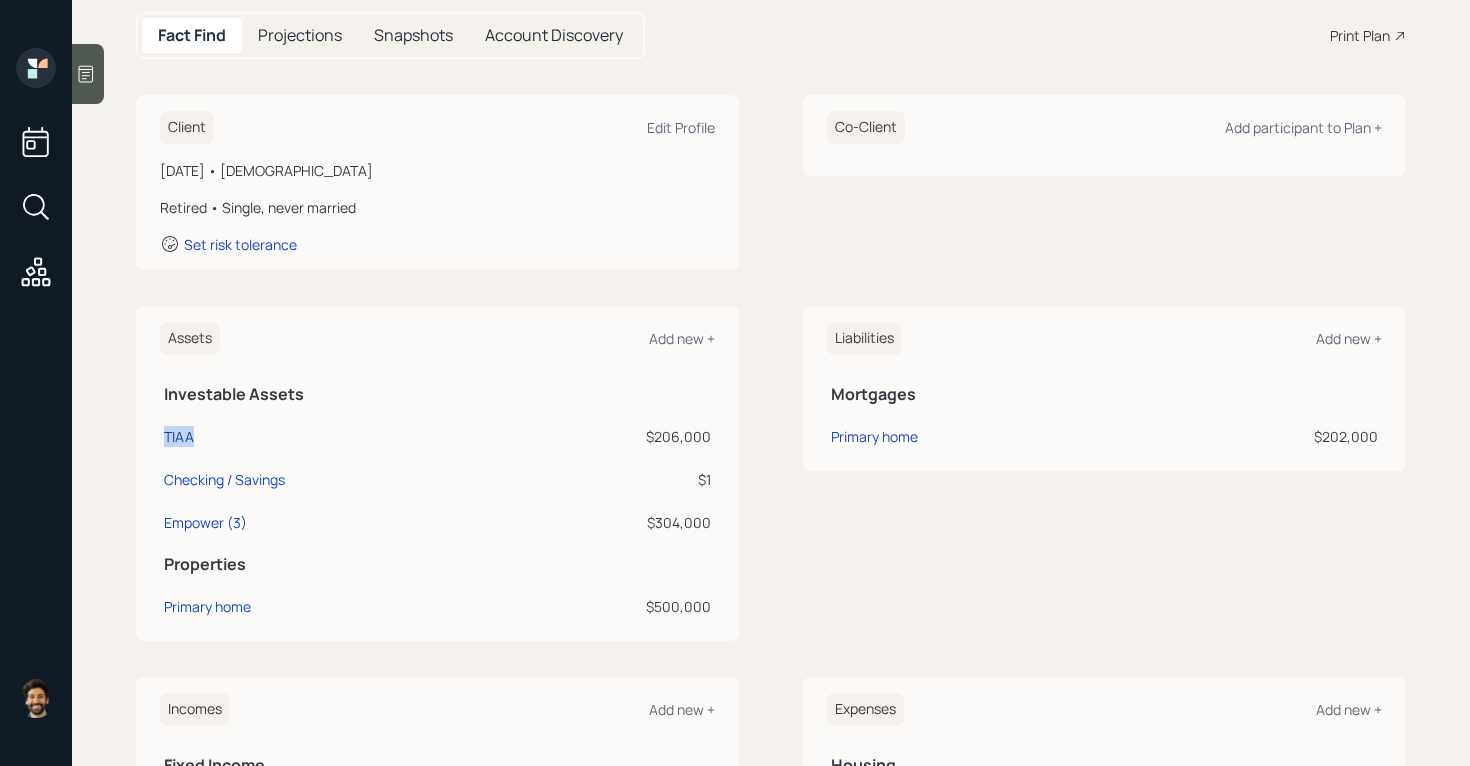 select on "ira" 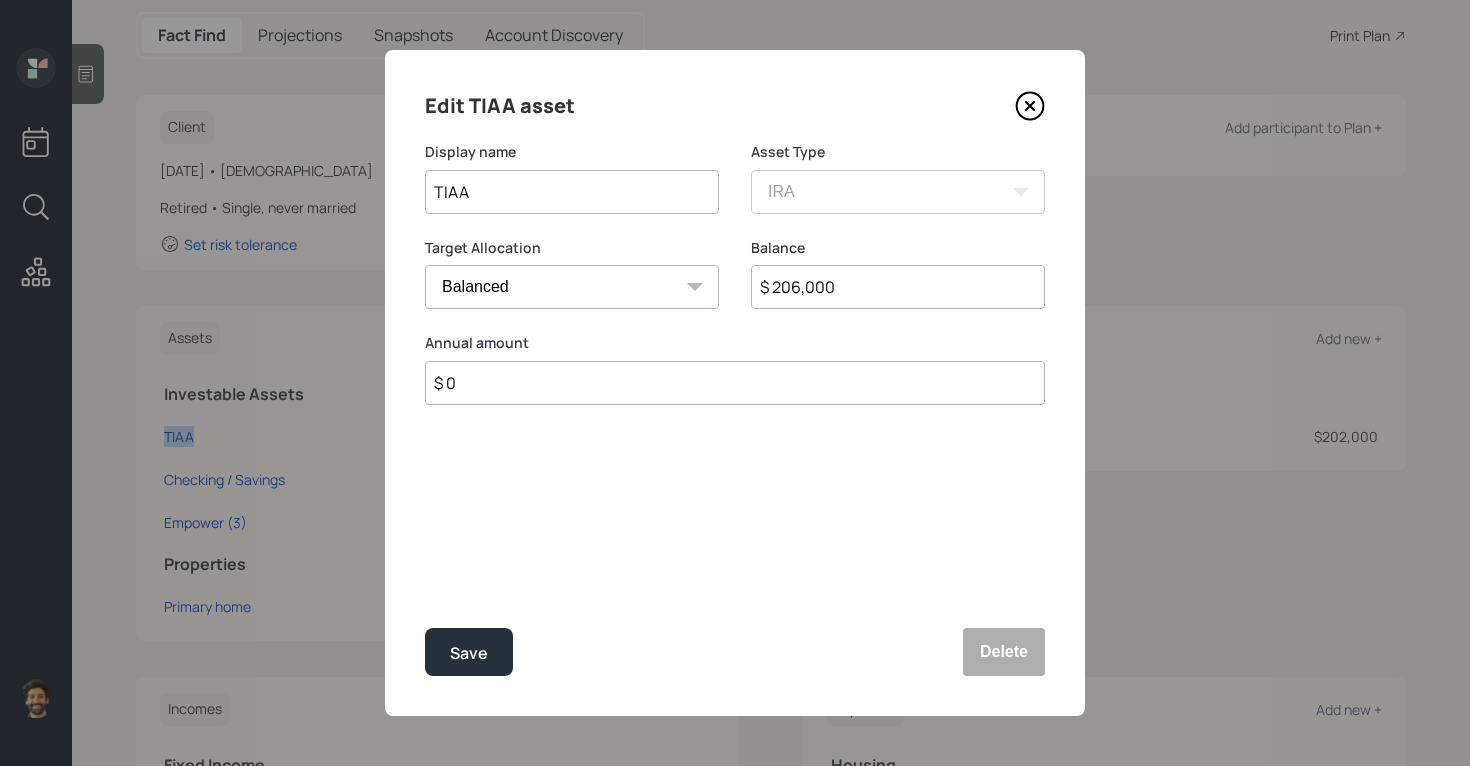 click on "Lynette Chappell williams Plan Delivery • (old plan-delivery) Kustomer Overview Plan Invest Spend & Save Fact Find Projections Snapshots Account Discovery Print Plan Client Edit Profile July 2, 1957 • 68 years old Retired • Single, never married Set risk tolerance Co-Client Add participant to Plan + Assets Add new + Investable Assets TIAA  $206,000 Checking / Savings $1 Empower (3) $304,000 Properties Primary home $500,000 Liabilities Add new + Mortgages Primary home $202,000 Incomes Add new + Fixed Income Social Security   $2,950 PIA, starting at age 68 Employment Full-time work   Income (Ends on Nov)    $132,000 Expenses Add new + Housing PA Annual Insurance & HOA   $1 PA Annual Property Taxes   $1 PA Mortgage Payment   $22,680   ( $202,000  balance) Living Expenses Post Retirement Living Expense   $24,132 Pre Retirement Living Expense   $24,132 Healthcare Costs Post Retirement Healthcare Cost   Add Edit TIAA  asset Display name TIAA Asset Type SEP IRA IRA Roth IRA 401(k) Roth 401(k) 403(b) 457(b) 529" at bounding box center (771, 383) 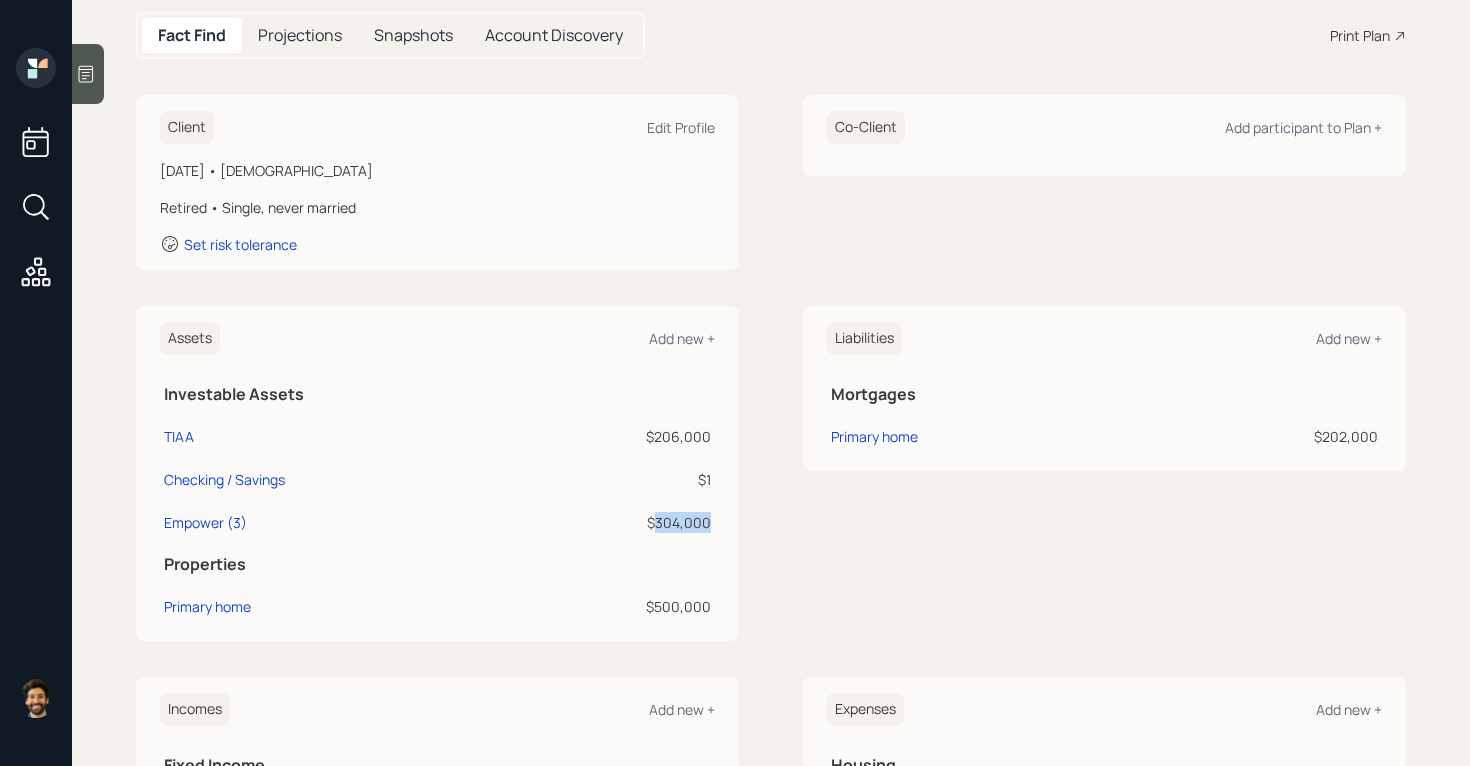 drag, startPoint x: 655, startPoint y: 525, endPoint x: 710, endPoint y: 526, distance: 55.00909 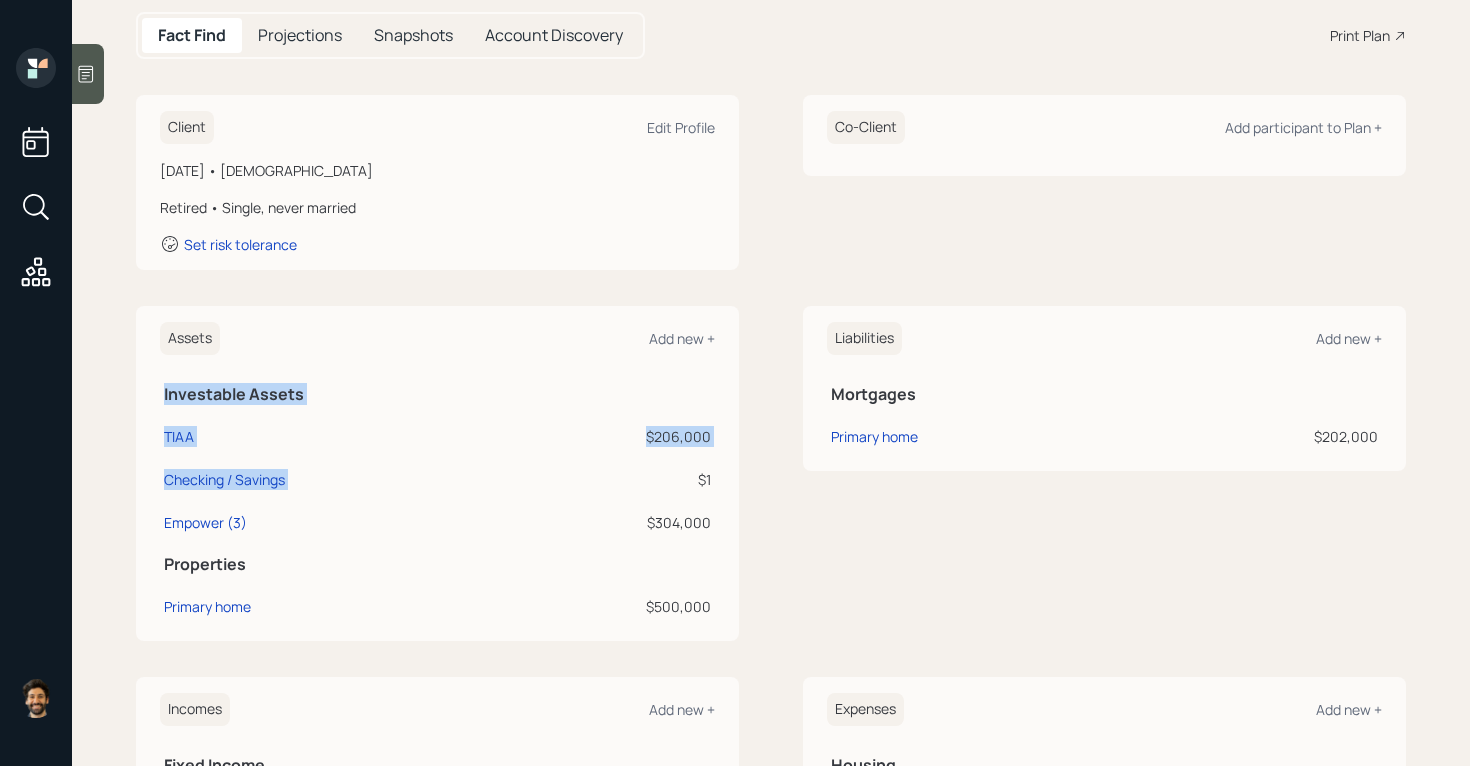 drag, startPoint x: 715, startPoint y: 476, endPoint x: 683, endPoint y: 477, distance: 32.01562 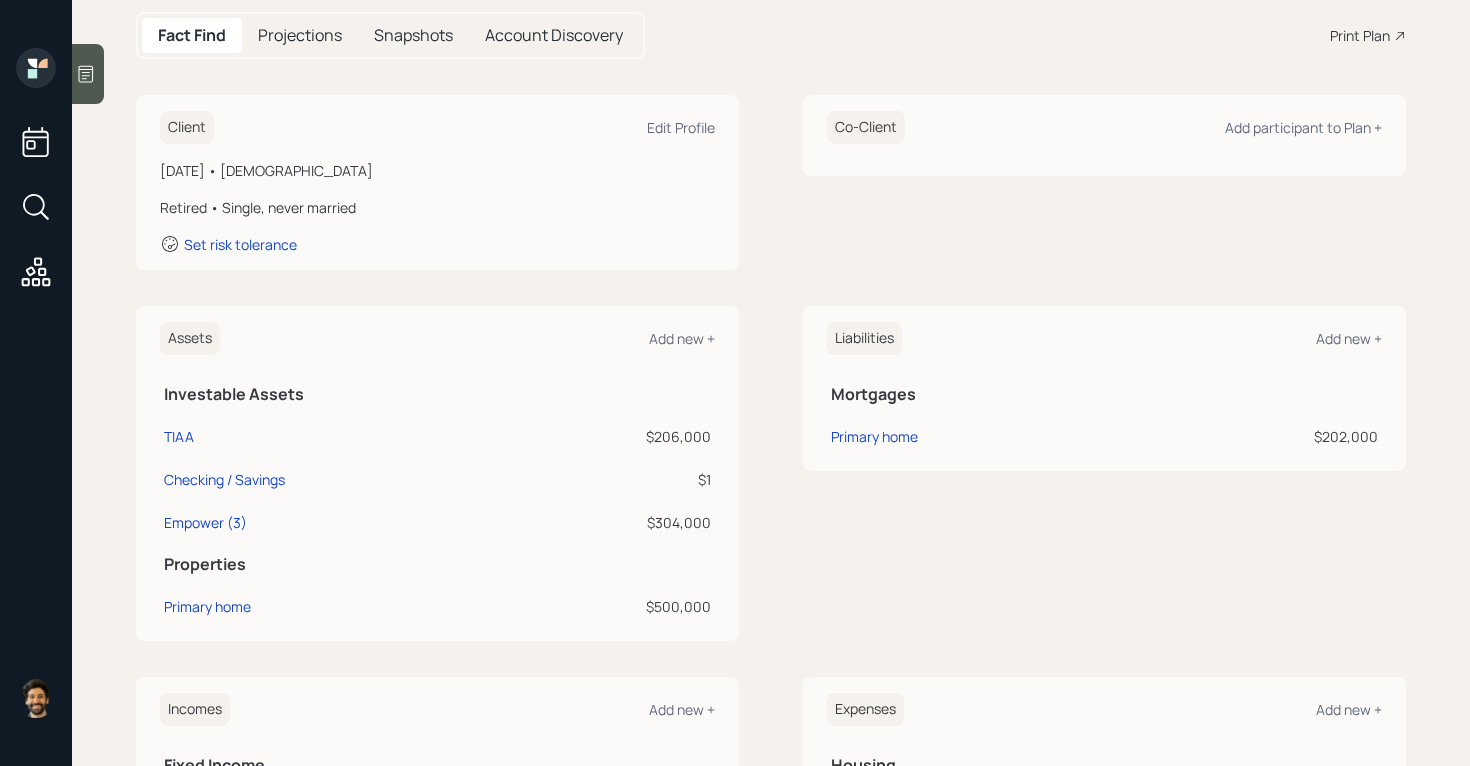 click on "$1" at bounding box center (614, 479) 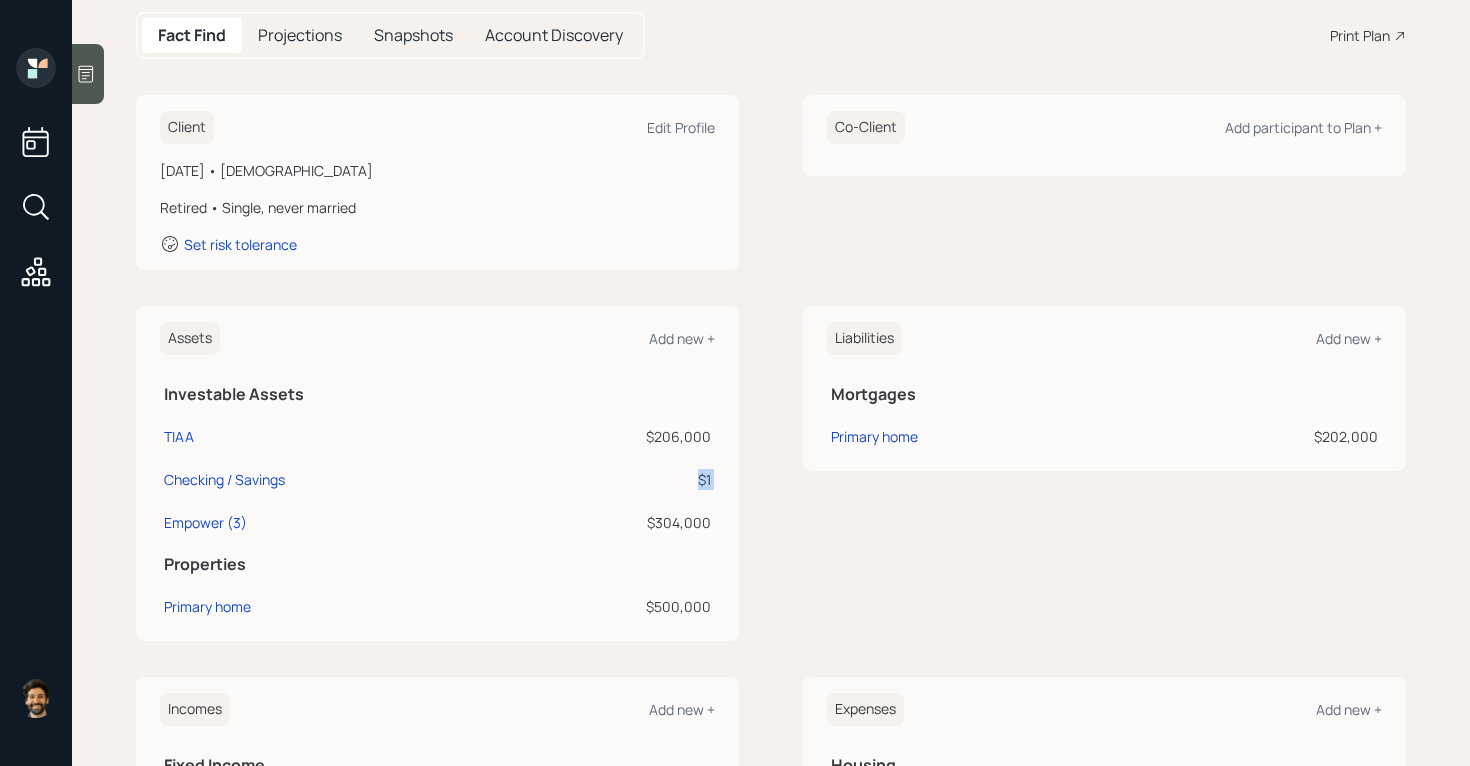 click on "$1" at bounding box center (614, 479) 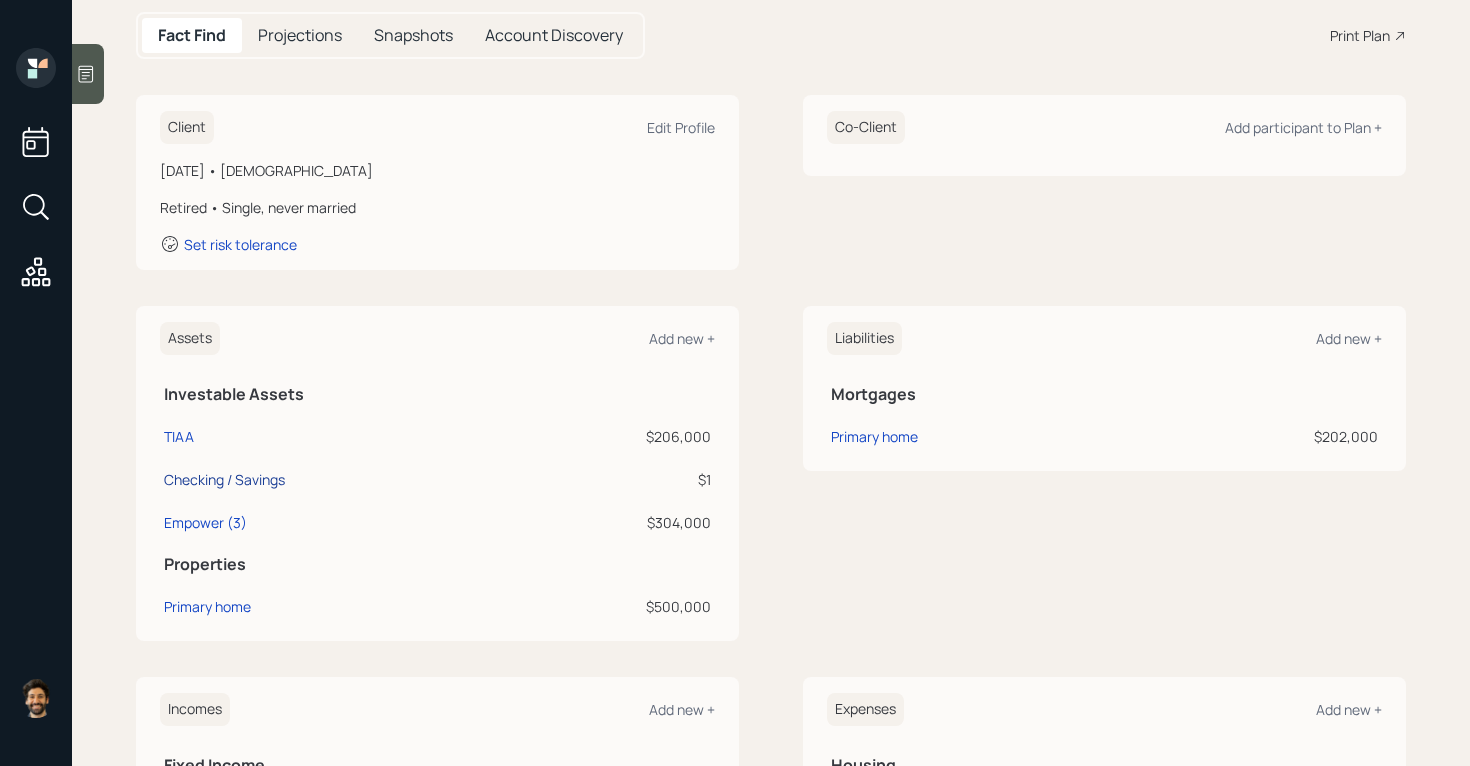 click on "Checking / Savings" at bounding box center (224, 479) 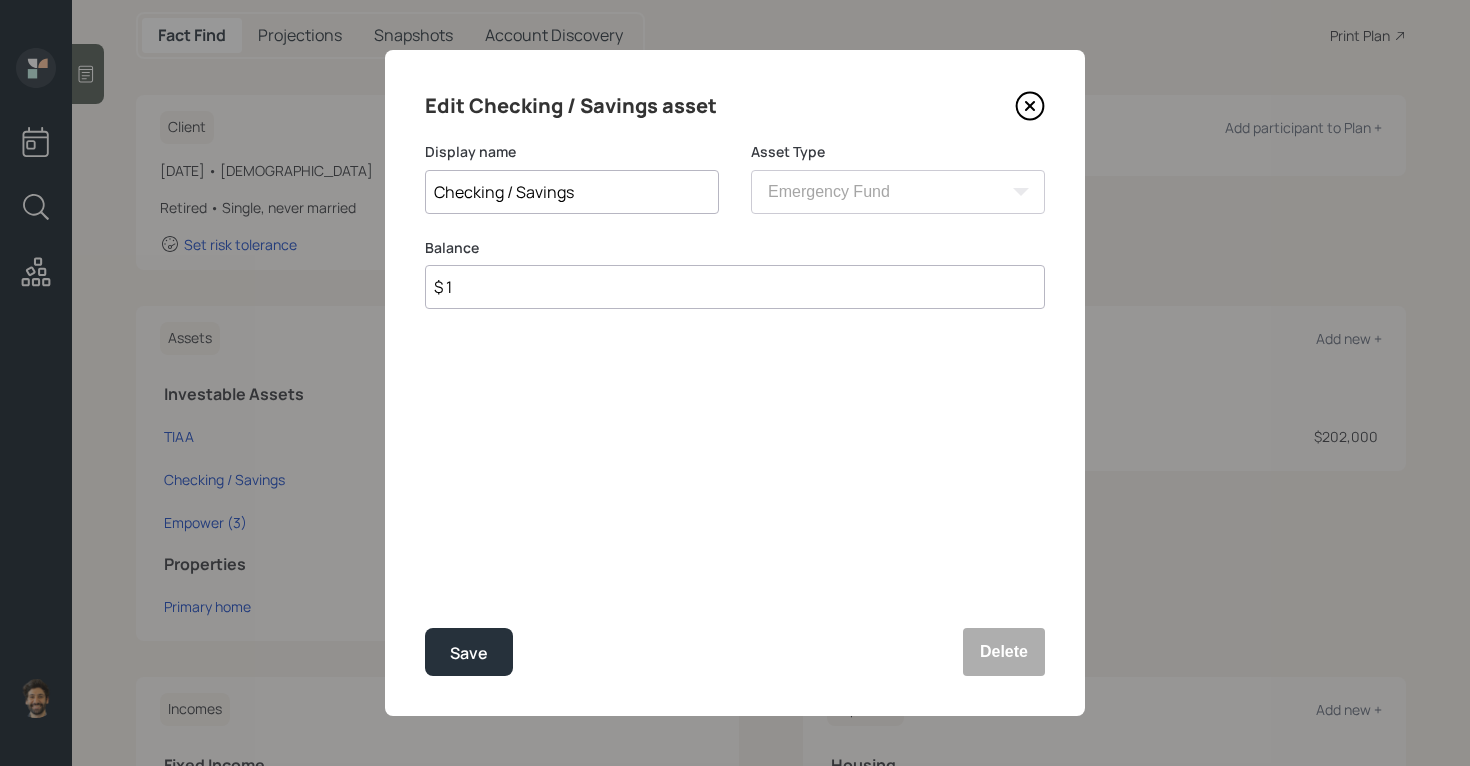 click on "$ 1" at bounding box center [735, 287] 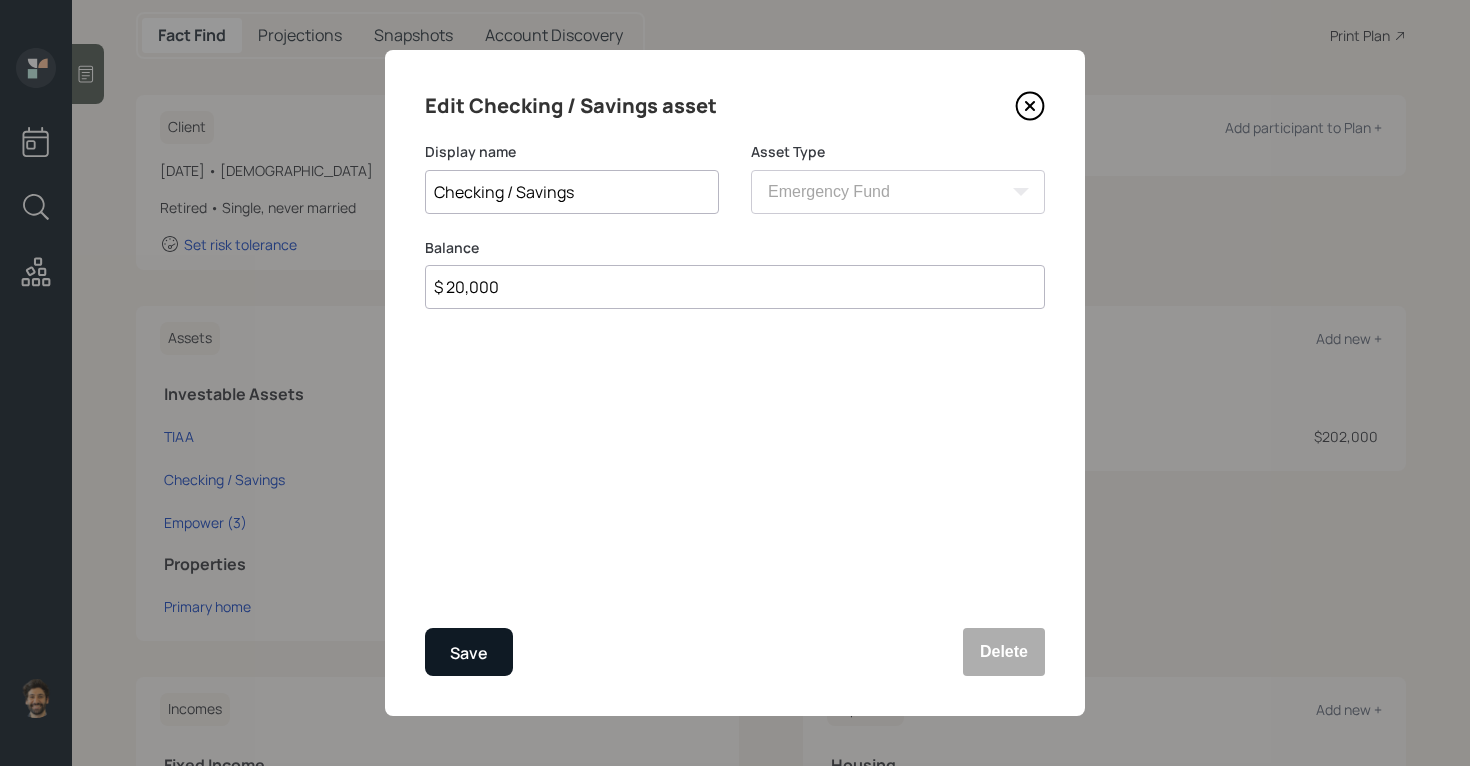 type on "$ 20,000" 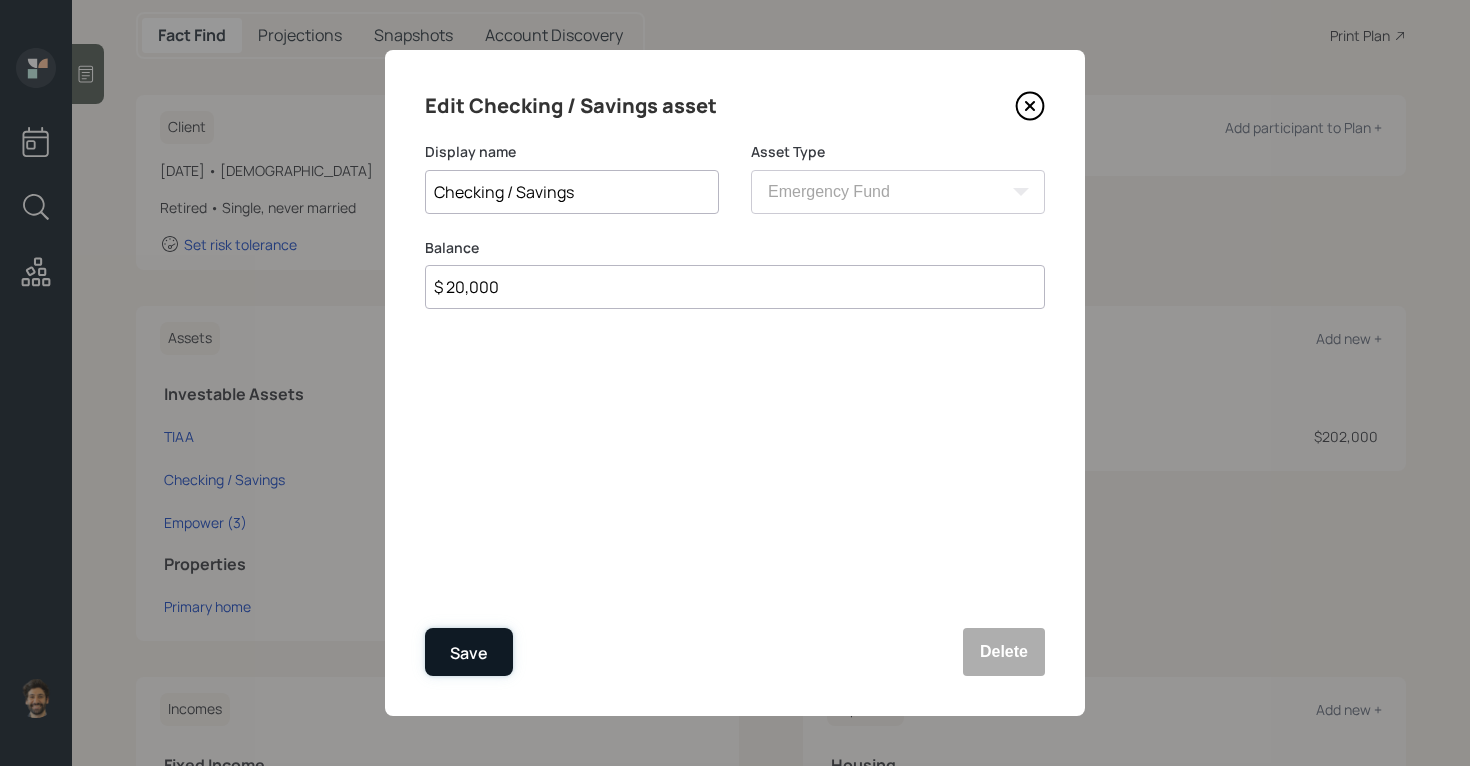 click on "Save" at bounding box center [469, 653] 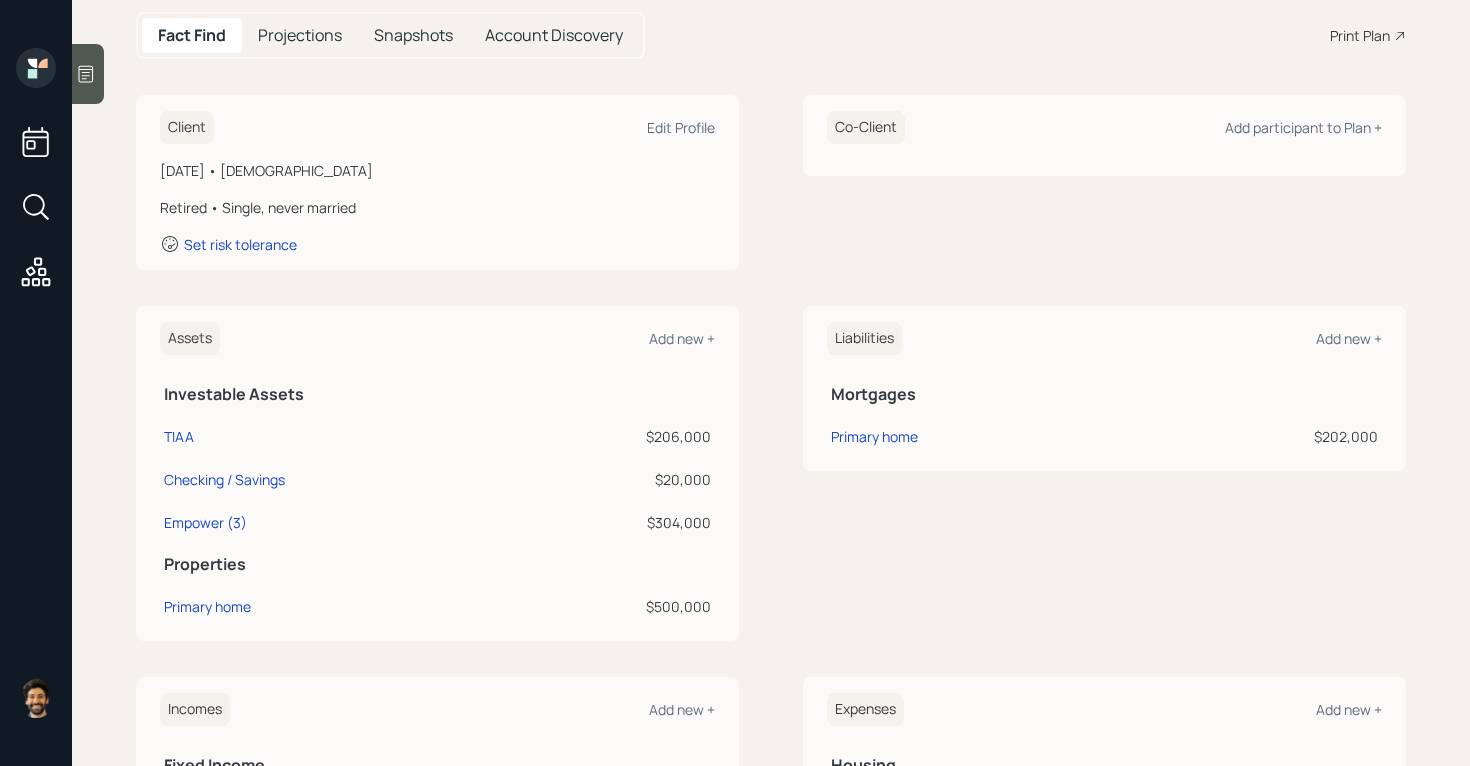 scroll, scrollTop: 0, scrollLeft: 0, axis: both 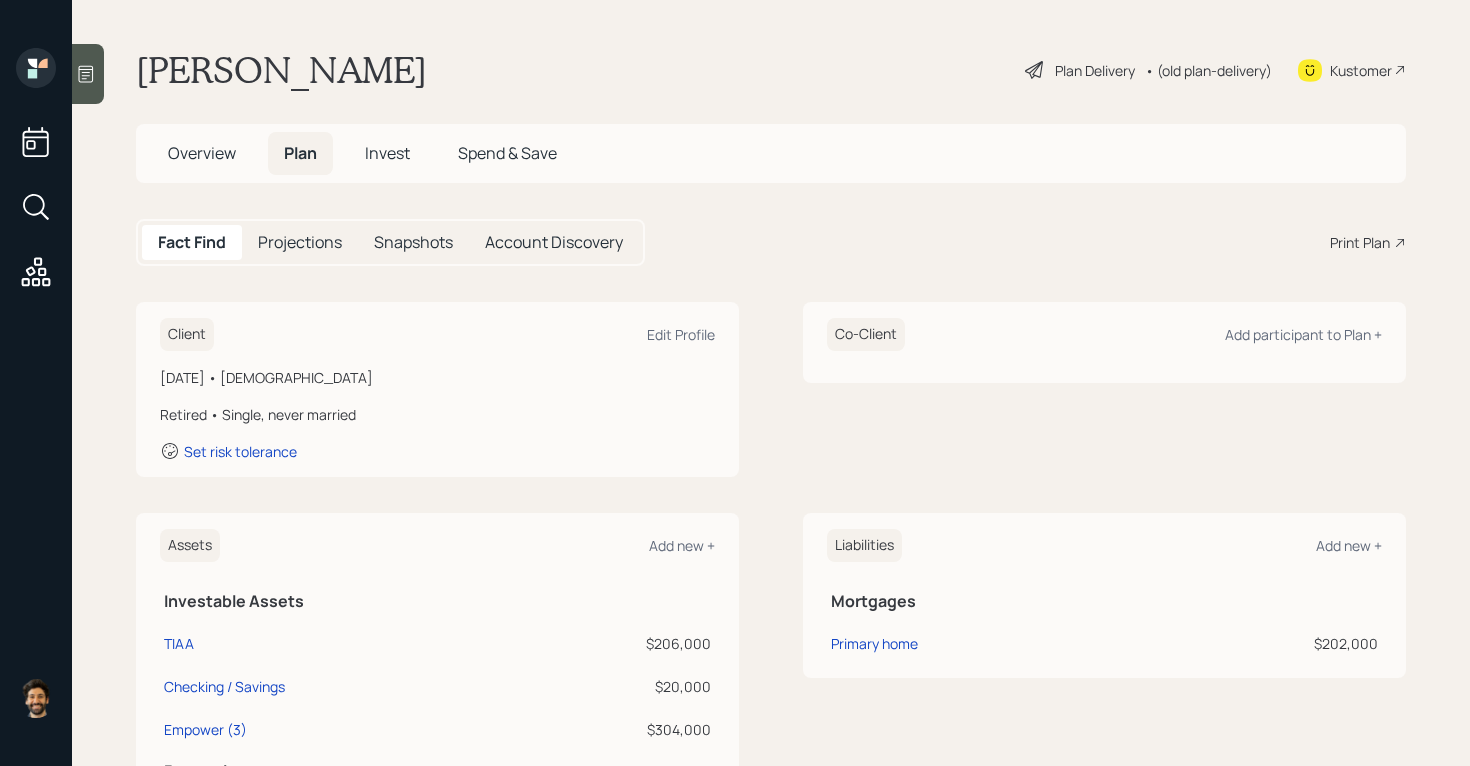 click on "• (old plan-delivery)" at bounding box center [1208, 70] 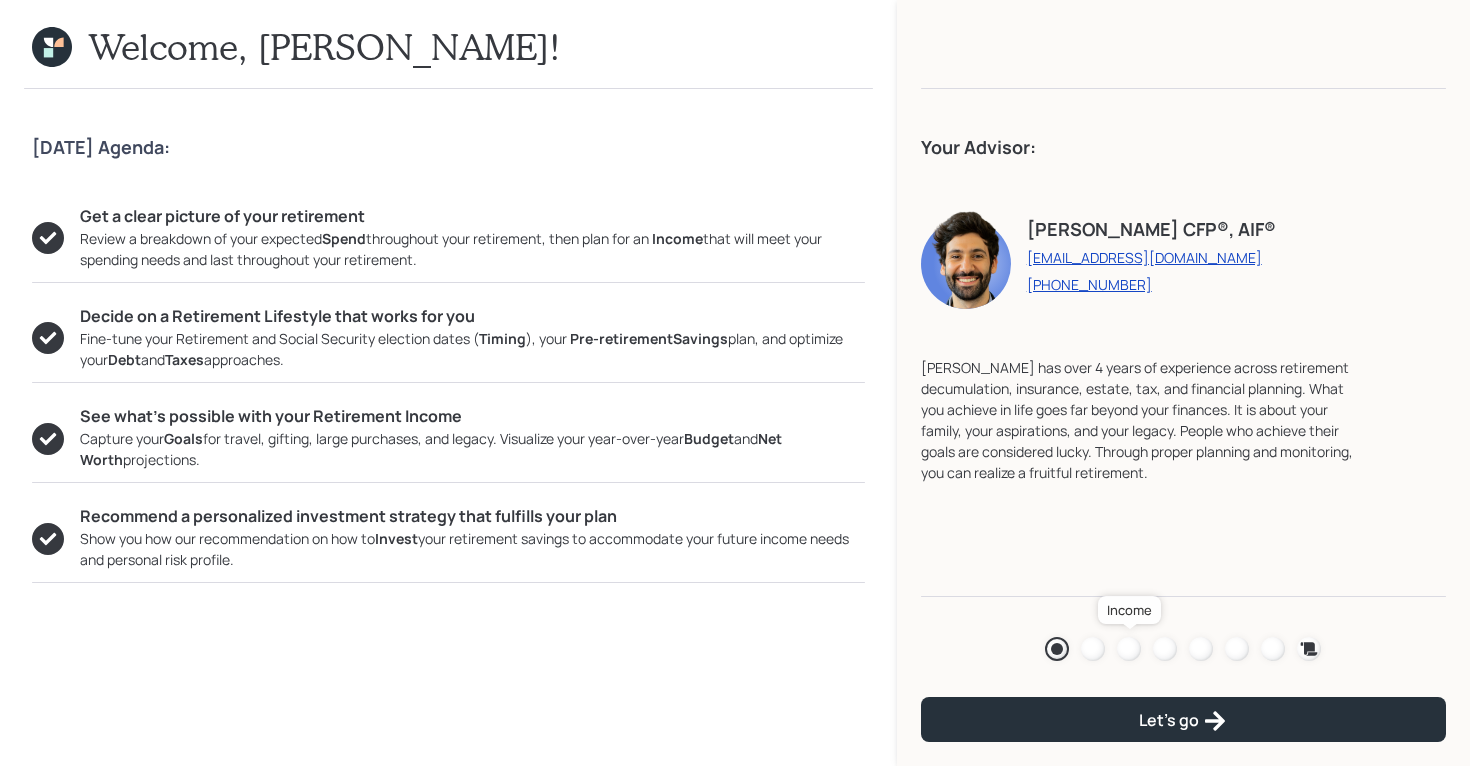 click at bounding box center (1129, 649) 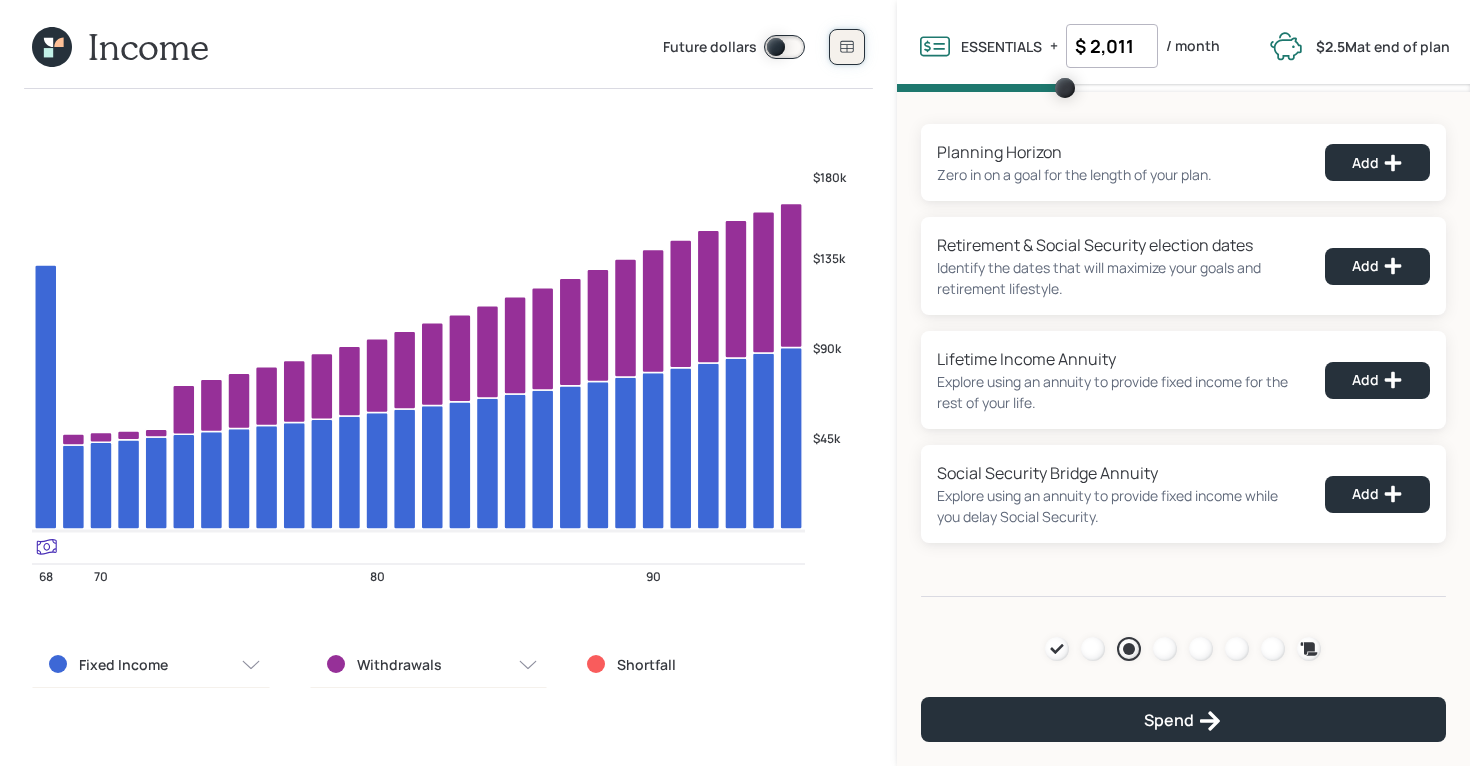 click 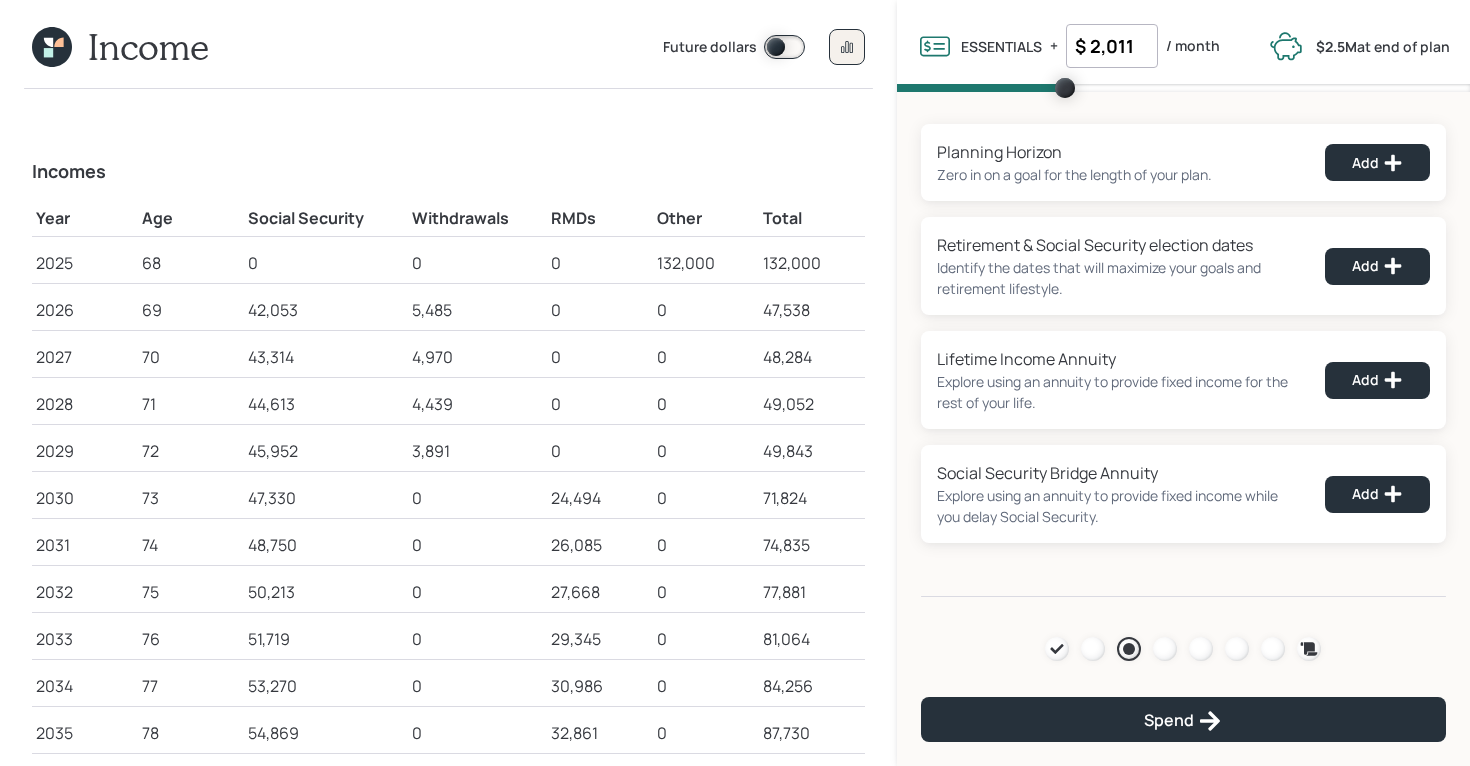 drag, startPoint x: 691, startPoint y: 15, endPoint x: 710, endPoint y: 16, distance: 19.026299 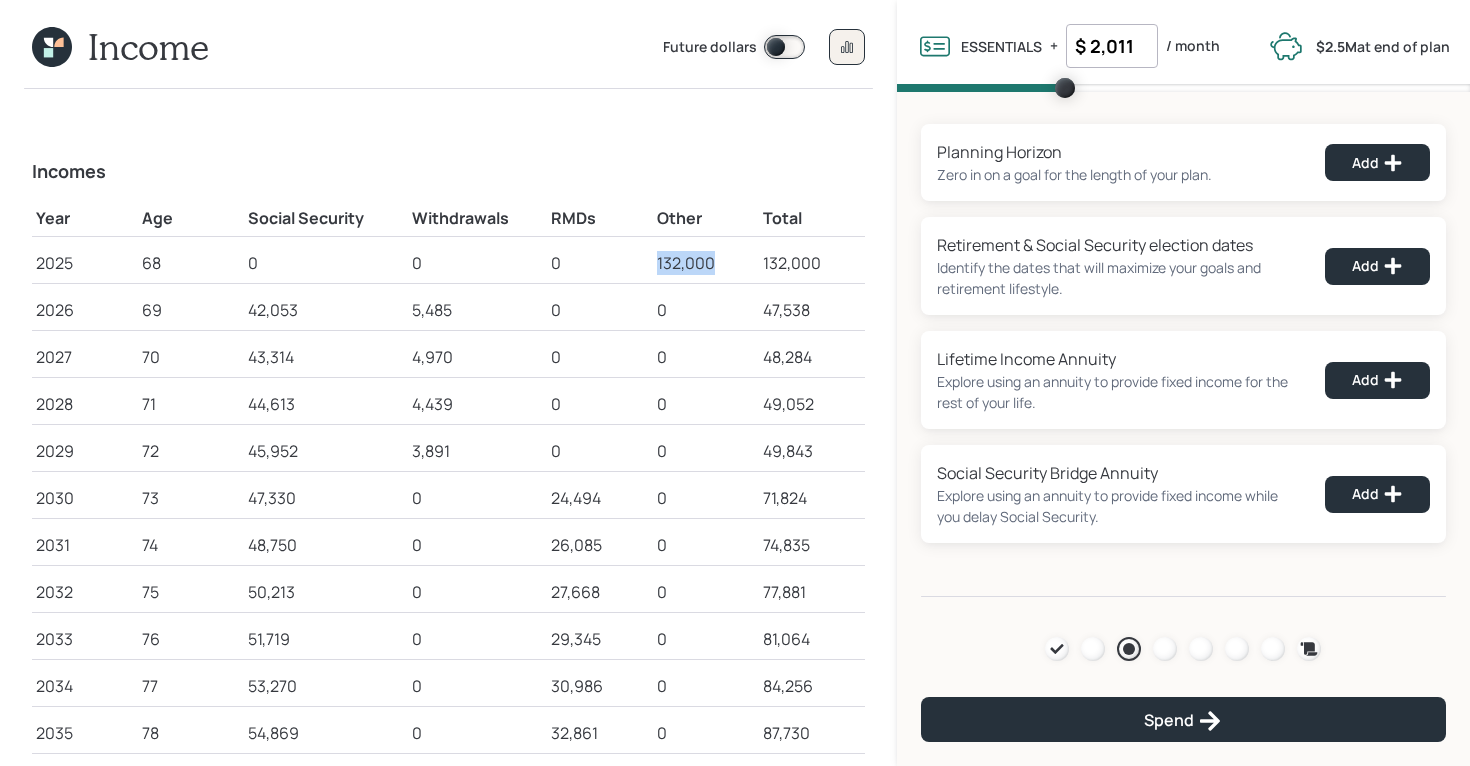 drag, startPoint x: 639, startPoint y: 265, endPoint x: 717, endPoint y: 263, distance: 78.025635 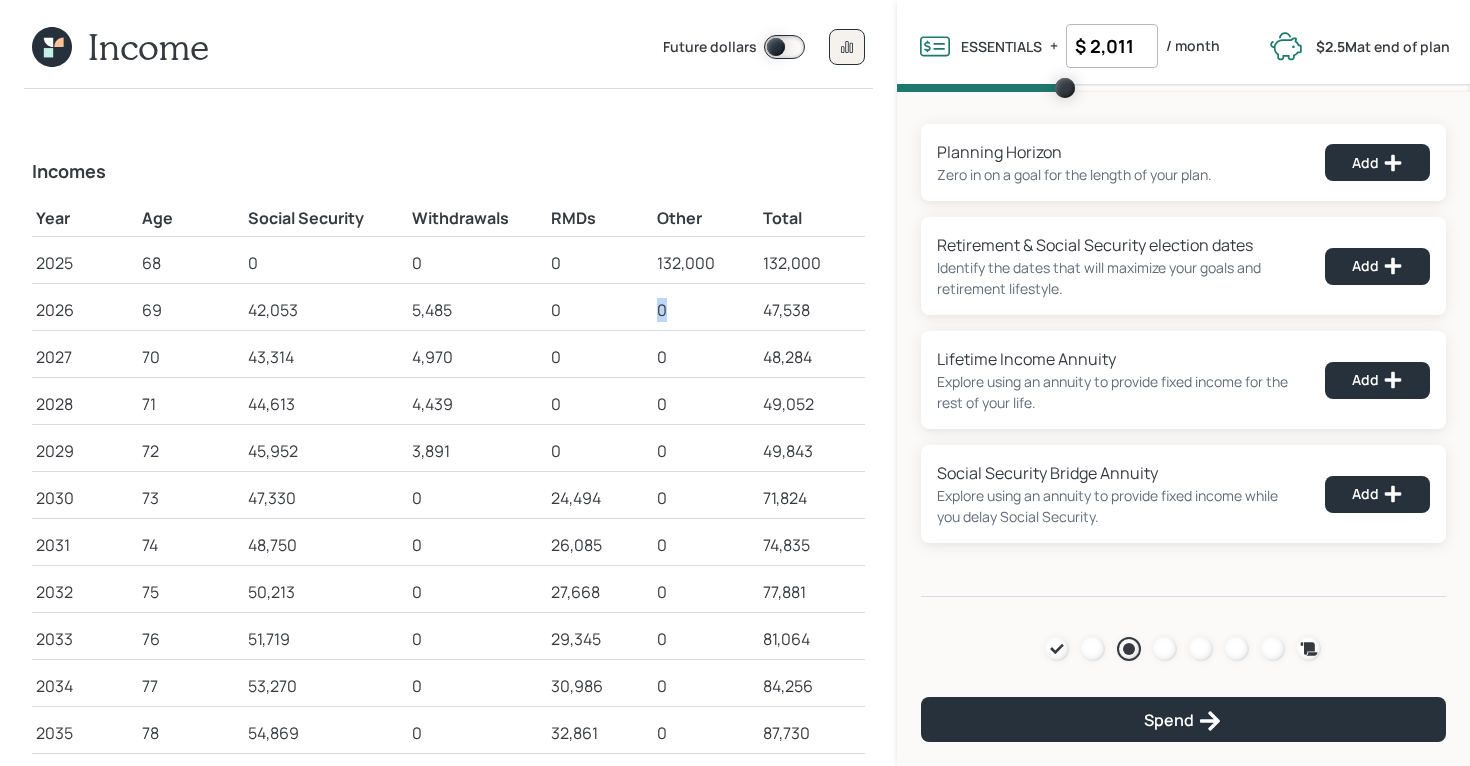 drag, startPoint x: 672, startPoint y: 316, endPoint x: 636, endPoint y: 310, distance: 36.496574 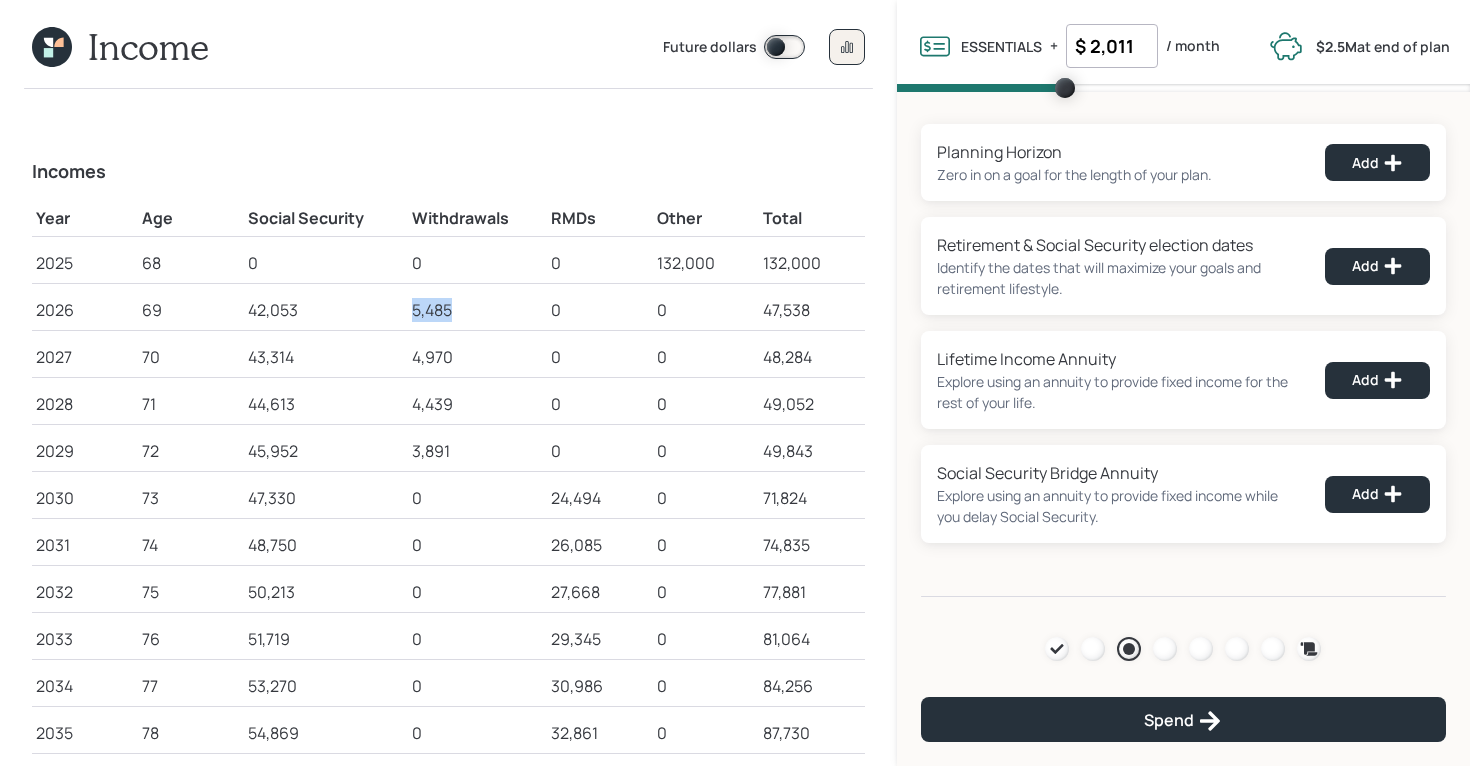 drag, startPoint x: 458, startPoint y: 315, endPoint x: 405, endPoint y: 315, distance: 53 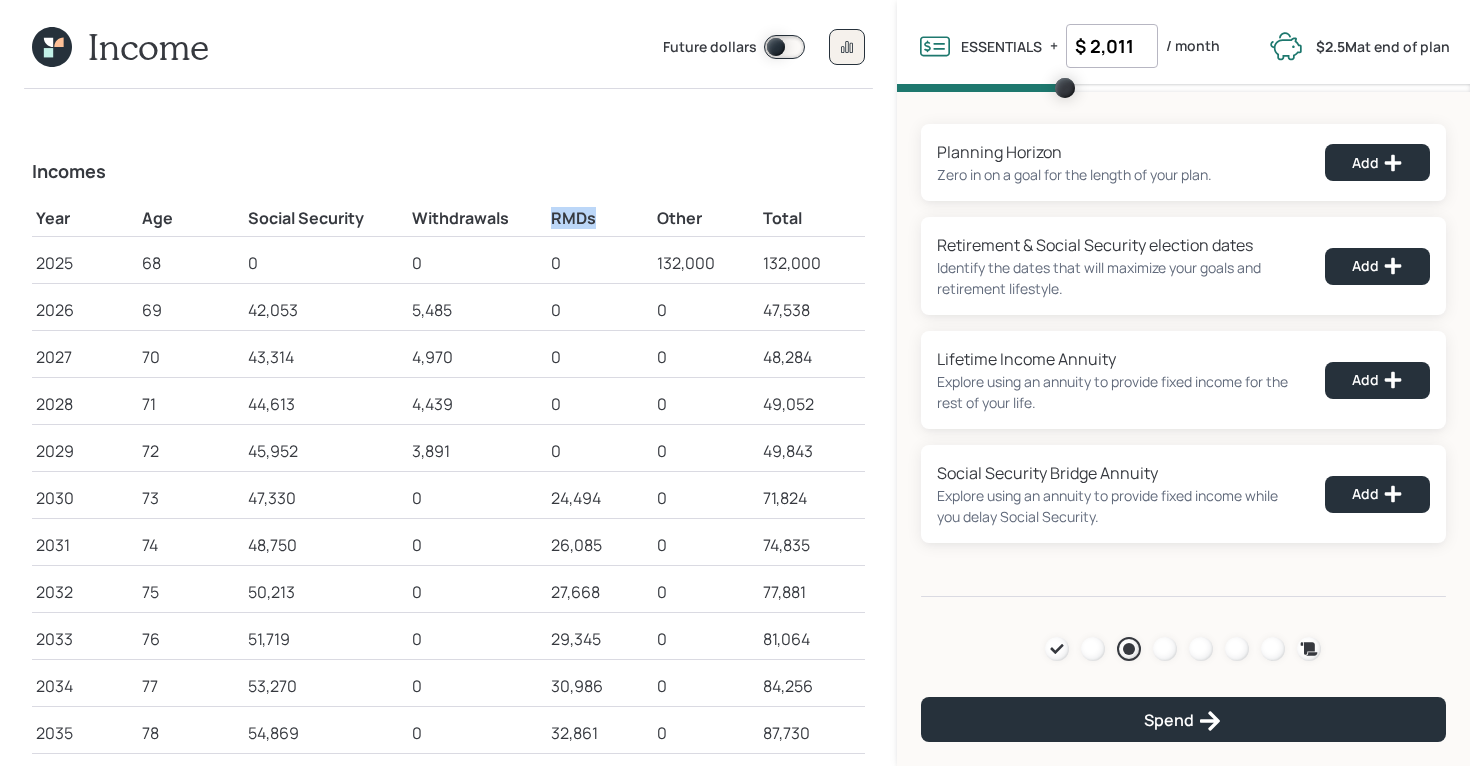 drag, startPoint x: 602, startPoint y: 220, endPoint x: 550, endPoint y: 220, distance: 52 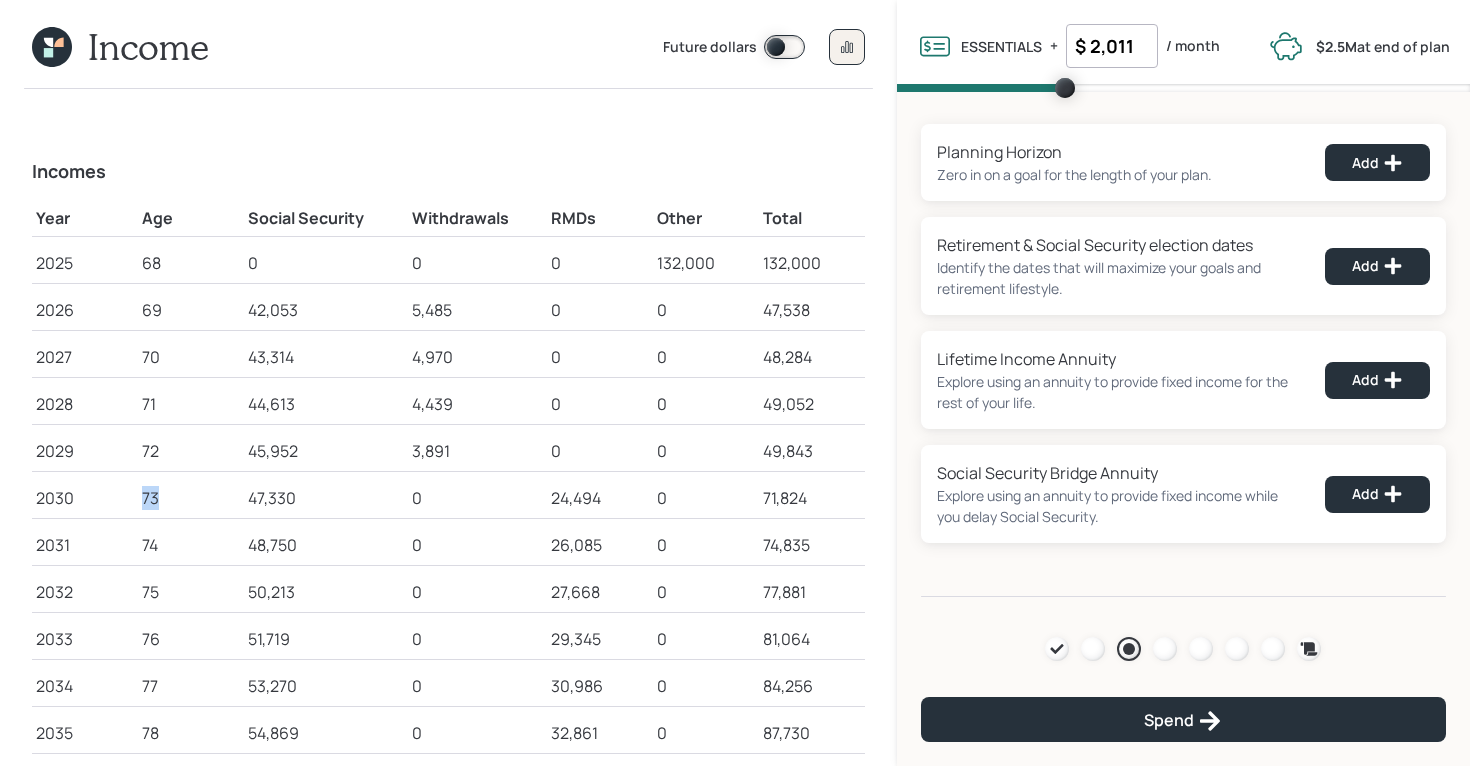 drag, startPoint x: 142, startPoint y: 501, endPoint x: 162, endPoint y: 501, distance: 20 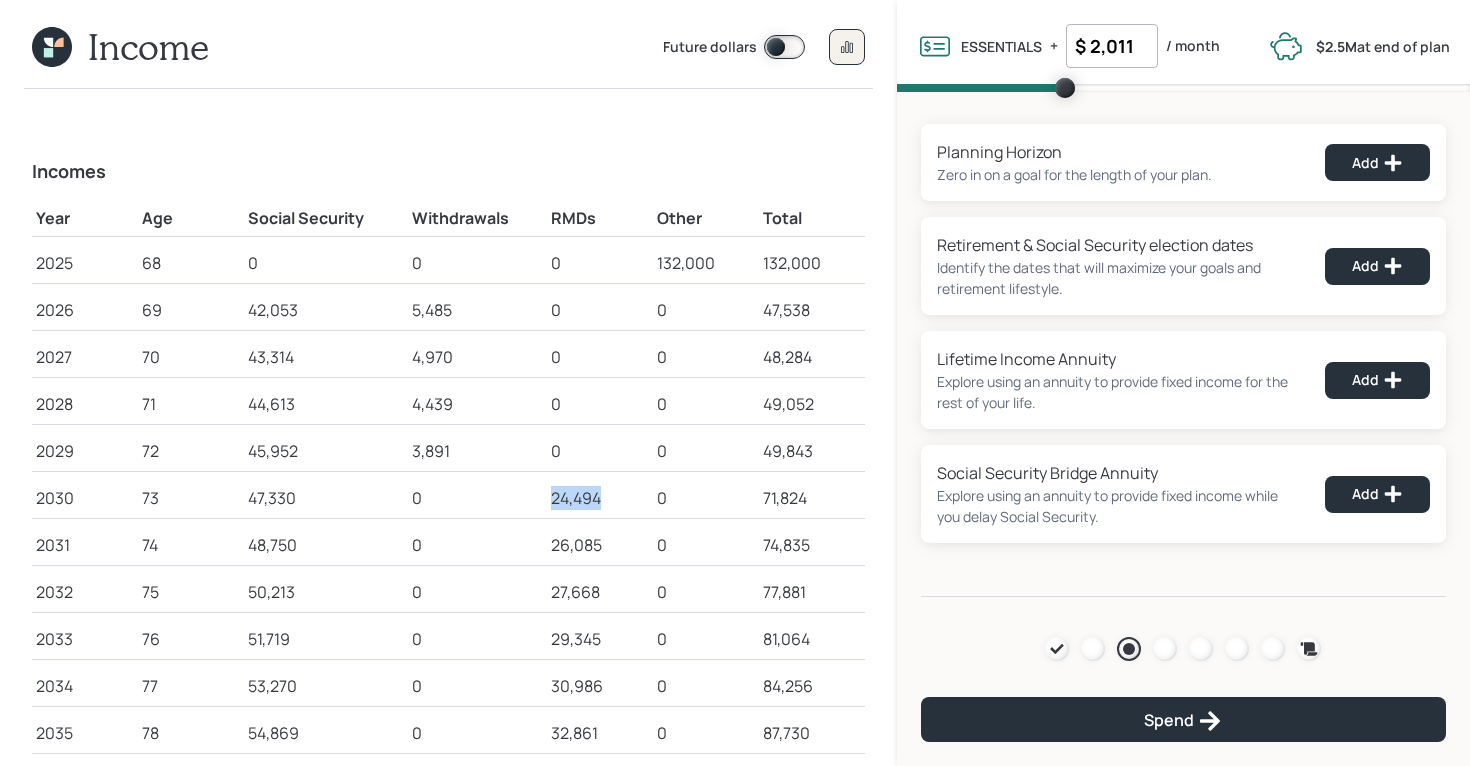drag, startPoint x: 599, startPoint y: 501, endPoint x: 548, endPoint y: 501, distance: 51 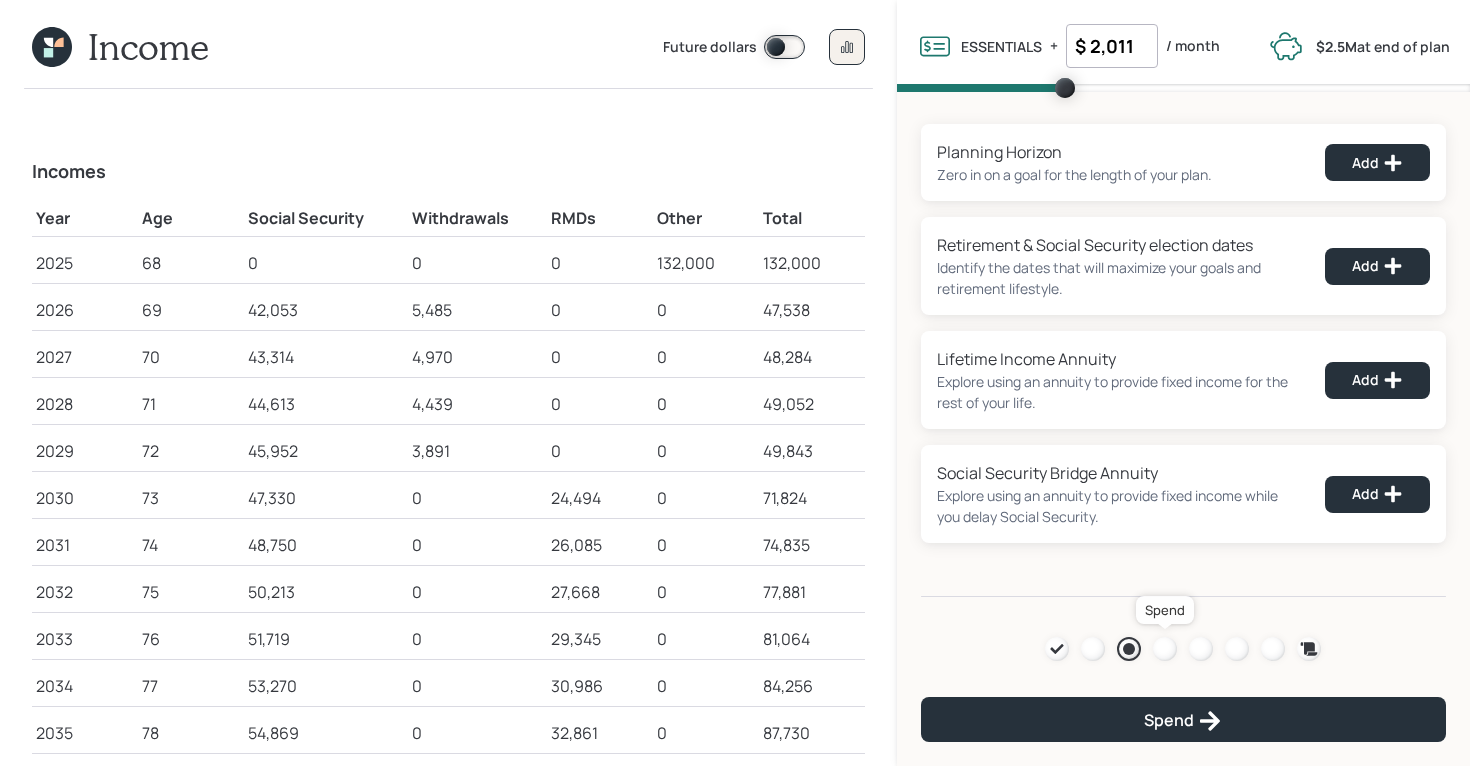 click at bounding box center [1165, 649] 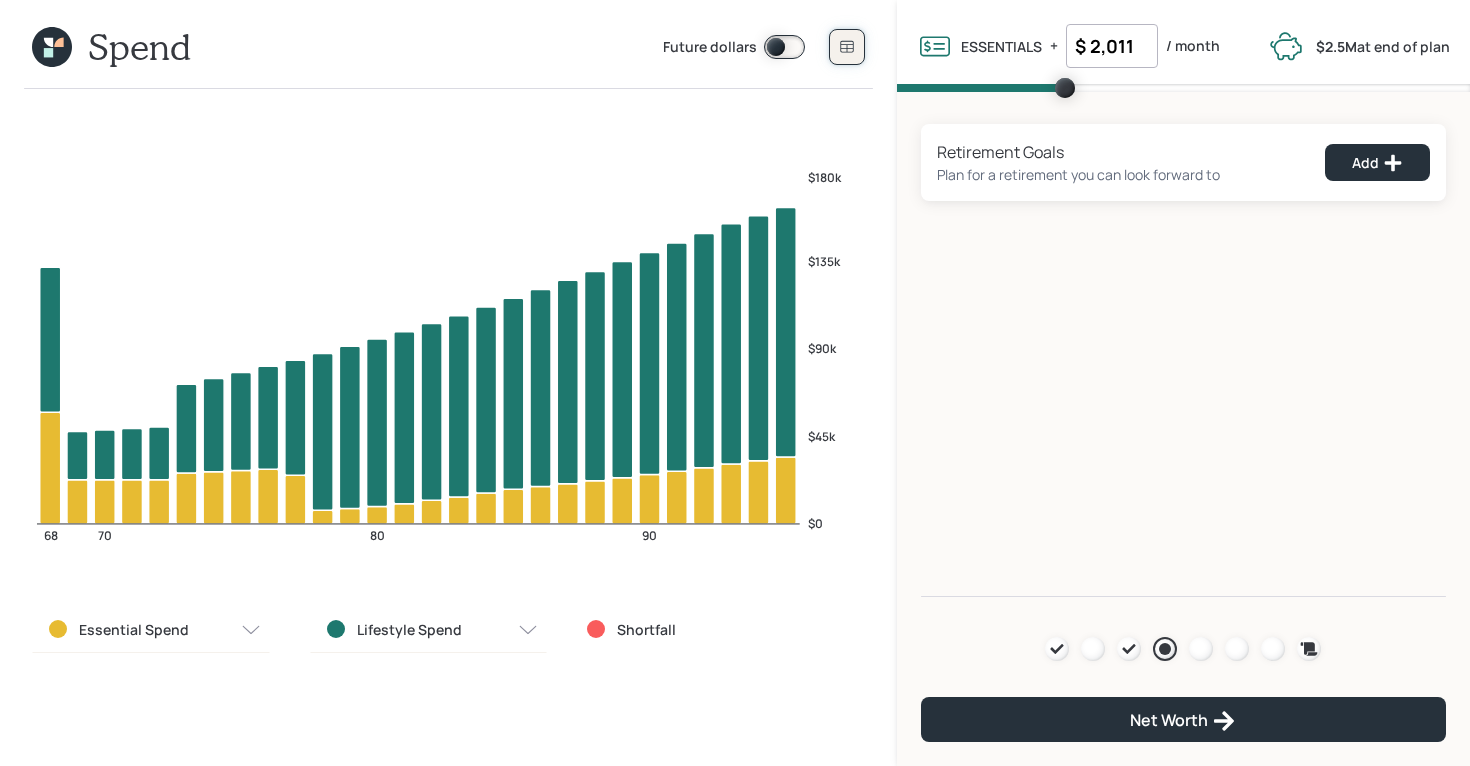 click at bounding box center [847, 47] 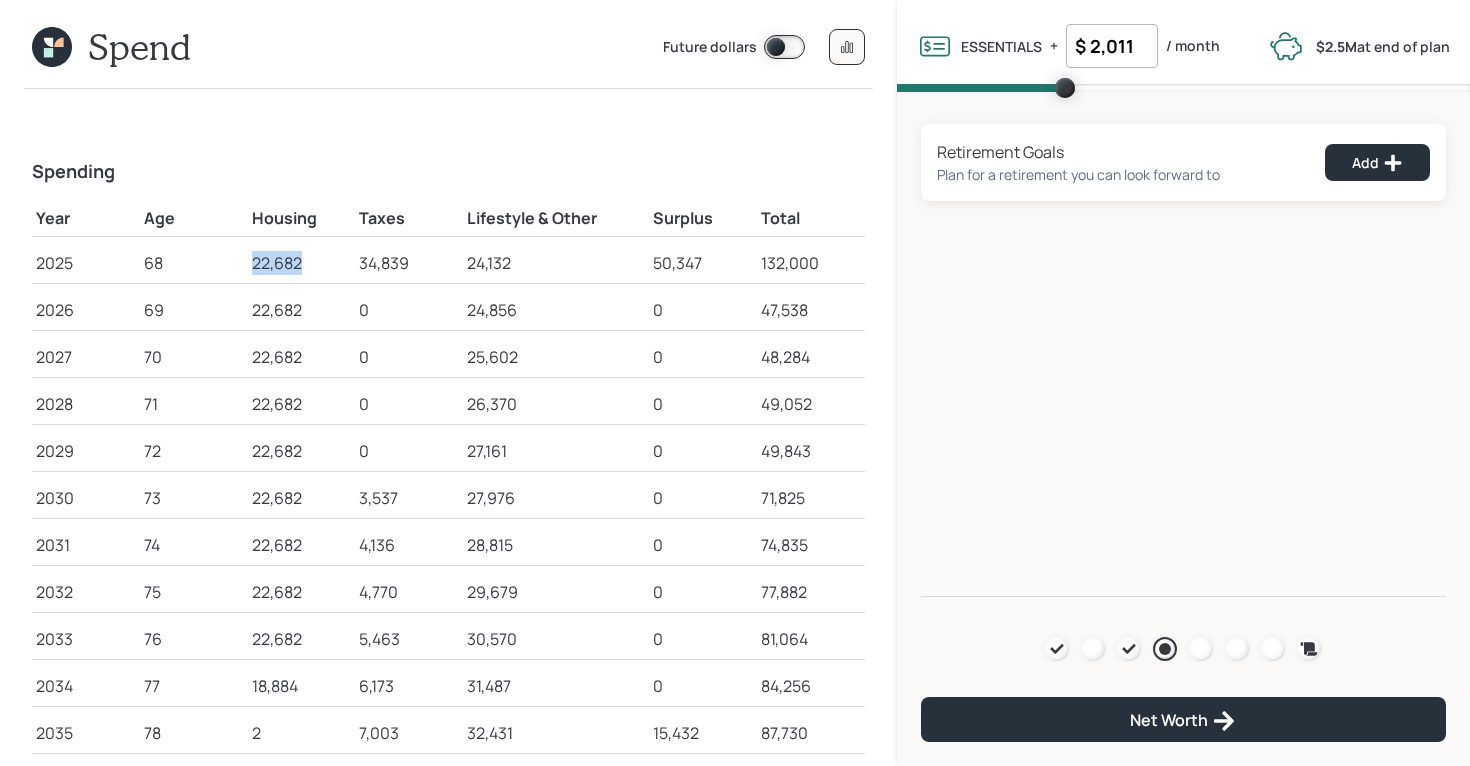 drag, startPoint x: 249, startPoint y: 262, endPoint x: 299, endPoint y: 263, distance: 50.01 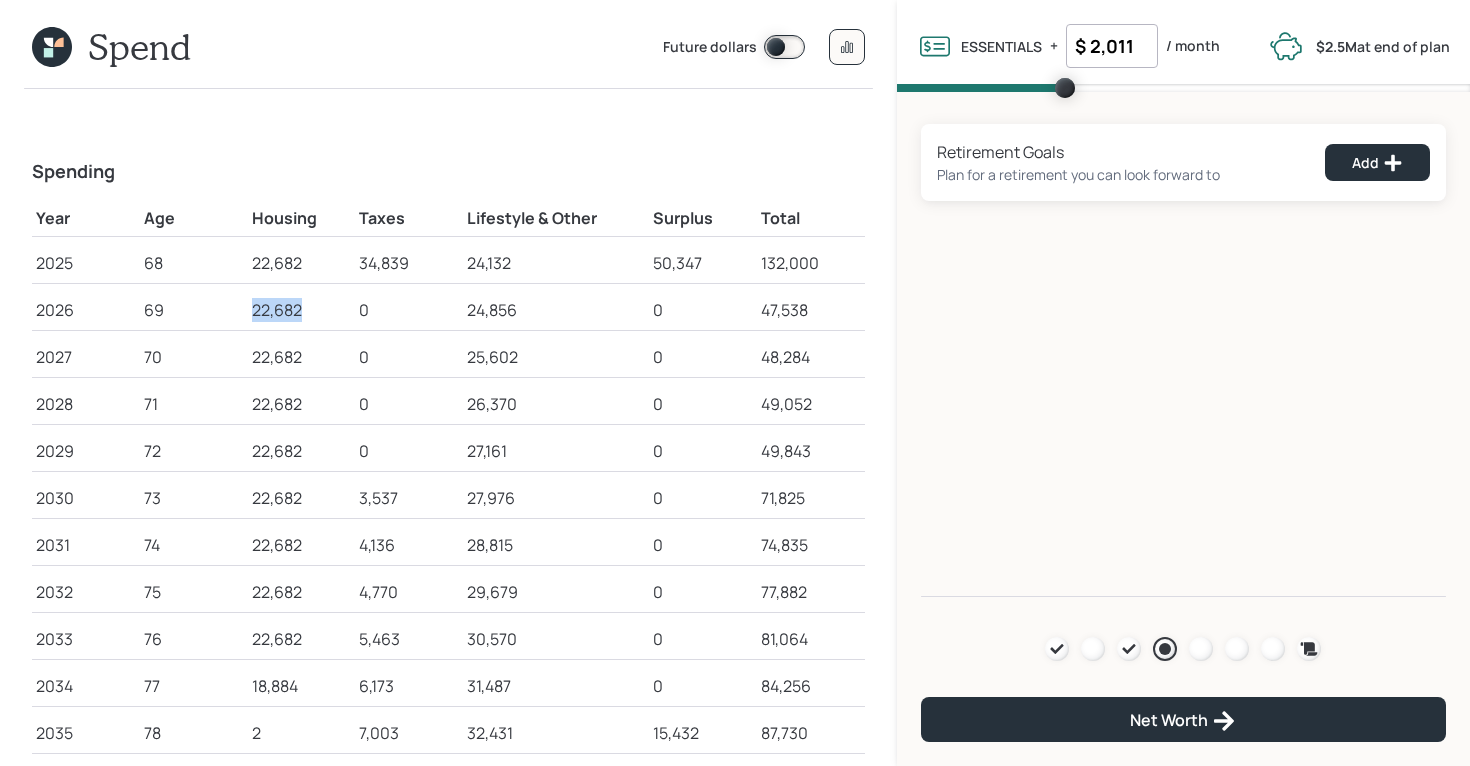 drag, startPoint x: 252, startPoint y: 312, endPoint x: 319, endPoint y: 330, distance: 69.375786 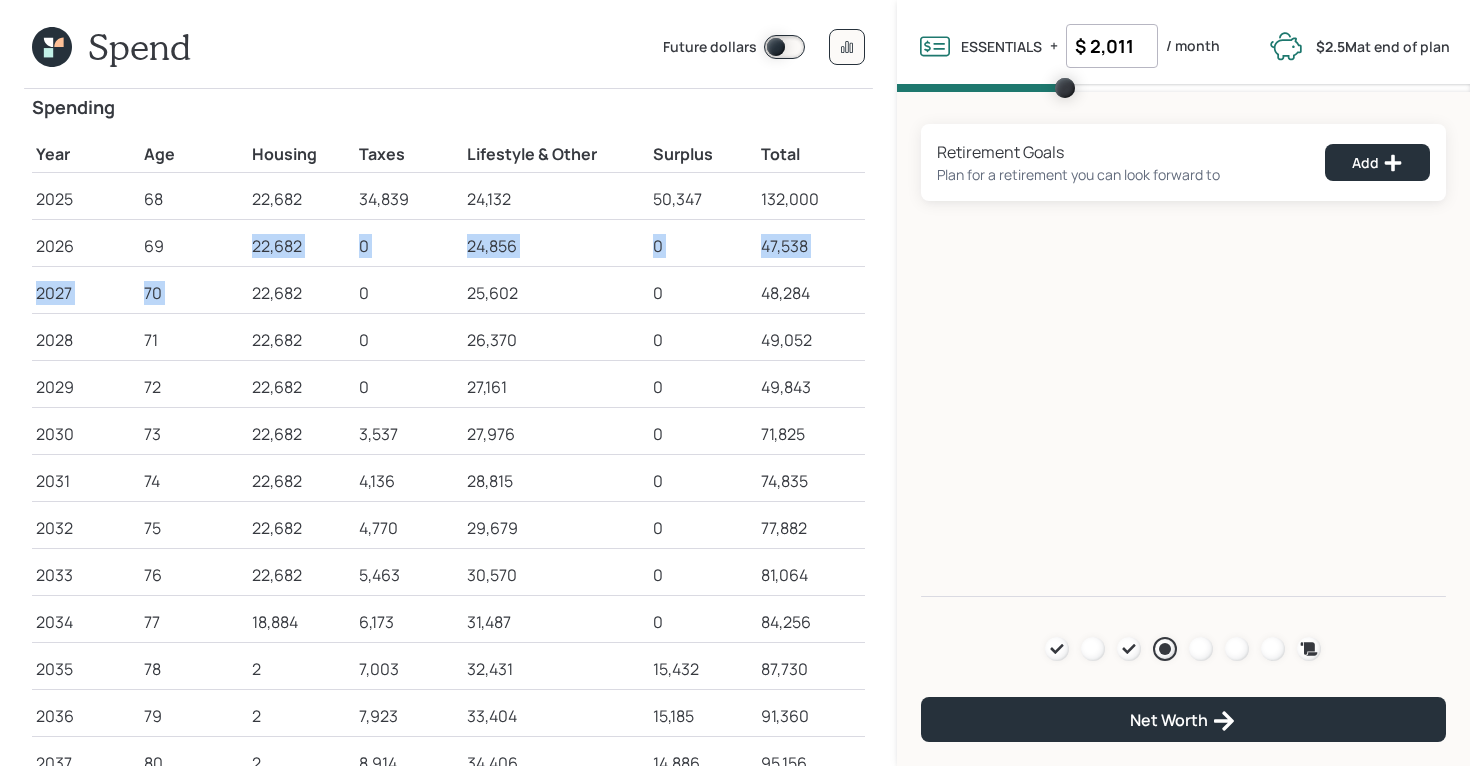 scroll, scrollTop: 74, scrollLeft: 0, axis: vertical 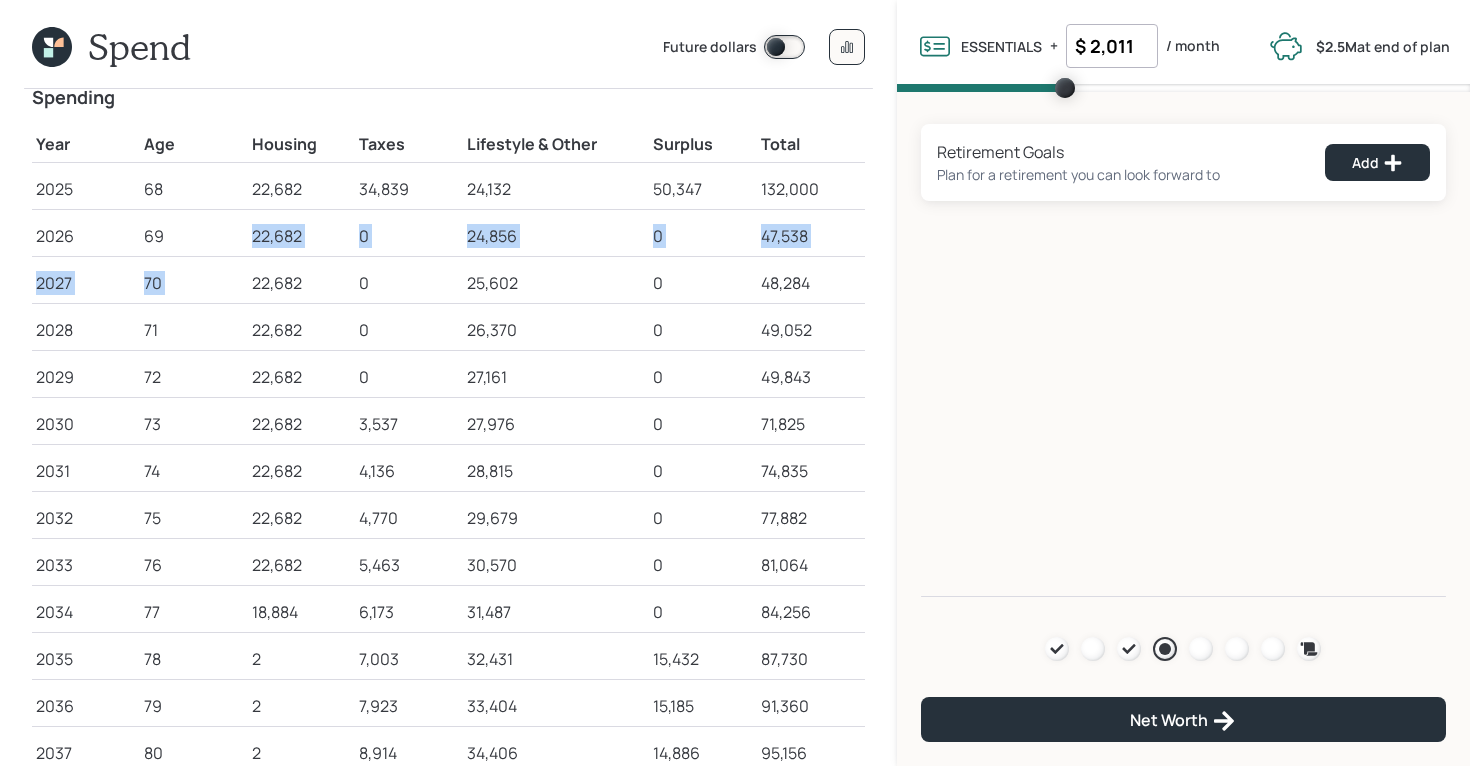 drag, startPoint x: 286, startPoint y: 651, endPoint x: 242, endPoint y: 651, distance: 44 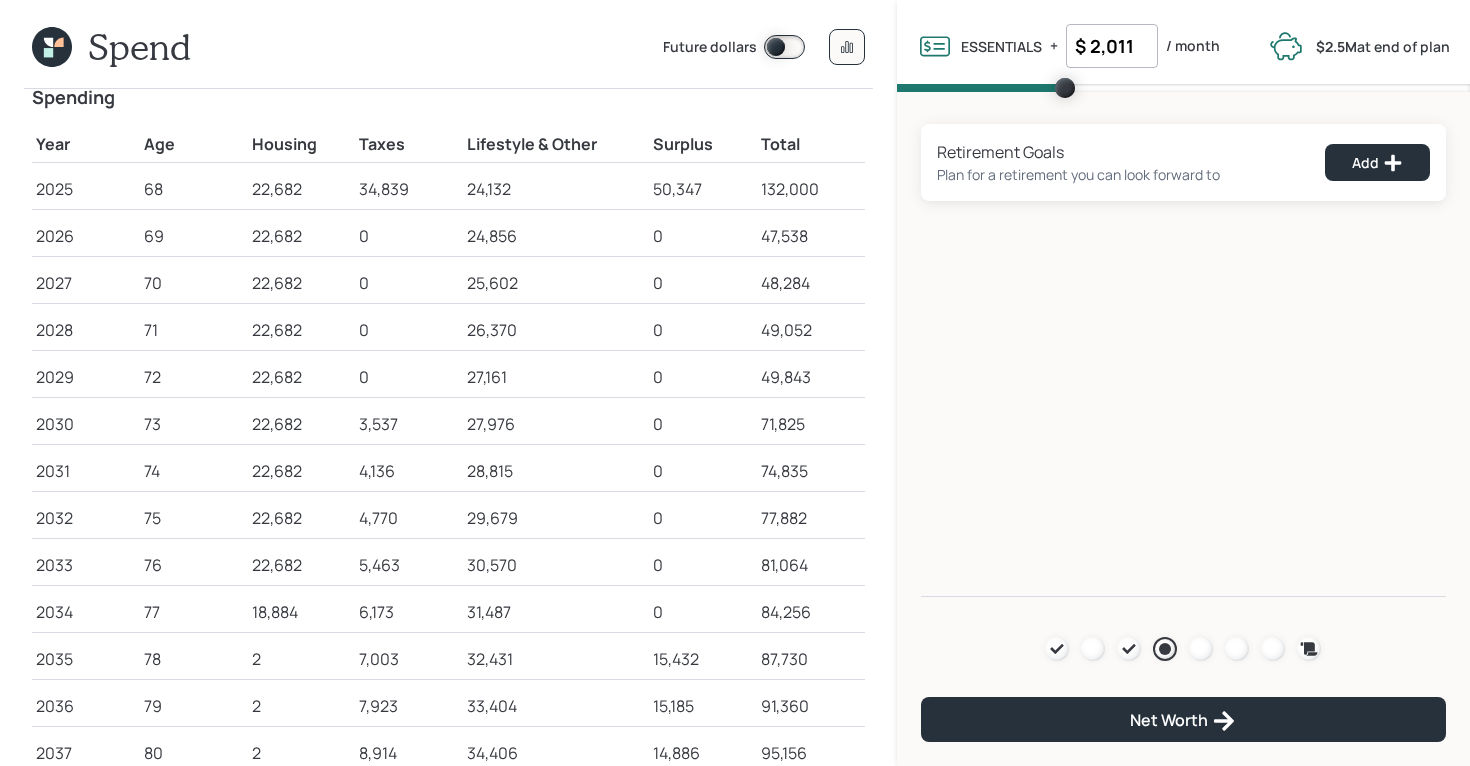 click on "2035" at bounding box center [86, 659] 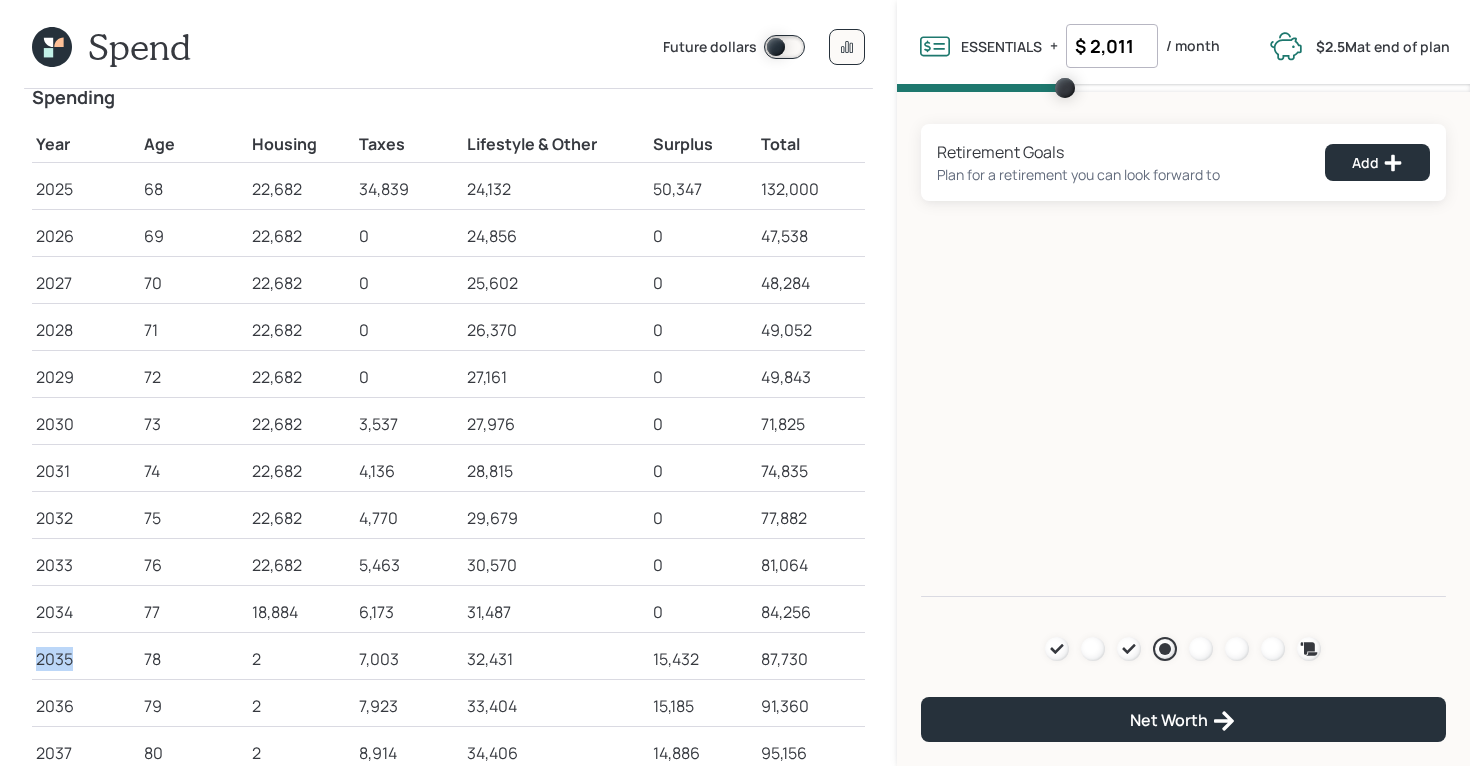 click on "2035" at bounding box center [86, 659] 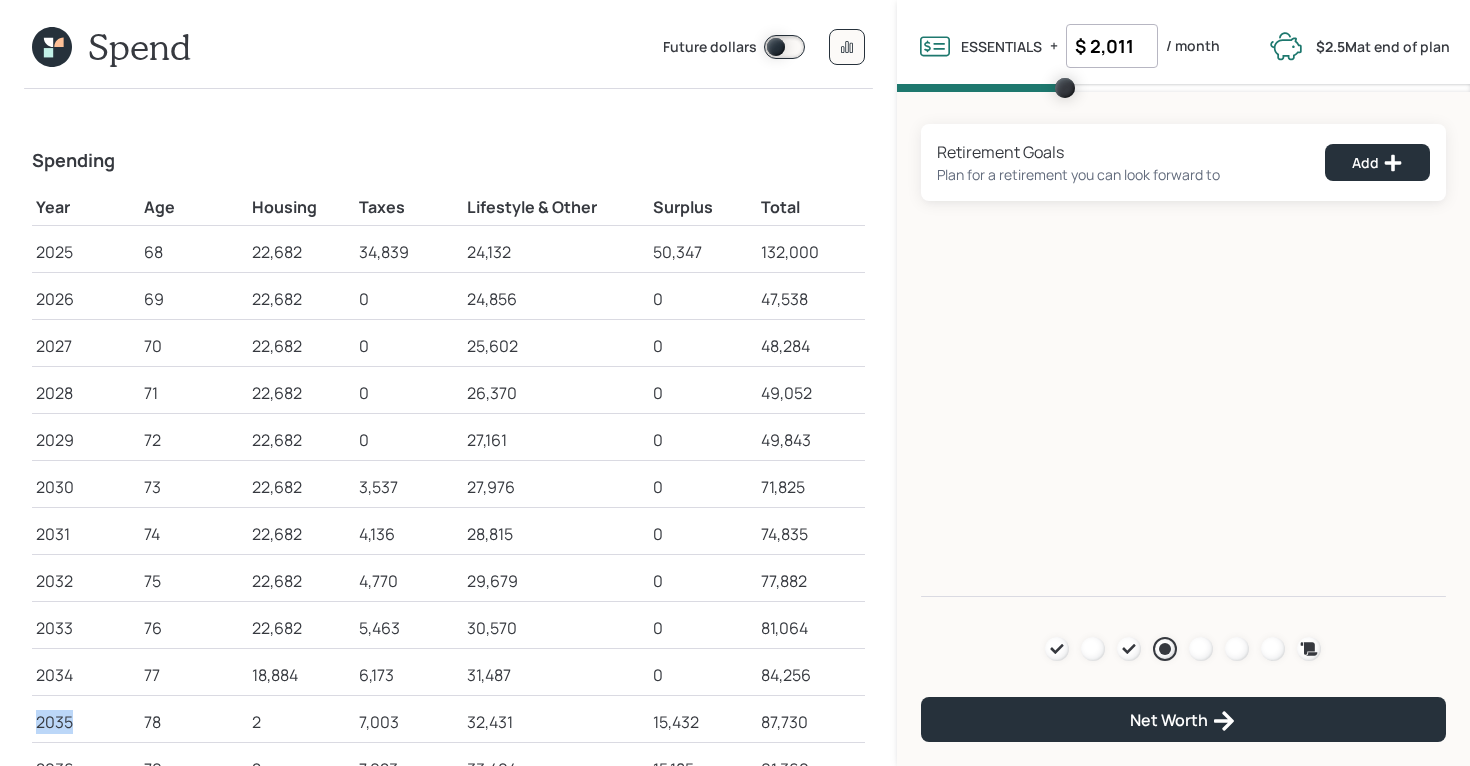 scroll, scrollTop: 4, scrollLeft: 0, axis: vertical 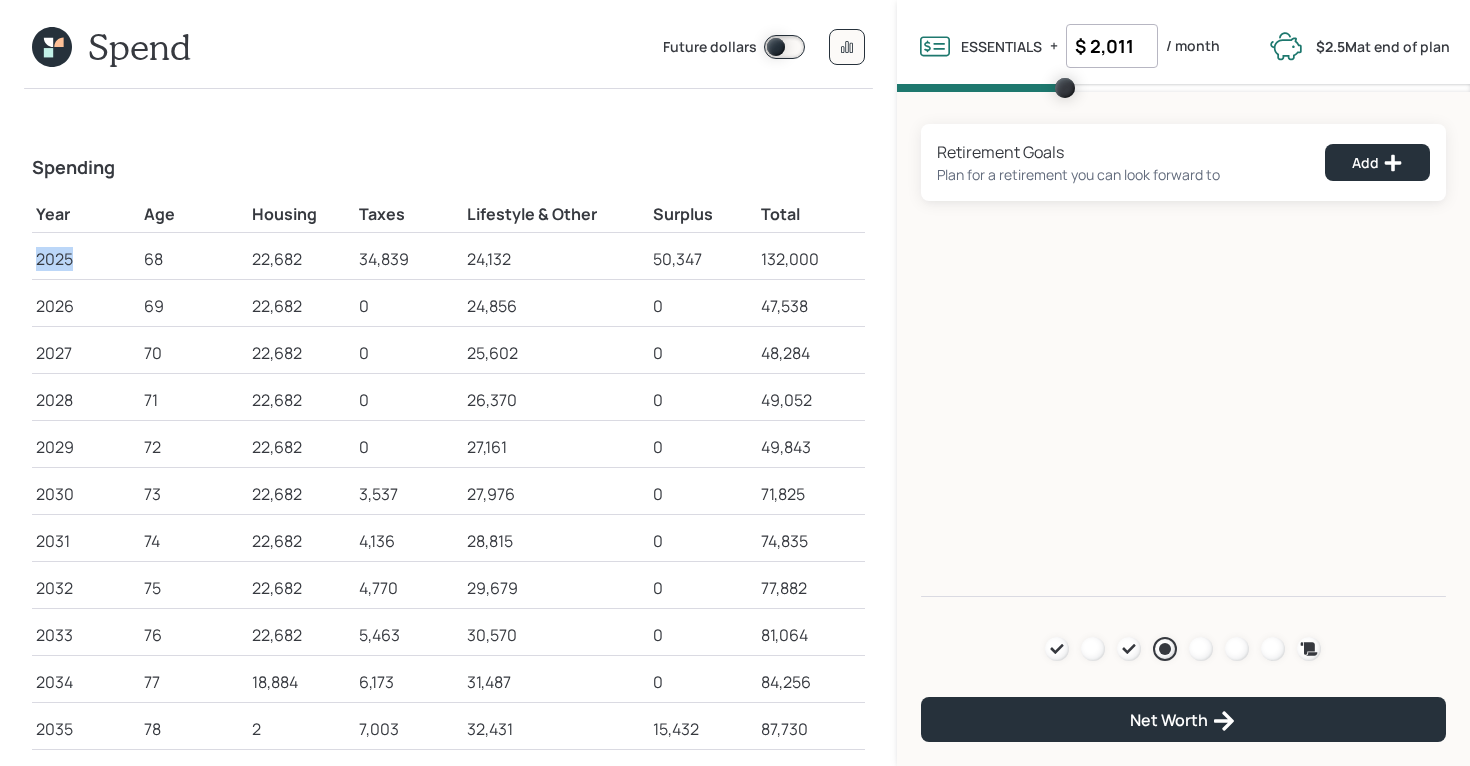 drag, startPoint x: 35, startPoint y: 253, endPoint x: 116, endPoint y: 257, distance: 81.09871 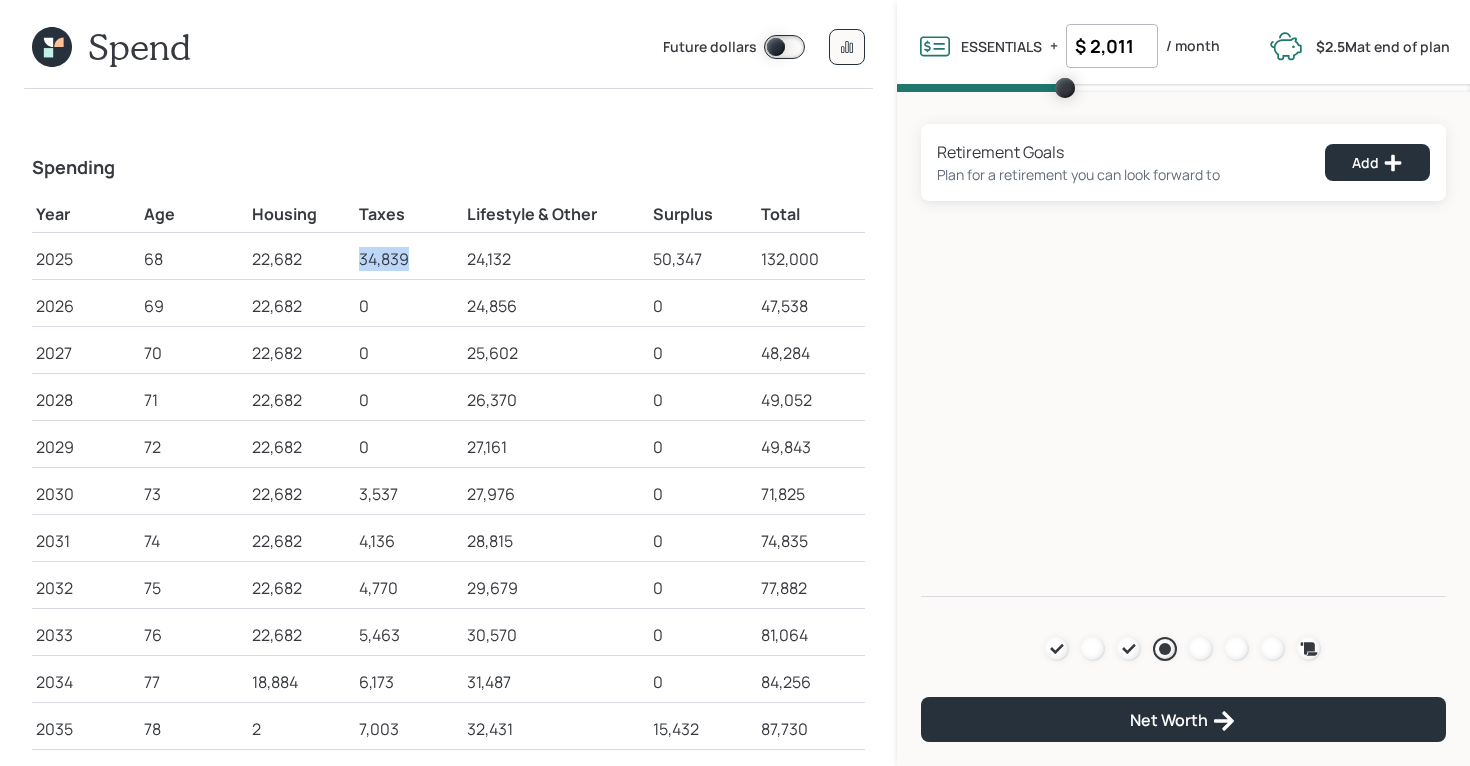 drag, startPoint x: 361, startPoint y: 257, endPoint x: 418, endPoint y: 258, distance: 57.00877 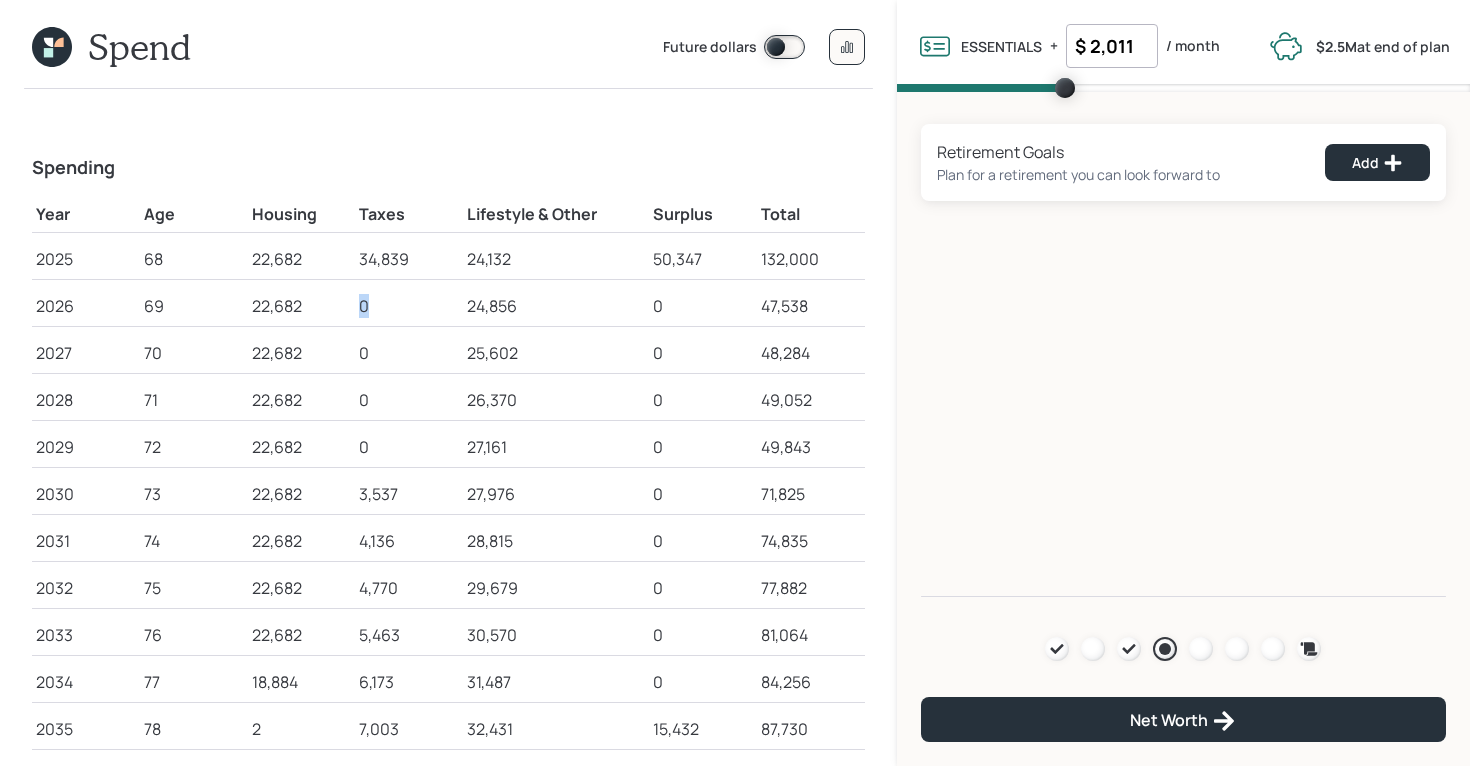 drag, startPoint x: 374, startPoint y: 312, endPoint x: 363, endPoint y: 312, distance: 11 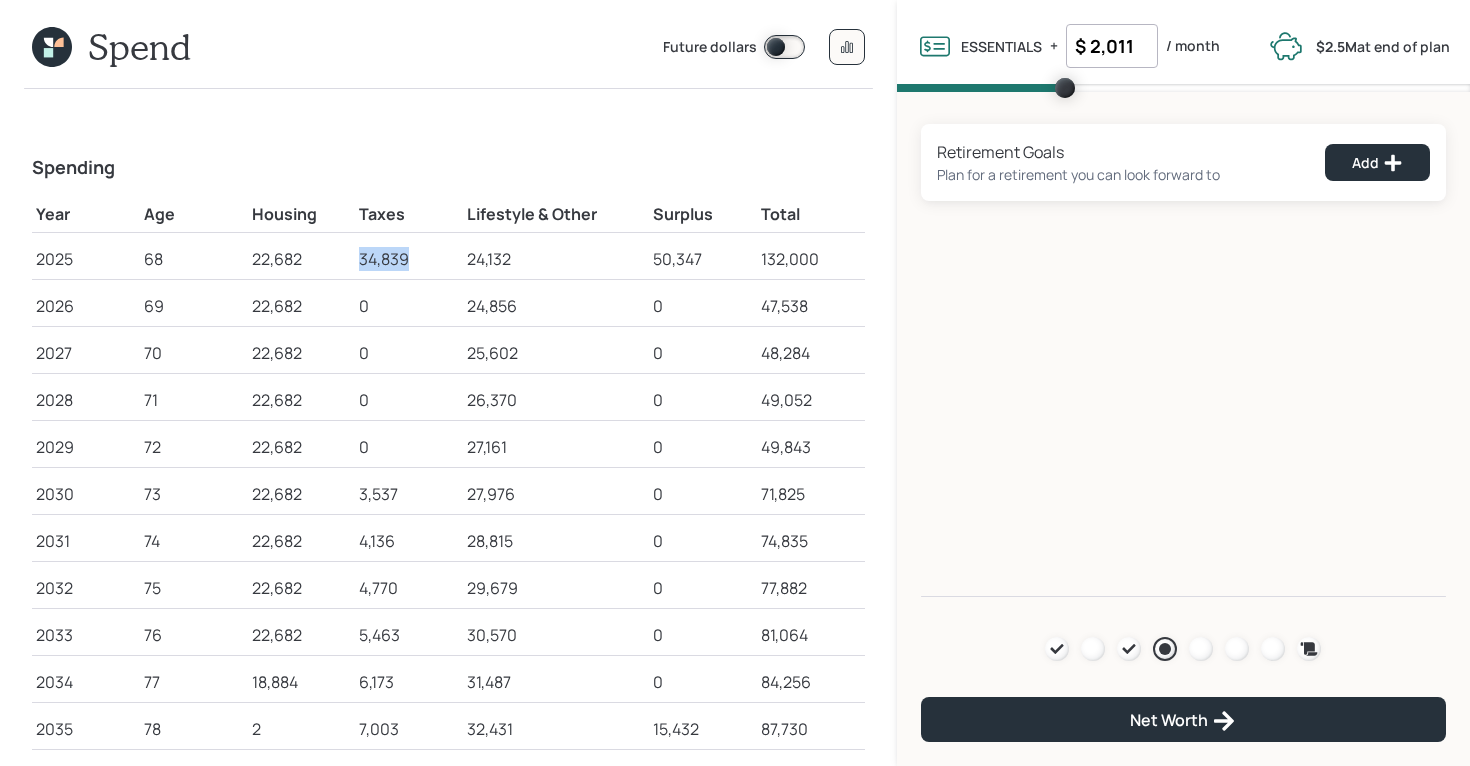 drag, startPoint x: 359, startPoint y: 262, endPoint x: 414, endPoint y: 262, distance: 55 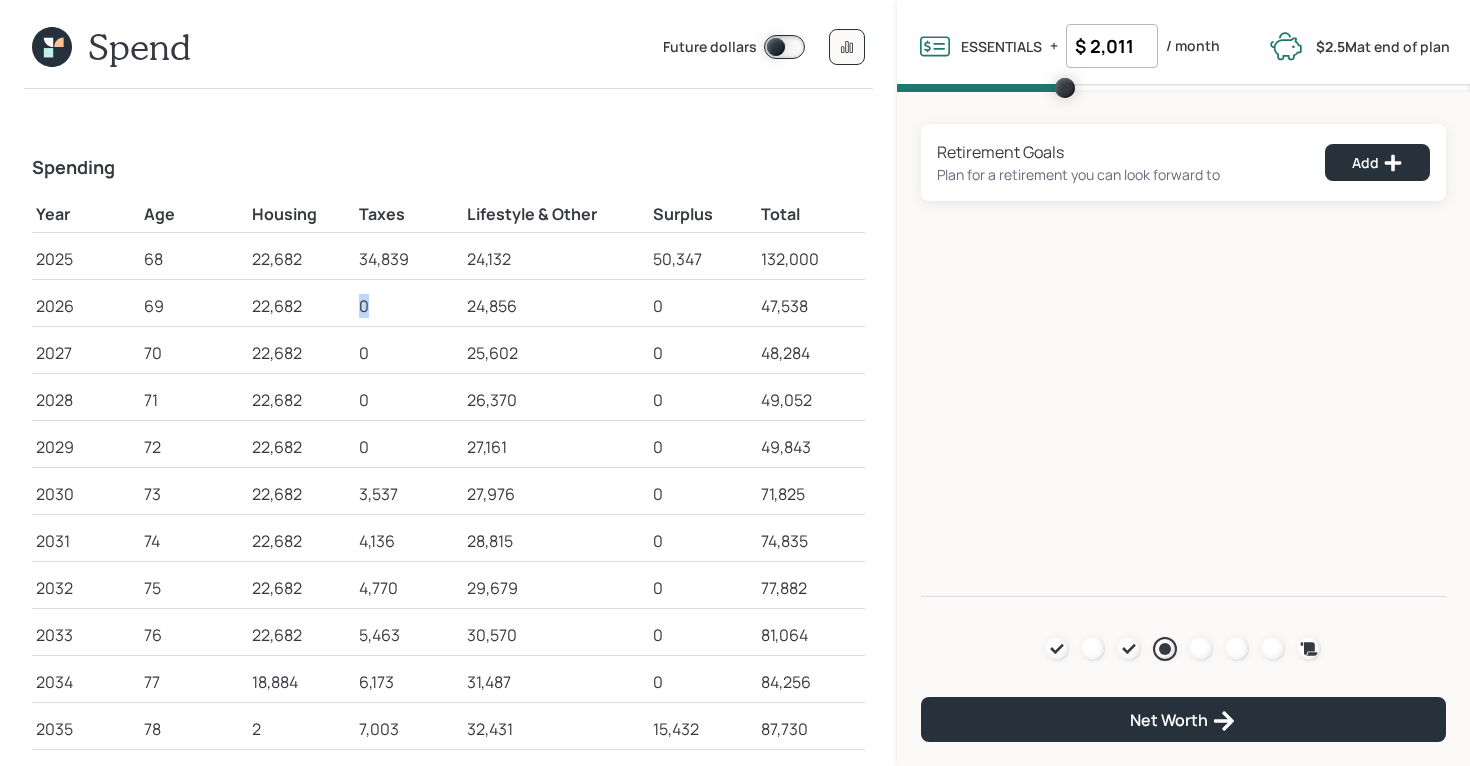 drag, startPoint x: 384, startPoint y: 304, endPoint x: 335, endPoint y: 304, distance: 49 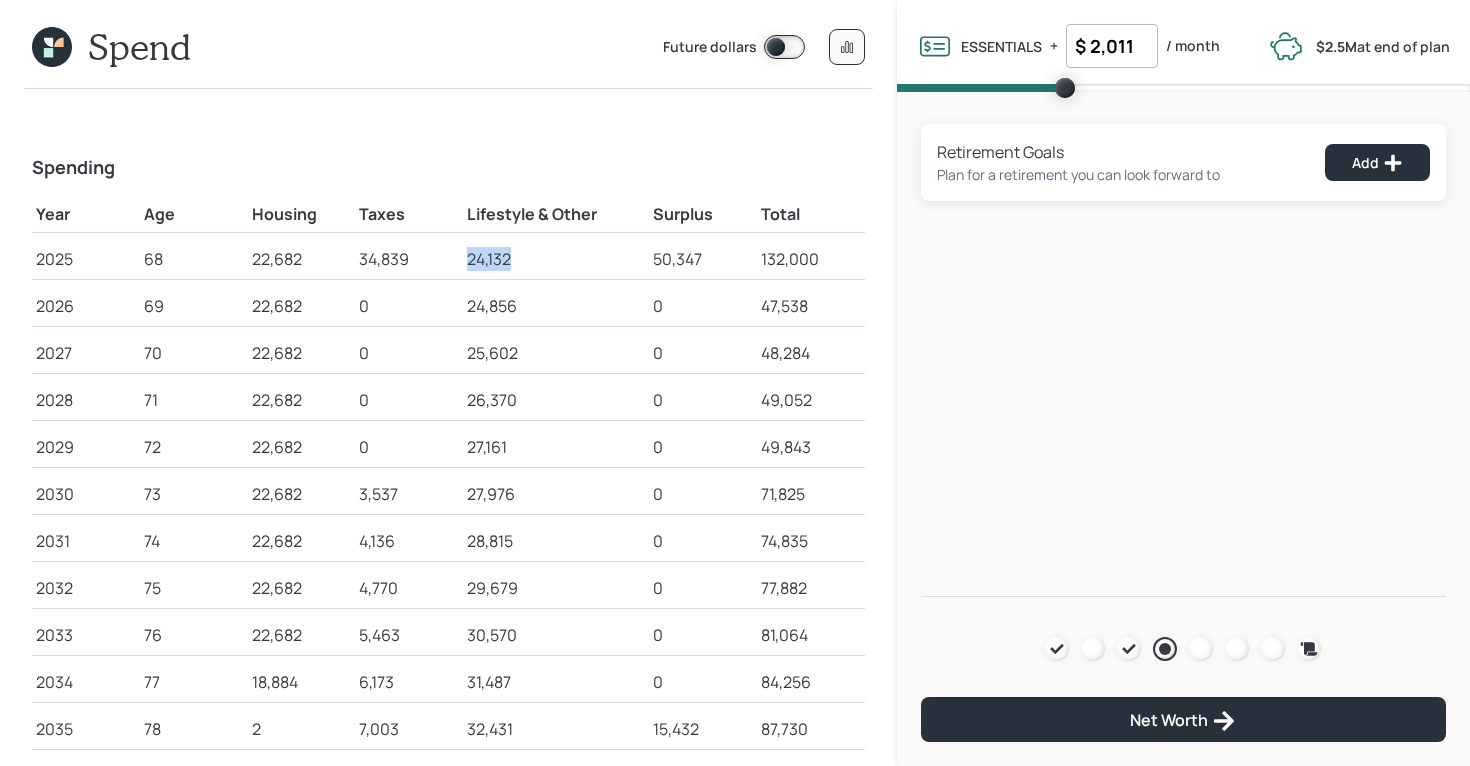 drag, startPoint x: 519, startPoint y: 258, endPoint x: 457, endPoint y: 258, distance: 62 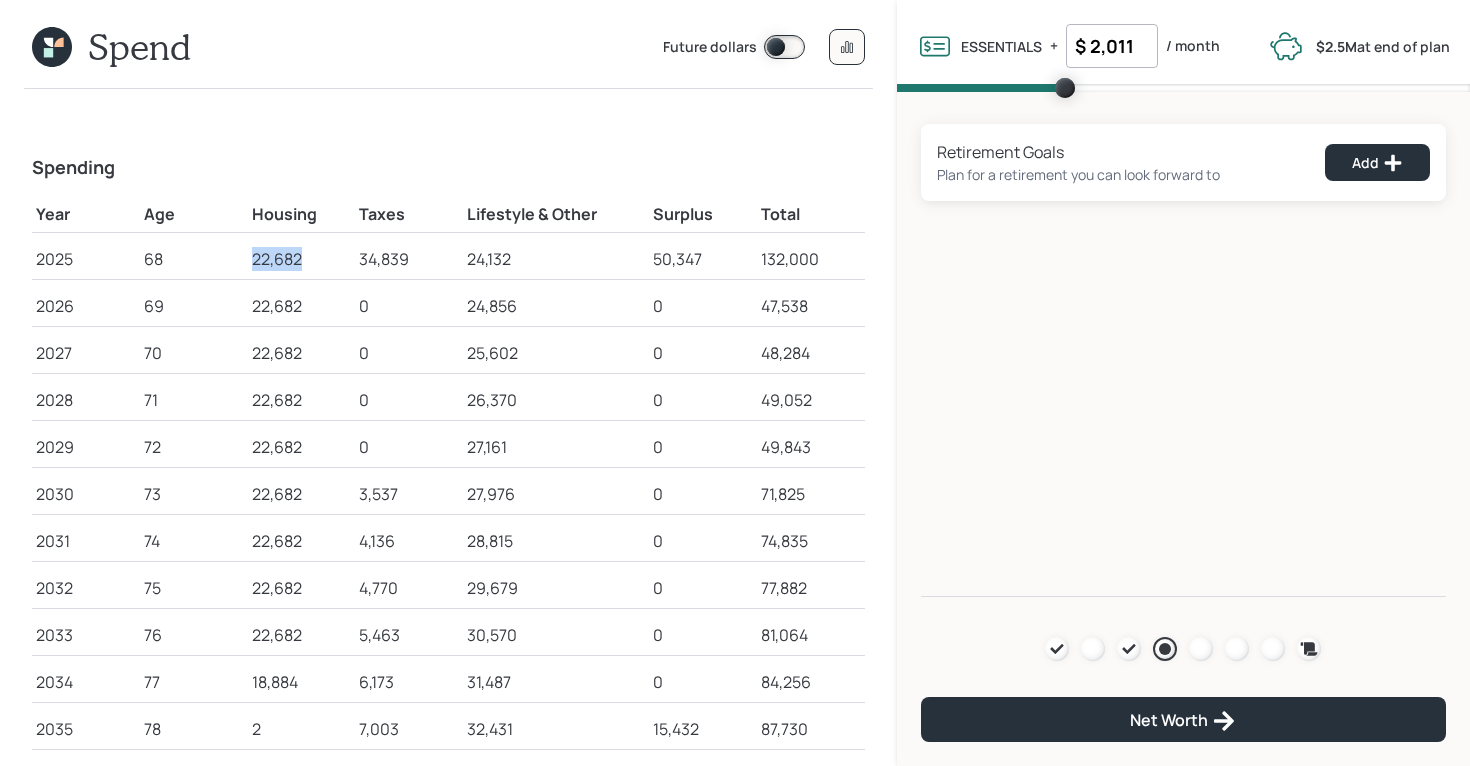 drag, startPoint x: 250, startPoint y: 260, endPoint x: 305, endPoint y: 261, distance: 55.00909 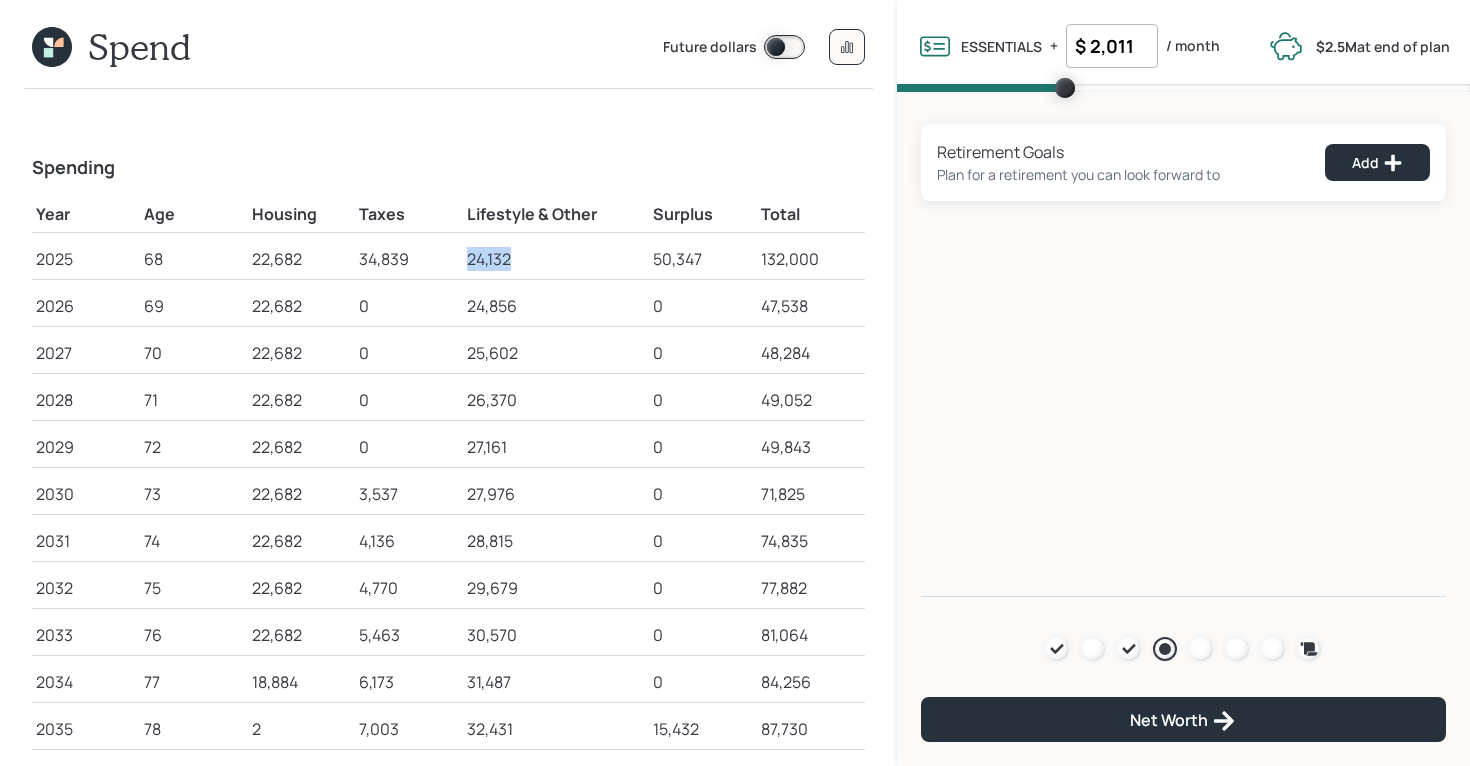 drag, startPoint x: 468, startPoint y: 262, endPoint x: 519, endPoint y: 262, distance: 51 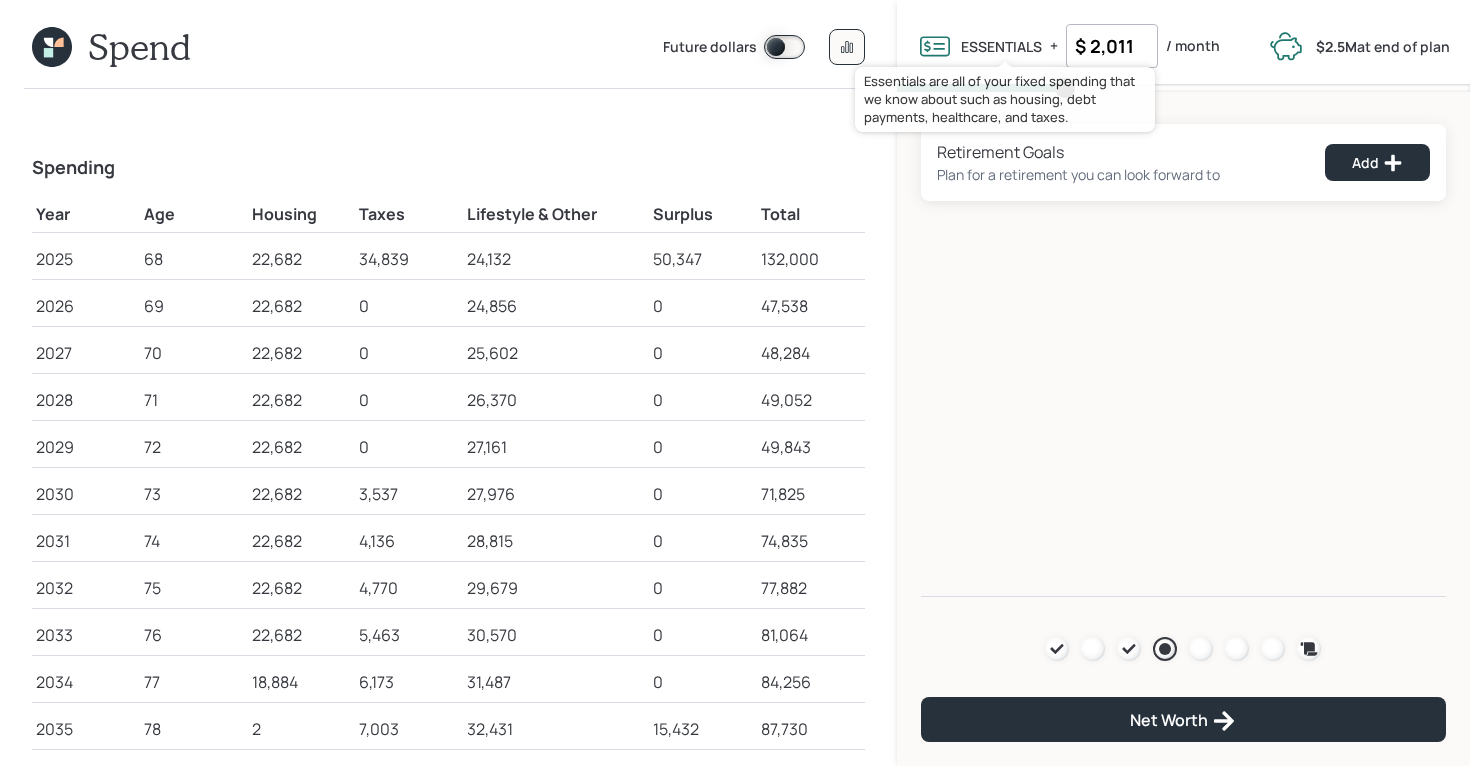 drag, startPoint x: 1137, startPoint y: 40, endPoint x: 1041, endPoint y: 40, distance: 96 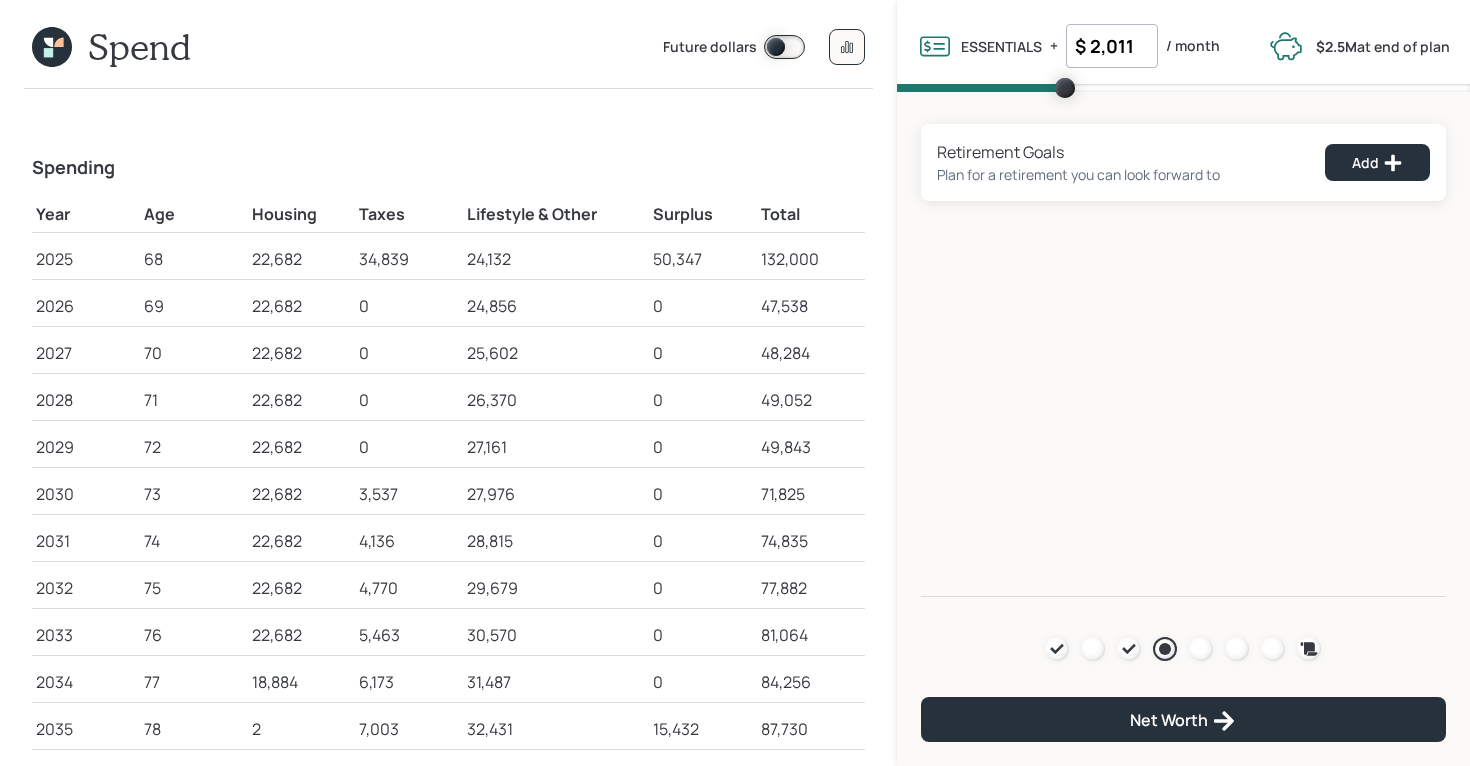 click on "24,132" at bounding box center [556, 259] 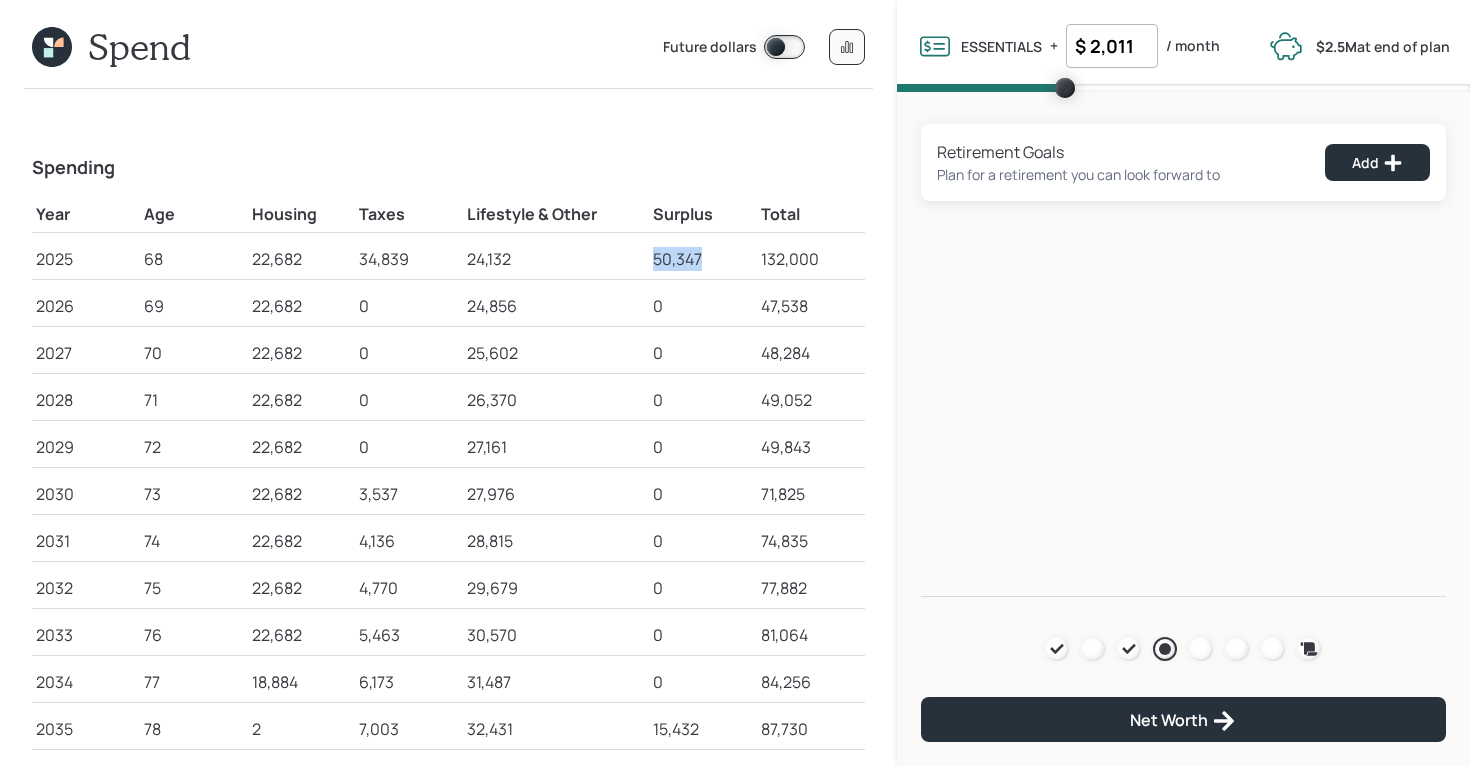 drag, startPoint x: 701, startPoint y: 256, endPoint x: 639, endPoint y: 256, distance: 62 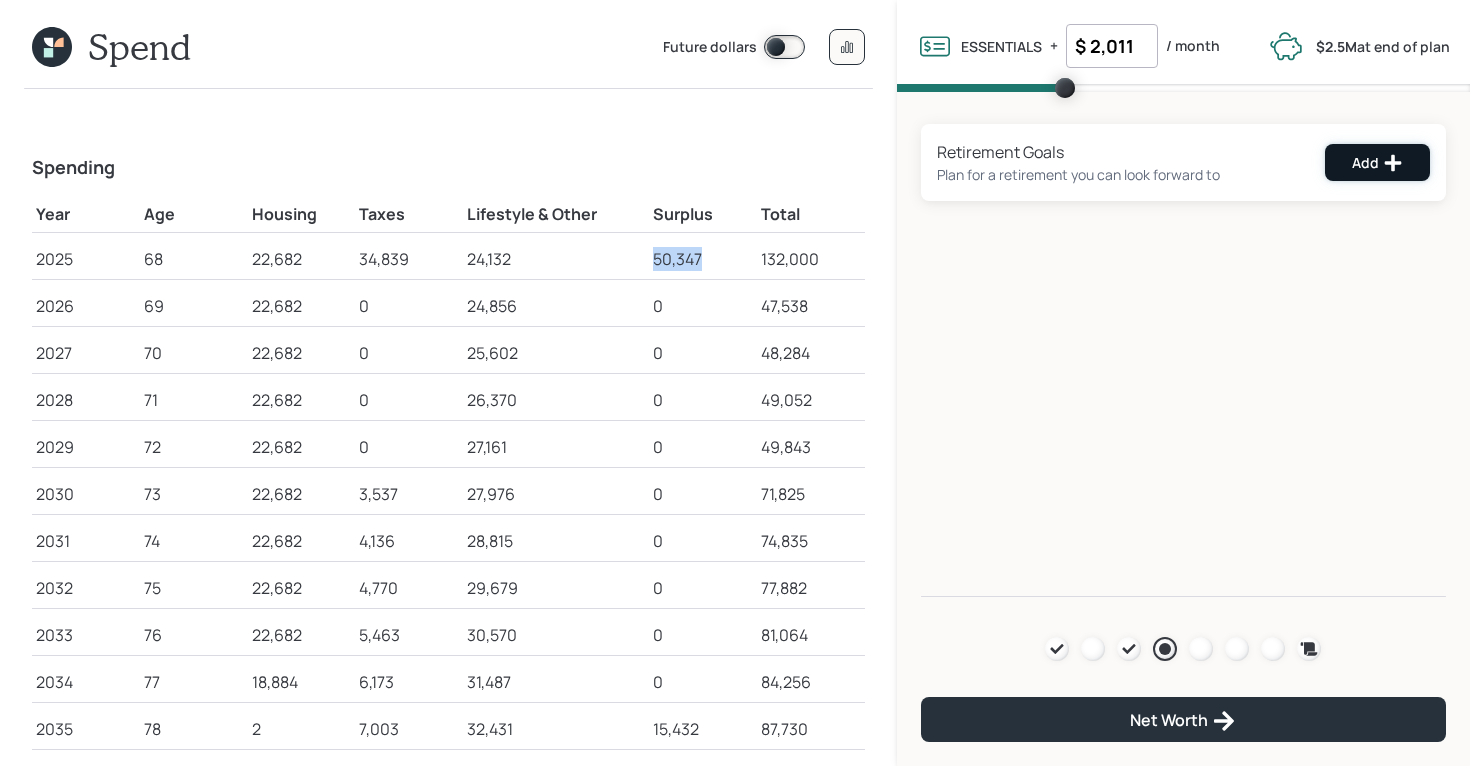 click 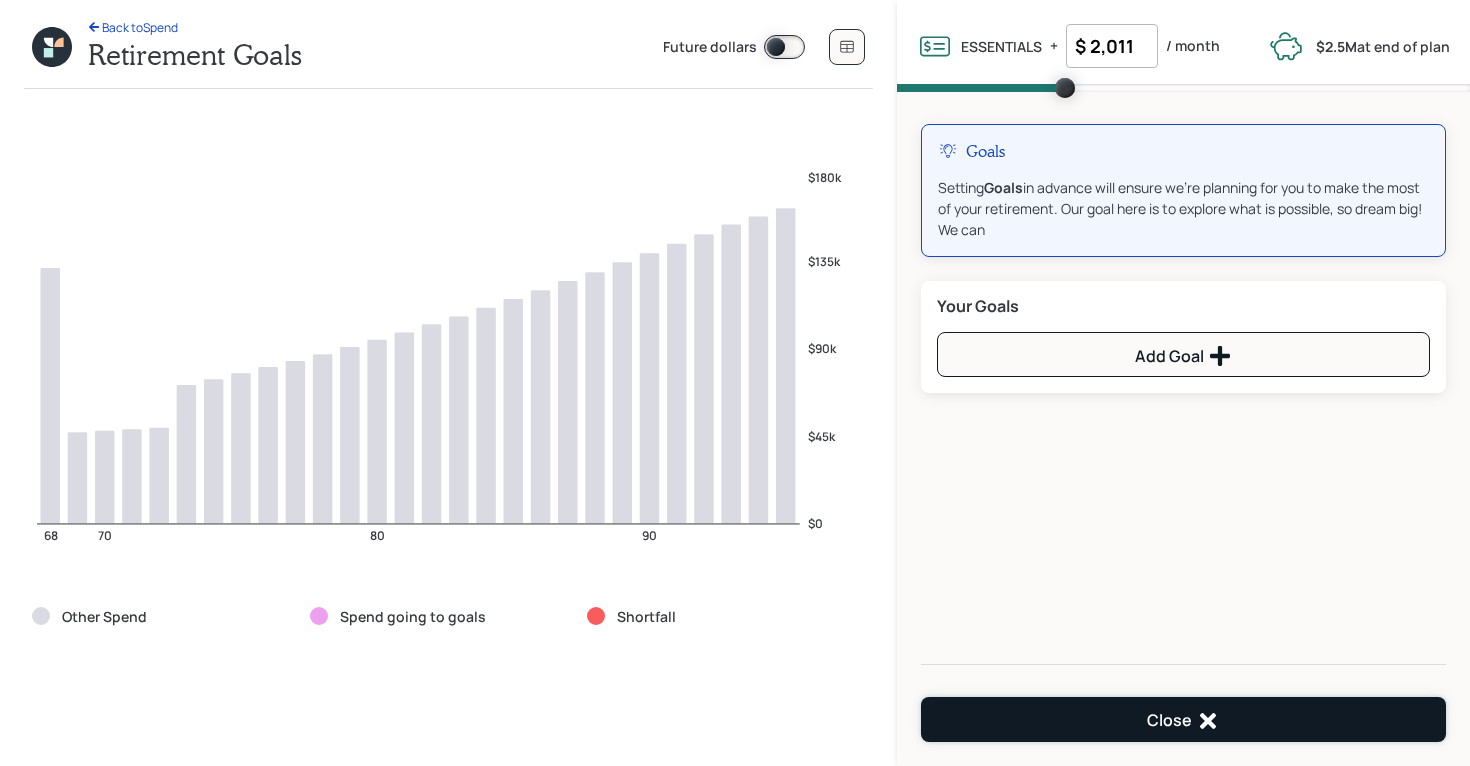 click on "Close" at bounding box center (1183, 719) 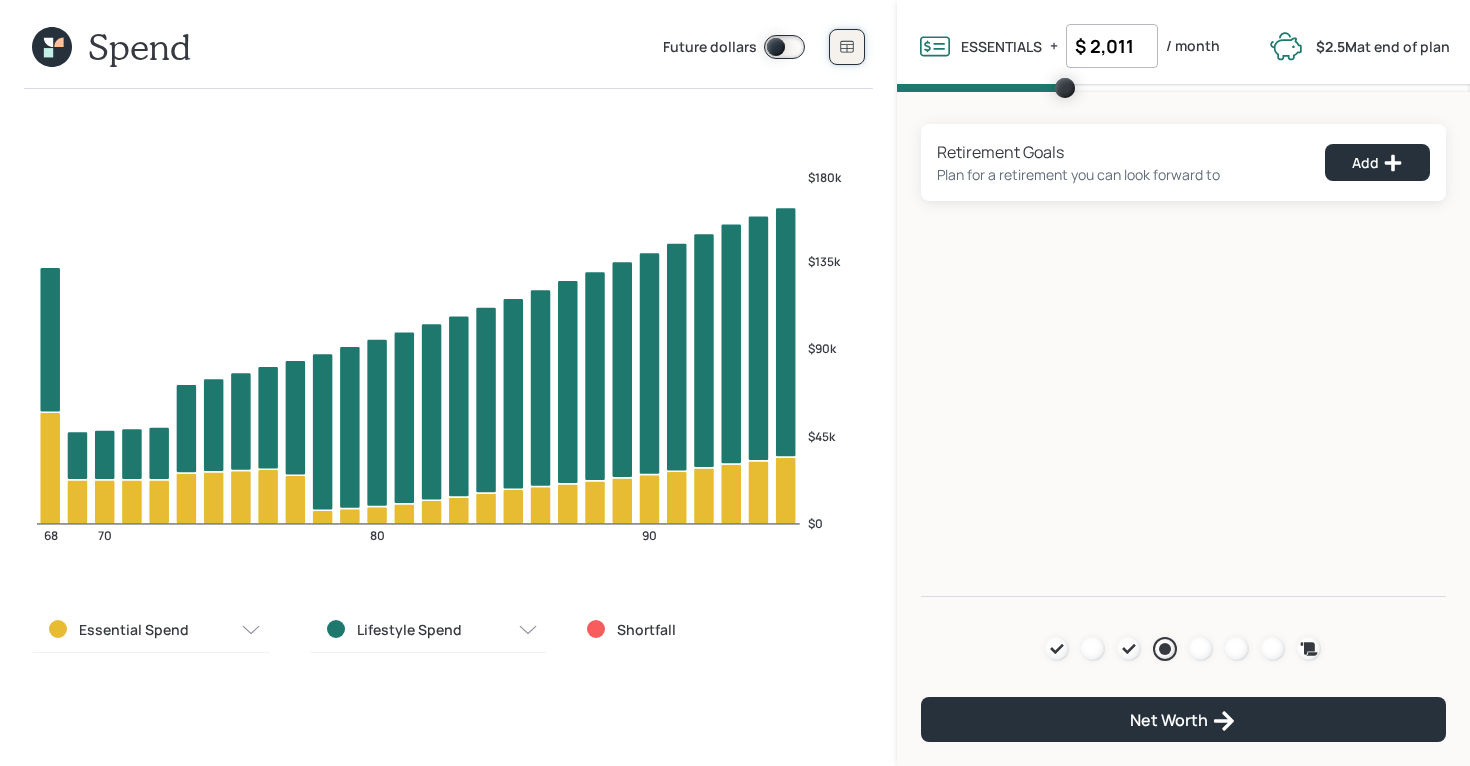 click 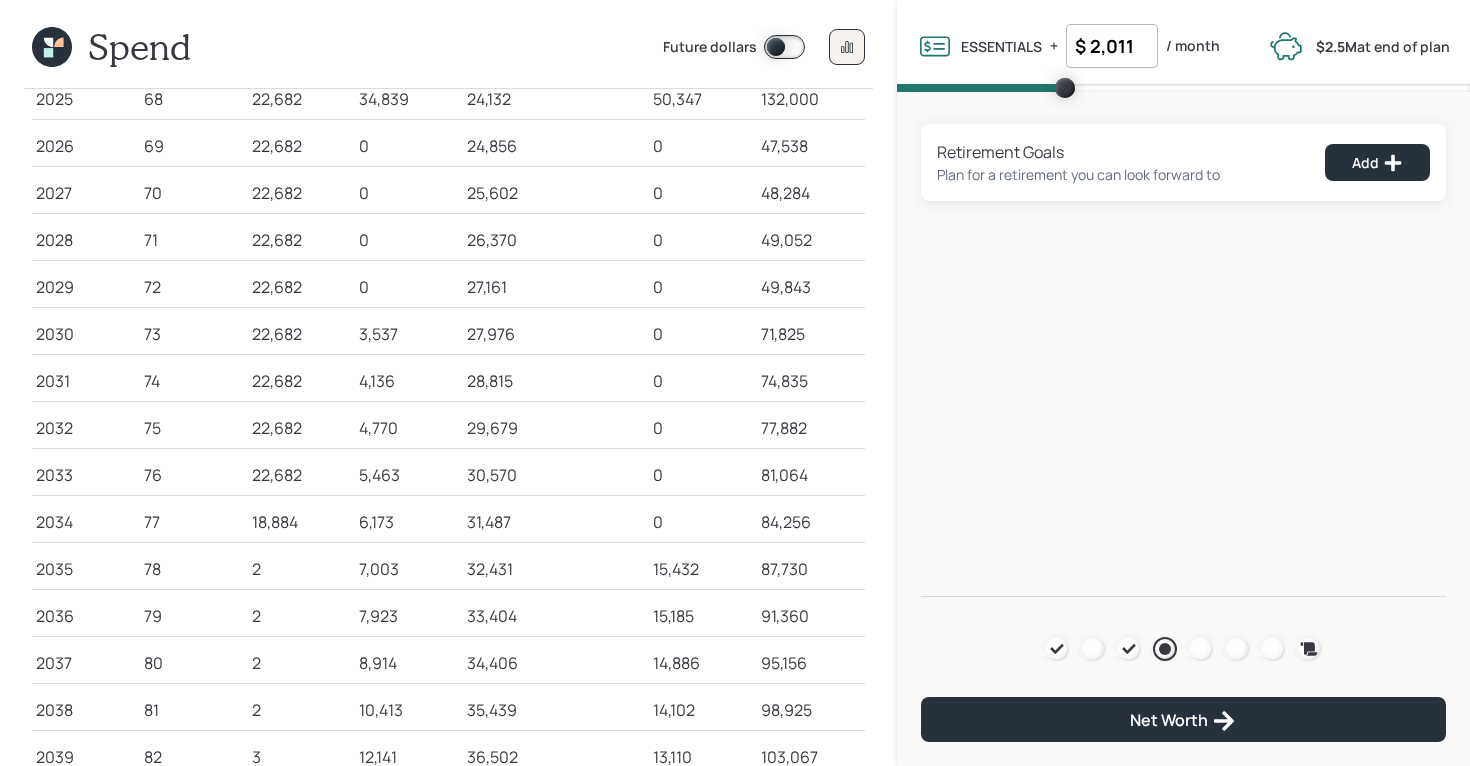 scroll, scrollTop: 172, scrollLeft: 0, axis: vertical 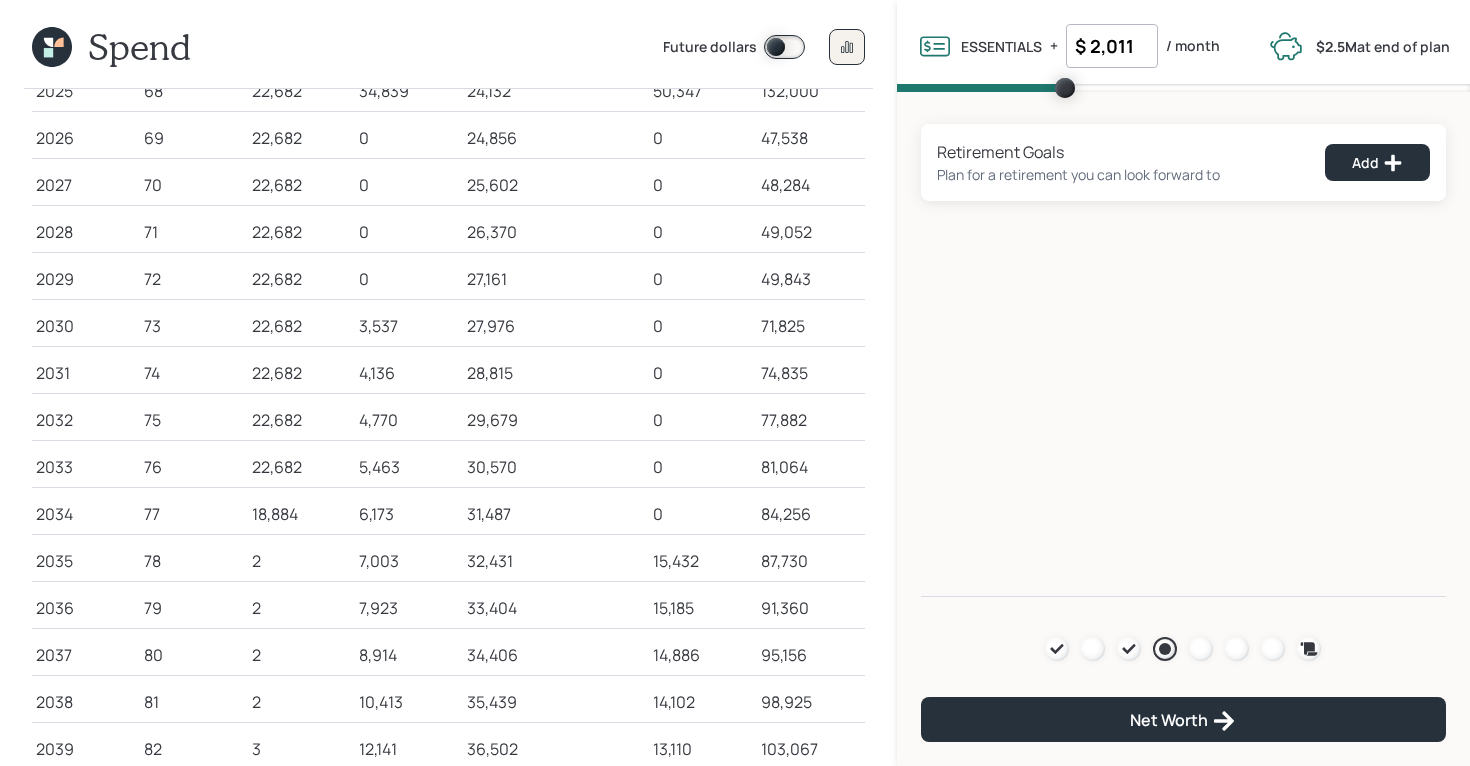 drag, startPoint x: 270, startPoint y: 556, endPoint x: 230, endPoint y: 556, distance: 40 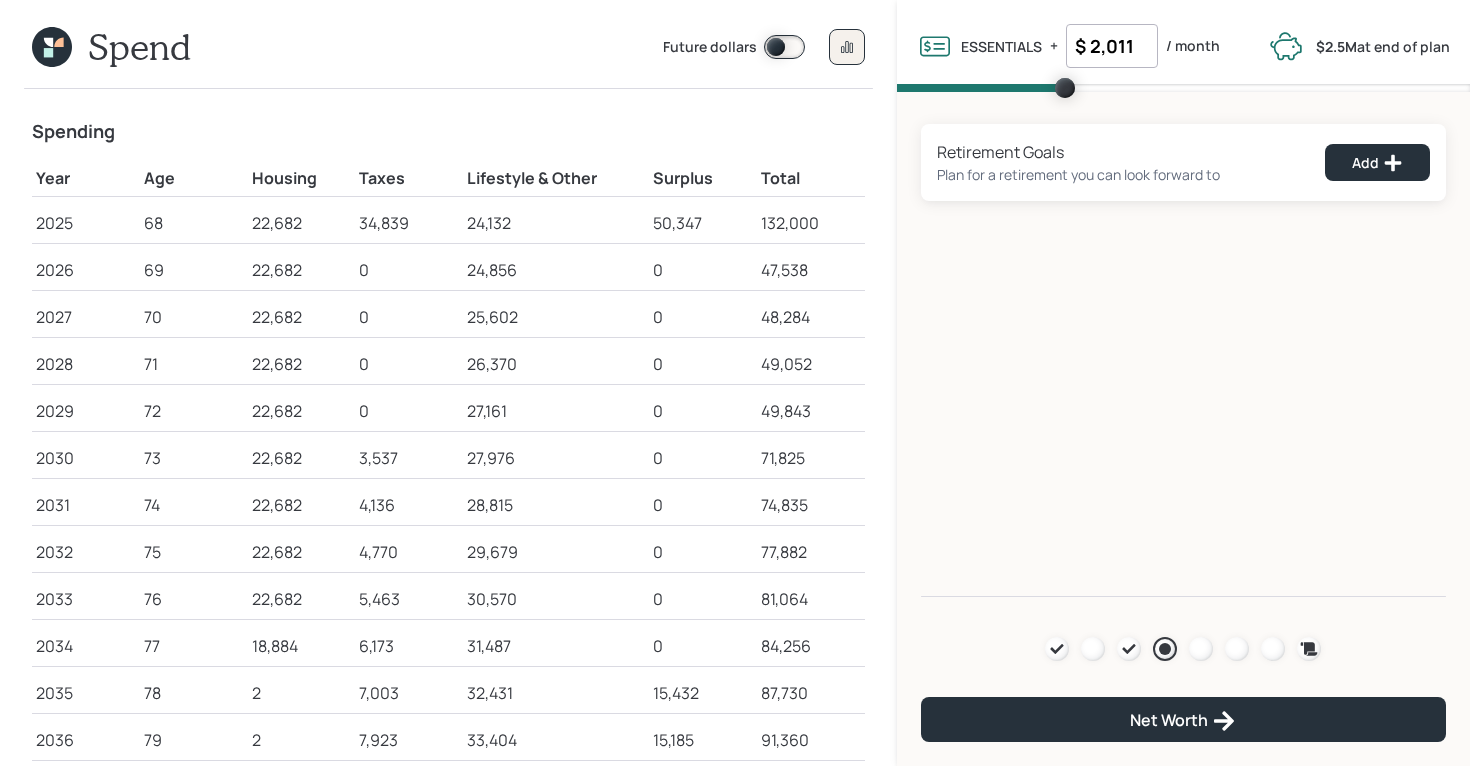 scroll, scrollTop: 0, scrollLeft: 0, axis: both 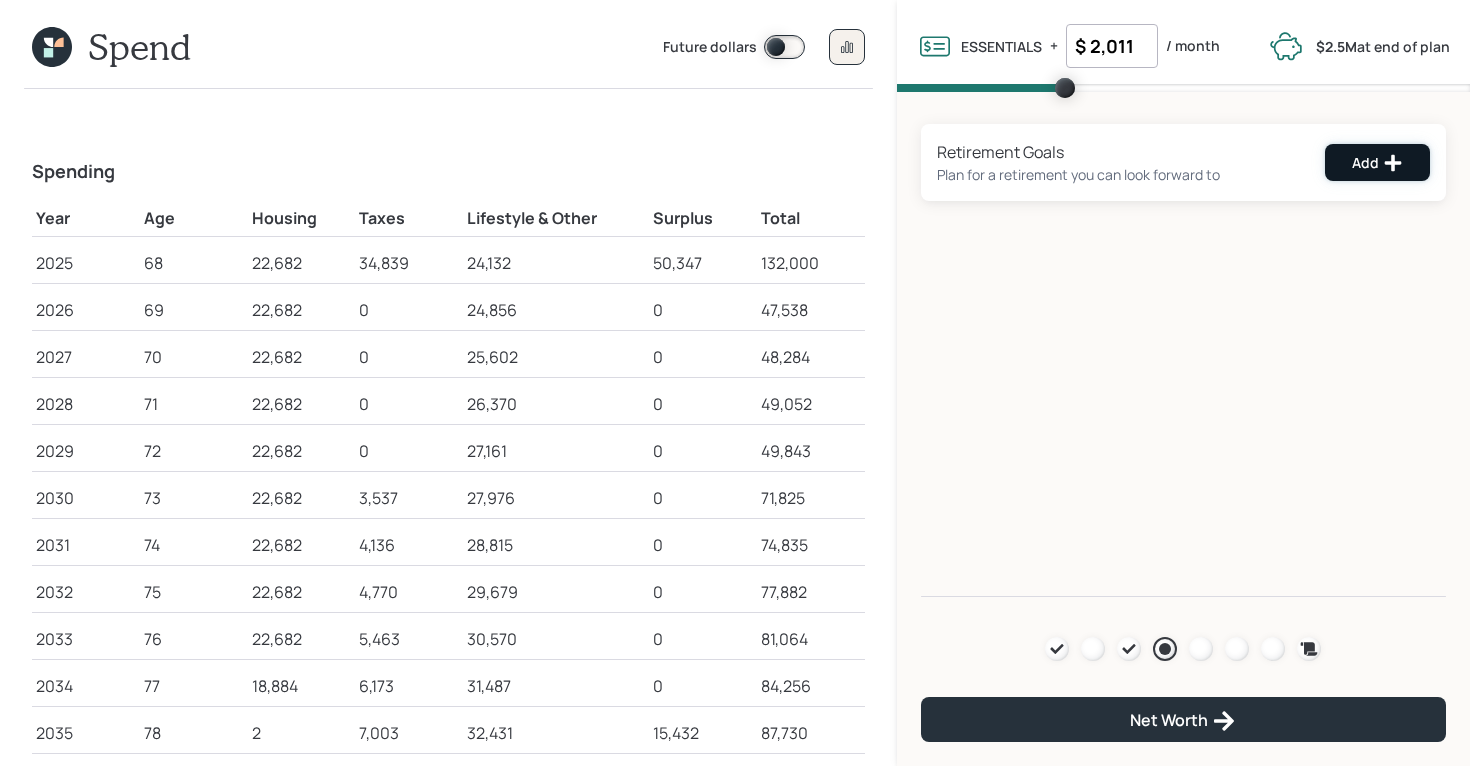 click 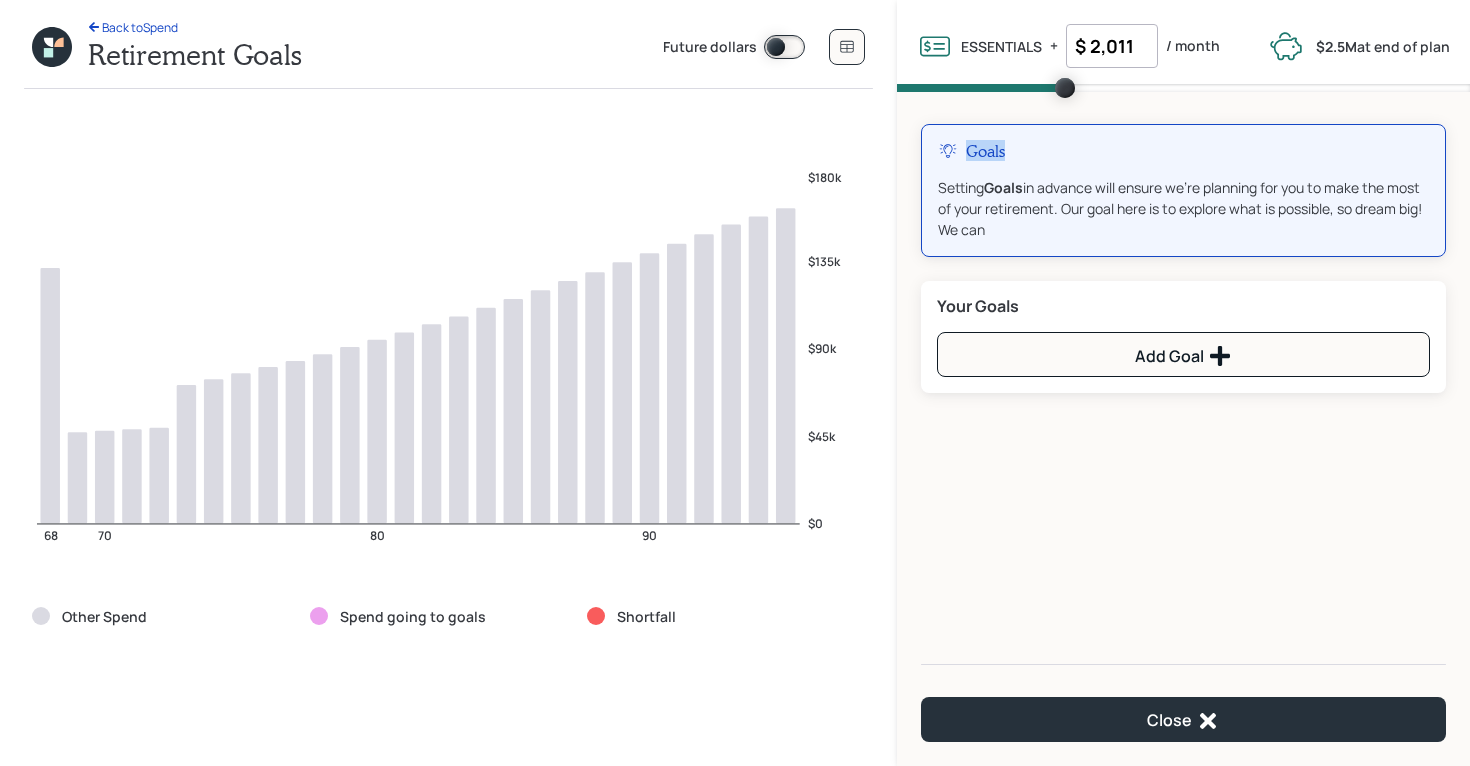 drag, startPoint x: 960, startPoint y: 142, endPoint x: 1020, endPoint y: 151, distance: 60.671246 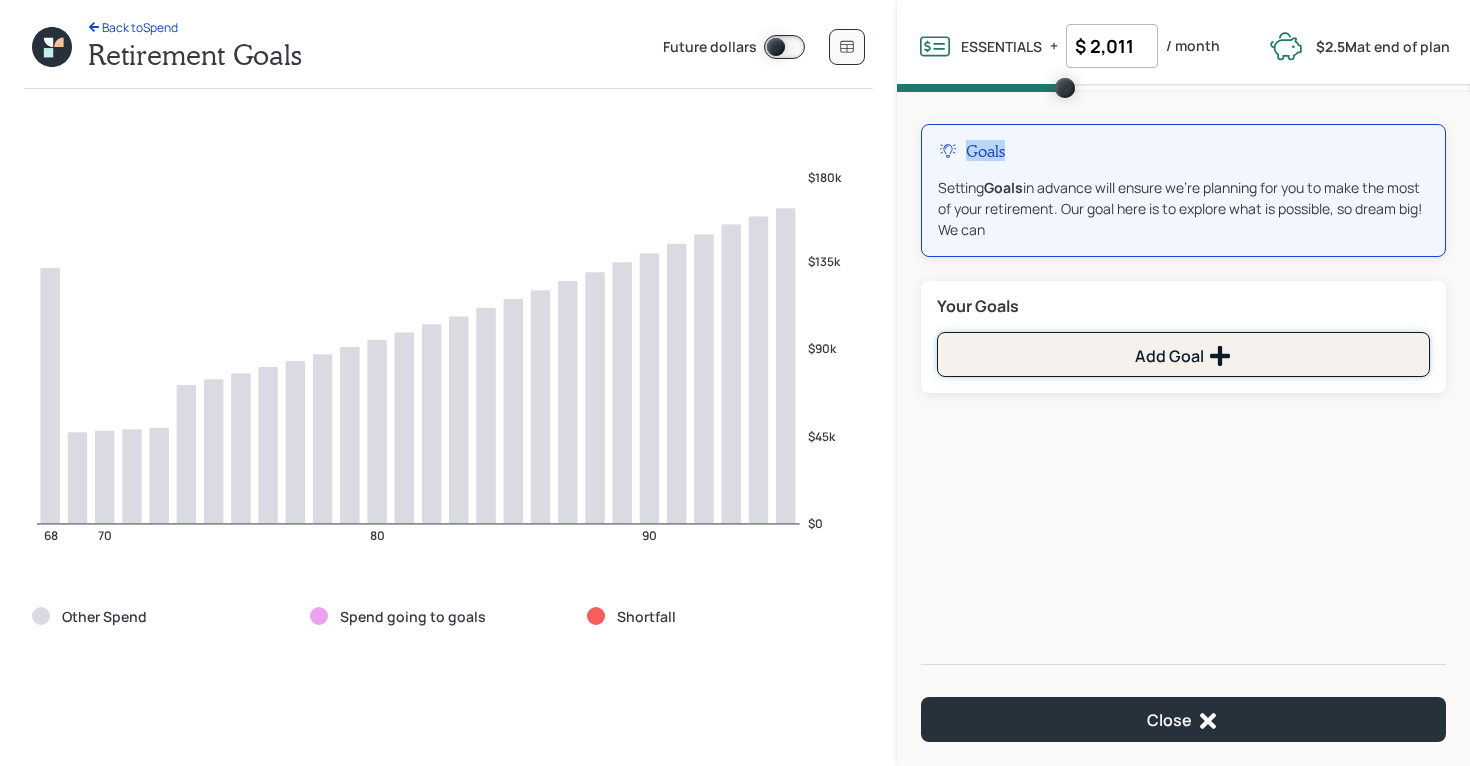 click on "Add Goal" at bounding box center [1183, 354] 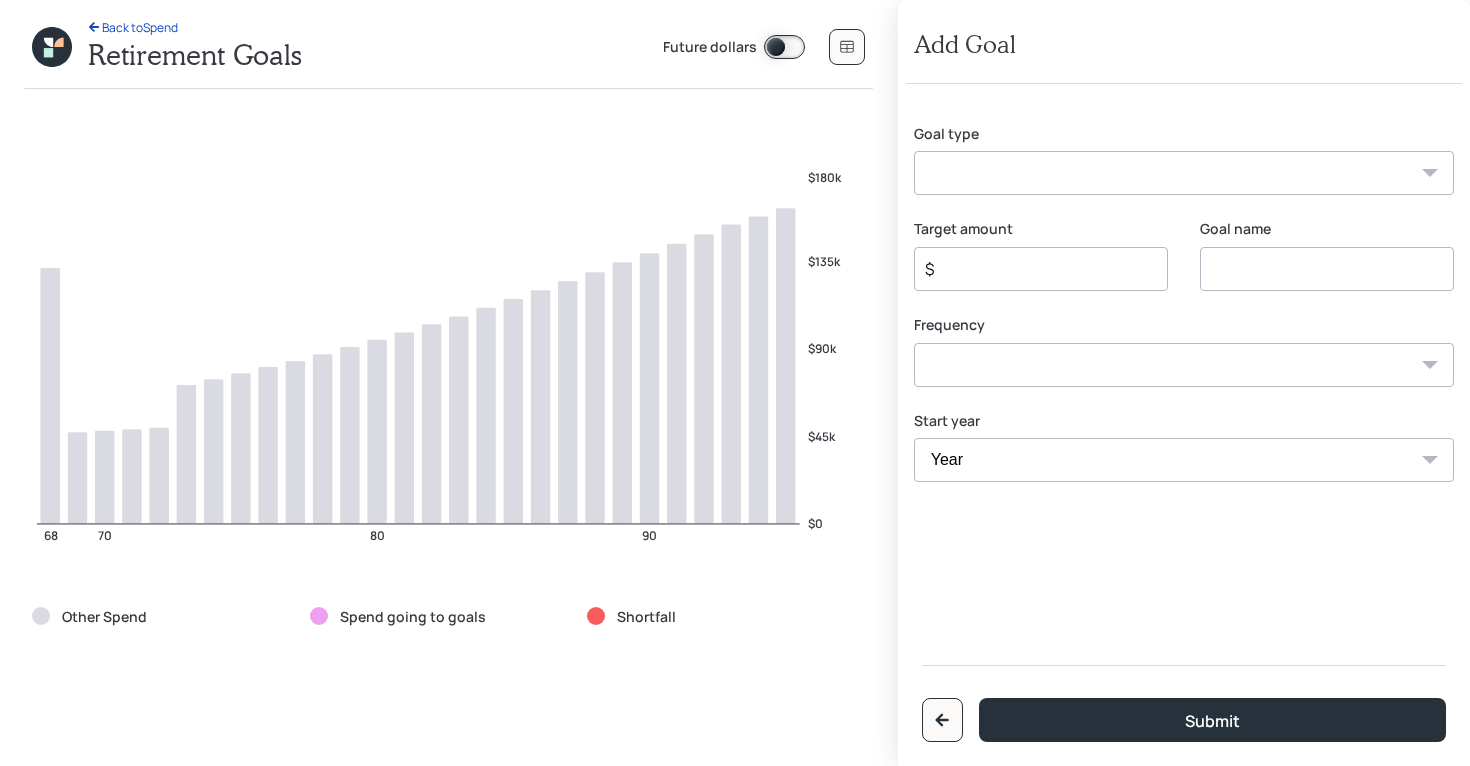click on "Create an emergency fund Donate to charity Purchase a home Make a purchase Support a dependent Plan for travel Purchase a car Leave an inheritance Other" at bounding box center (1184, 173) 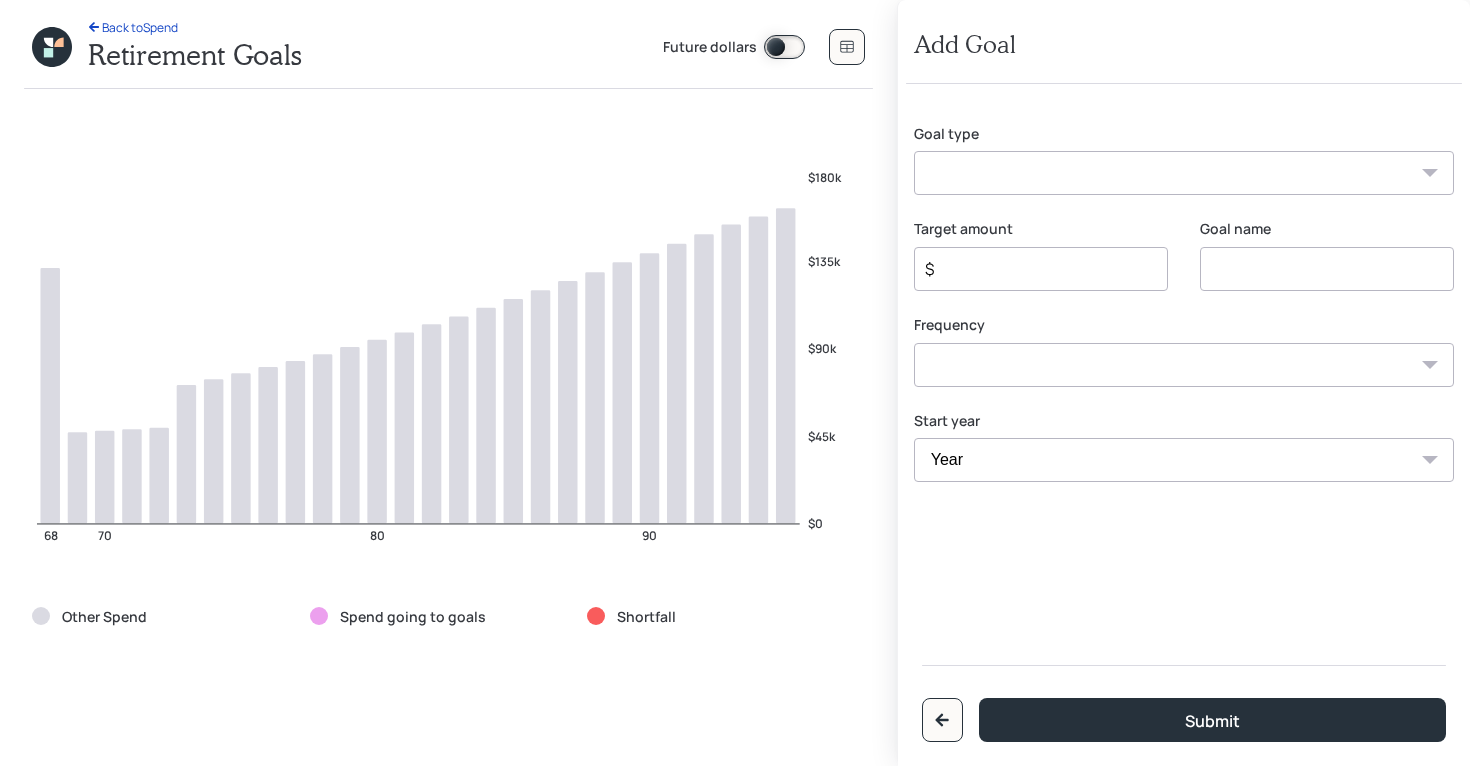 select on "vacation" 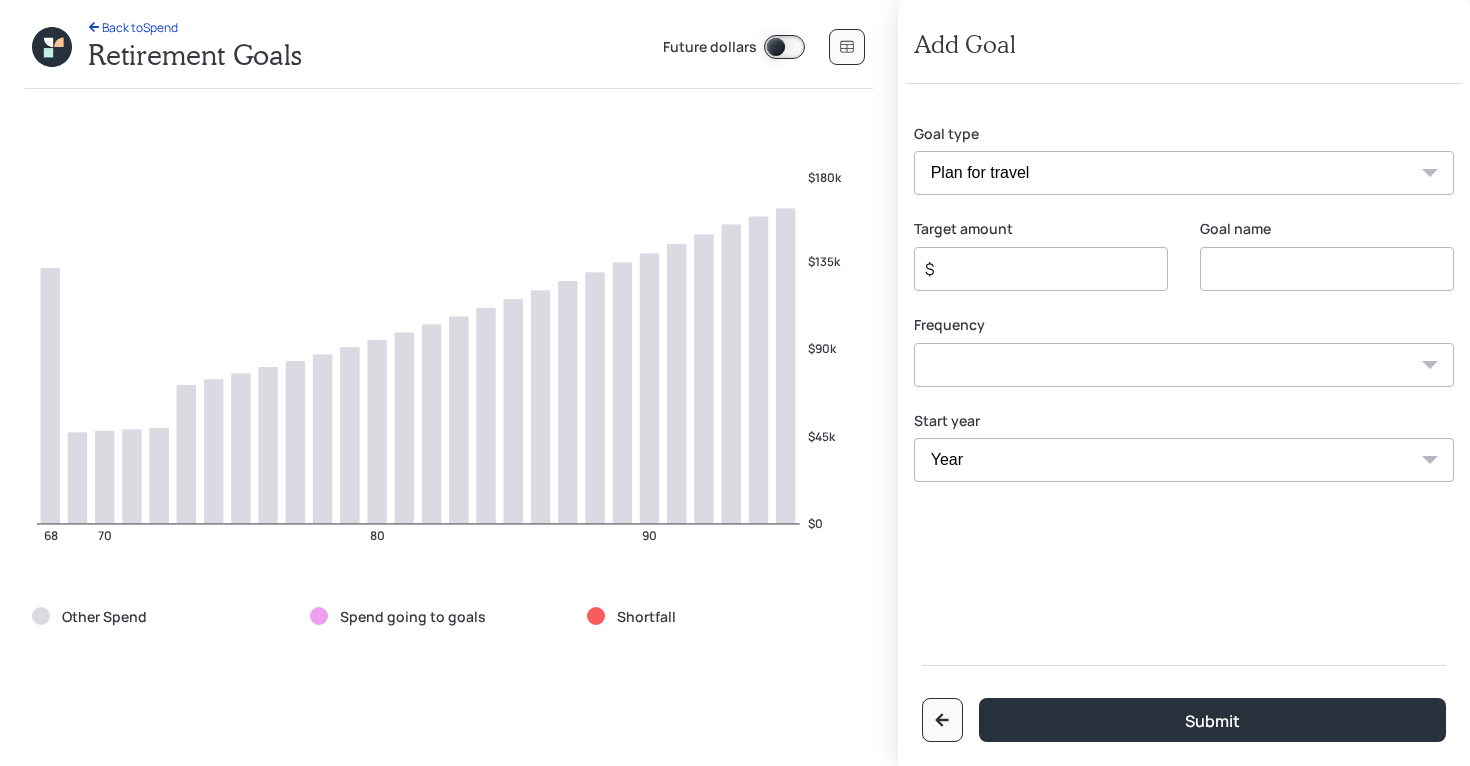 type on "Plan for travel" 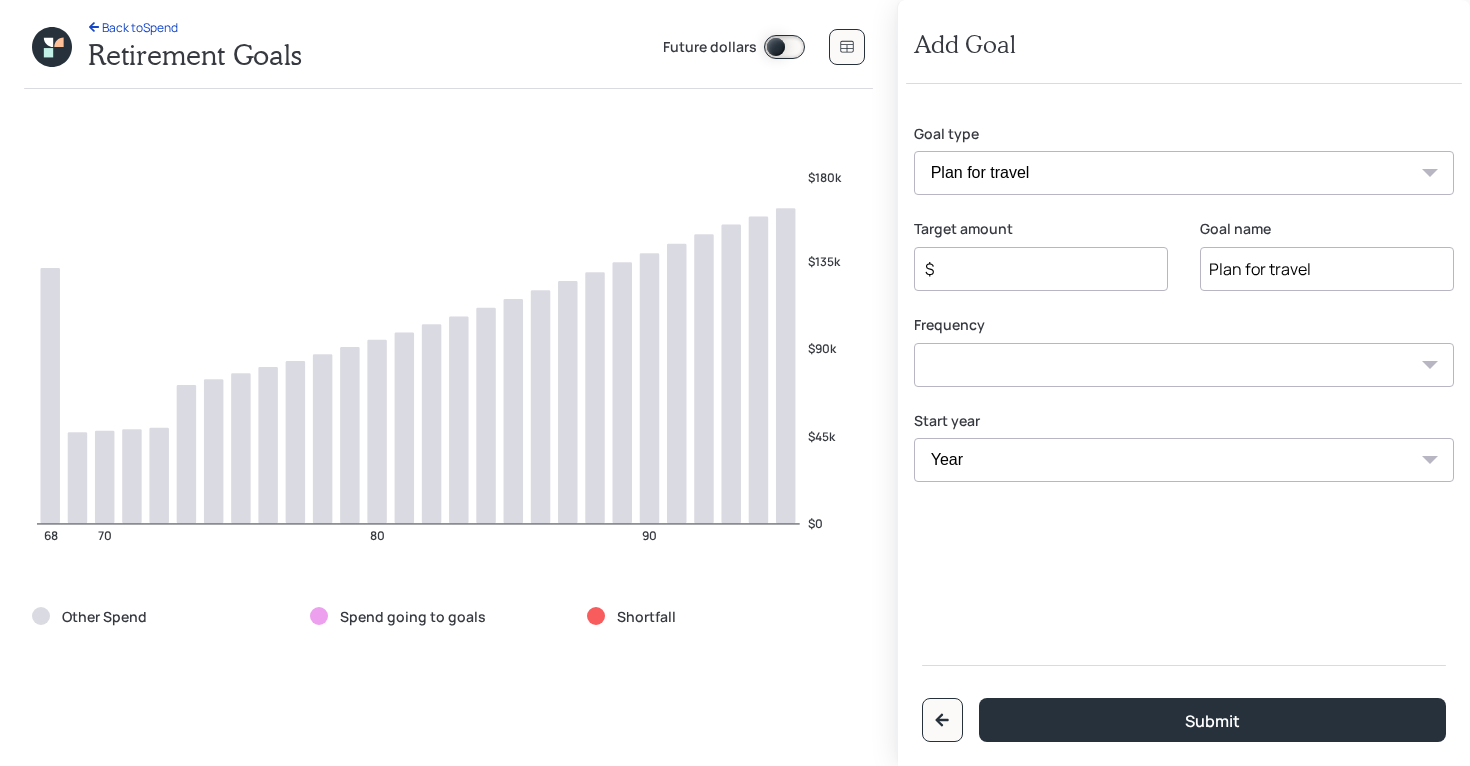 click on "$" at bounding box center [1033, 269] 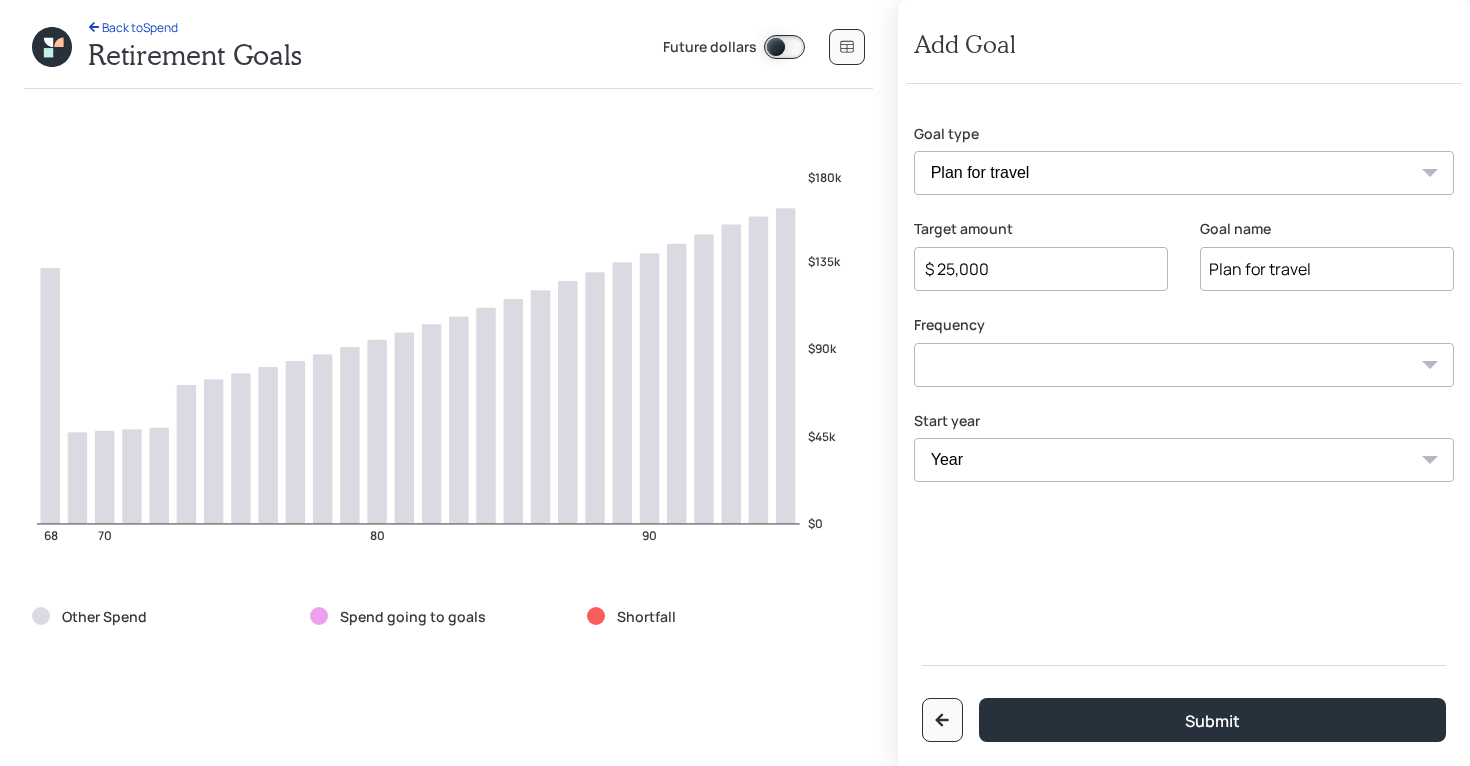 click on "$ 25,000" at bounding box center (1033, 269) 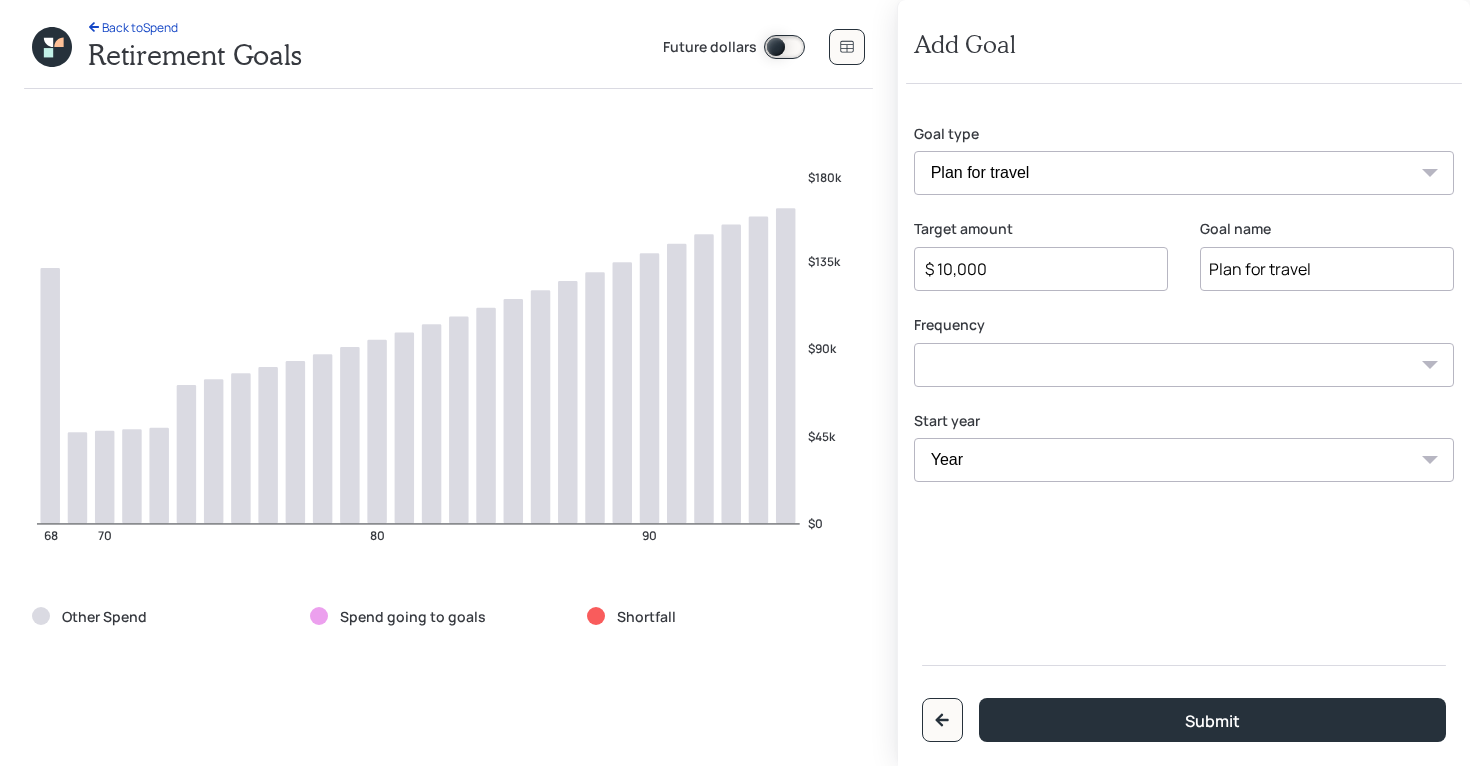 type on "$ 10,000" 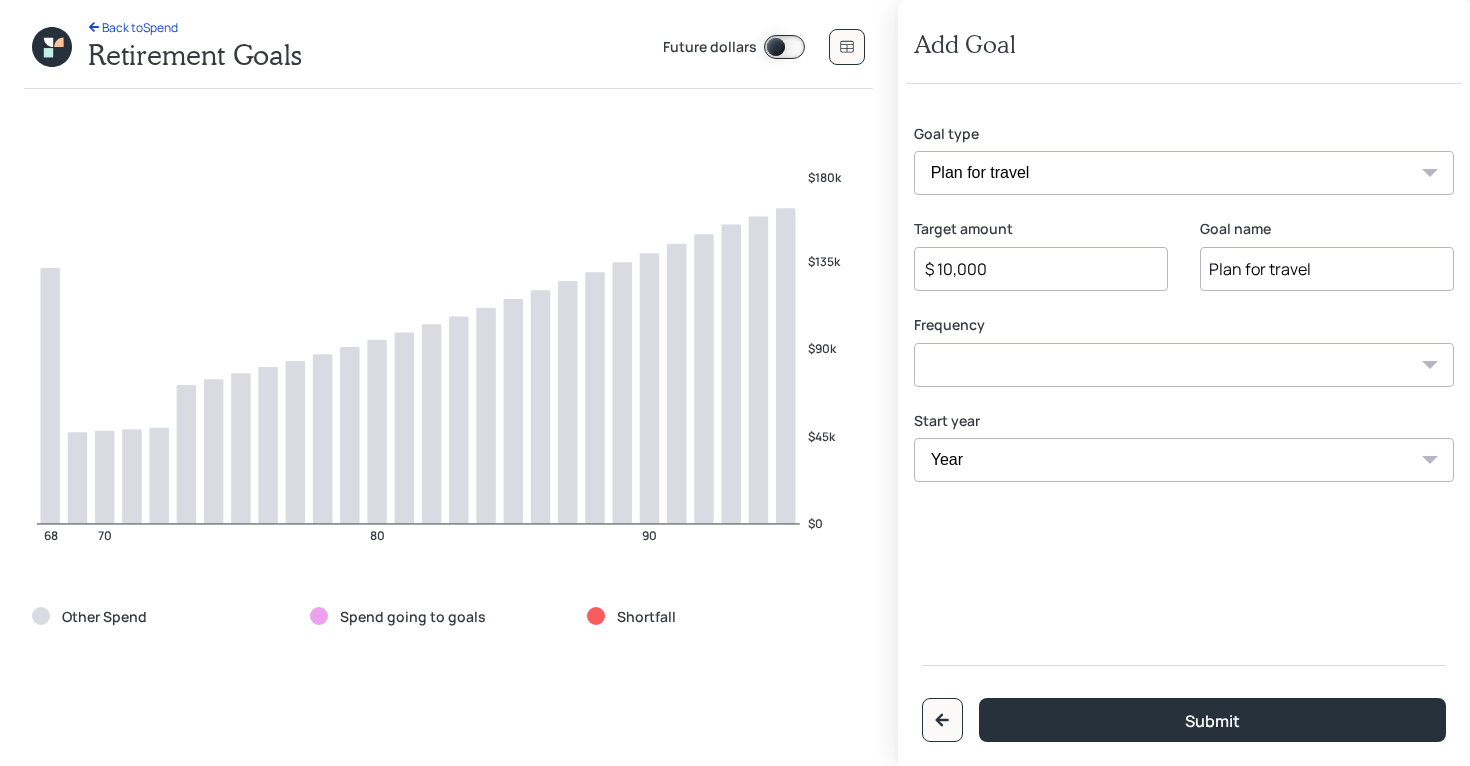 click on "One time Every 1 year Every 2 years Every 3 years Every 4 years Every 5 years Every 6 years Every 7 years Every 8 years Every 9 years" at bounding box center [1184, 365] 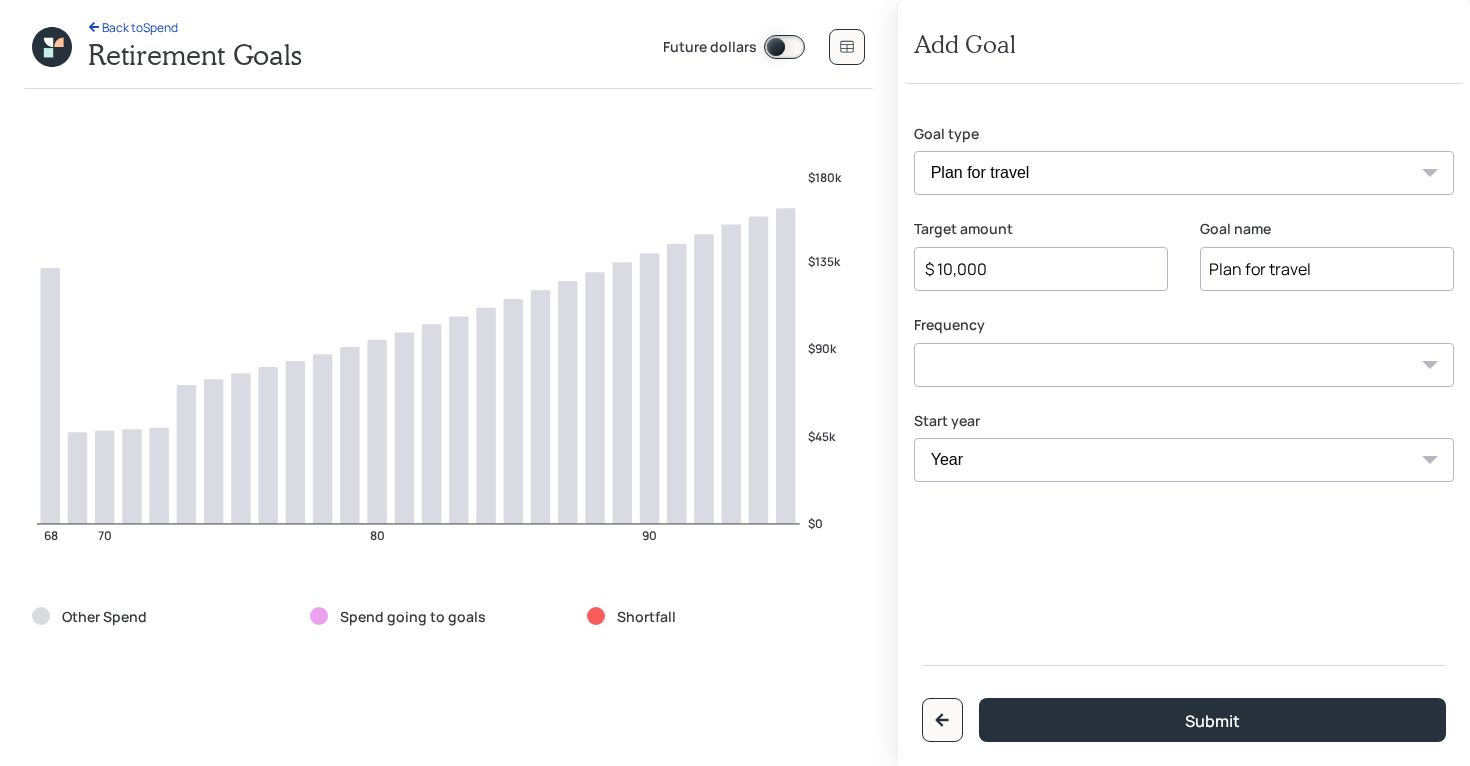 select on "0" 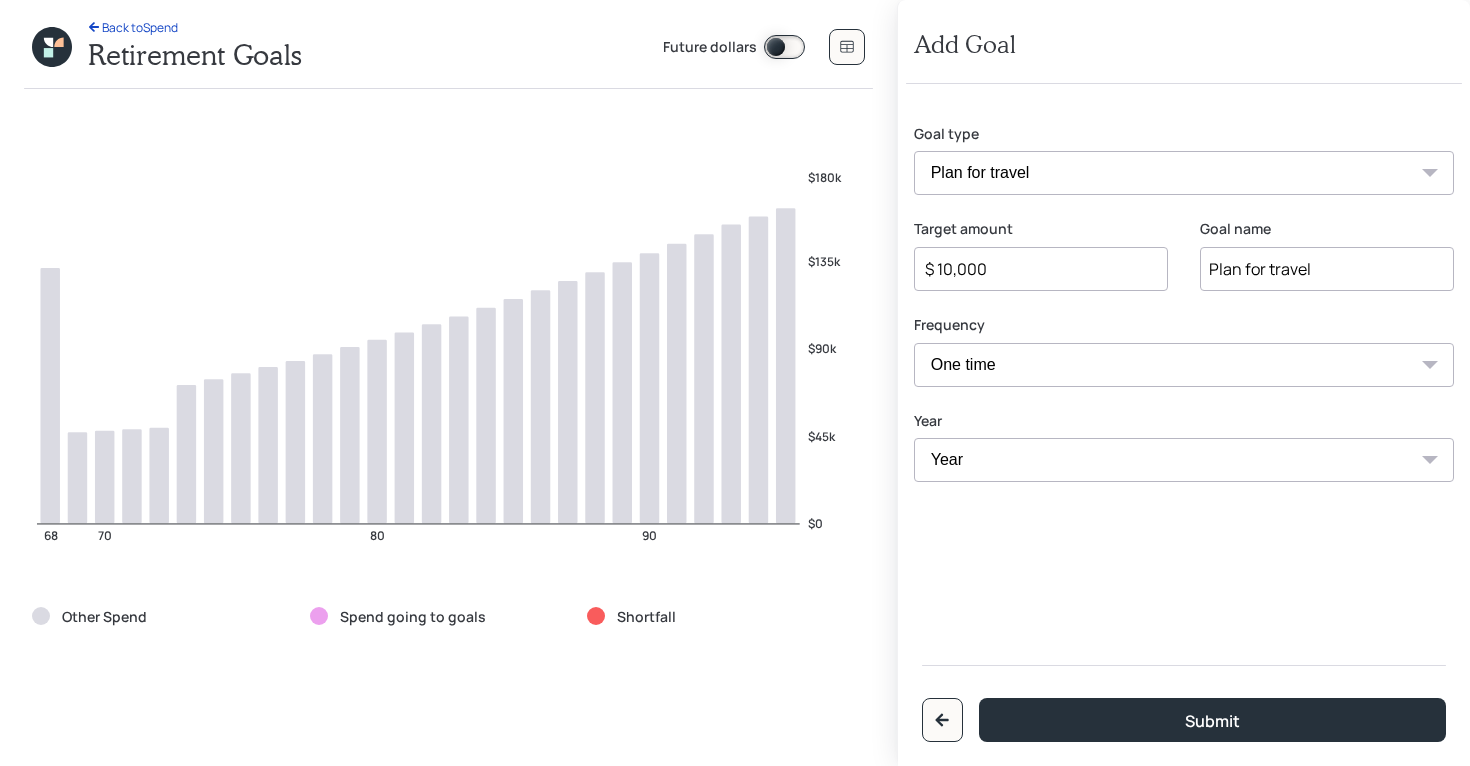 click on "Year 2025 2026 2027 2028 2029 2030 2031 2032 2033 2034 2035 2036 2037 2038 2039 2040 2041 2042 2043 2044 2045 2046 2047 2048 2049 2050 2051" at bounding box center (1184, 460) 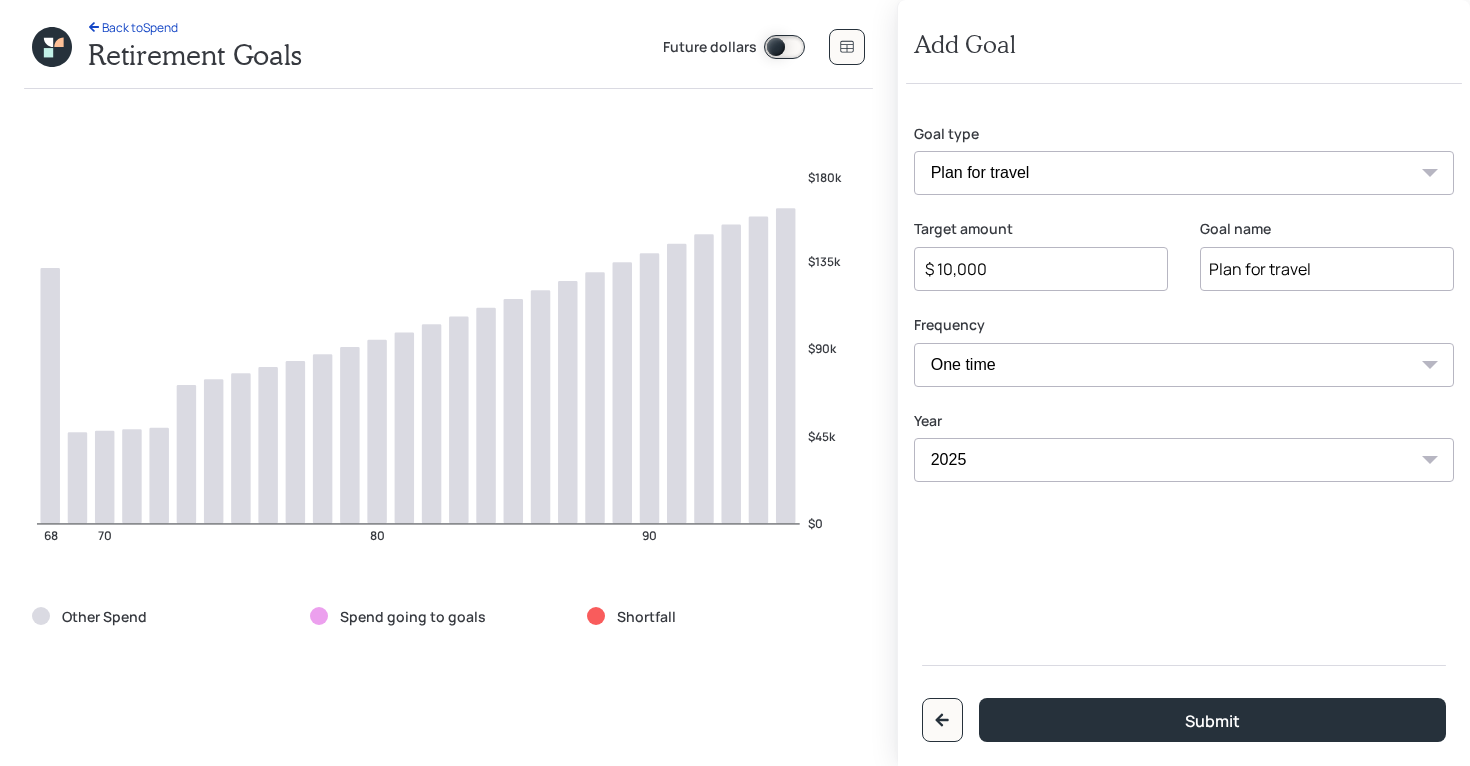 click on "2025 2026 2027 2028 2029 2030 2031 2032 2033 2034 2035 2036 2037 2038 2039 2040 2041 2042 2043 2044 2045 2046 2047 2048 2049 2050 2051" at bounding box center [1184, 460] 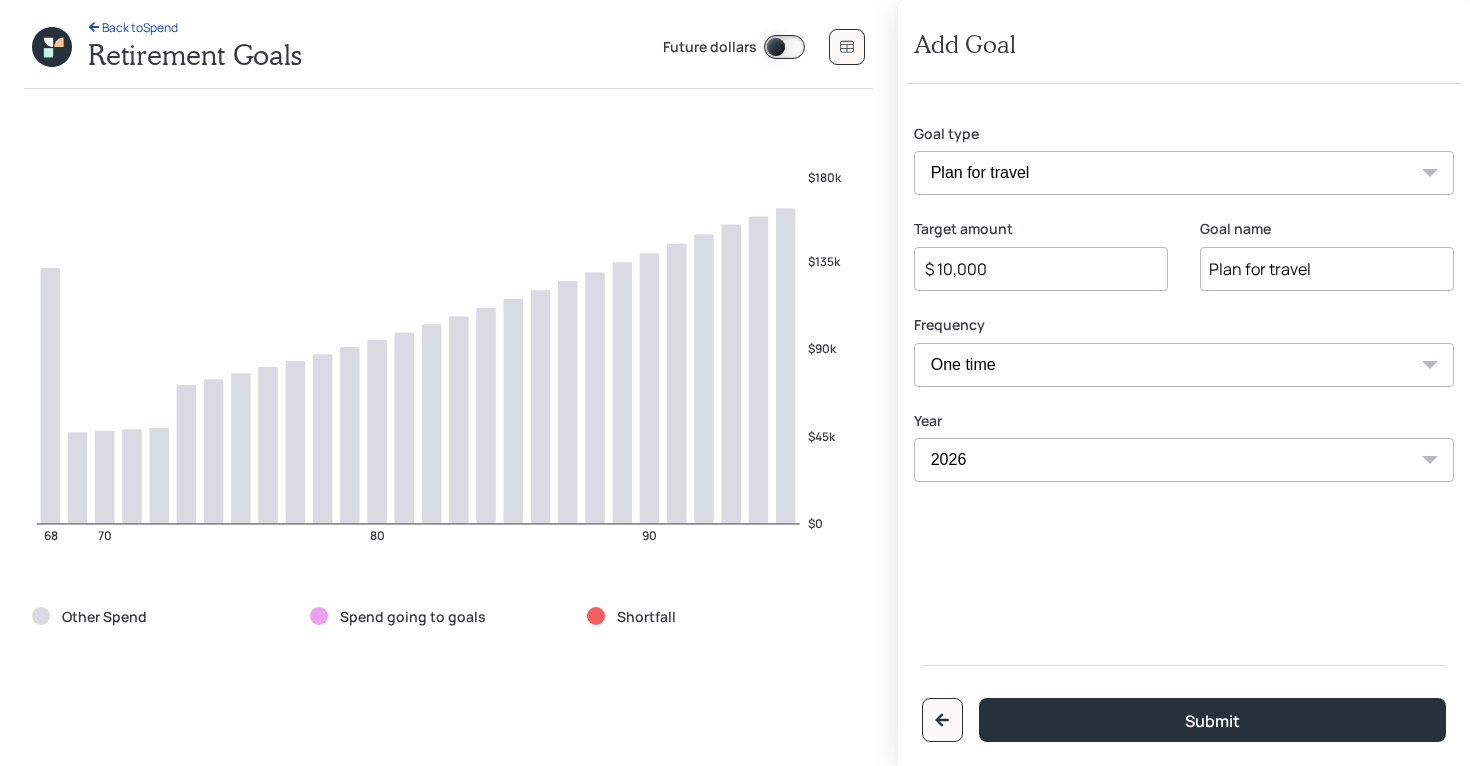 click on "One time Every 1 year Every 2 years Every 3 years Every 4 years Every 5 years Every 6 years Every 7 years Every 8 years Every 9 years" at bounding box center (1184, 365) 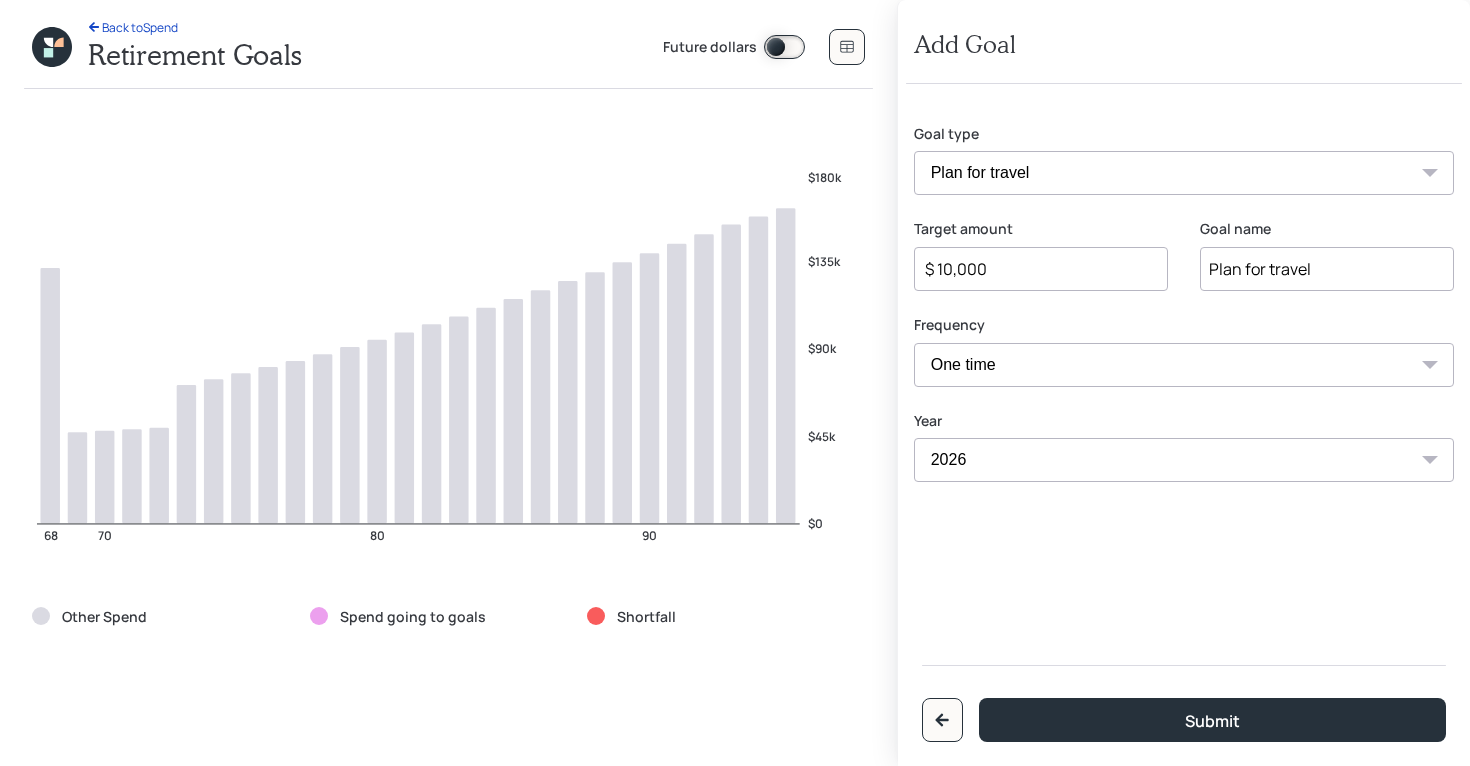 select on "1" 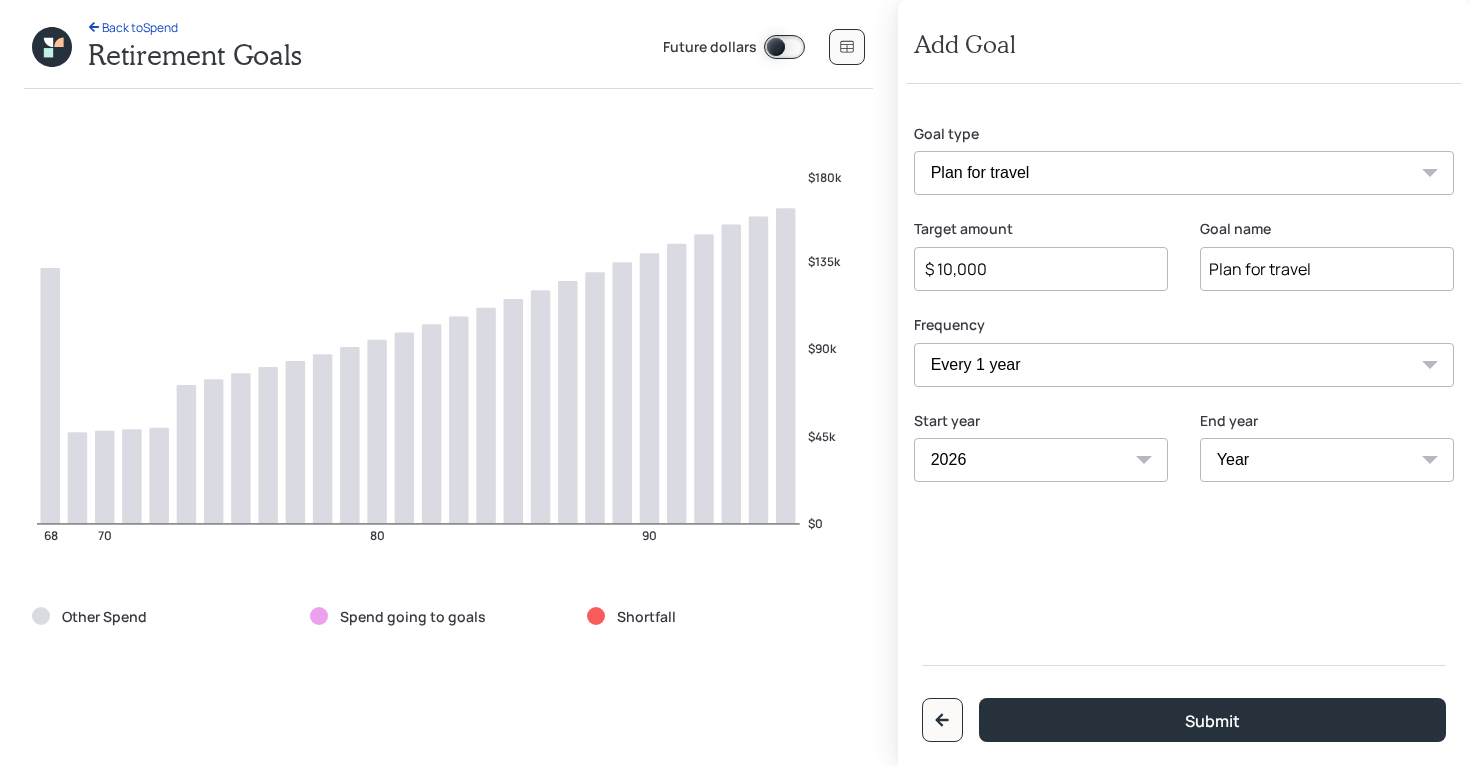 click on "Year 2026 2027 2028 2029 2030 2031 2032 2033 2034 2035 2036 2037 2038 2039 2040 2041 2042 2043 2044 2045 2046 2047 2048 2049 2050 2051" at bounding box center [1327, 460] 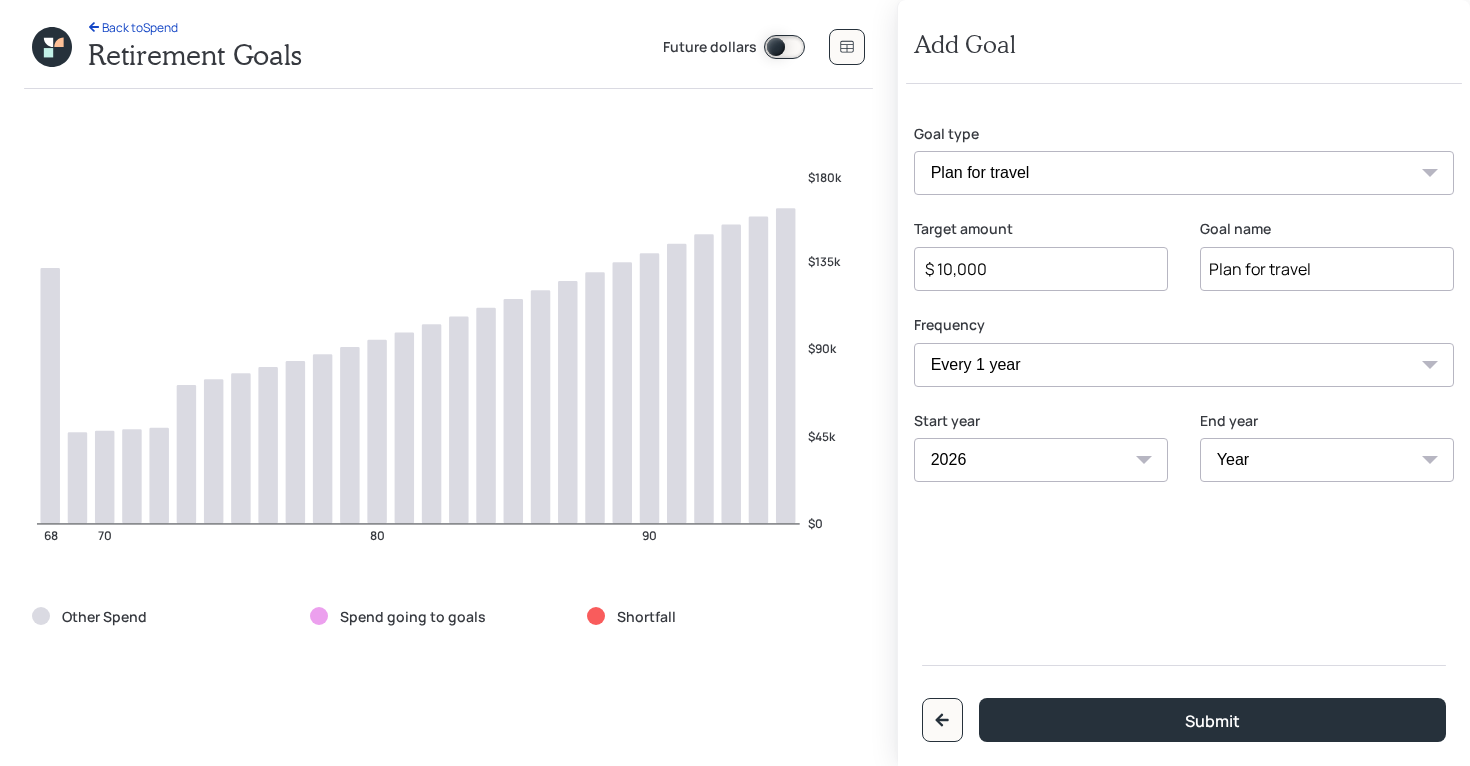 select on "2040" 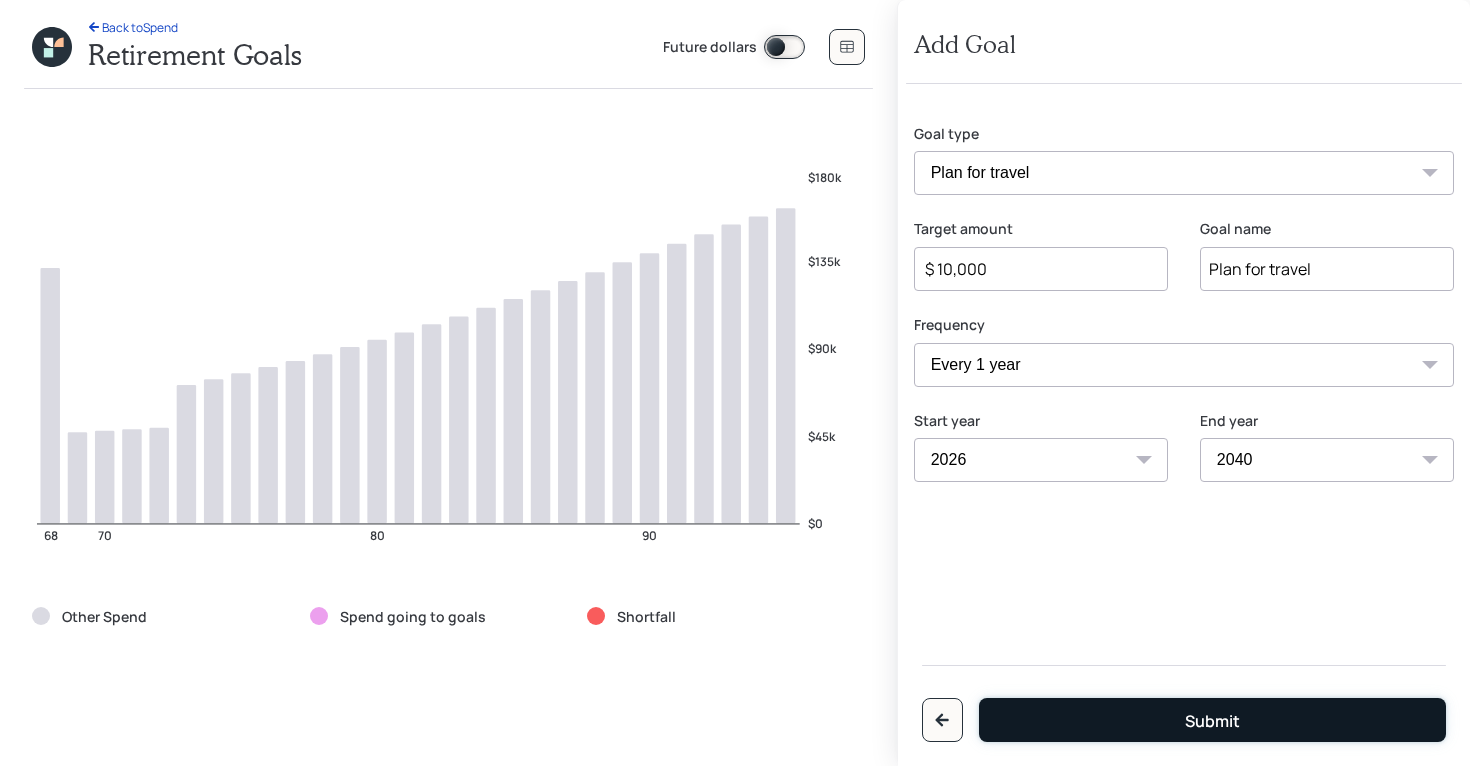click on "Submit" at bounding box center [1212, 720] 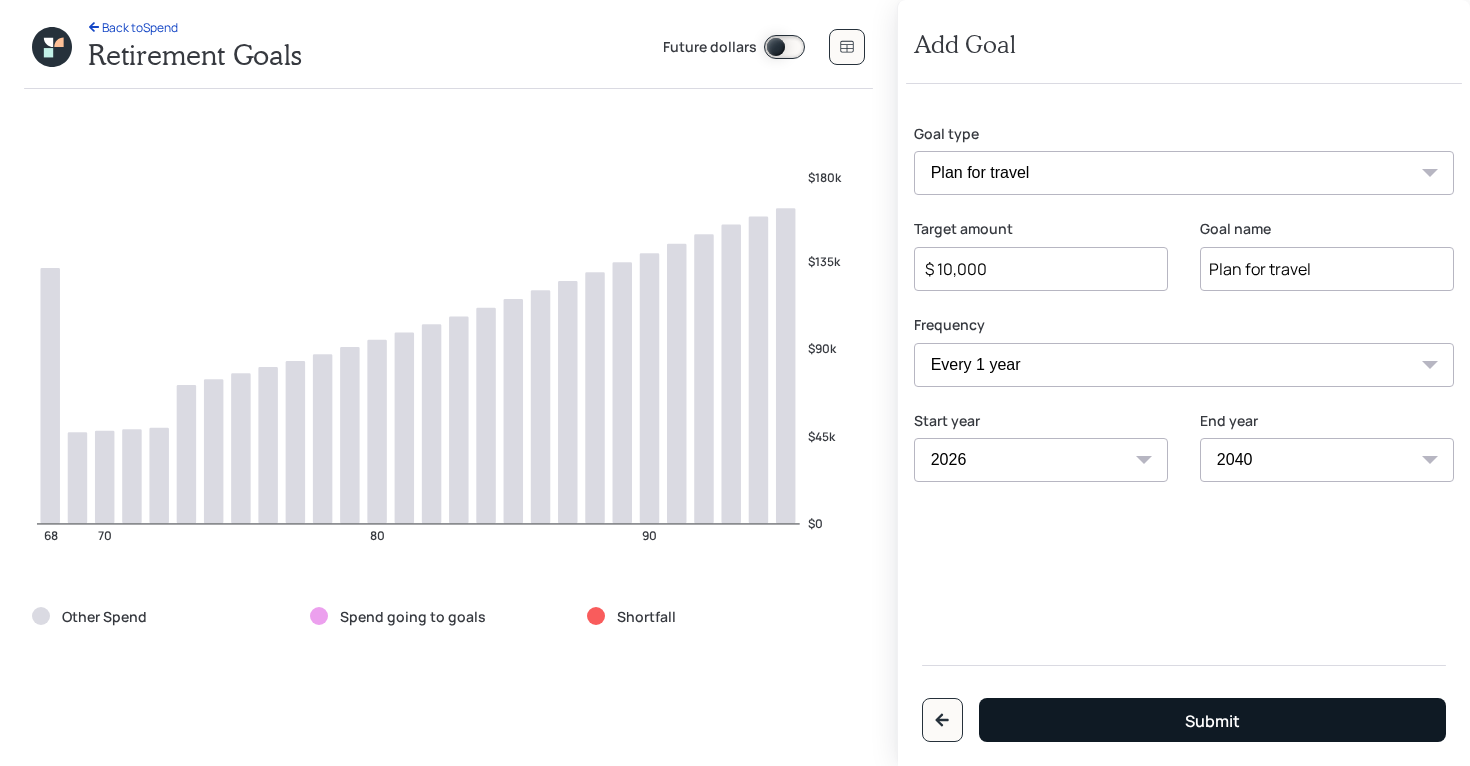 type on "$" 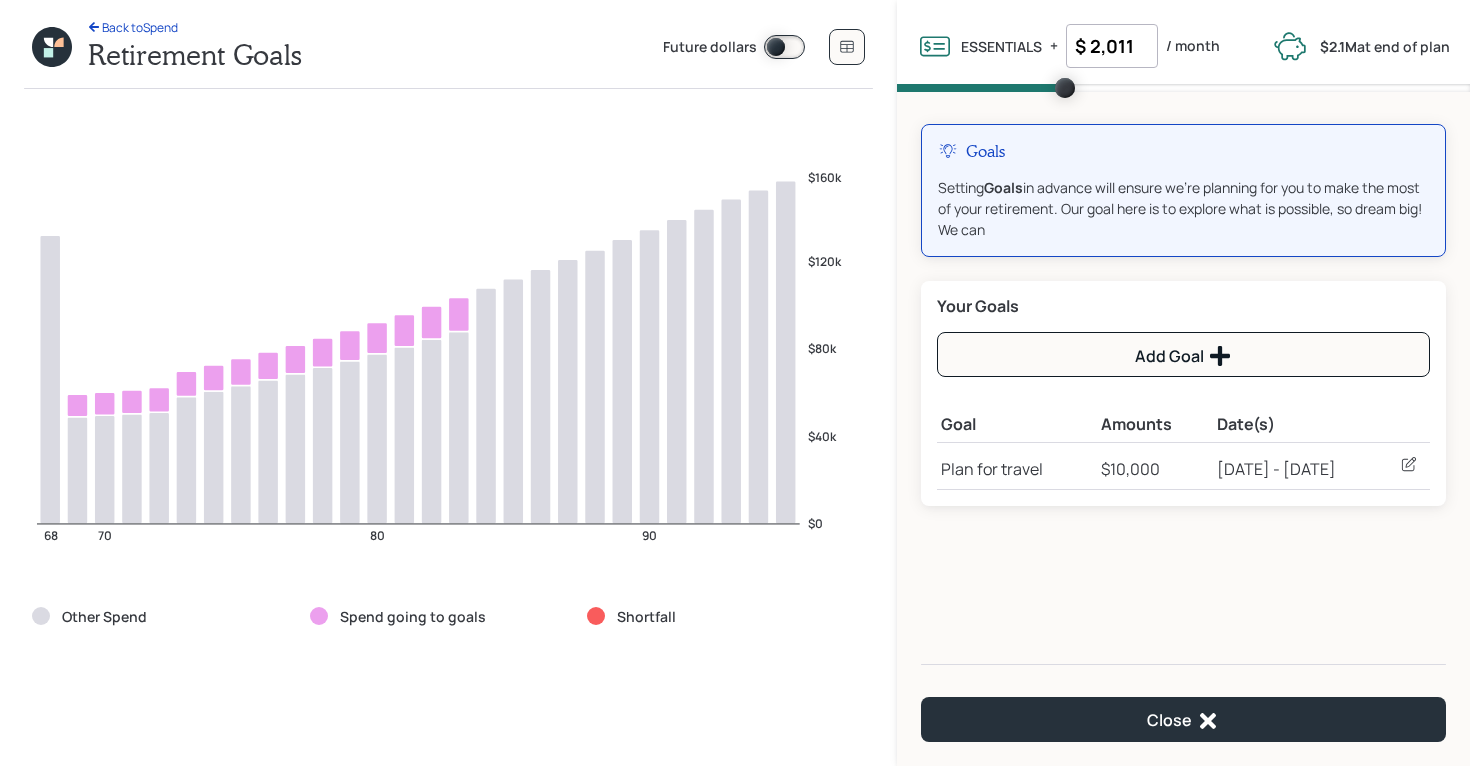 click 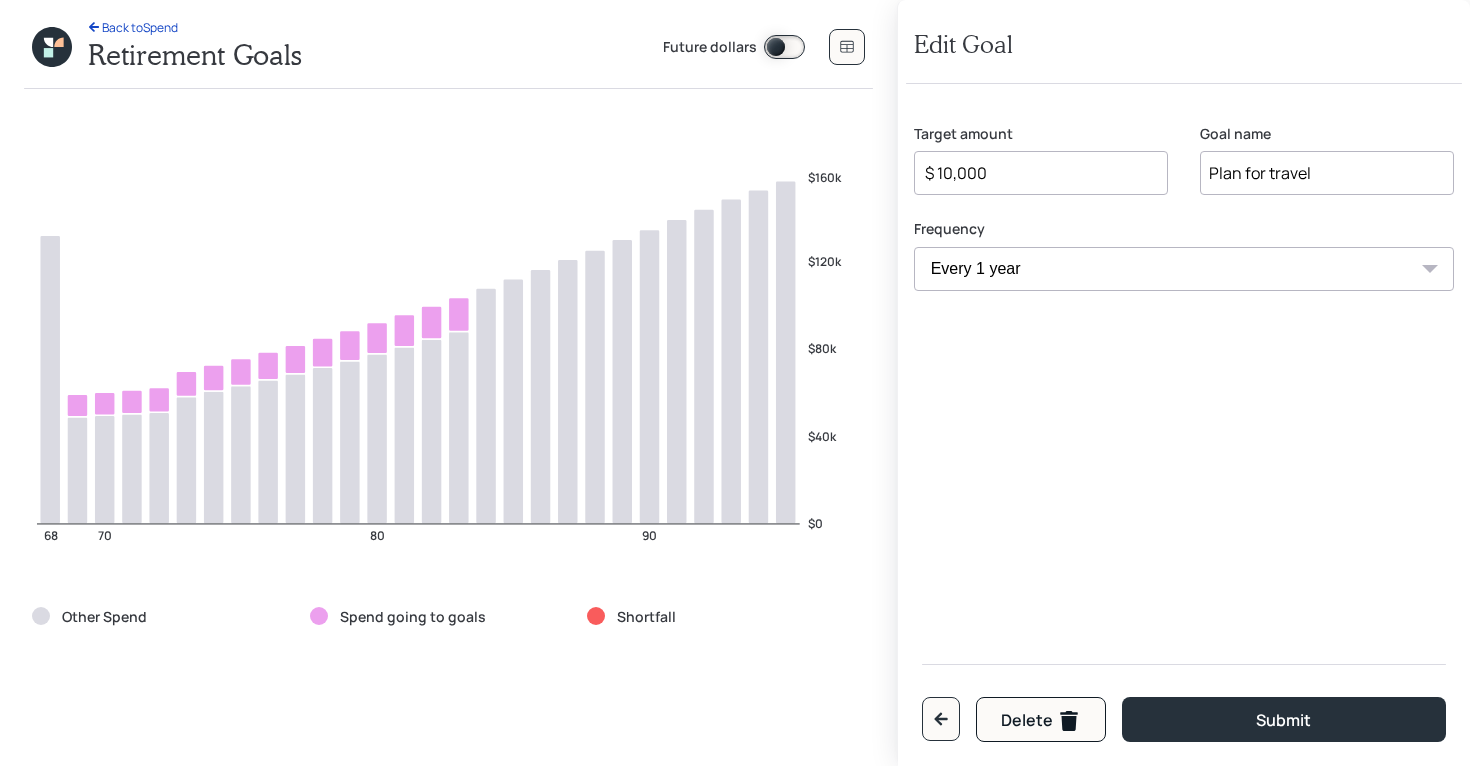 select on "2026" 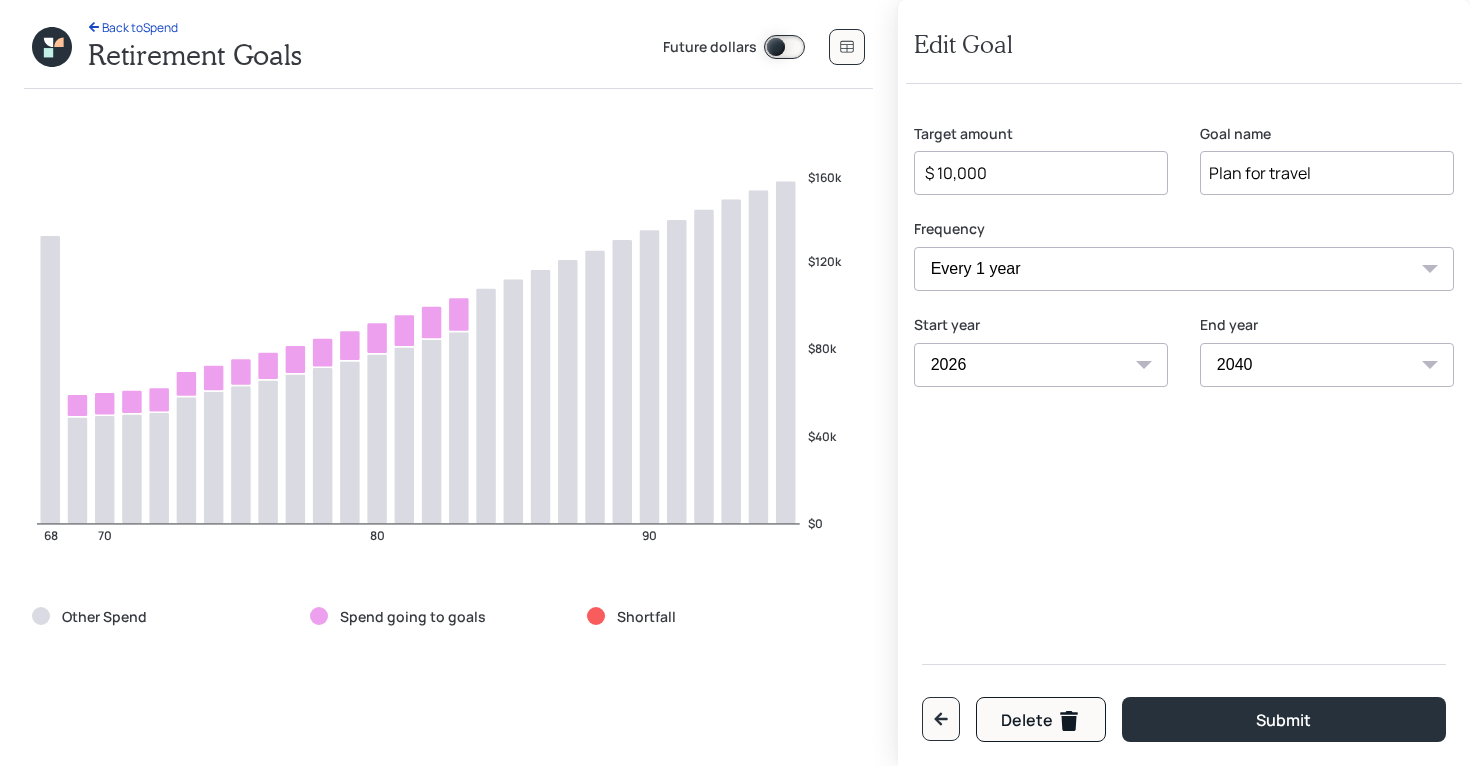 click on "2026 2027 2028 2029 2030 2031 2032 2033 2034 2035 2036 2037 2038 2039 2040 2041 2042 2043 2044 2045 2046 2047 2048 2049 2050 2051" at bounding box center [1327, 365] 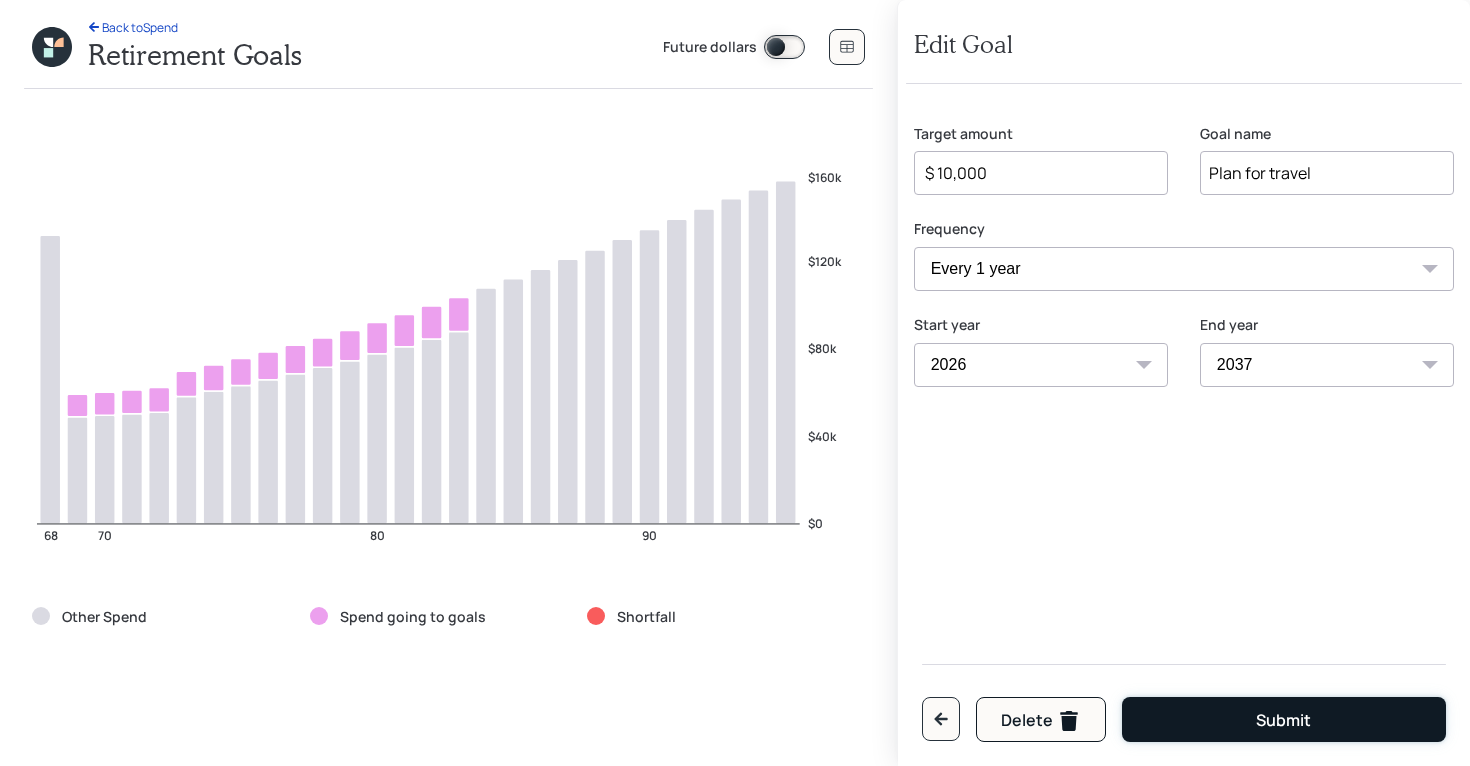 click on "Submit" at bounding box center (1284, 719) 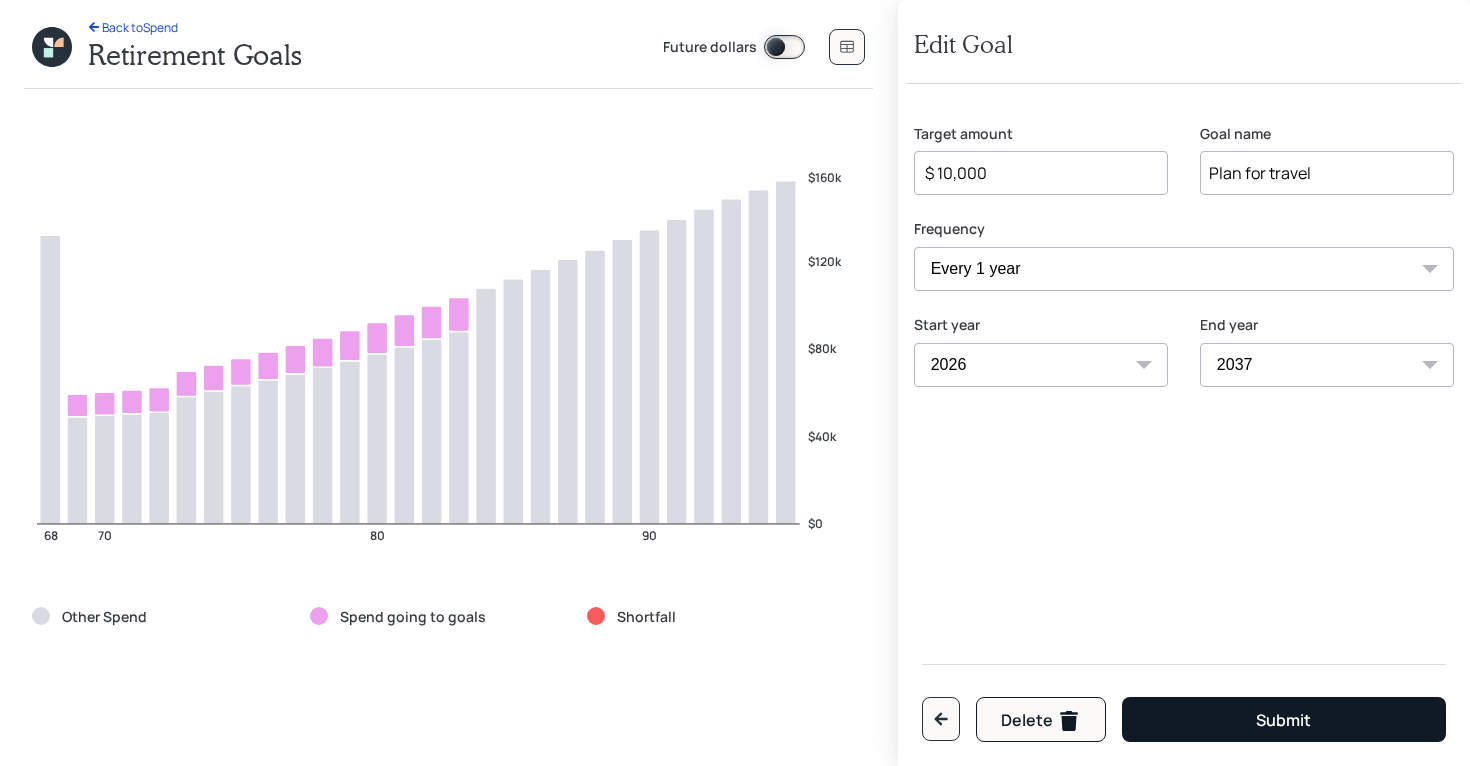 select on "2040" 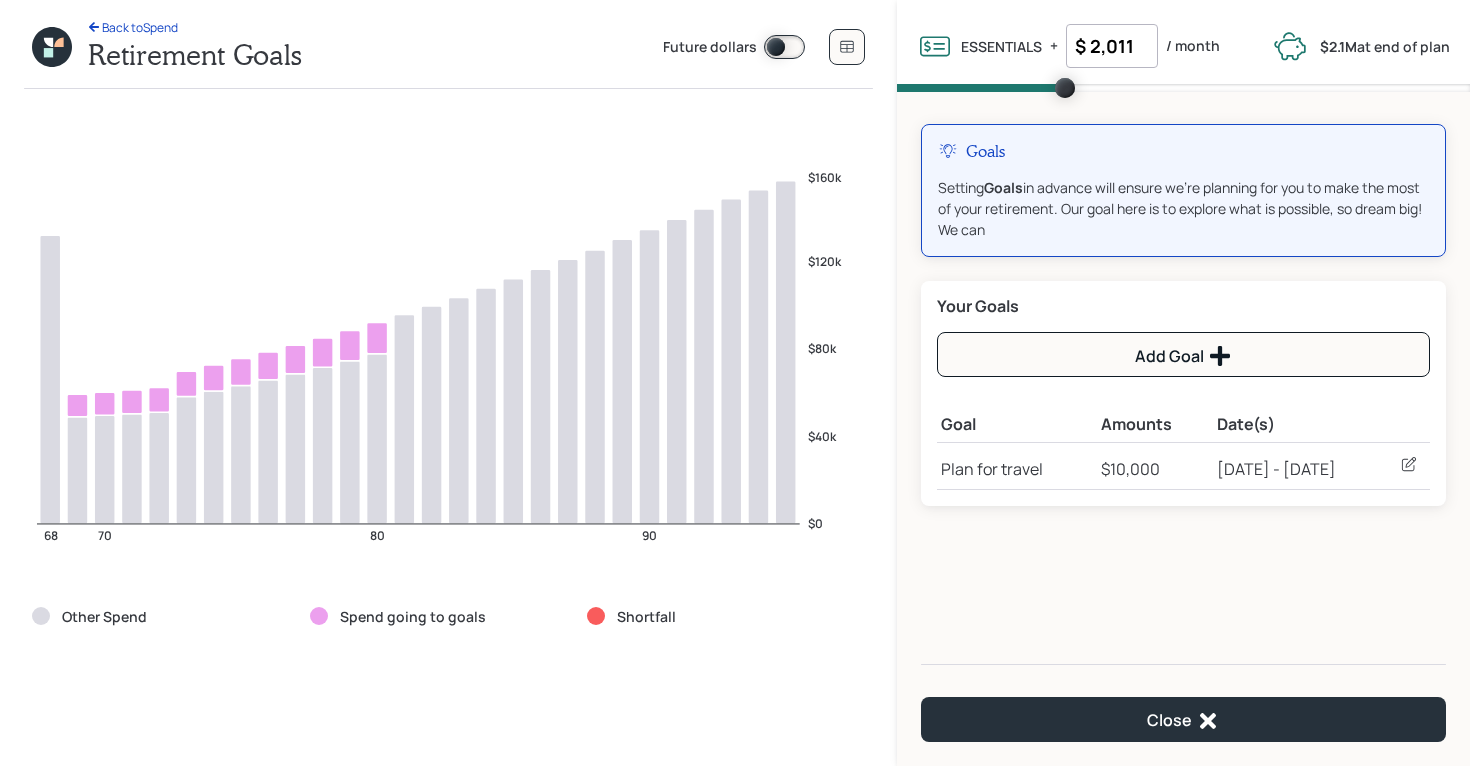 click 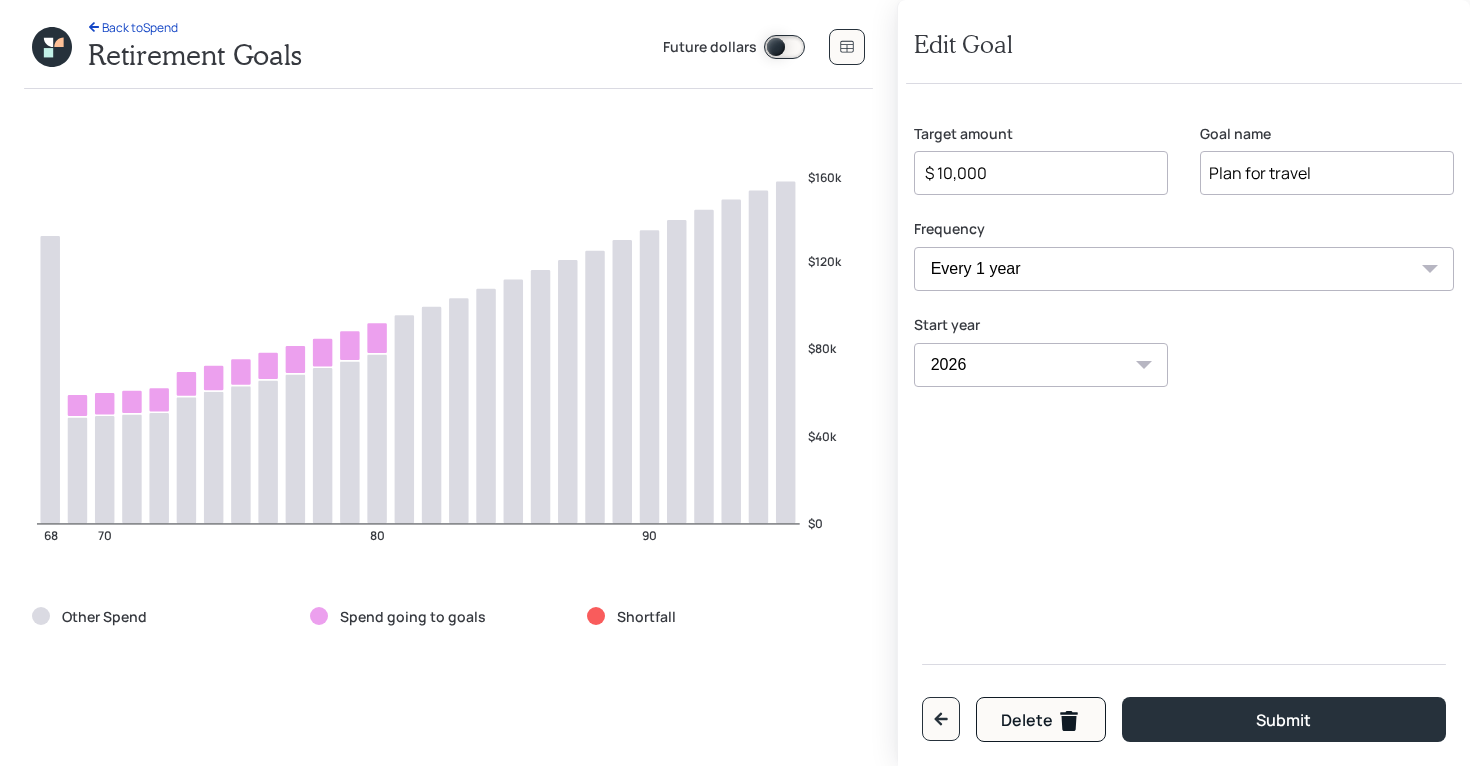 select on "2037" 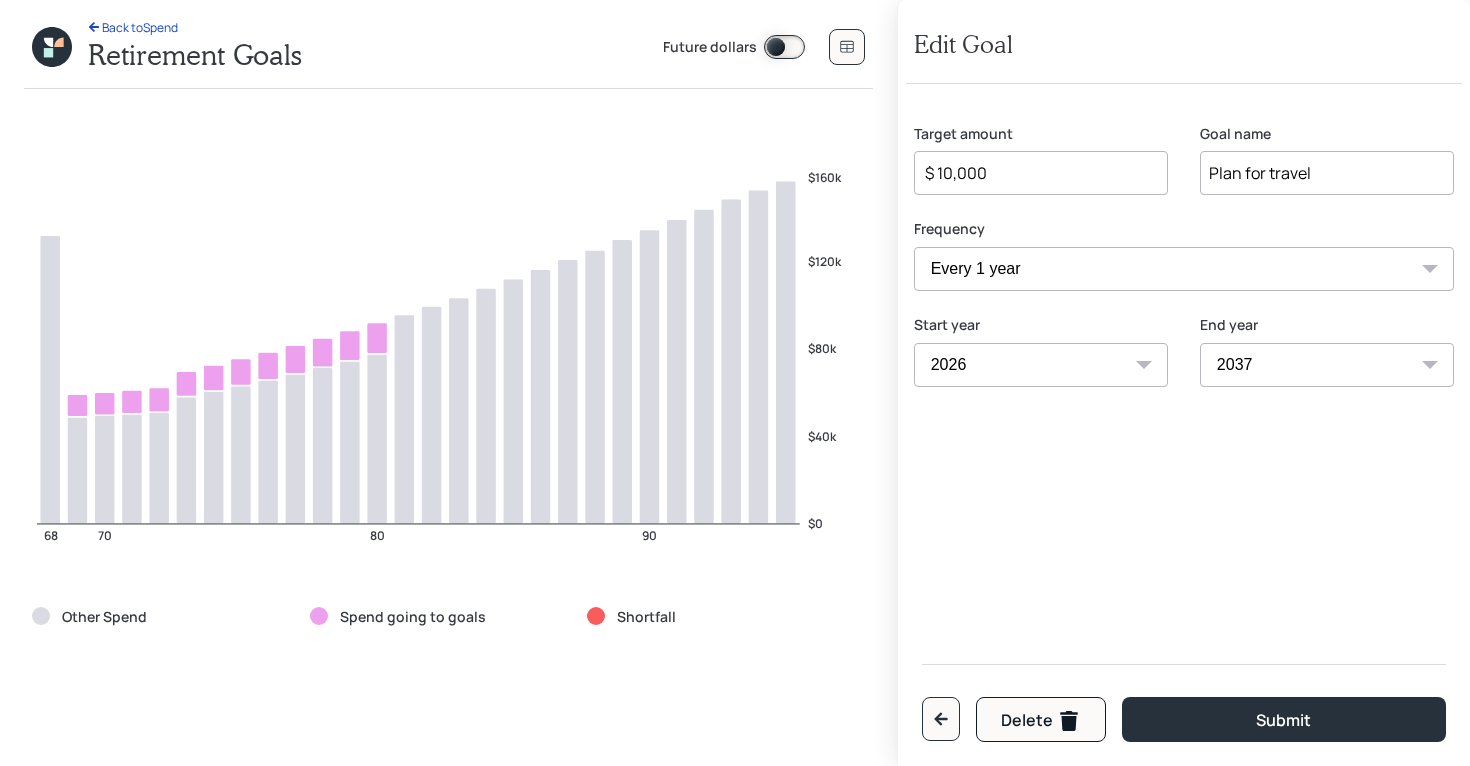 click on "2026 2027 2028 2029 2030 2031 2032 2033 2034 2035 2036 2037 2038 2039 2040 2041 2042 2043 2044 2045 2046 2047 2048 2049 2050 2051" at bounding box center (1327, 365) 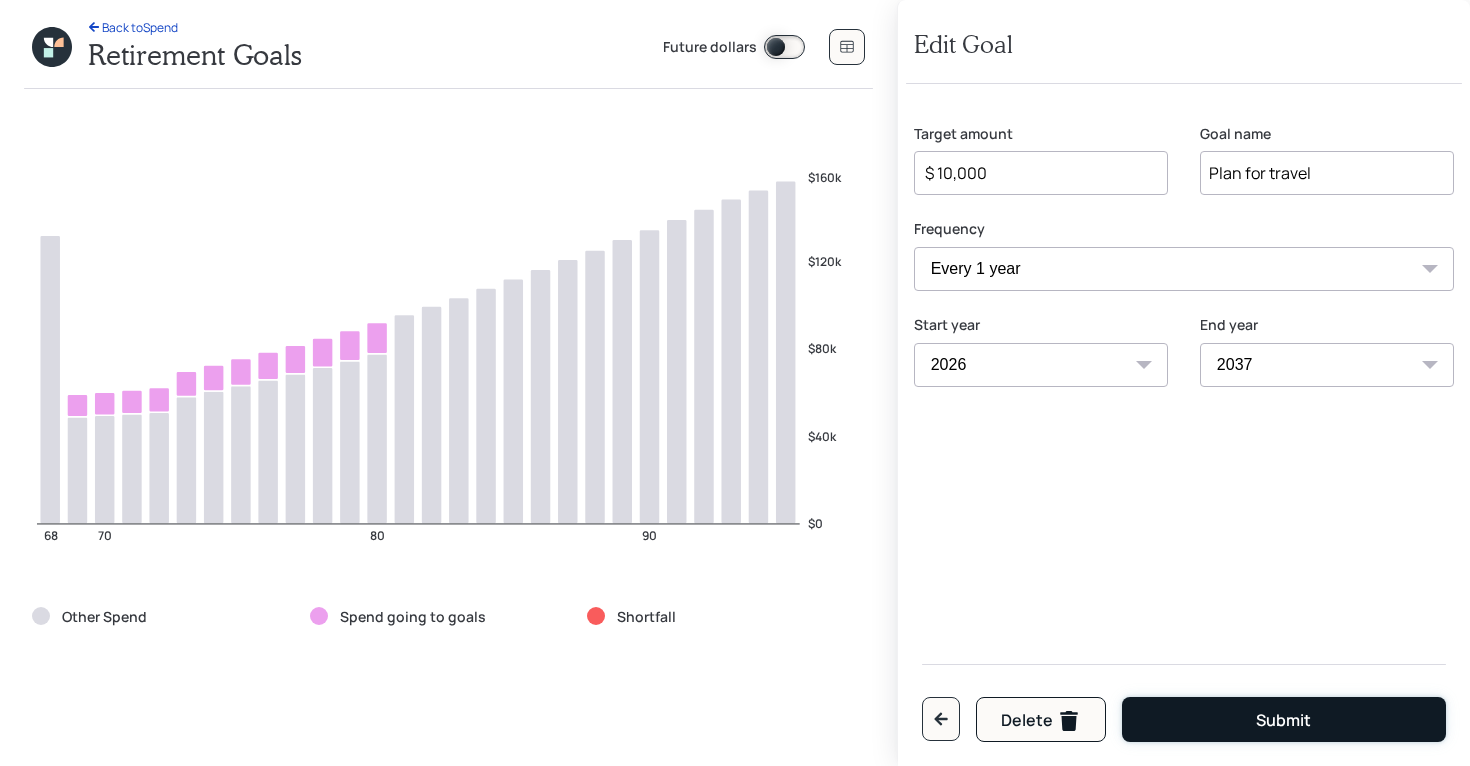 click on "Submit" at bounding box center (1284, 719) 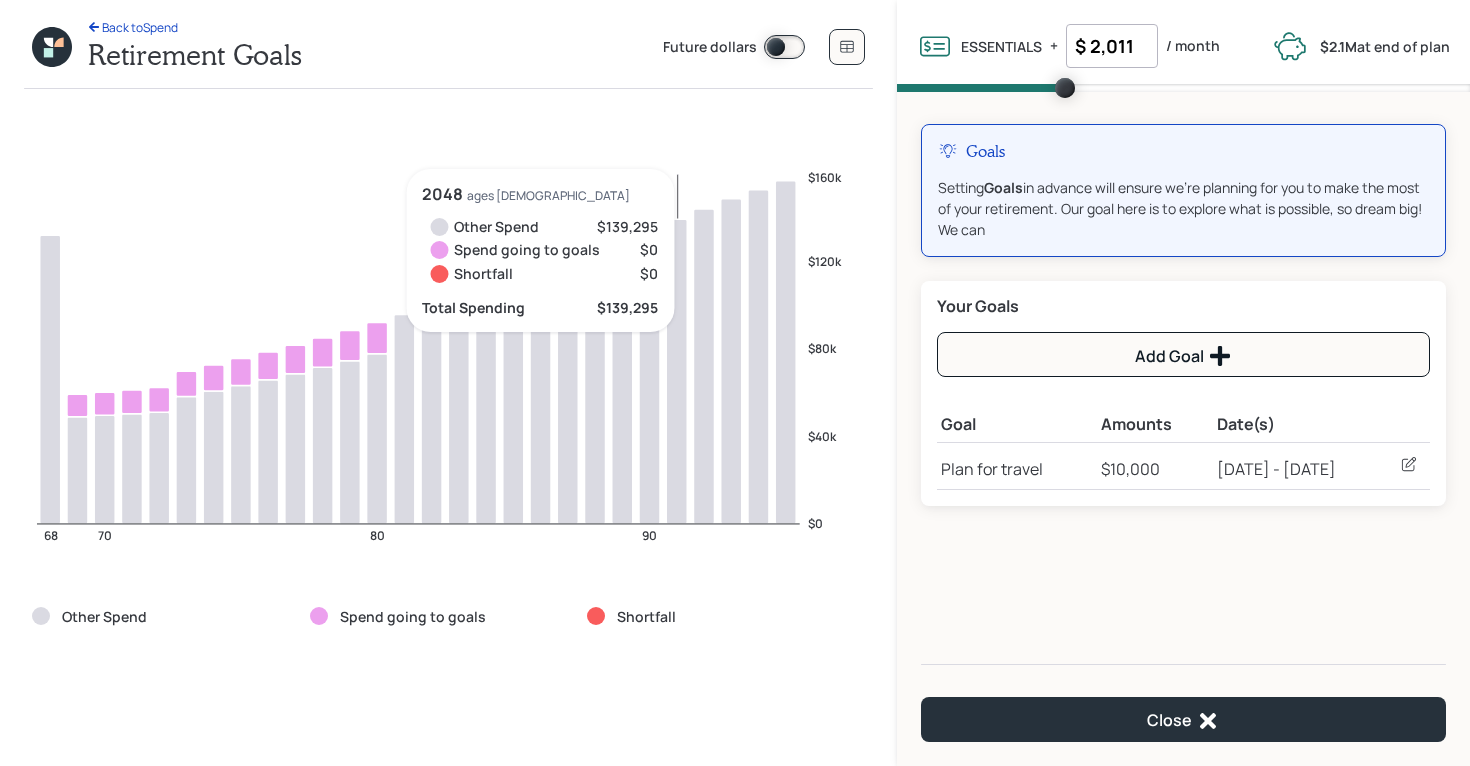 click 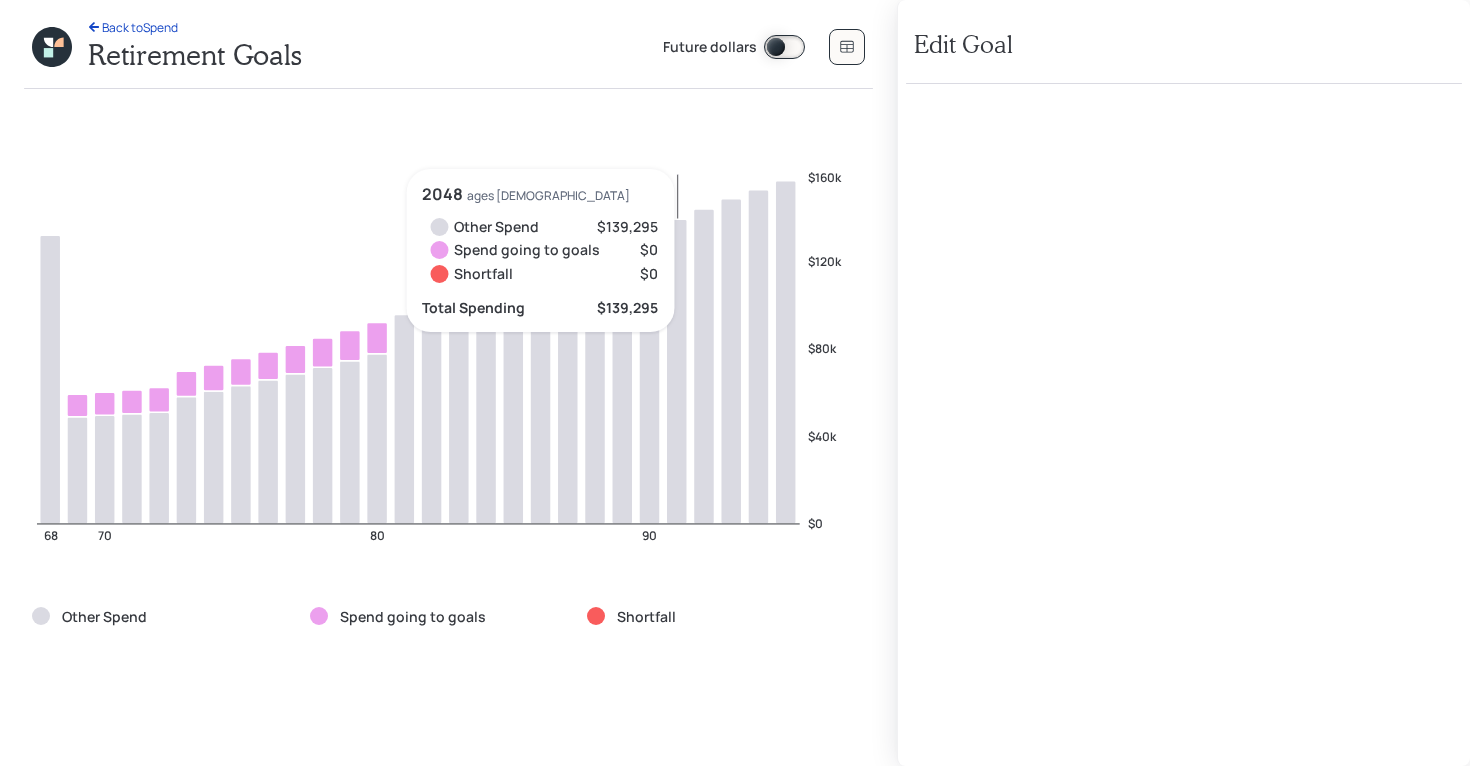 select on "1" 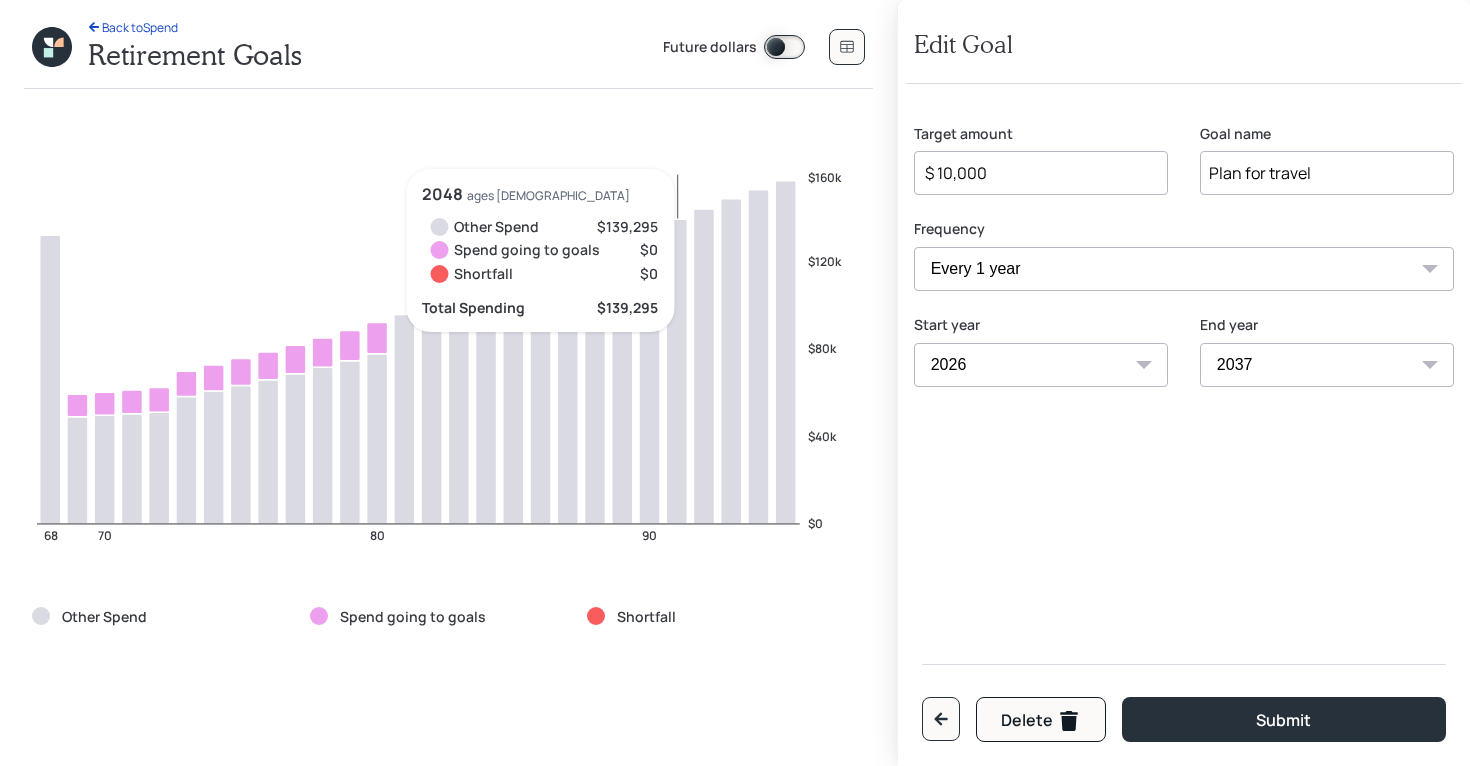 click on "2026 2027 2028 2029 2030 2031 2032 2033 2034 2035 2036 2037 2038 2039 2040 2041 2042 2043 2044 2045 2046 2047 2048 2049 2050 2051" at bounding box center [1327, 365] 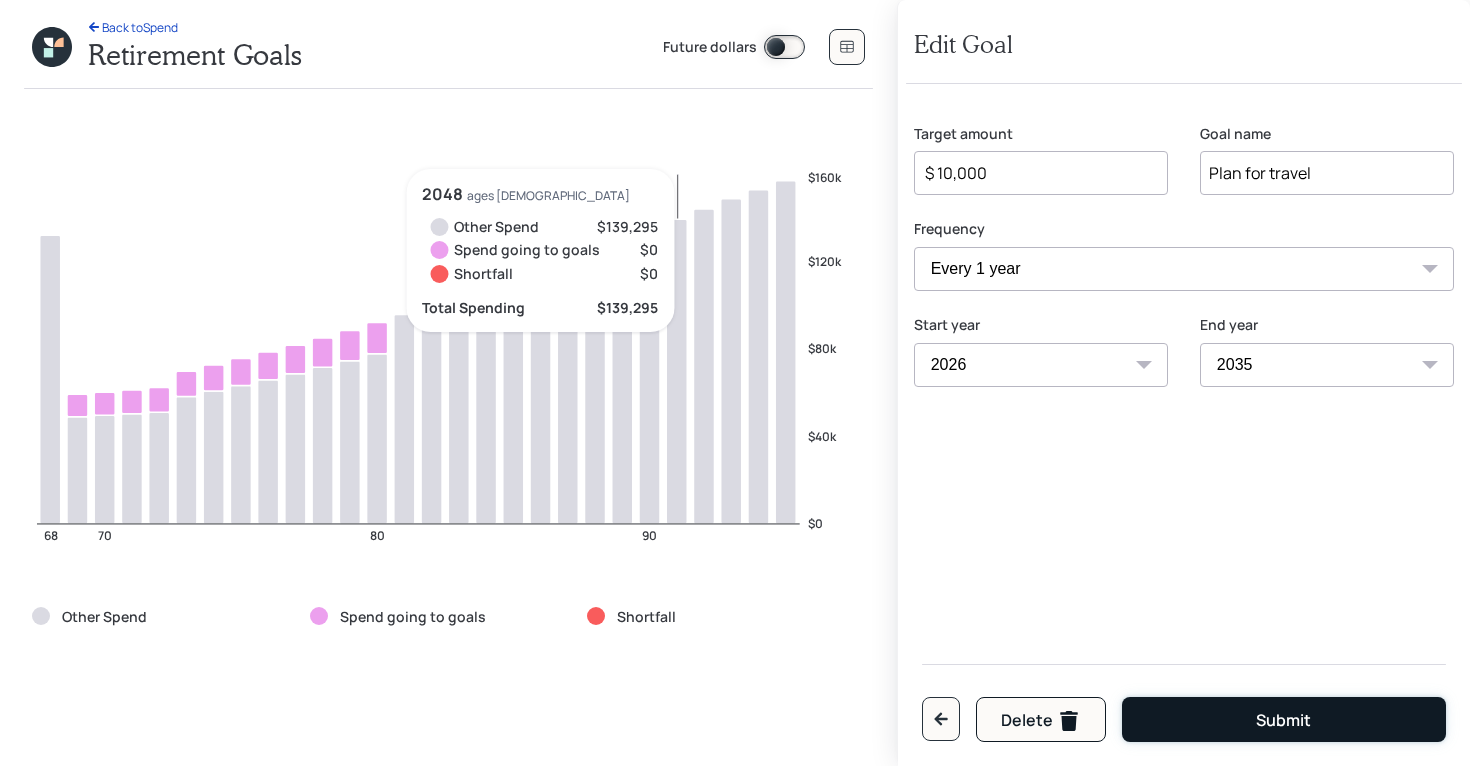 click on "Submit" at bounding box center (1284, 719) 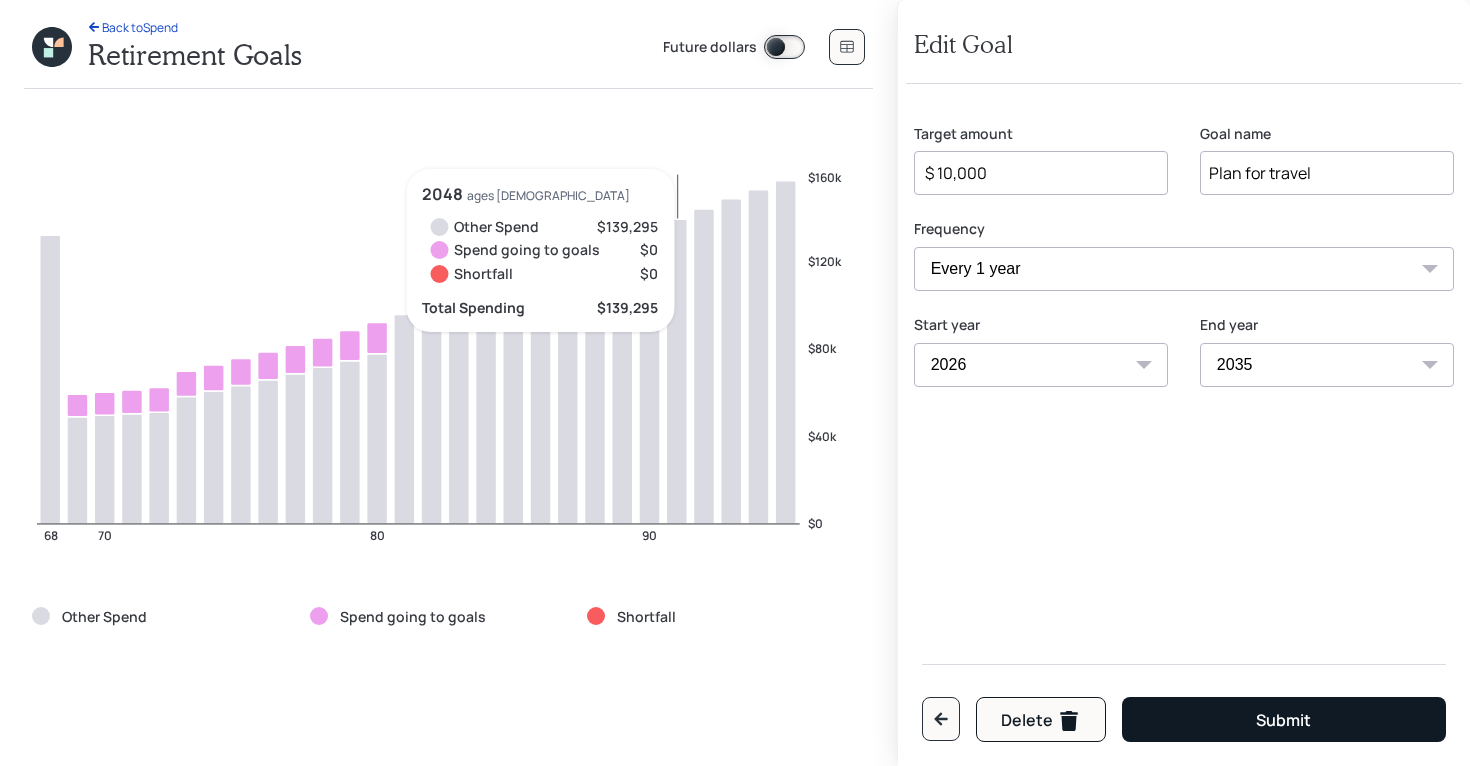select on "2037" 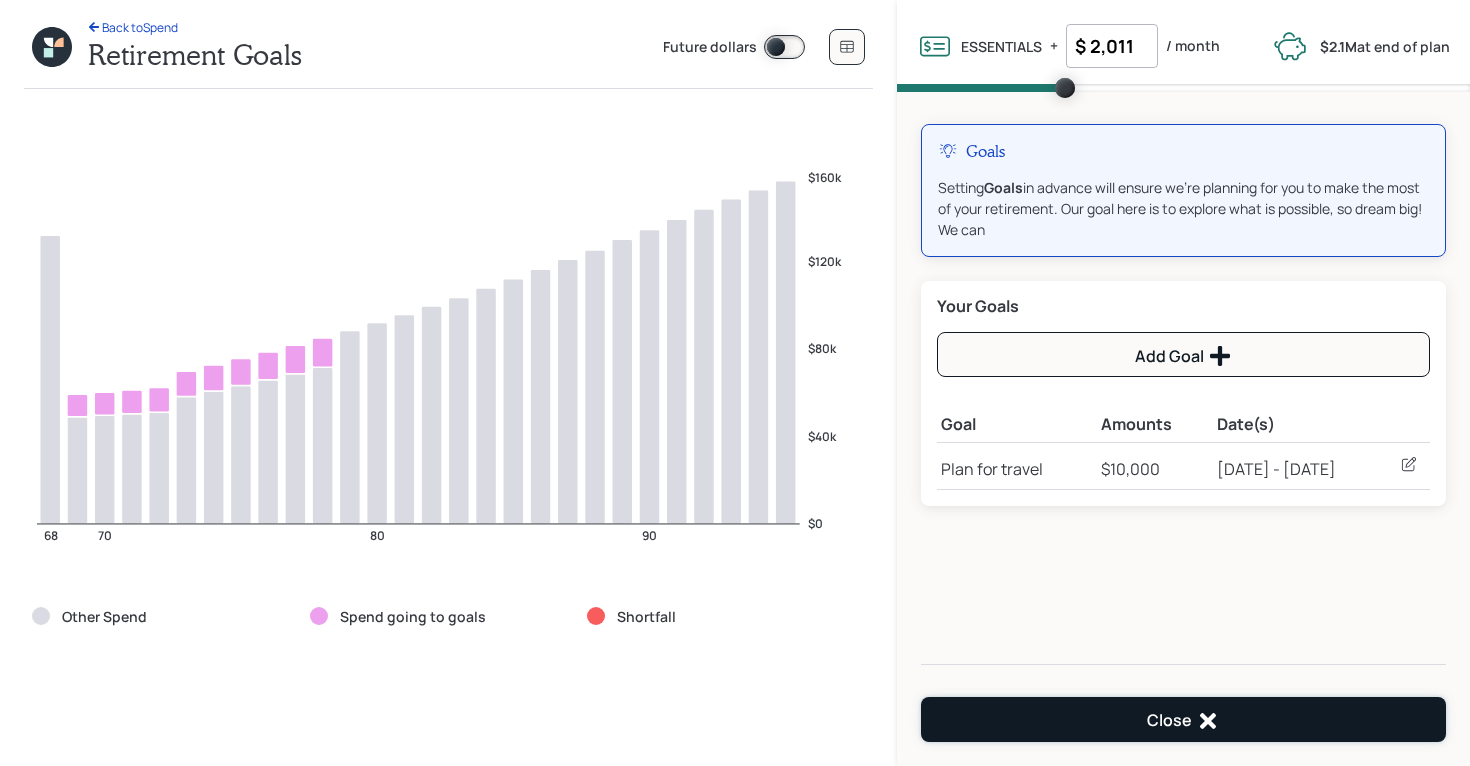 click on "Close" at bounding box center (1183, 719) 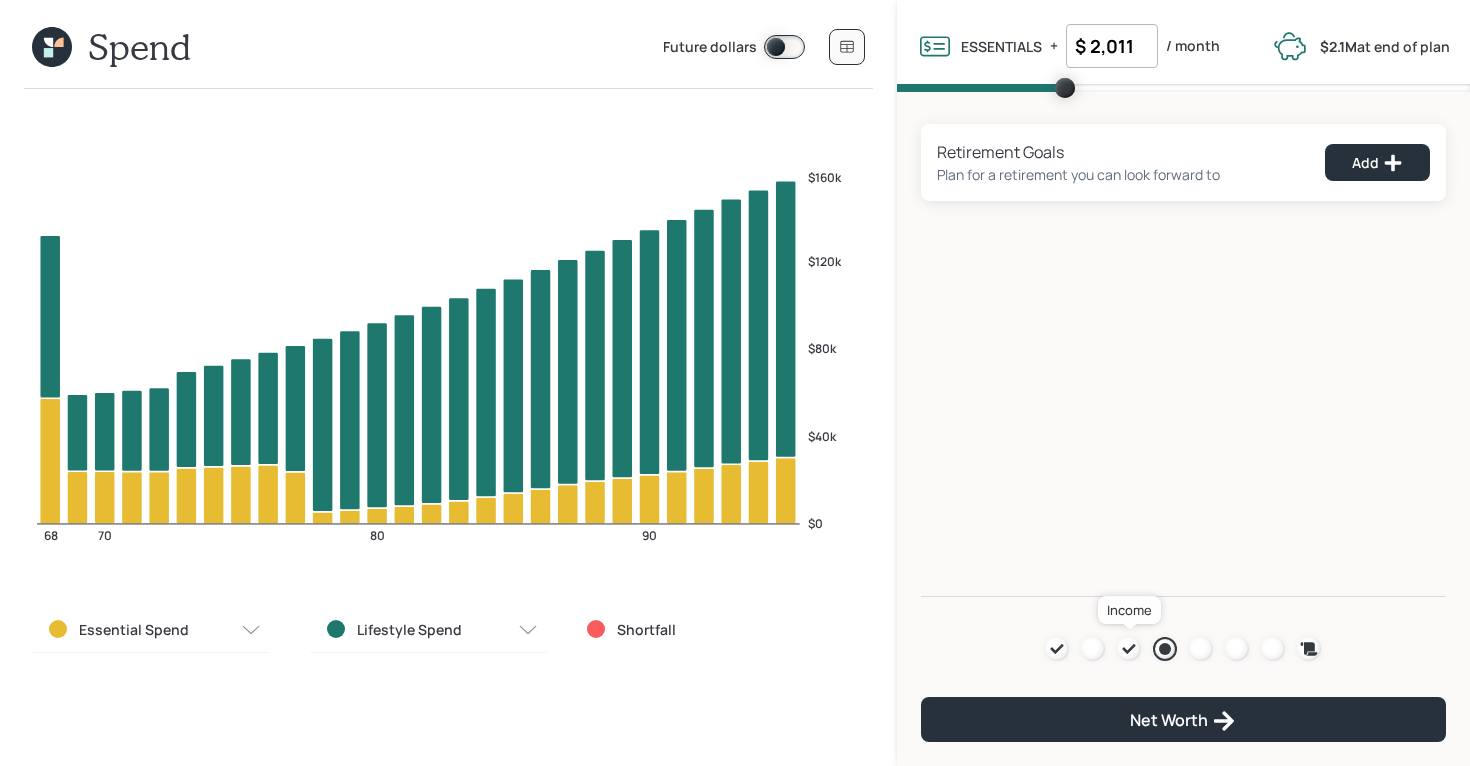 click 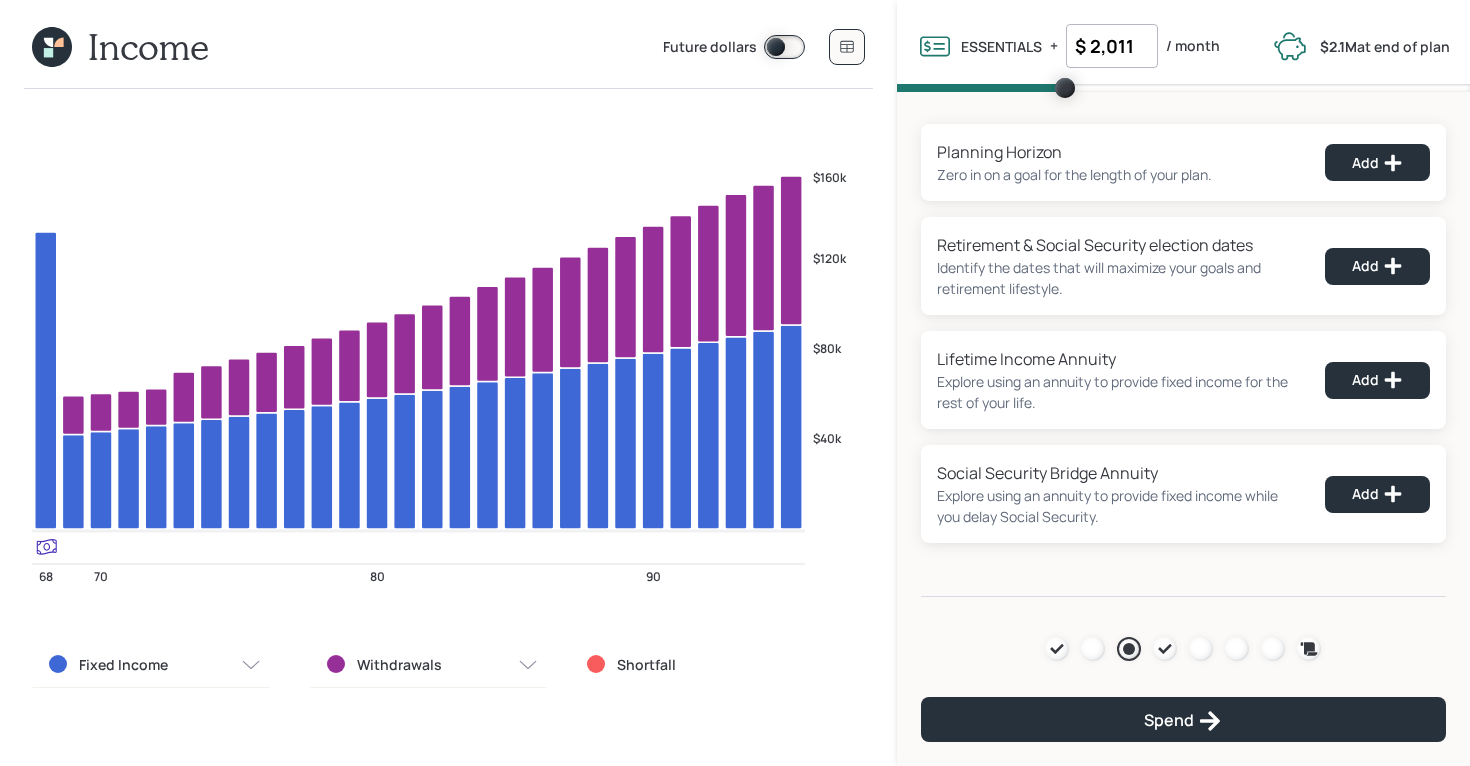 click on "$ 2,011" at bounding box center (1112, 46) 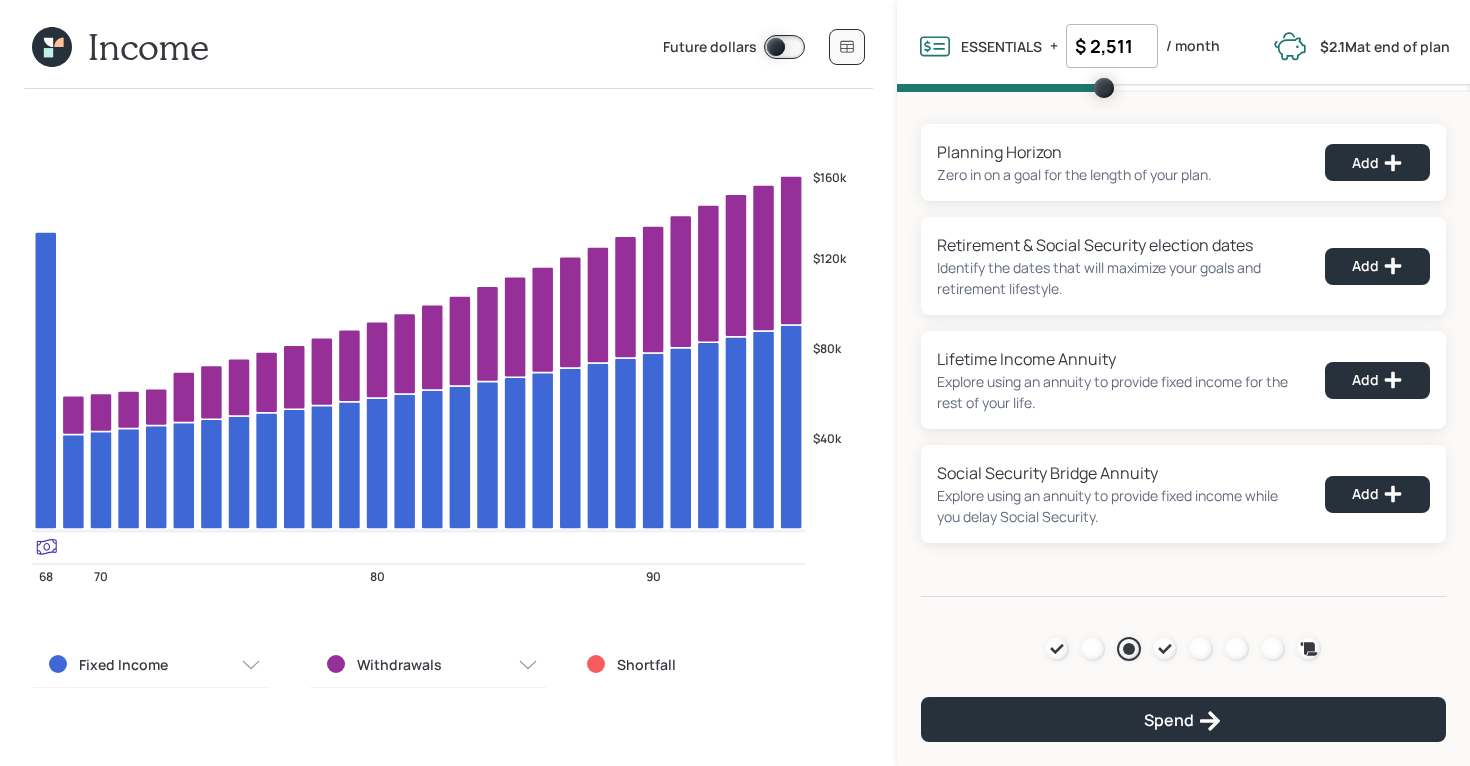 click on "$ 2,511" at bounding box center (1112, 46) 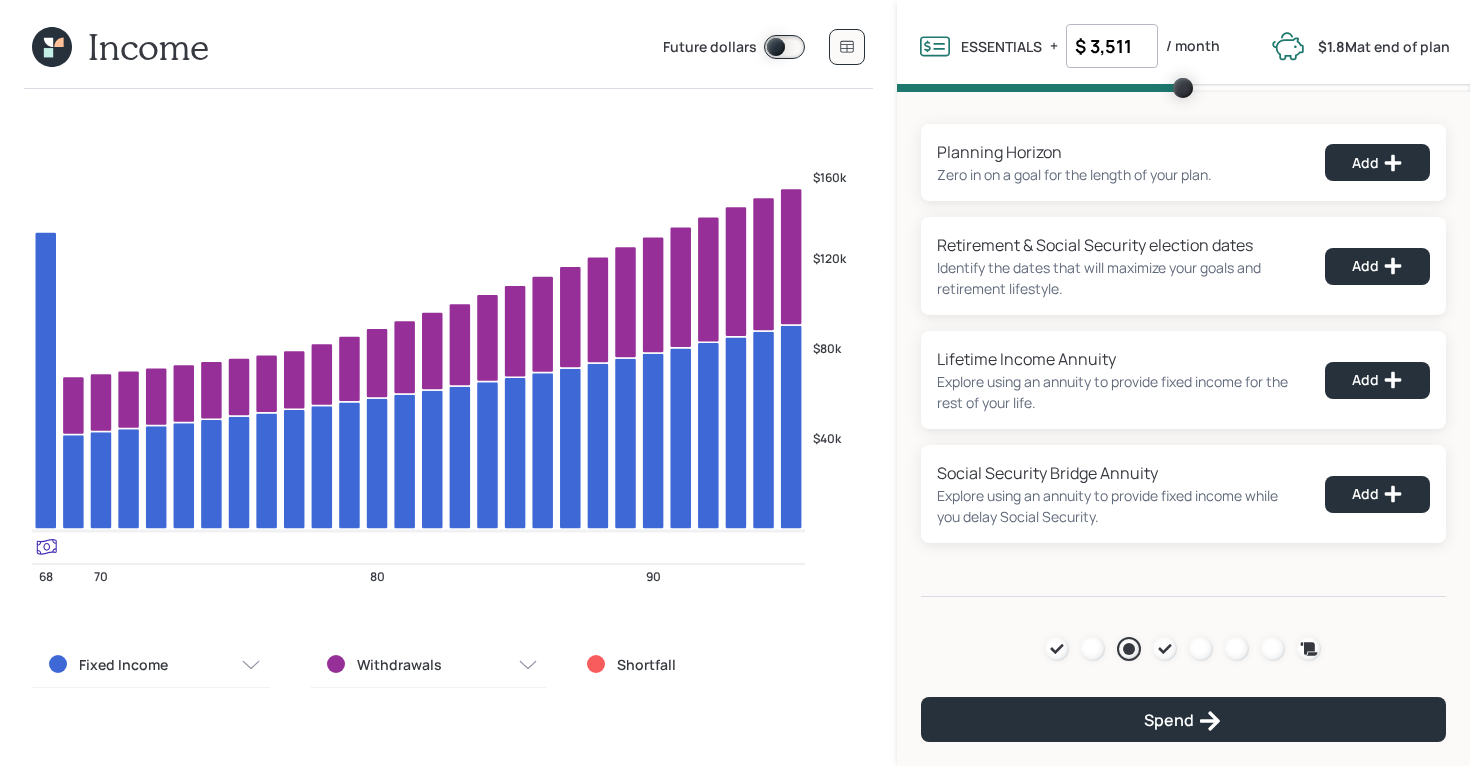 type on "$ 3,511" 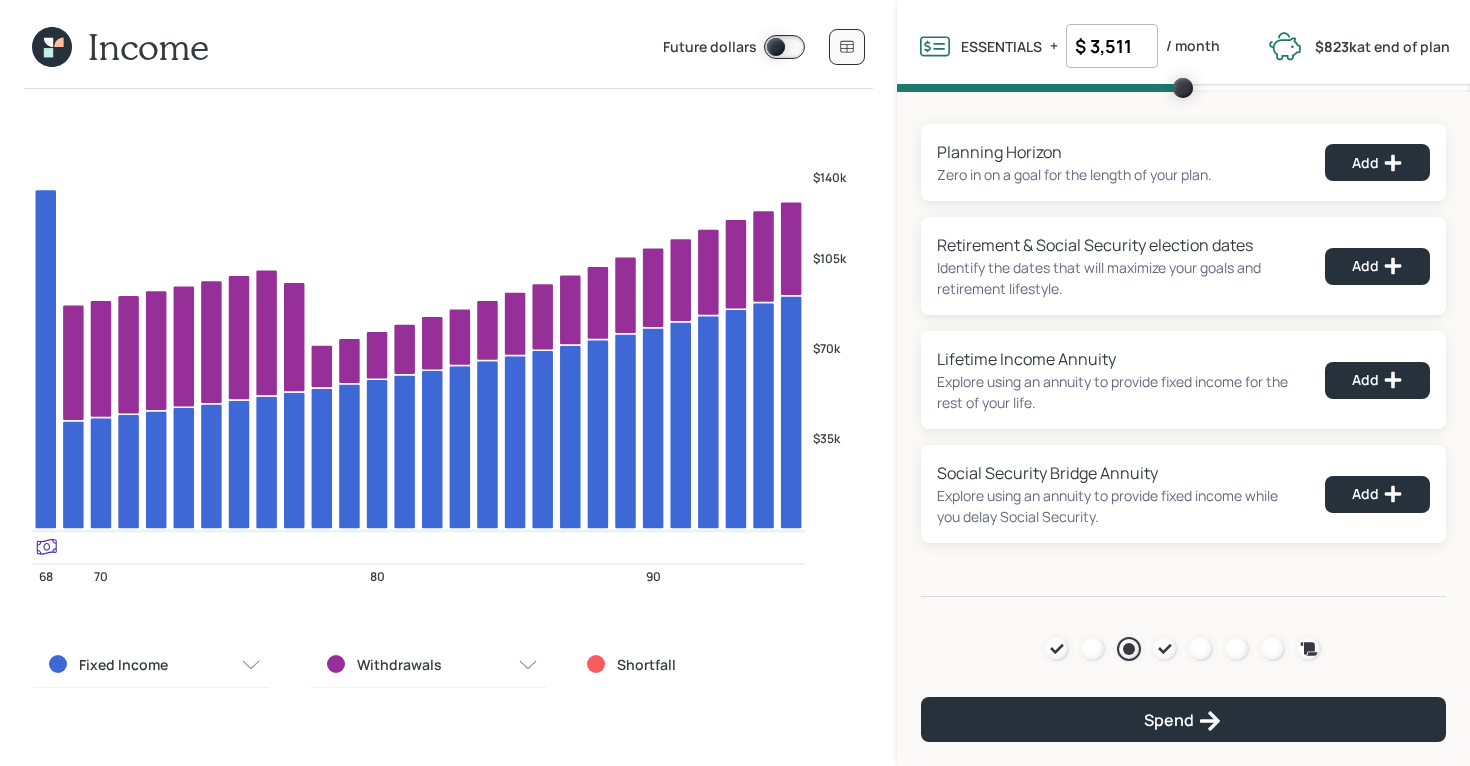 click 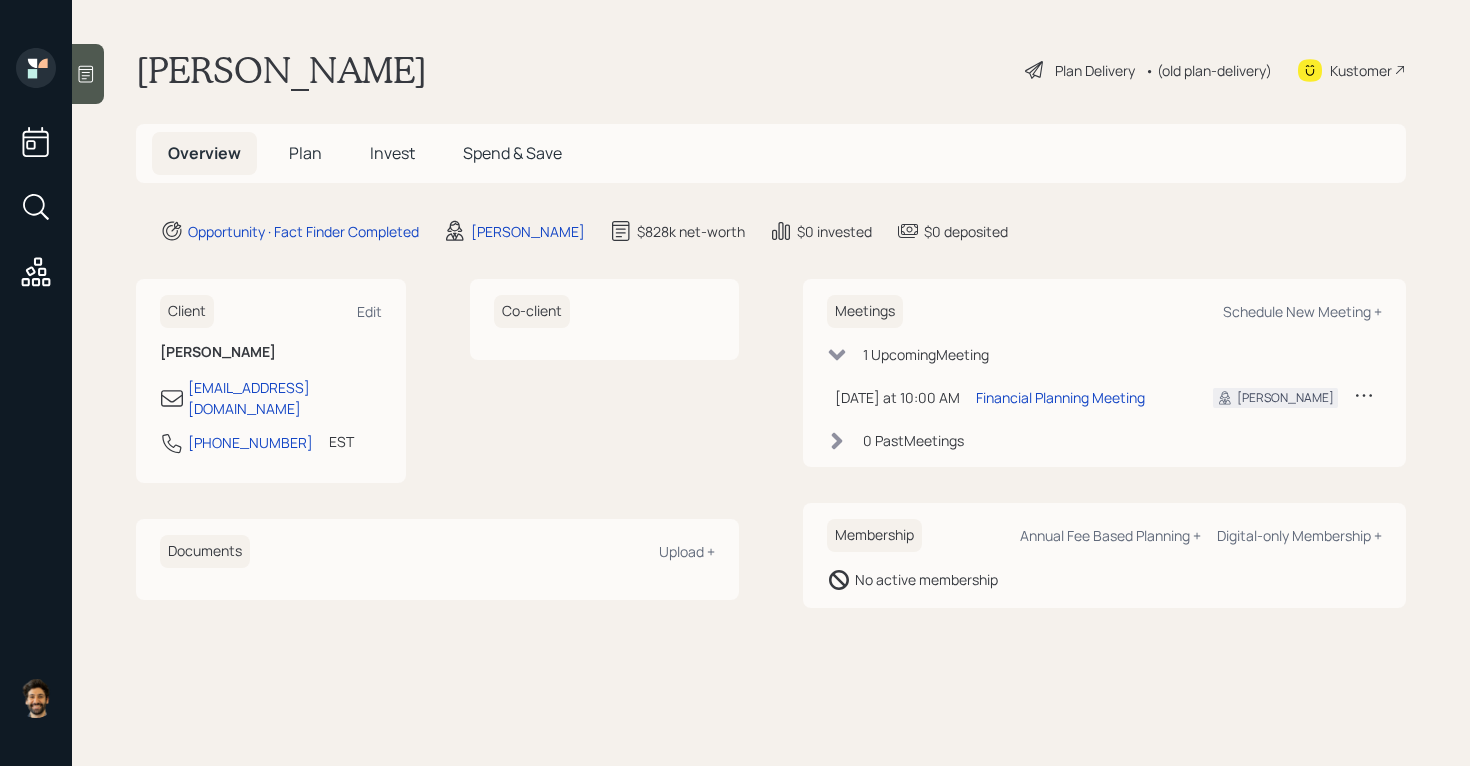 click on "Plan" at bounding box center (305, 153) 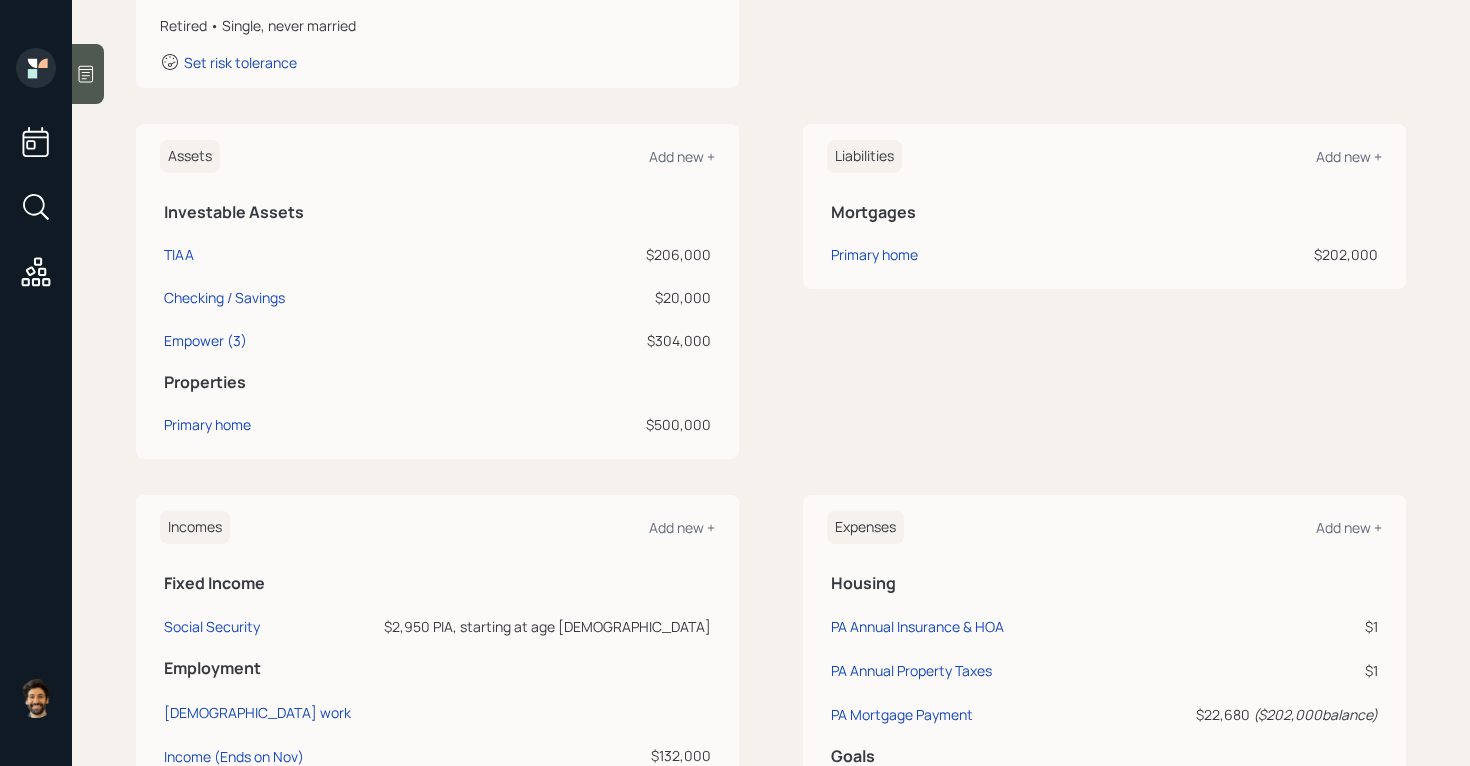 scroll, scrollTop: 408, scrollLeft: 0, axis: vertical 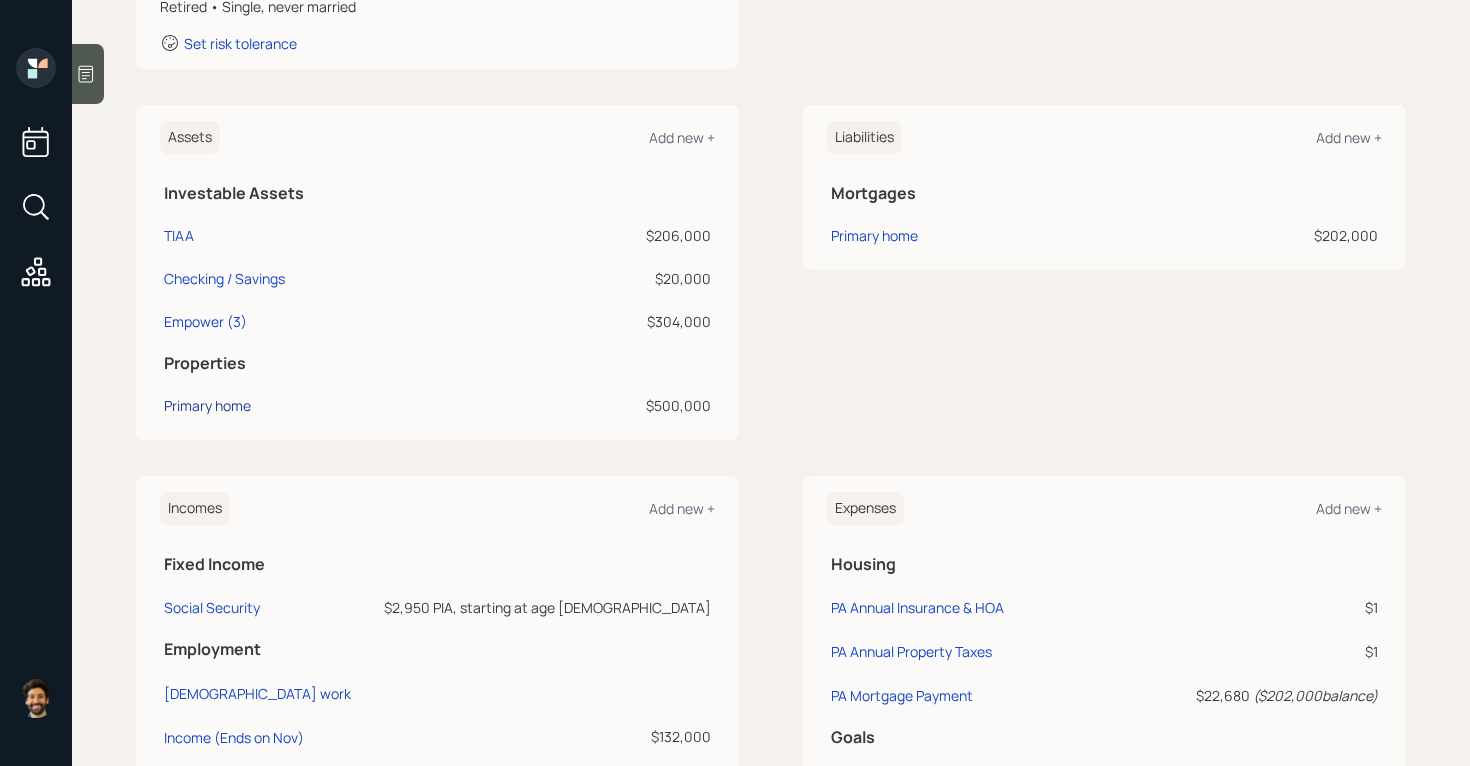 click on "Primary home" at bounding box center [207, 405] 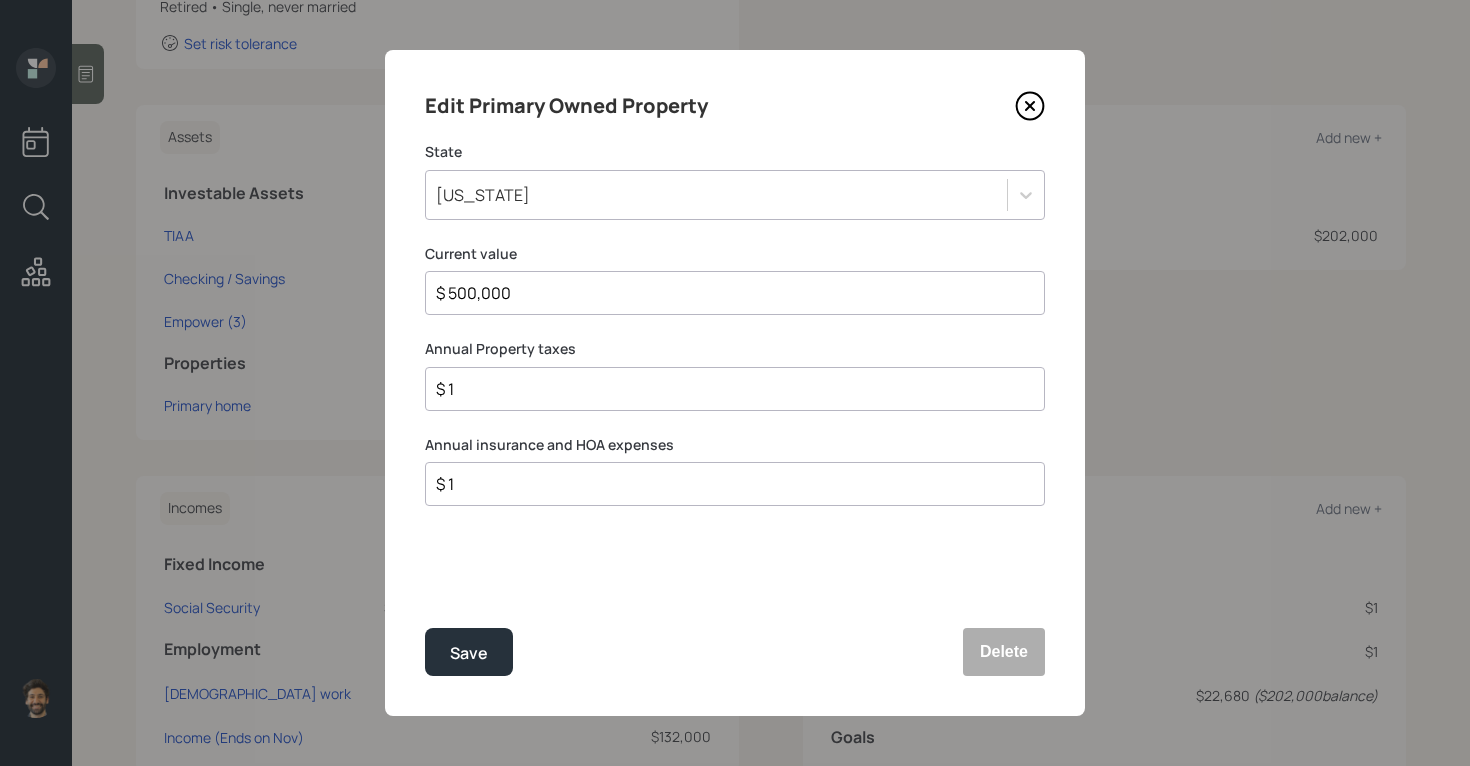 click on "$ 1" at bounding box center (727, 389) 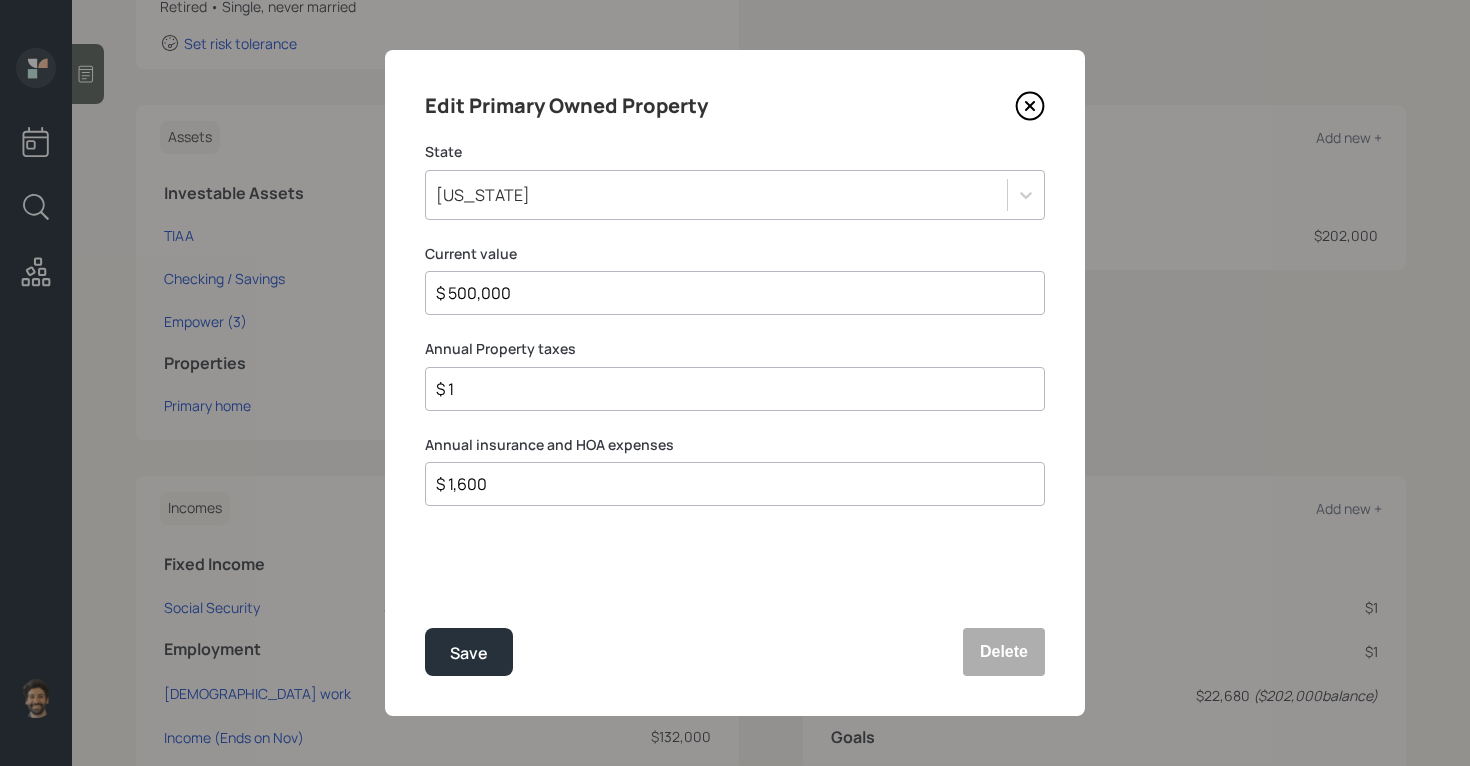 type on "$ 1,600" 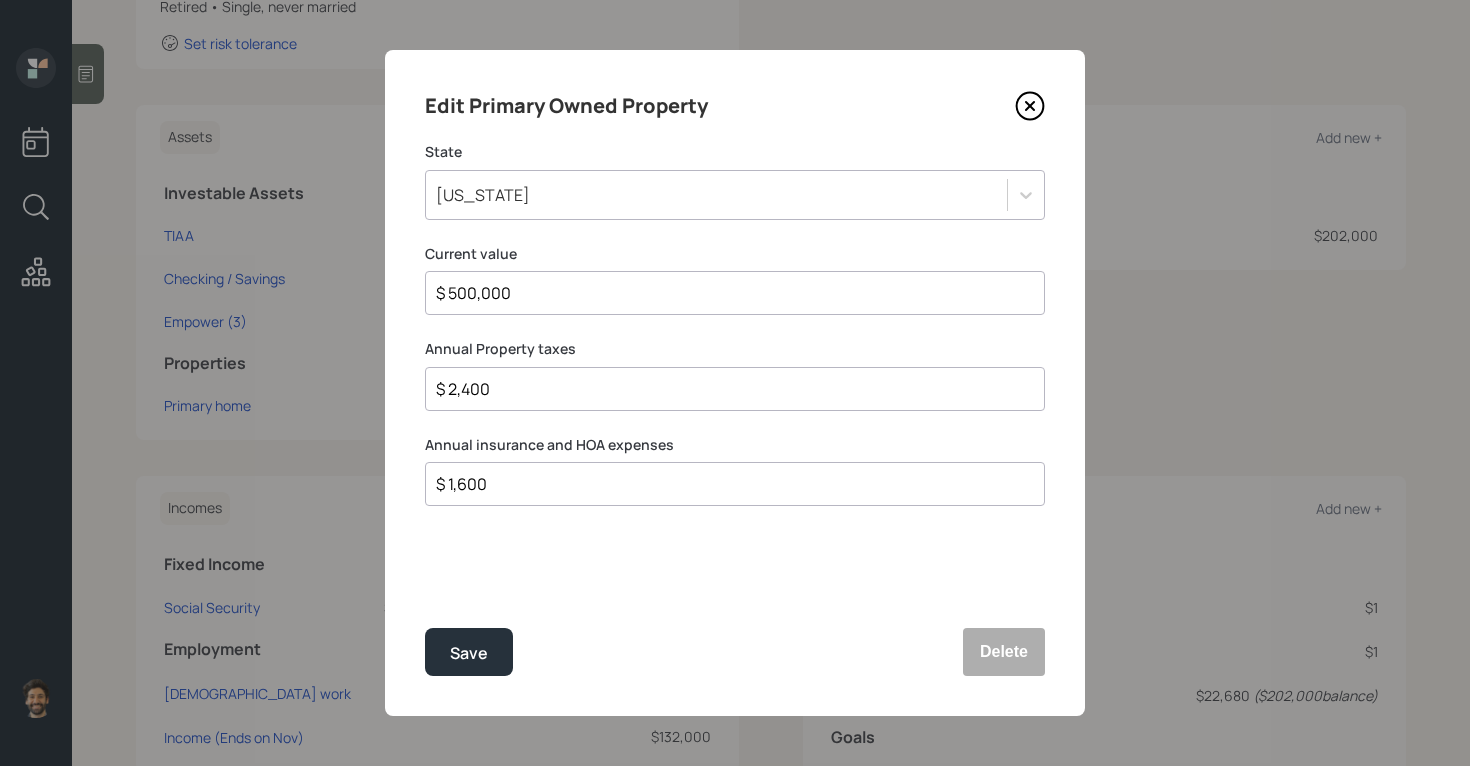 drag, startPoint x: 502, startPoint y: 388, endPoint x: 421, endPoint y: 385, distance: 81.055534 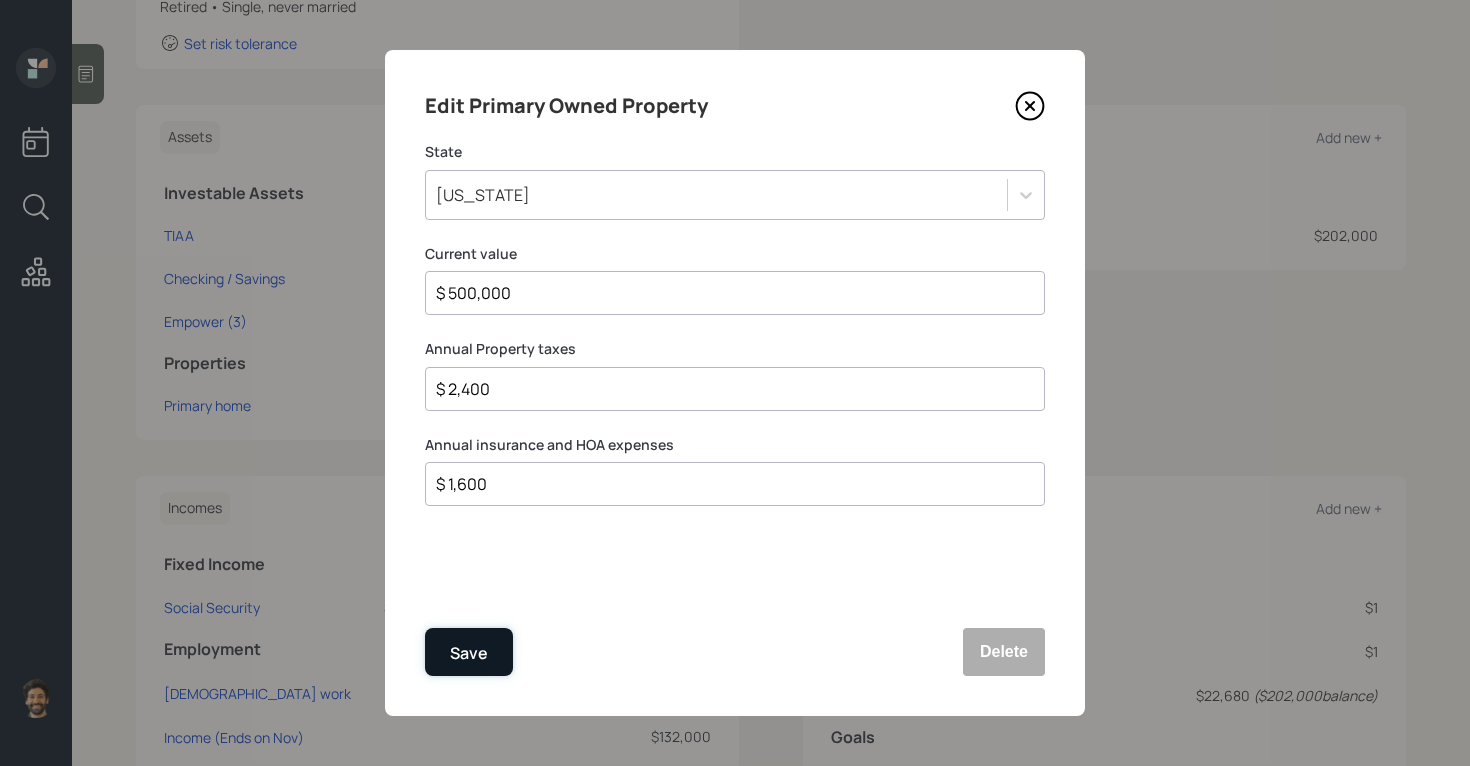 click on "Save" at bounding box center [469, 653] 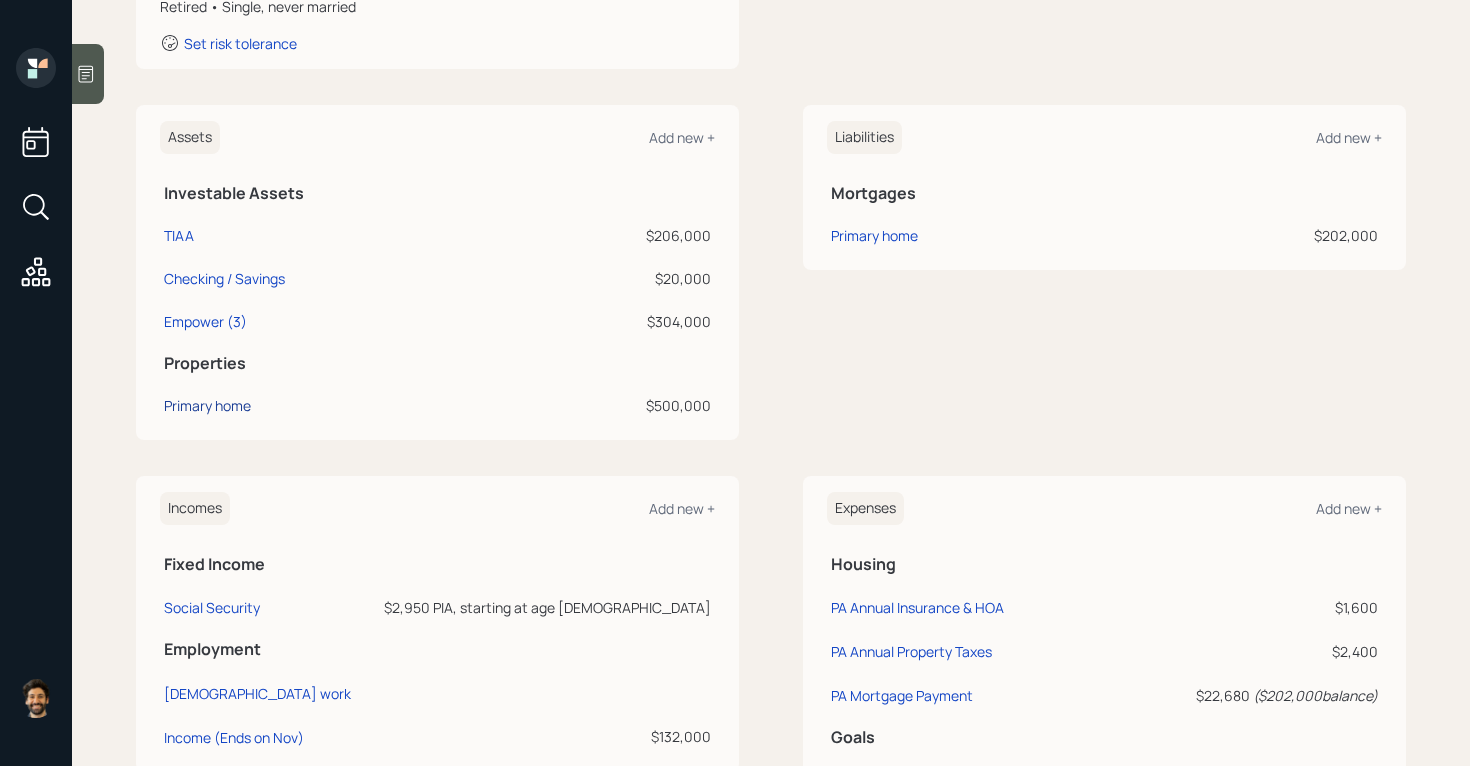 click on "Primary home" at bounding box center [207, 405] 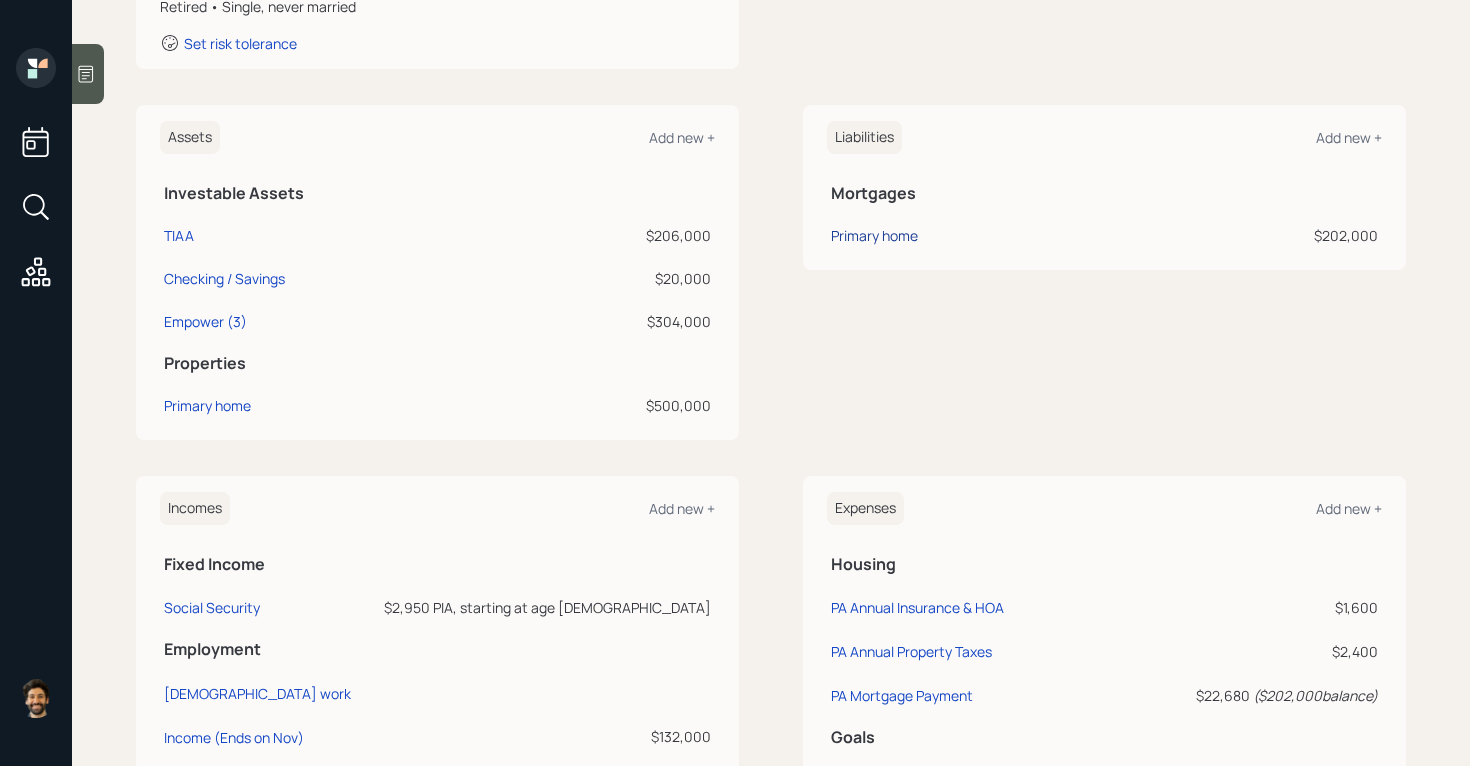 click on "Primary home" at bounding box center [874, 235] 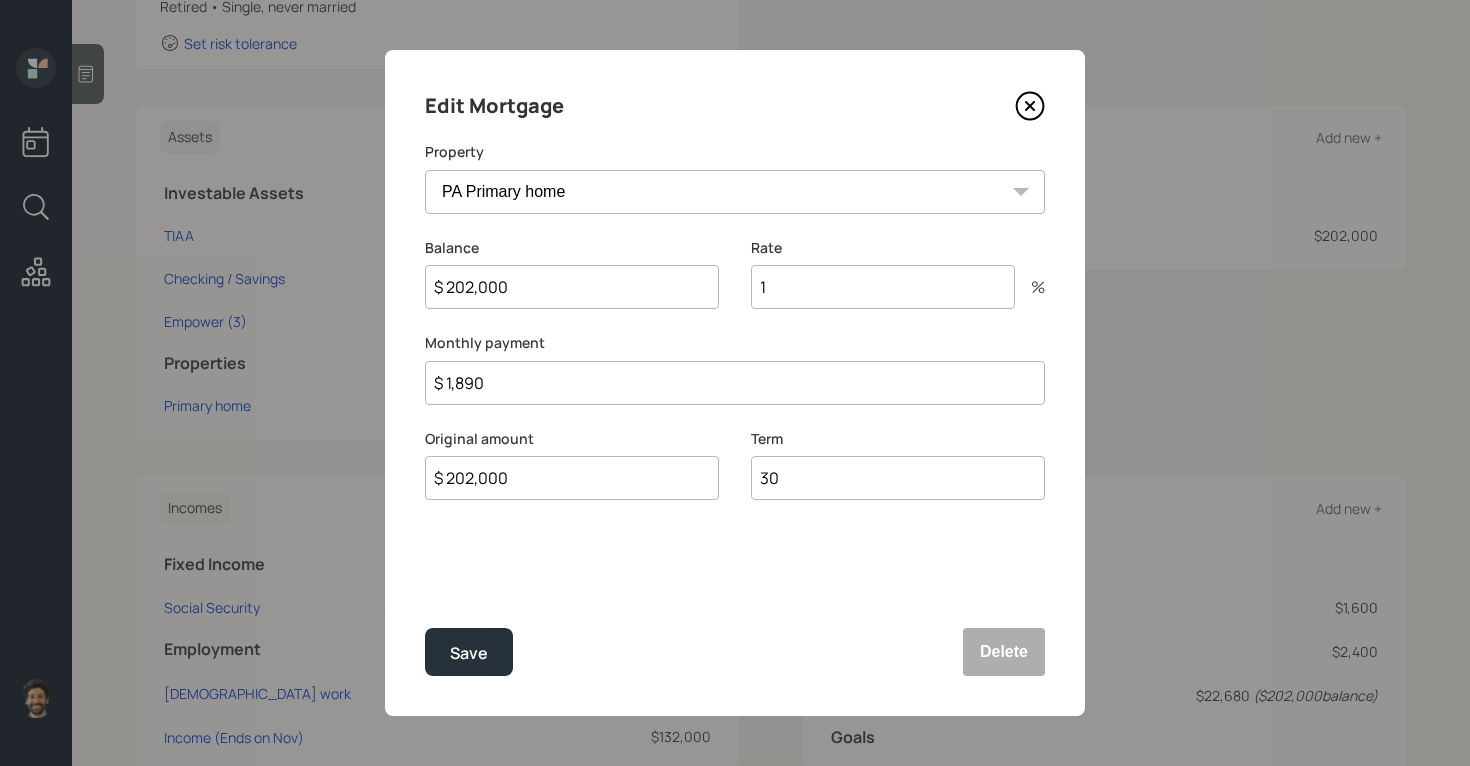 click on "$ 1,890" at bounding box center (735, 383) 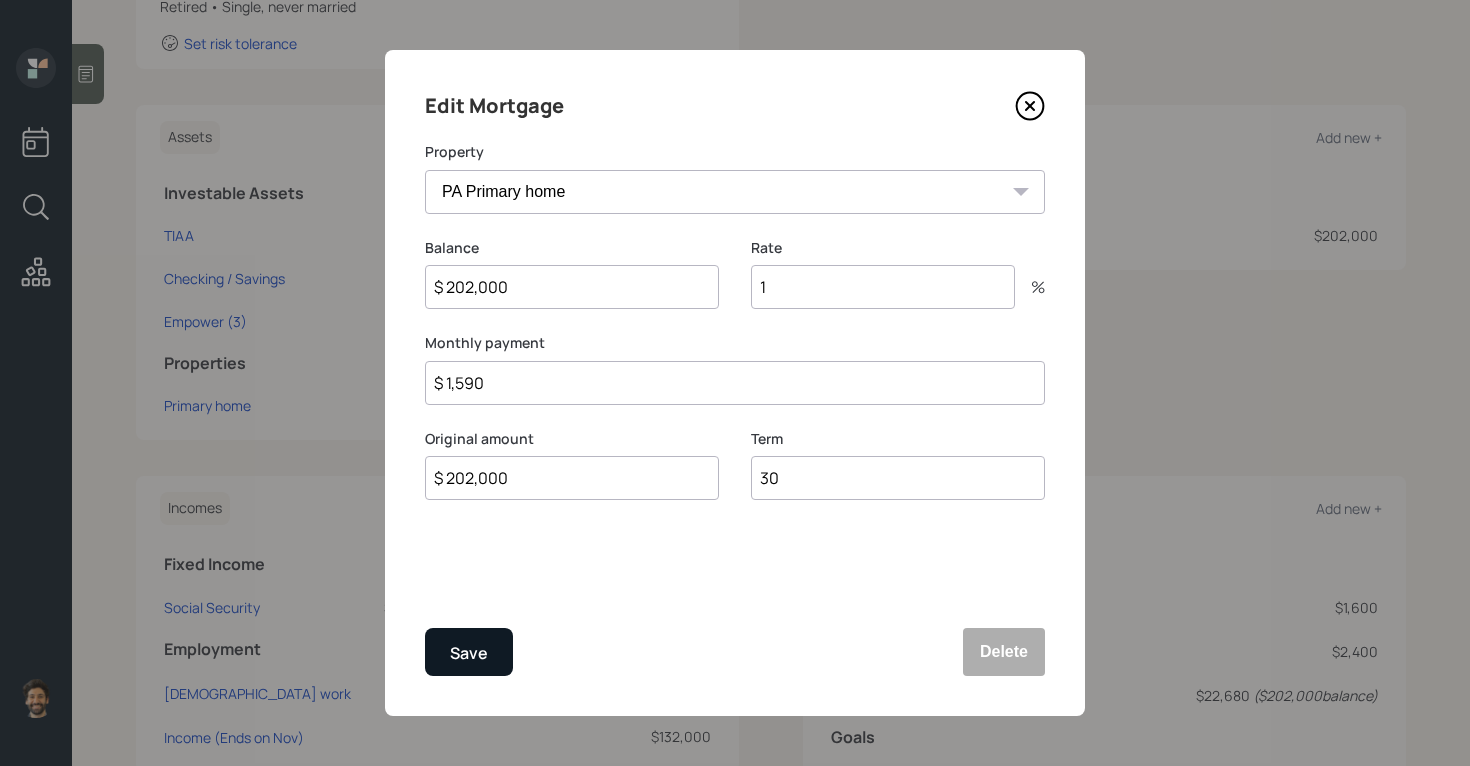 type on "$ 1,590" 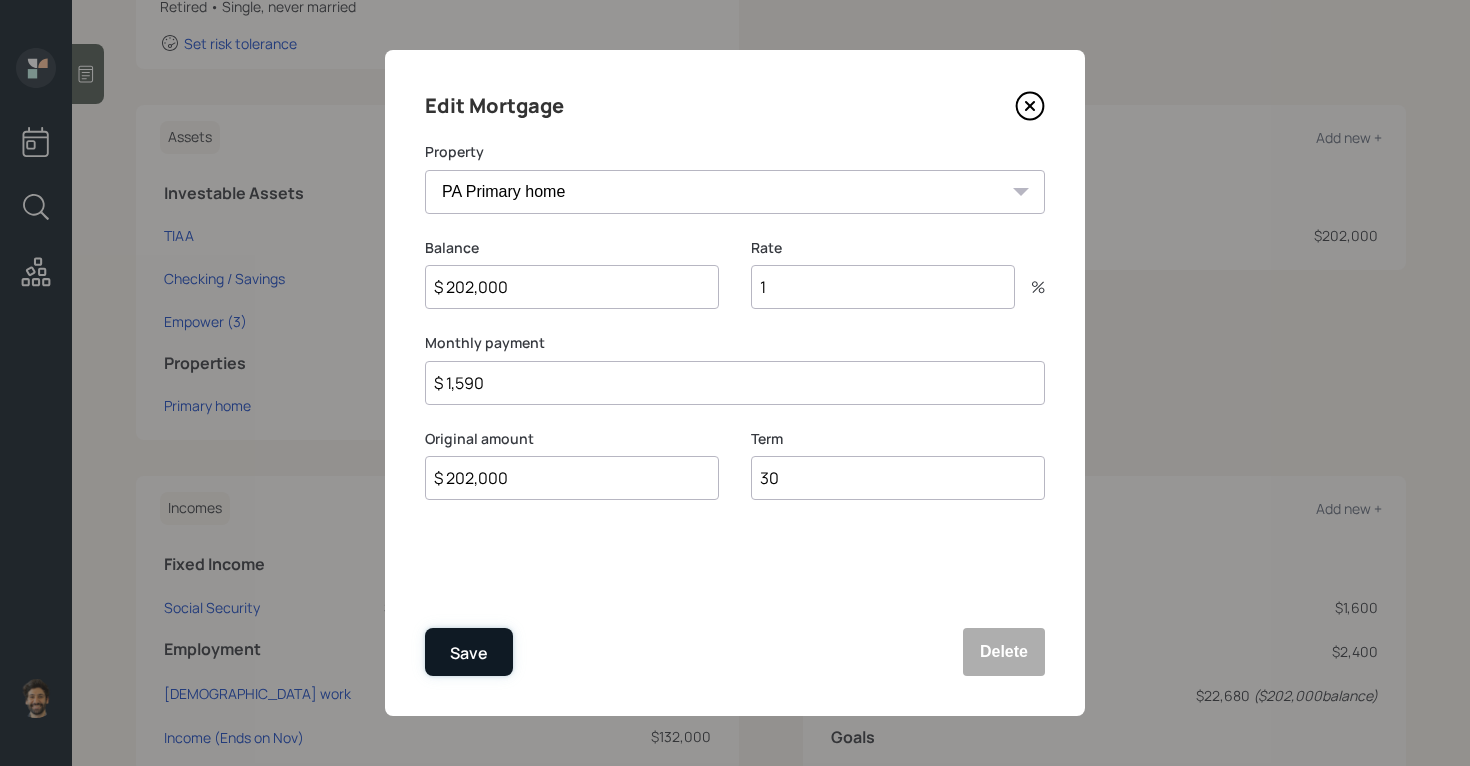 click on "Save" at bounding box center [469, 652] 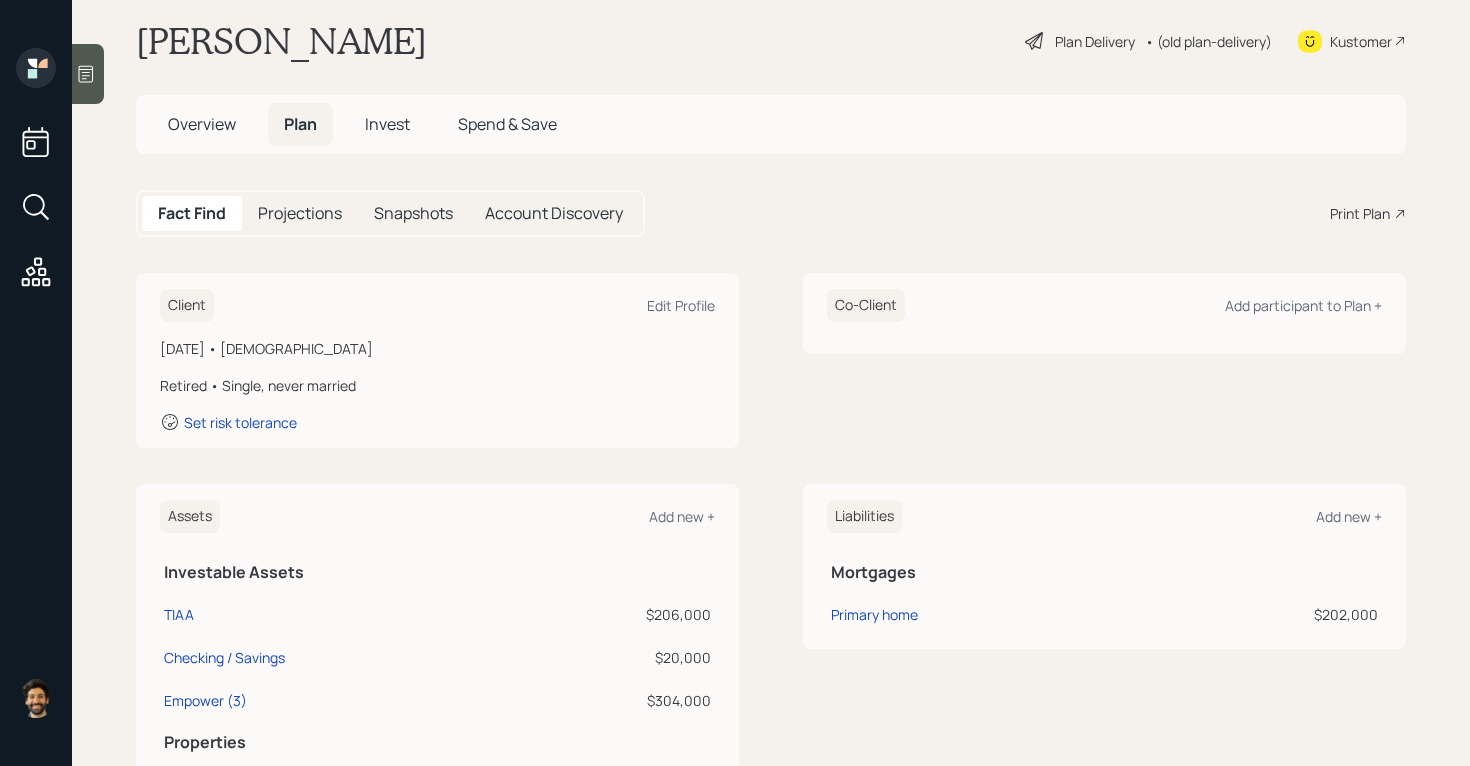 scroll, scrollTop: 0, scrollLeft: 0, axis: both 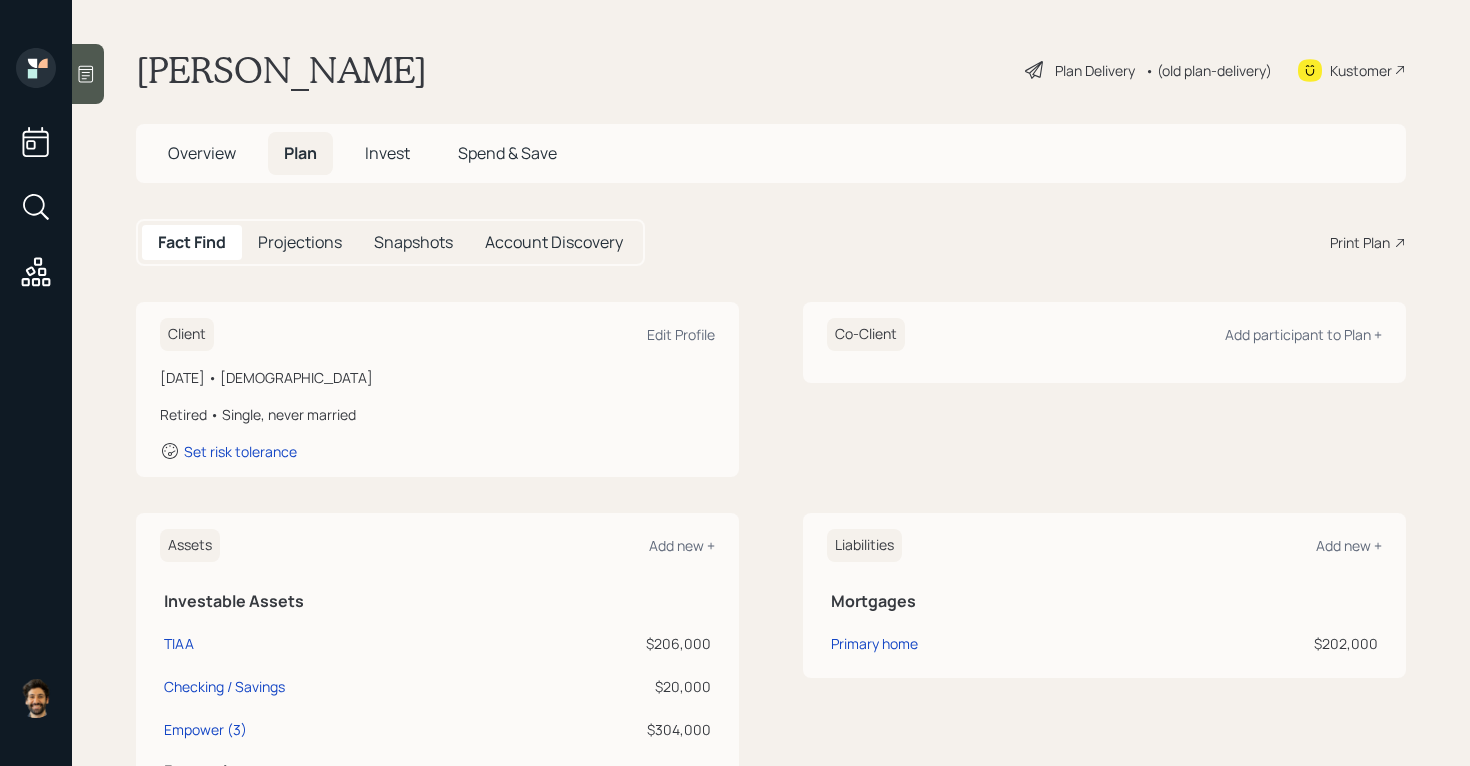 click on "• (old plan-delivery)" at bounding box center [1208, 70] 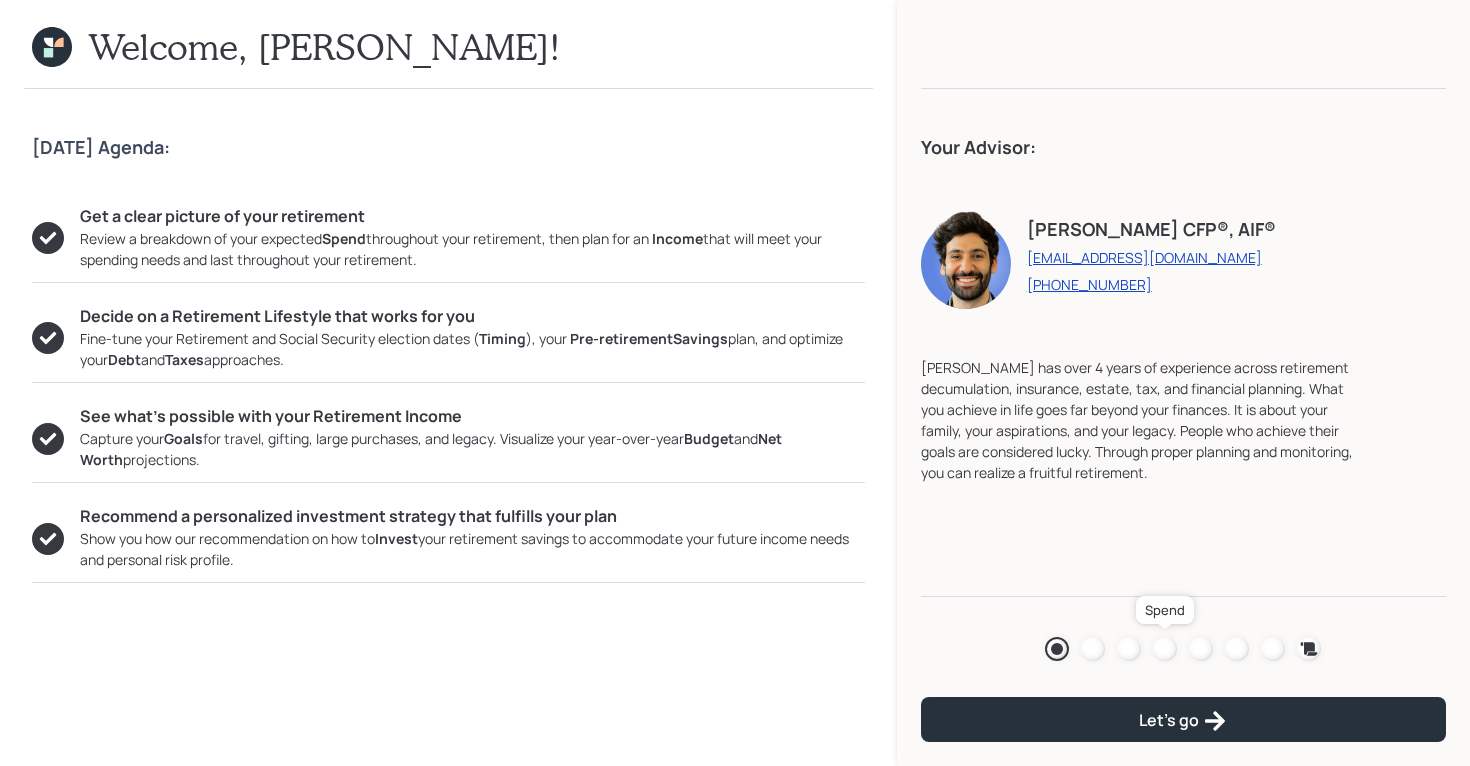click at bounding box center (1165, 649) 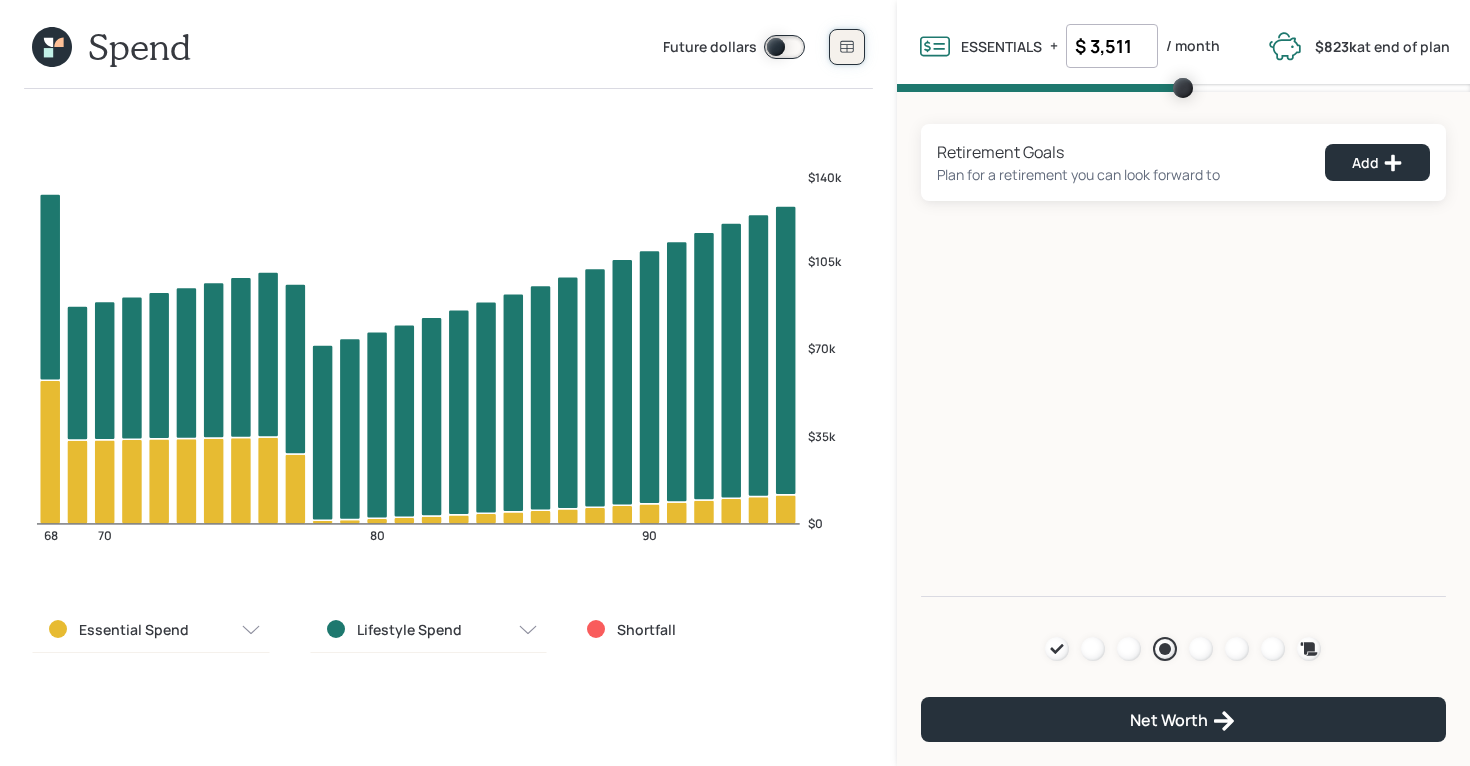 click at bounding box center [847, 47] 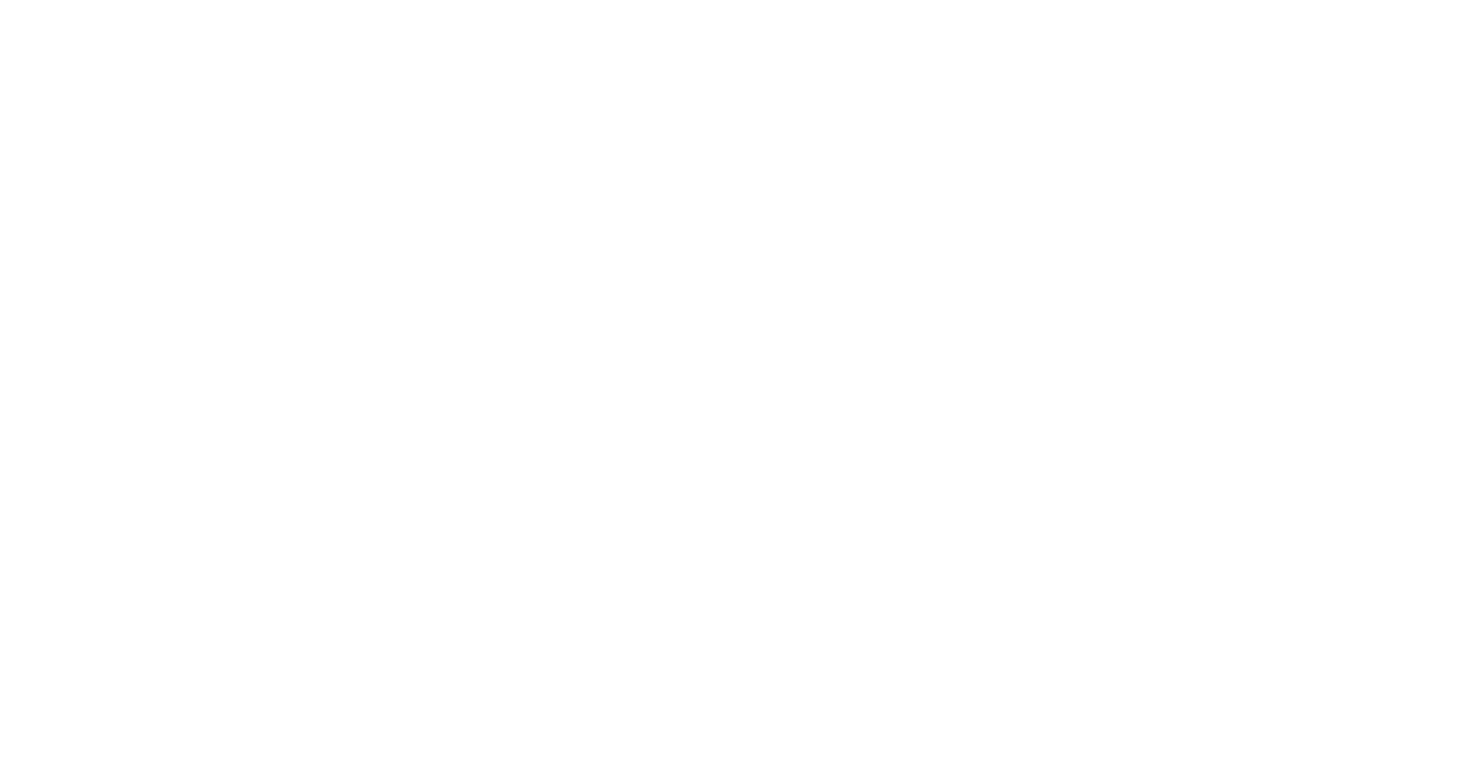 scroll, scrollTop: 0, scrollLeft: 0, axis: both 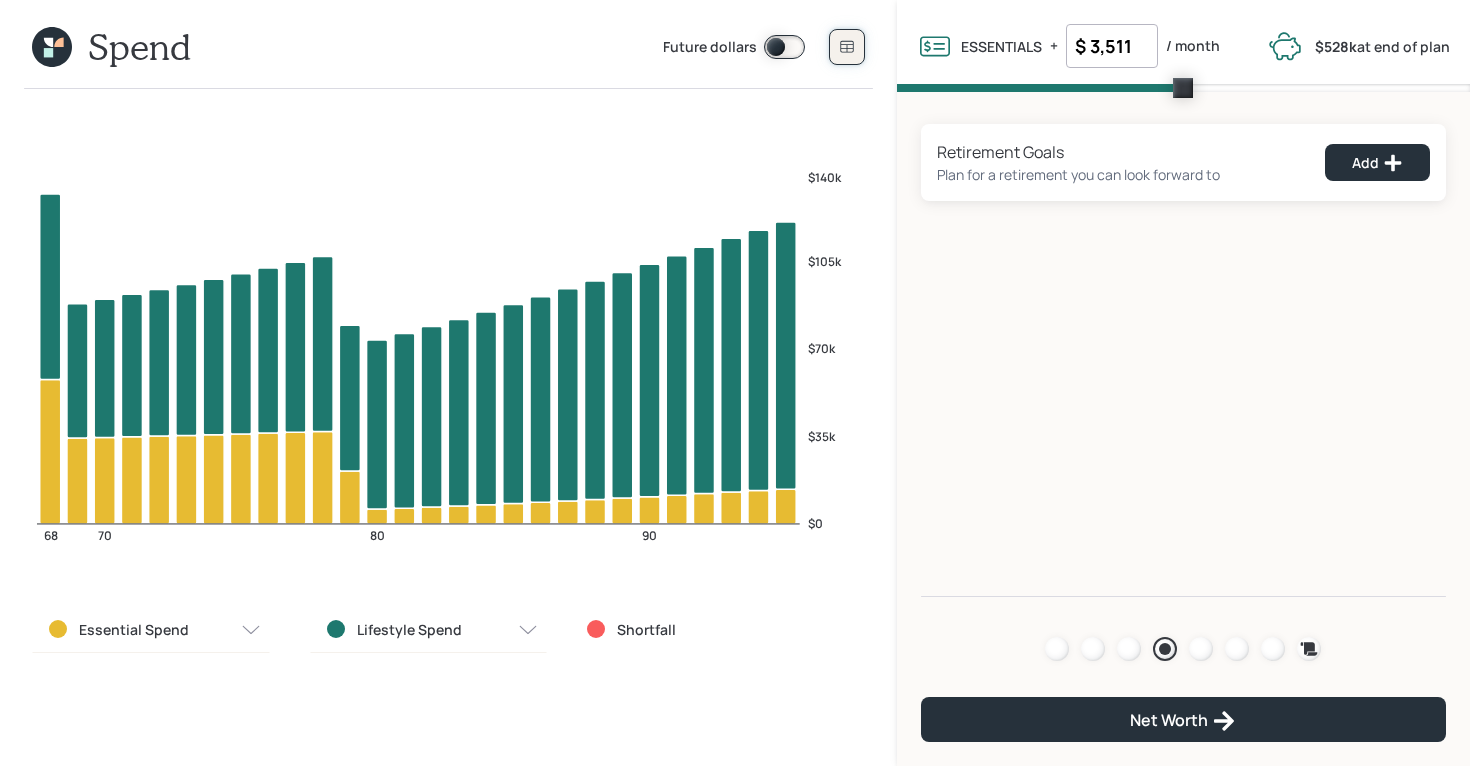 click at bounding box center [847, 47] 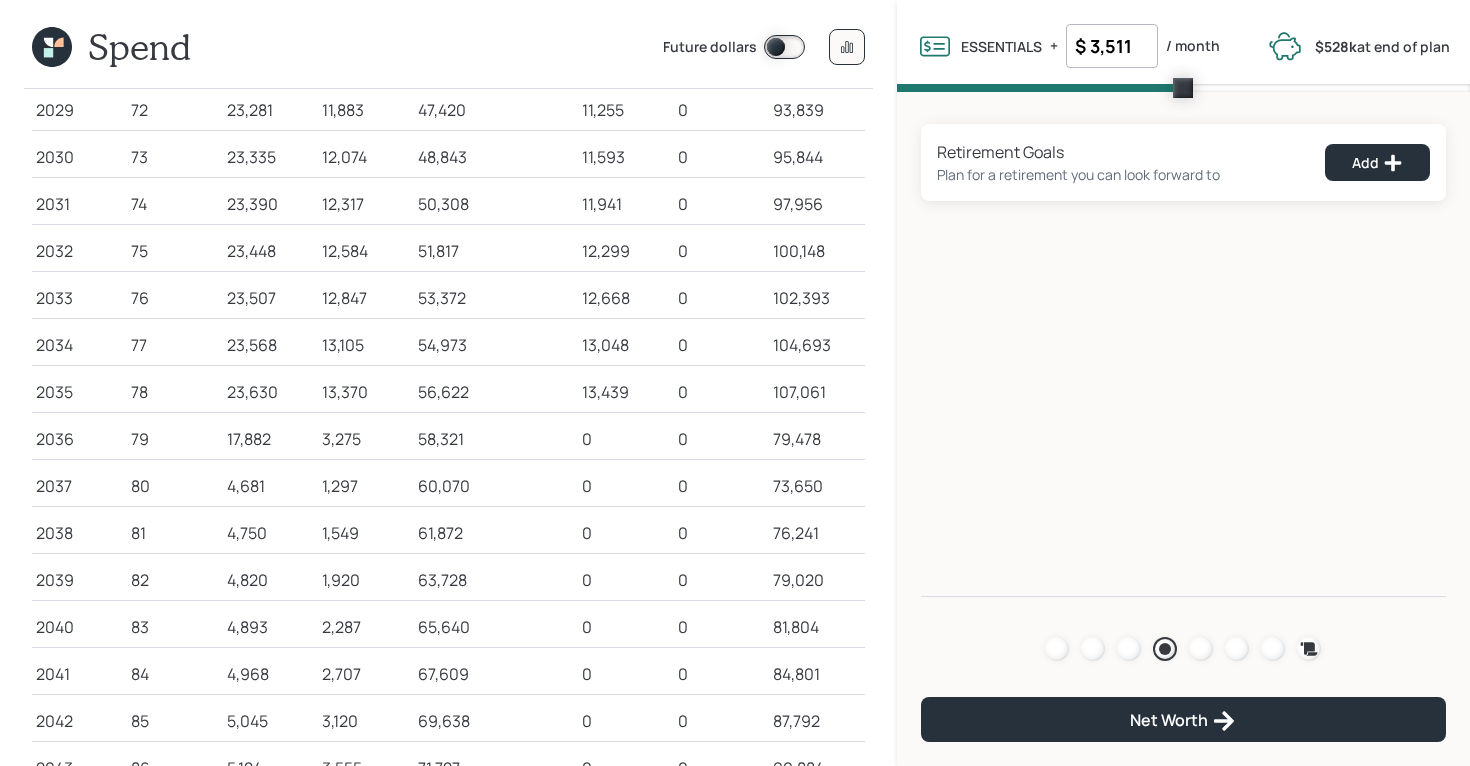 scroll, scrollTop: 395, scrollLeft: 0, axis: vertical 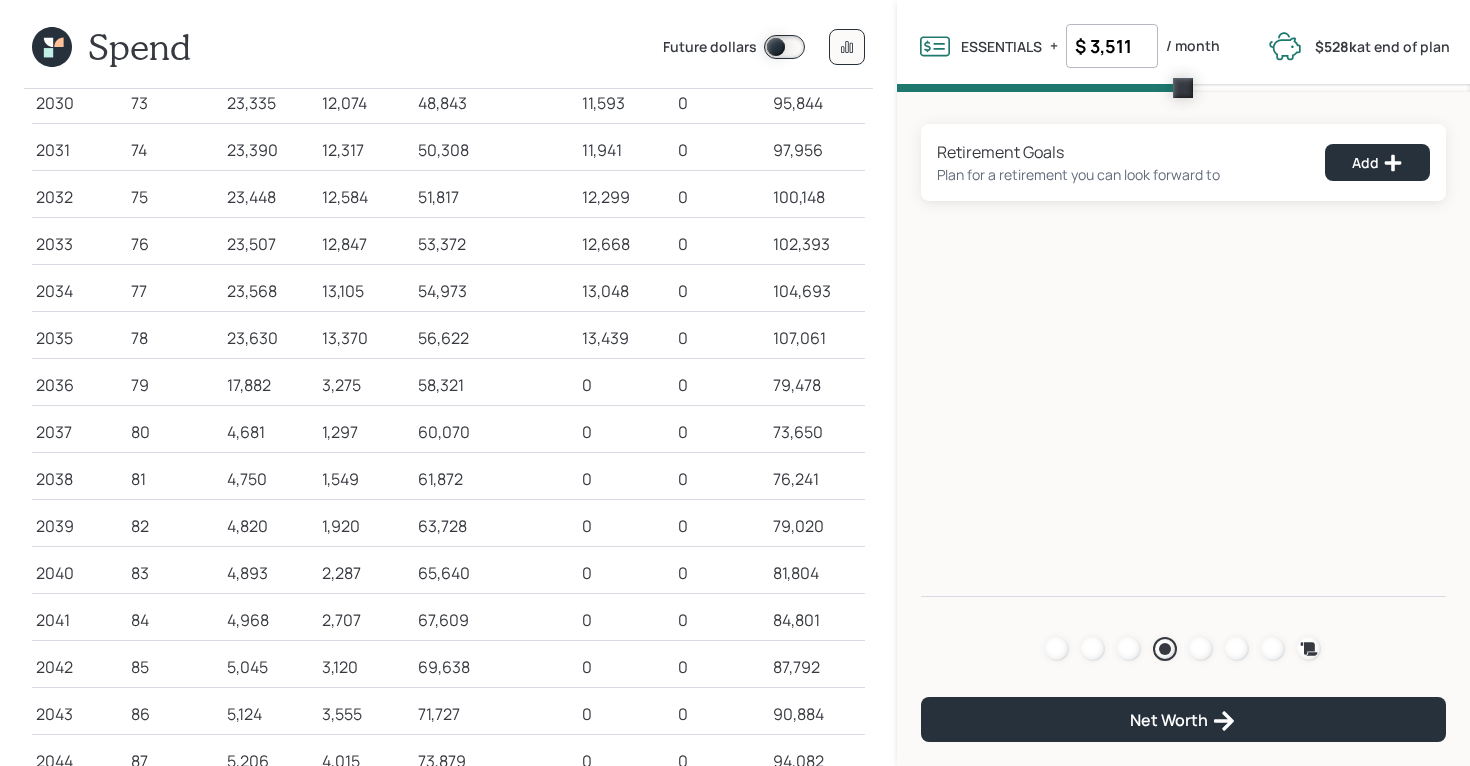 drag, startPoint x: 268, startPoint y: 440, endPoint x: 216, endPoint y: 439, distance: 52.009613 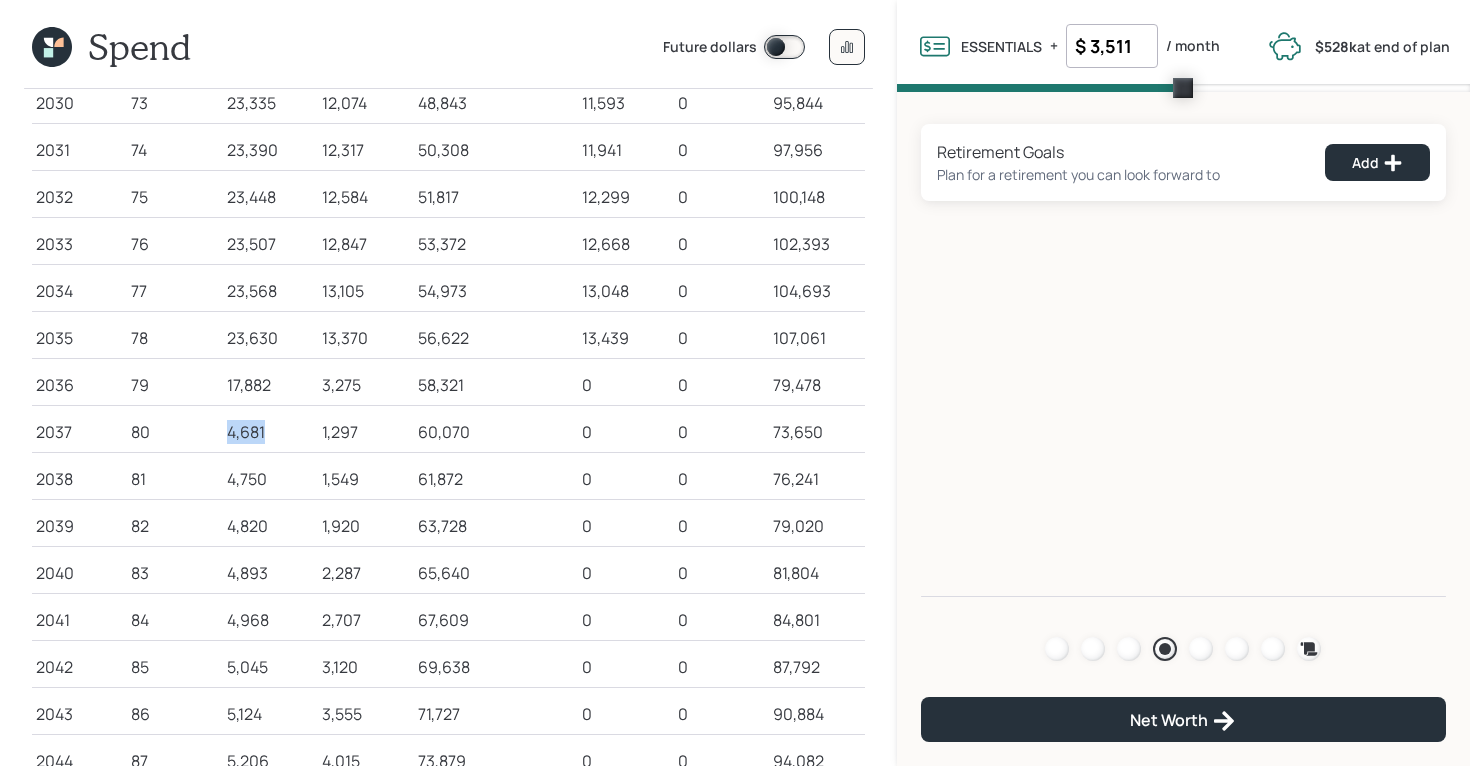 drag, startPoint x: 269, startPoint y: 431, endPoint x: 224, endPoint y: 431, distance: 45 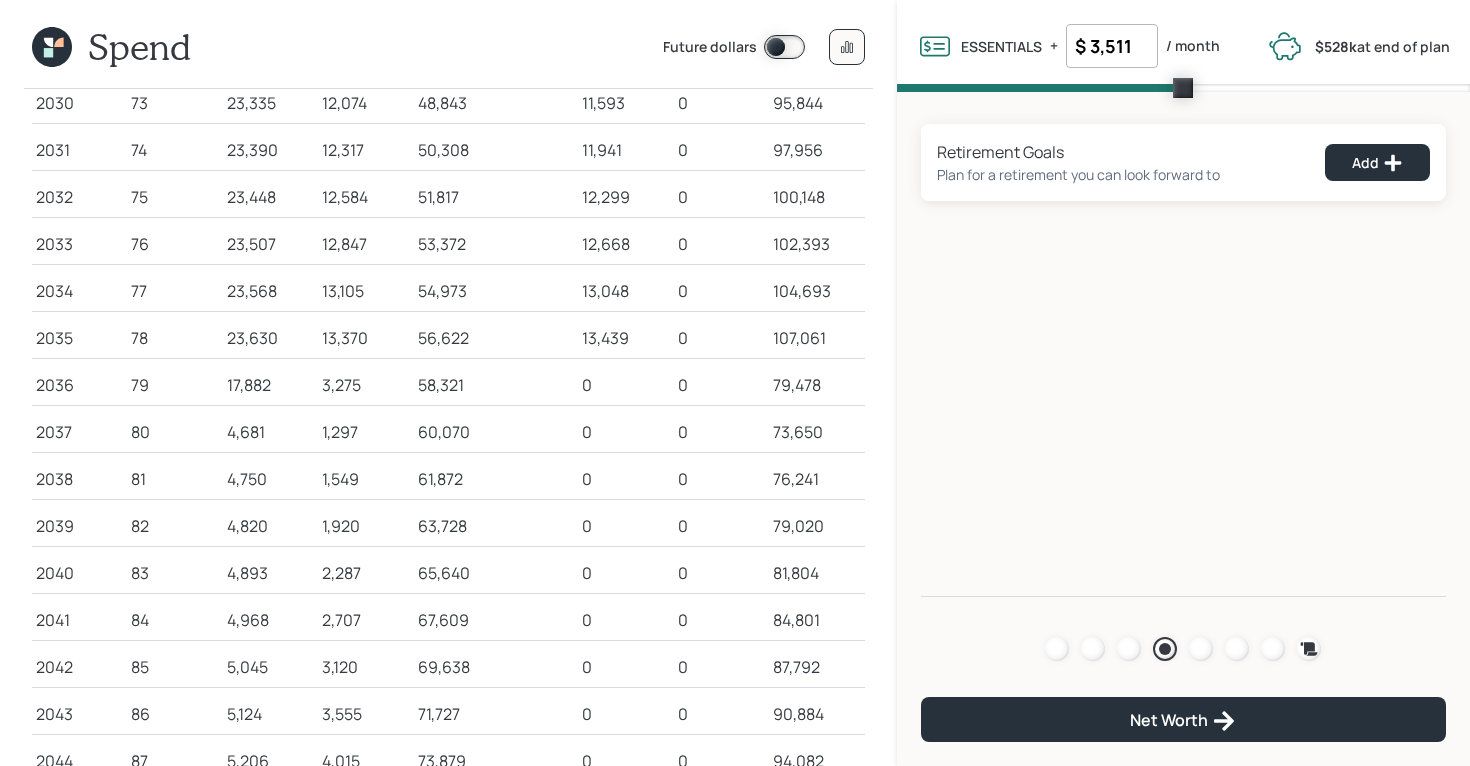 click on "4,820" at bounding box center (270, 526) 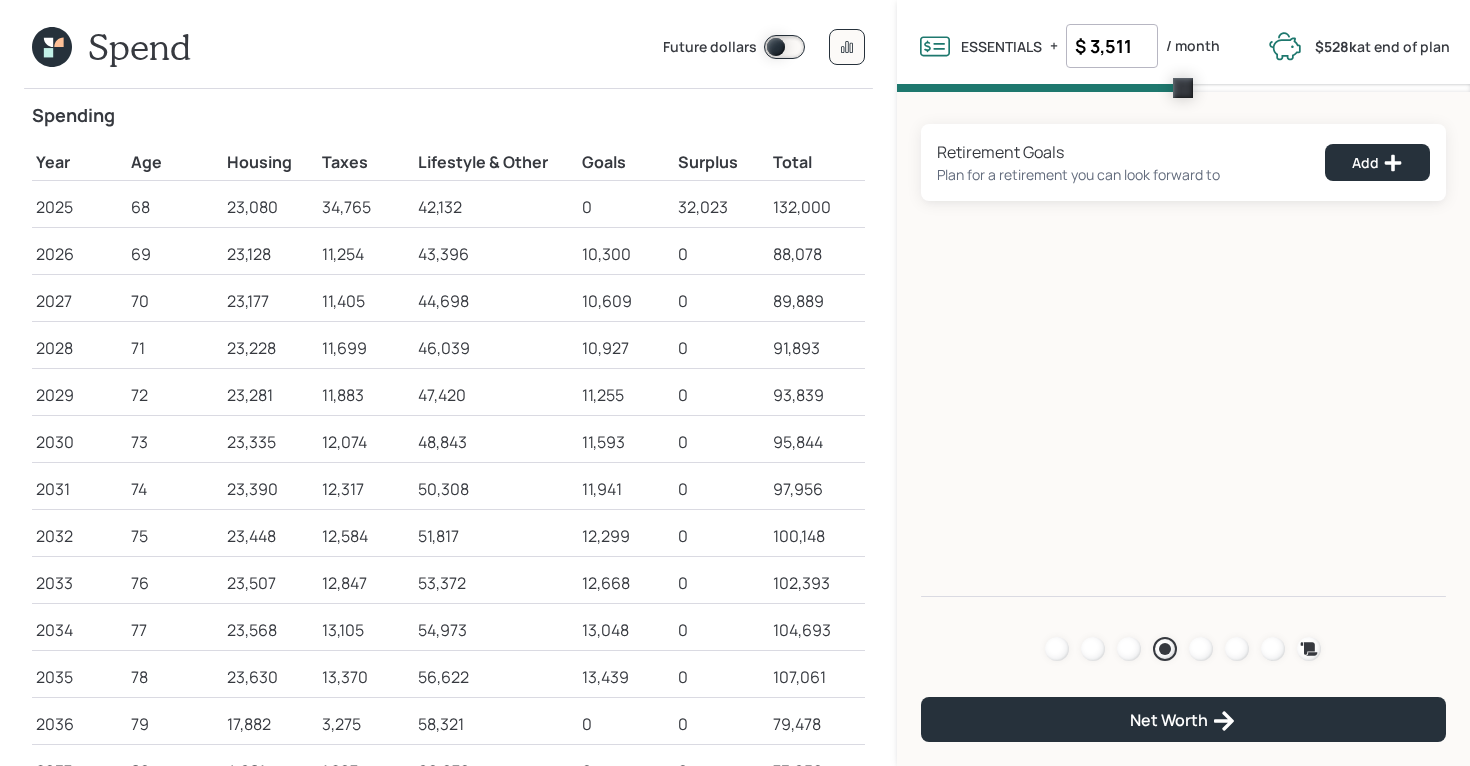 scroll, scrollTop: 0, scrollLeft: 0, axis: both 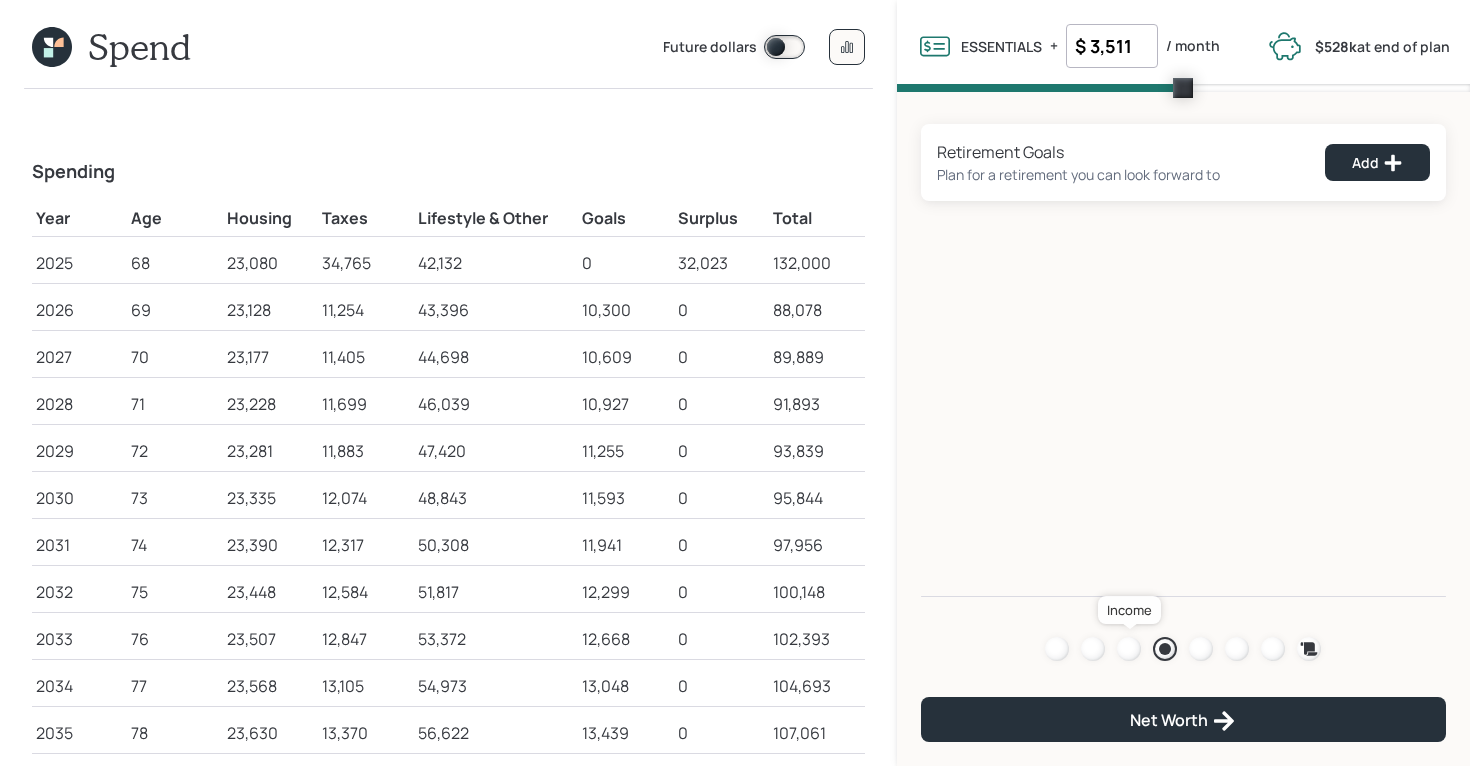 click at bounding box center [1129, 649] 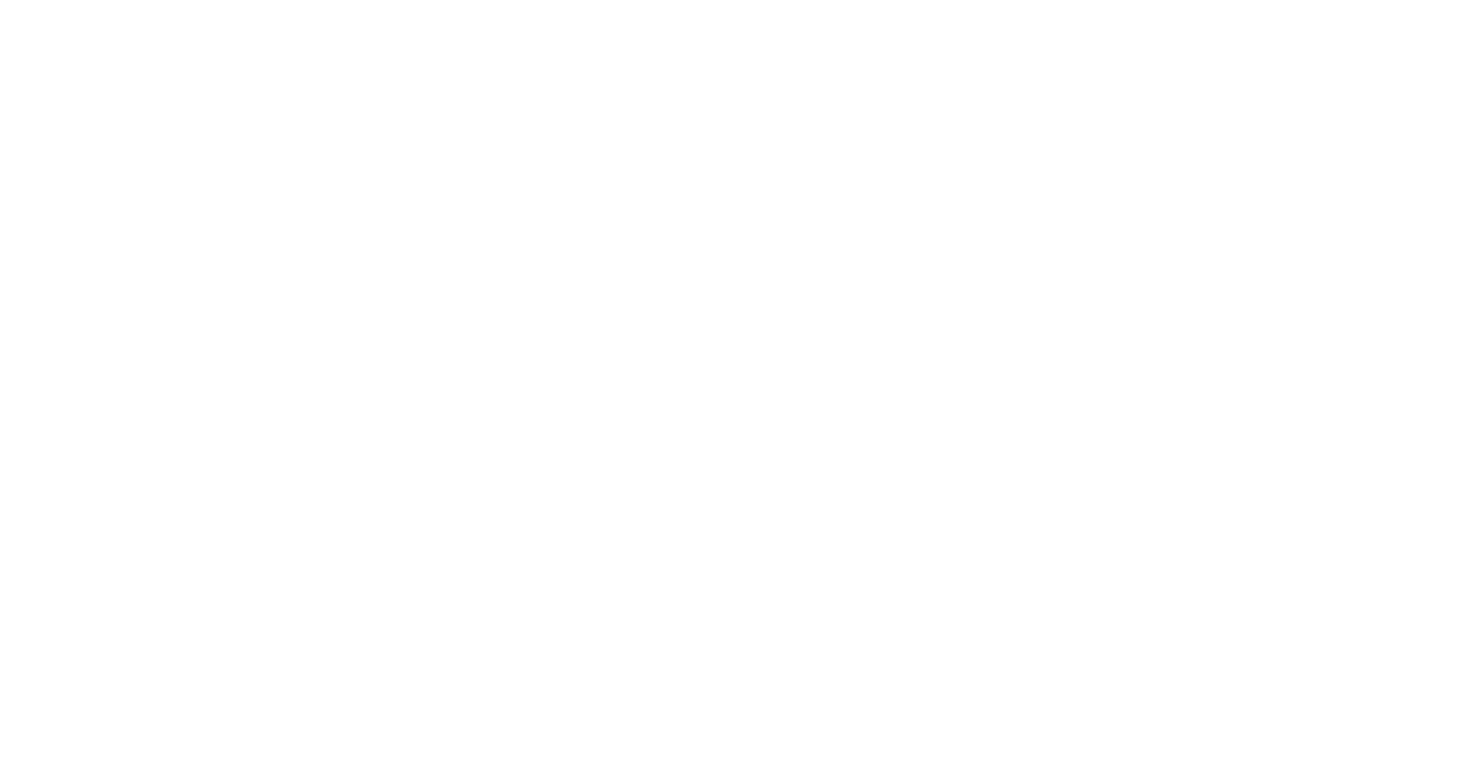 scroll, scrollTop: 0, scrollLeft: 0, axis: both 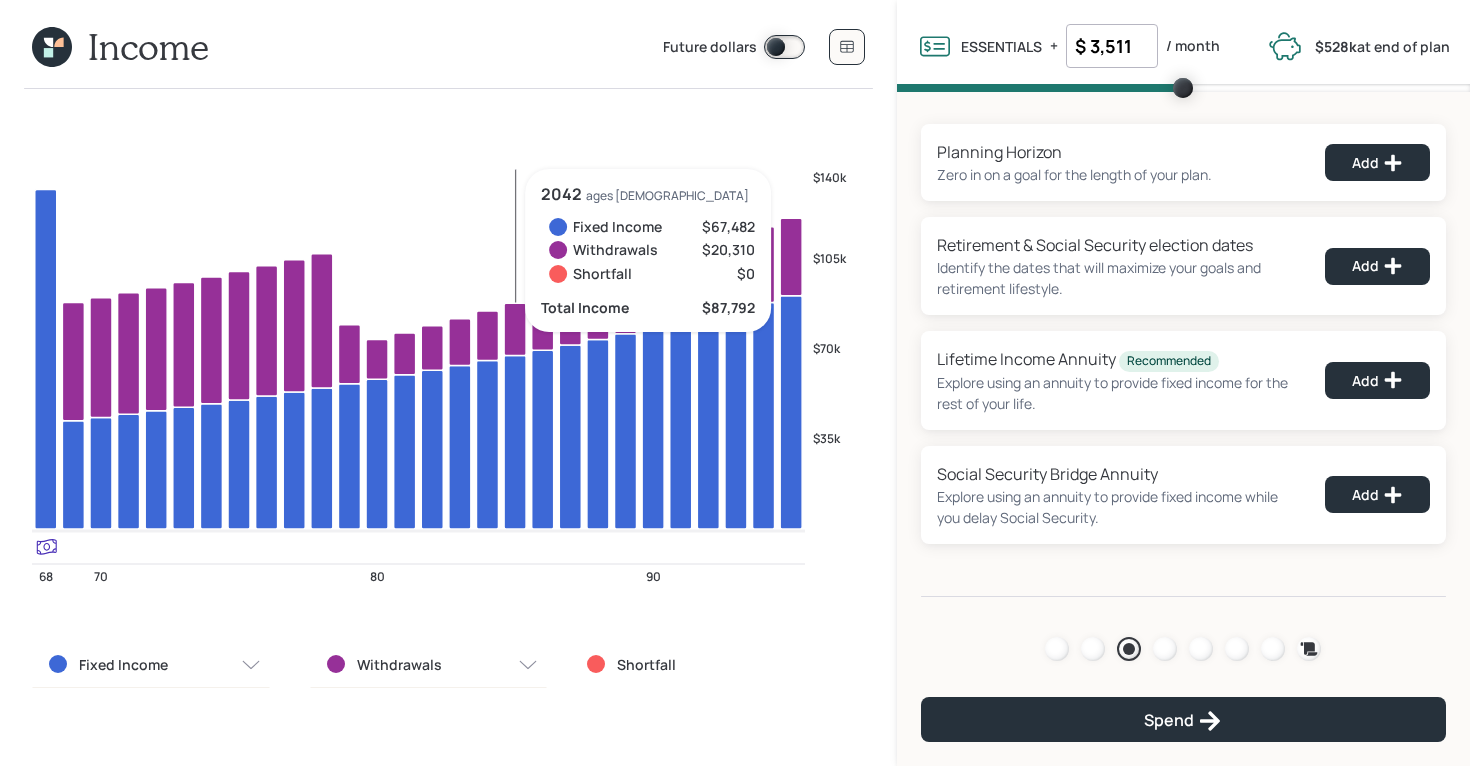 click on "Withdrawals" at bounding box center [384, 665] 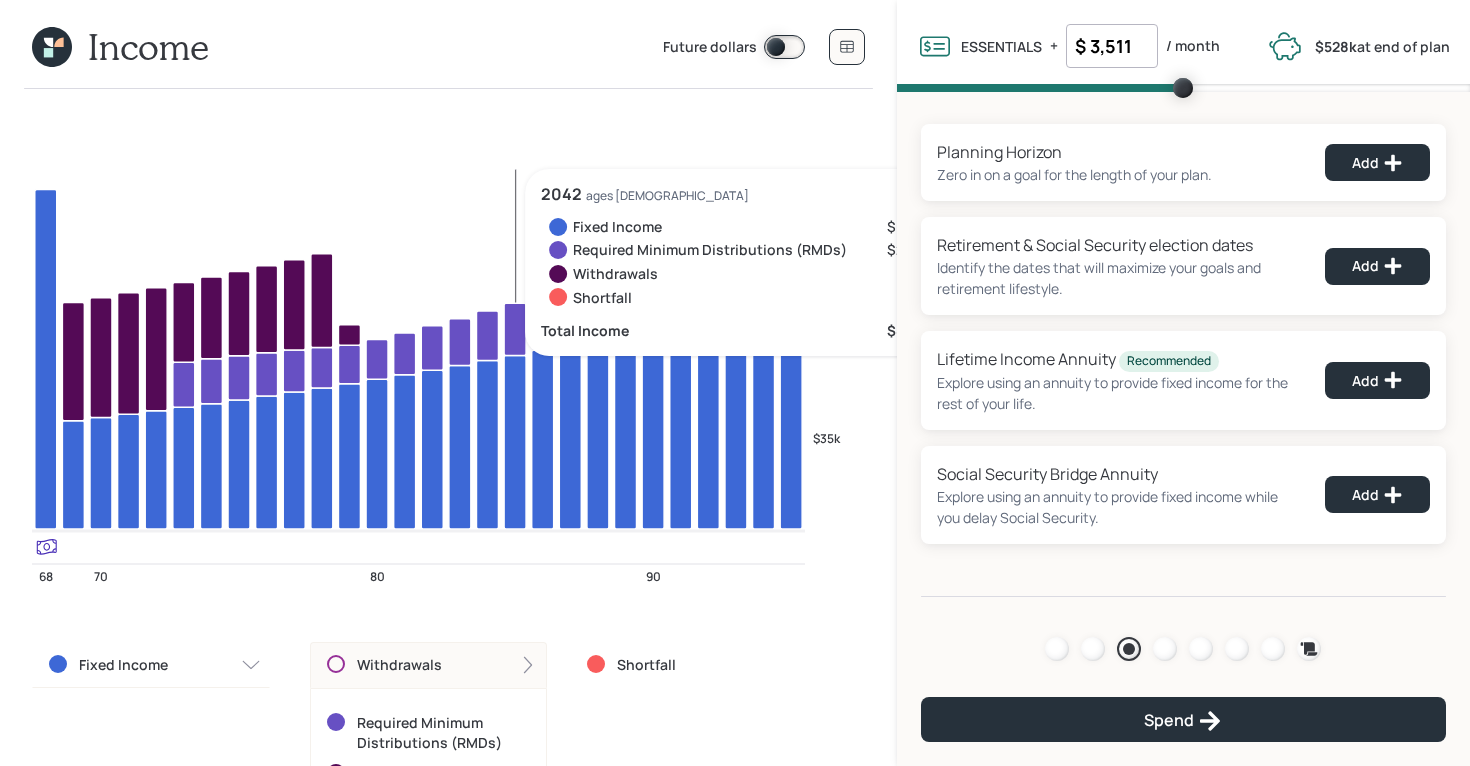 click on "Withdrawals" at bounding box center (399, 665) 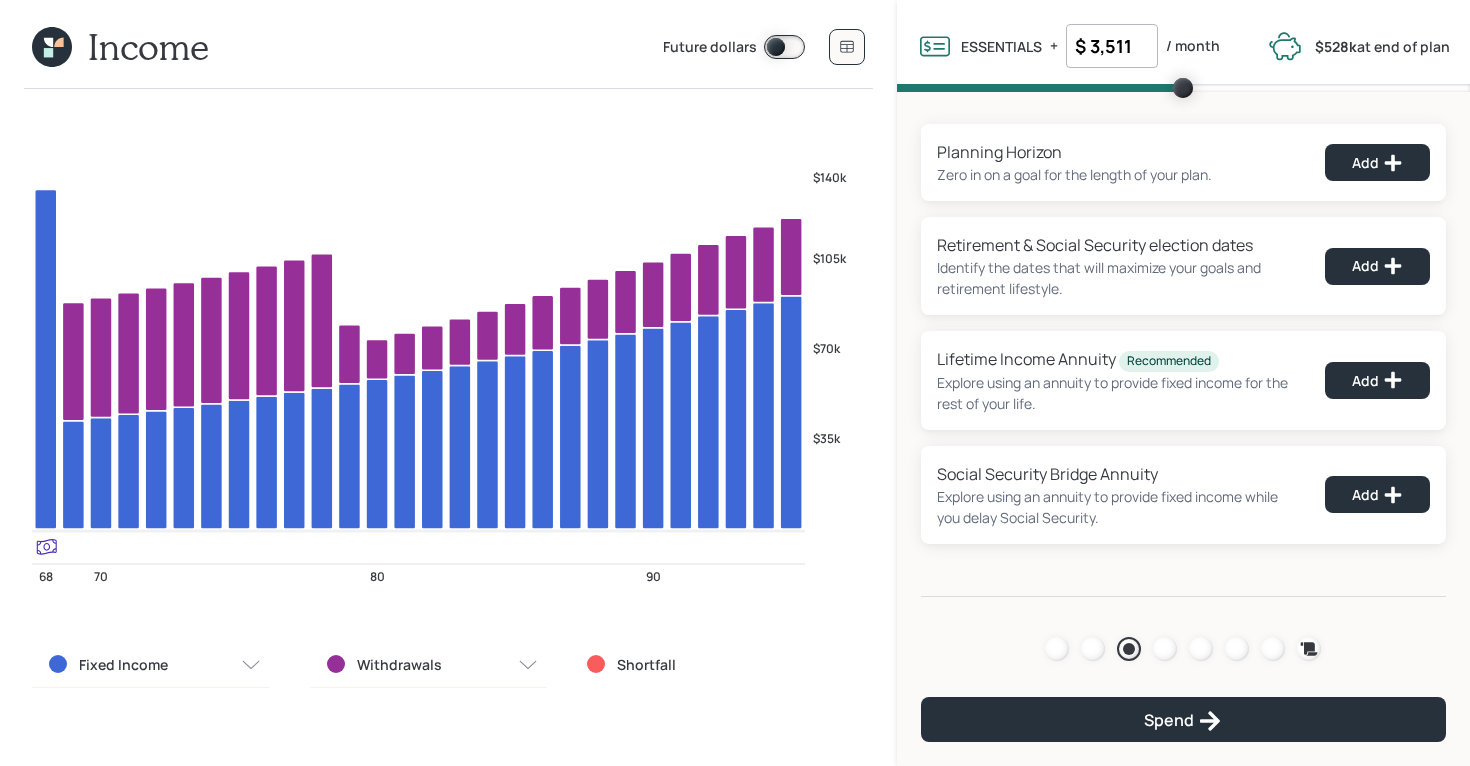 click on "Withdrawals" at bounding box center (429, 665) 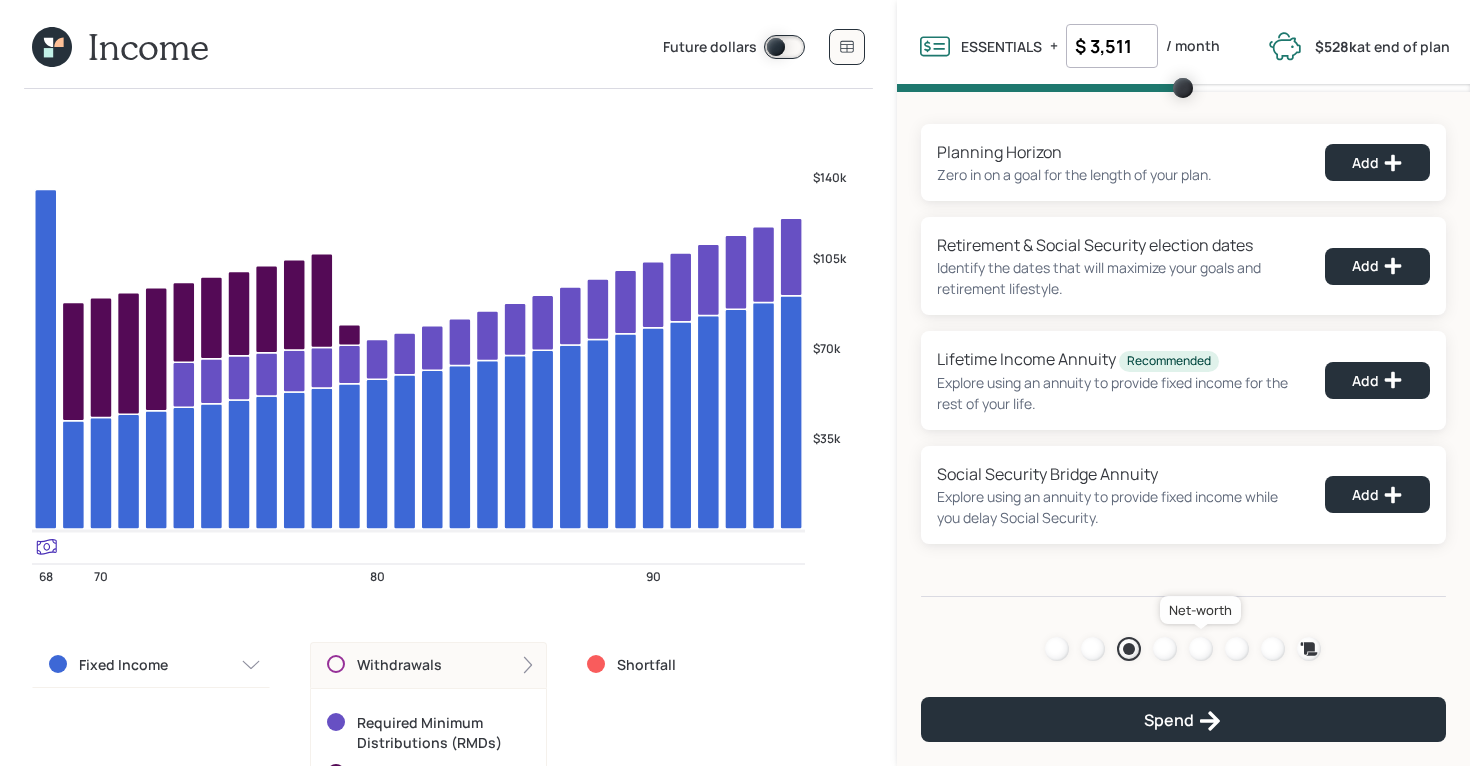 click at bounding box center [1201, 649] 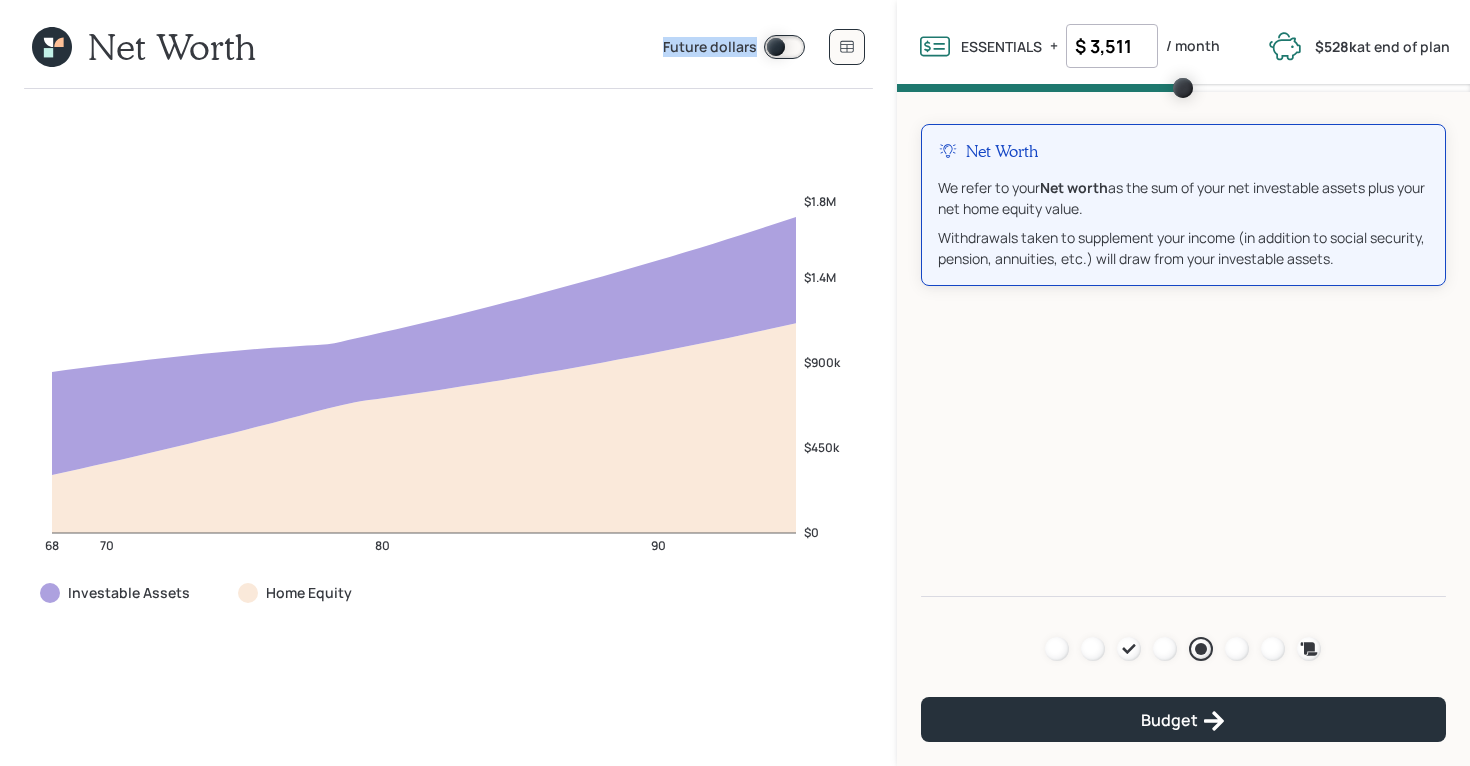 drag, startPoint x: 666, startPoint y: 53, endPoint x: 767, endPoint y: 57, distance: 101.07918 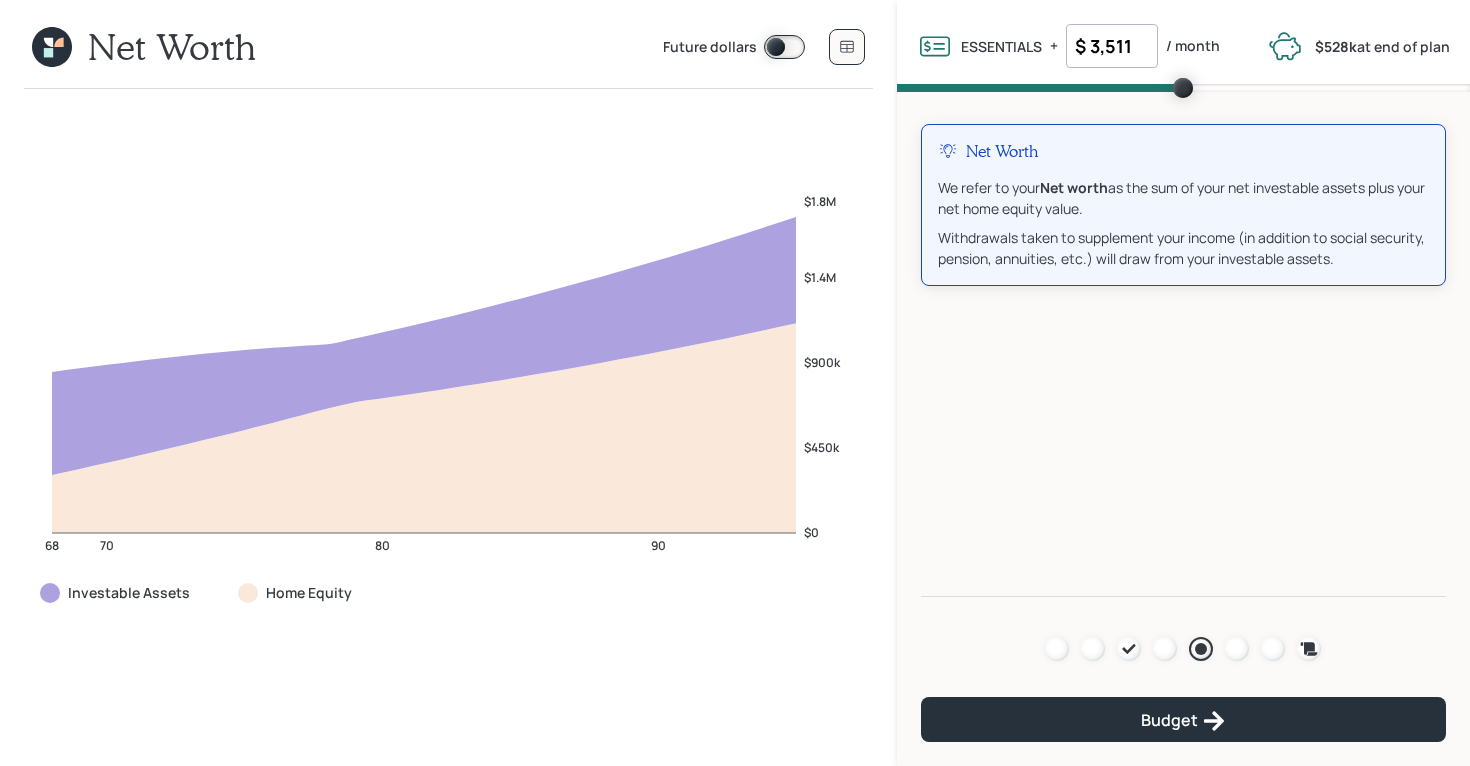 click at bounding box center [784, 47] 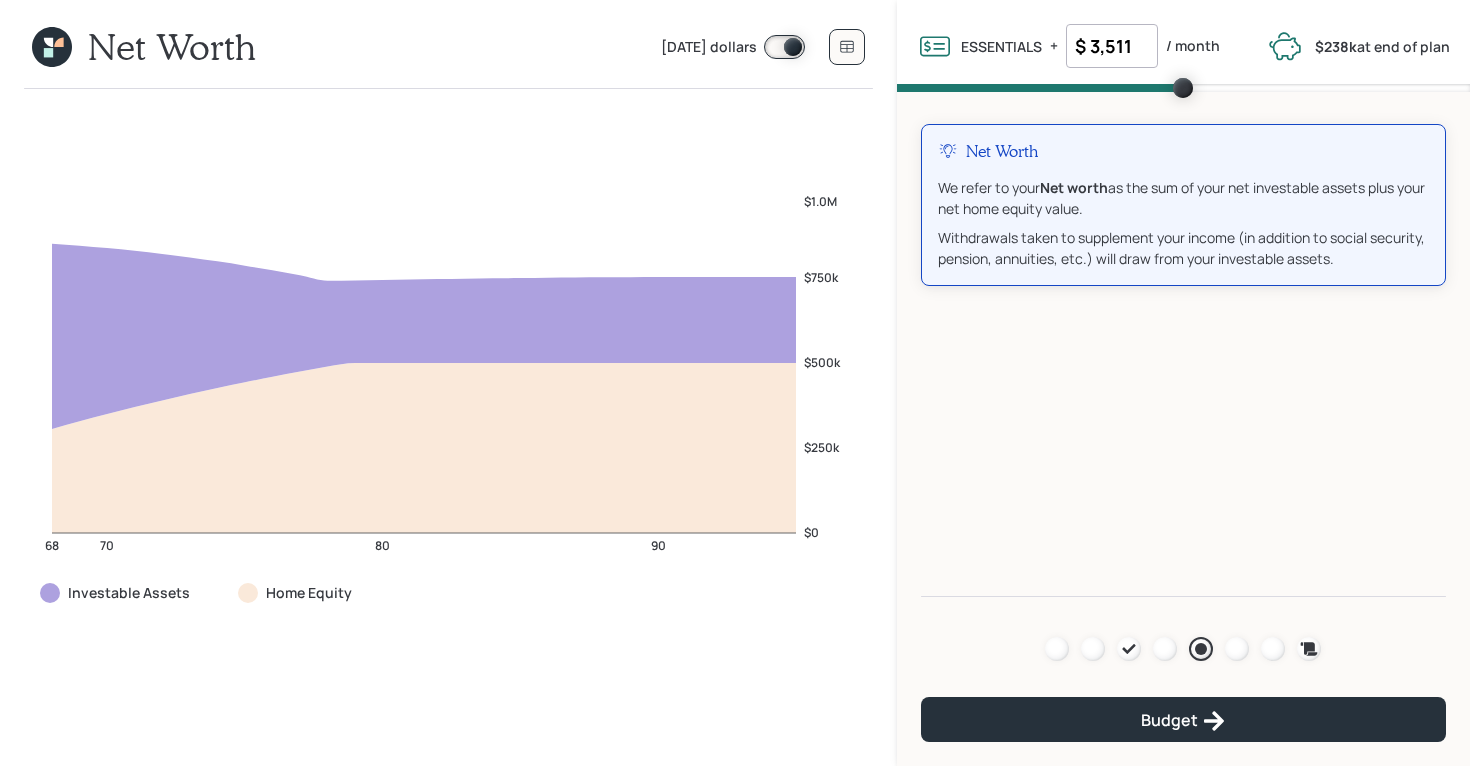 click at bounding box center (784, 47) 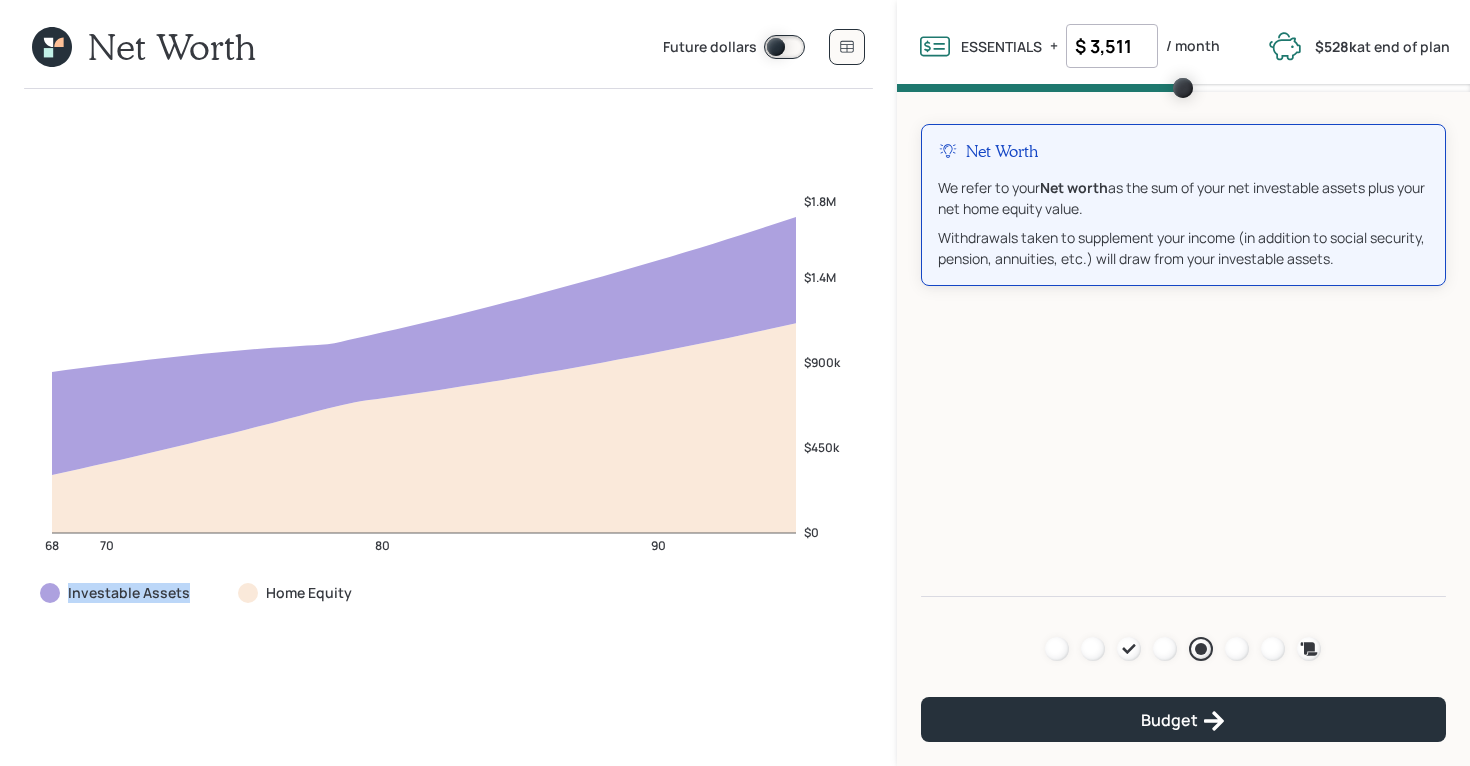 drag, startPoint x: 193, startPoint y: 592, endPoint x: 60, endPoint y: 592, distance: 133 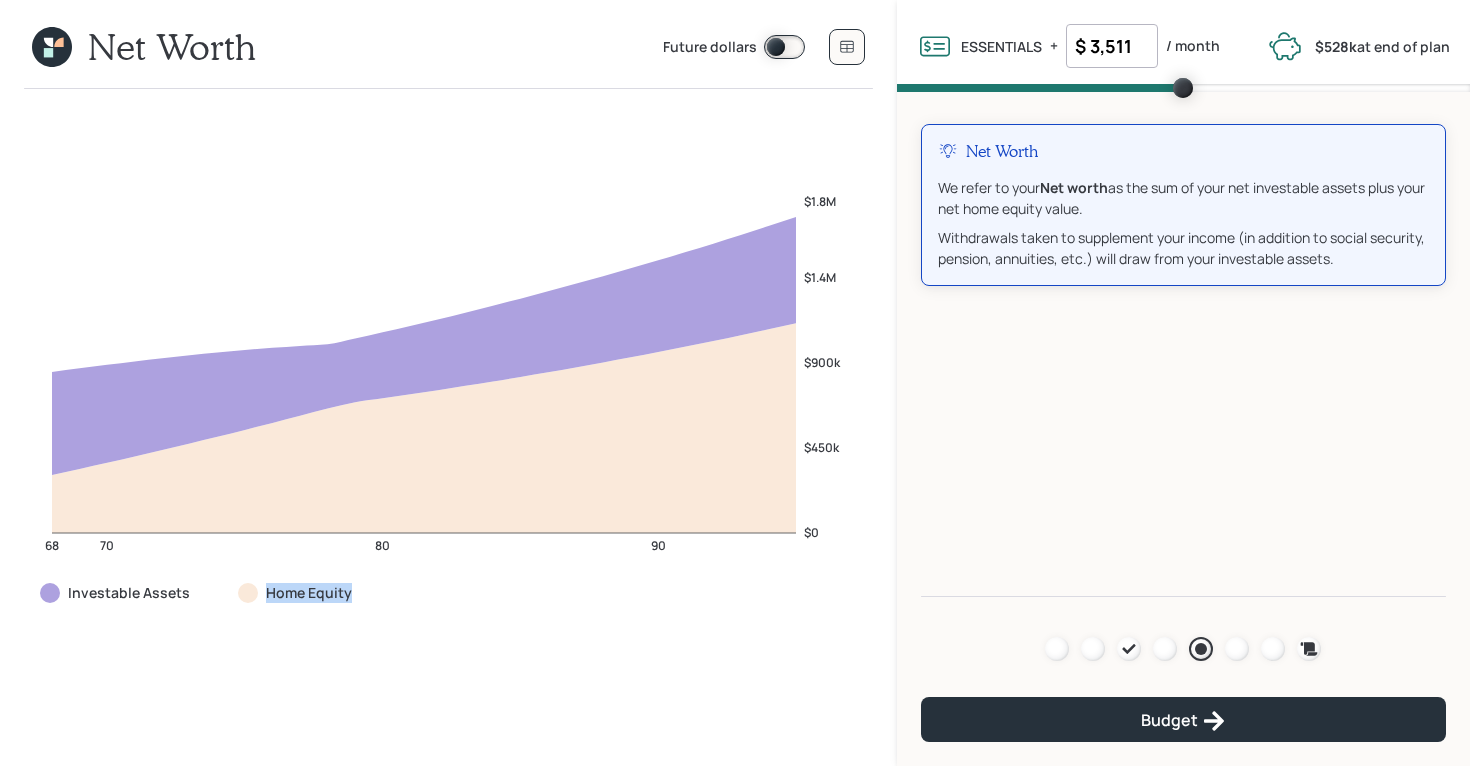 drag, startPoint x: 349, startPoint y: 598, endPoint x: 240, endPoint y: 596, distance: 109.01835 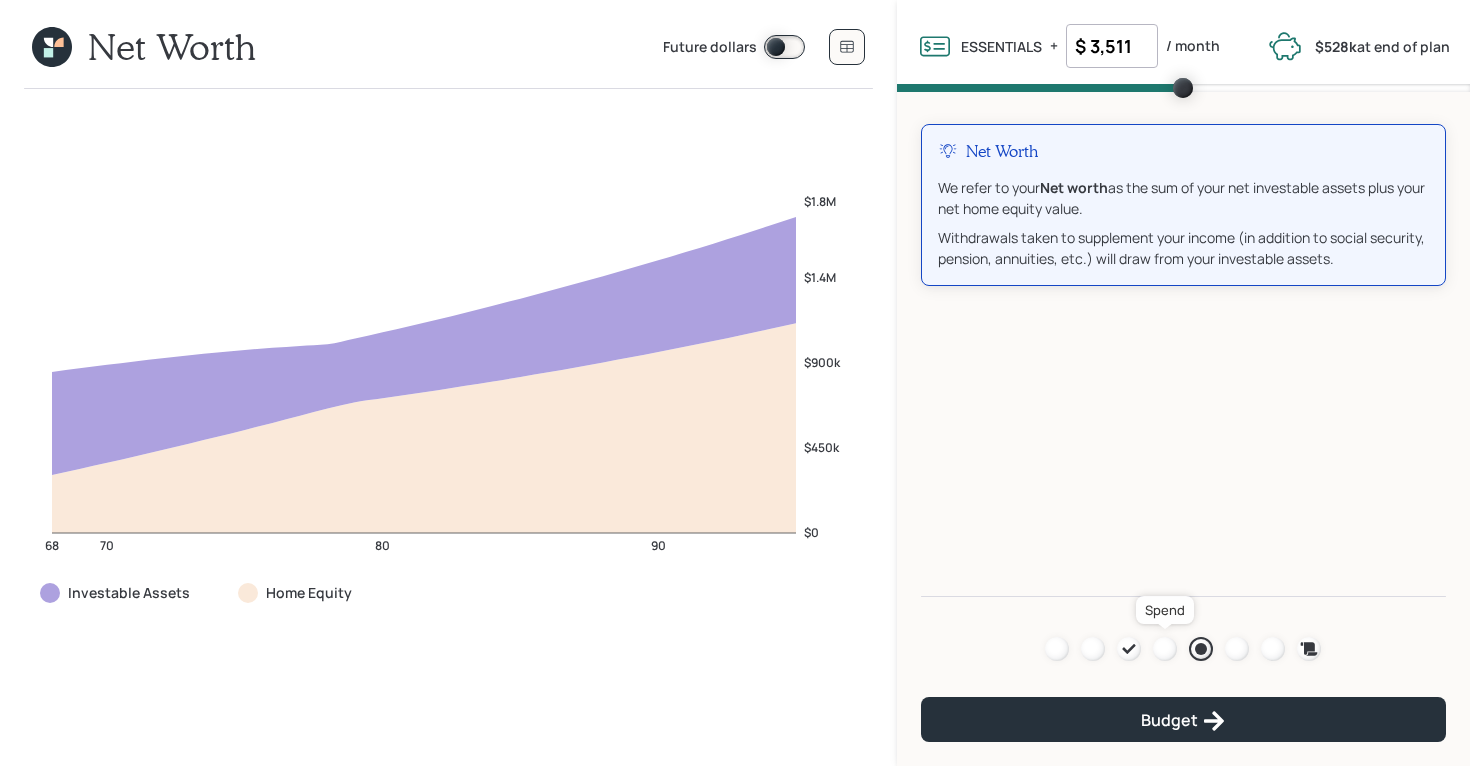 click at bounding box center (1165, 649) 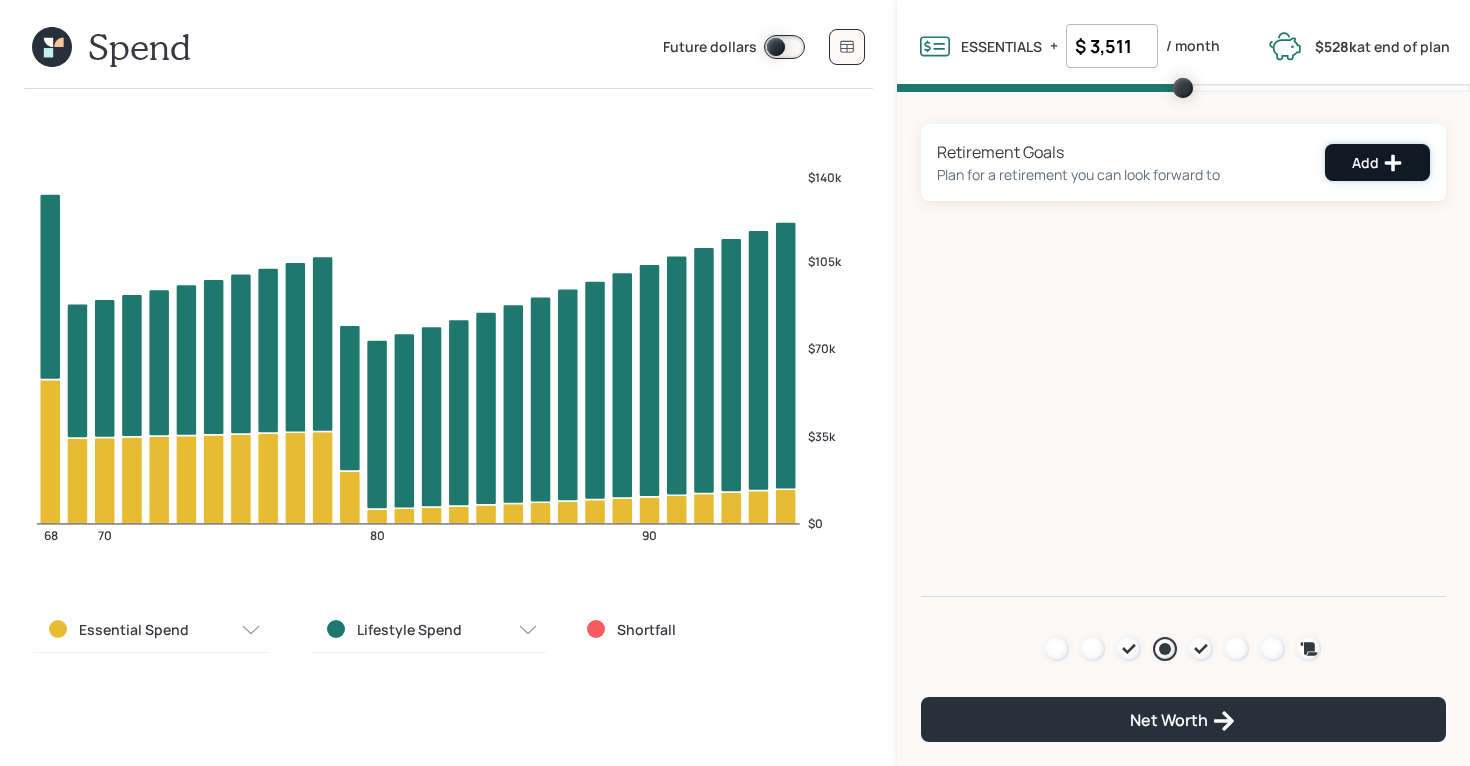click on "Add" at bounding box center [1377, 162] 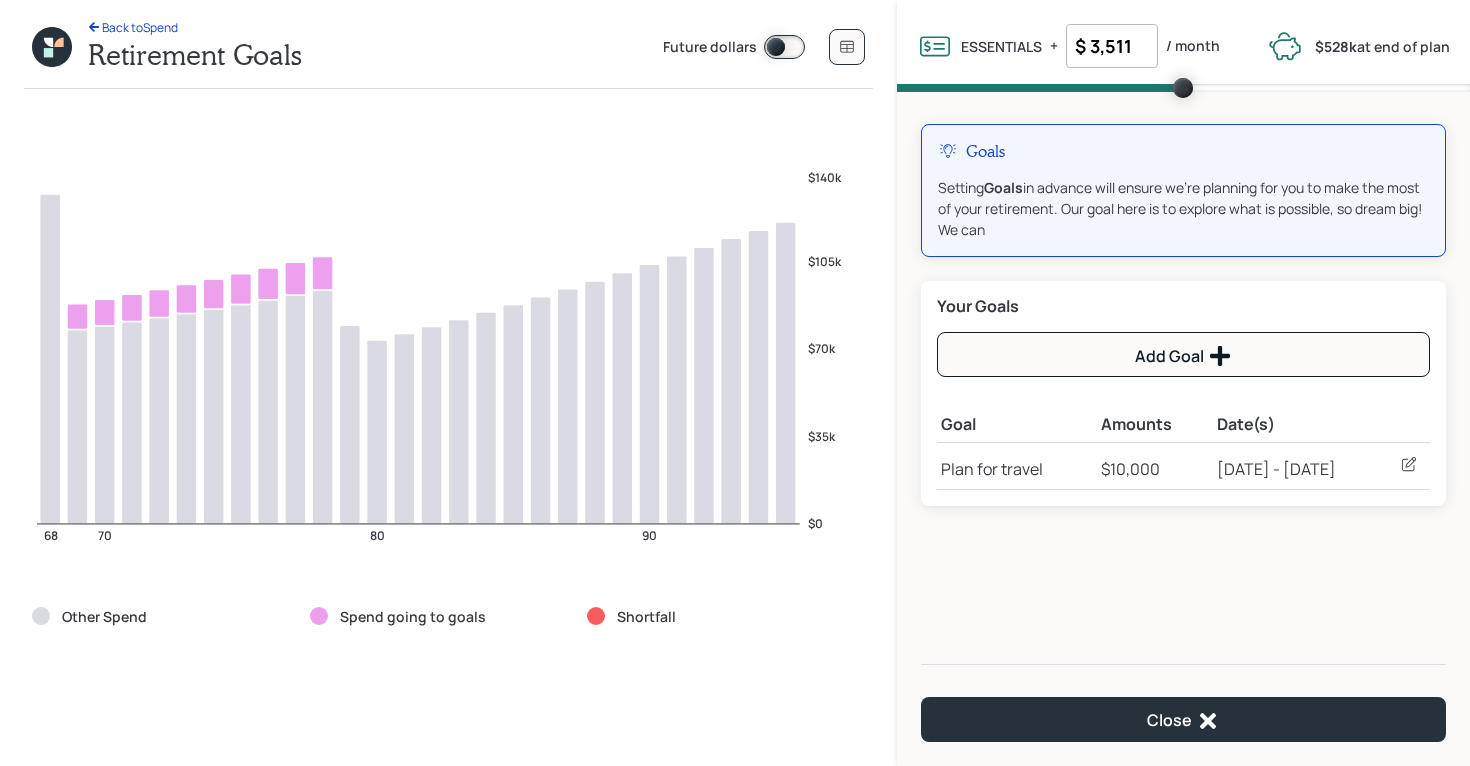 click 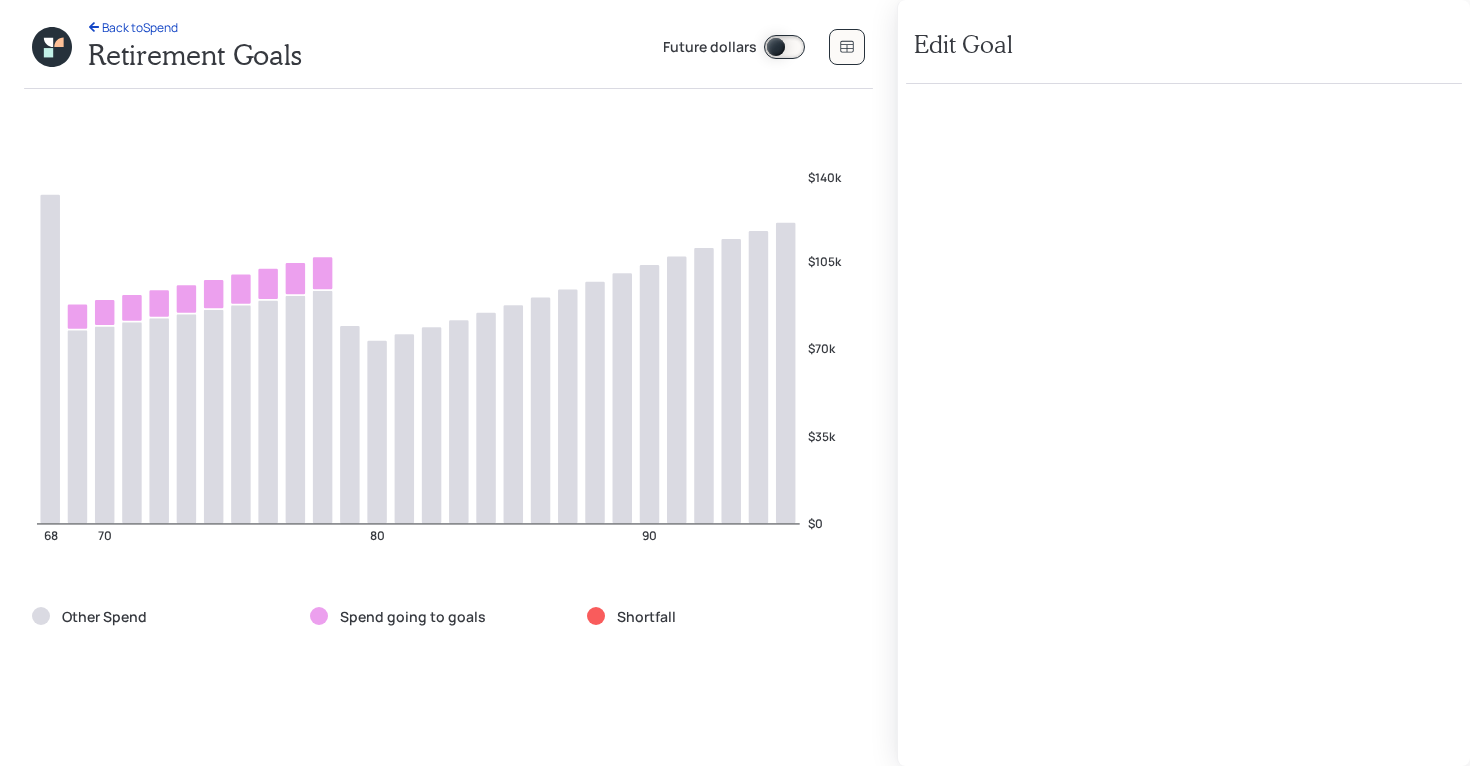 select on "1" 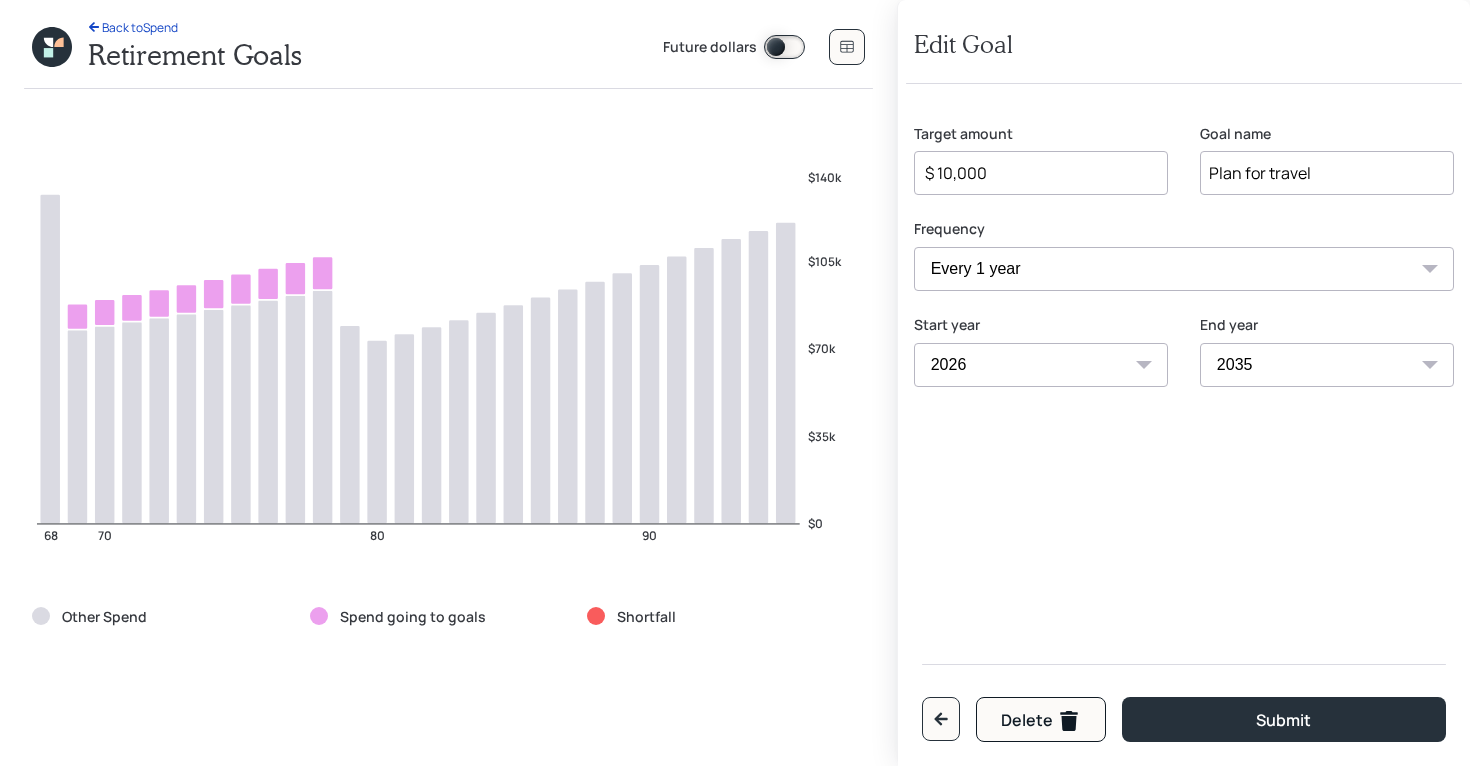 click on "$ 10,000" at bounding box center (1041, 173) 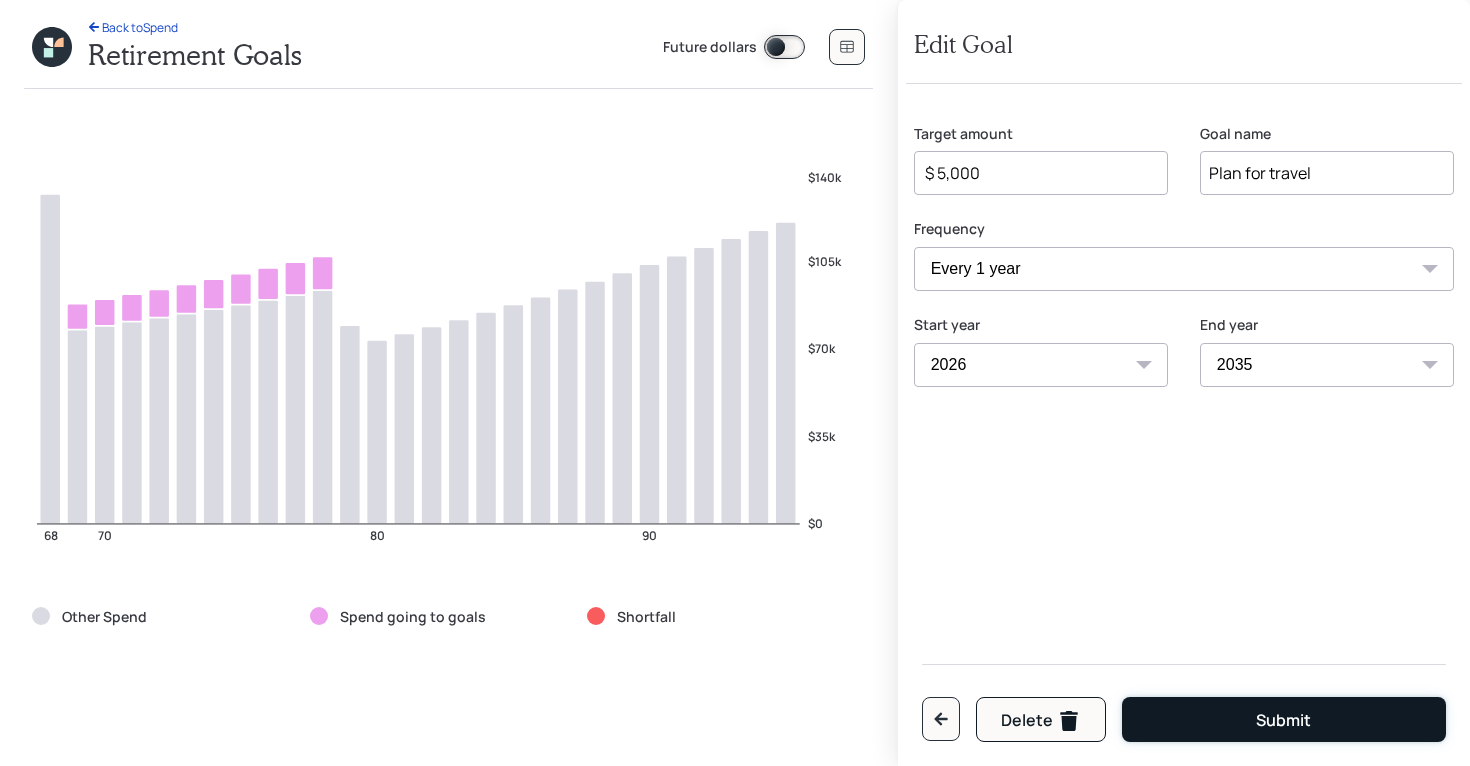 click on "Submit" at bounding box center (1284, 719) 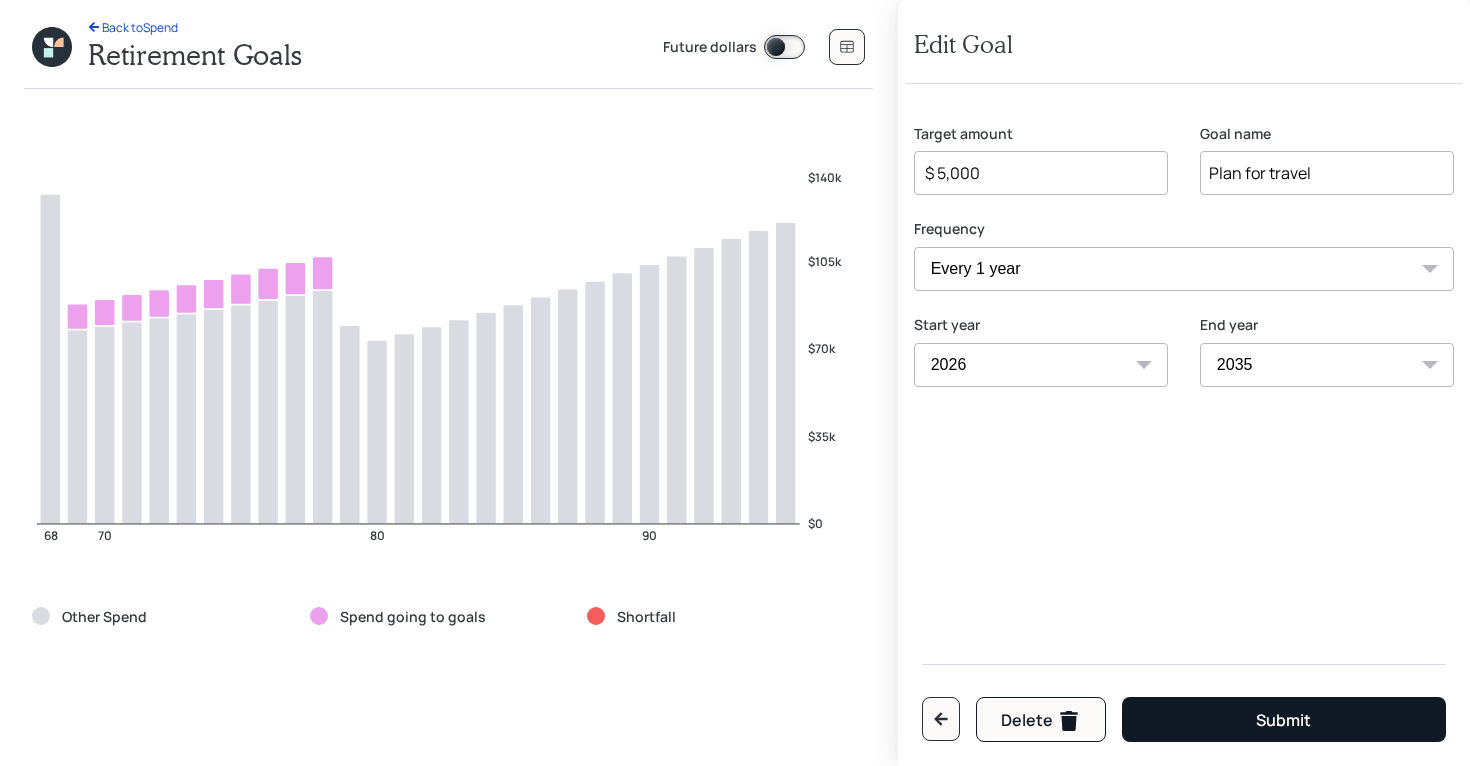 type on "$ 10,000" 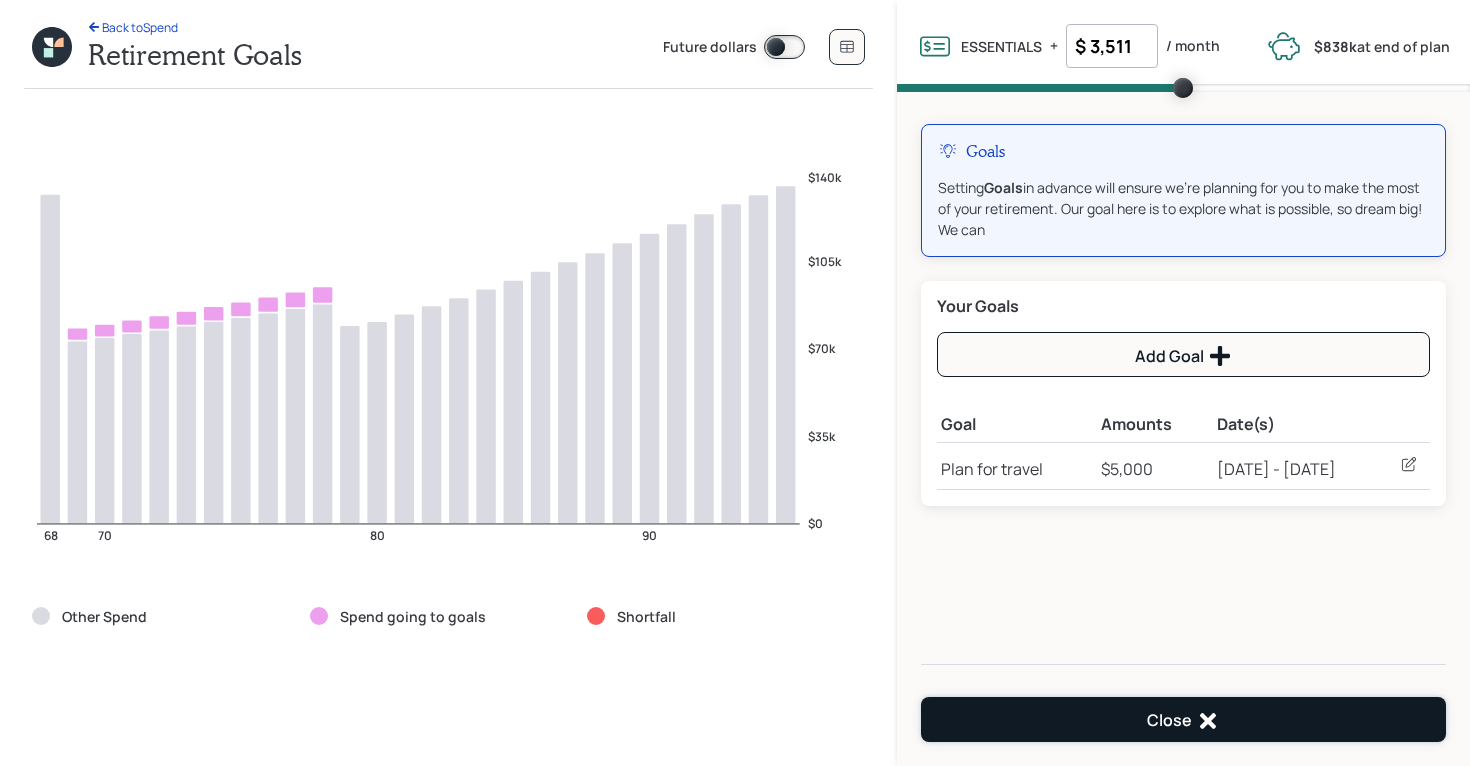 click on "Close" at bounding box center [1183, 721] 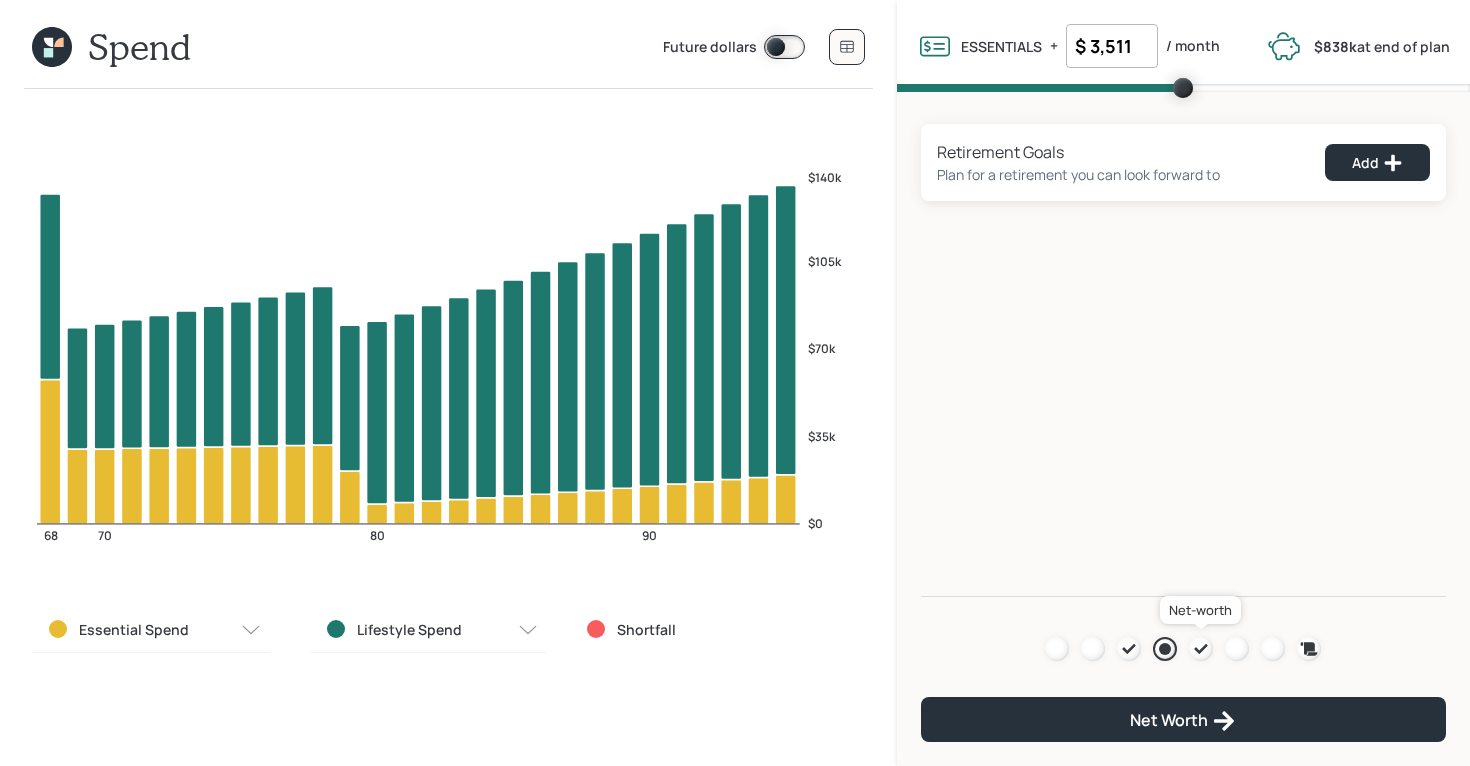click 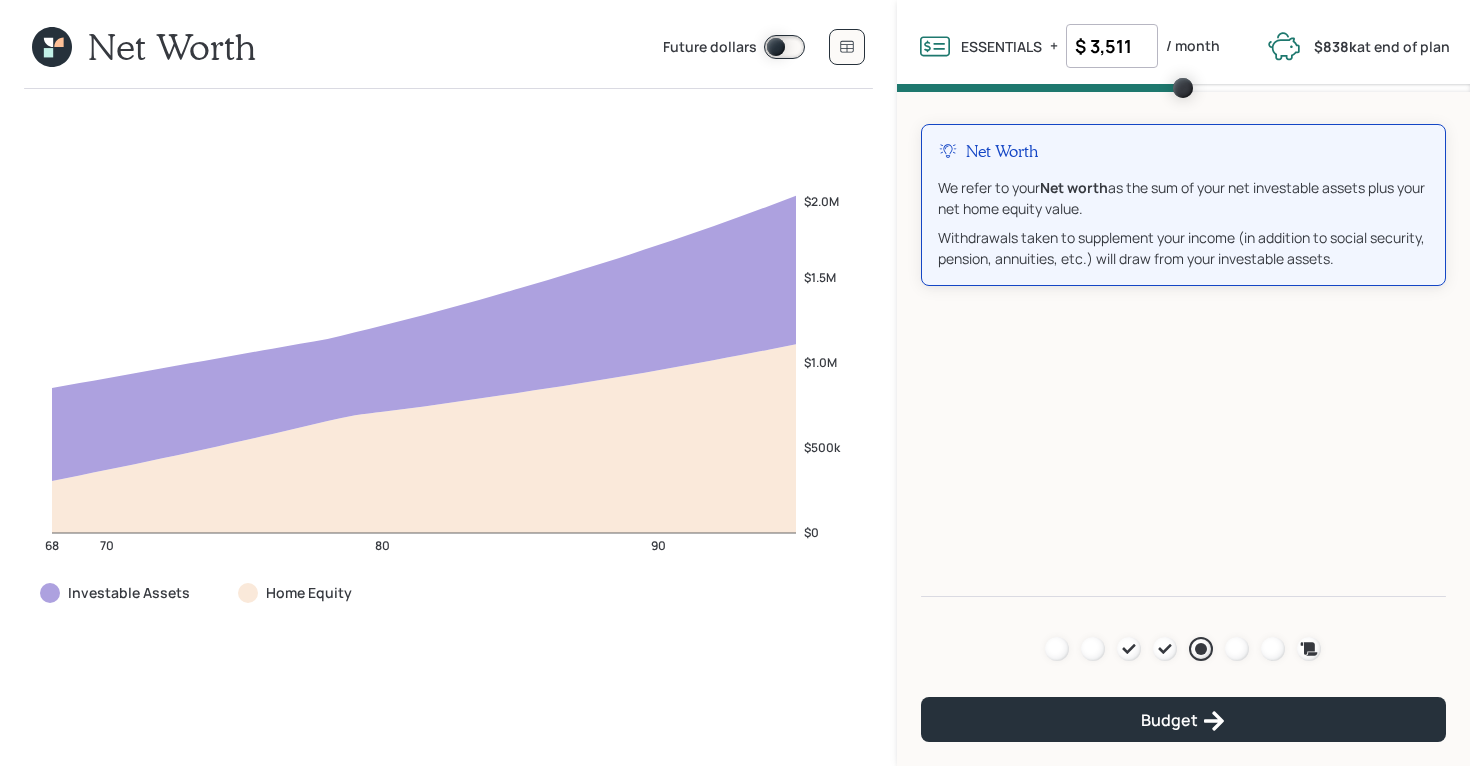 click at bounding box center (784, 47) 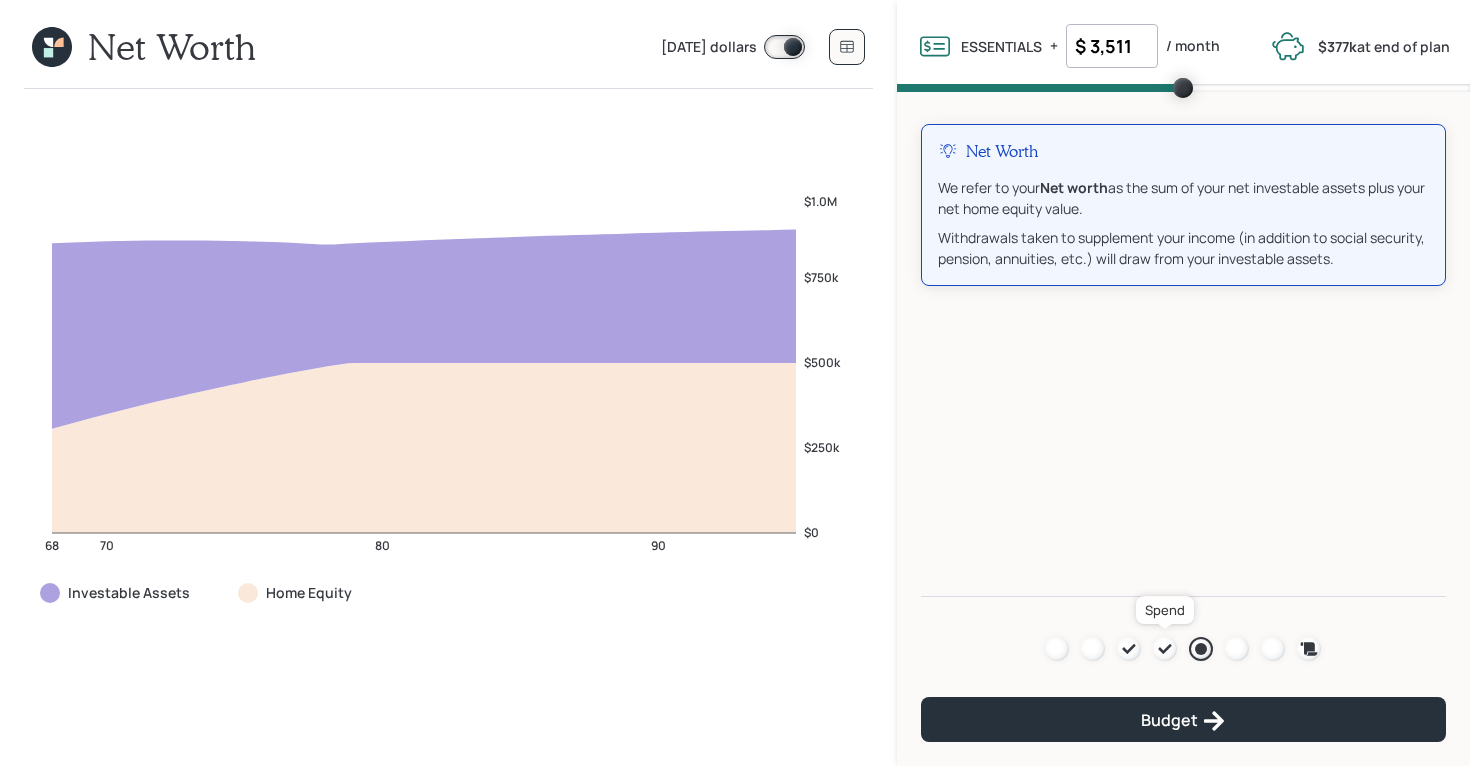 click 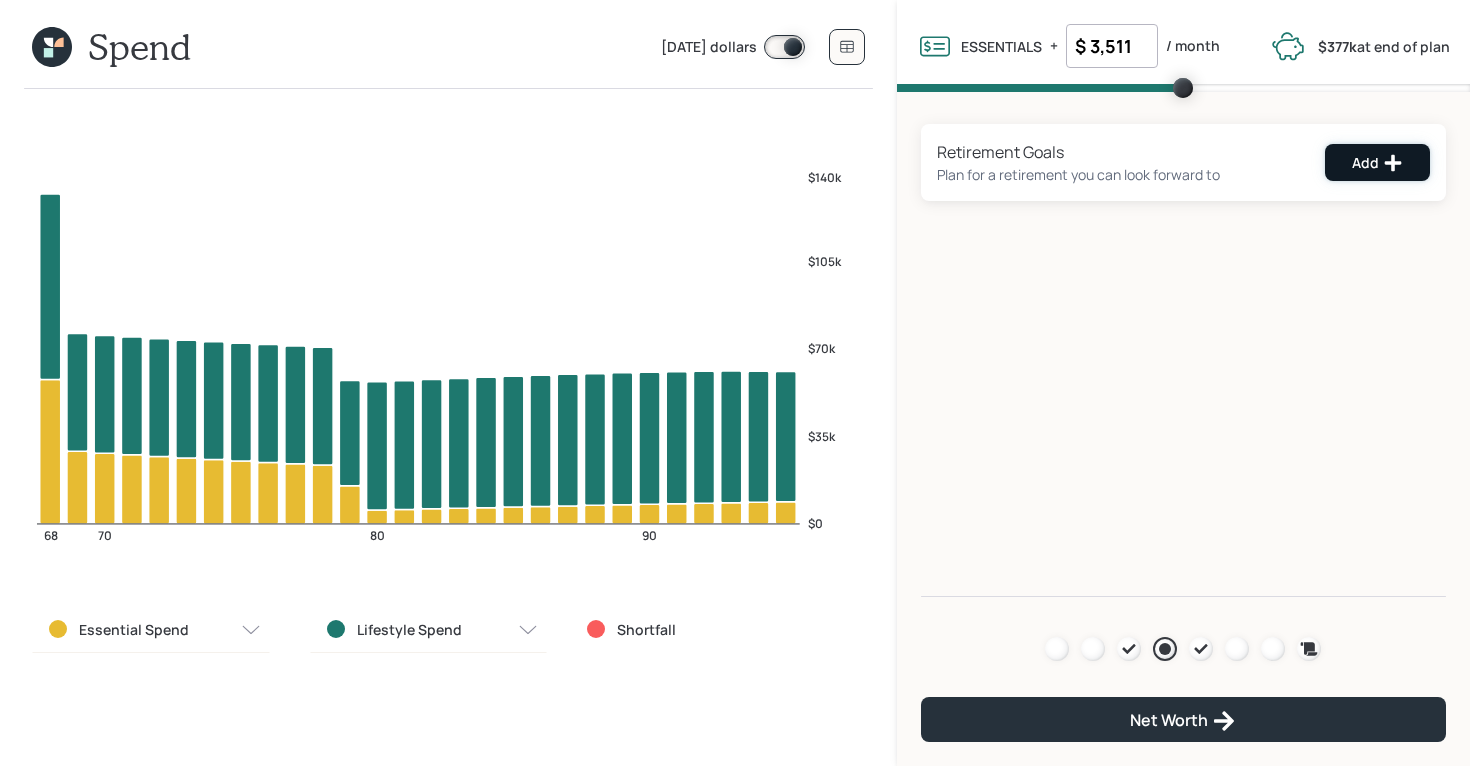 click on "Add" at bounding box center [1377, 163] 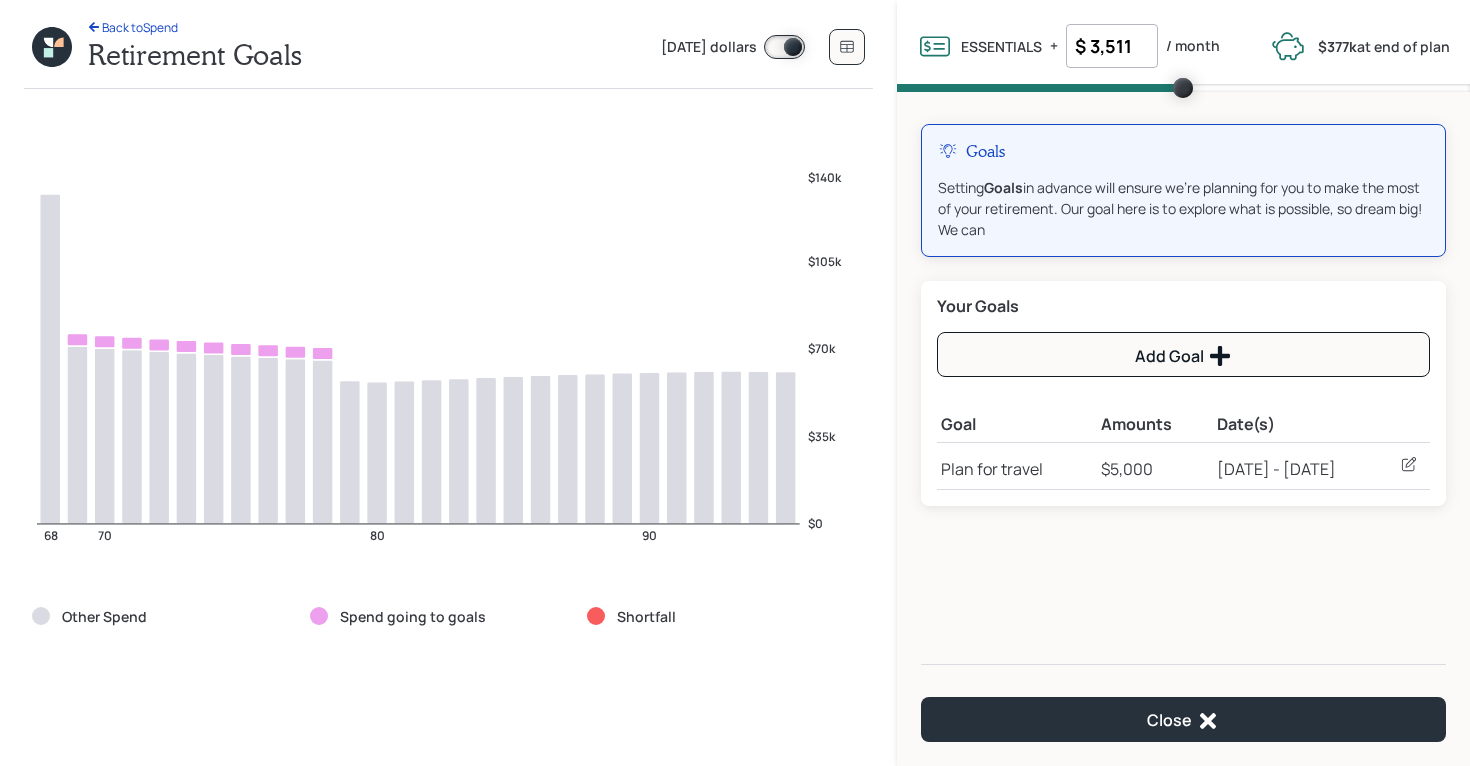 click 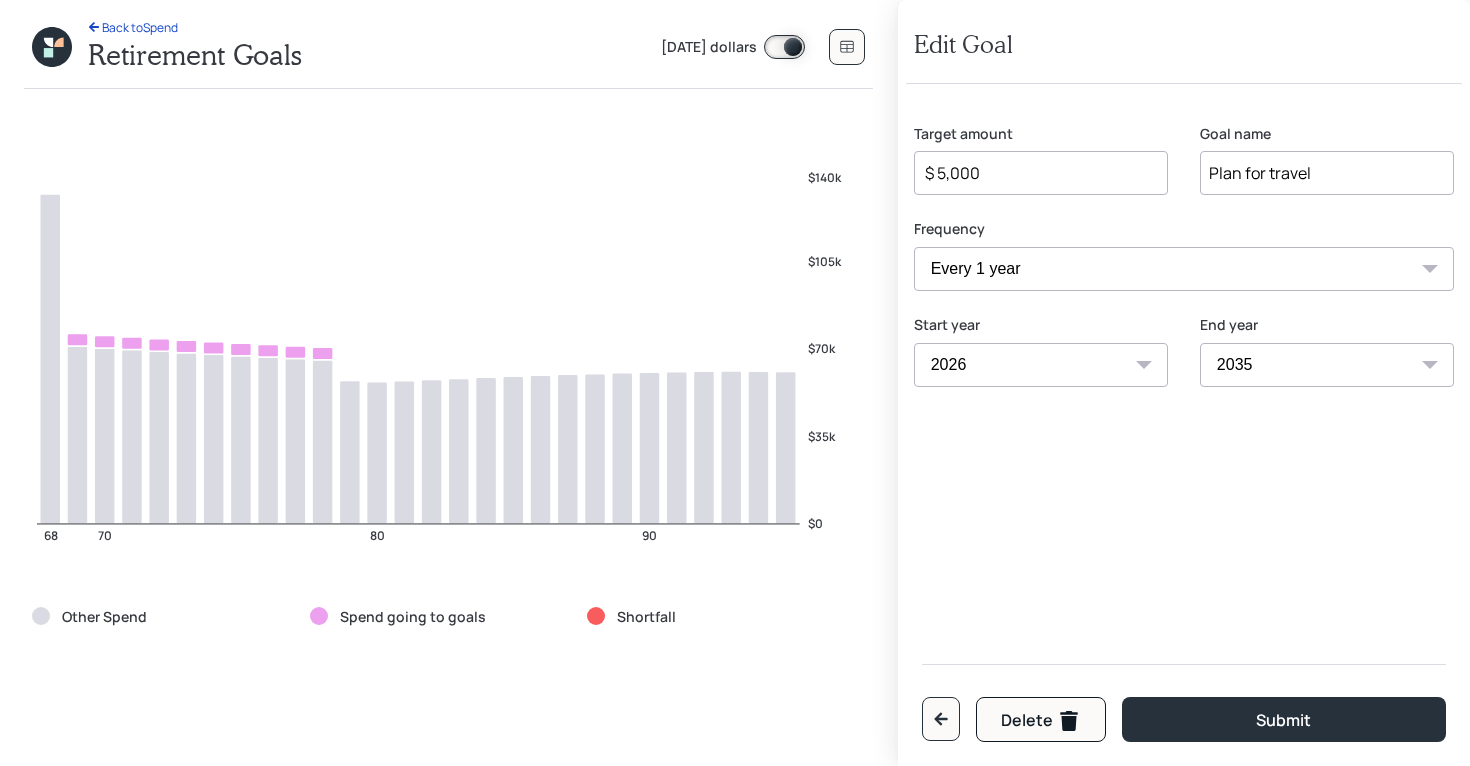 click on "$ 5,000" at bounding box center [1033, 173] 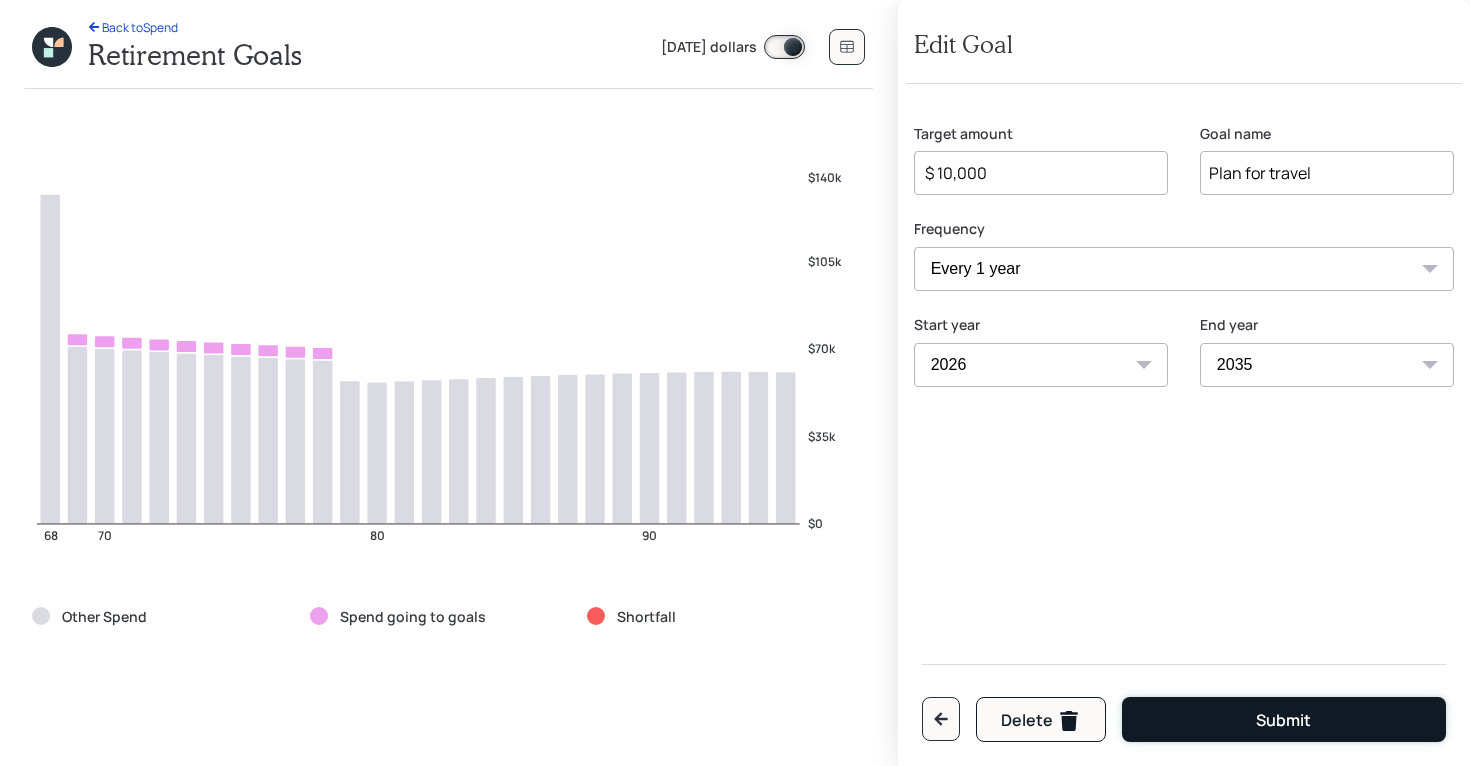 click on "Submit" at bounding box center [1284, 719] 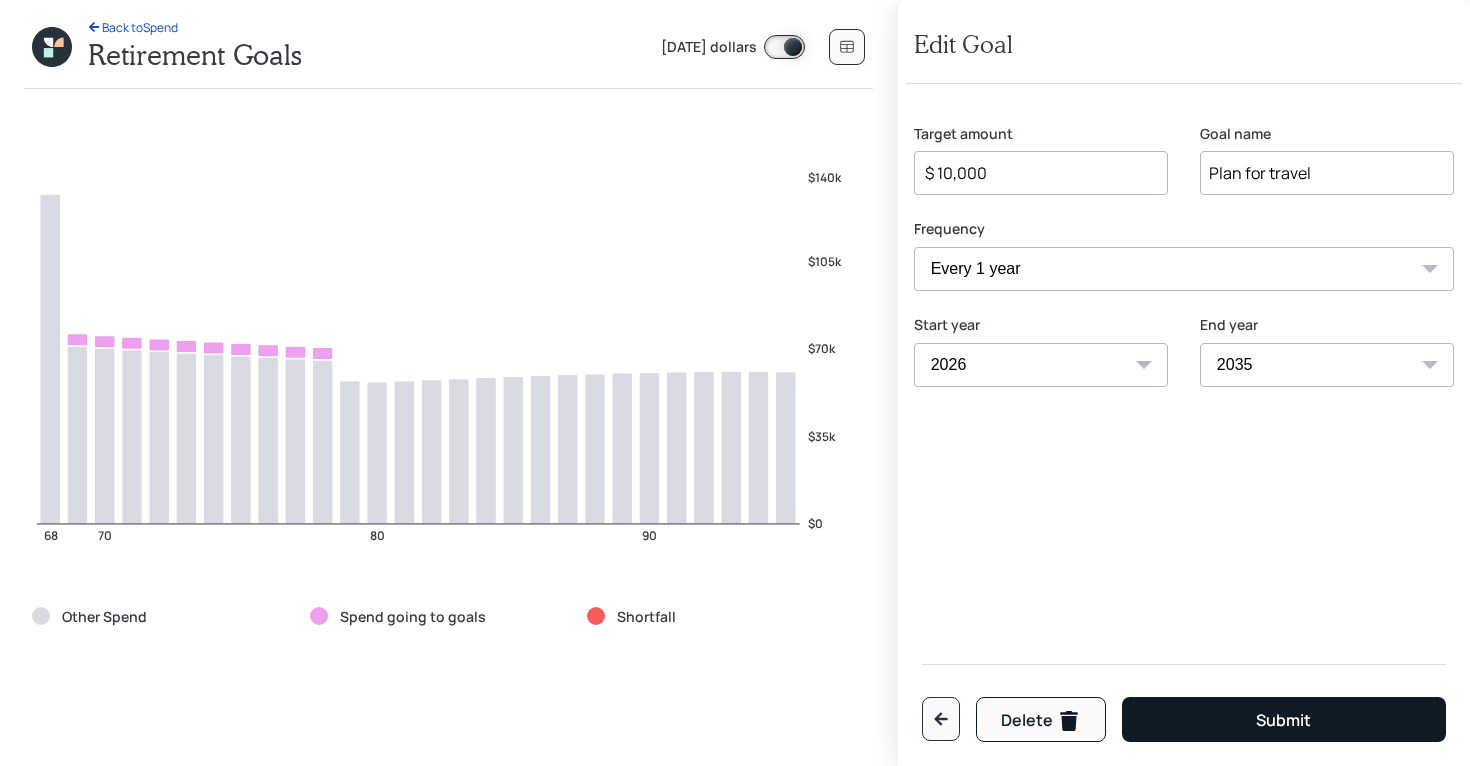 type on "$ 5,000" 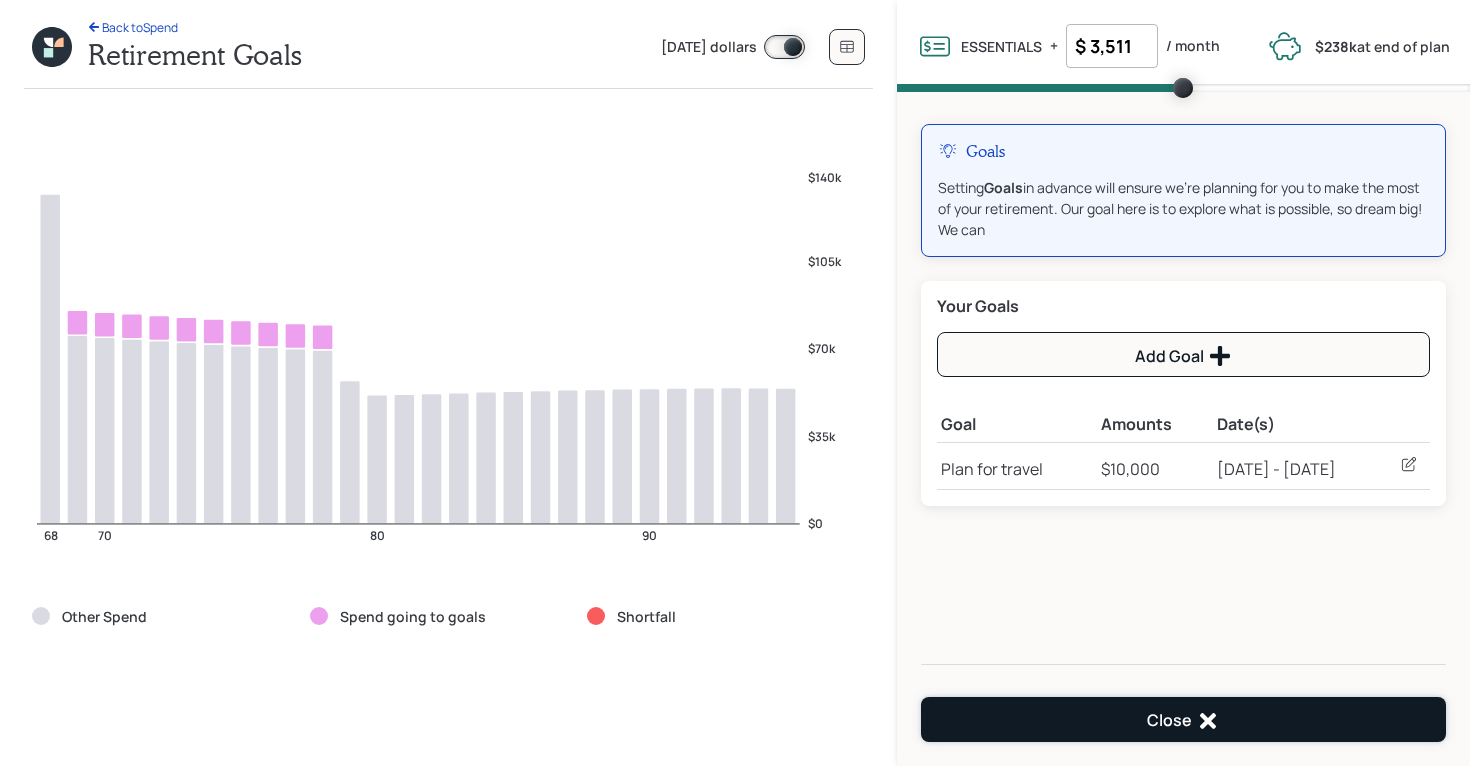 click on "Close" at bounding box center (1183, 719) 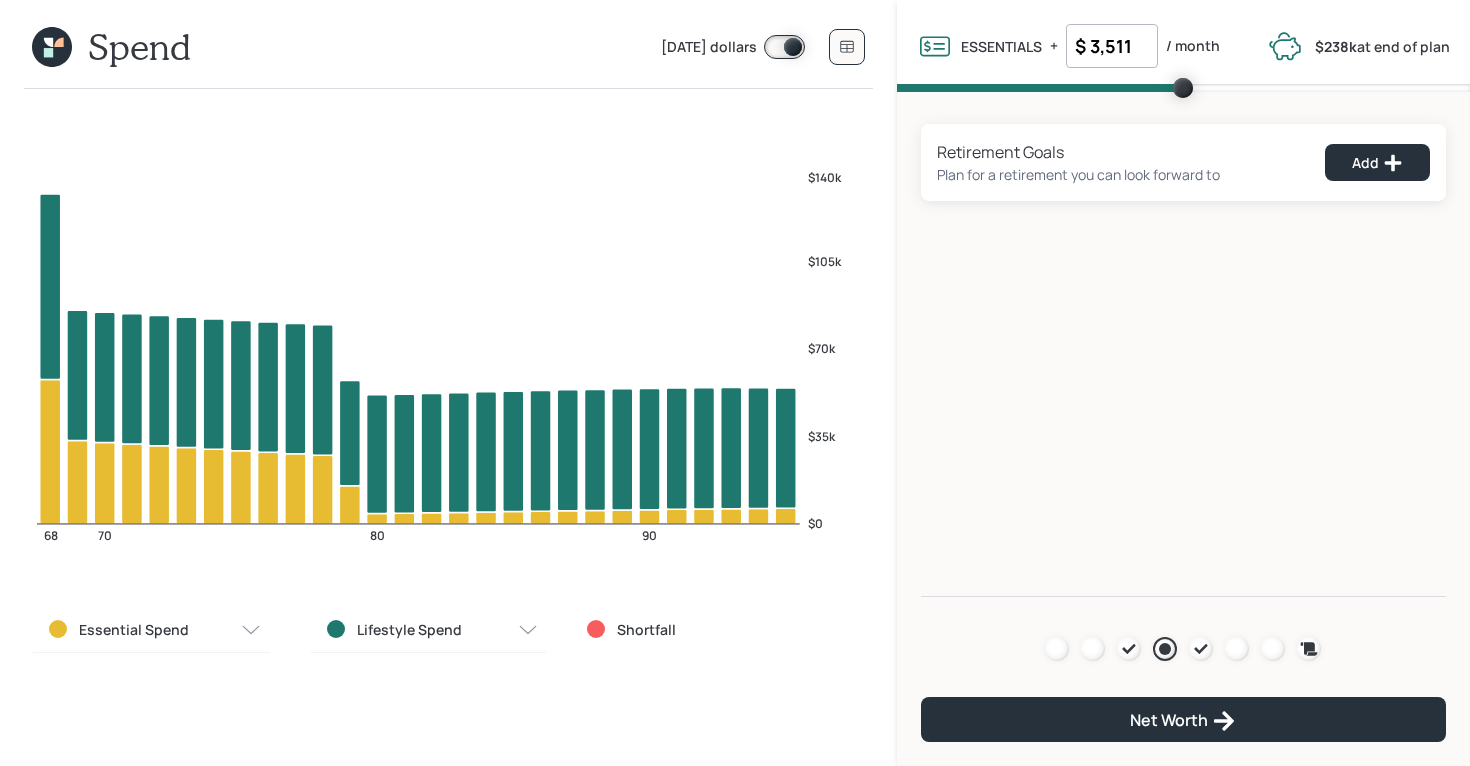 click 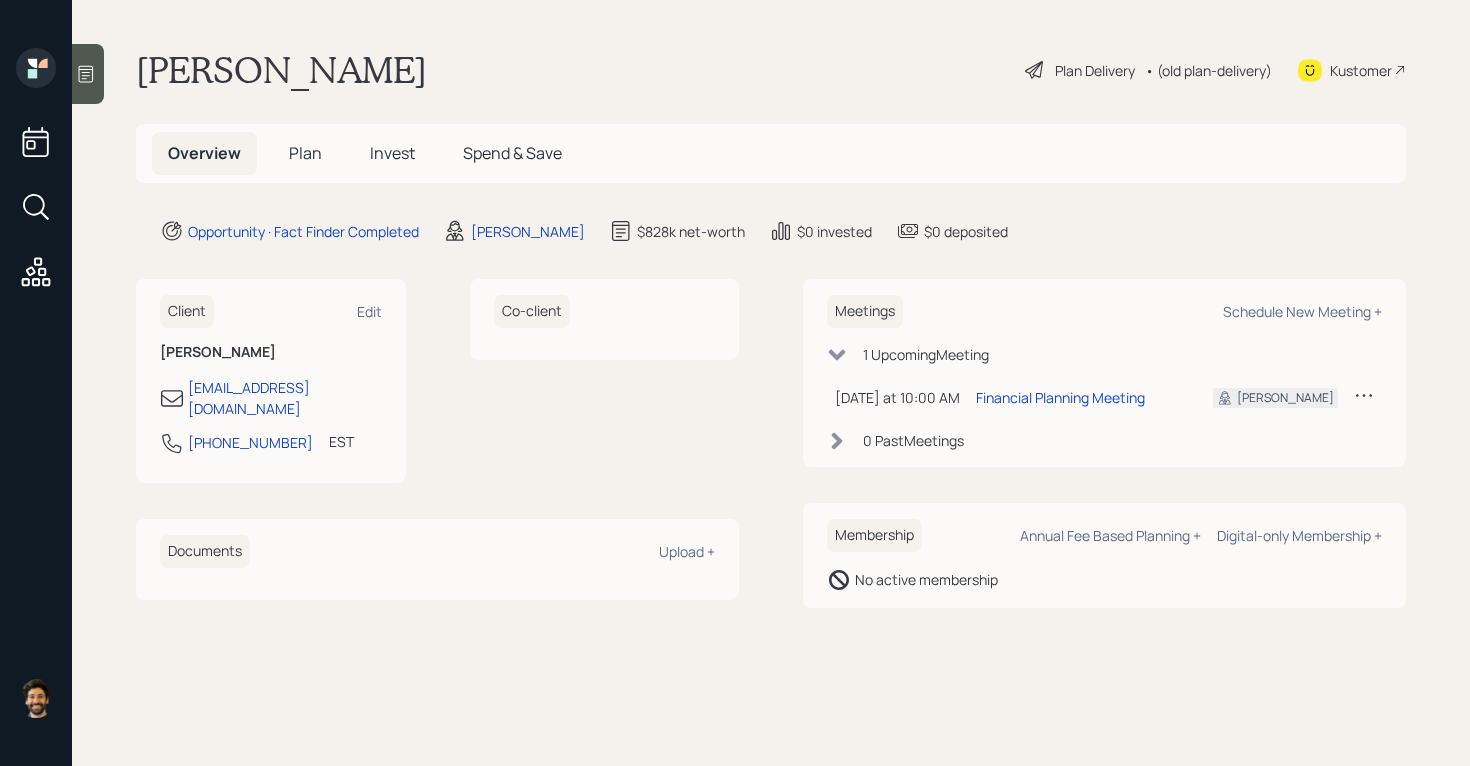 click on "Plan" at bounding box center (305, 153) 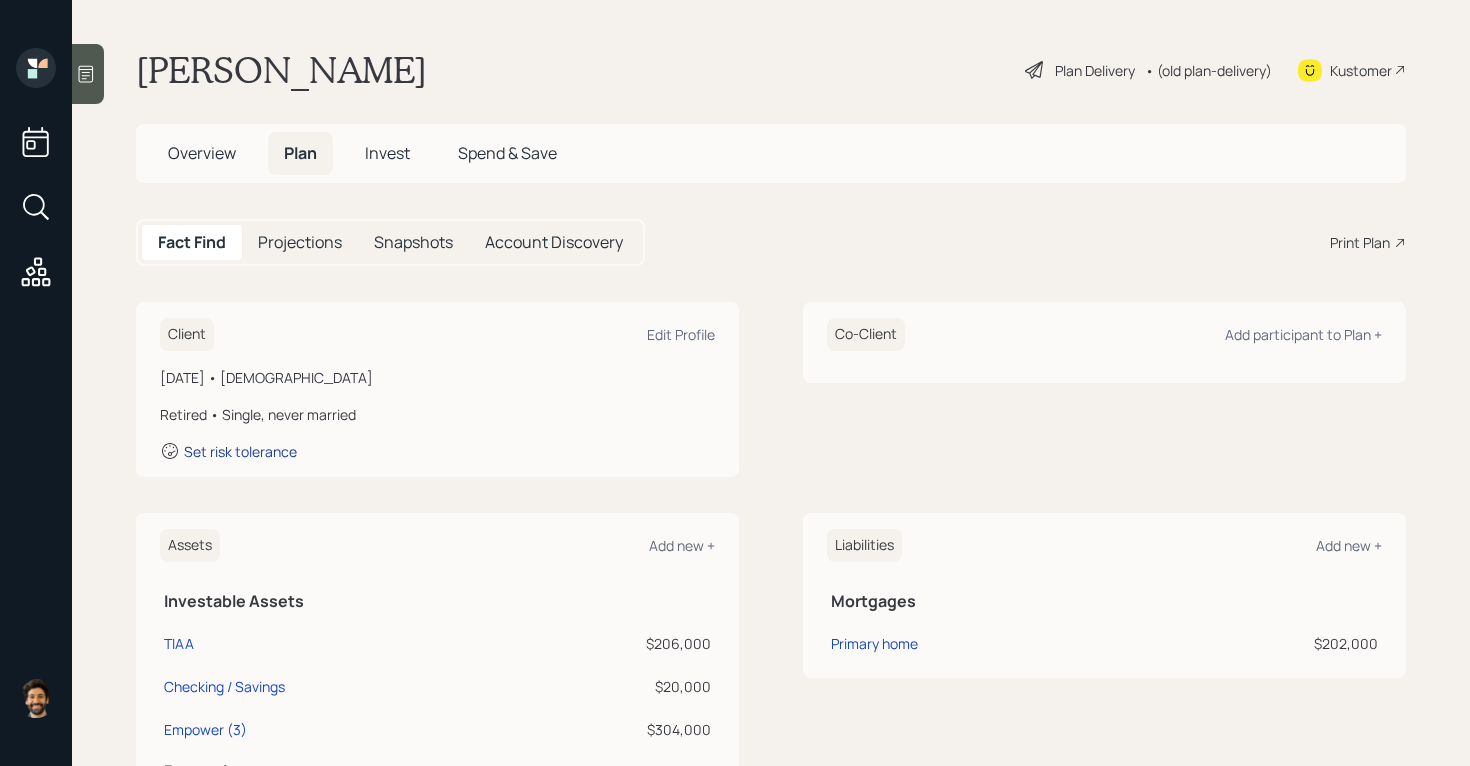 click on "Set risk tolerance" at bounding box center (240, 451) 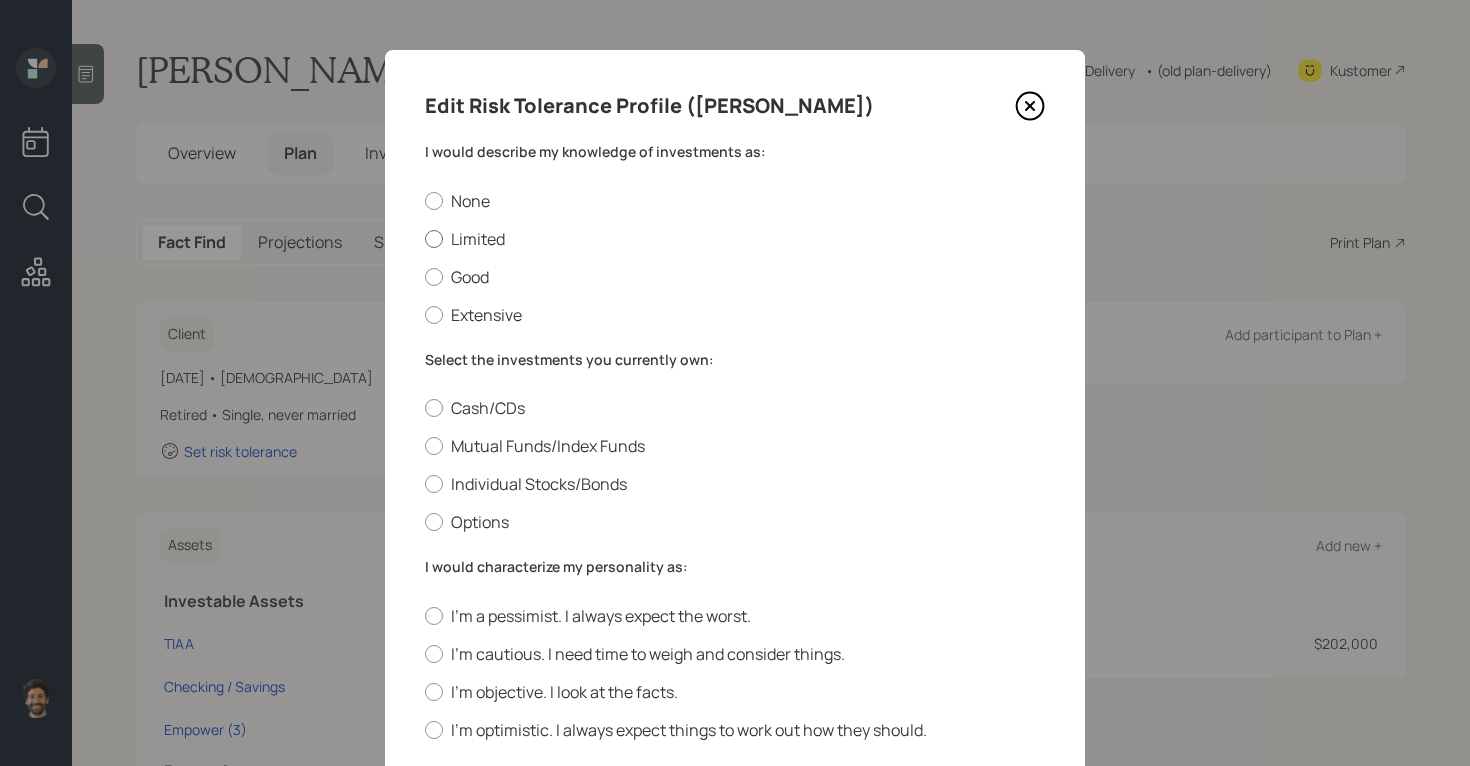 click on "Limited" at bounding box center [735, 239] 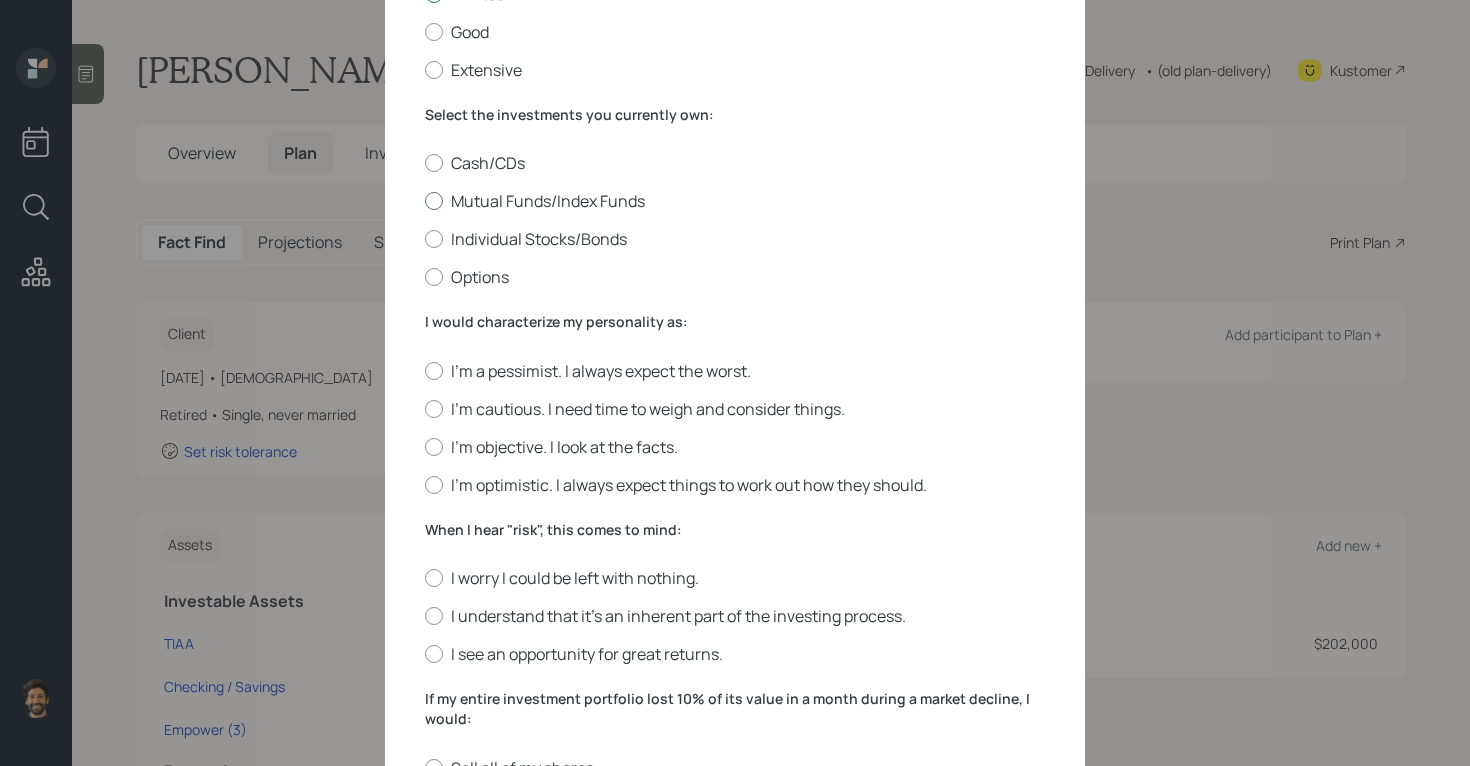 click on "Mutual Funds/Index Funds" at bounding box center (735, 201) 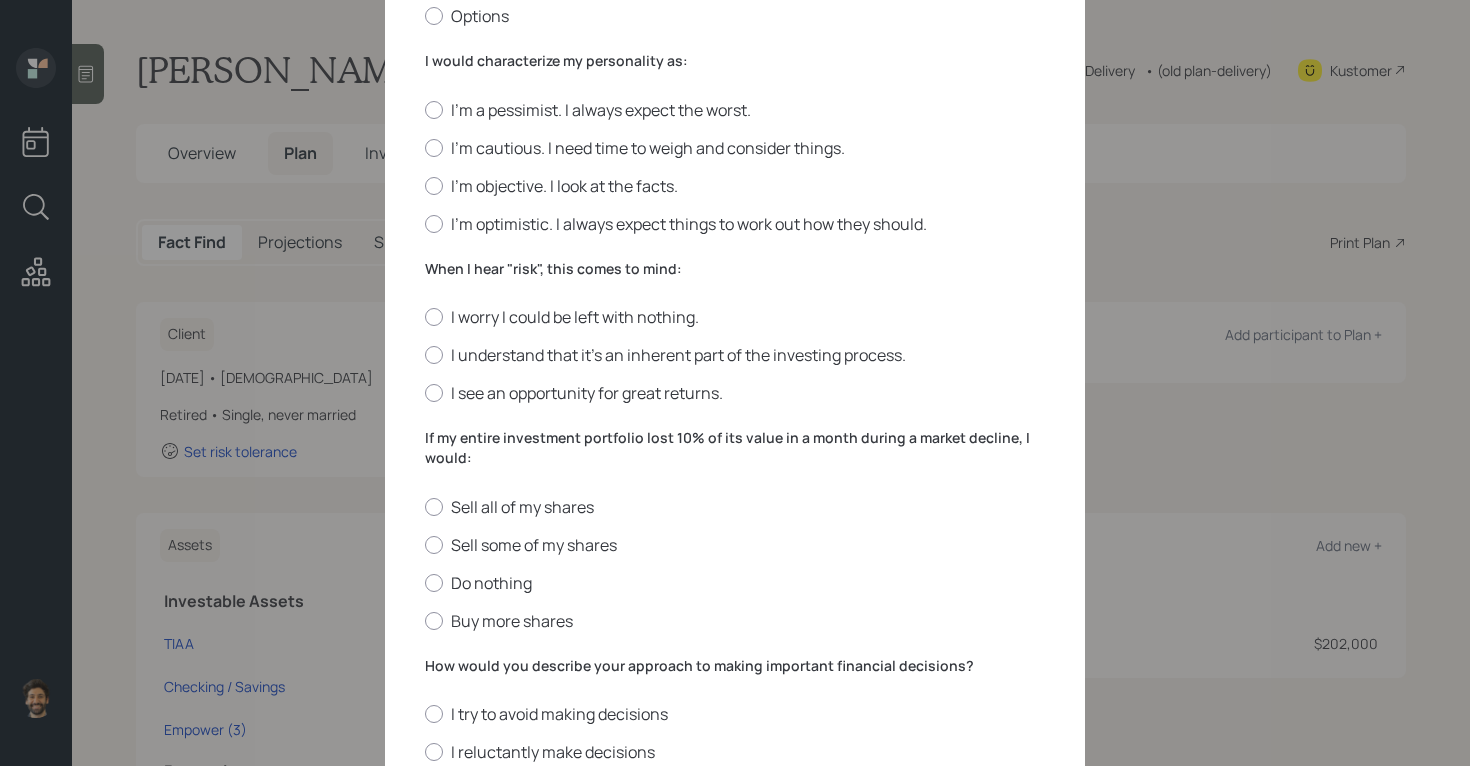 scroll, scrollTop: 507, scrollLeft: 0, axis: vertical 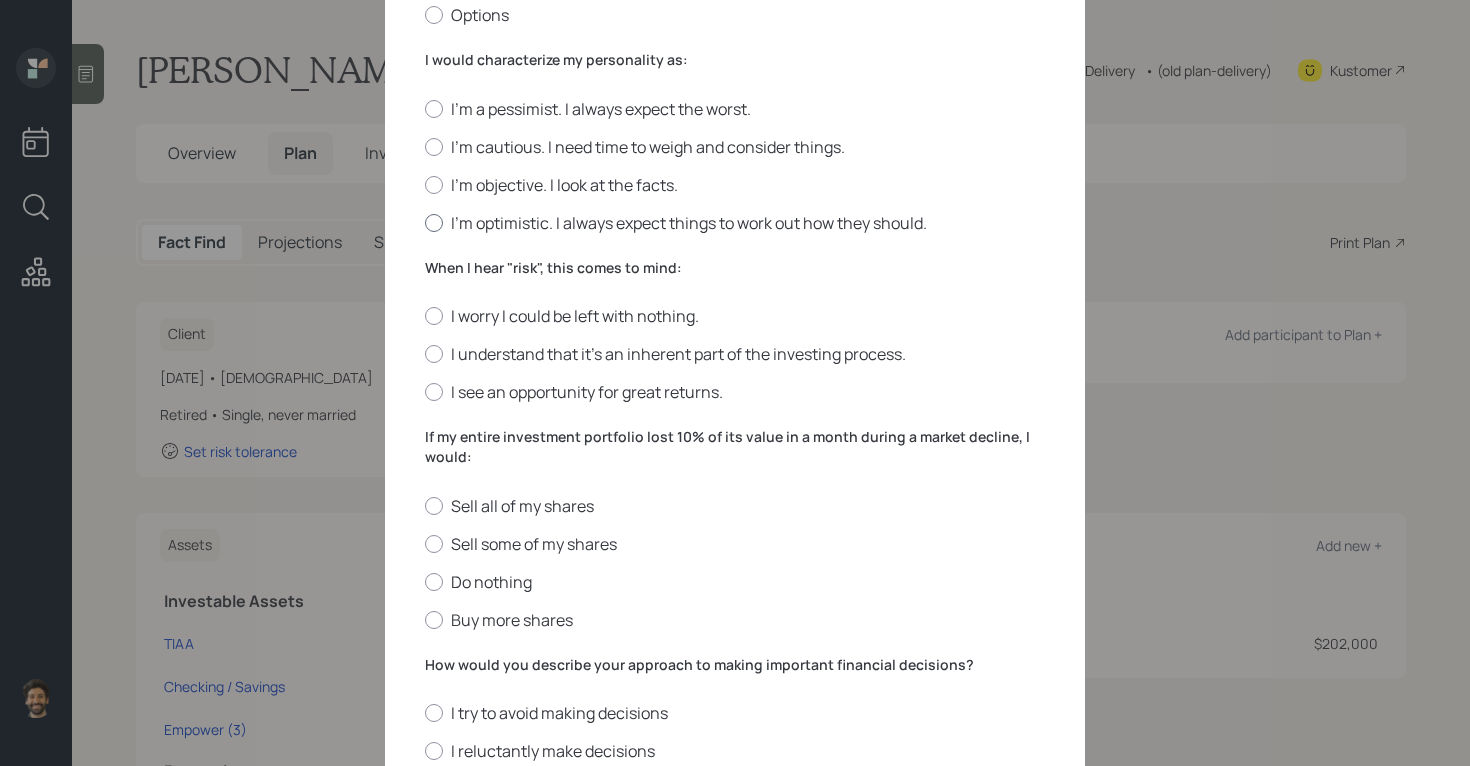 click on "I'm optimistic. I always expect things to work out how they should." at bounding box center (735, 223) 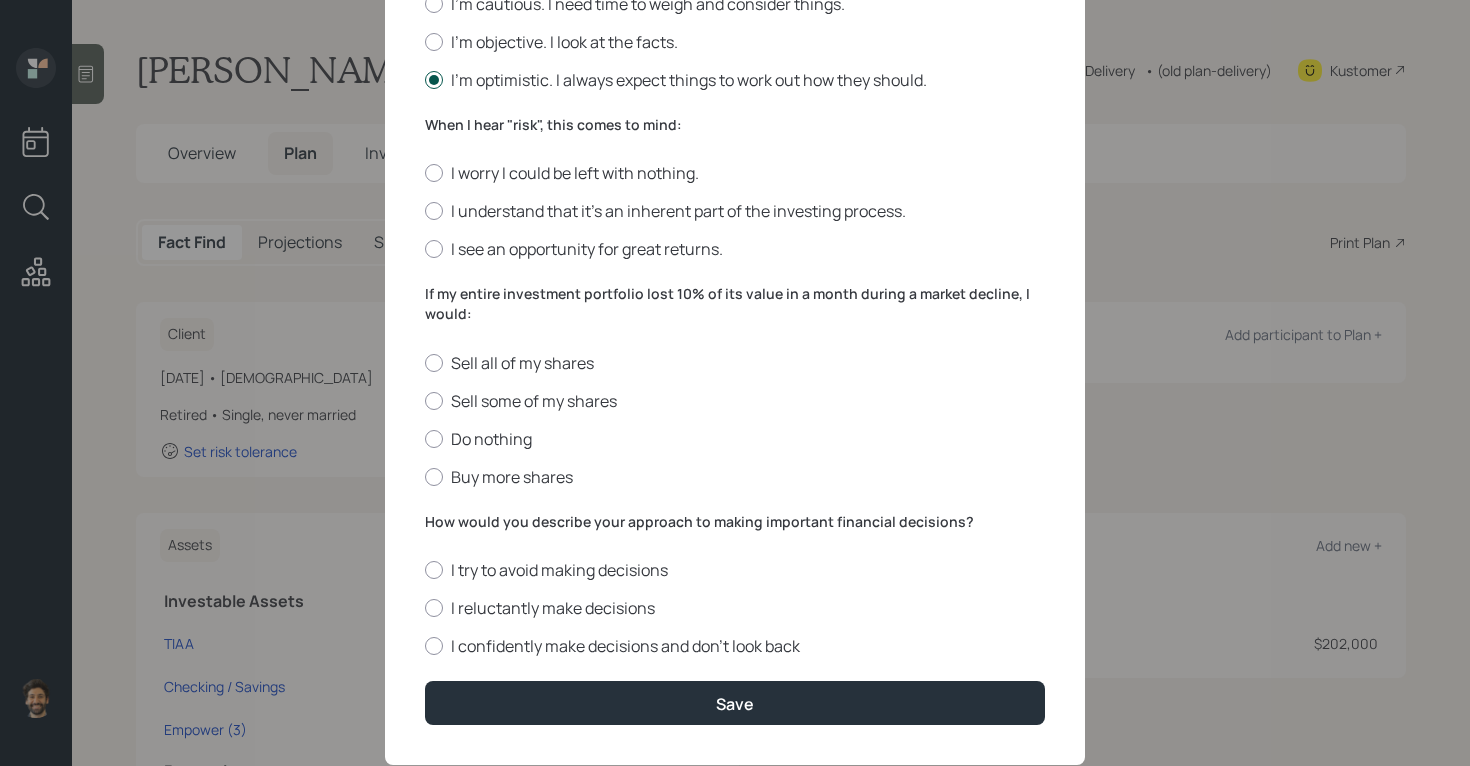 scroll, scrollTop: 699, scrollLeft: 0, axis: vertical 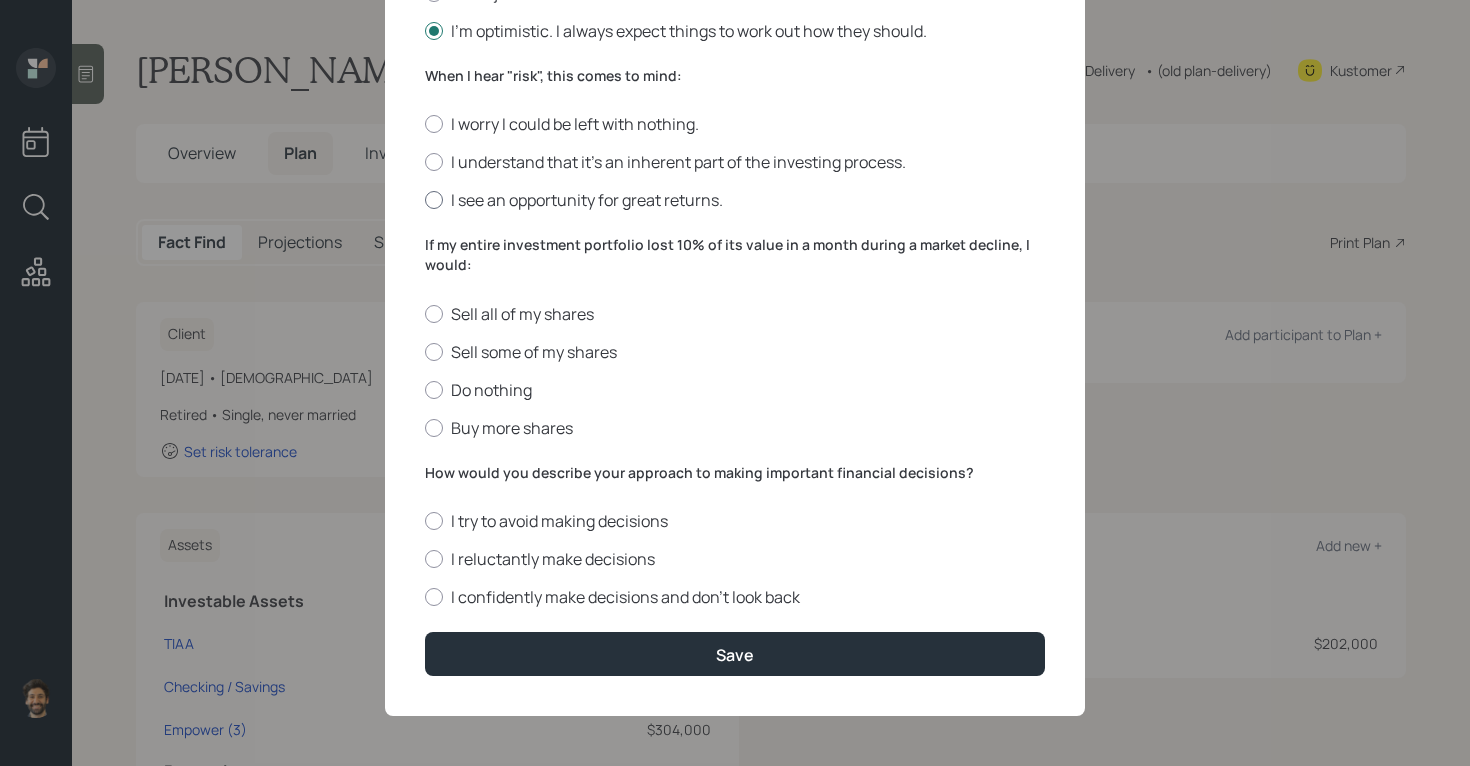 click on "I see an opportunity for great returns." at bounding box center [735, 200] 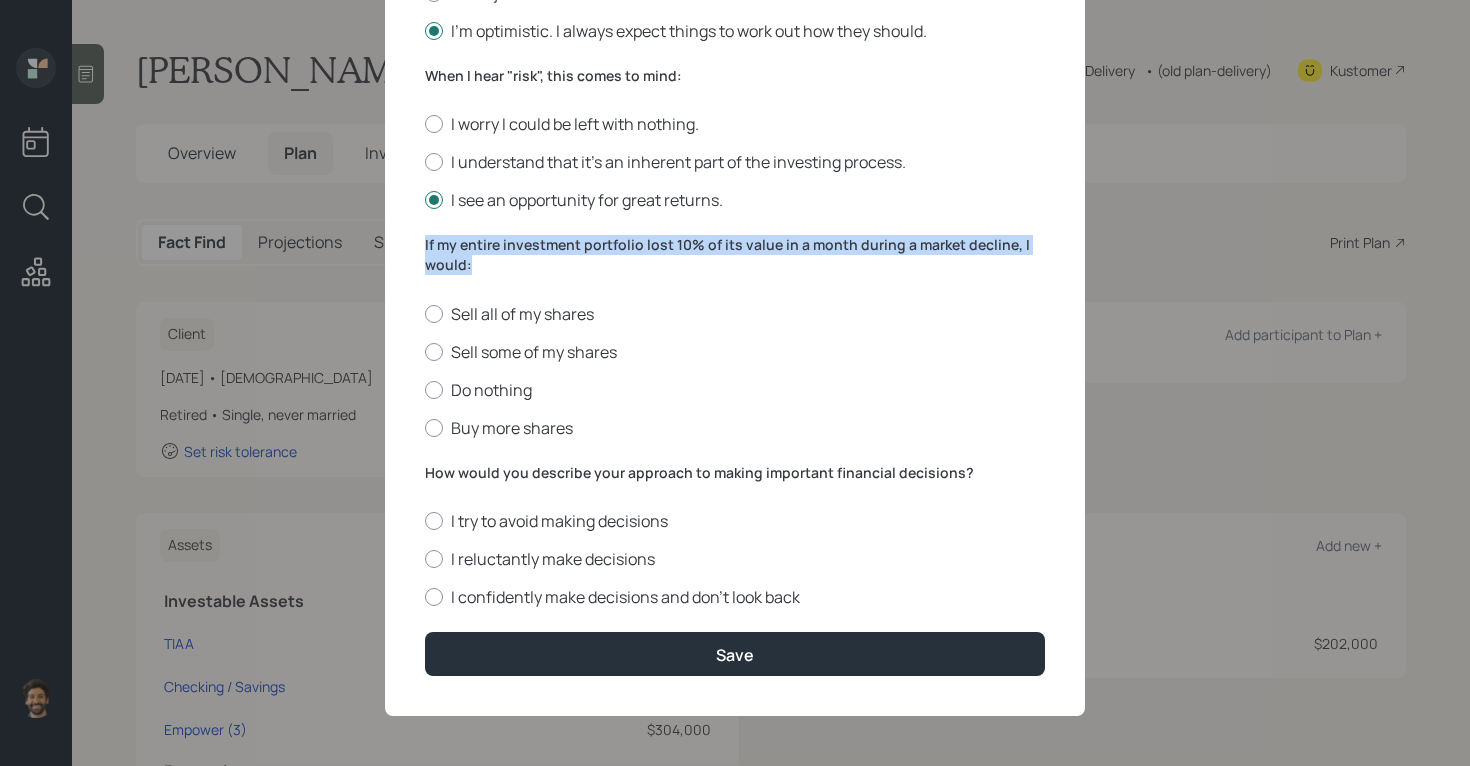drag, startPoint x: 484, startPoint y: 268, endPoint x: 410, endPoint y: 233, distance: 81.859634 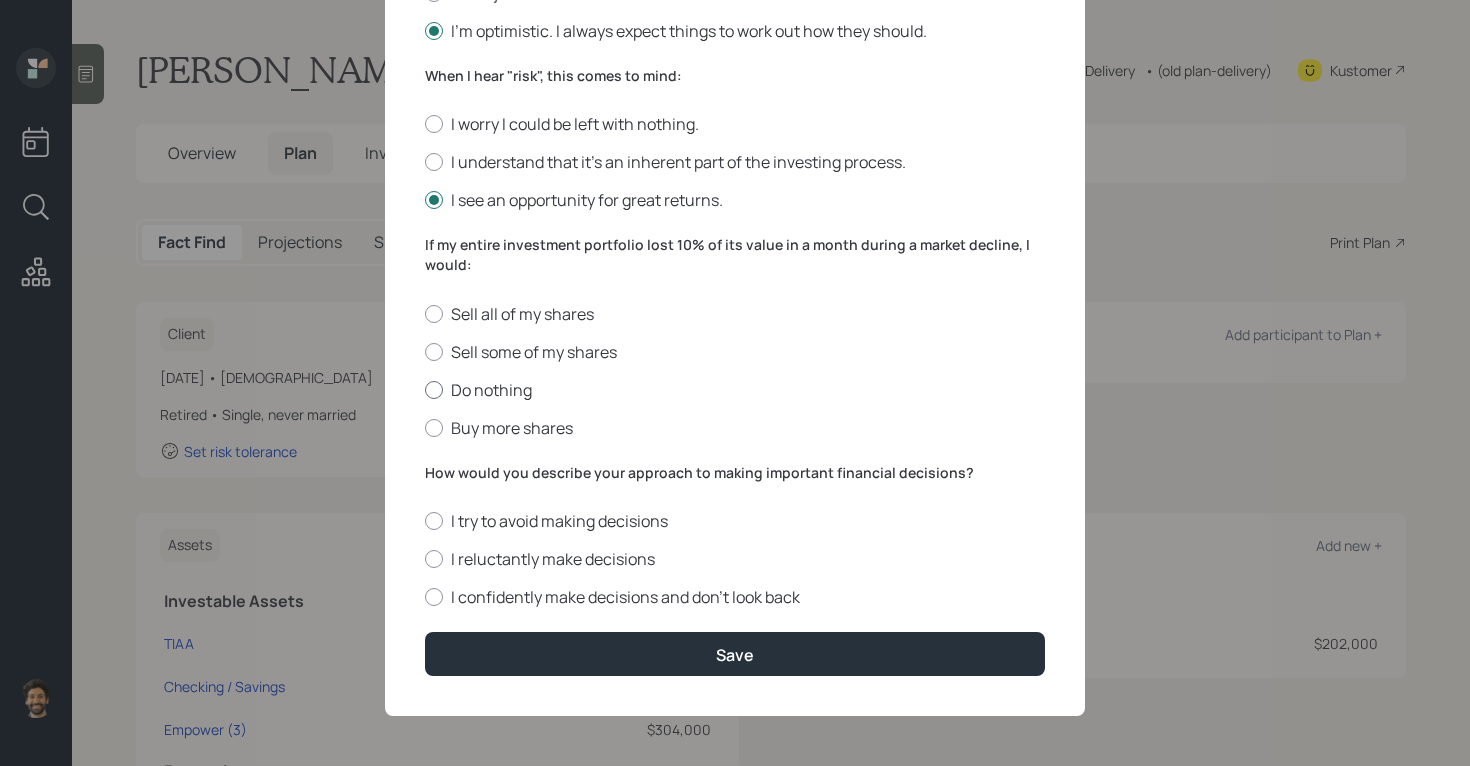 click on "Do nothing" at bounding box center (735, 390) 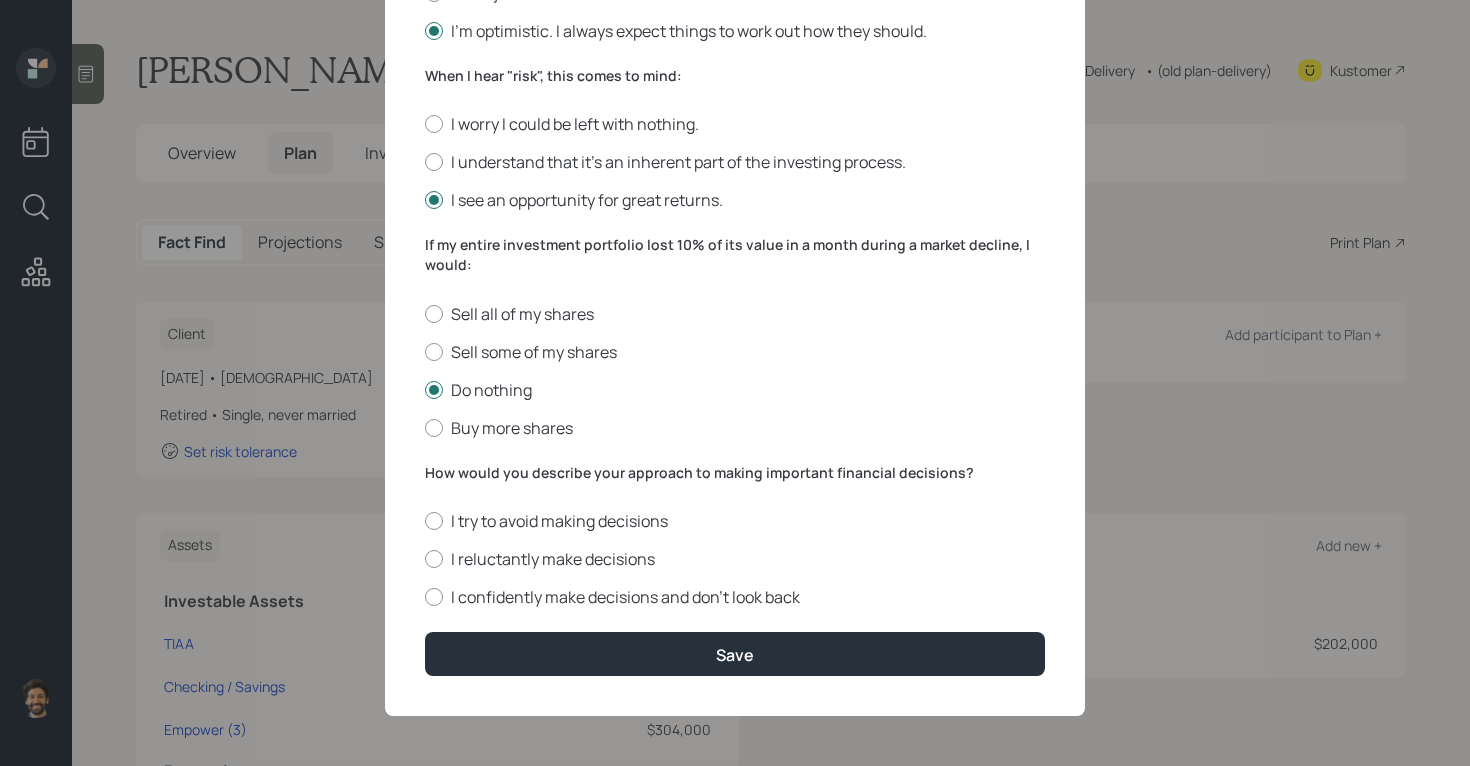 click on "How would you describe your approach to making important financial decisions?" at bounding box center (735, 473) 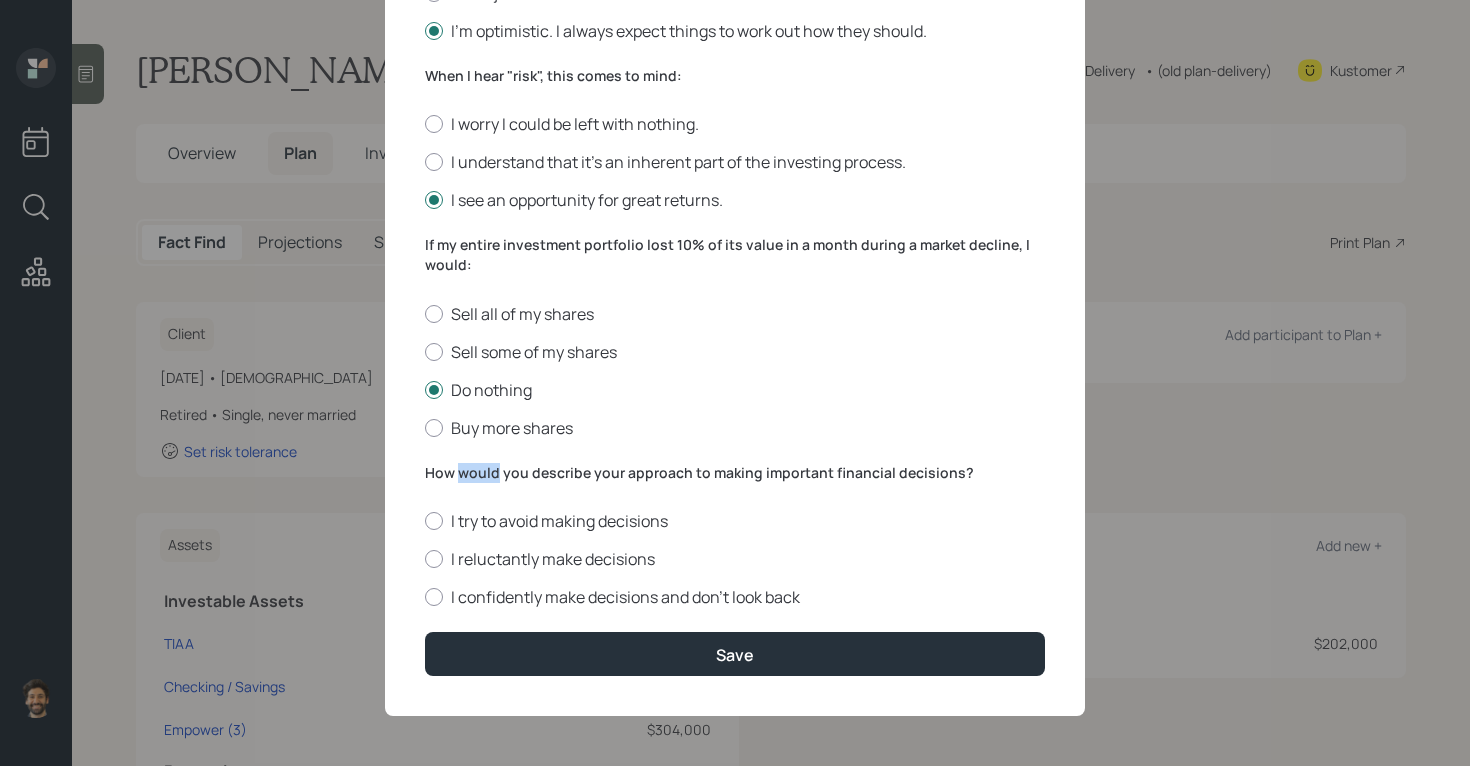 click on "How would you describe your approach to making important financial decisions?" at bounding box center (735, 473) 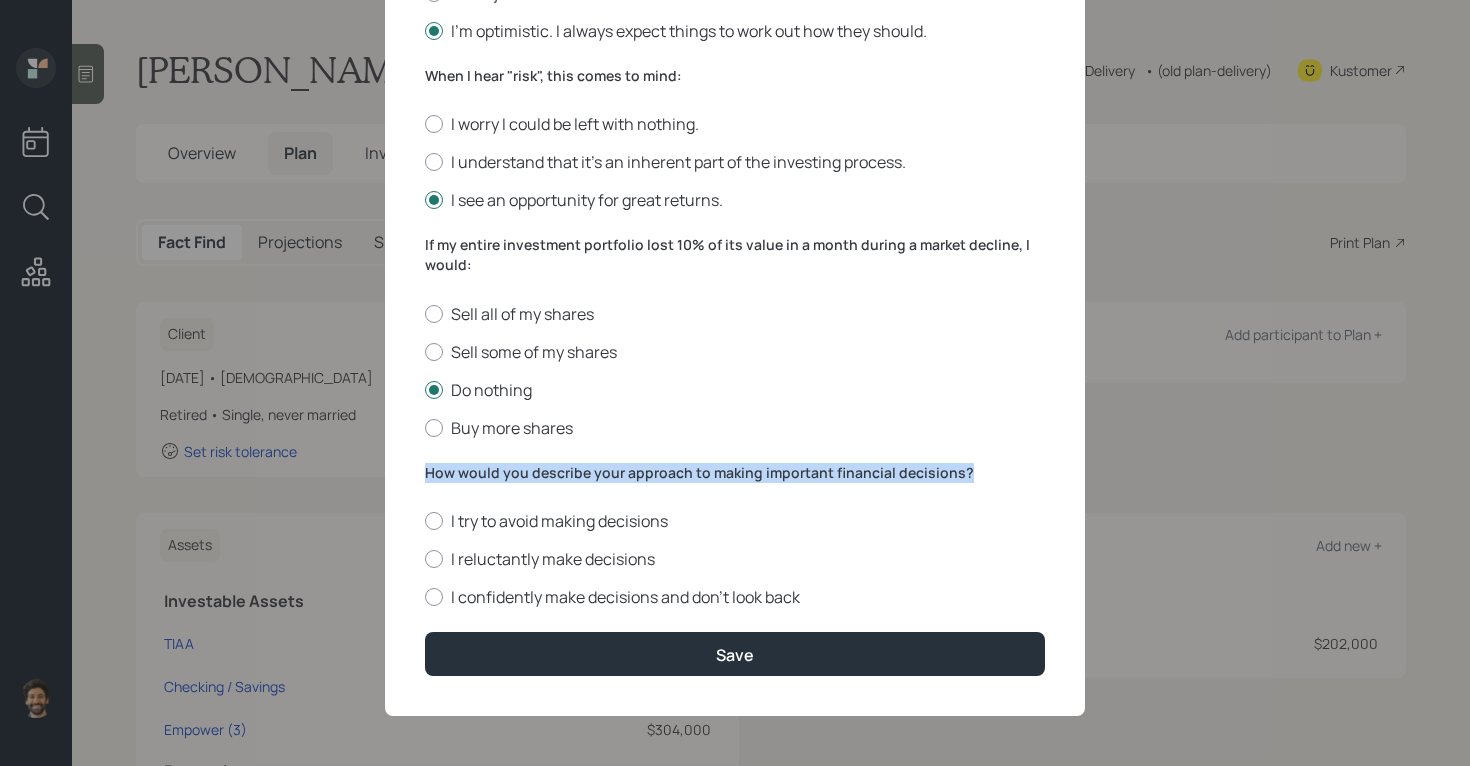 click on "How would you describe your approach to making important financial decisions?" at bounding box center (735, 473) 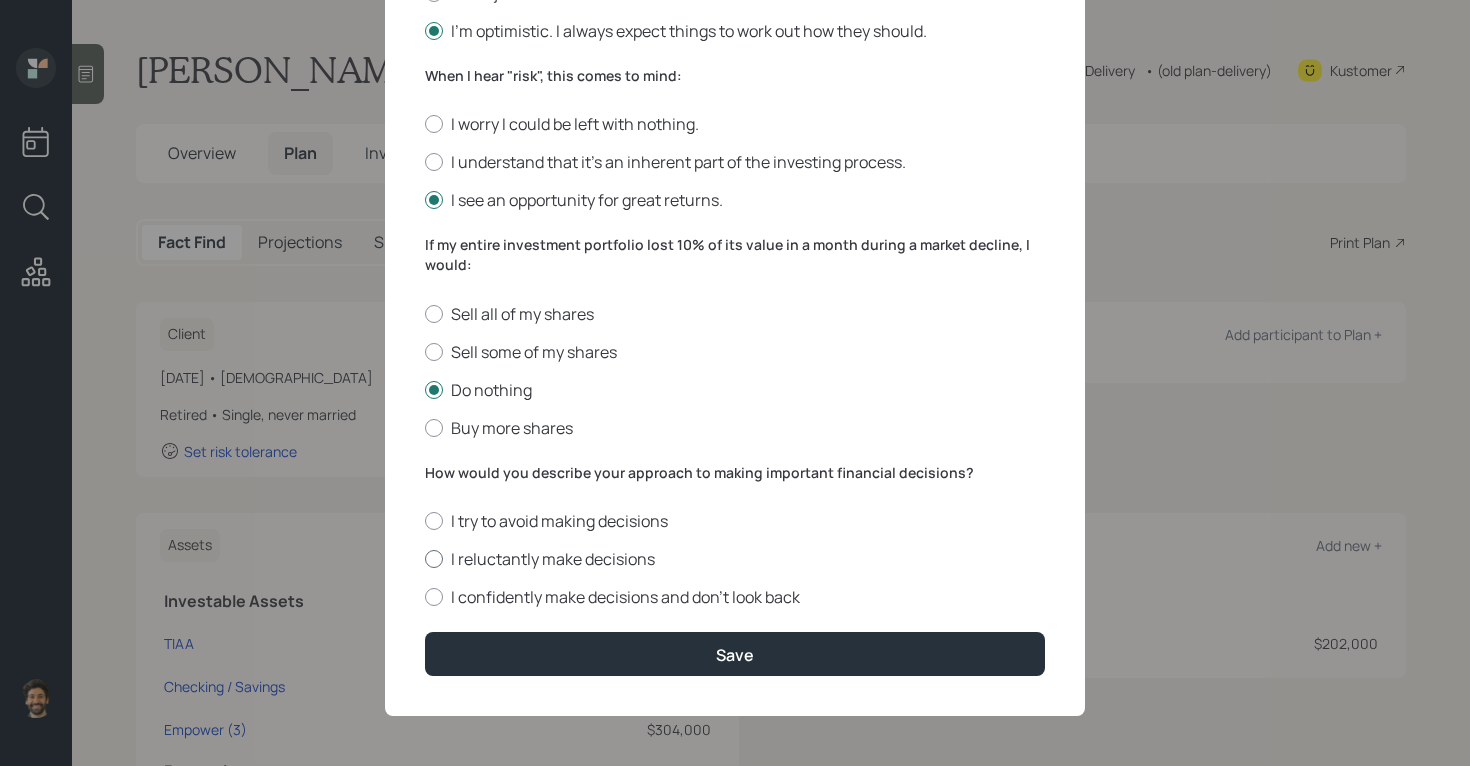 click on "I reluctantly make decisions" at bounding box center [735, 559] 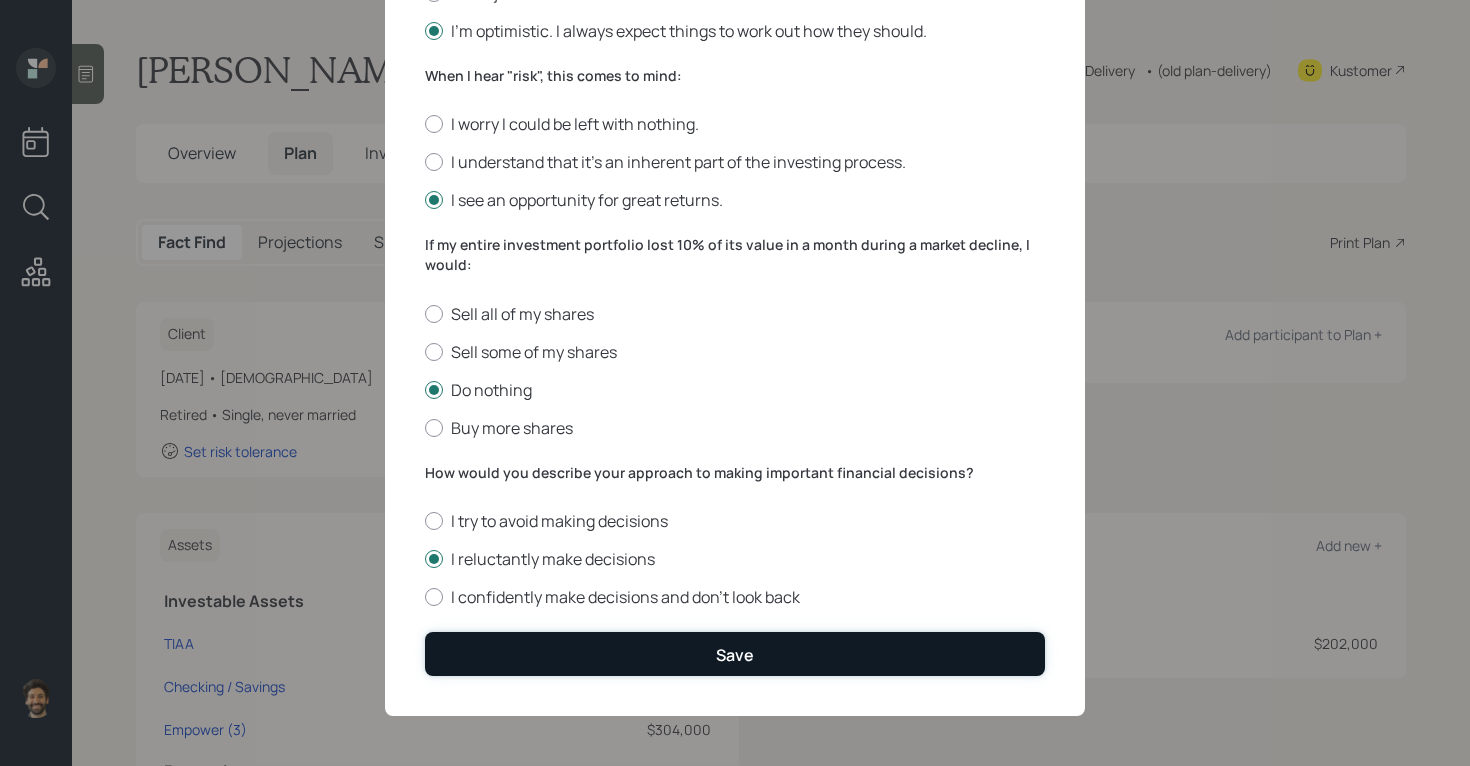 click on "Save" at bounding box center [735, 653] 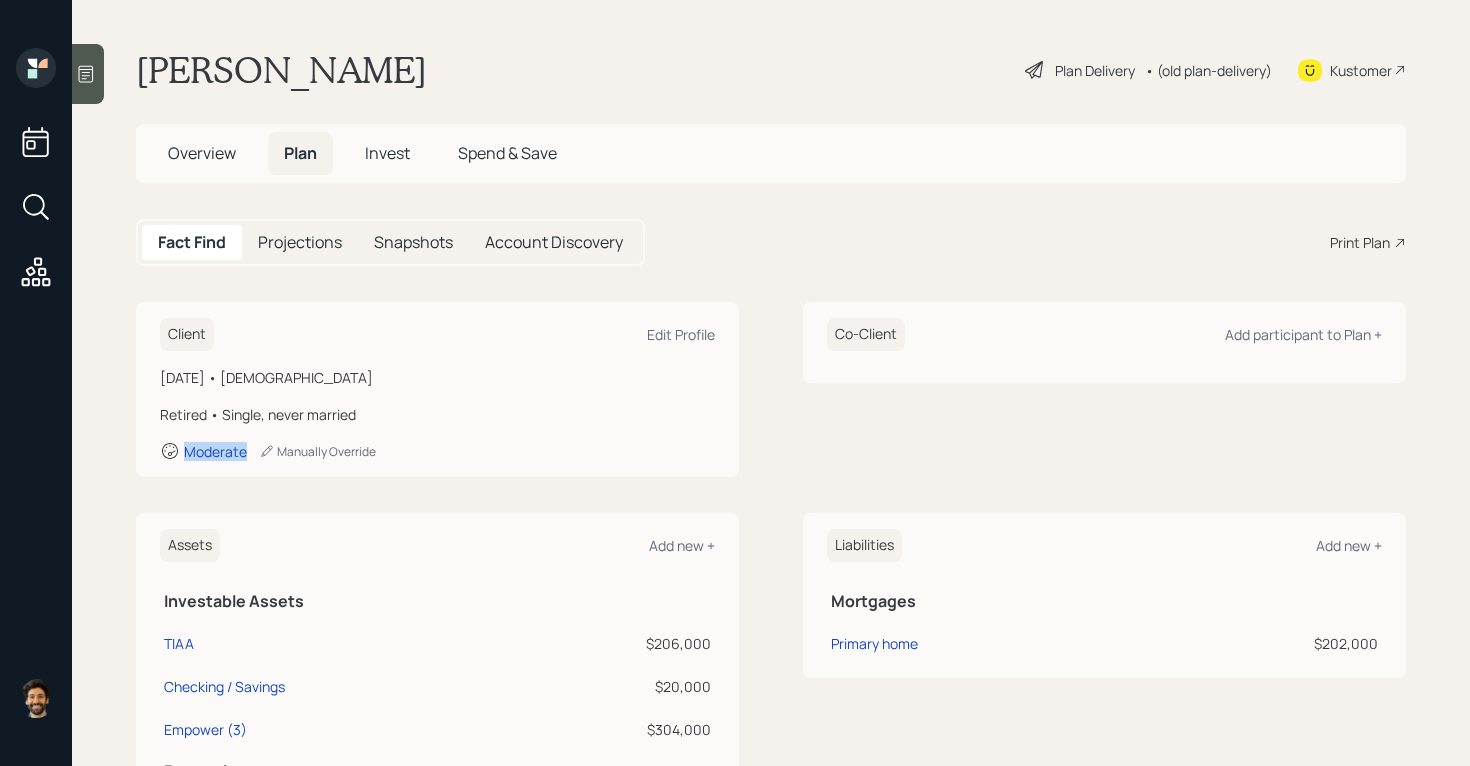 drag, startPoint x: 243, startPoint y: 456, endPoint x: 144, endPoint y: 454, distance: 99.0202 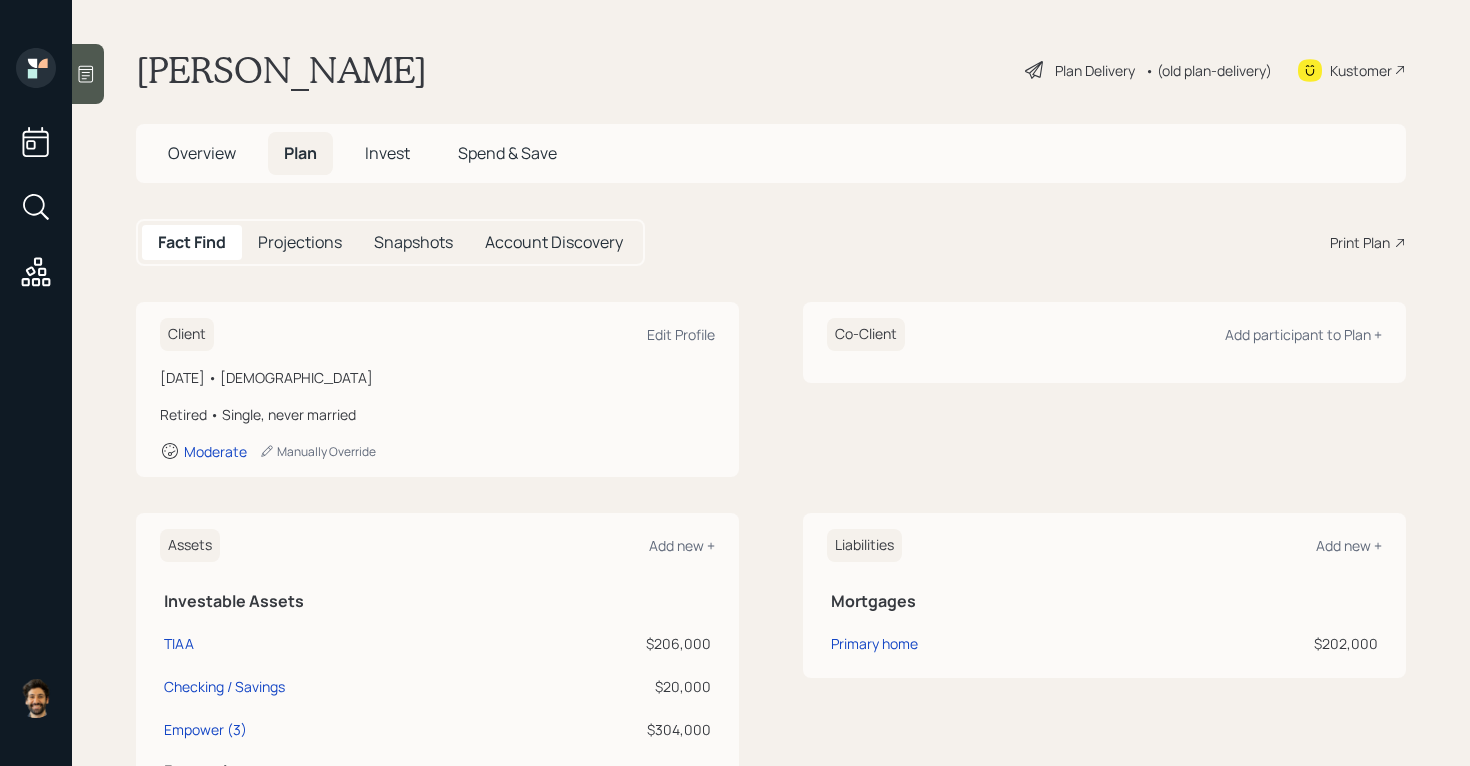 click on "Invest" at bounding box center [387, 153] 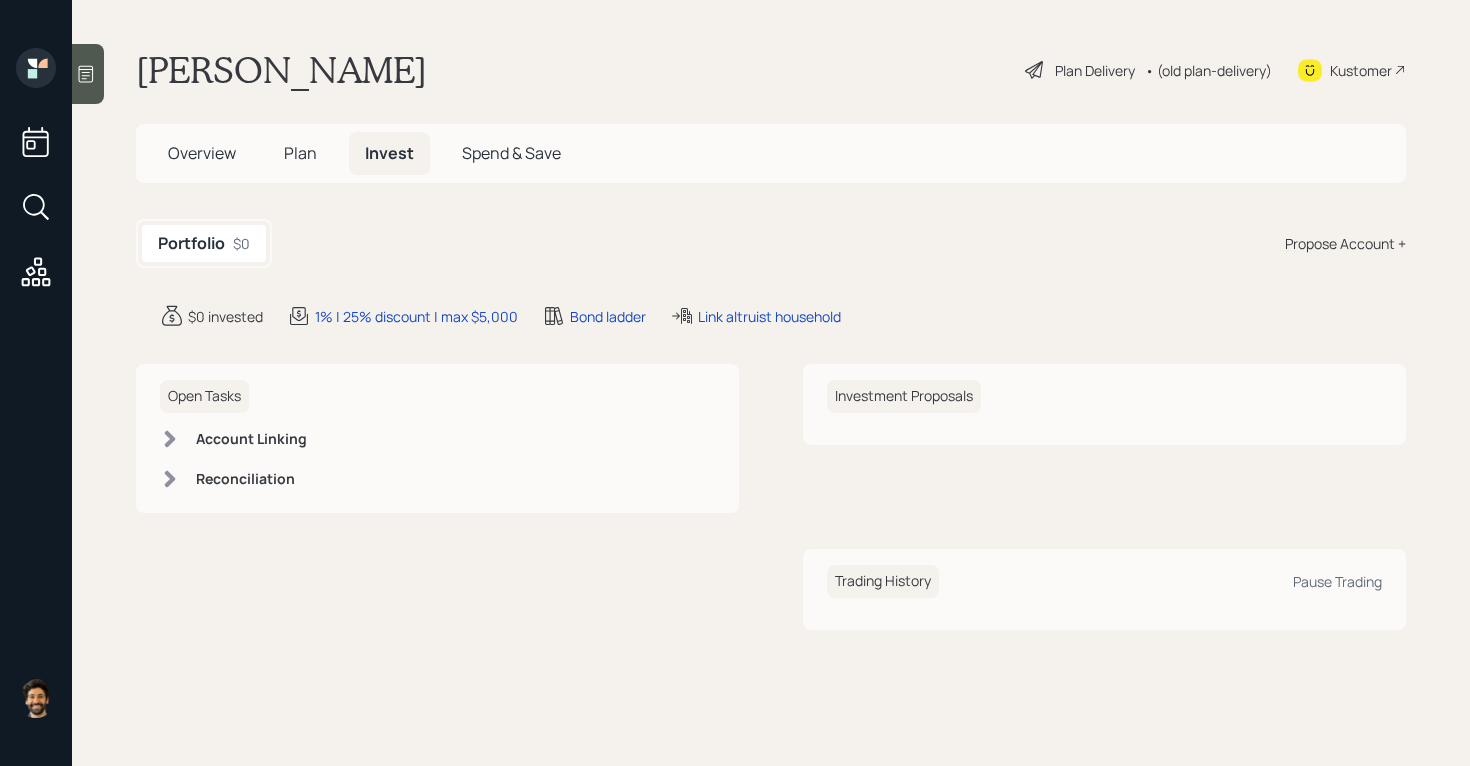 click on "Propose Account +" at bounding box center [1345, 243] 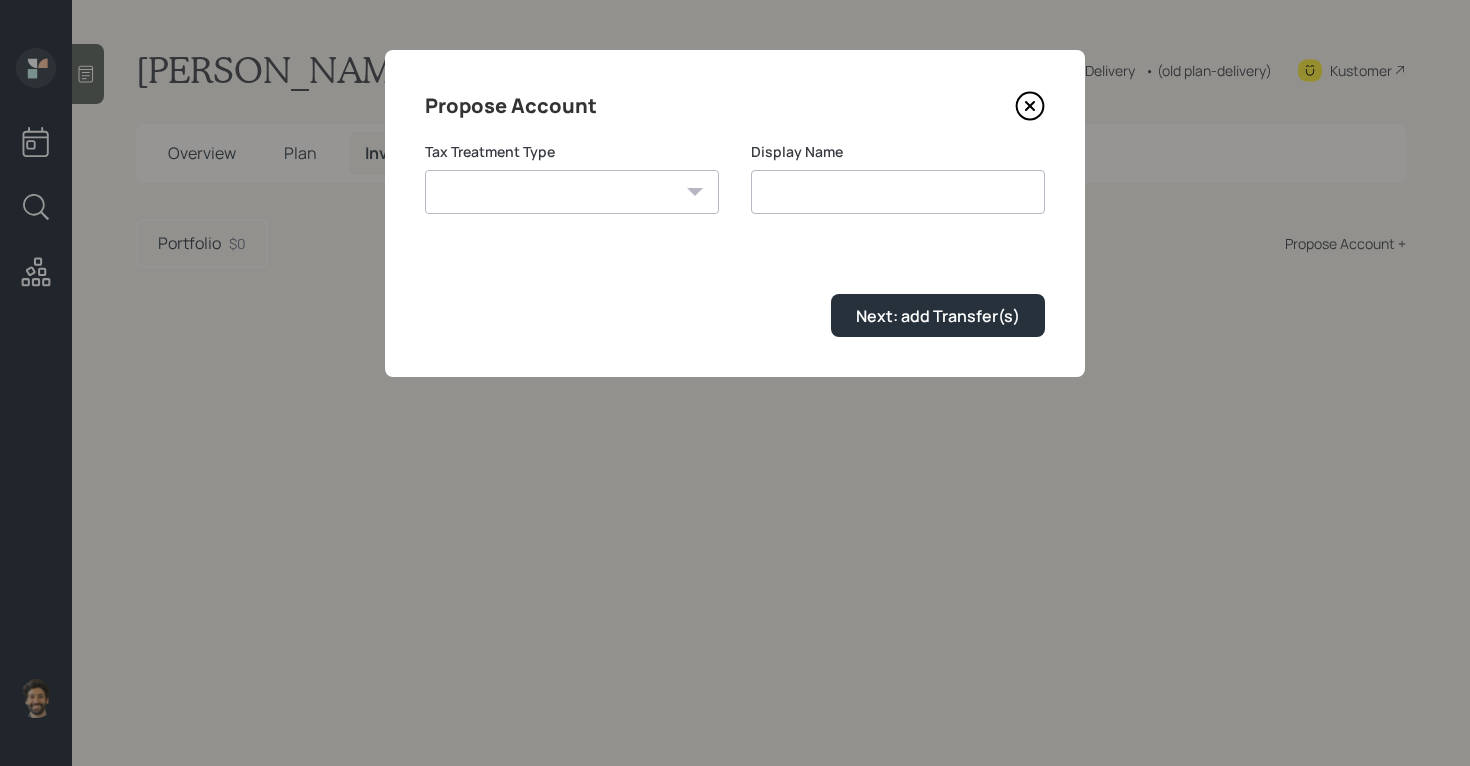 click on "Roth Taxable Traditional" at bounding box center (572, 192) 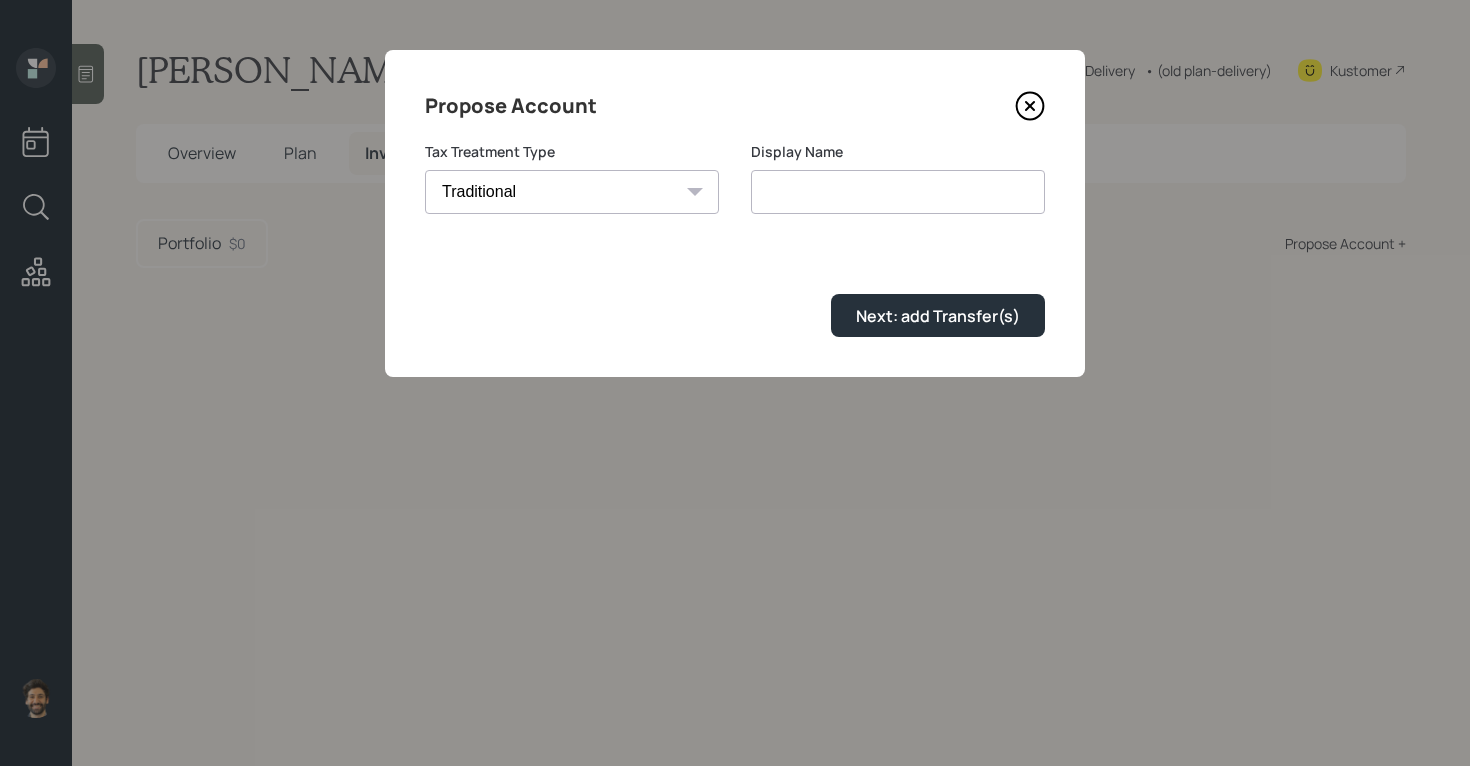 type on "Traditional" 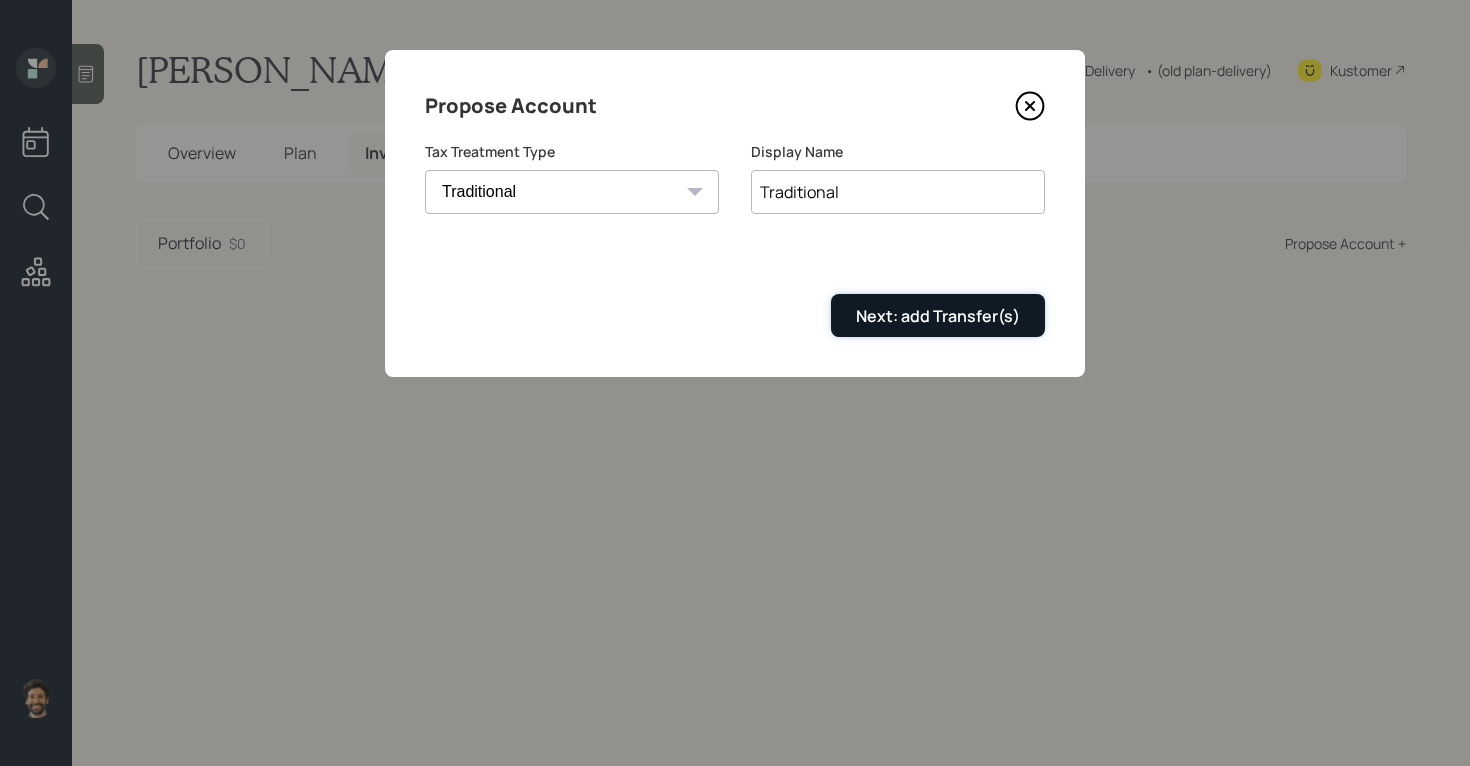 click on "Next: add Transfer(s)" at bounding box center (938, 316) 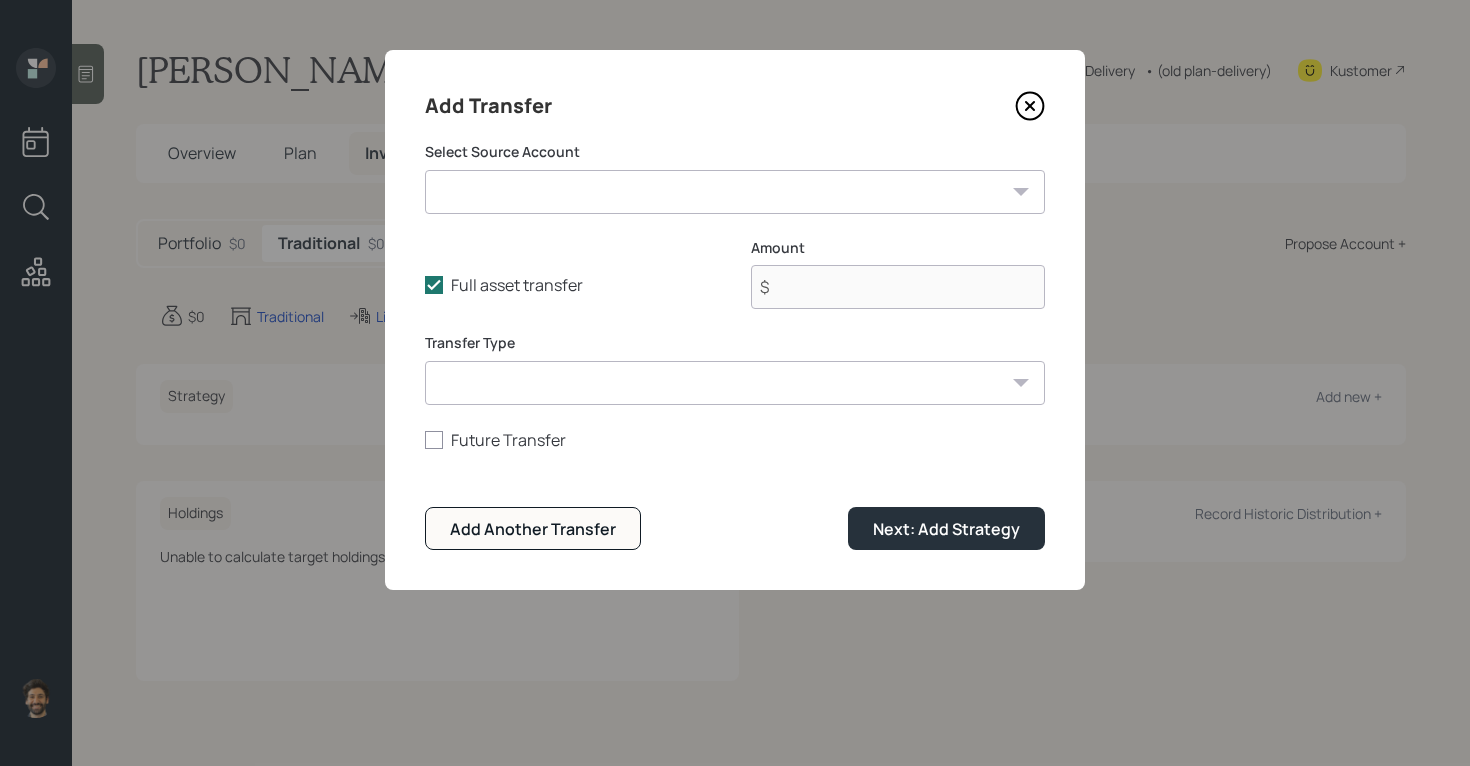 click on "TIAA  ($206,000 | IRA) Checking / Savings ($20,000 | Emergency Fund) Empower (3) ($304,000 | IRA)" at bounding box center (735, 192) 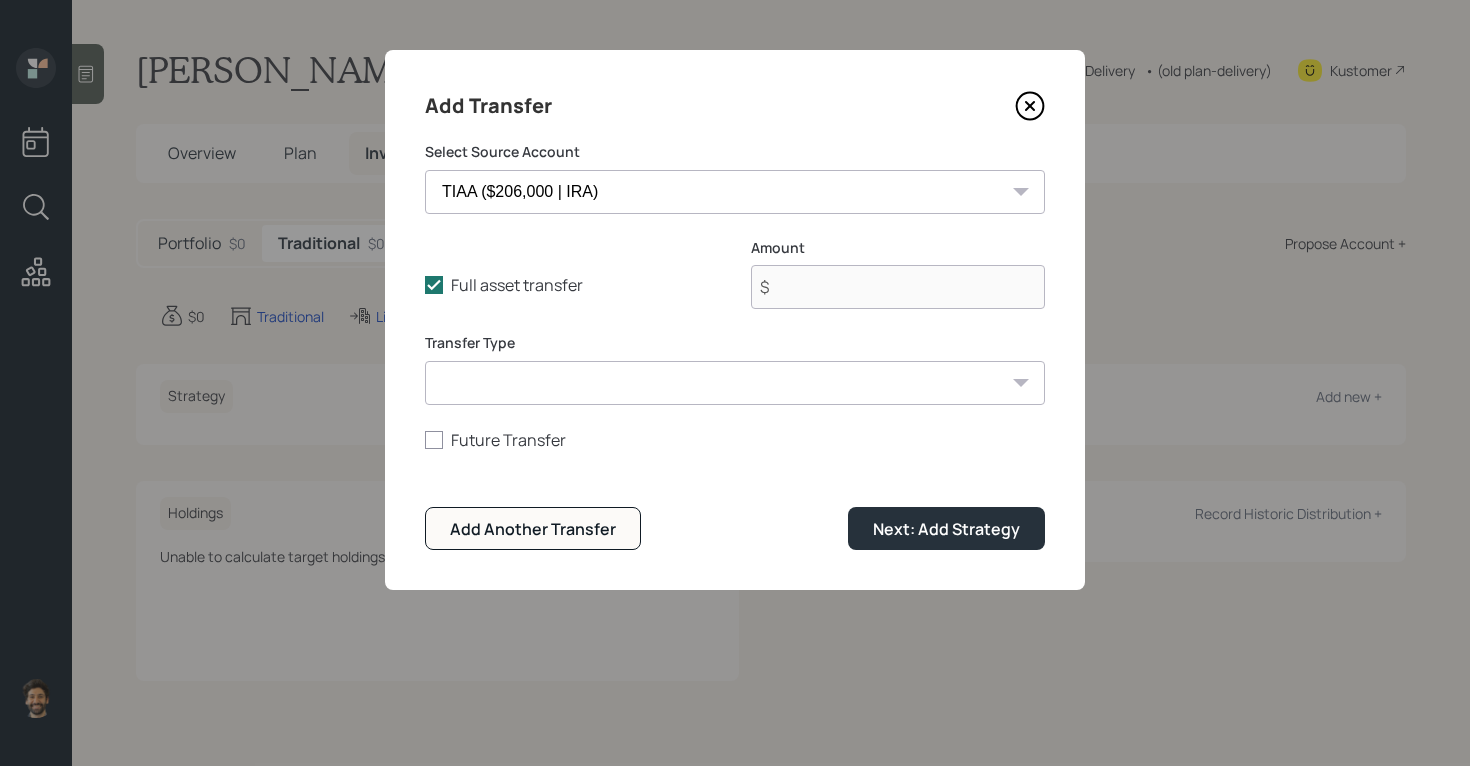 type on "$ 206,000" 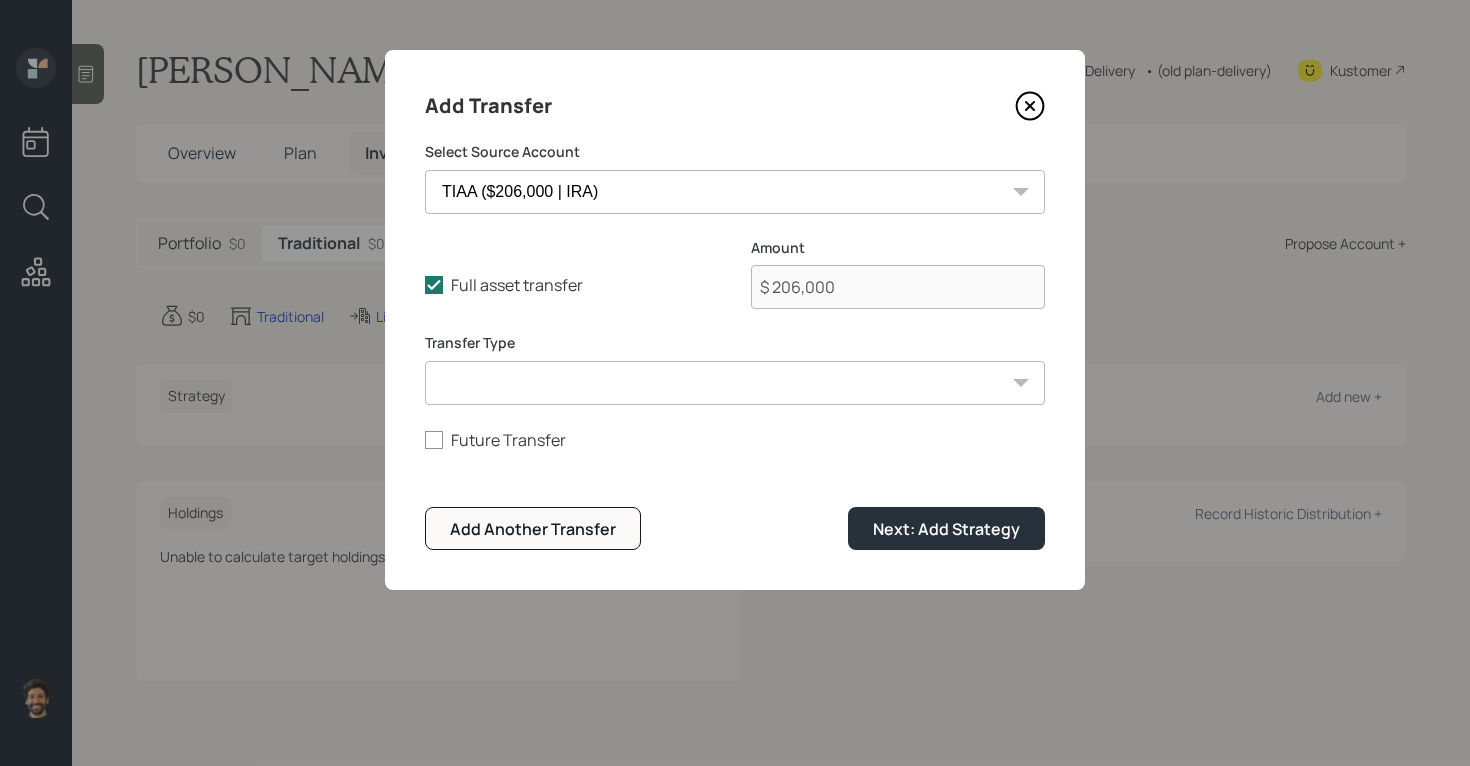 click on "ACAT Transfer Non ACAT Transfer Capitalize Rollover Rollover Deposit" at bounding box center (735, 383) 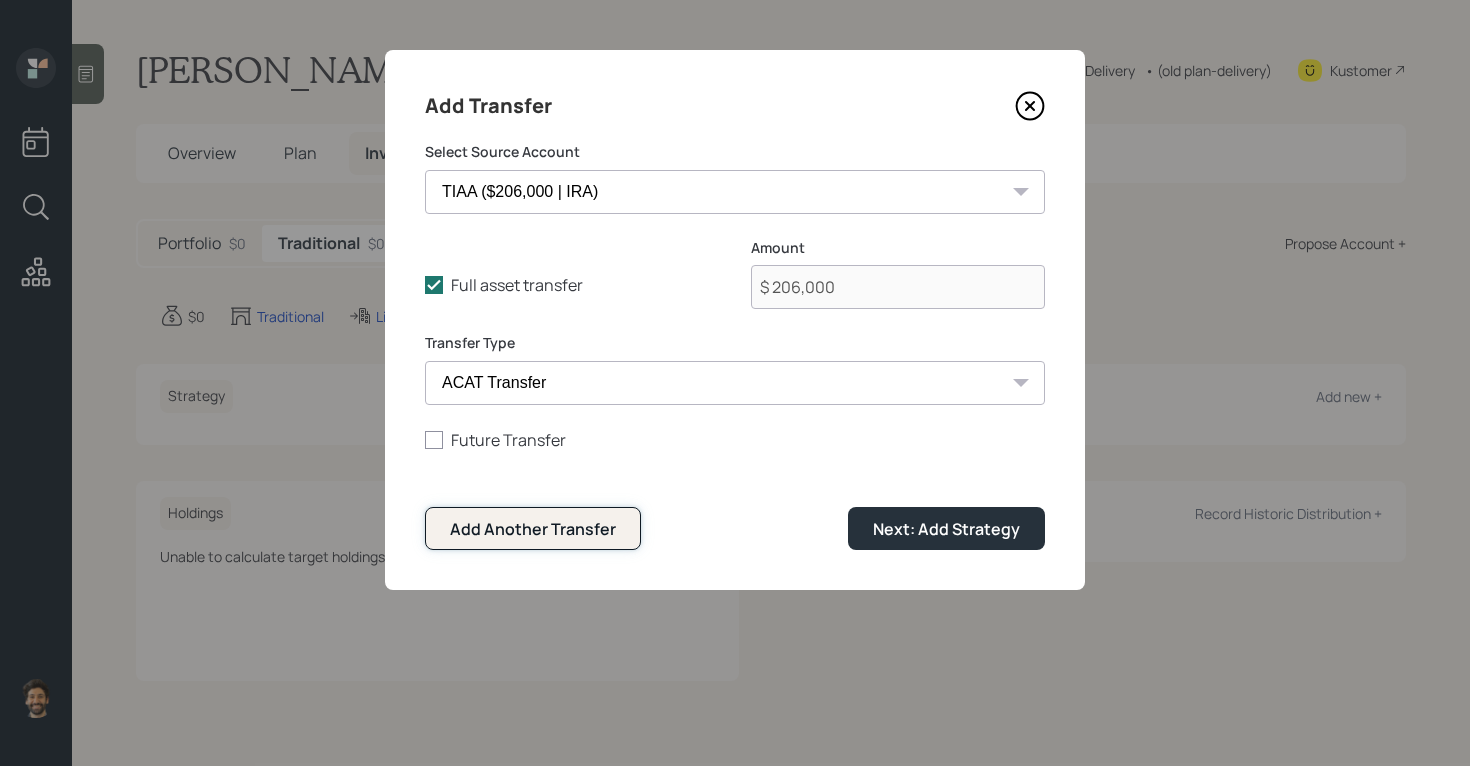 click on "Add Another Transfer" at bounding box center (533, 529) 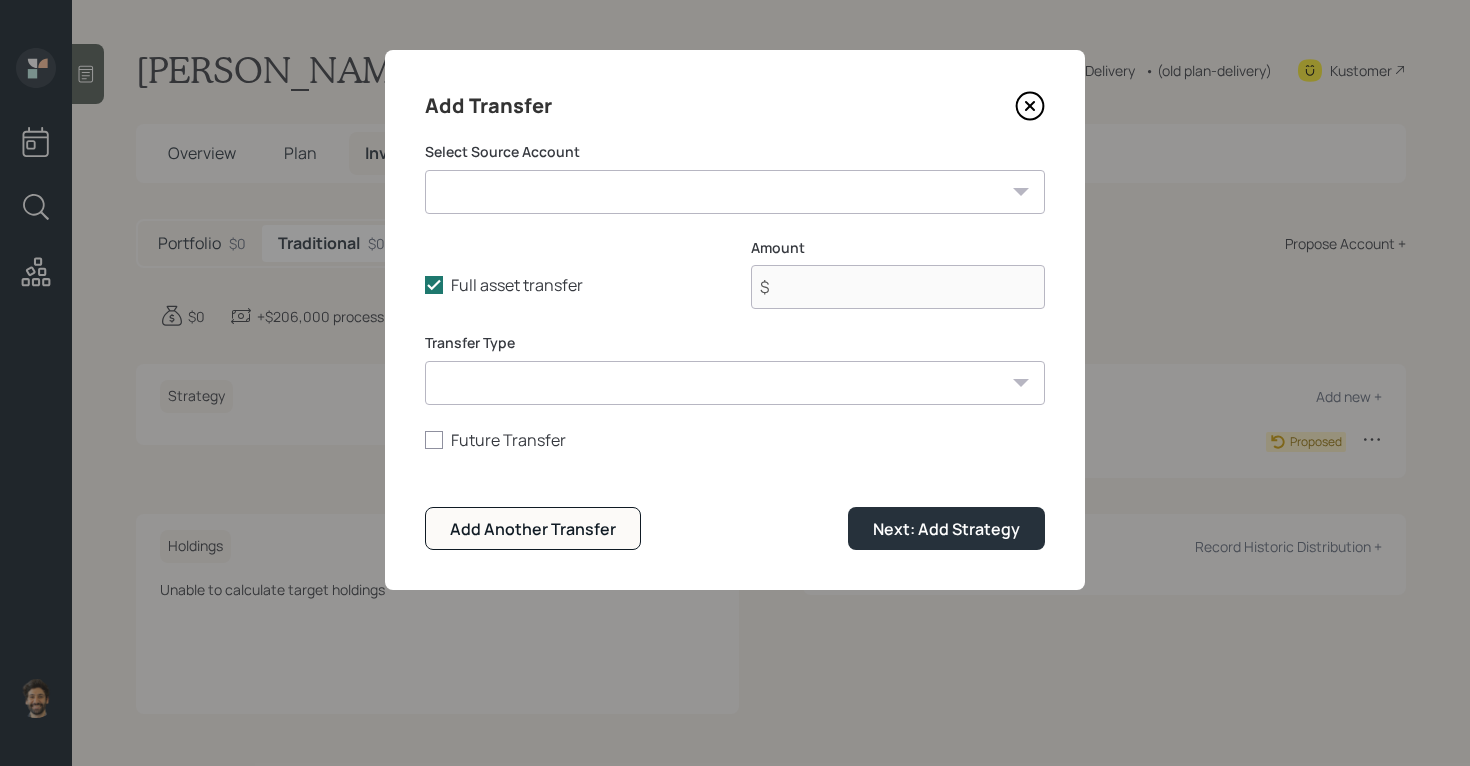 click on "TIAA  ($206,000 | IRA) Checking / Savings ($20,000 | Emergency Fund) Empower (3) ($304,000 | IRA)" at bounding box center (735, 192) 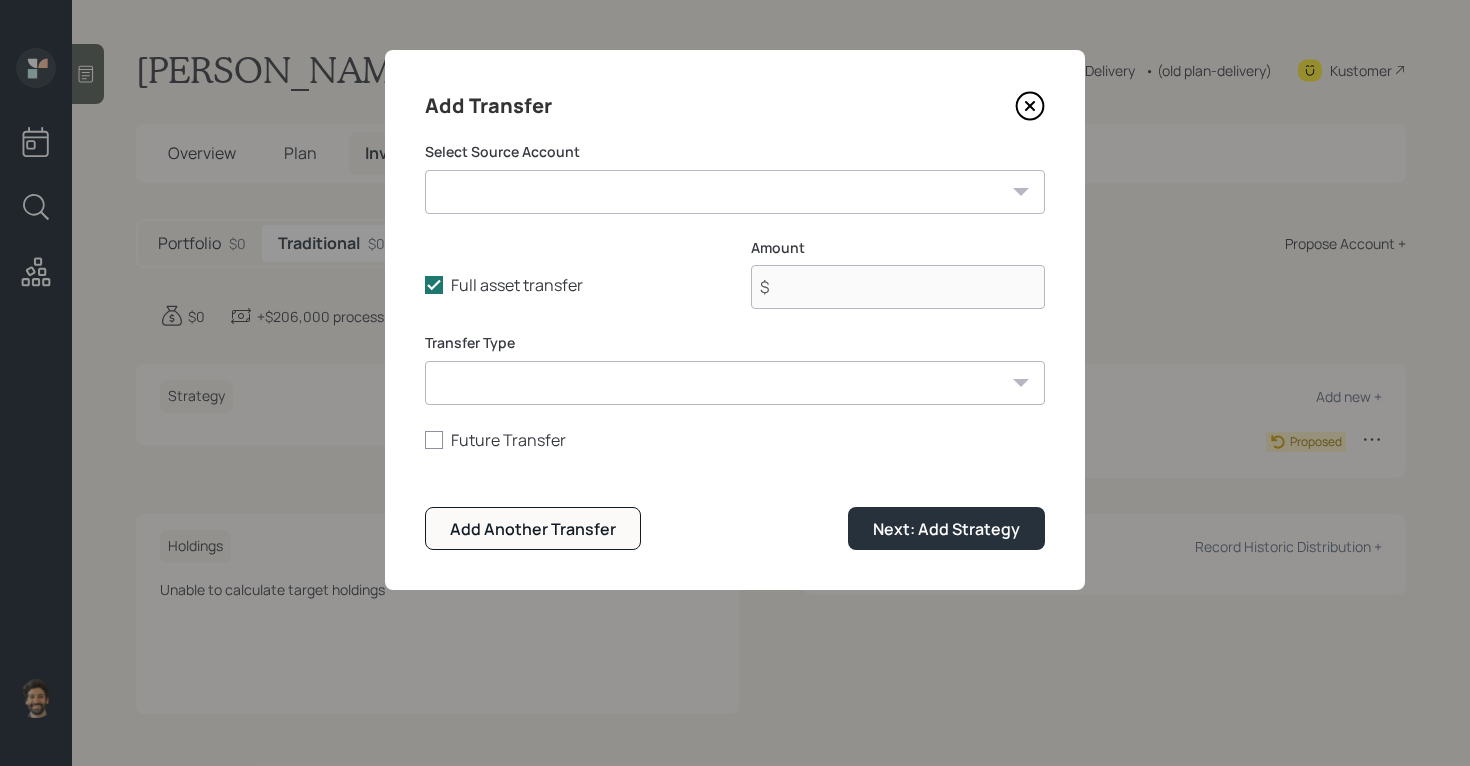 select on "6ddeee33-c24f-4964-b689-004c3df72905" 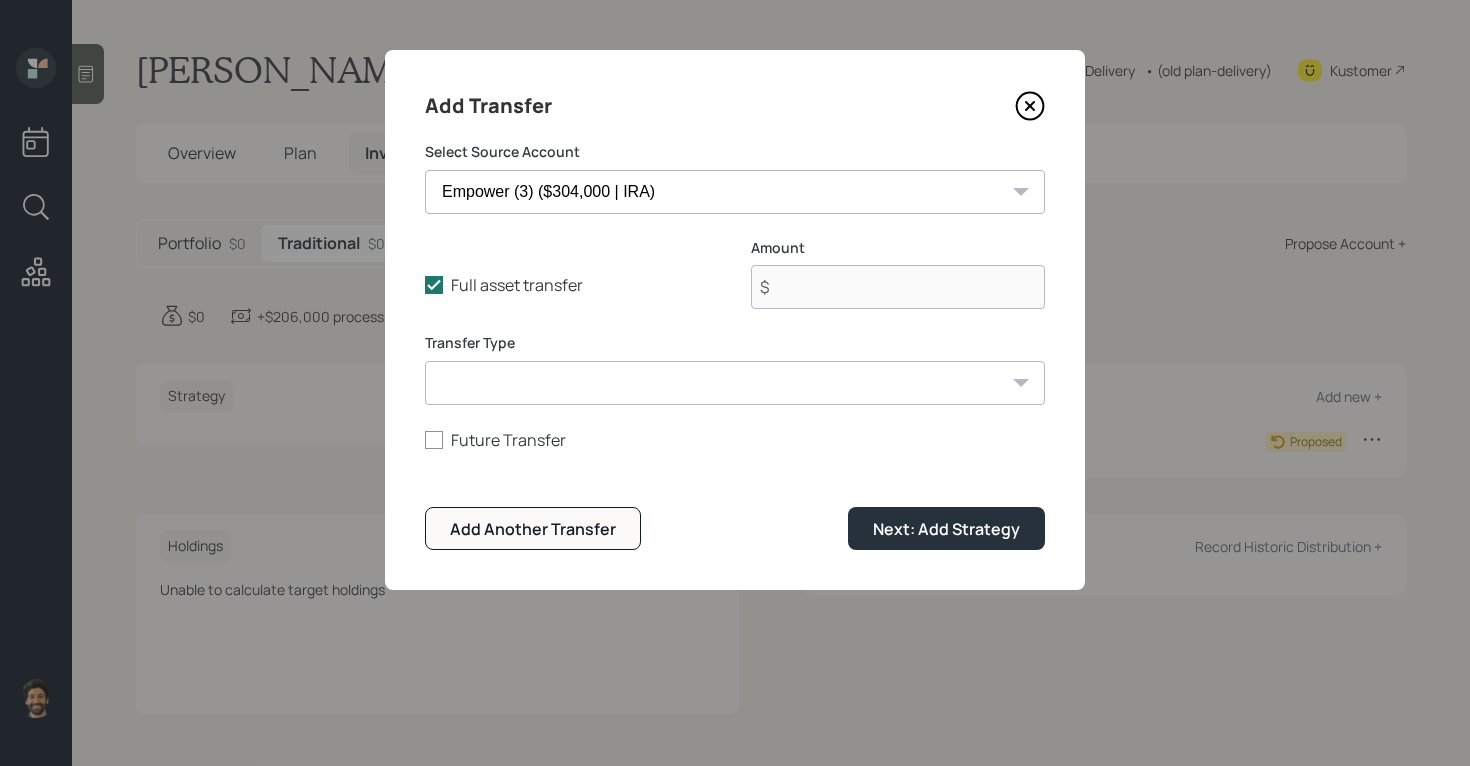 type on "$ 304,000" 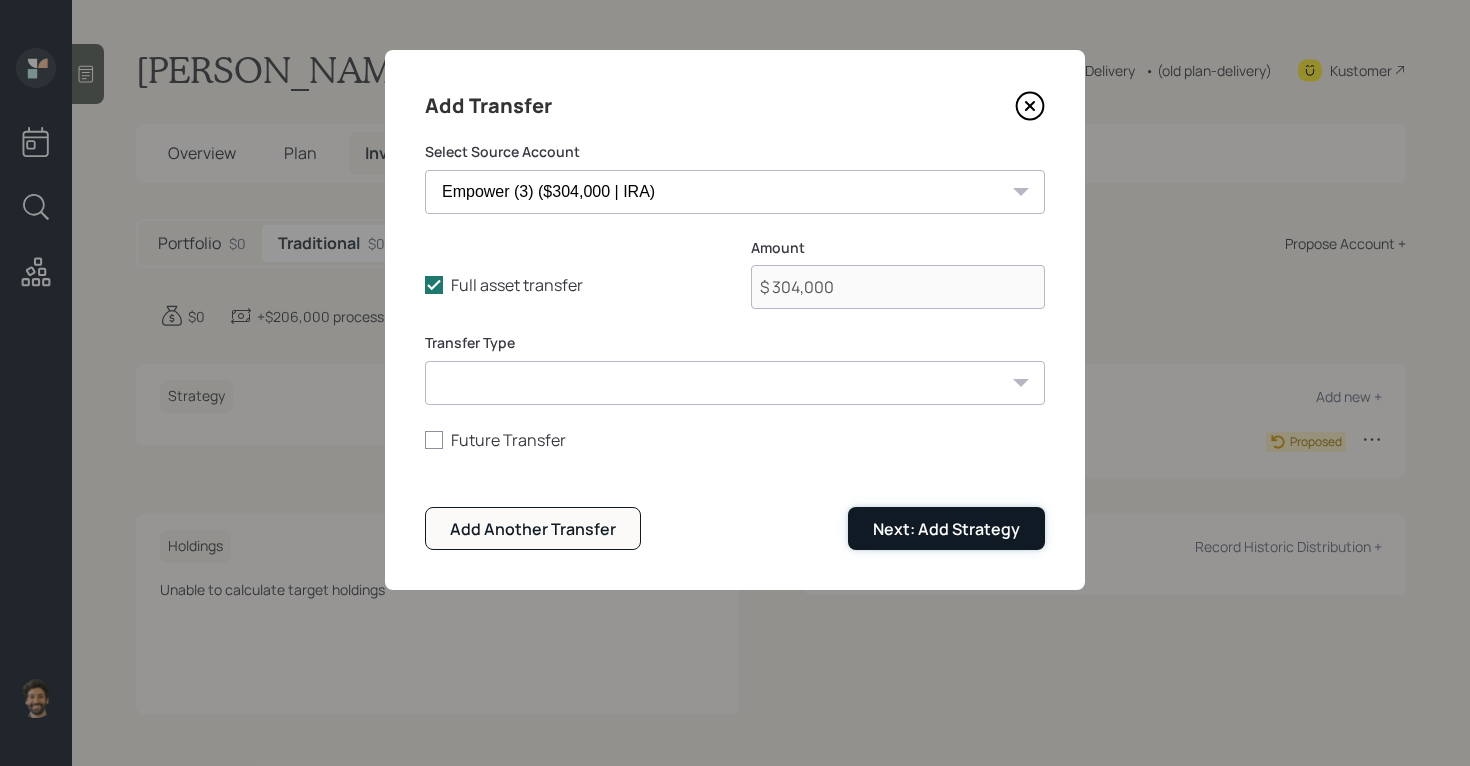 click on "Next: Add Strategy" at bounding box center (946, 528) 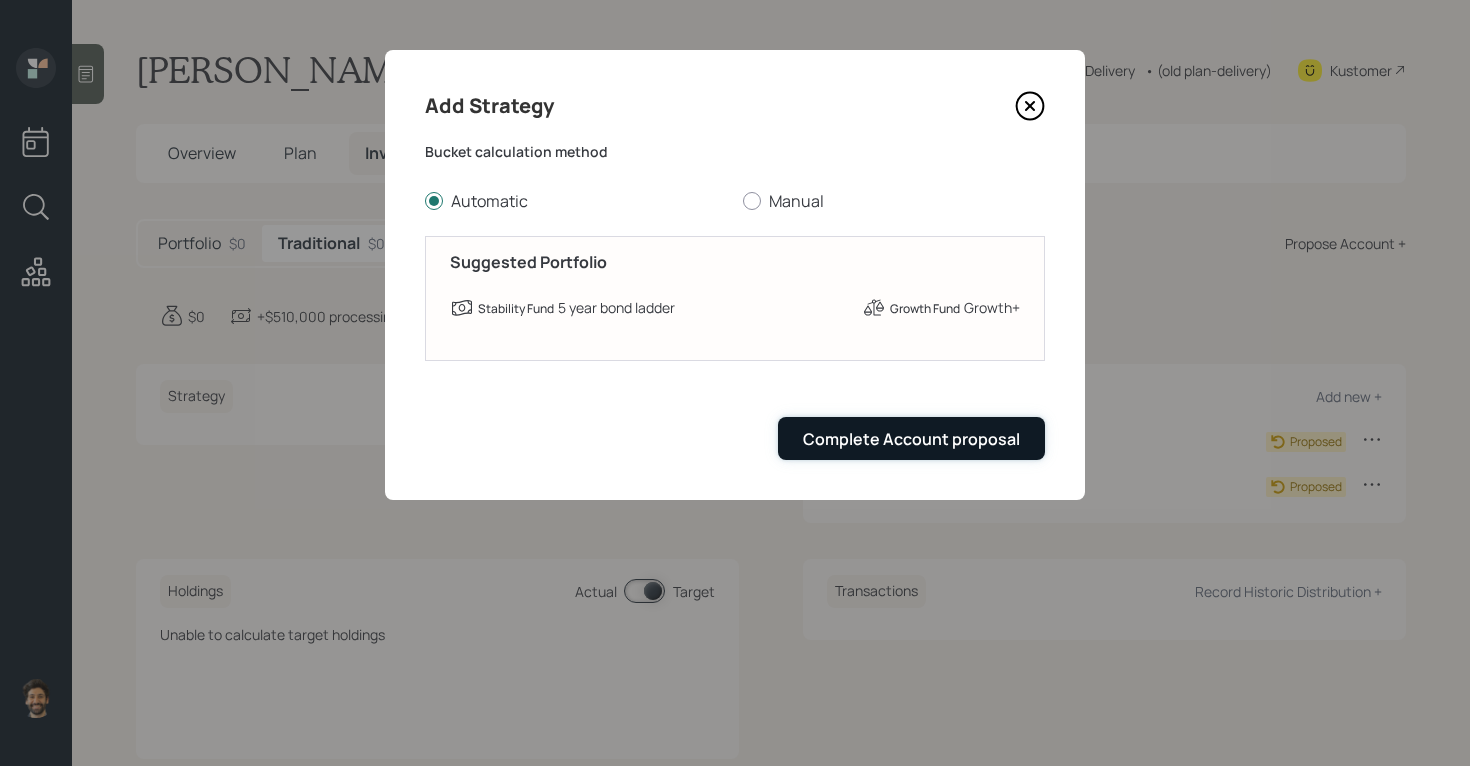 click on "Complete Account proposal" at bounding box center [911, 439] 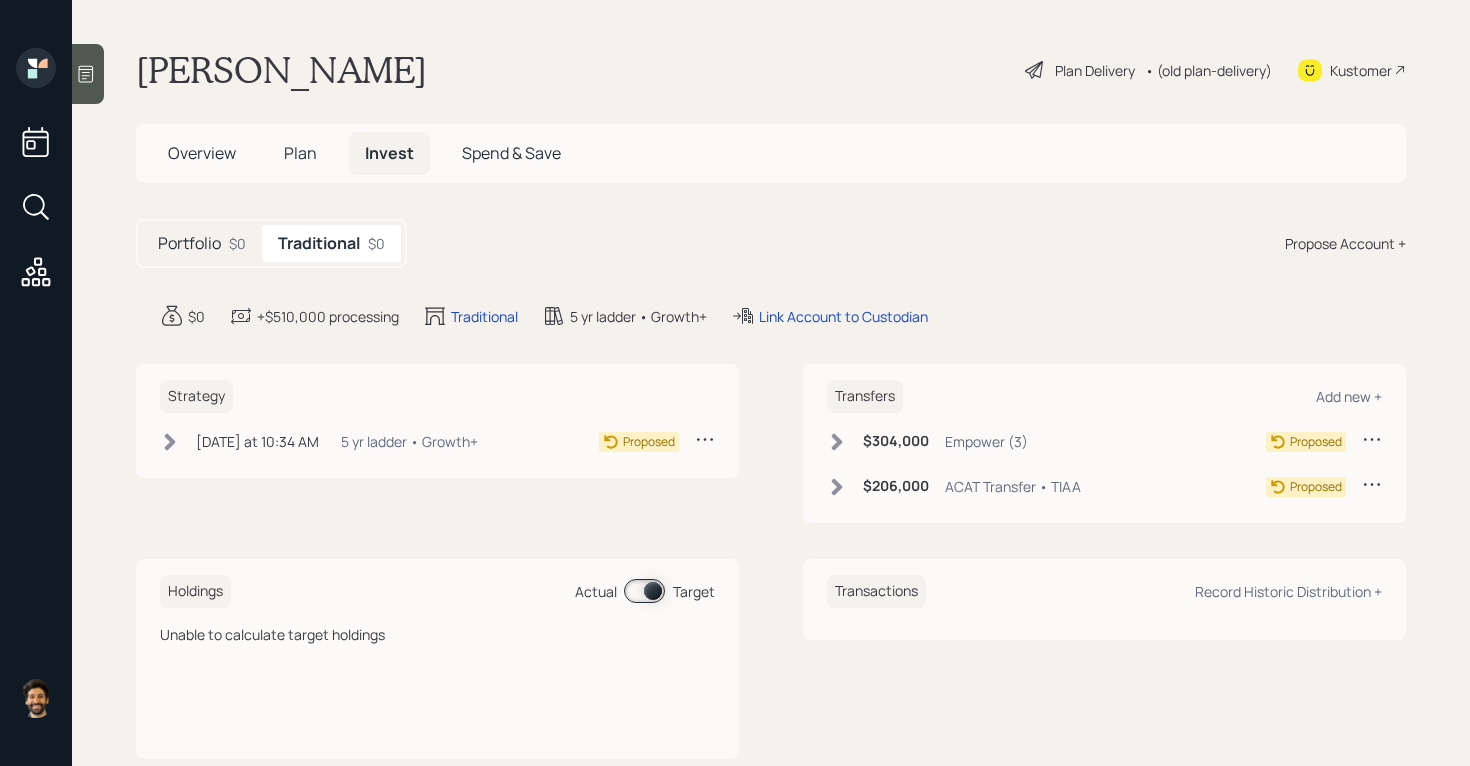 click on "• (old plan-delivery)" at bounding box center [1208, 70] 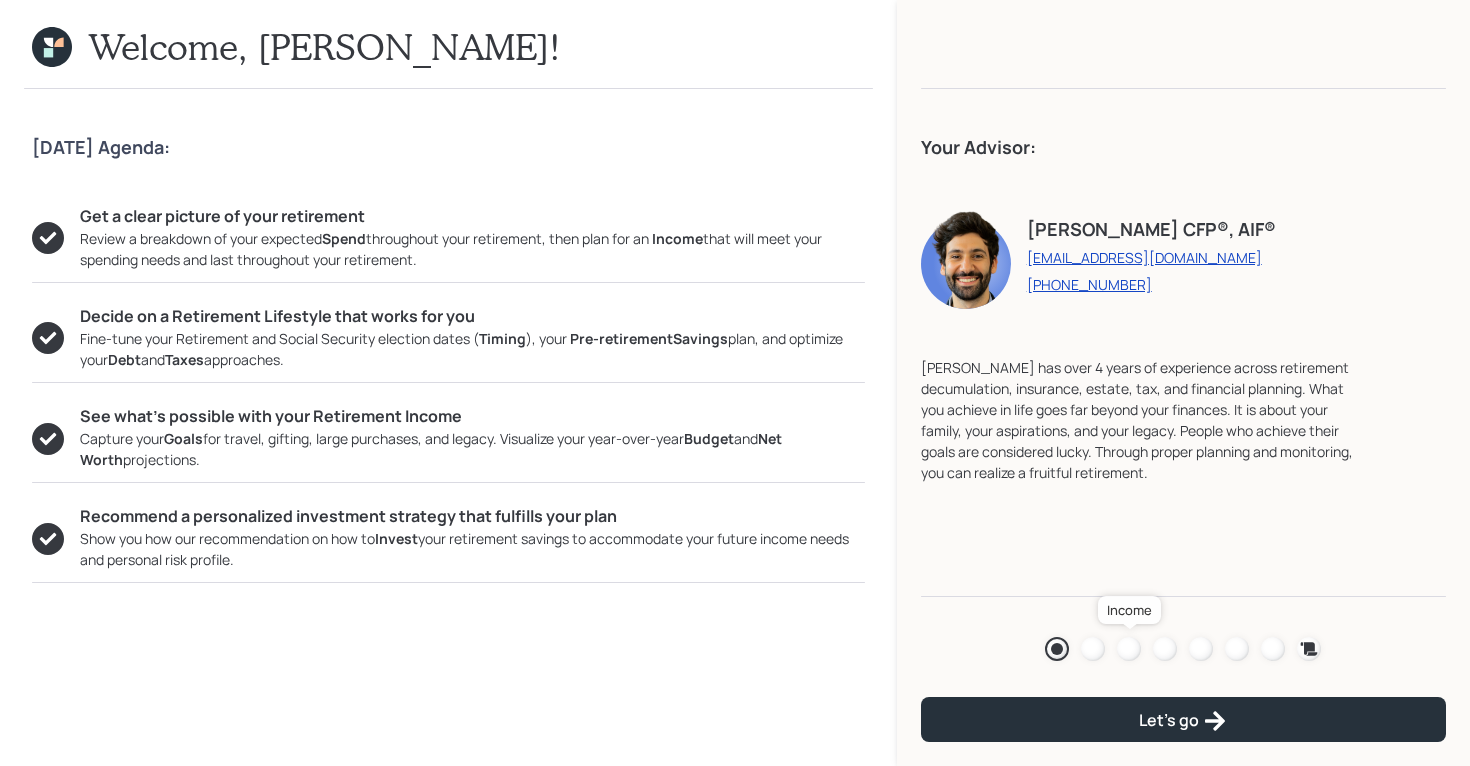 click at bounding box center [1129, 649] 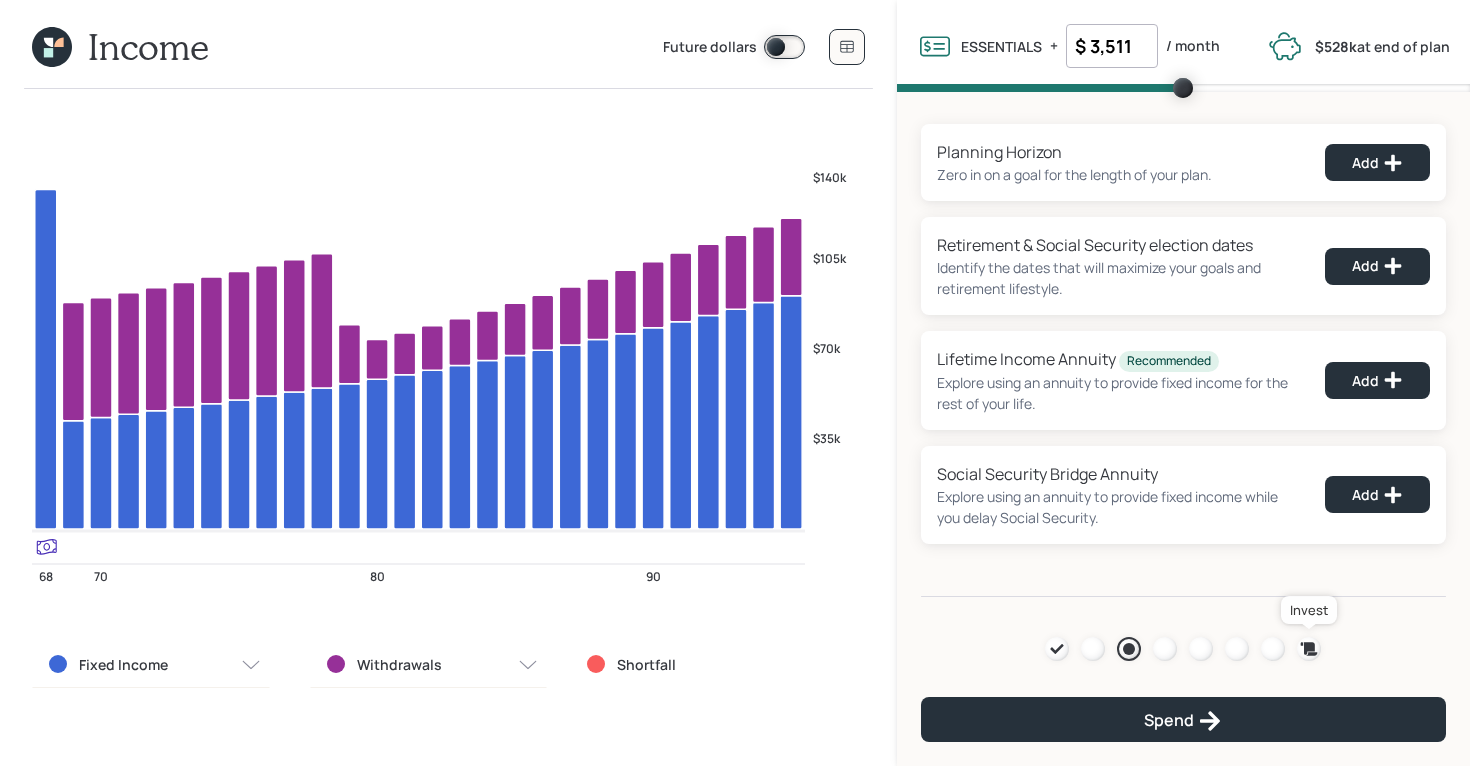 click 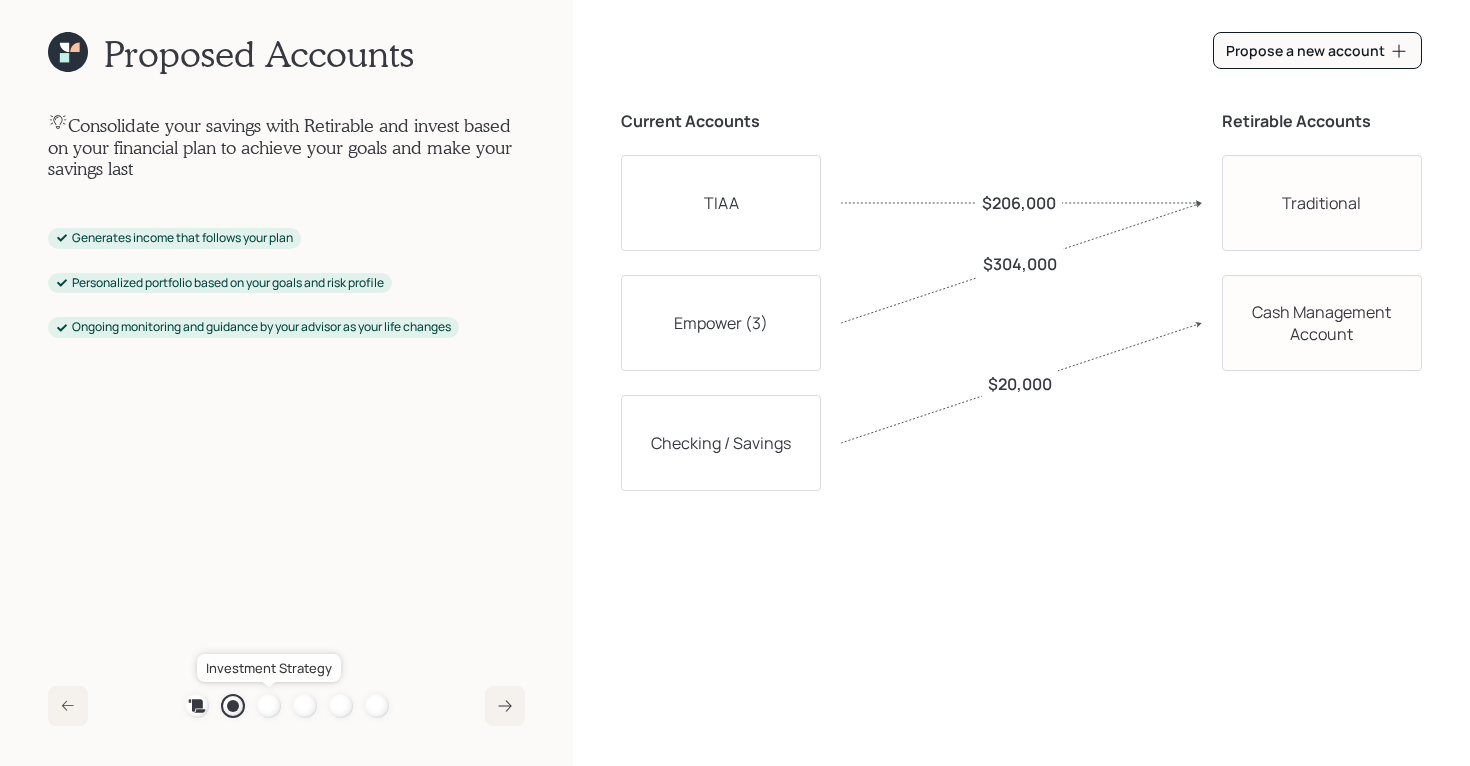 click at bounding box center (269, 706) 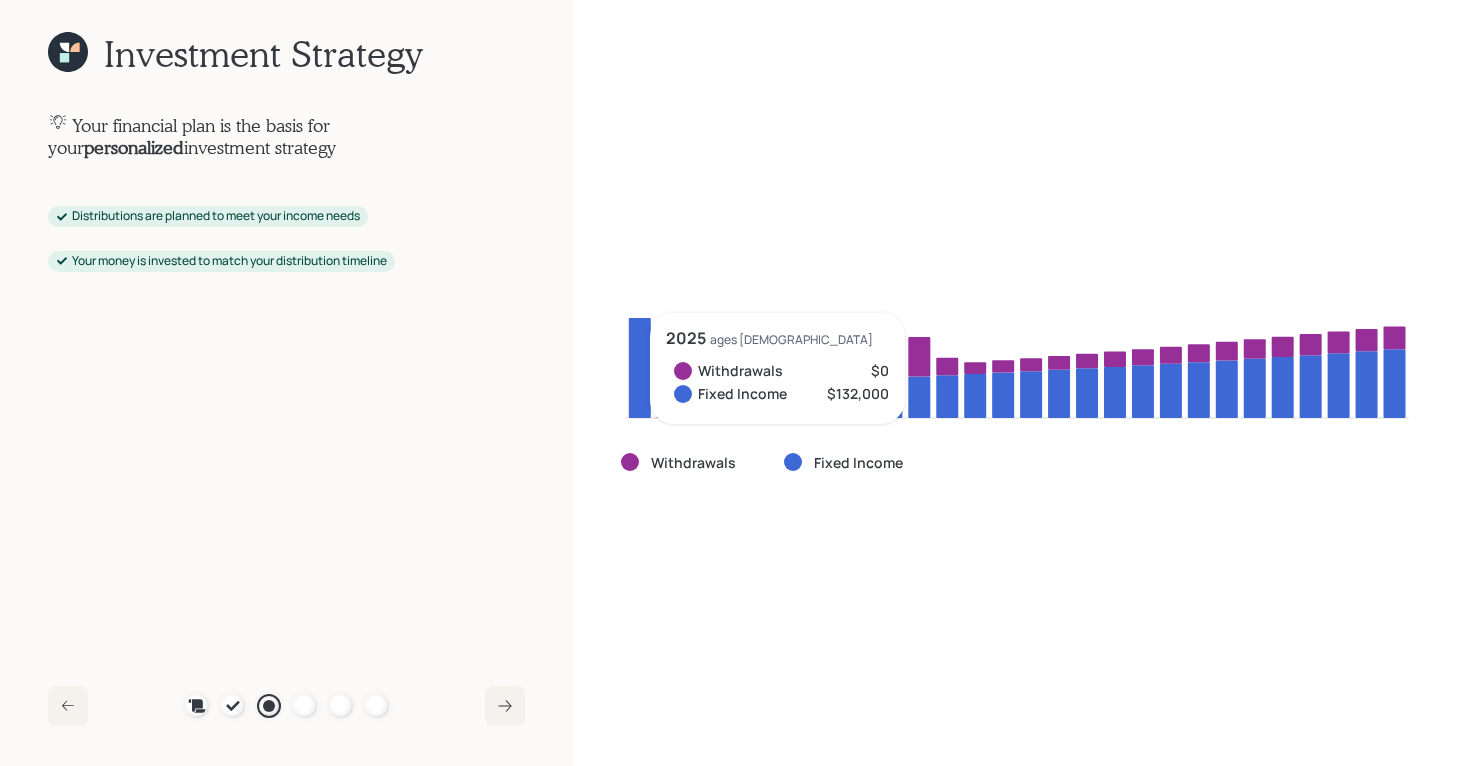 click 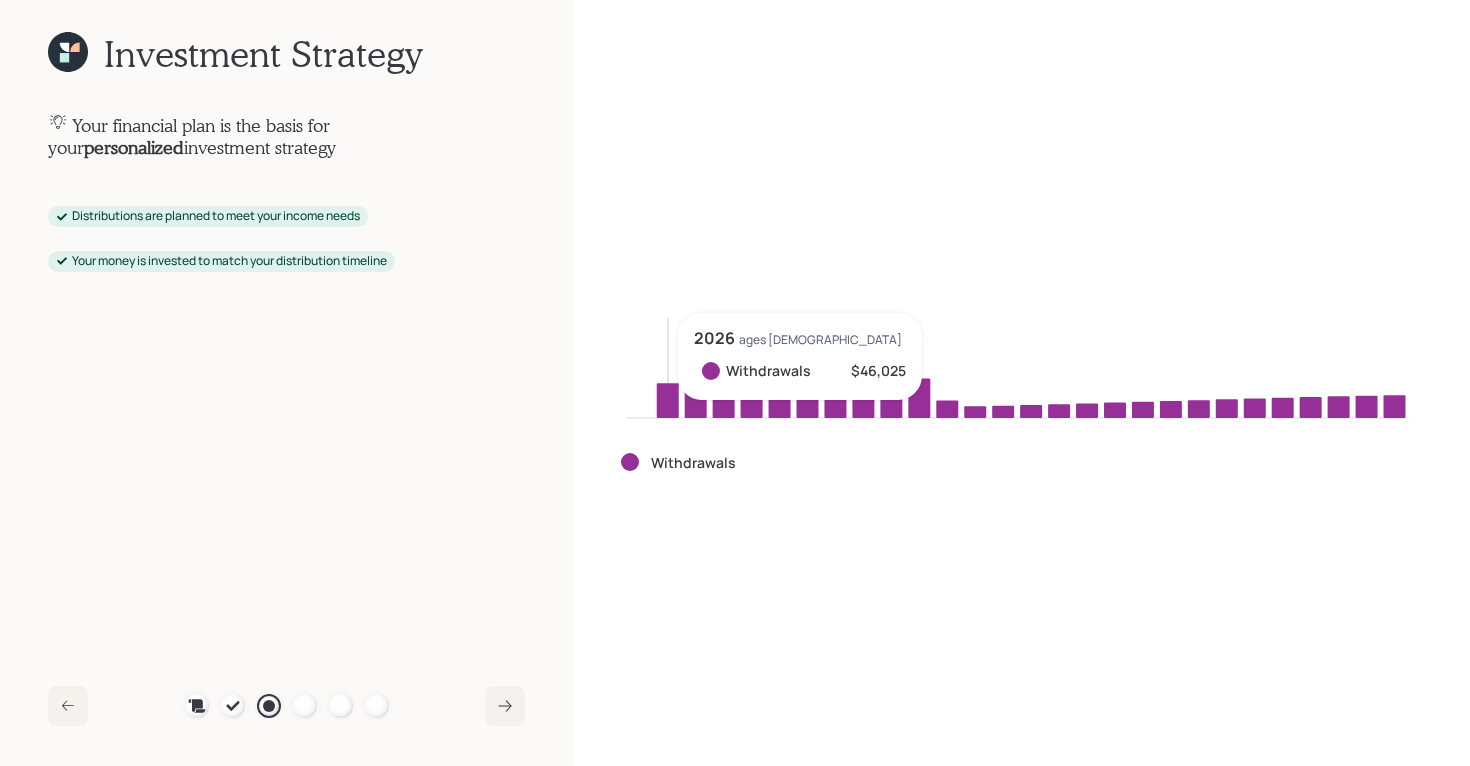 click 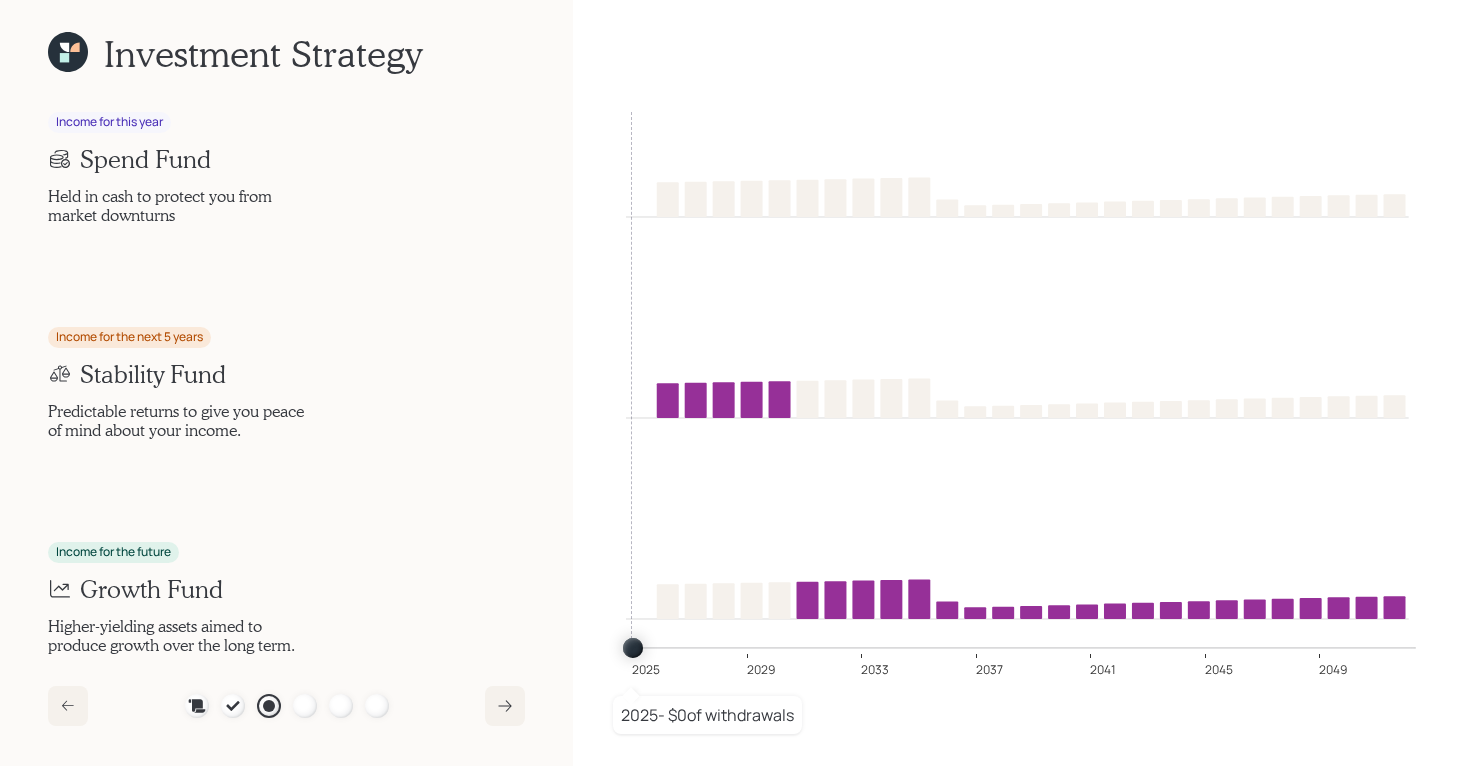 click 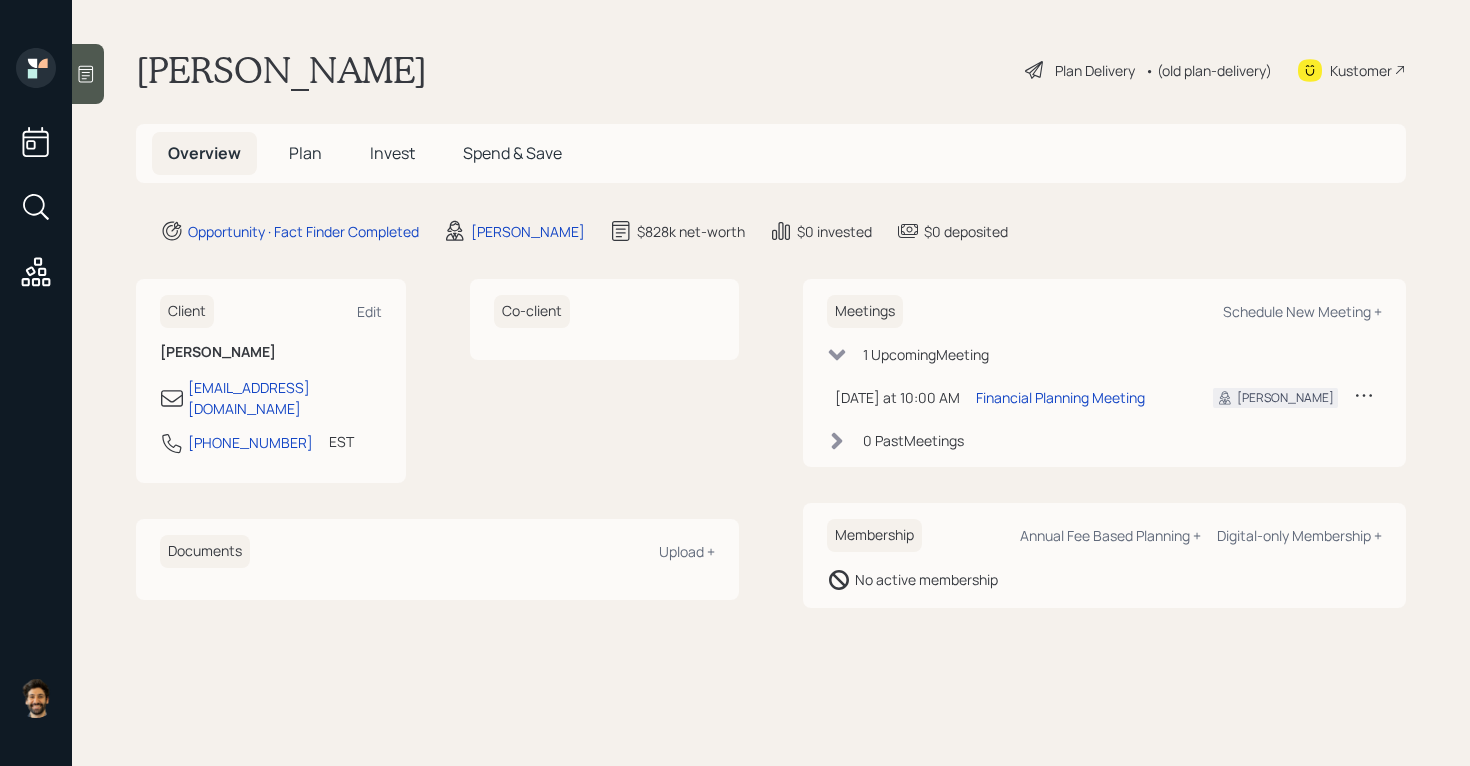 click on "Plan Delivery" at bounding box center [1095, 70] 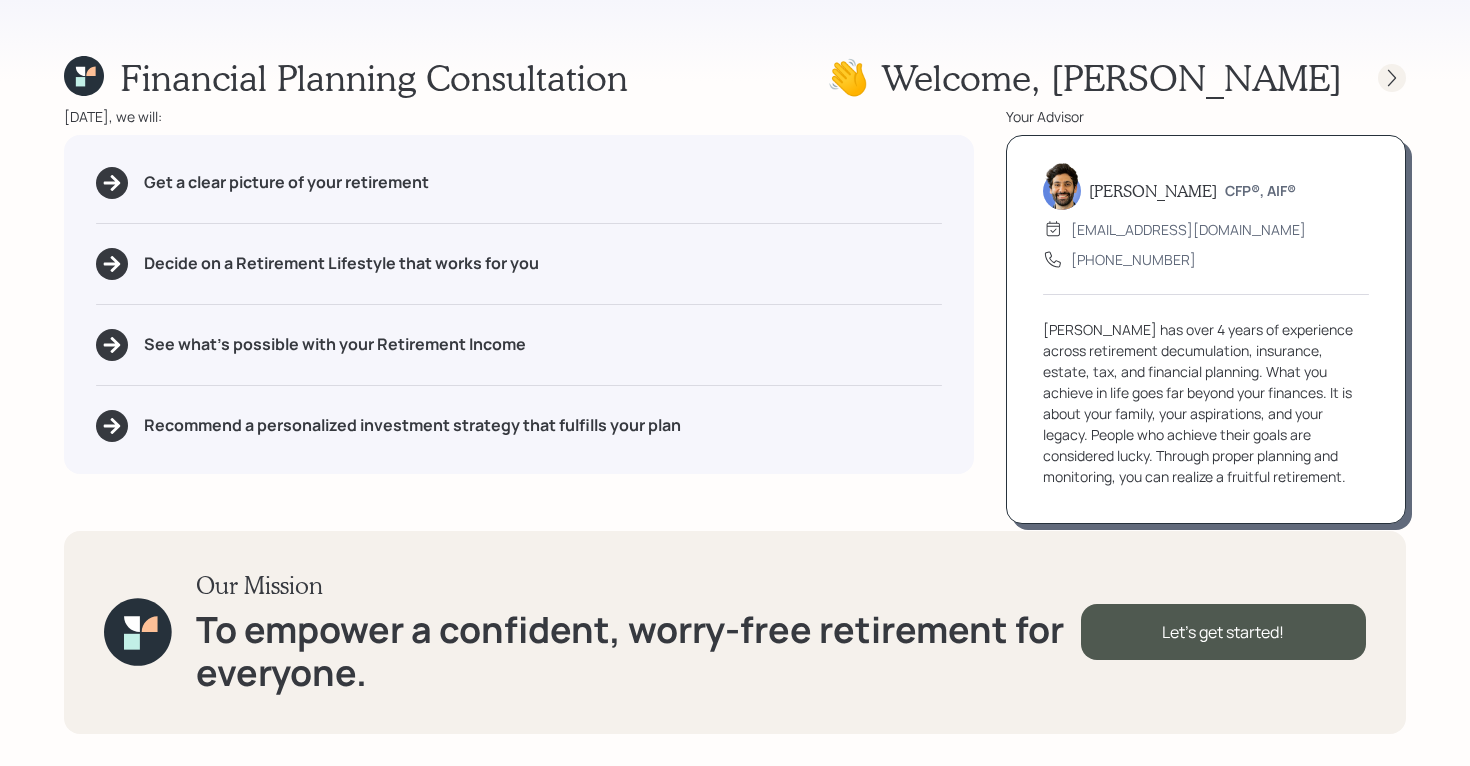 click 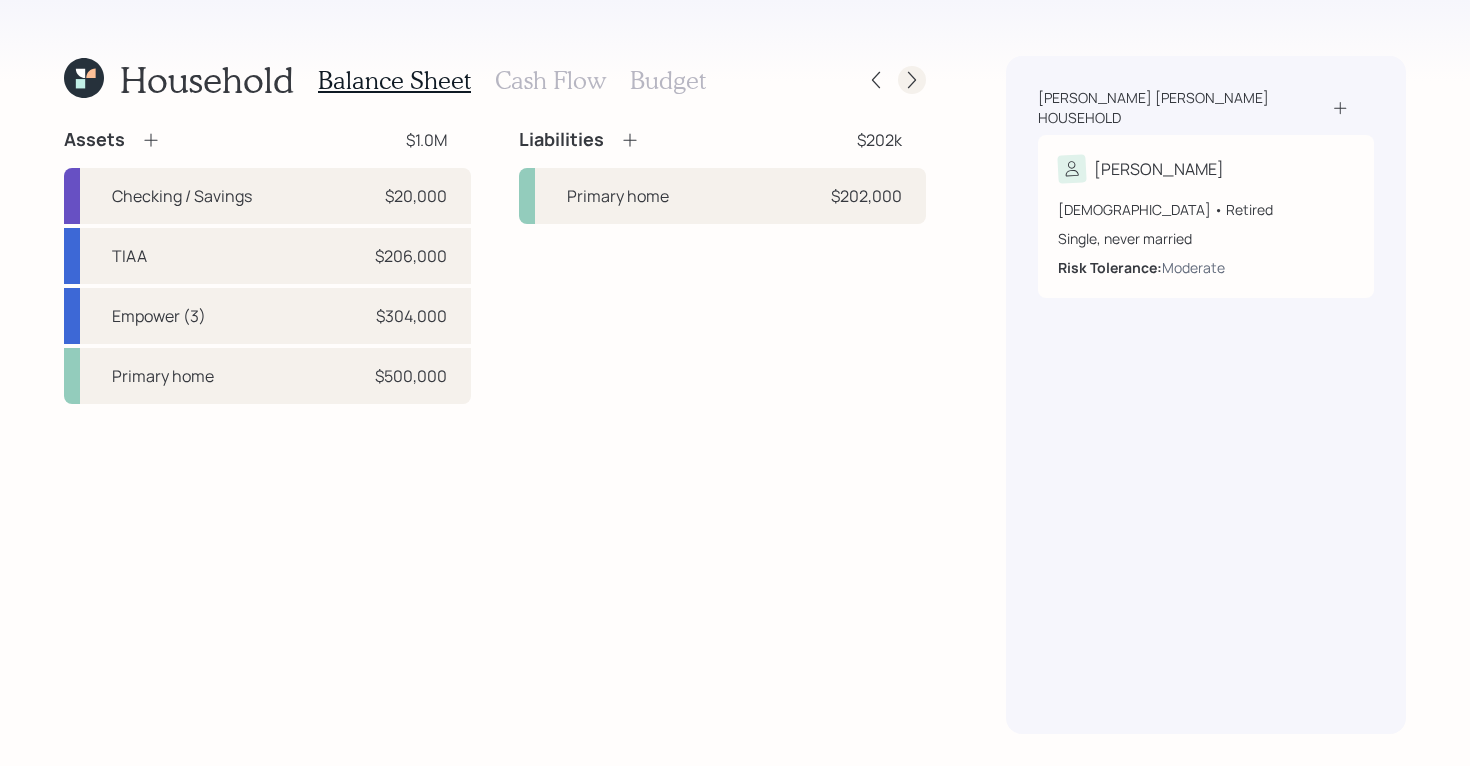 click at bounding box center (912, 80) 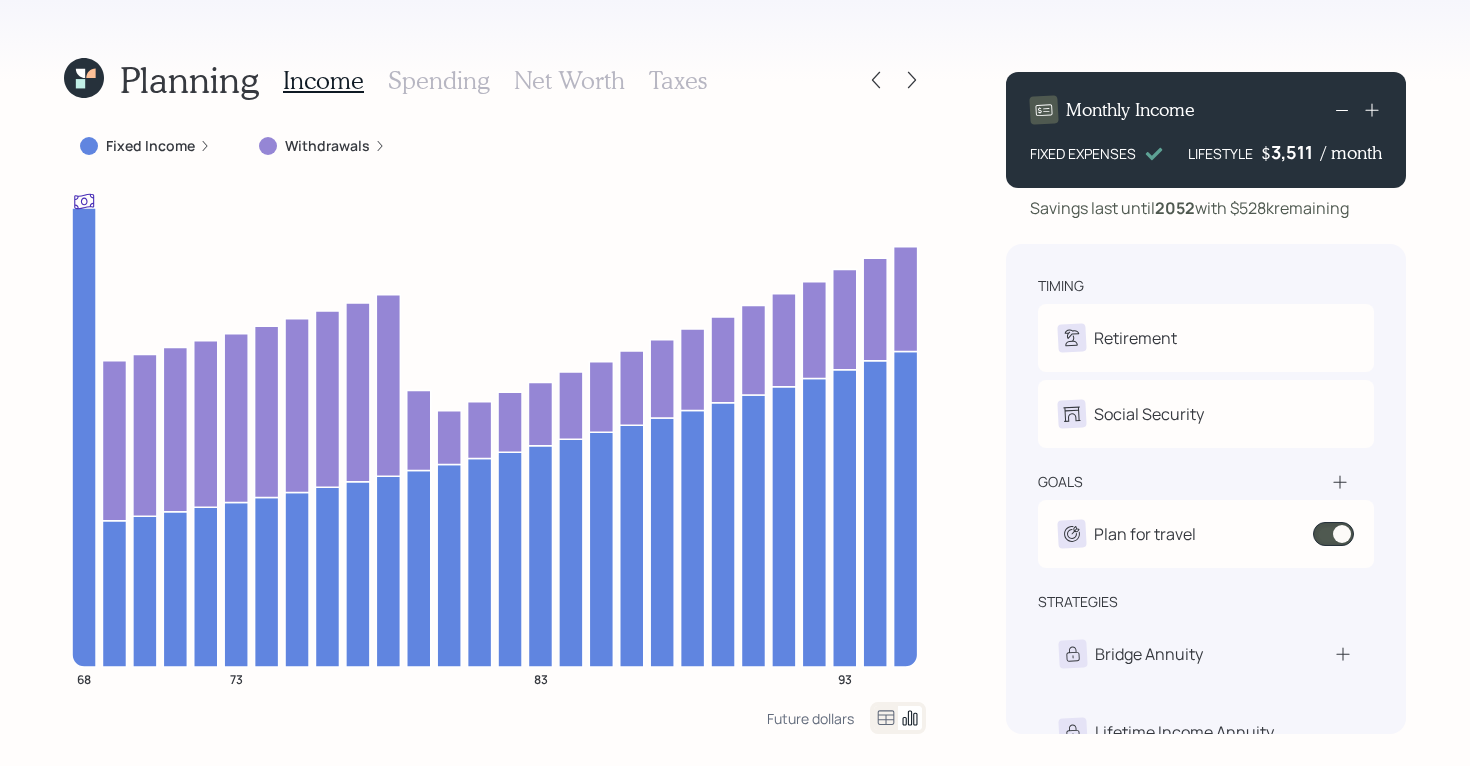 click at bounding box center [912, 80] 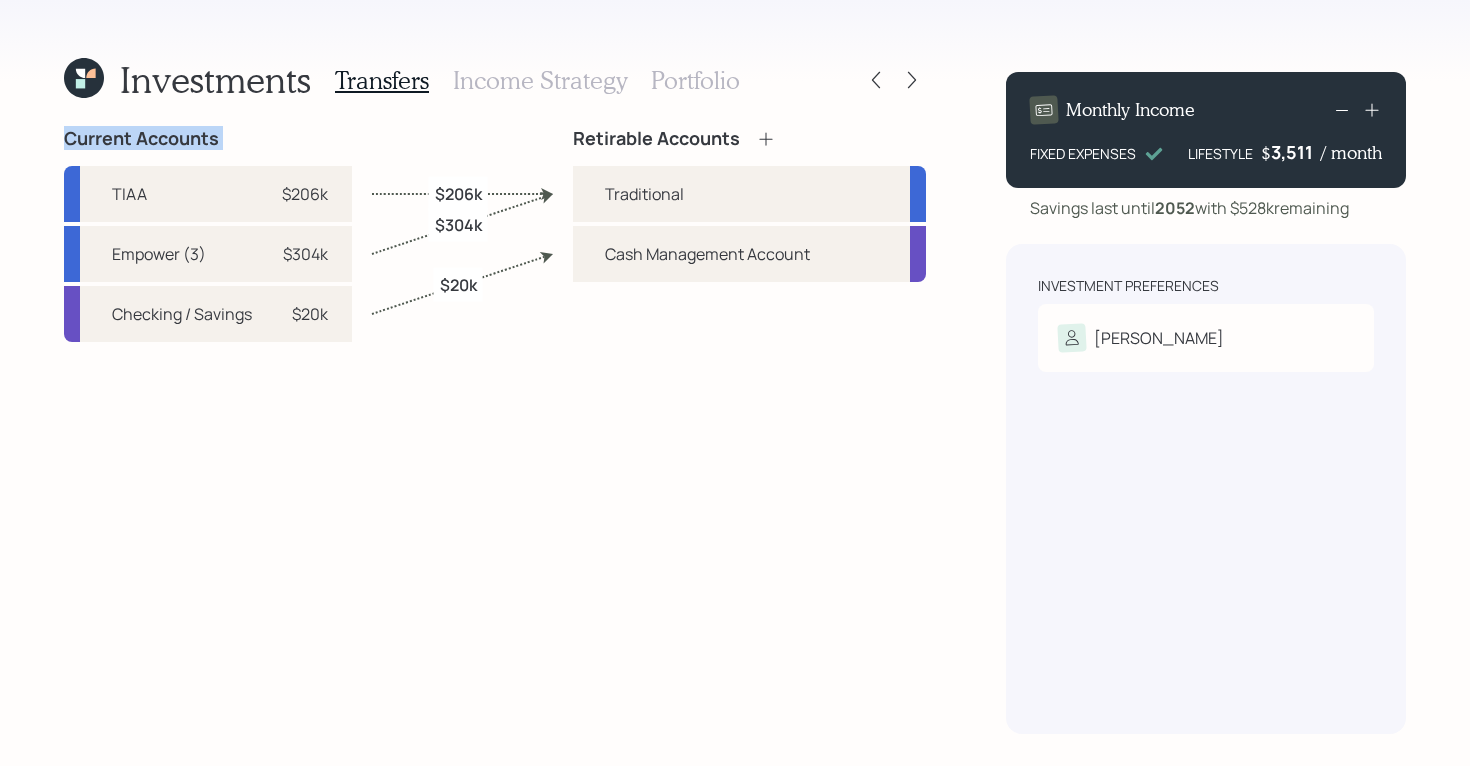 click at bounding box center (912, 80) 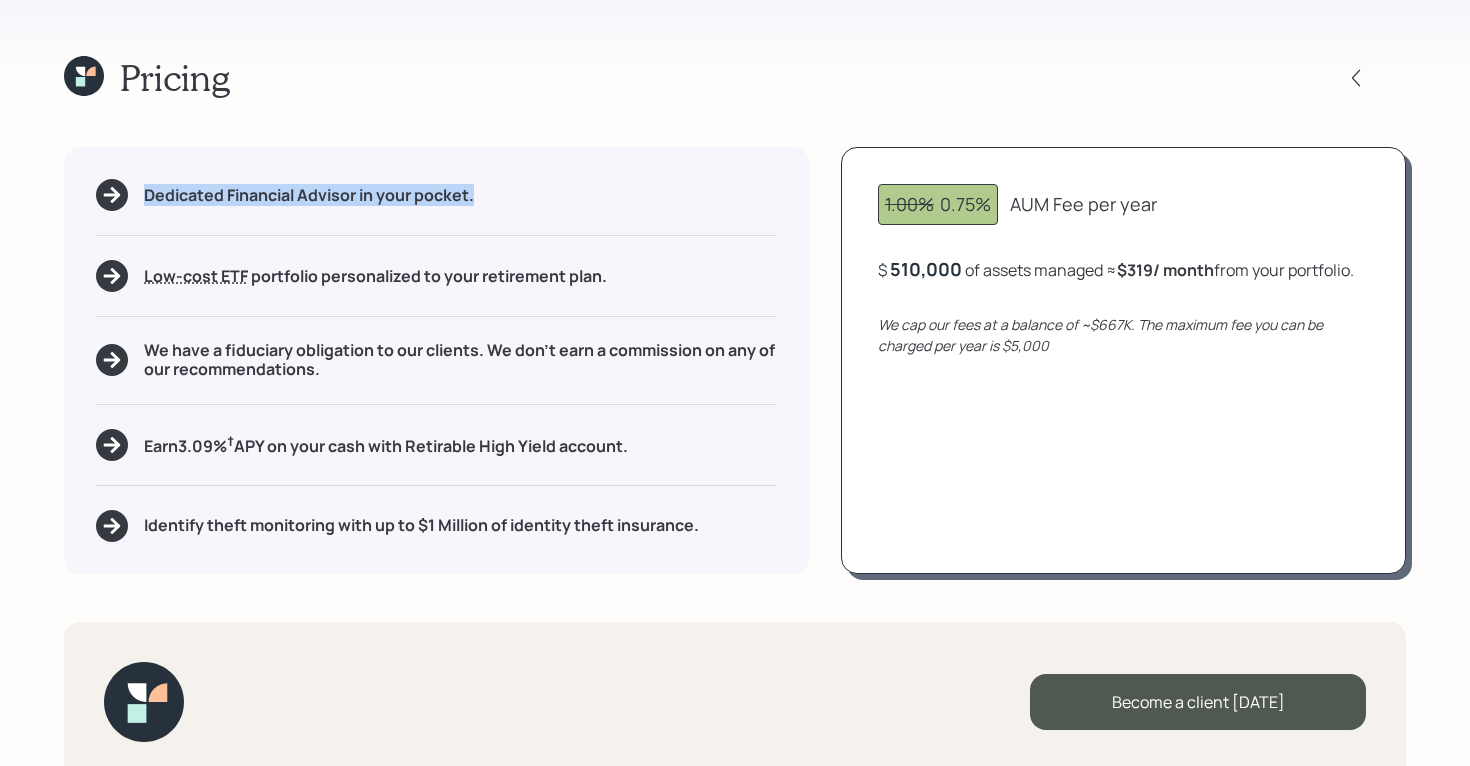 click on "Pricing" at bounding box center [735, 77] 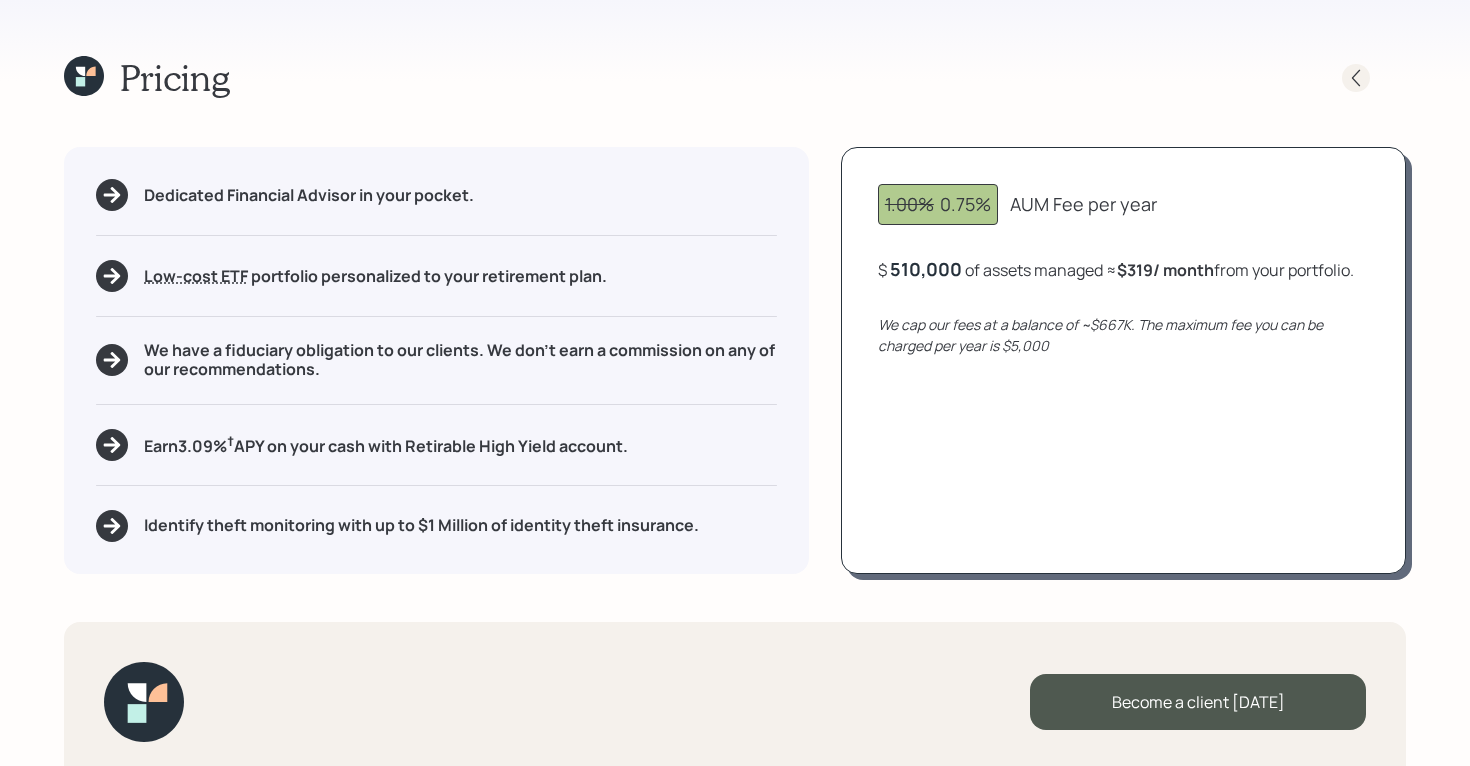 click 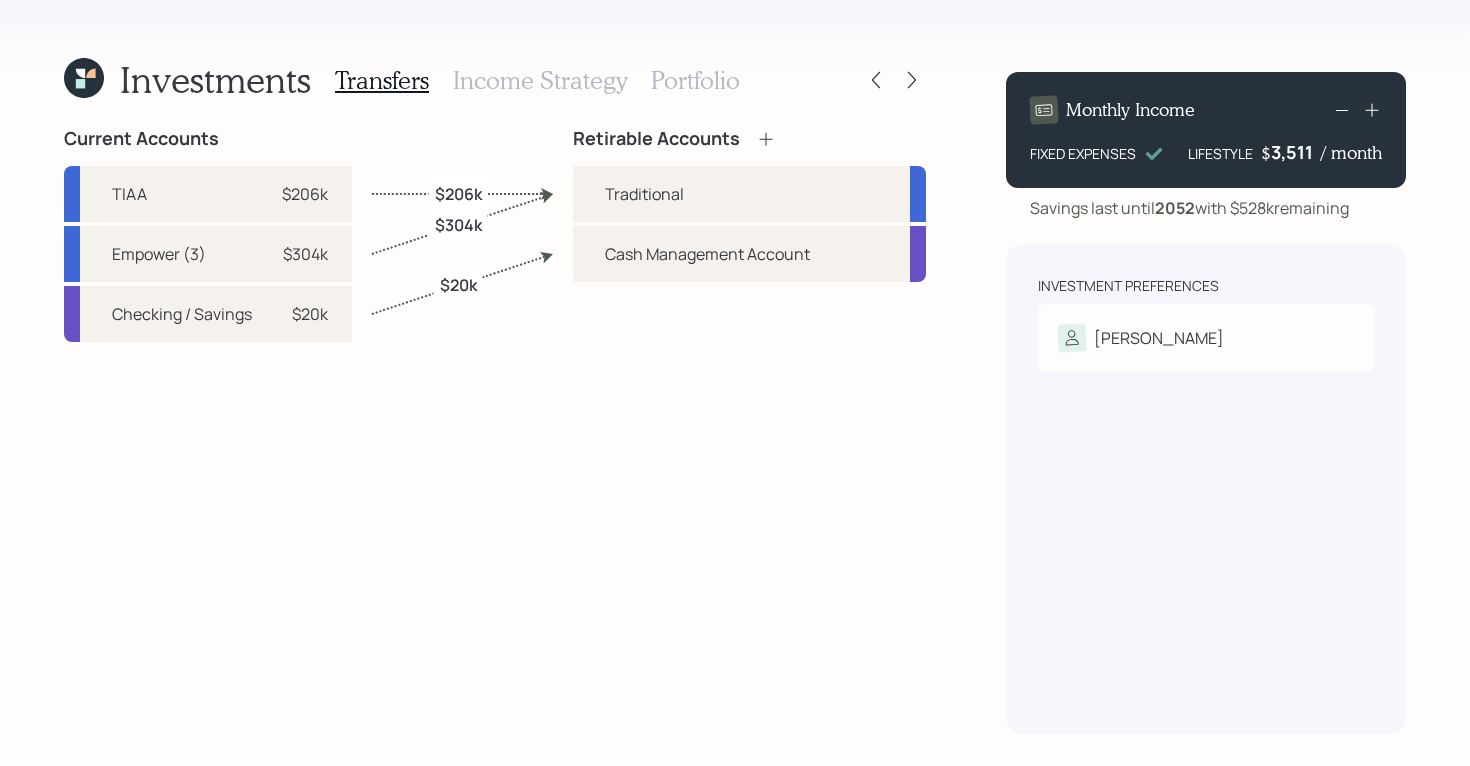 click on "Income Strategy" at bounding box center [540, 80] 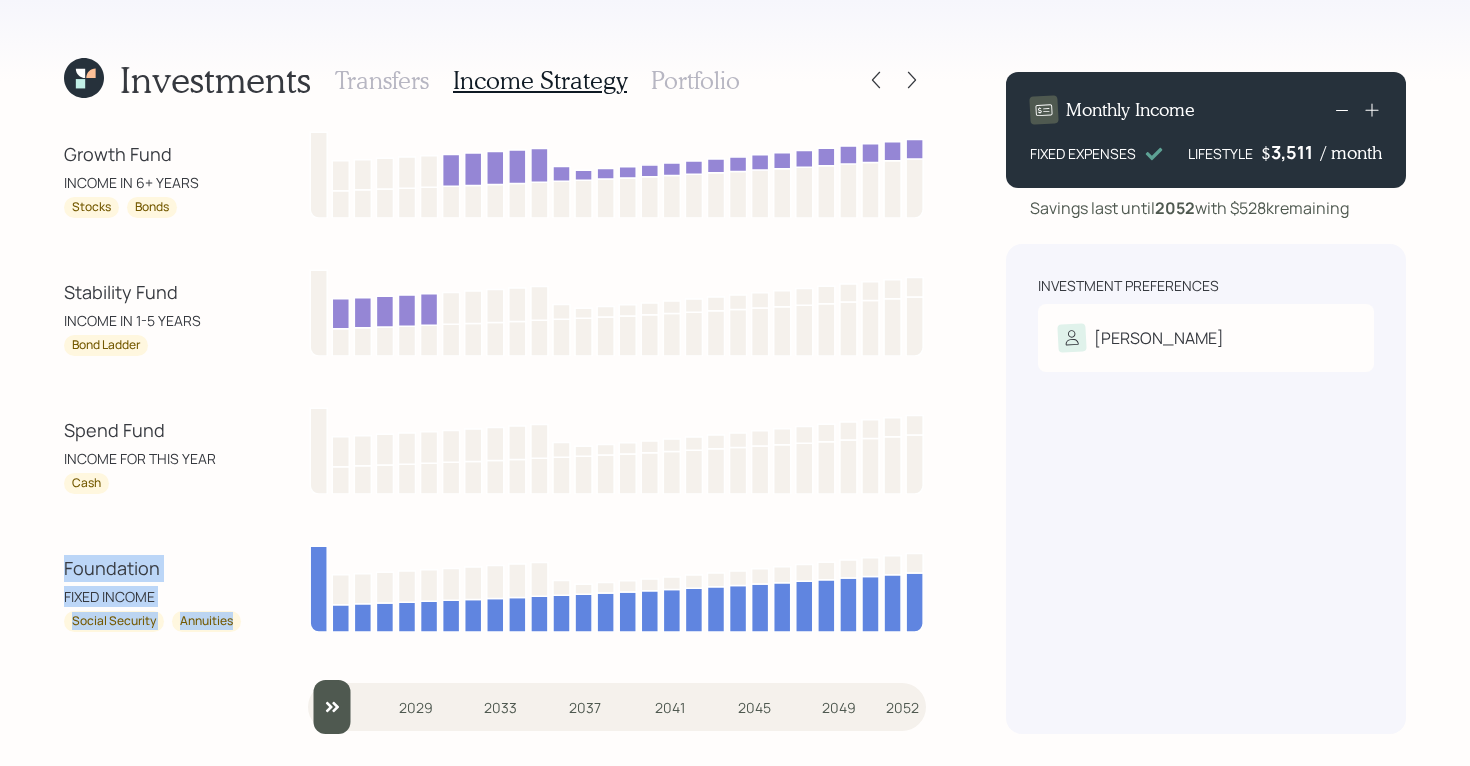 drag, startPoint x: 240, startPoint y: 621, endPoint x: 47, endPoint y: 574, distance: 198.64038 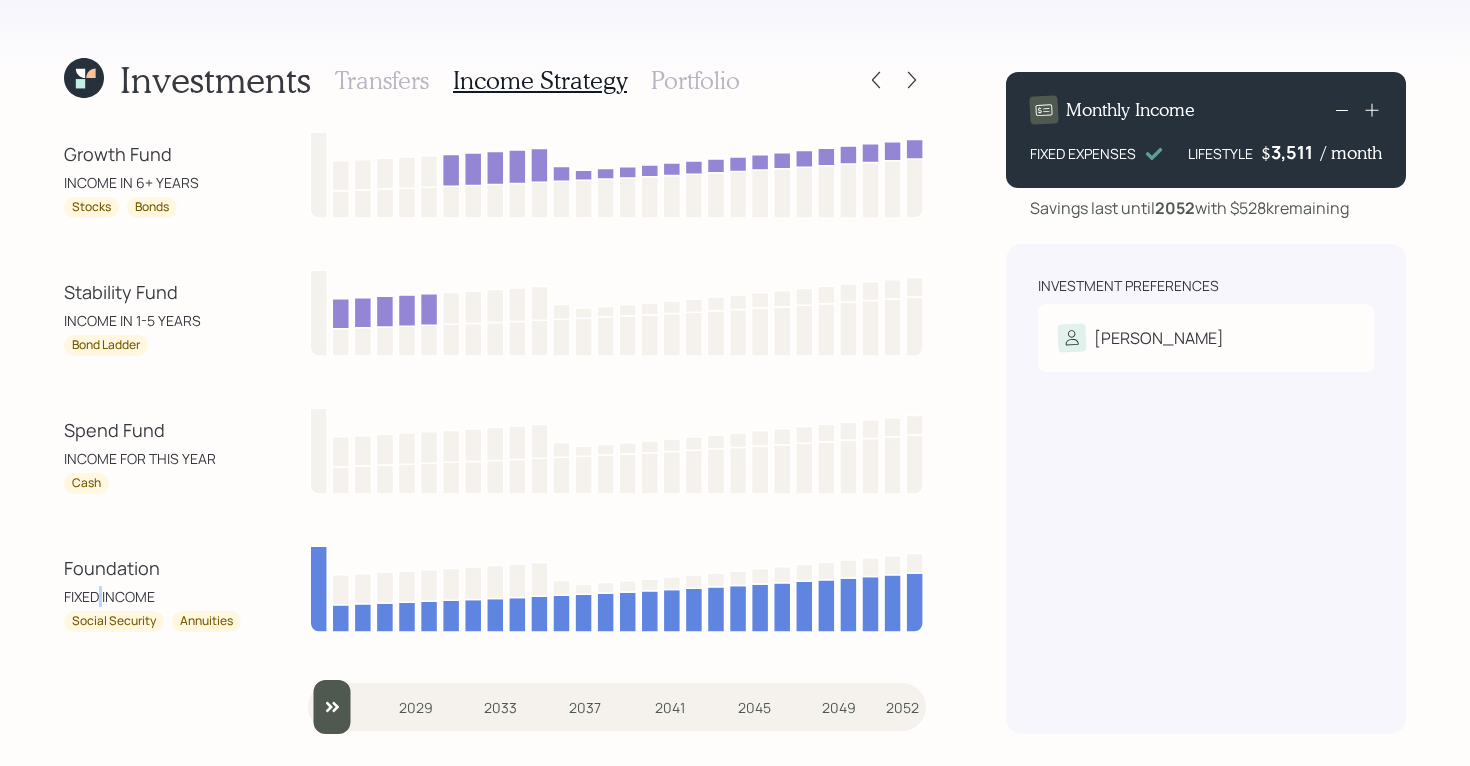 click on "FIXED INCOME" at bounding box center (154, 596) 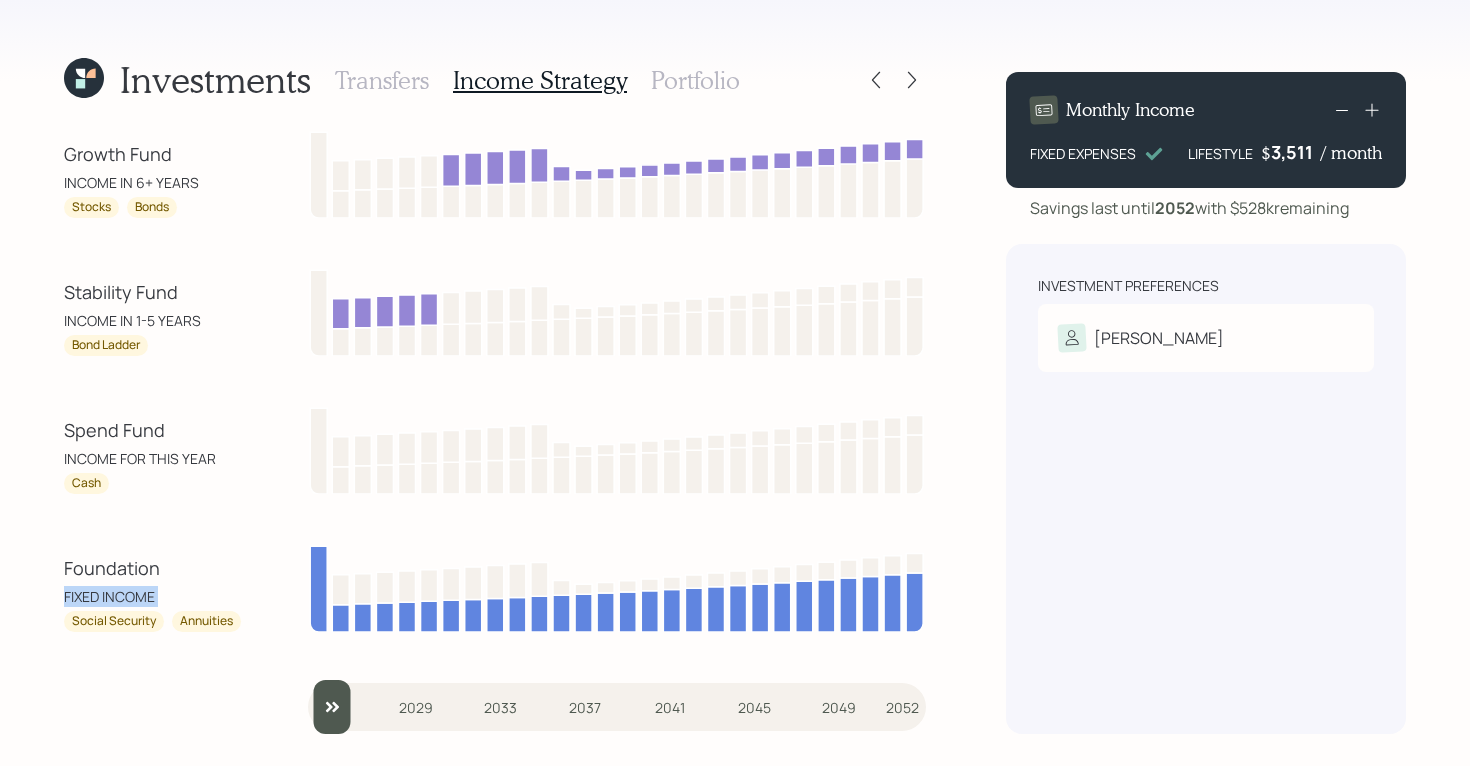 click on "FIXED INCOME" at bounding box center [154, 596] 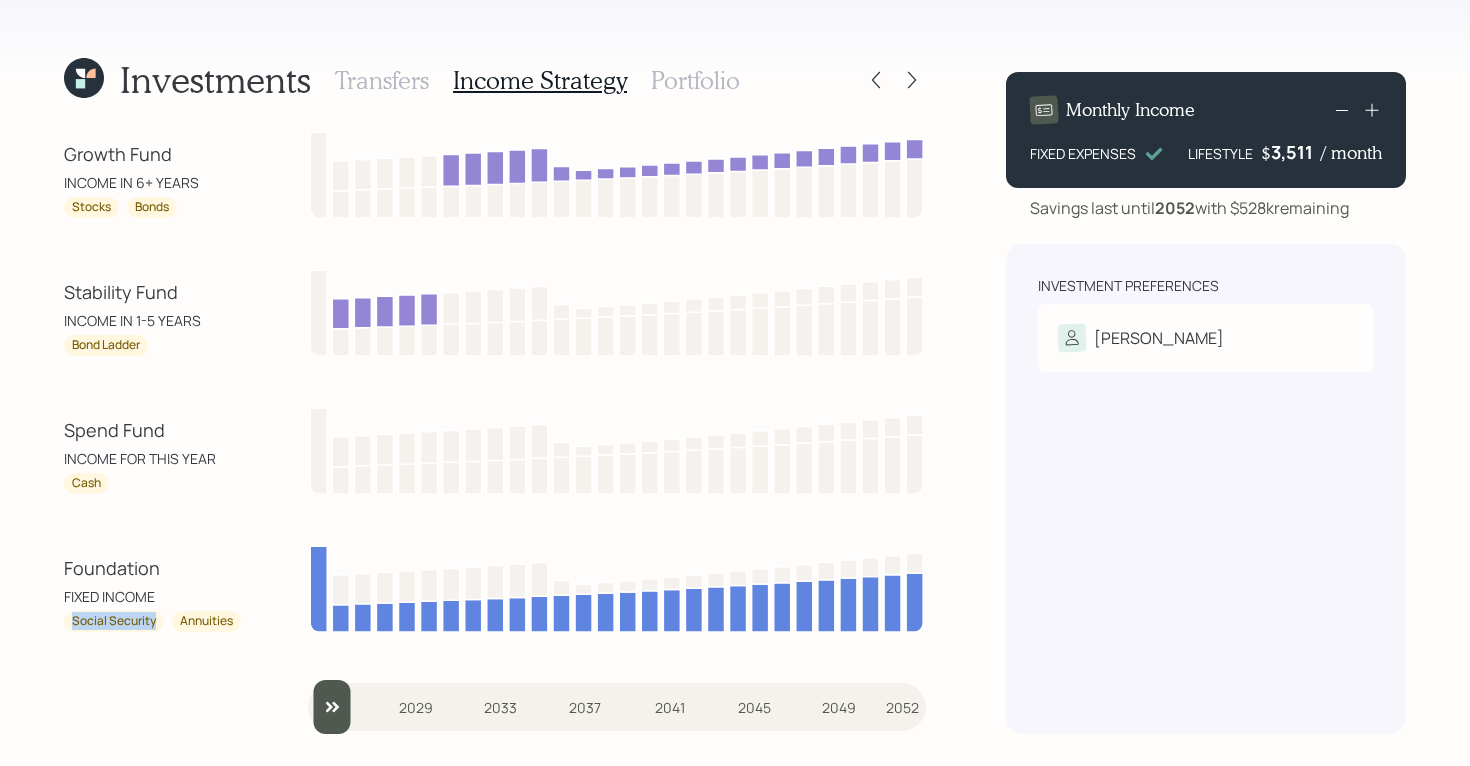 drag, startPoint x: 155, startPoint y: 624, endPoint x: 60, endPoint y: 626, distance: 95.02105 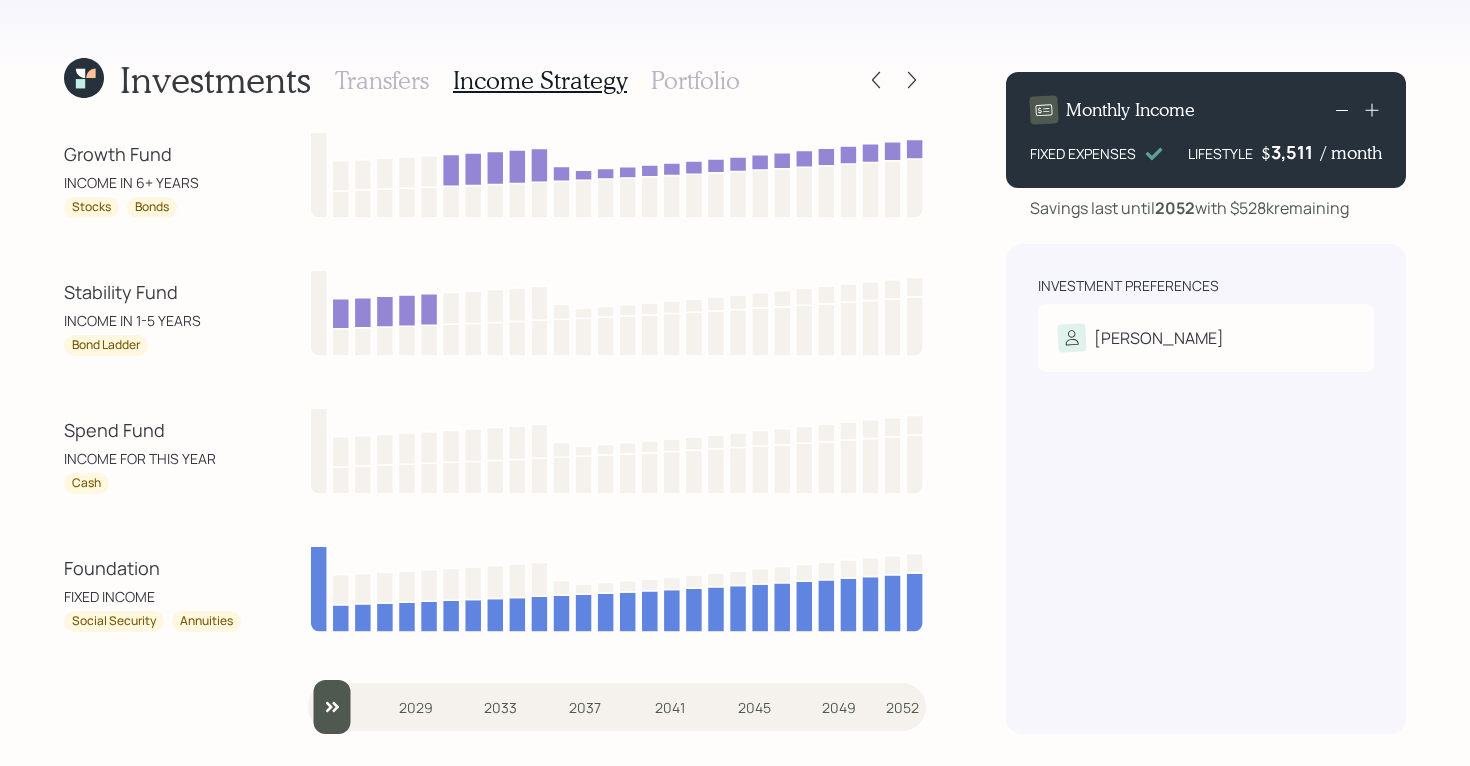 click on "Annuities" at bounding box center [206, 621] 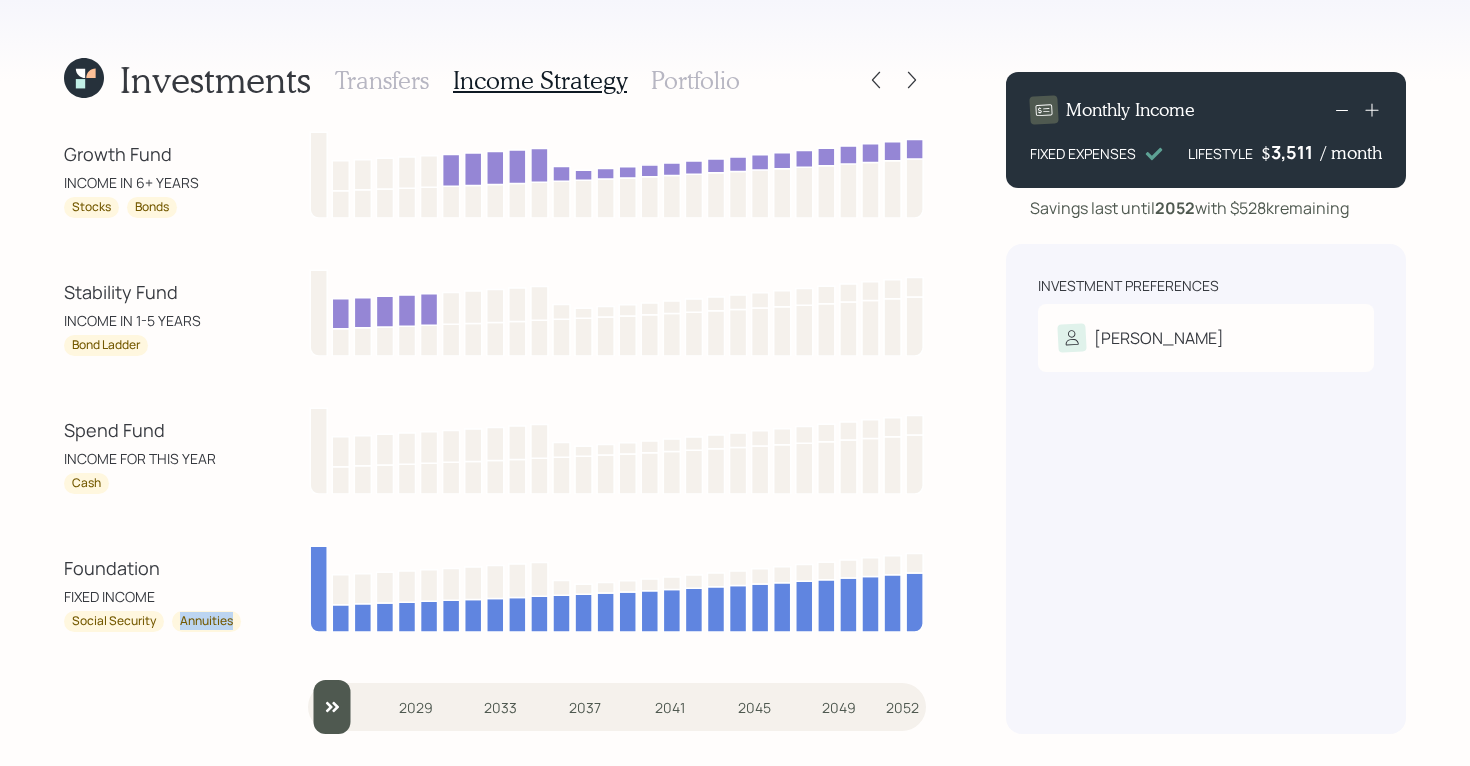 click on "Annuities" at bounding box center (206, 621) 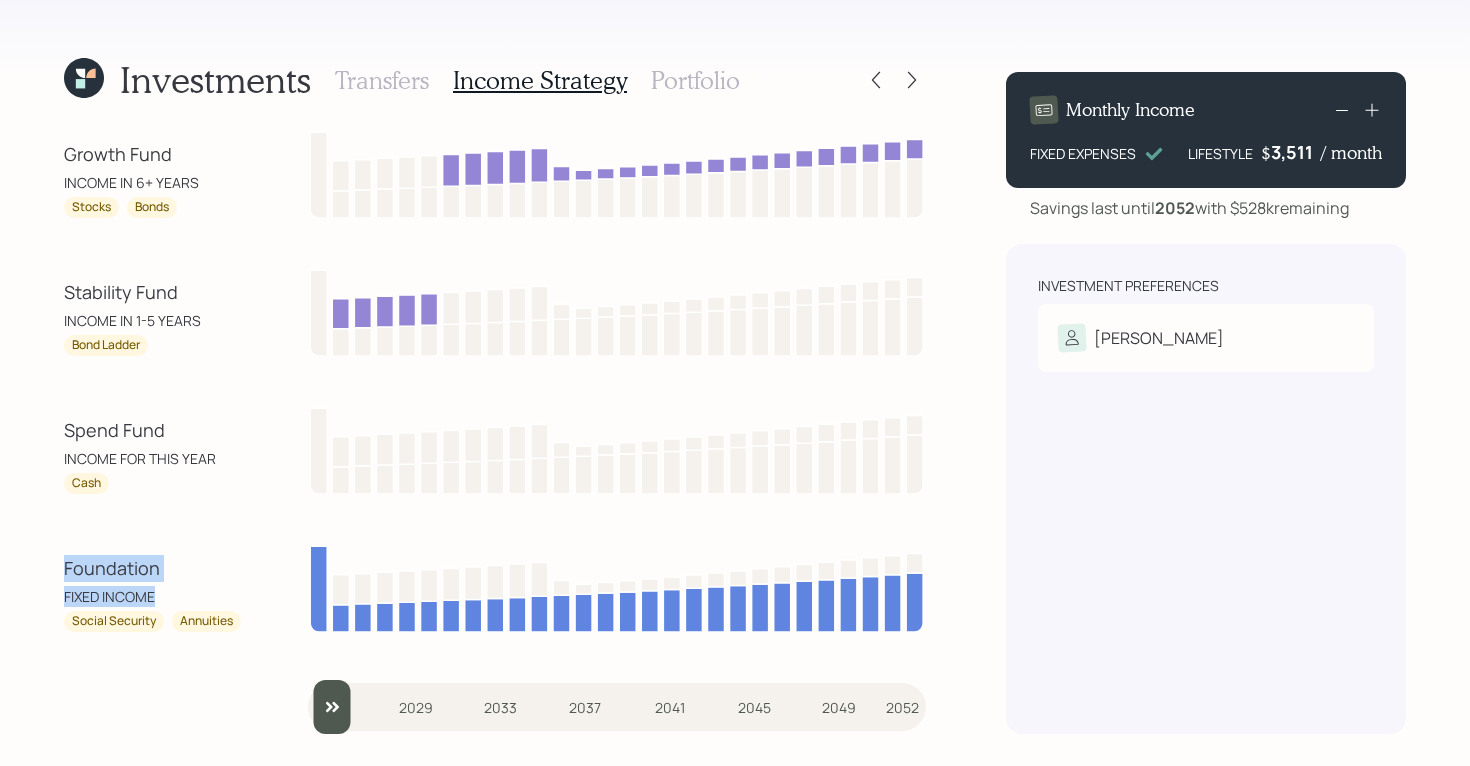 drag, startPoint x: 61, startPoint y: 574, endPoint x: 171, endPoint y: 603, distance: 113.758514 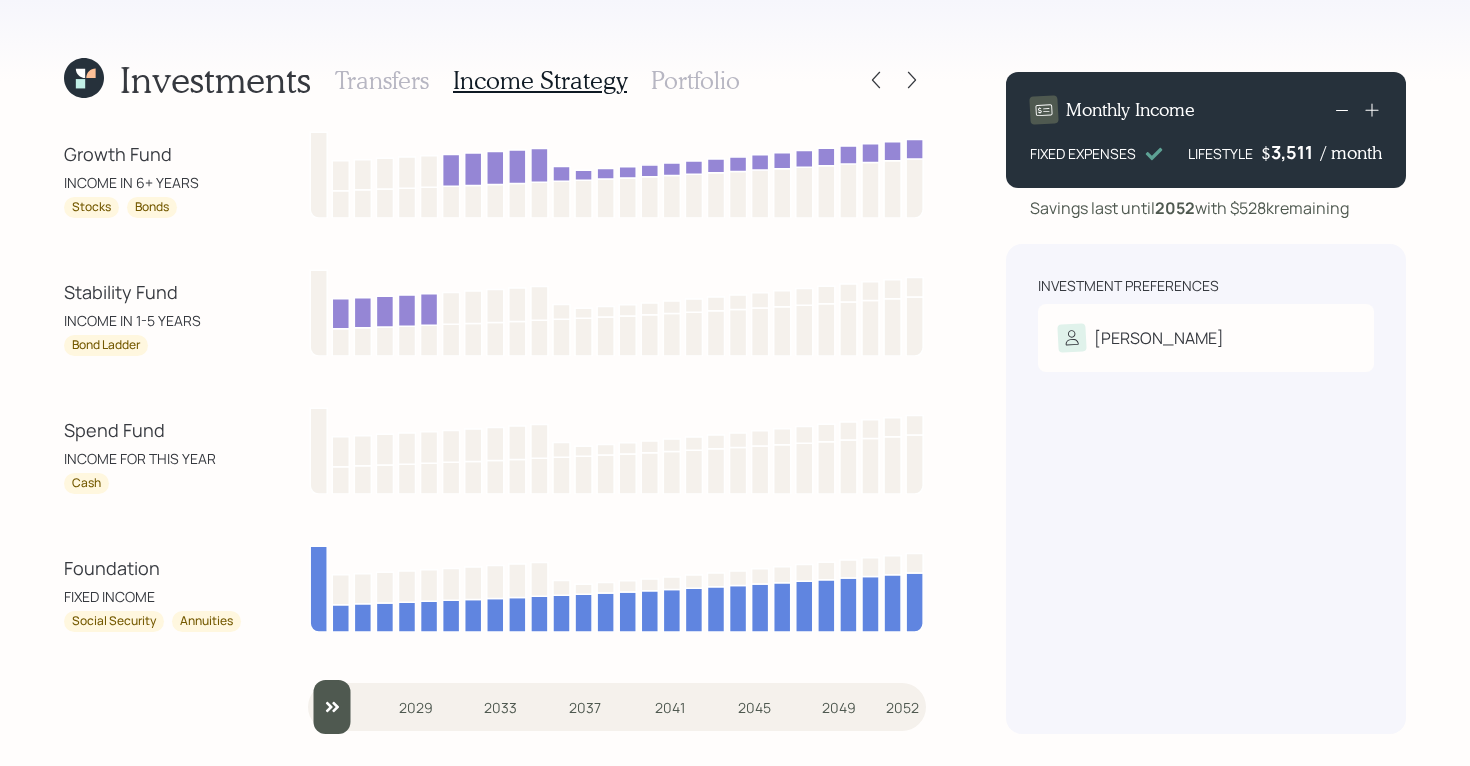 click on "Cash" at bounding box center [154, 483] 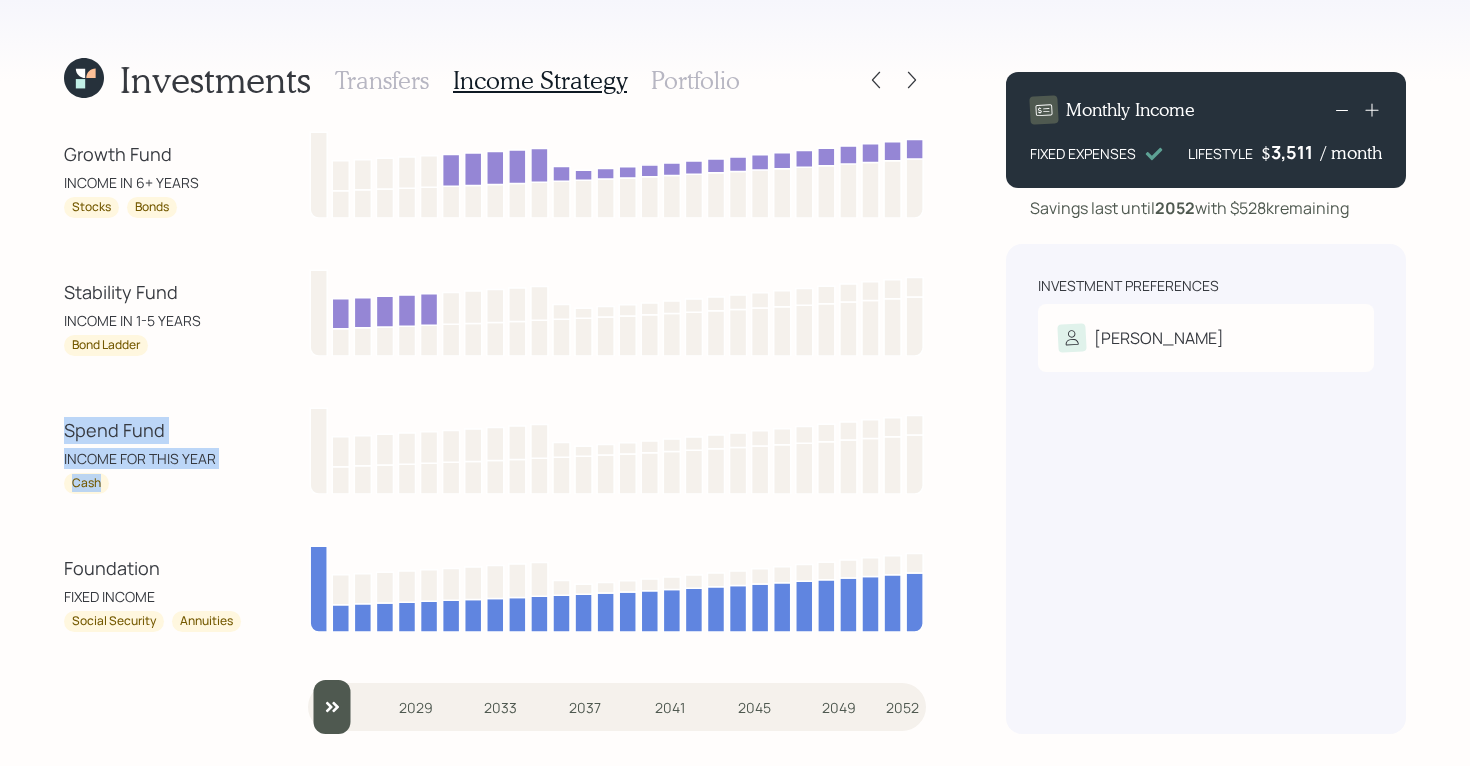 drag, startPoint x: 122, startPoint y: 477, endPoint x: 66, endPoint y: 437, distance: 68.8186 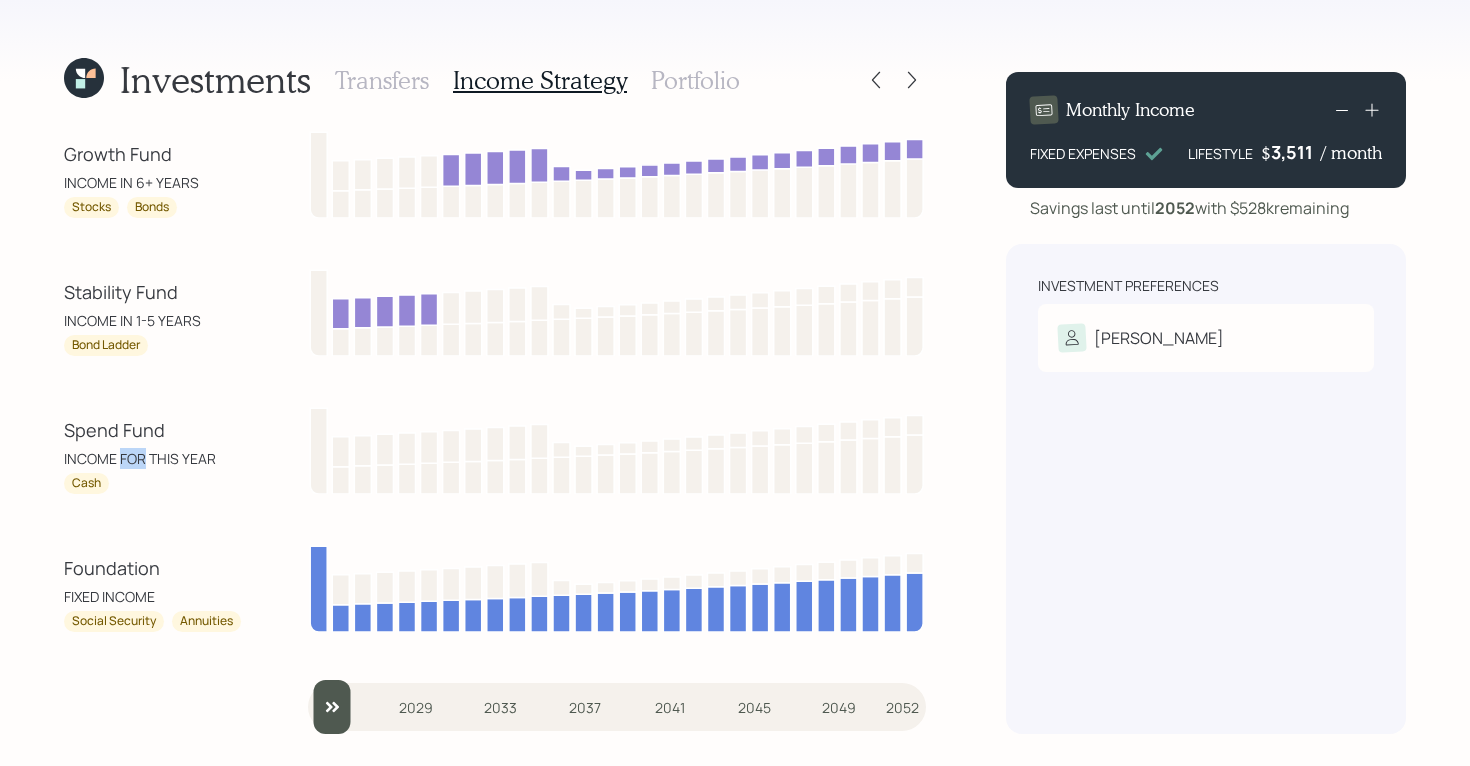click on "INCOME FOR THIS YEAR" at bounding box center [154, 458] 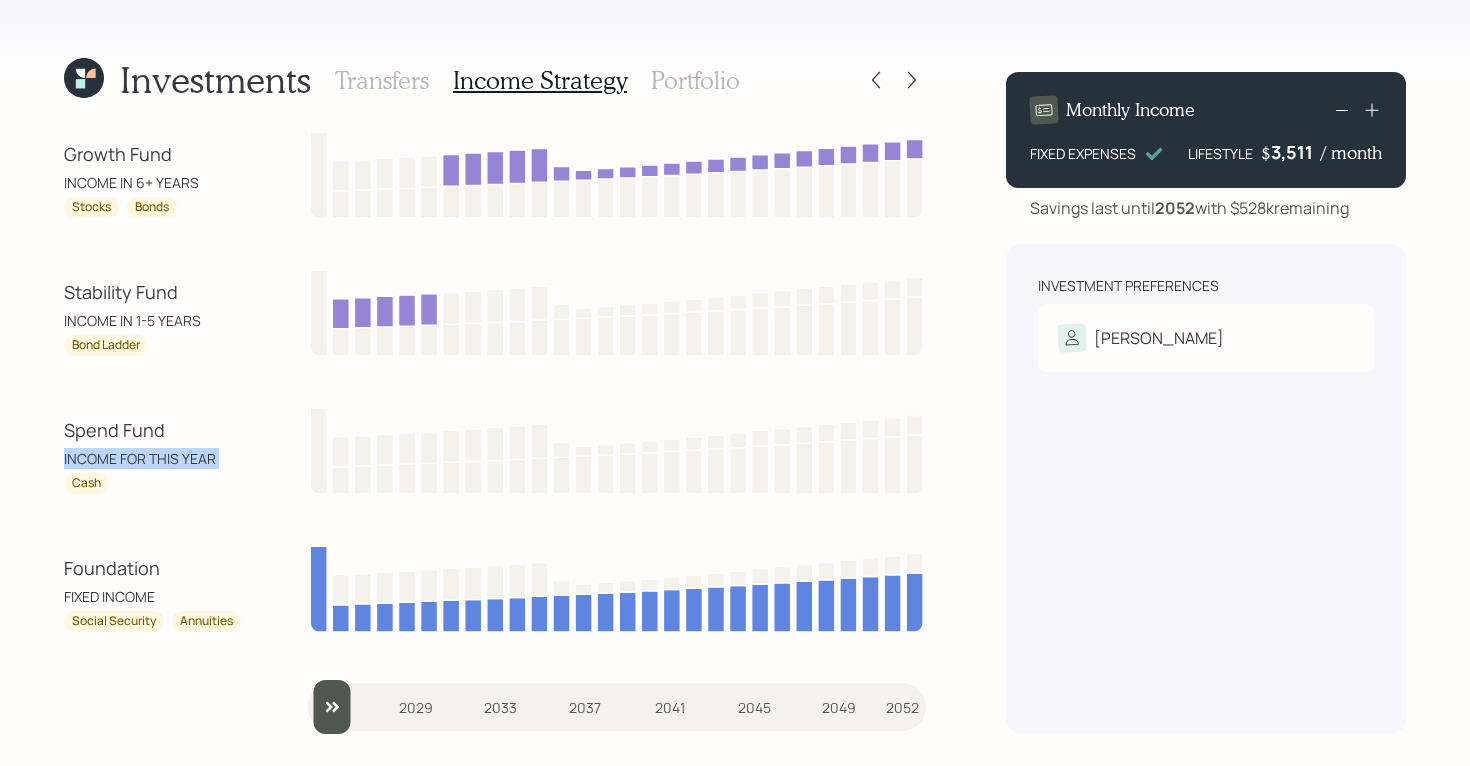 click on "INCOME FOR THIS YEAR" at bounding box center (154, 458) 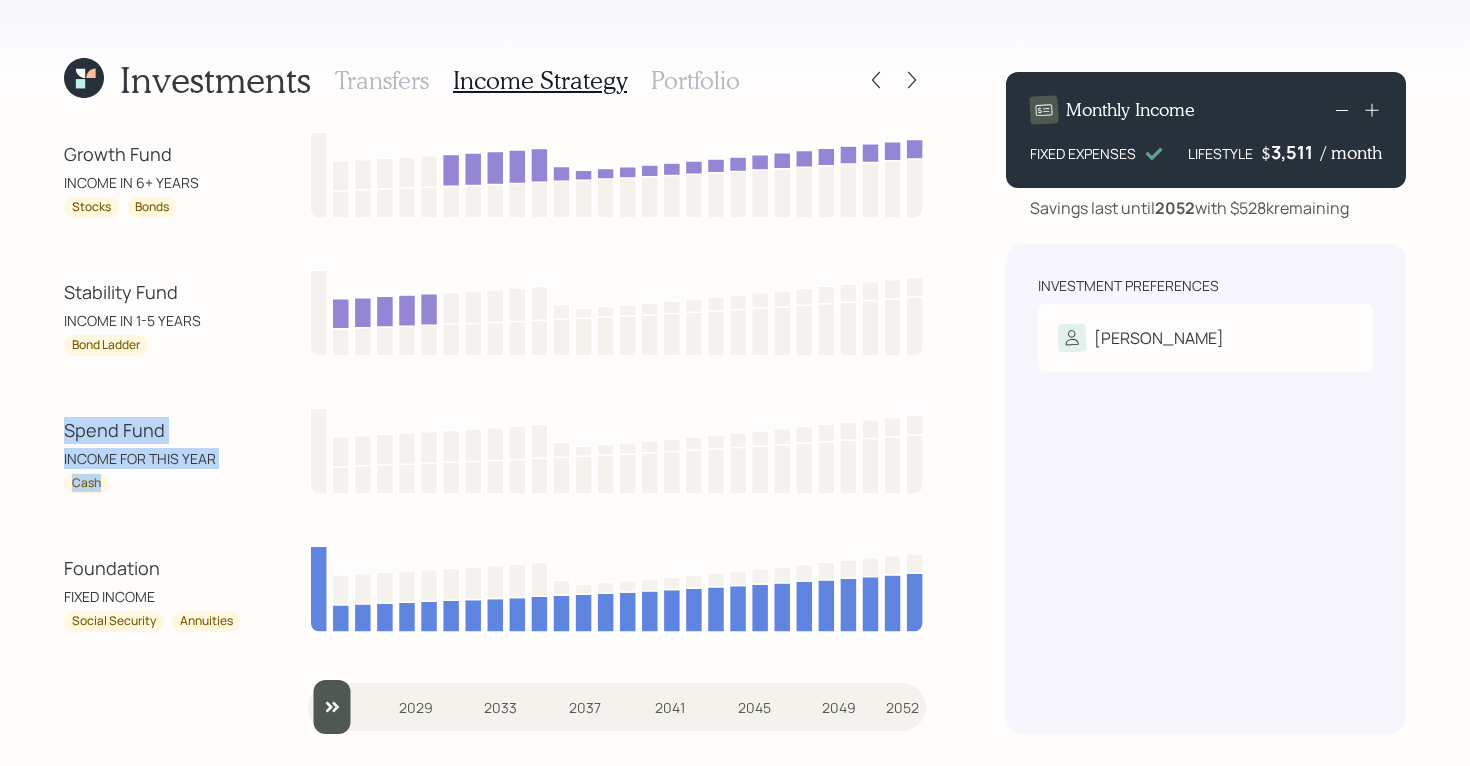 drag, startPoint x: 116, startPoint y: 483, endPoint x: 61, endPoint y: 438, distance: 71.063354 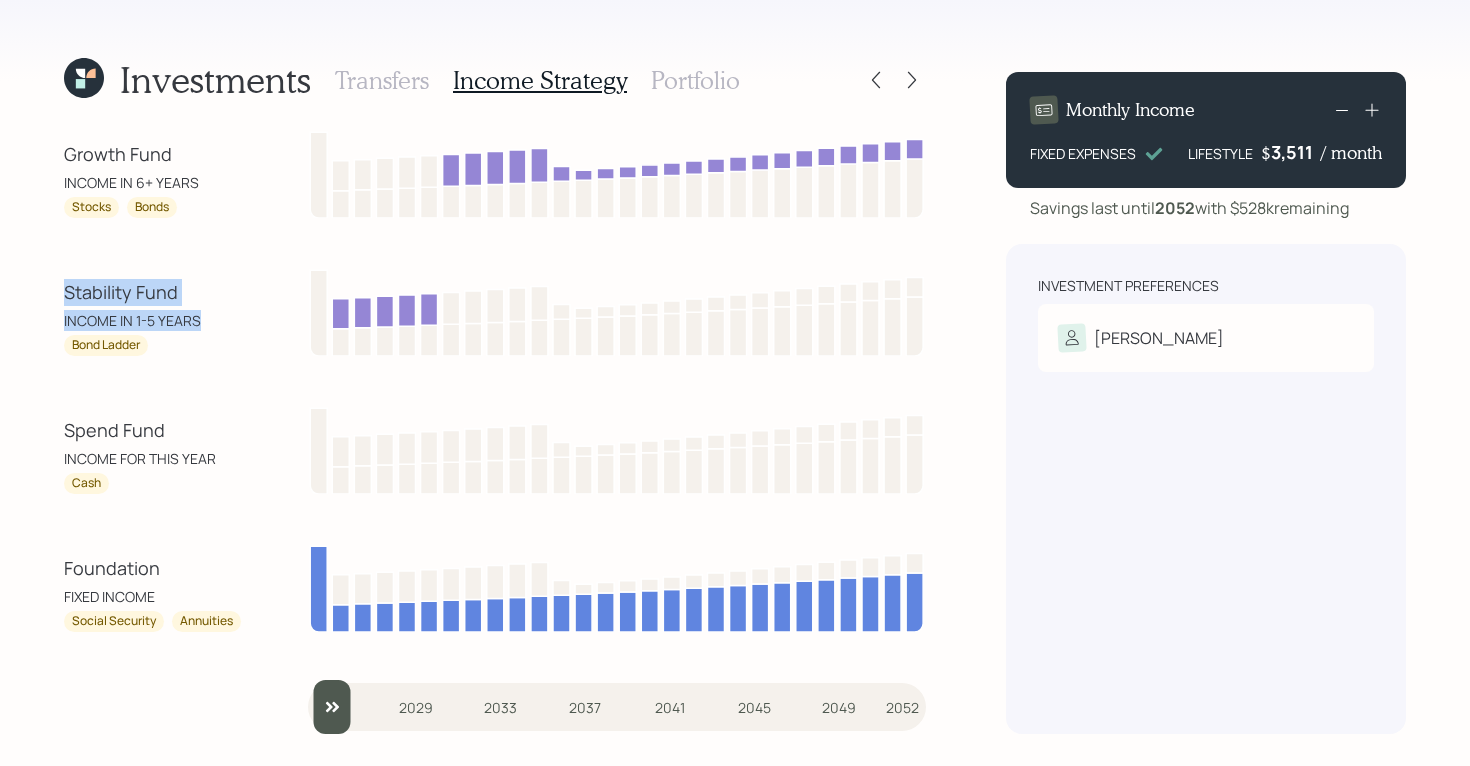 drag, startPoint x: 206, startPoint y: 320, endPoint x: 57, endPoint y: 297, distance: 150.76472 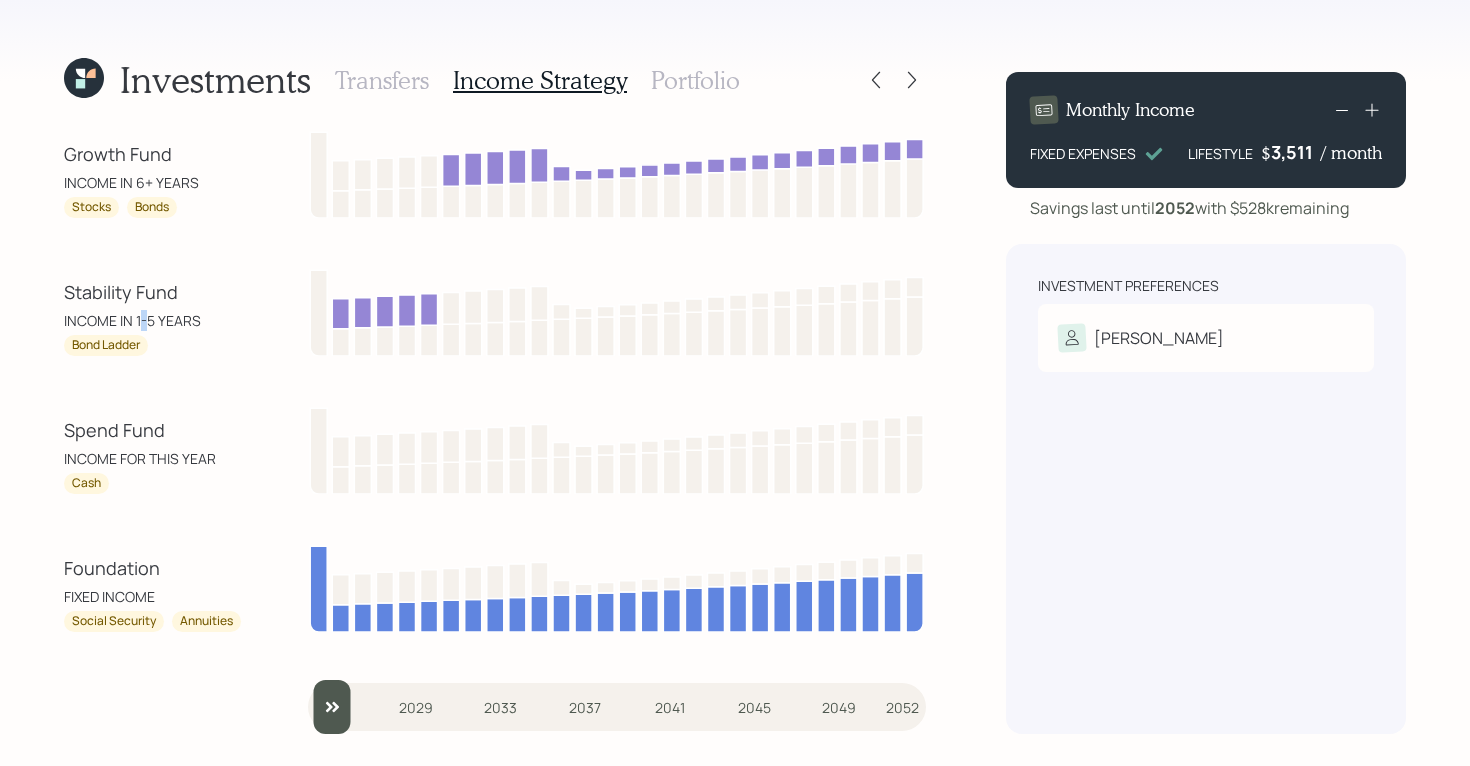 click on "INCOME IN 1-5 YEARS" at bounding box center (154, 320) 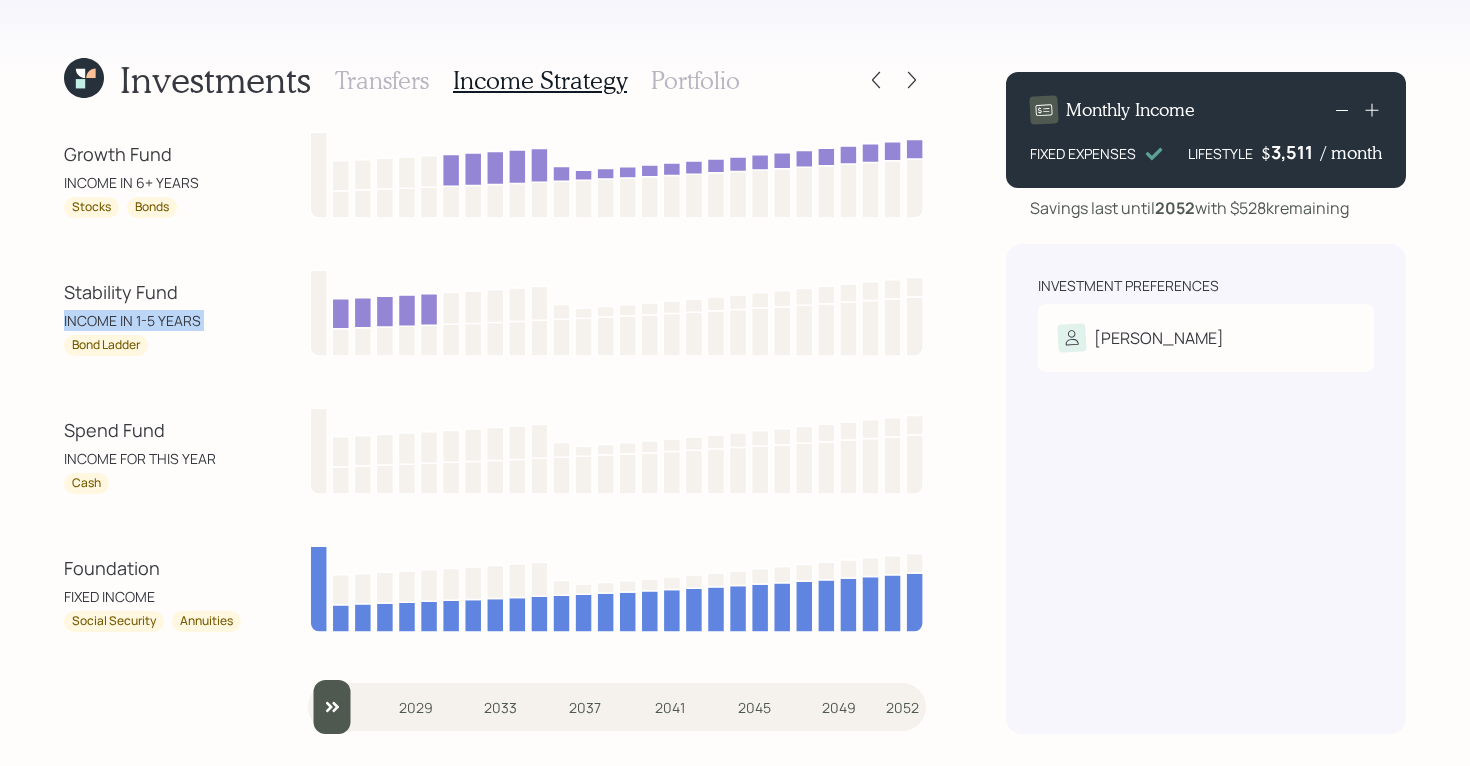 click on "INCOME IN 1-5 YEARS" at bounding box center (154, 320) 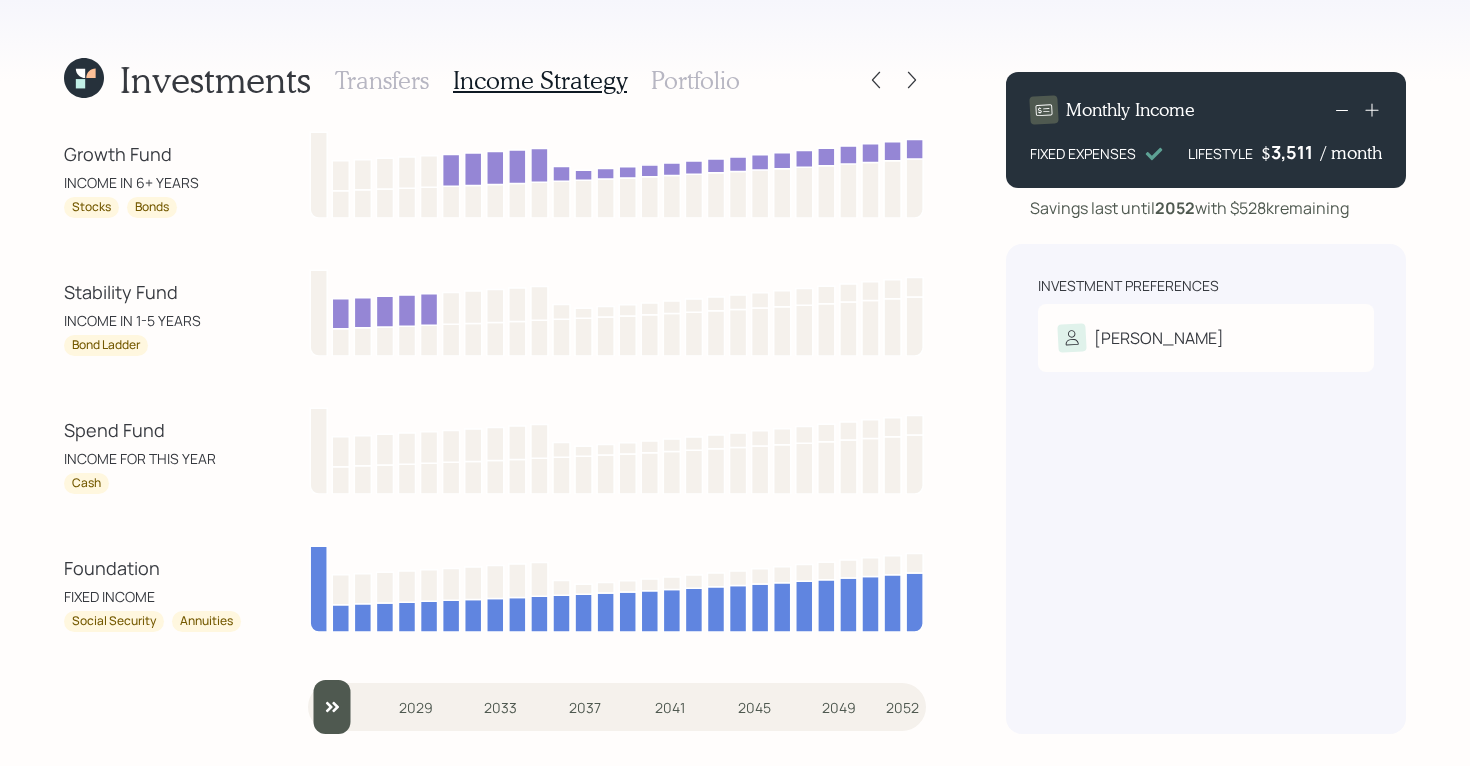 click on "Bond Ladder" at bounding box center (106, 345) 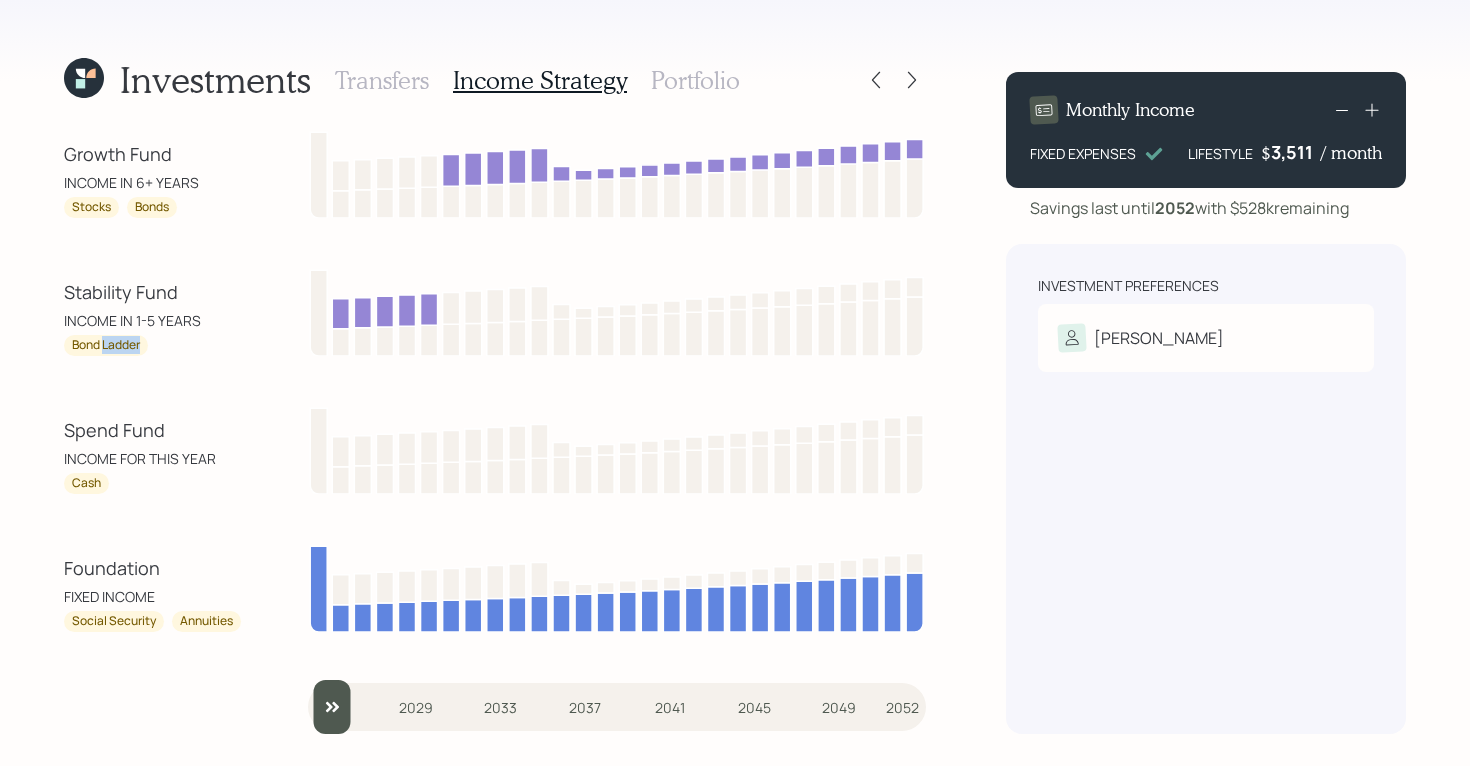 click on "Bond Ladder" at bounding box center [106, 345] 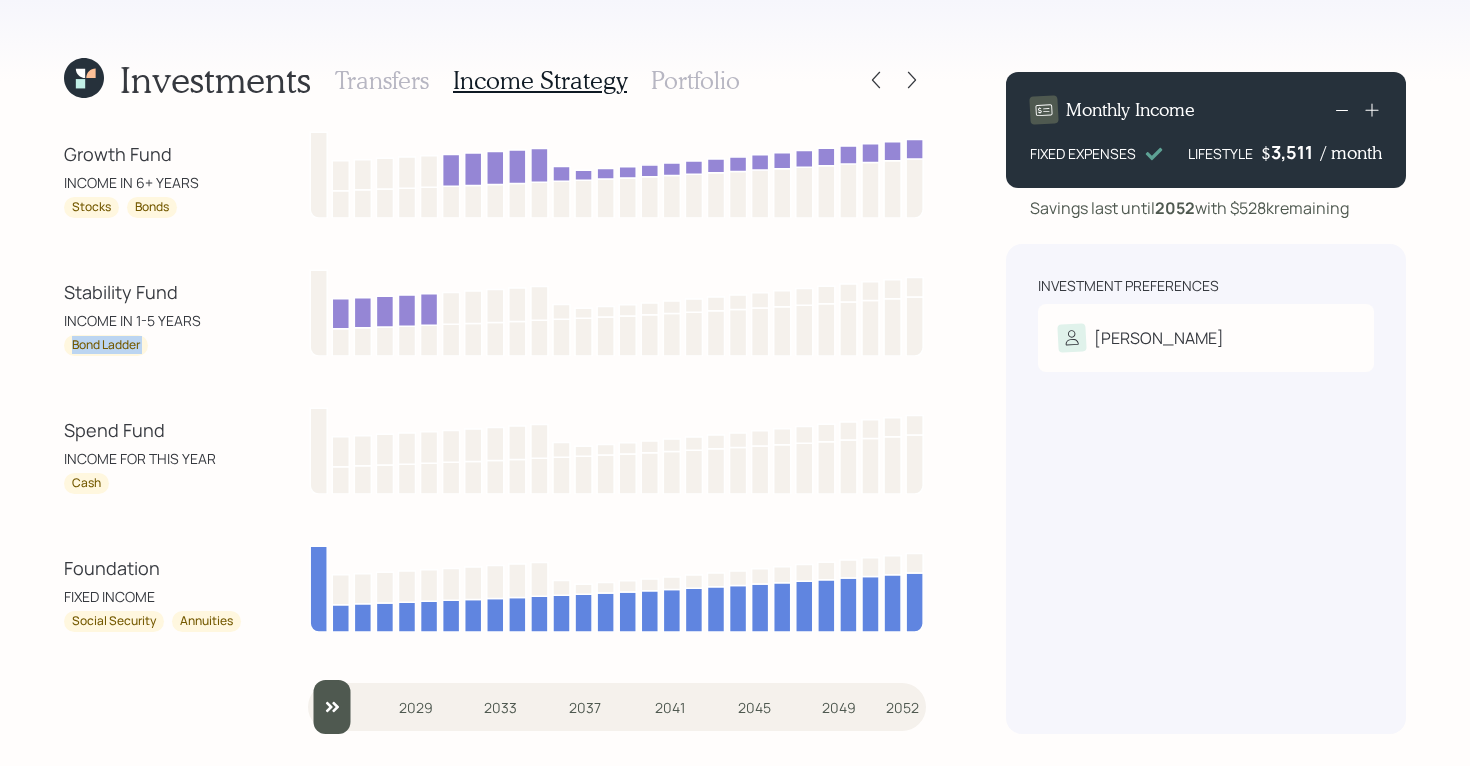 click on "Bond Ladder" at bounding box center (106, 345) 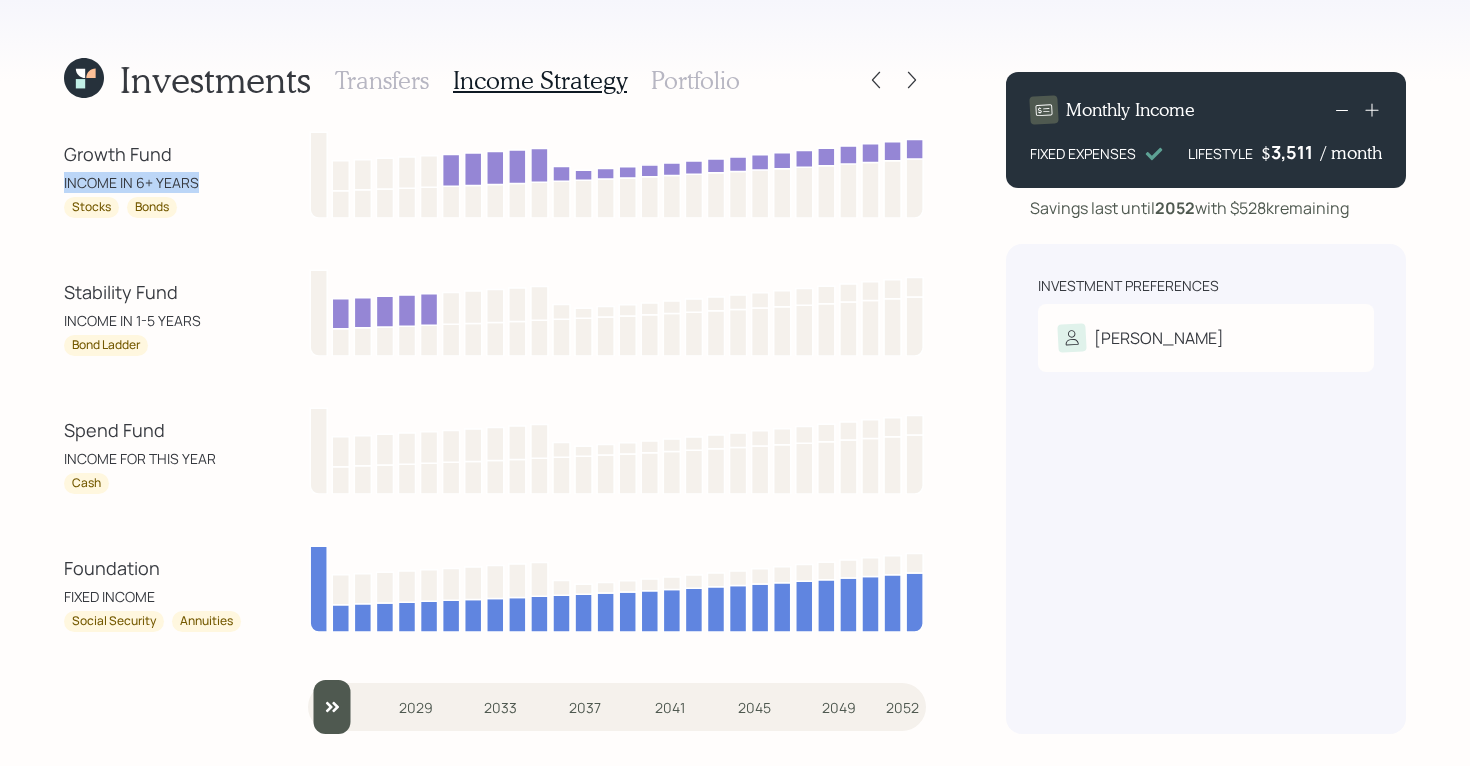drag, startPoint x: 200, startPoint y: 185, endPoint x: 43, endPoint y: 187, distance: 157.01274 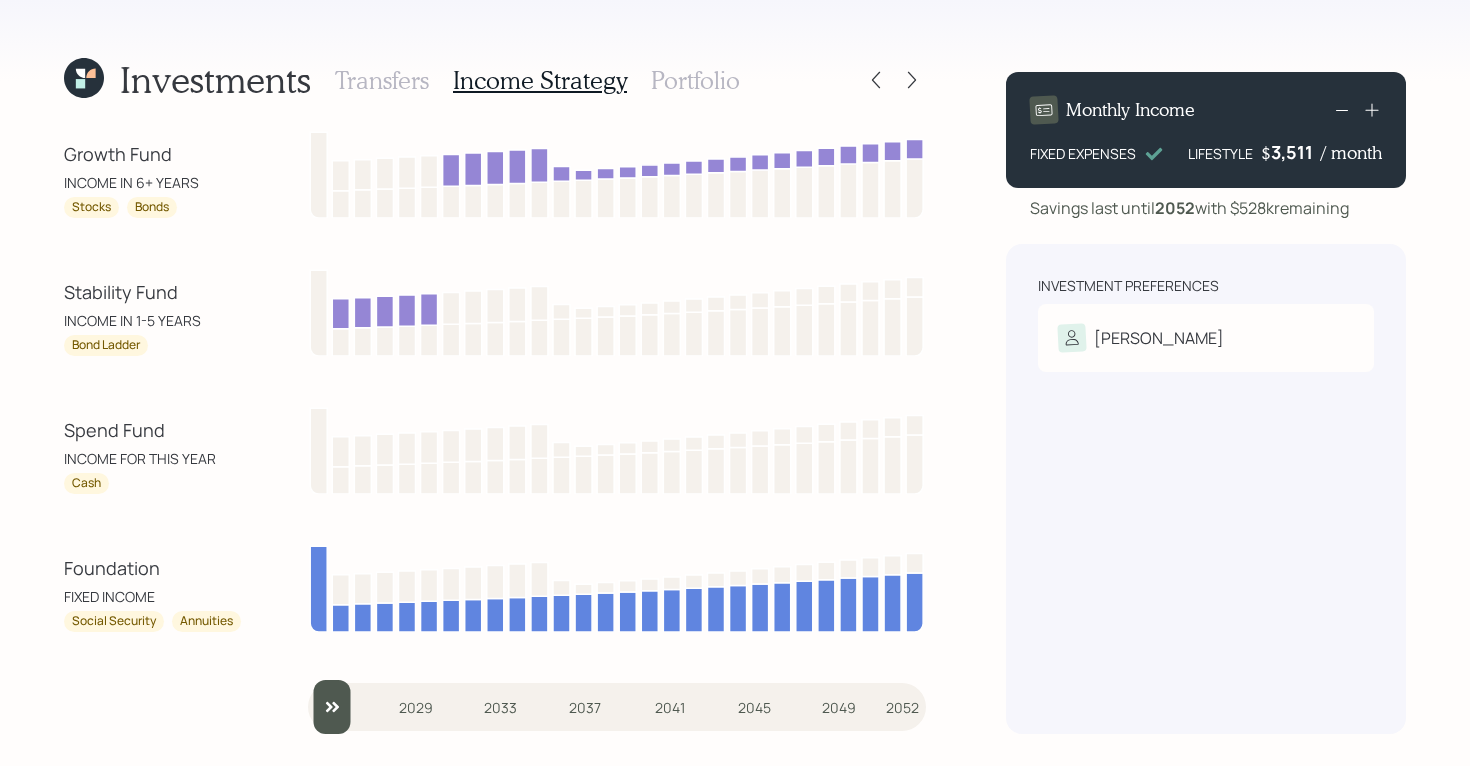 click on "Stocks" at bounding box center (91, 207) 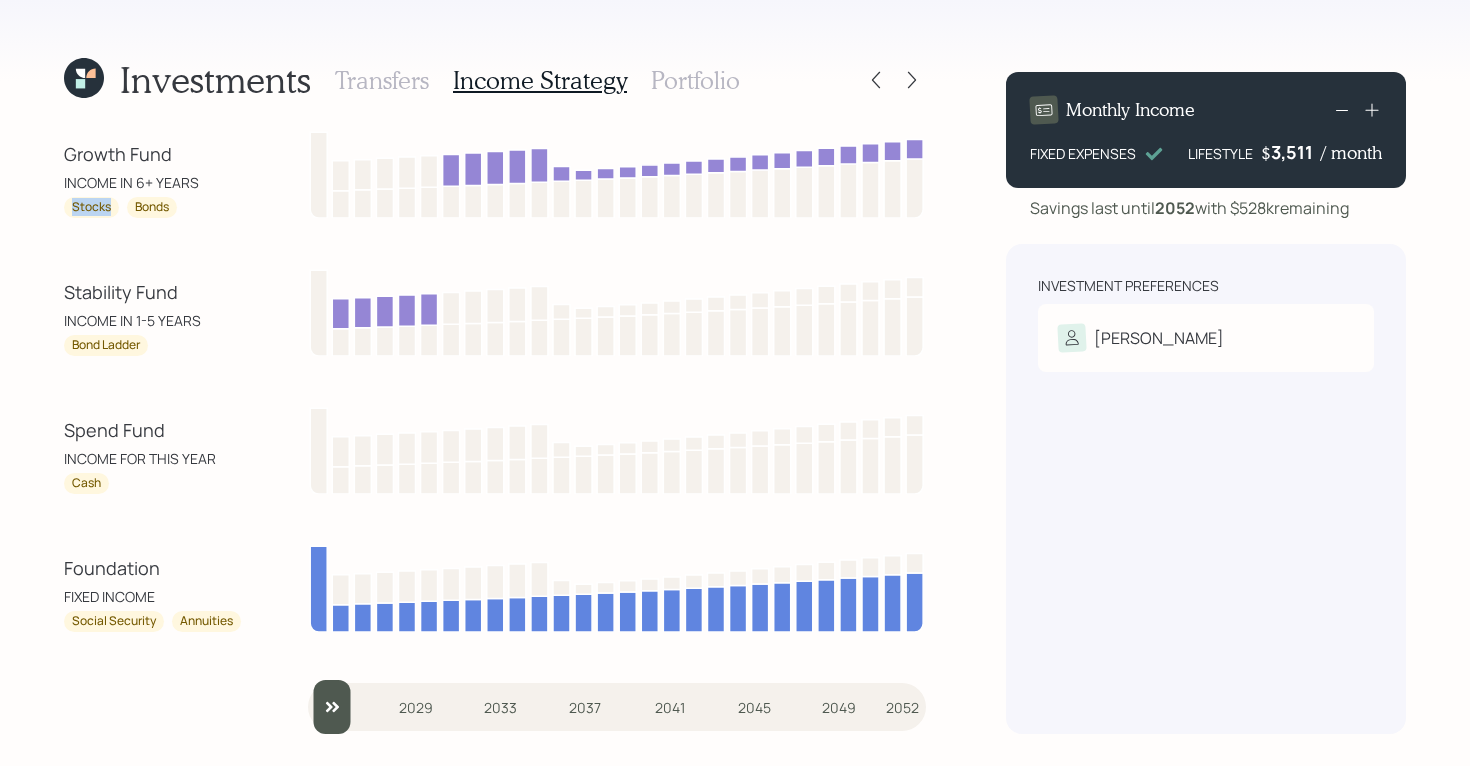click on "Stocks" at bounding box center [91, 207] 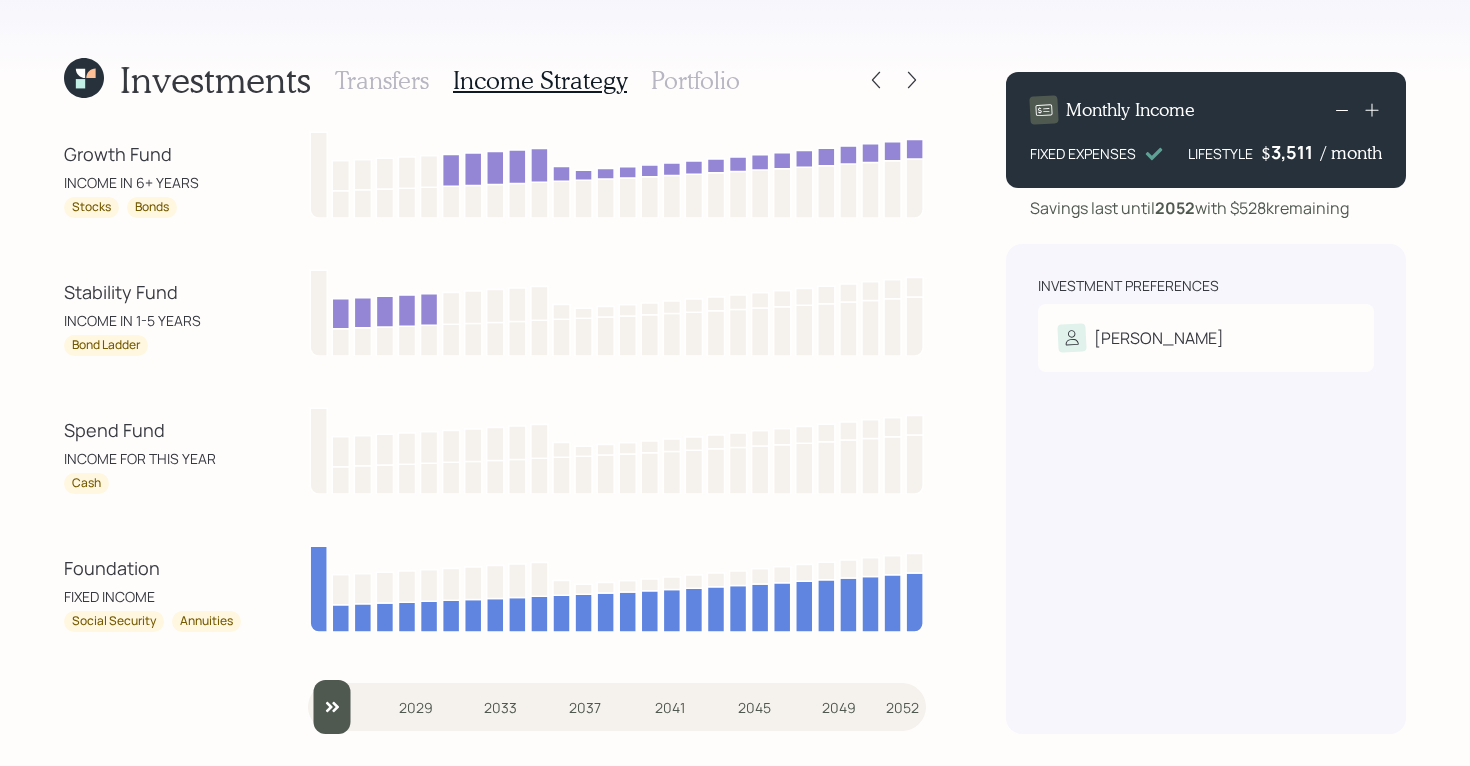 click on "Bonds" at bounding box center (152, 207) 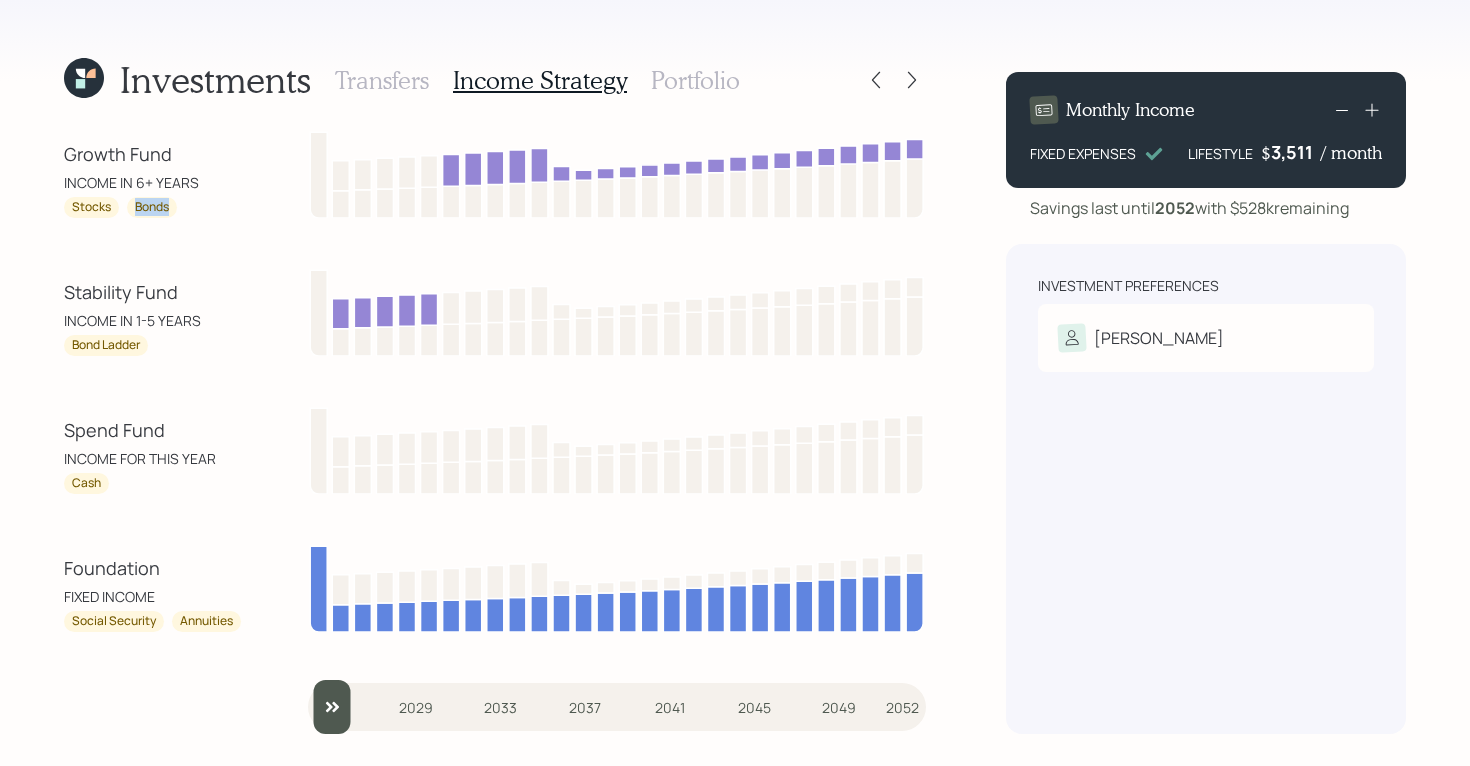 click on "Bonds" at bounding box center [152, 207] 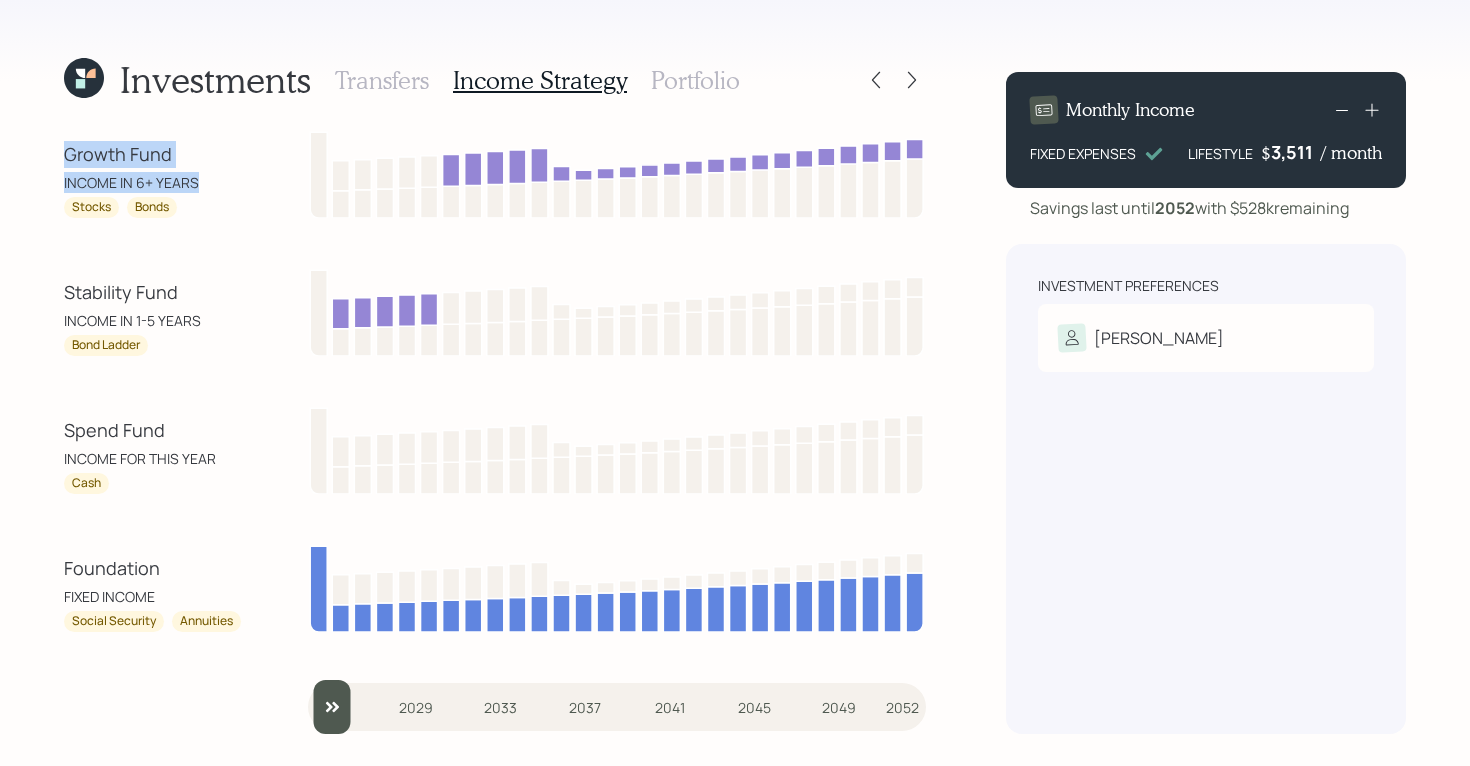 drag, startPoint x: 203, startPoint y: 181, endPoint x: 54, endPoint y: 152, distance: 151.79591 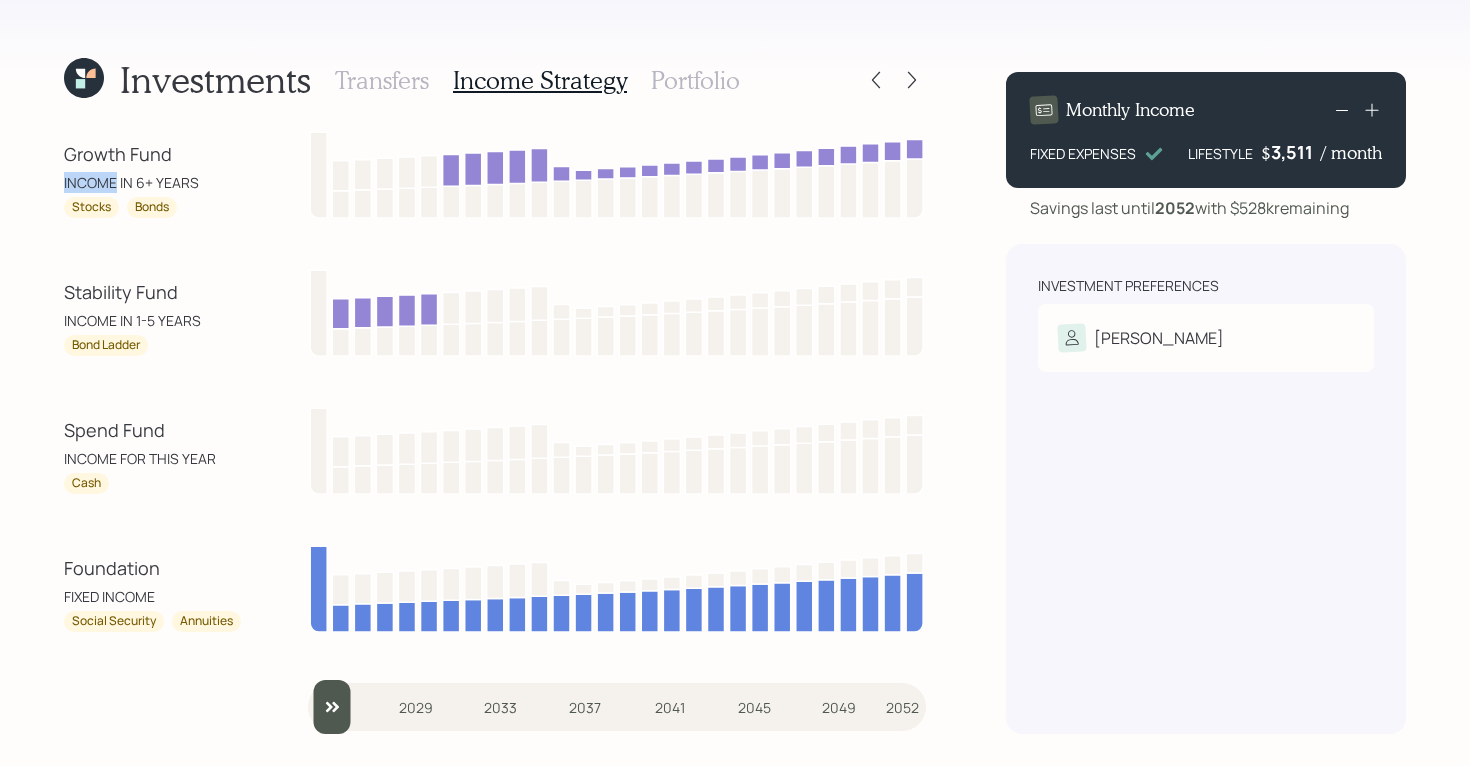 click on "INCOME IN 6+ YEARS" at bounding box center (154, 182) 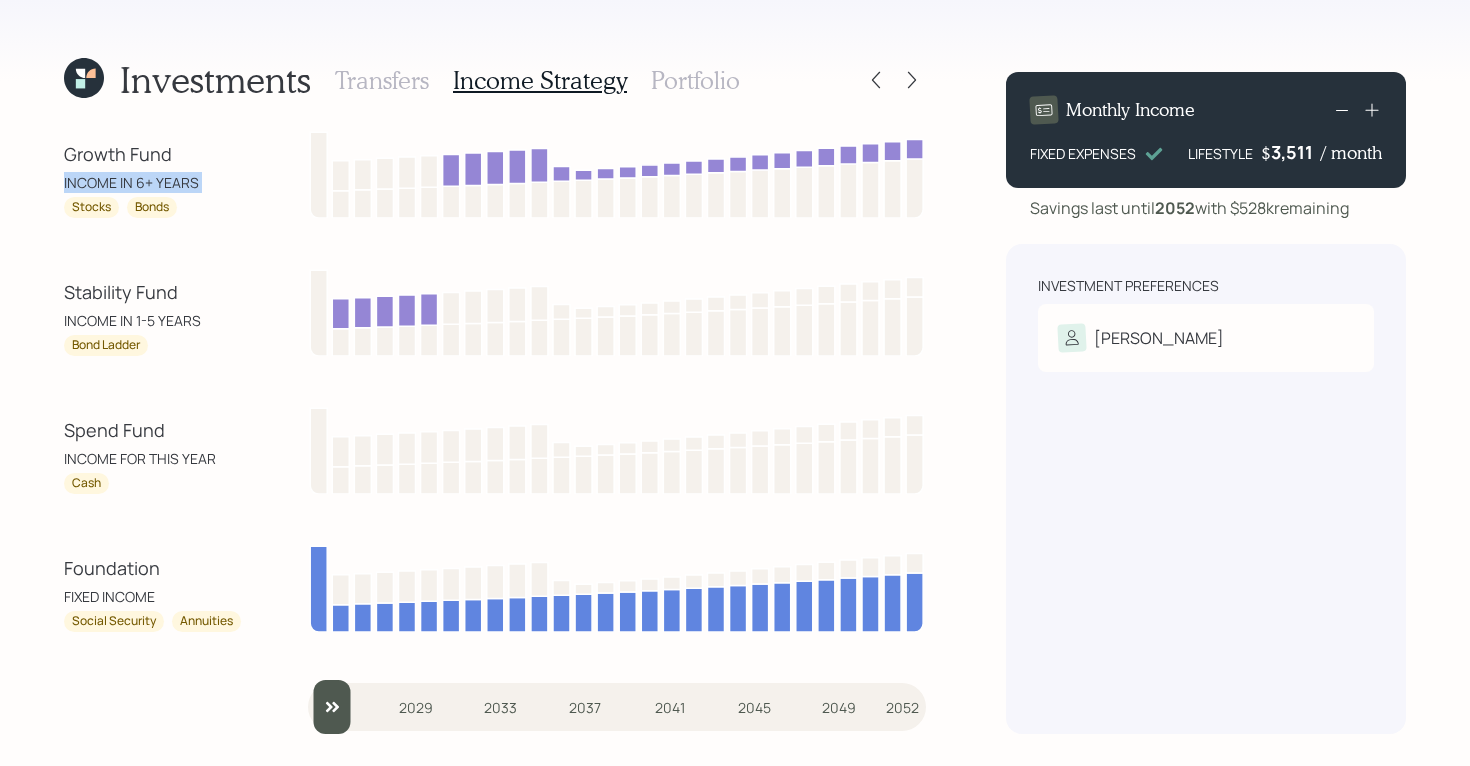 click on "INCOME IN 6+ YEARS" at bounding box center [154, 182] 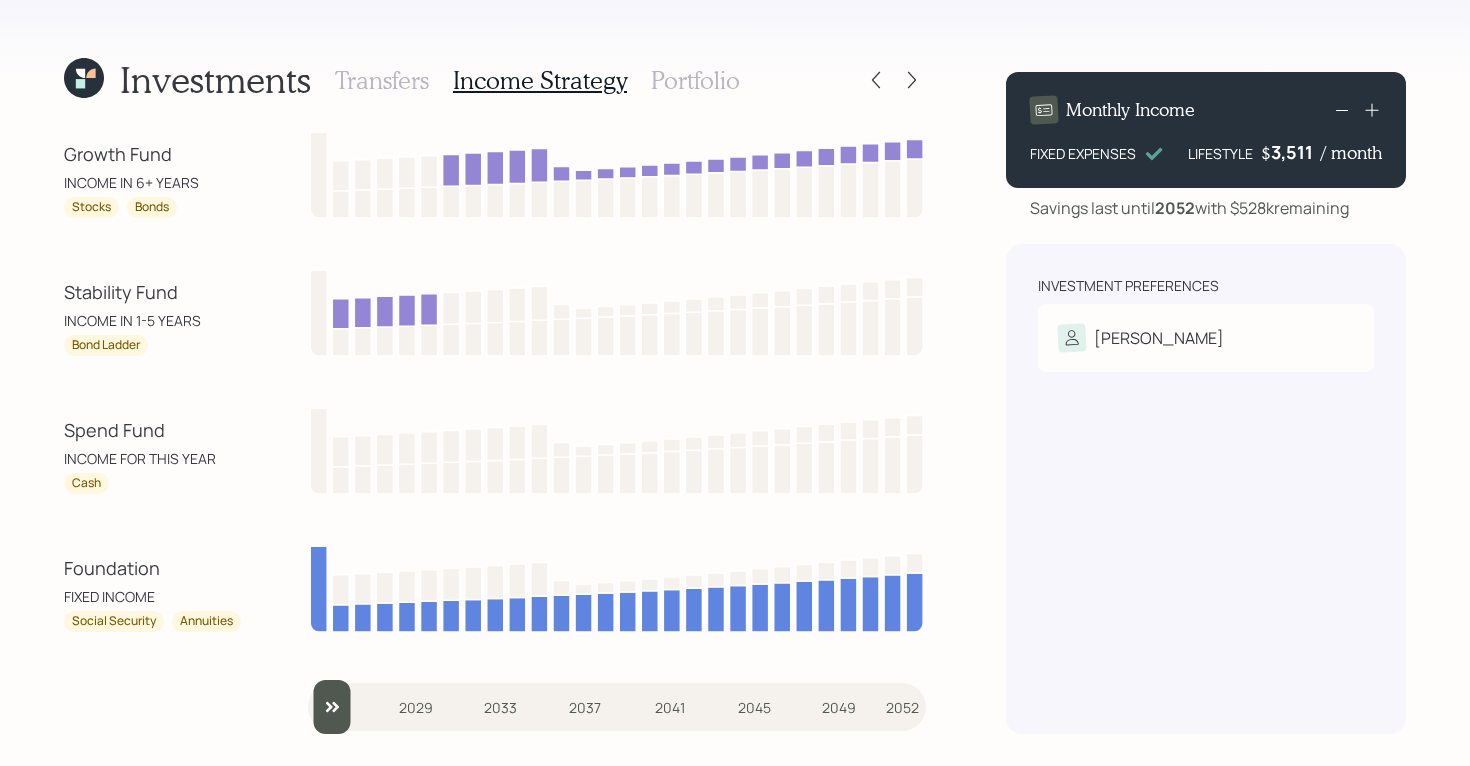 click on "Stocks" at bounding box center (91, 207) 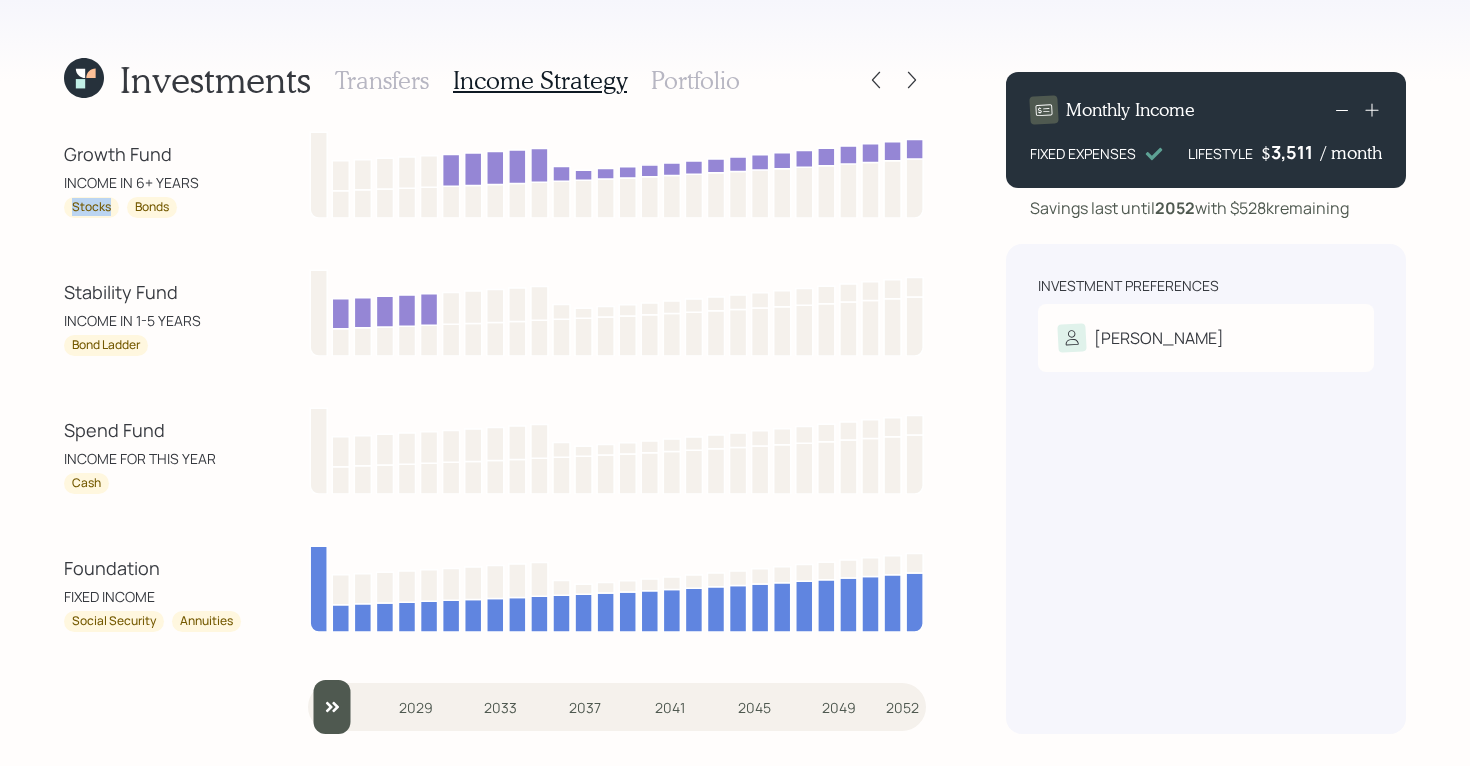 click on "Stocks" at bounding box center (91, 207) 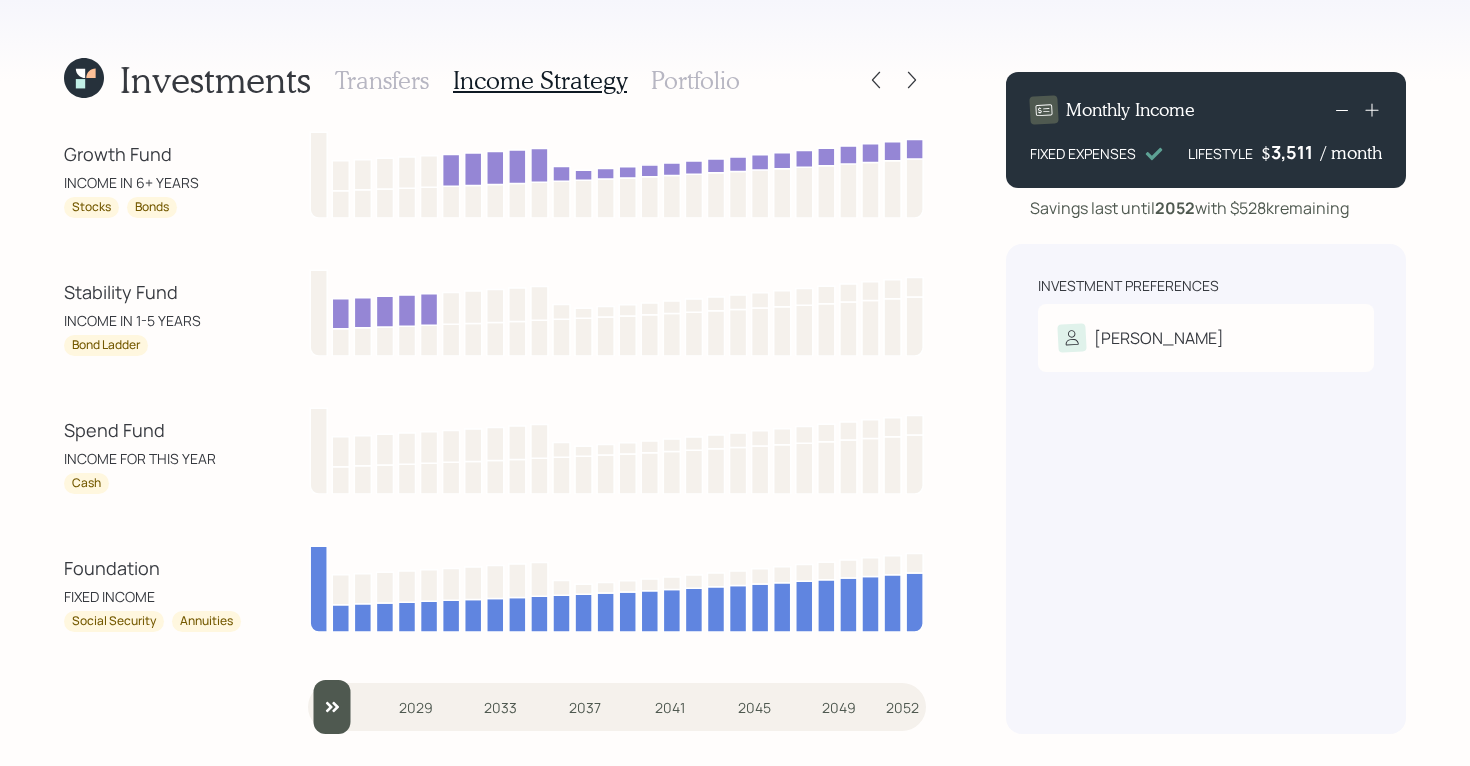 click on "Growth Fund INCOME IN 6+ YEARS Stocks Bonds Stability Fund INCOME IN 1-5 YEARS Bond Ladder Spend Fund INCOME FOR THIS YEAR Cash Foundation FIXED INCOME Social Security Annuities 2025 2029 2033 2037 2041 2045 2049 2052" at bounding box center (495, 431) 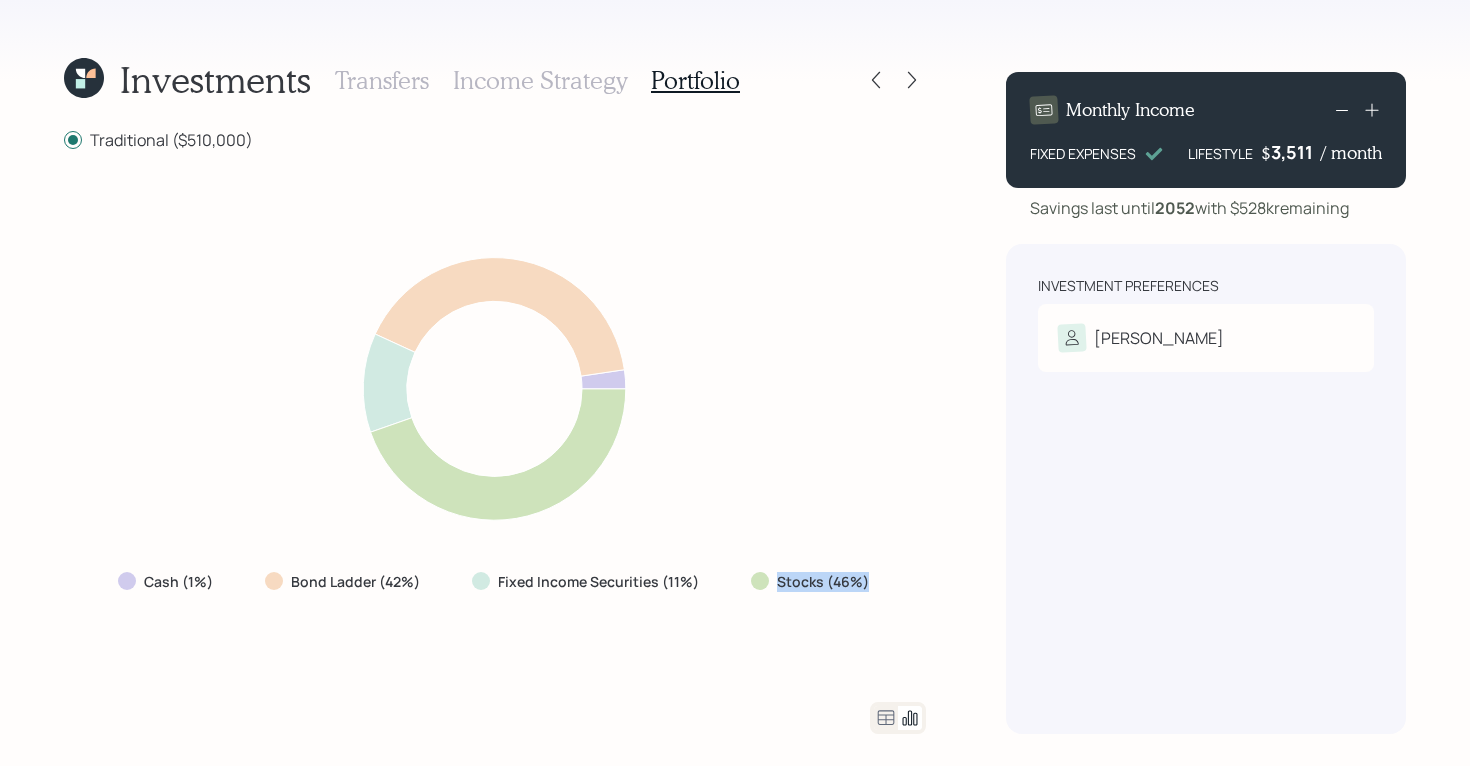 drag, startPoint x: 866, startPoint y: 581, endPoint x: 767, endPoint y: 580, distance: 99.00505 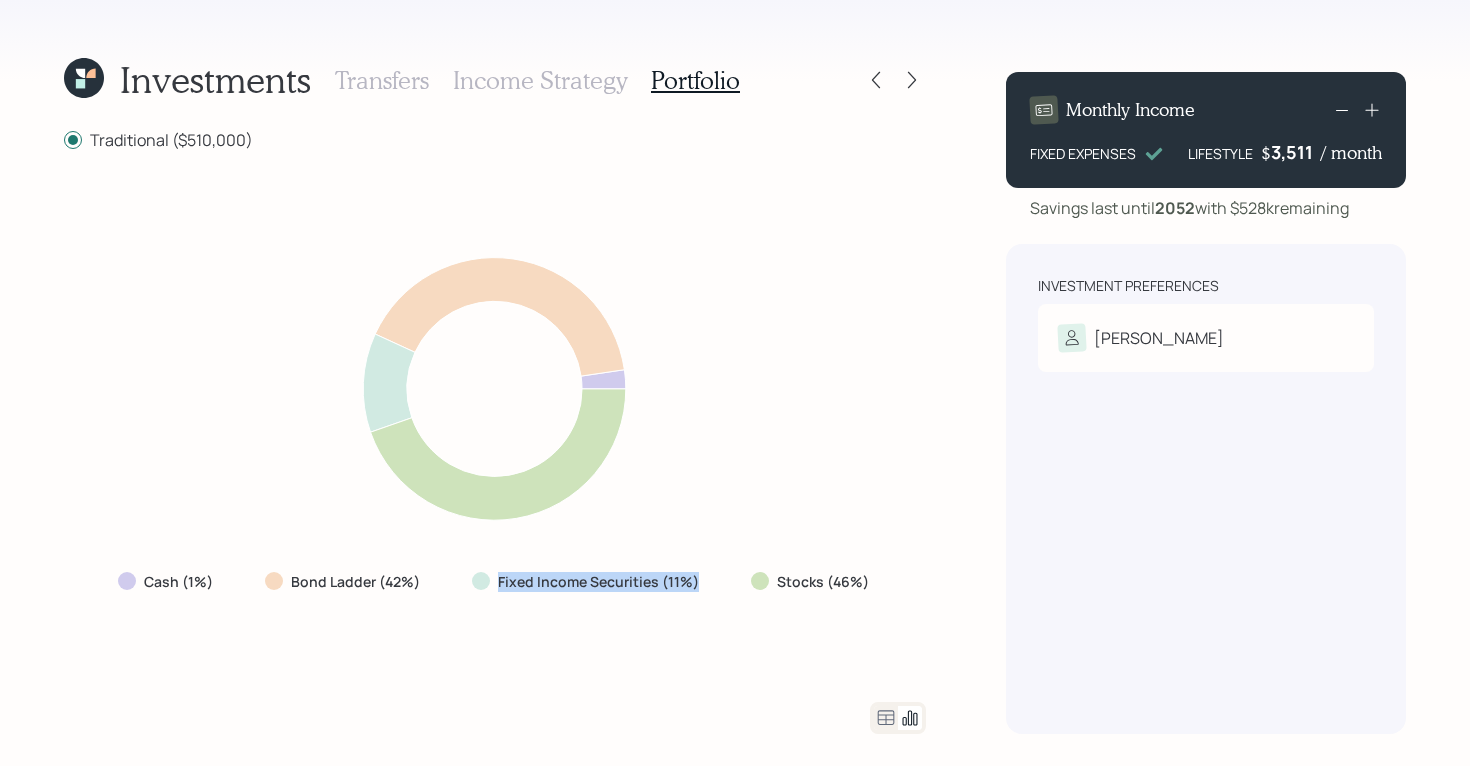 drag, startPoint x: 705, startPoint y: 581, endPoint x: 499, endPoint y: 584, distance: 206.02185 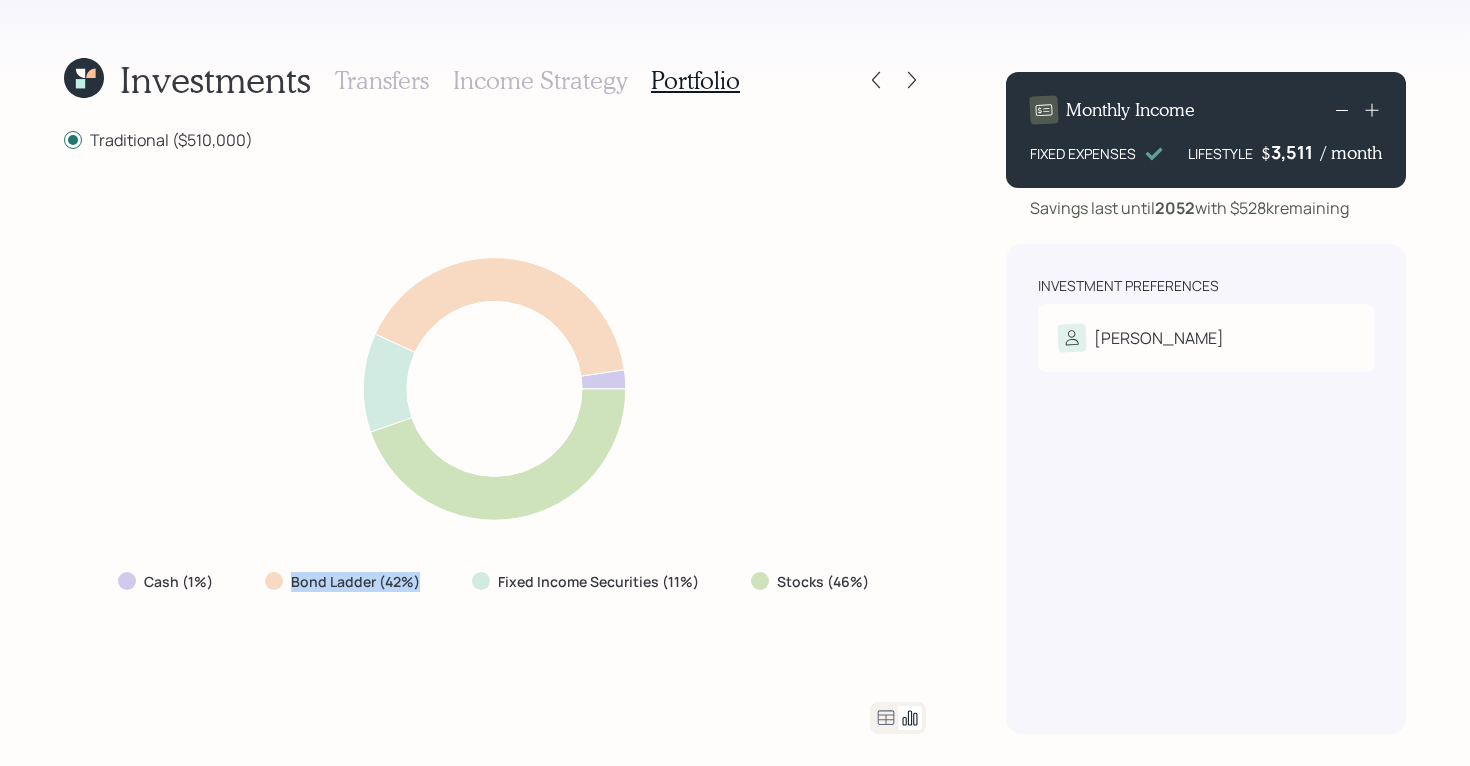 drag, startPoint x: 424, startPoint y: 582, endPoint x: 276, endPoint y: 579, distance: 148.0304 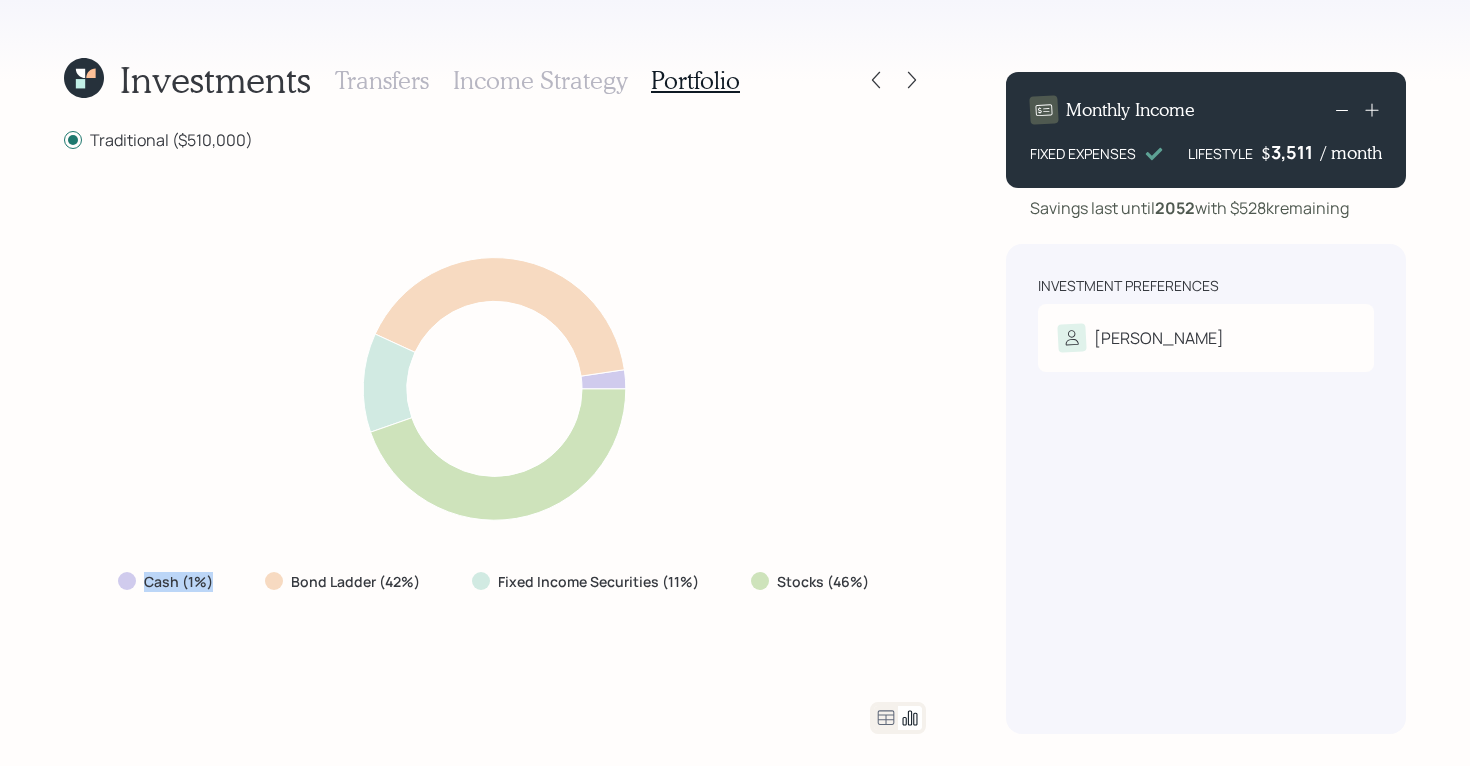 drag, startPoint x: 220, startPoint y: 581, endPoint x: 129, endPoint y: 578, distance: 91.04944 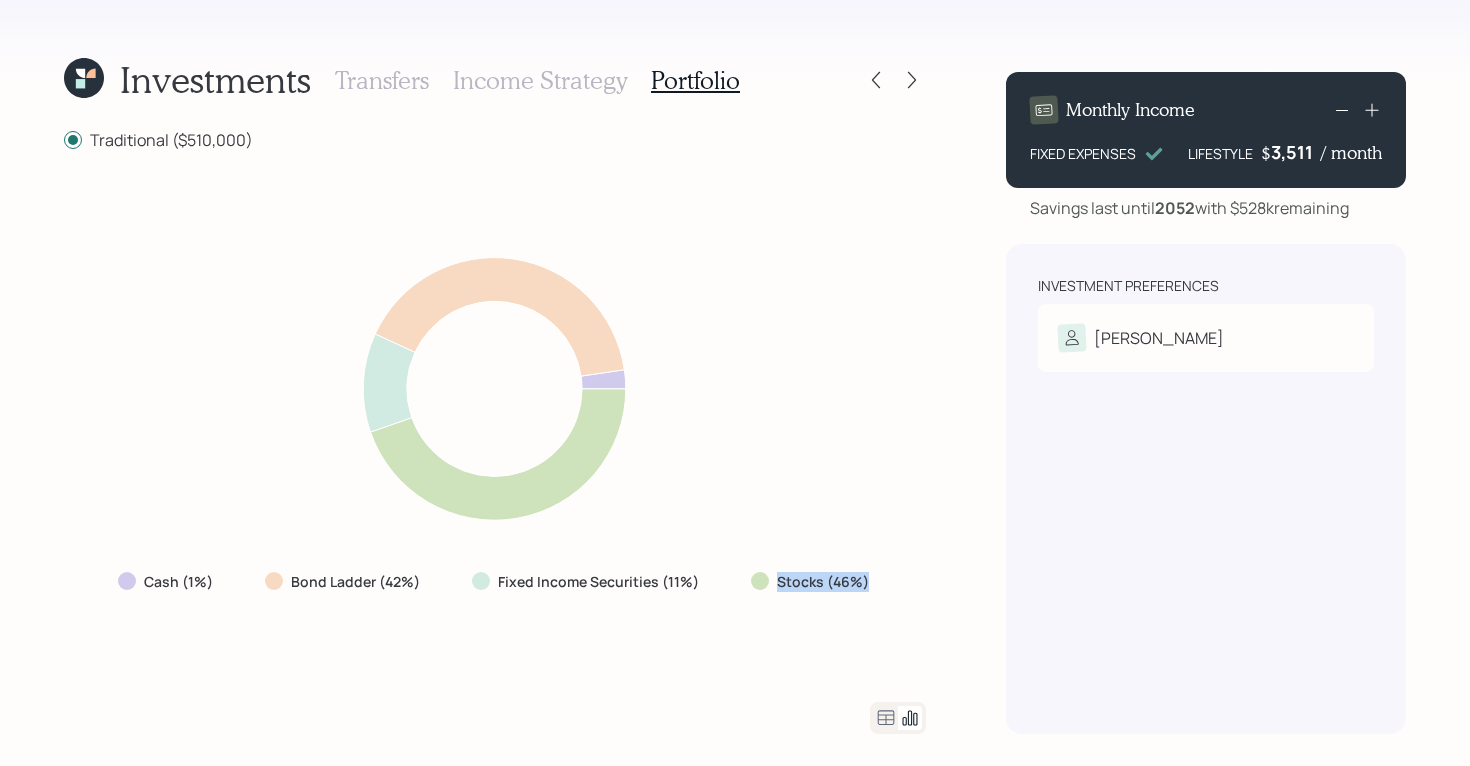drag, startPoint x: 873, startPoint y: 587, endPoint x: 776, endPoint y: 586, distance: 97.00516 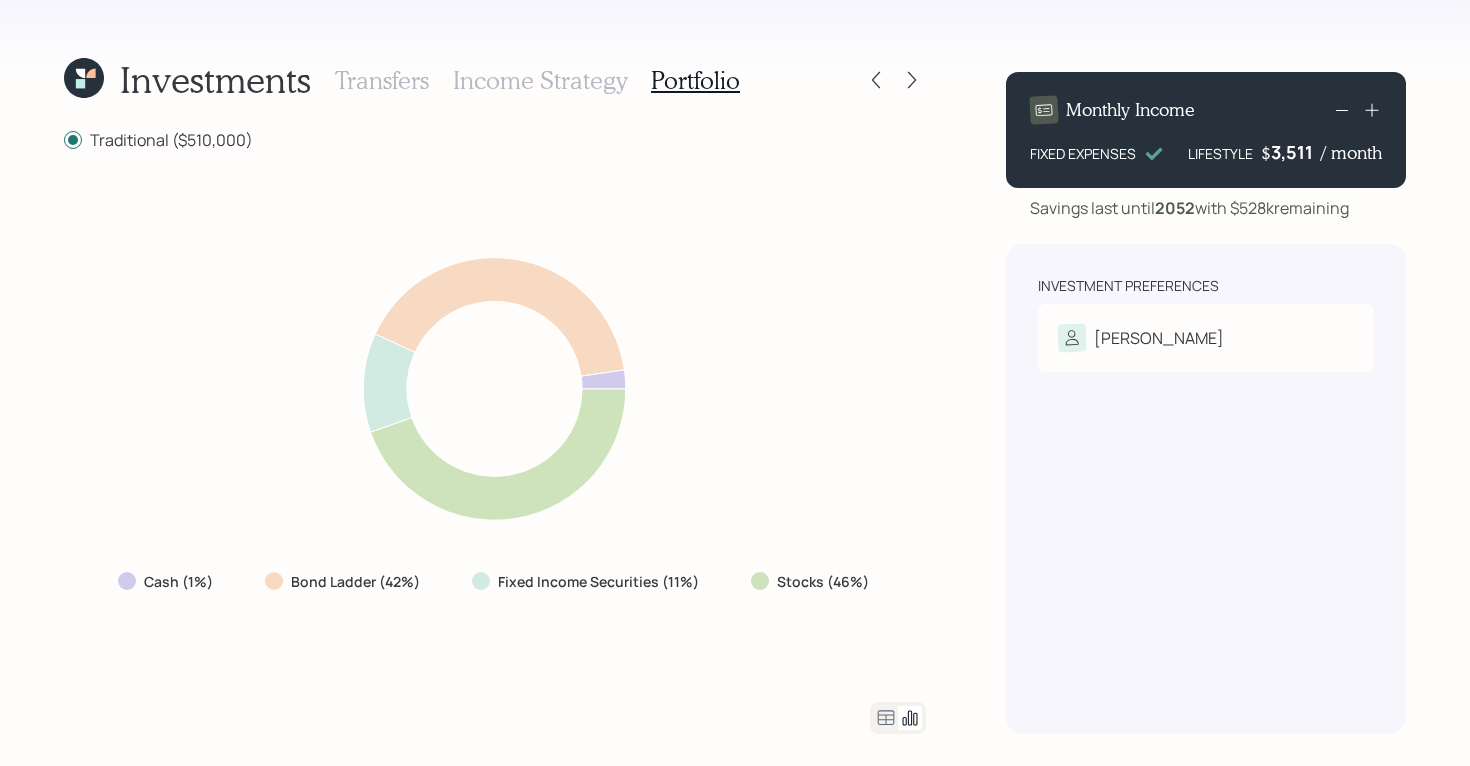 click 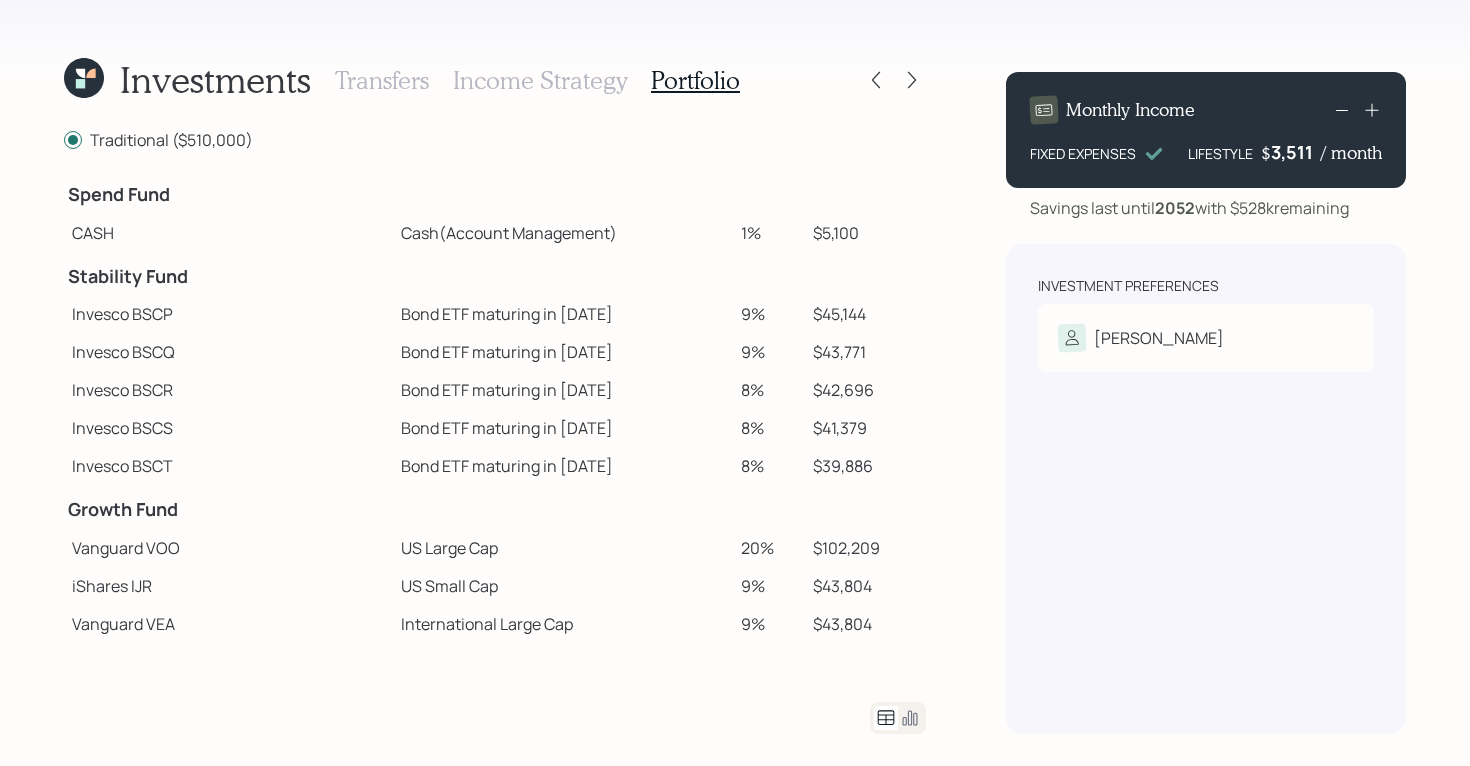 scroll, scrollTop: 0, scrollLeft: 0, axis: both 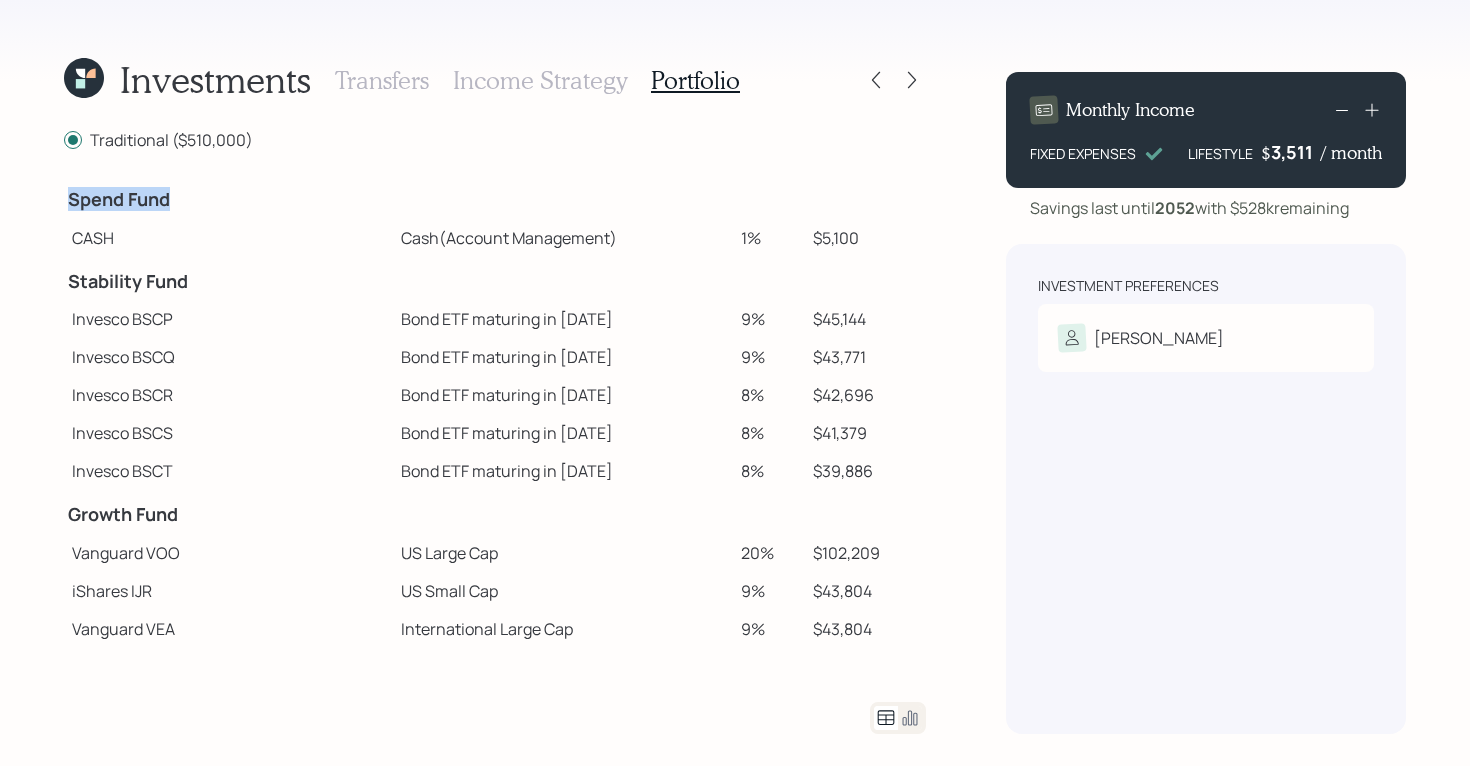 drag, startPoint x: 67, startPoint y: 200, endPoint x: 176, endPoint y: 205, distance: 109.11462 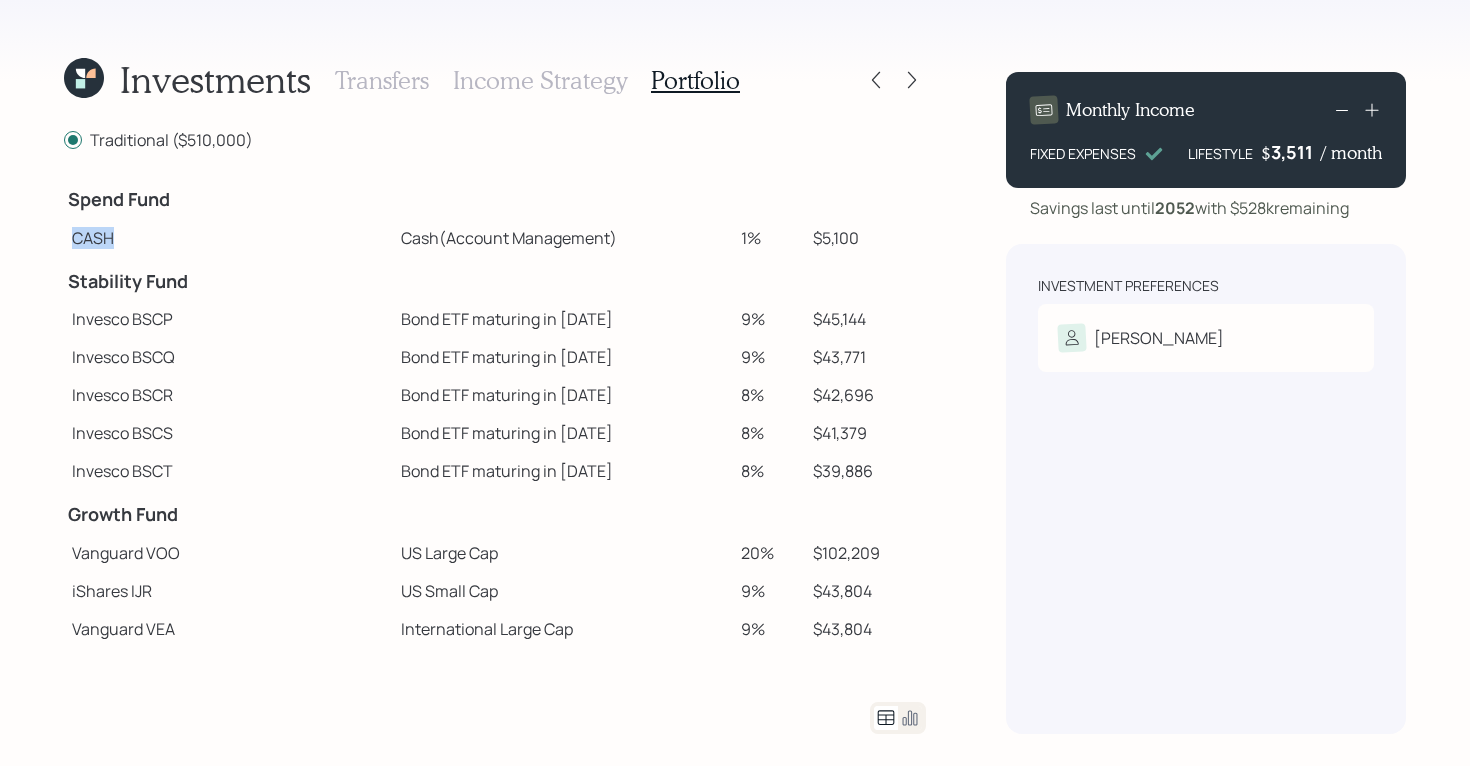 drag, startPoint x: 75, startPoint y: 241, endPoint x: 127, endPoint y: 242, distance: 52.009613 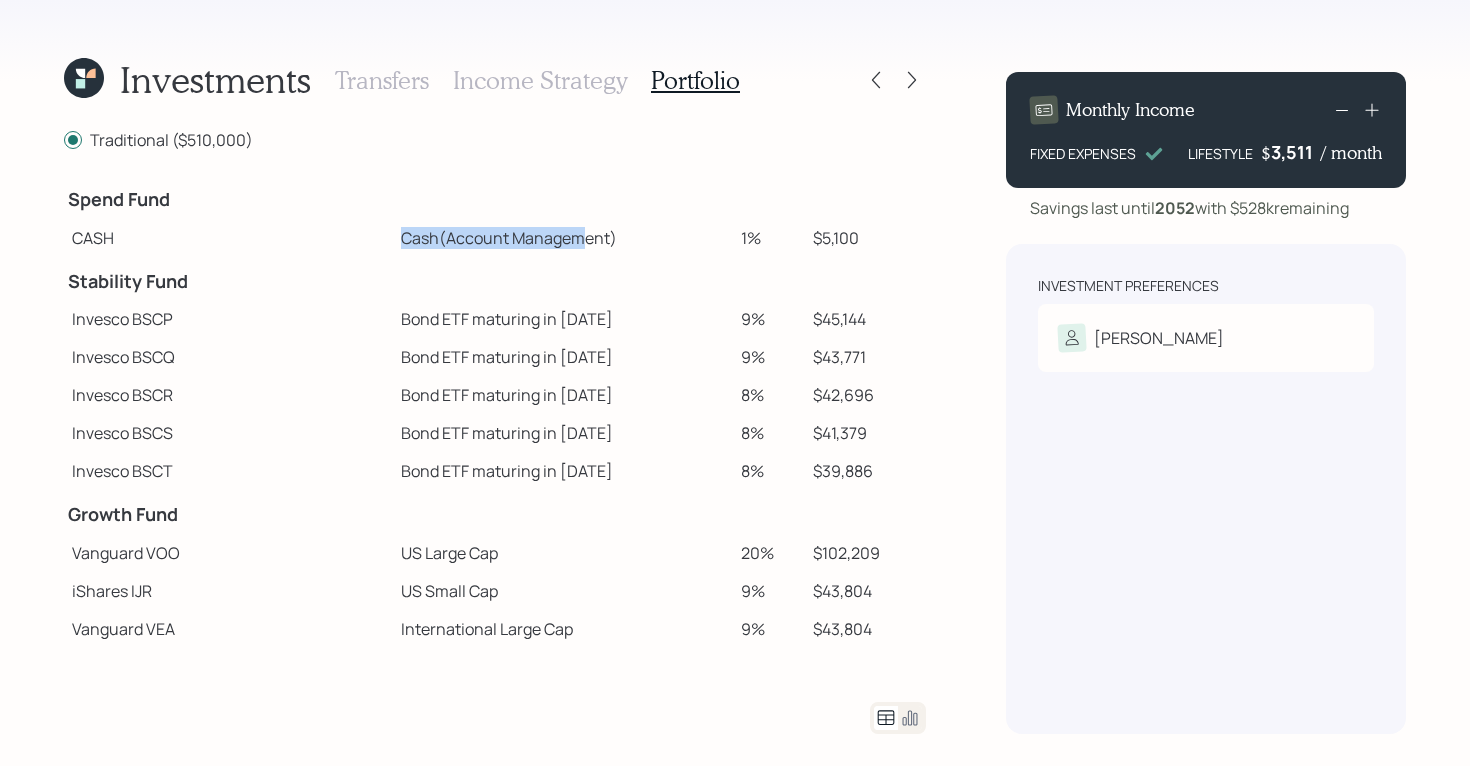 drag, startPoint x: 325, startPoint y: 237, endPoint x: 494, endPoint y: 242, distance: 169.07394 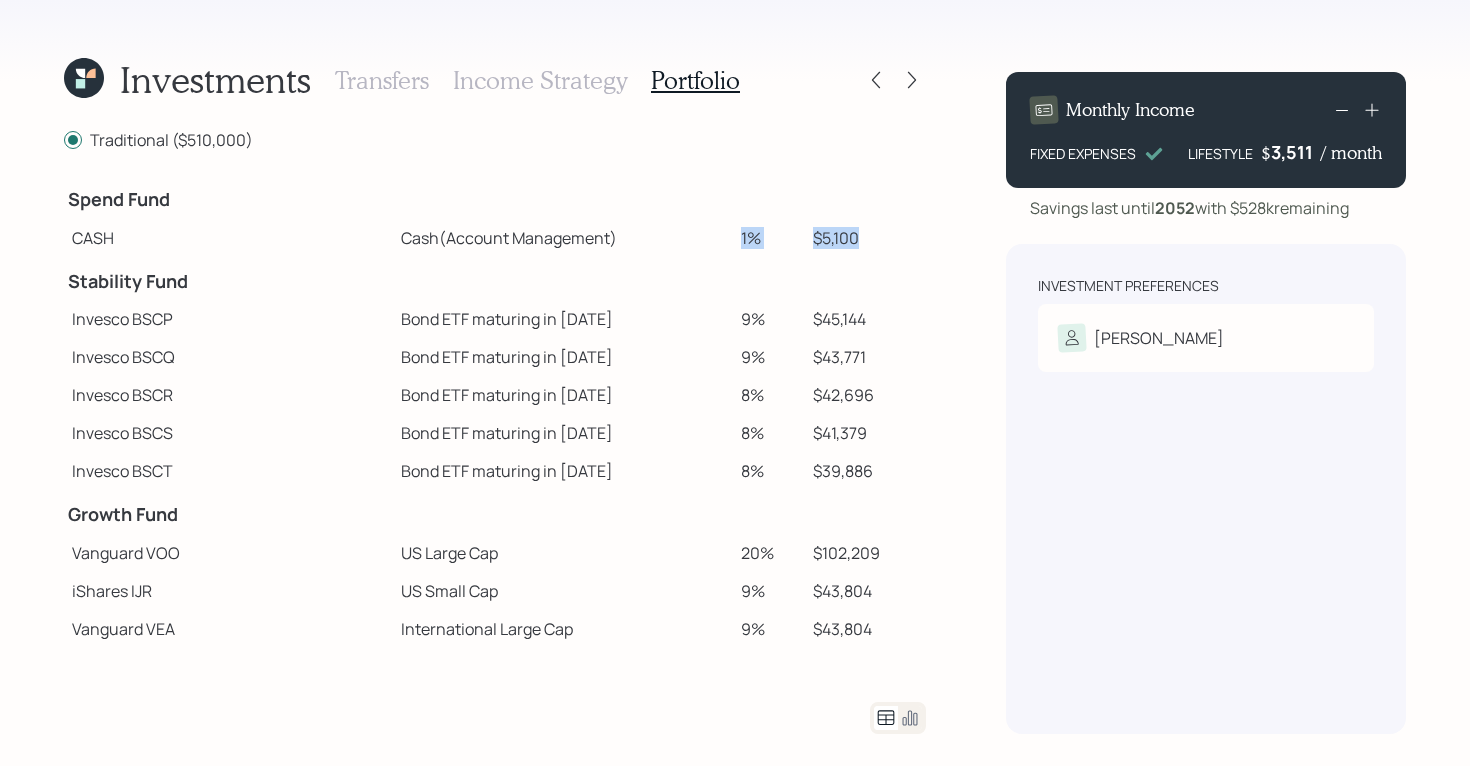 drag, startPoint x: 839, startPoint y: 238, endPoint x: 707, endPoint y: 240, distance: 132.01515 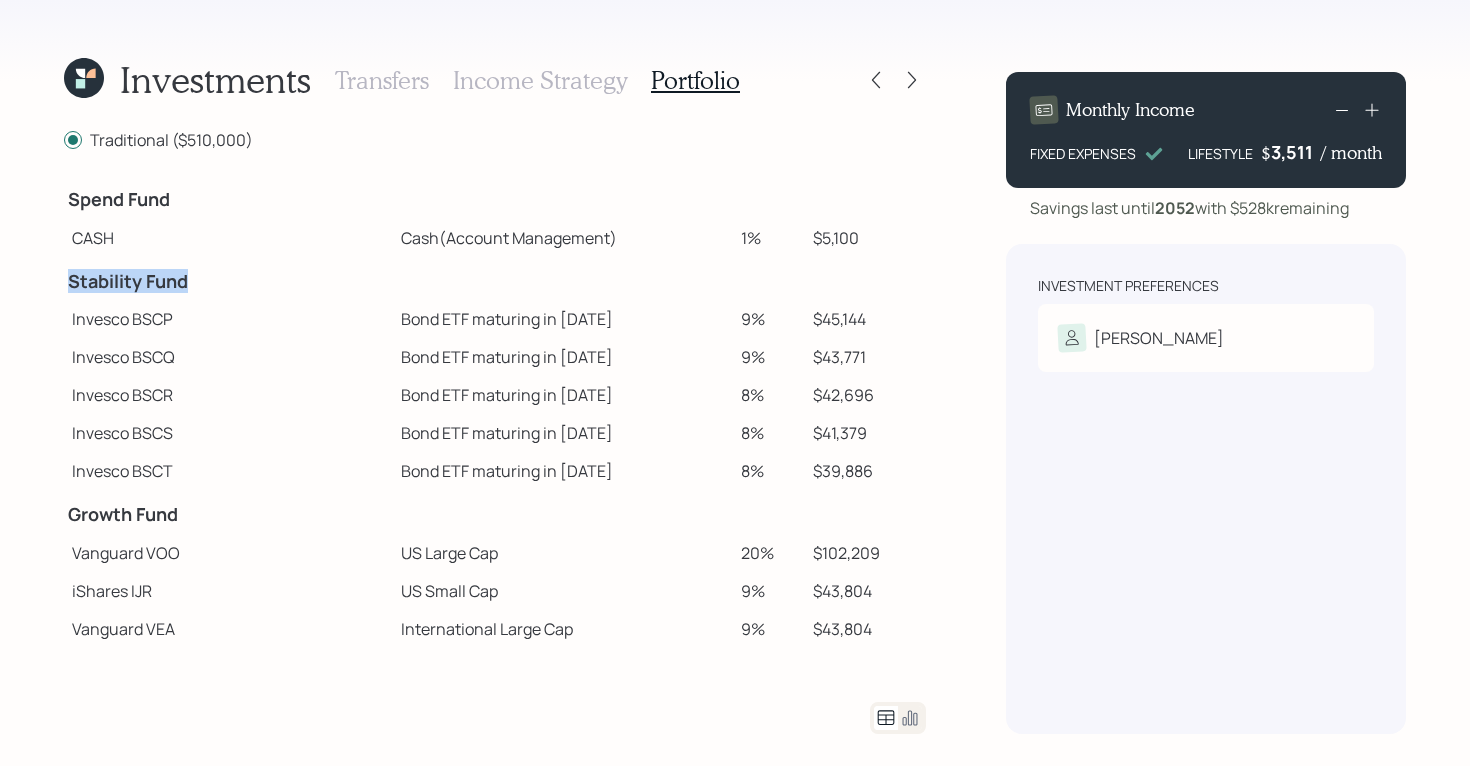 drag, startPoint x: 66, startPoint y: 276, endPoint x: 188, endPoint y: 287, distance: 122.494896 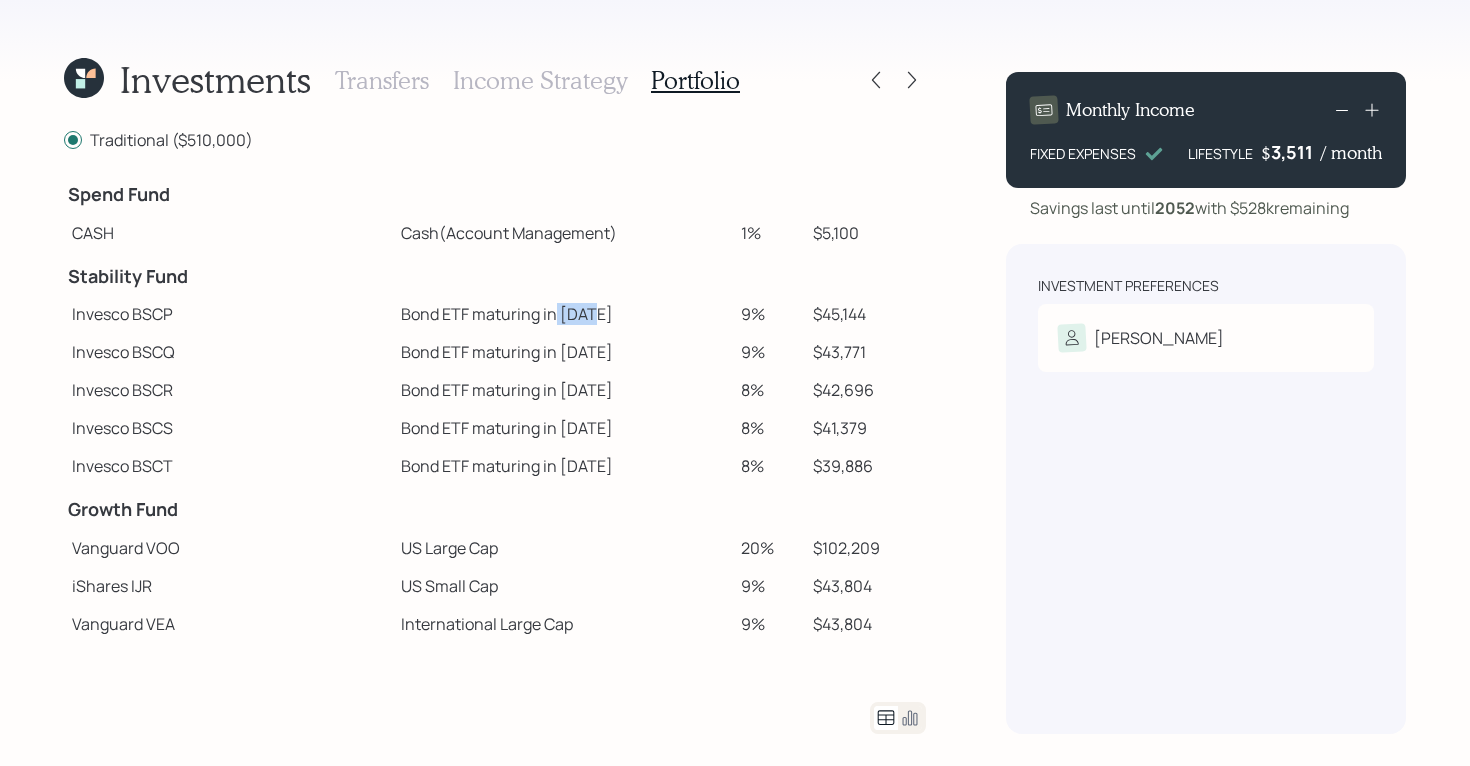 drag, startPoint x: 521, startPoint y: 313, endPoint x: 477, endPoint y: 313, distance: 44 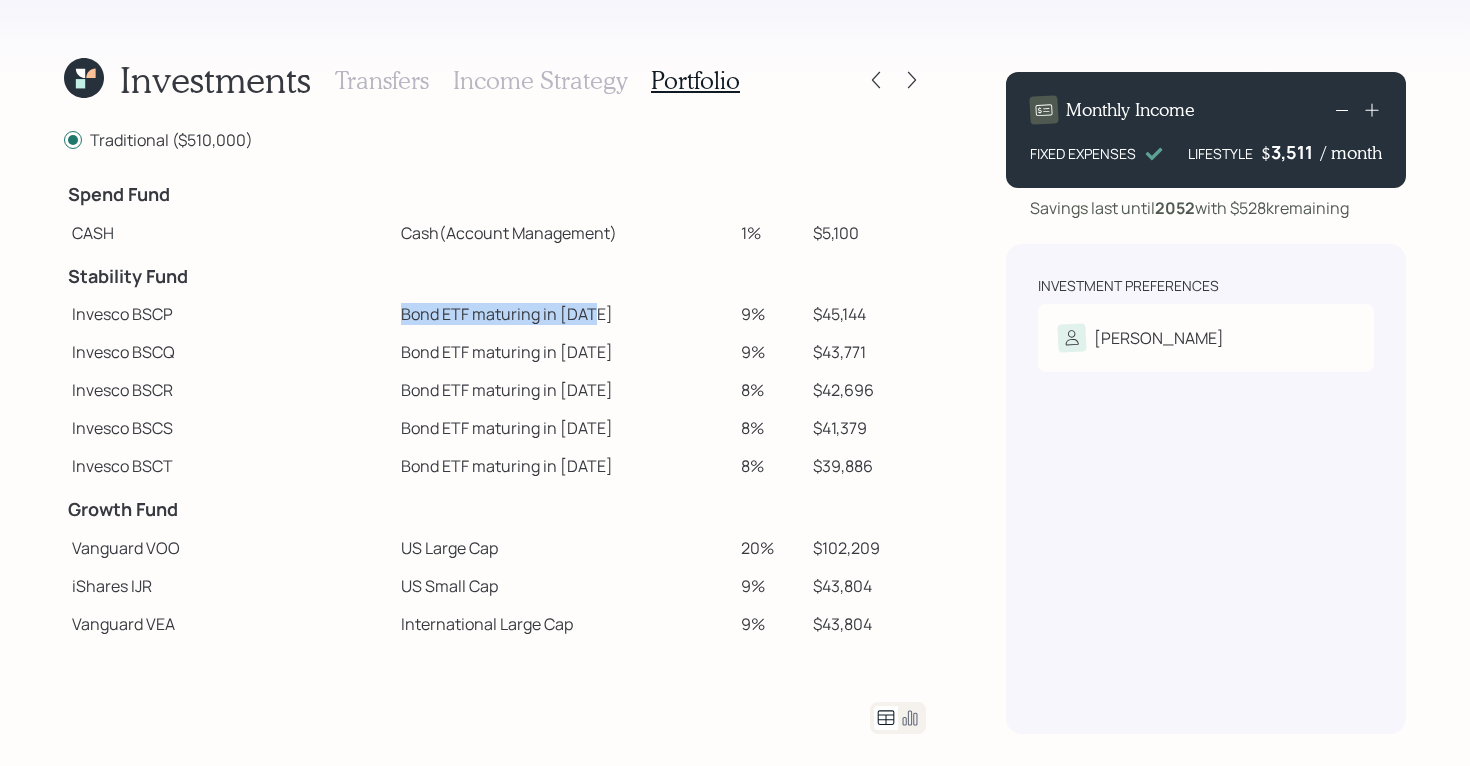 drag, startPoint x: 324, startPoint y: 318, endPoint x: 522, endPoint y: 319, distance: 198.00252 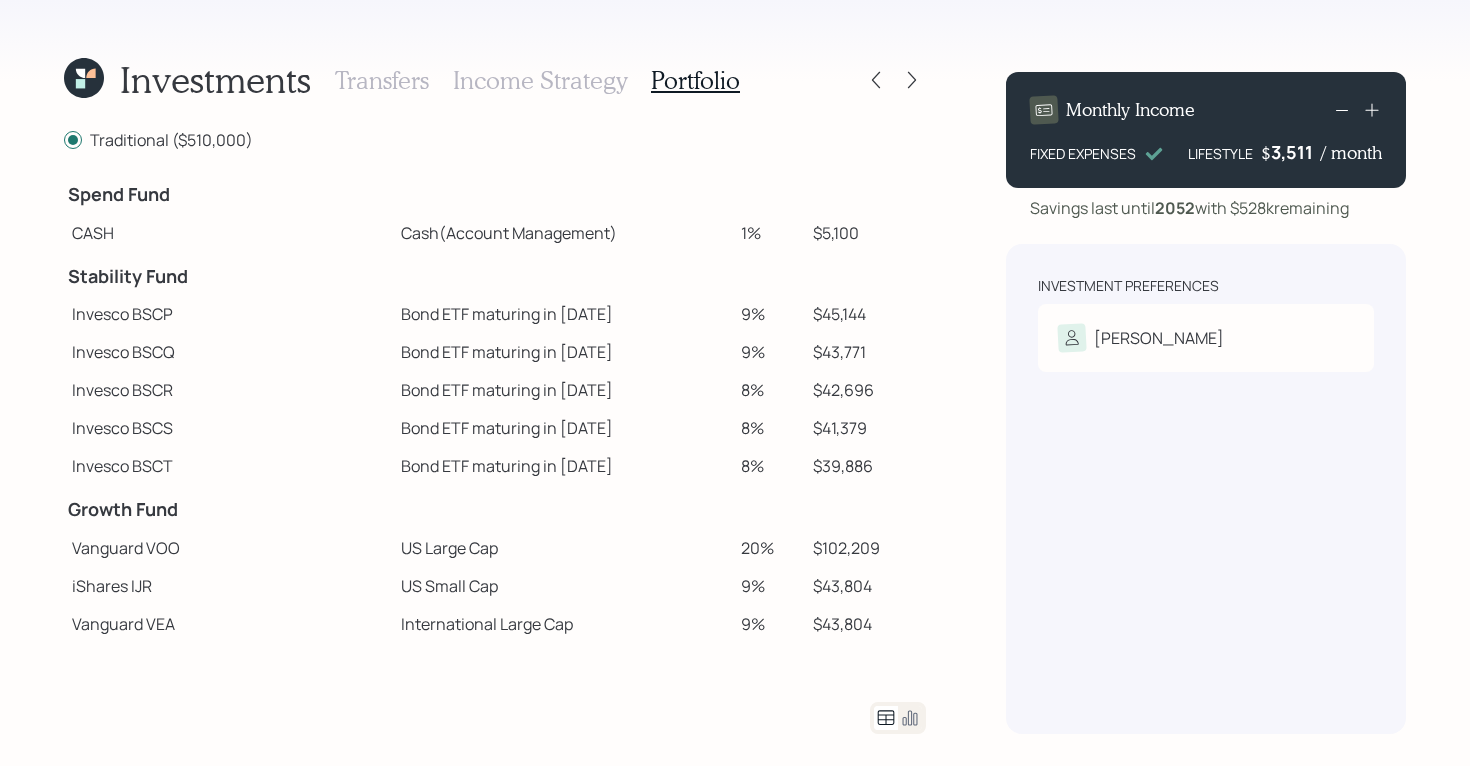 click on "Bond ETF maturing in 2025" at bounding box center [563, 314] 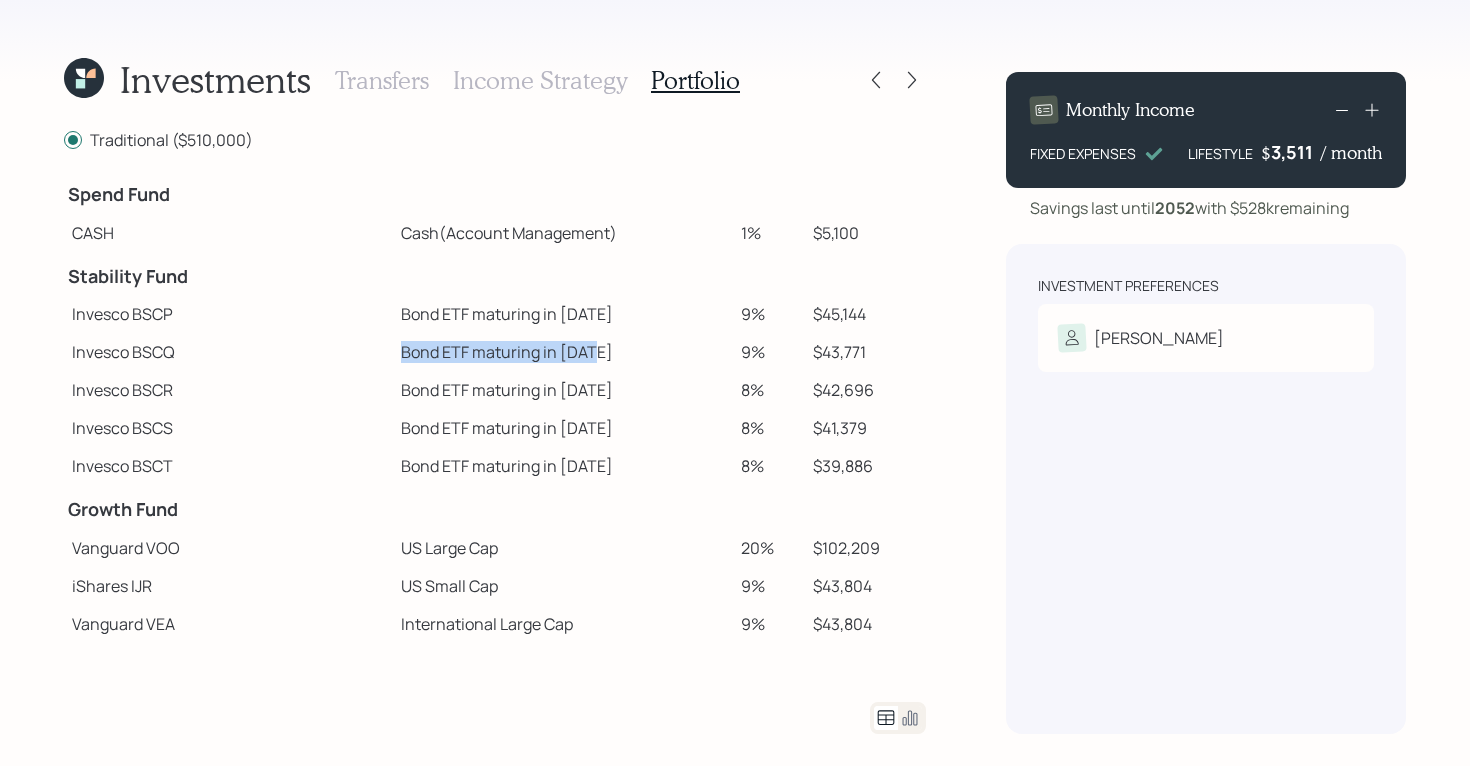 drag, startPoint x: 321, startPoint y: 355, endPoint x: 524, endPoint y: 359, distance: 203.0394 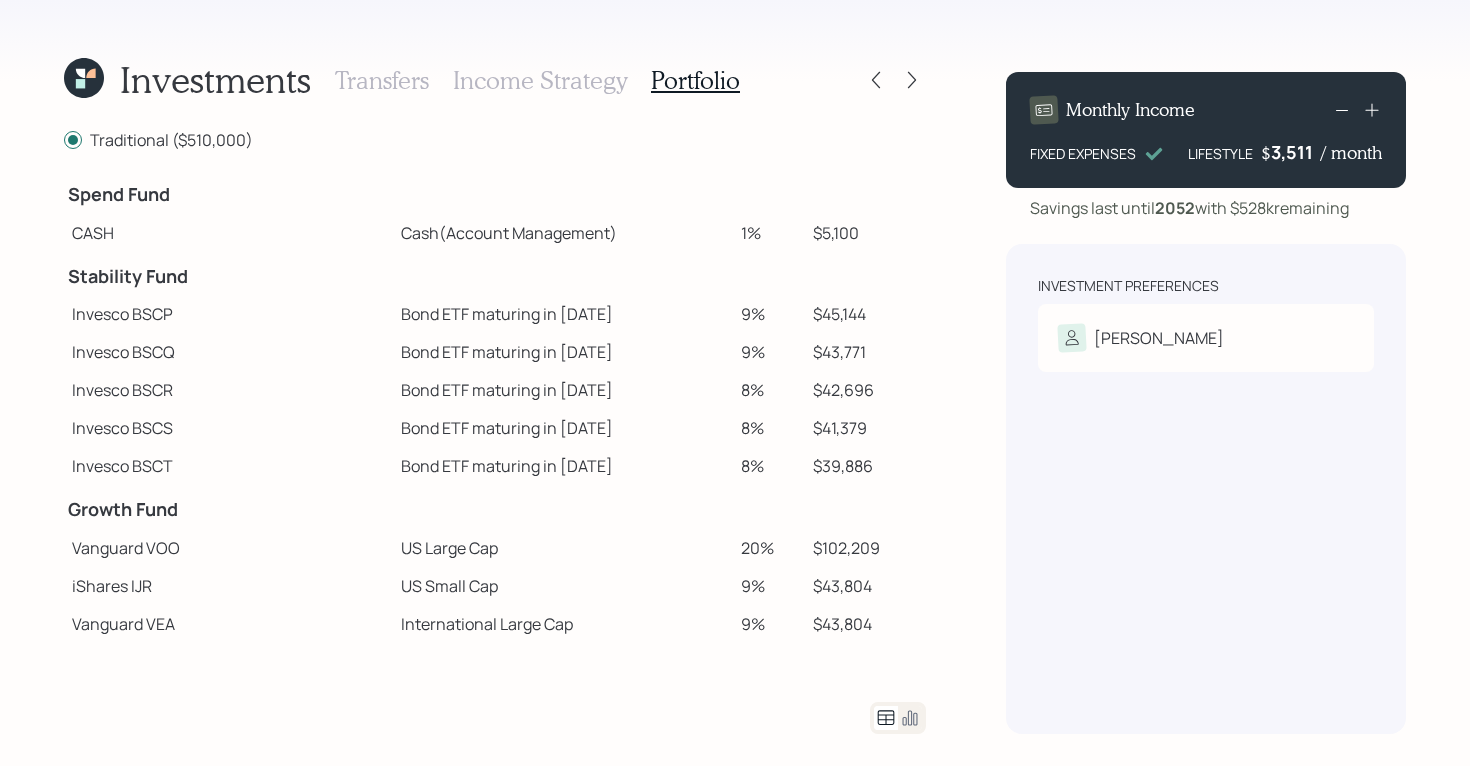 click on "Bond ETF maturing in 2025" at bounding box center [563, 314] 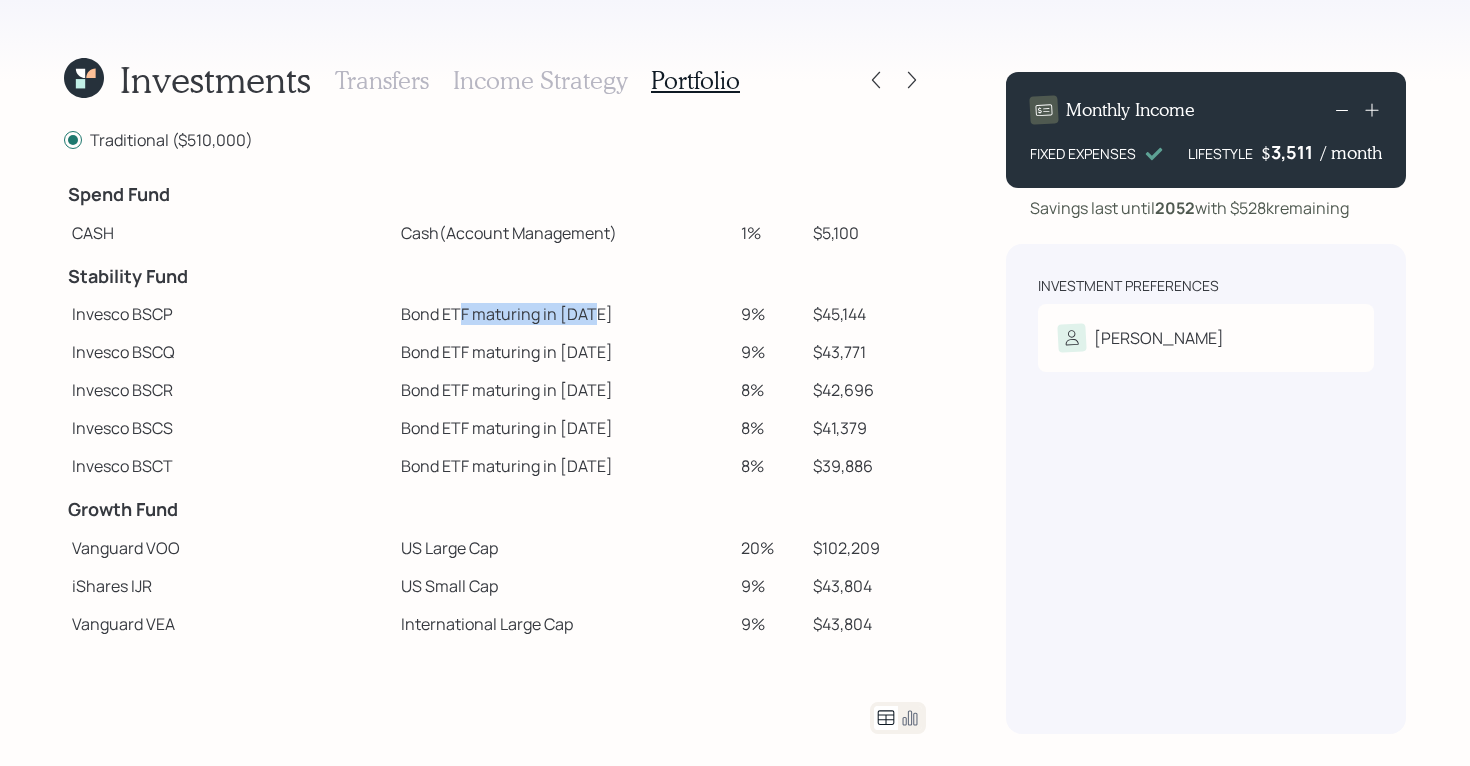 drag, startPoint x: 383, startPoint y: 310, endPoint x: 518, endPoint y: 315, distance: 135.09256 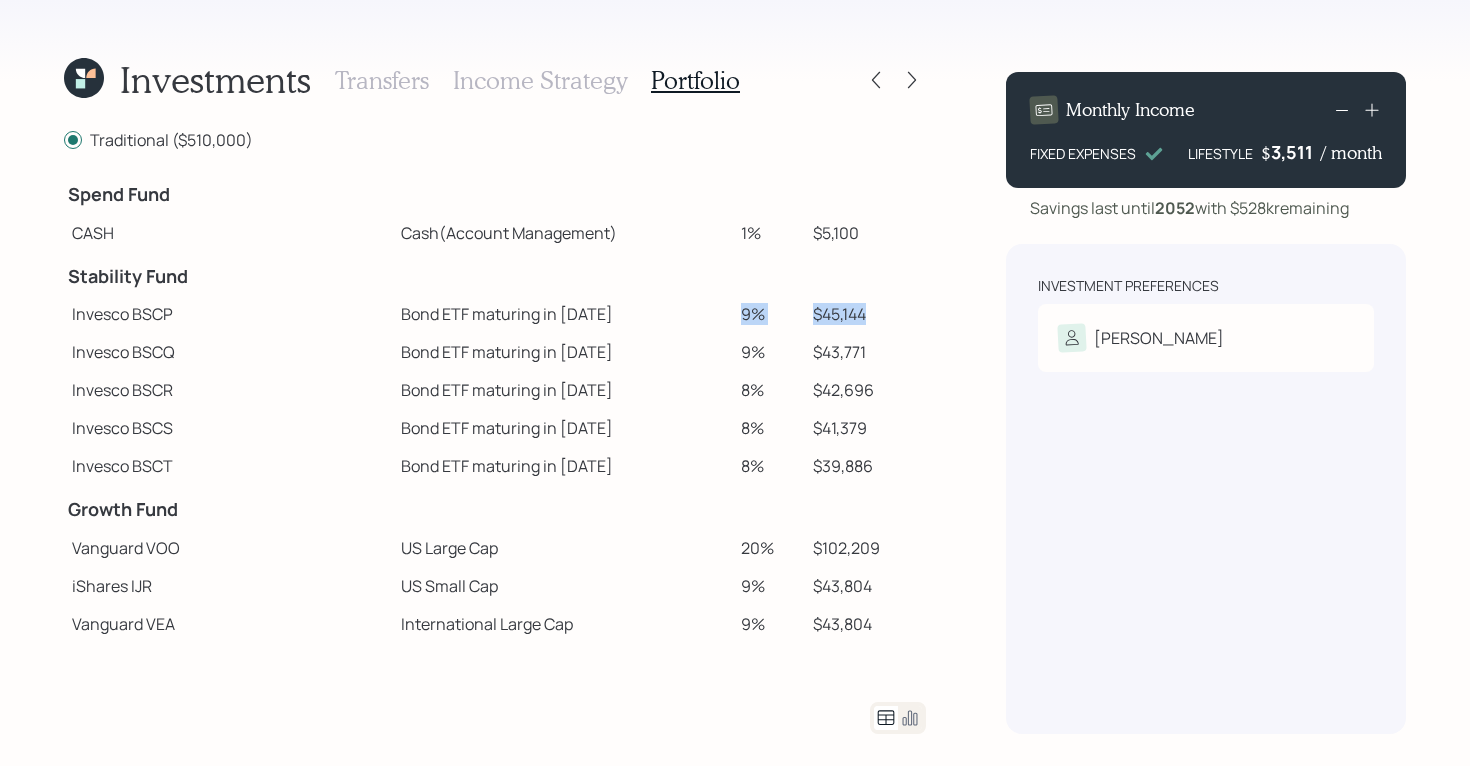 drag, startPoint x: 853, startPoint y: 312, endPoint x: 706, endPoint y: 314, distance: 147.01361 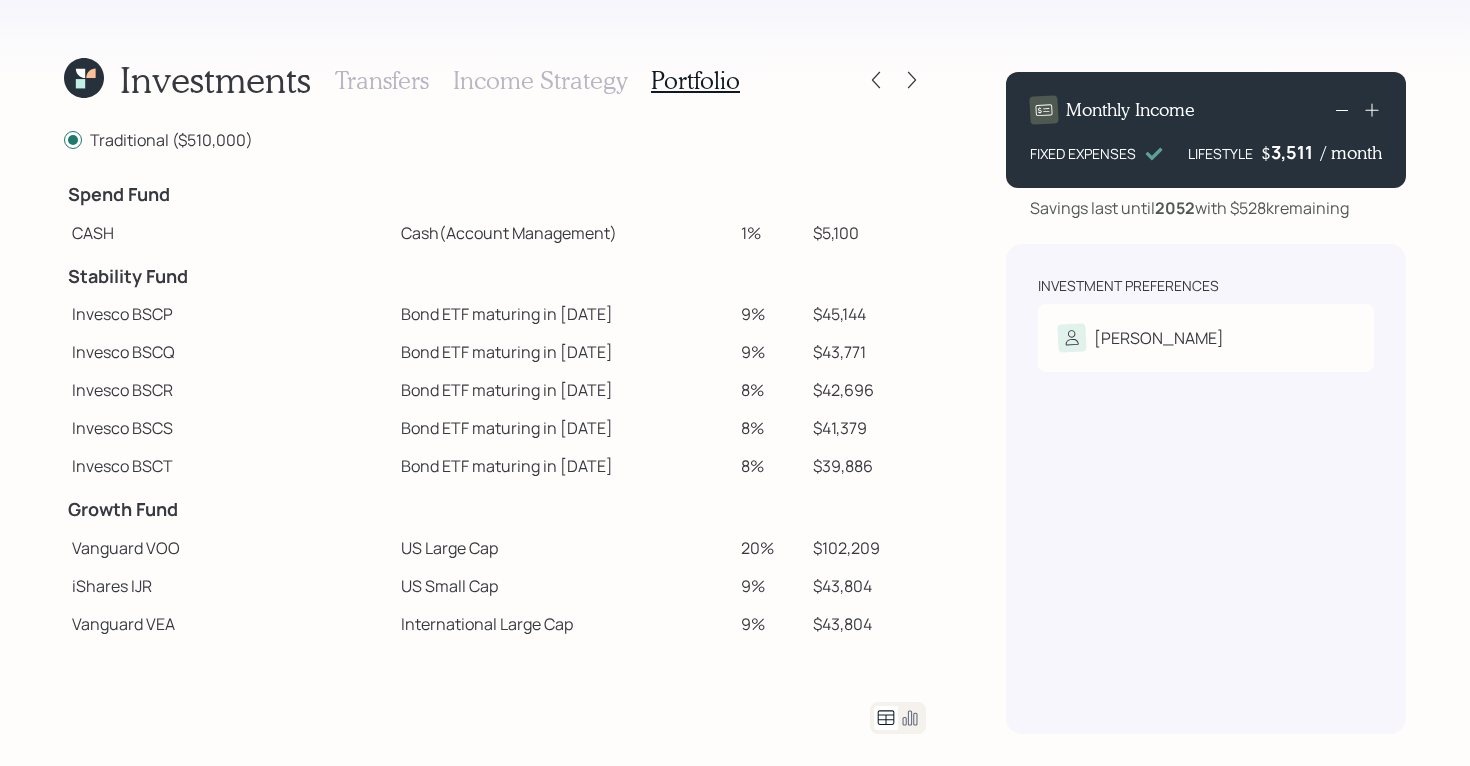 drag, startPoint x: 480, startPoint y: 354, endPoint x: 519, endPoint y: 355, distance: 39.012817 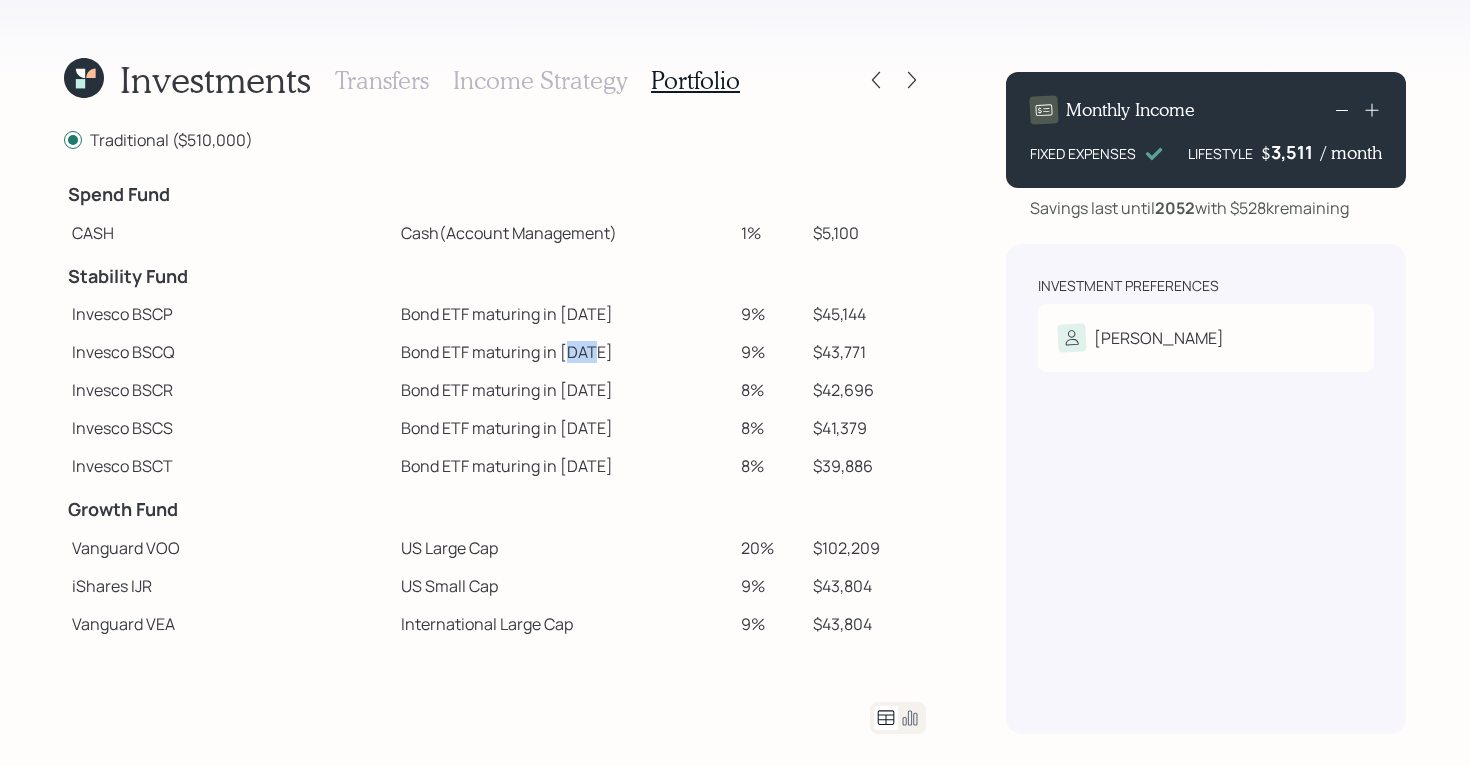 drag, startPoint x: 487, startPoint y: 353, endPoint x: 540, endPoint y: 353, distance: 53 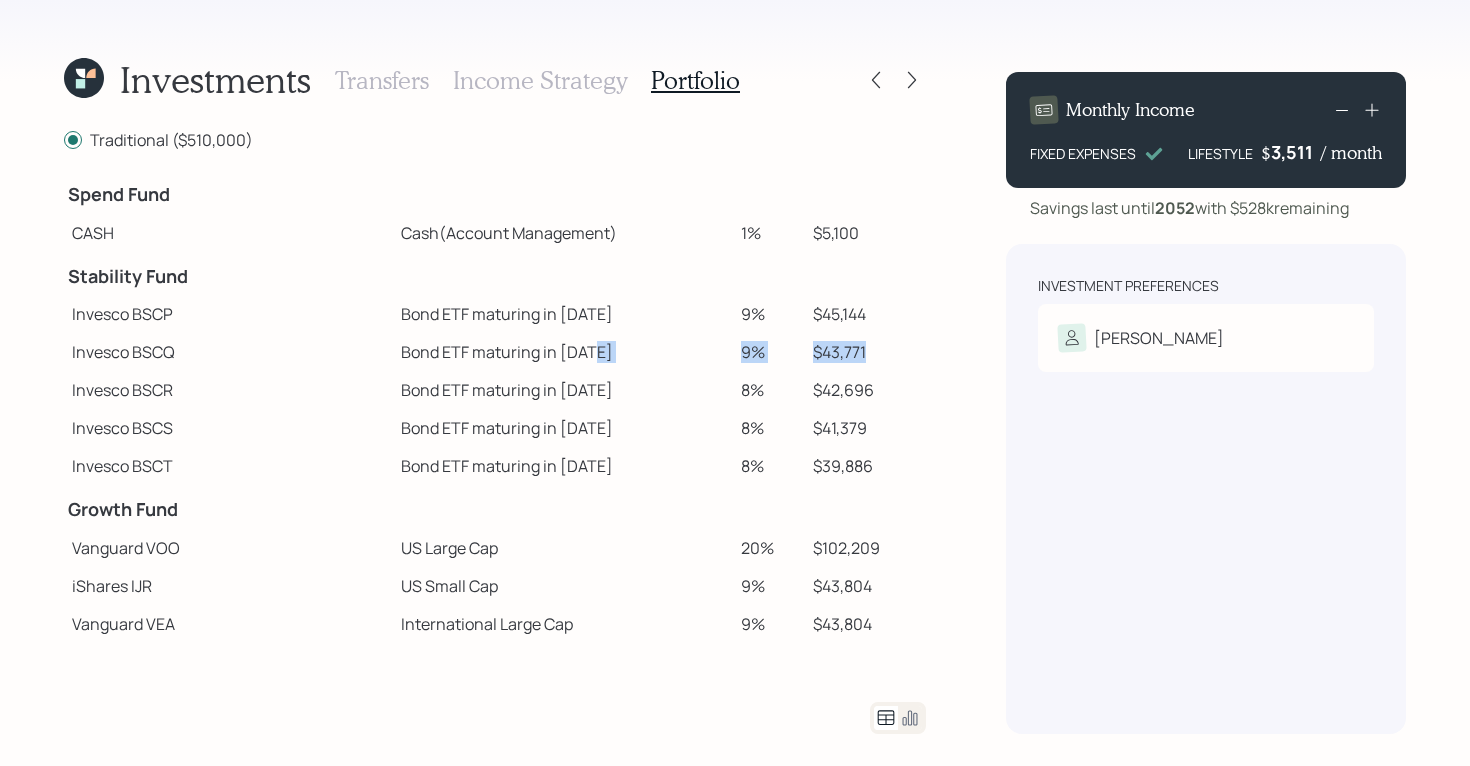 drag, startPoint x: 851, startPoint y: 350, endPoint x: 704, endPoint y: 350, distance: 147 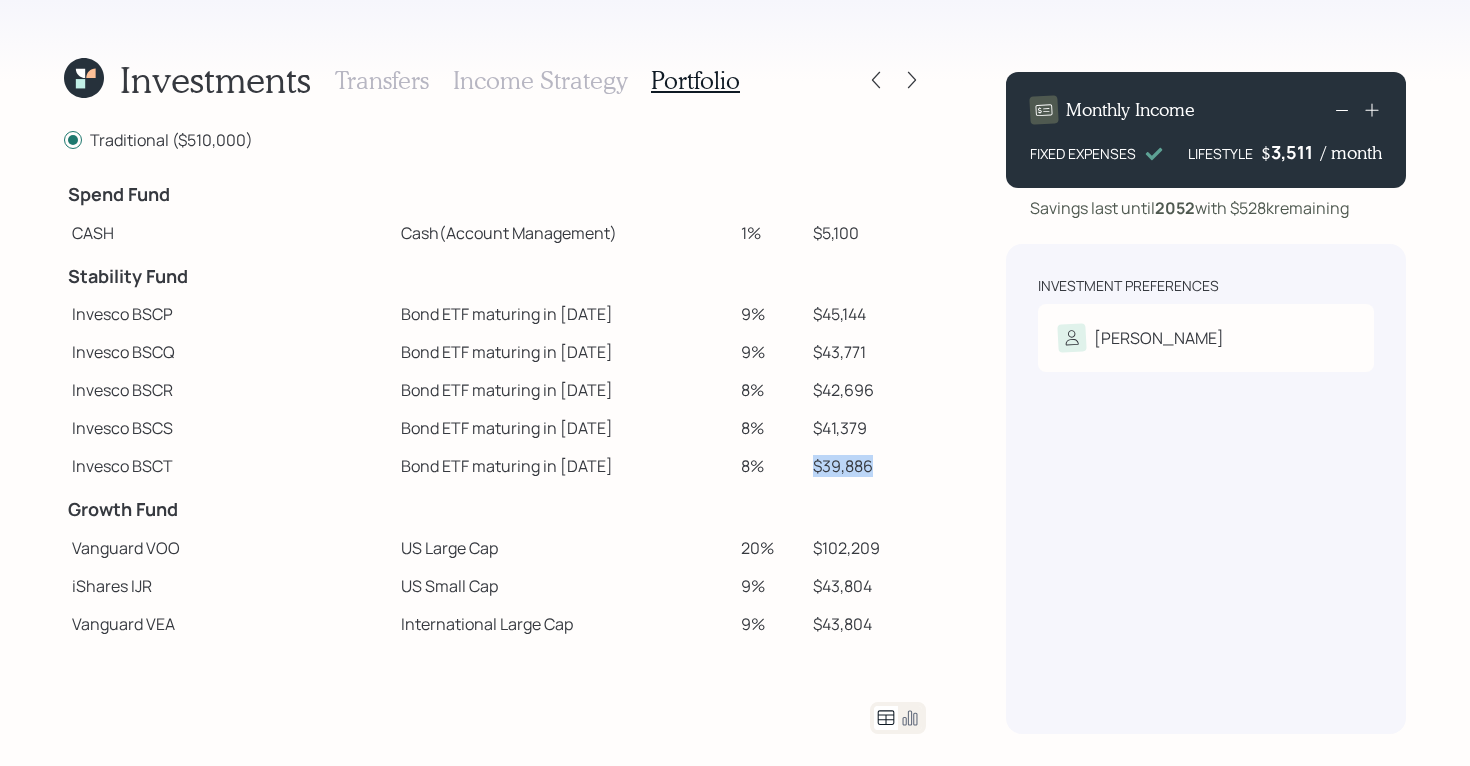 drag, startPoint x: 868, startPoint y: 466, endPoint x: 757, endPoint y: 465, distance: 111.0045 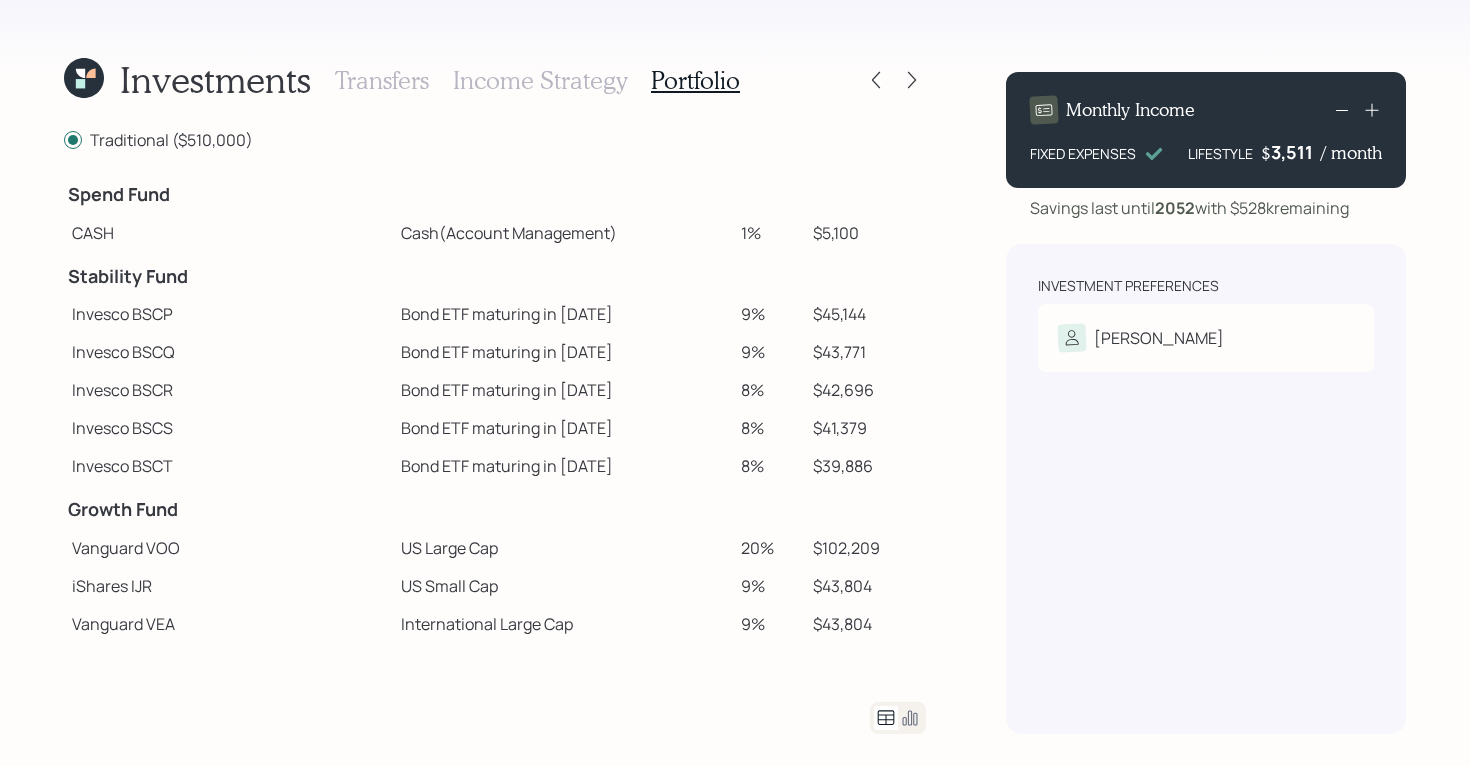 click on "Bond ETF maturing in 2029" at bounding box center [563, 466] 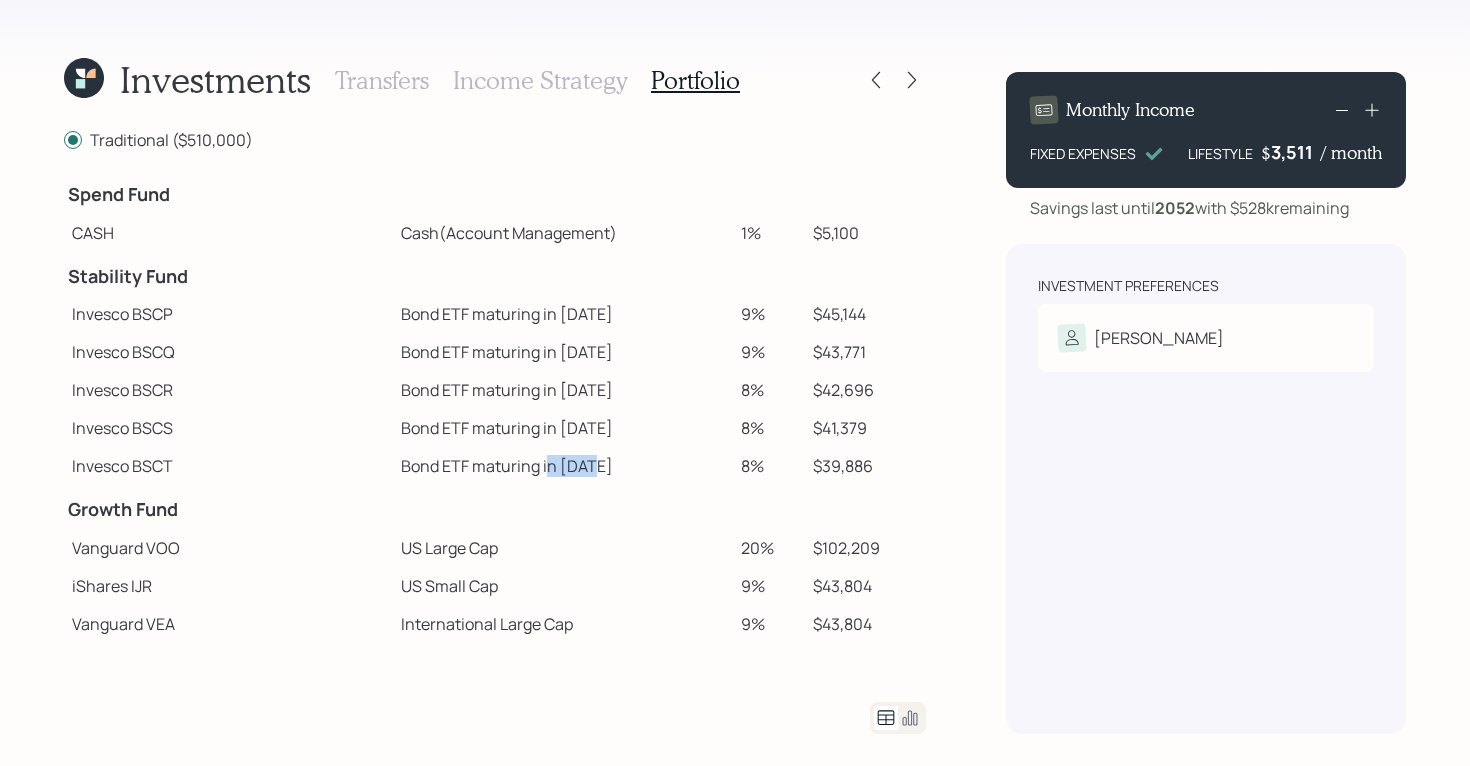 drag, startPoint x: 518, startPoint y: 471, endPoint x: 474, endPoint y: 469, distance: 44.04543 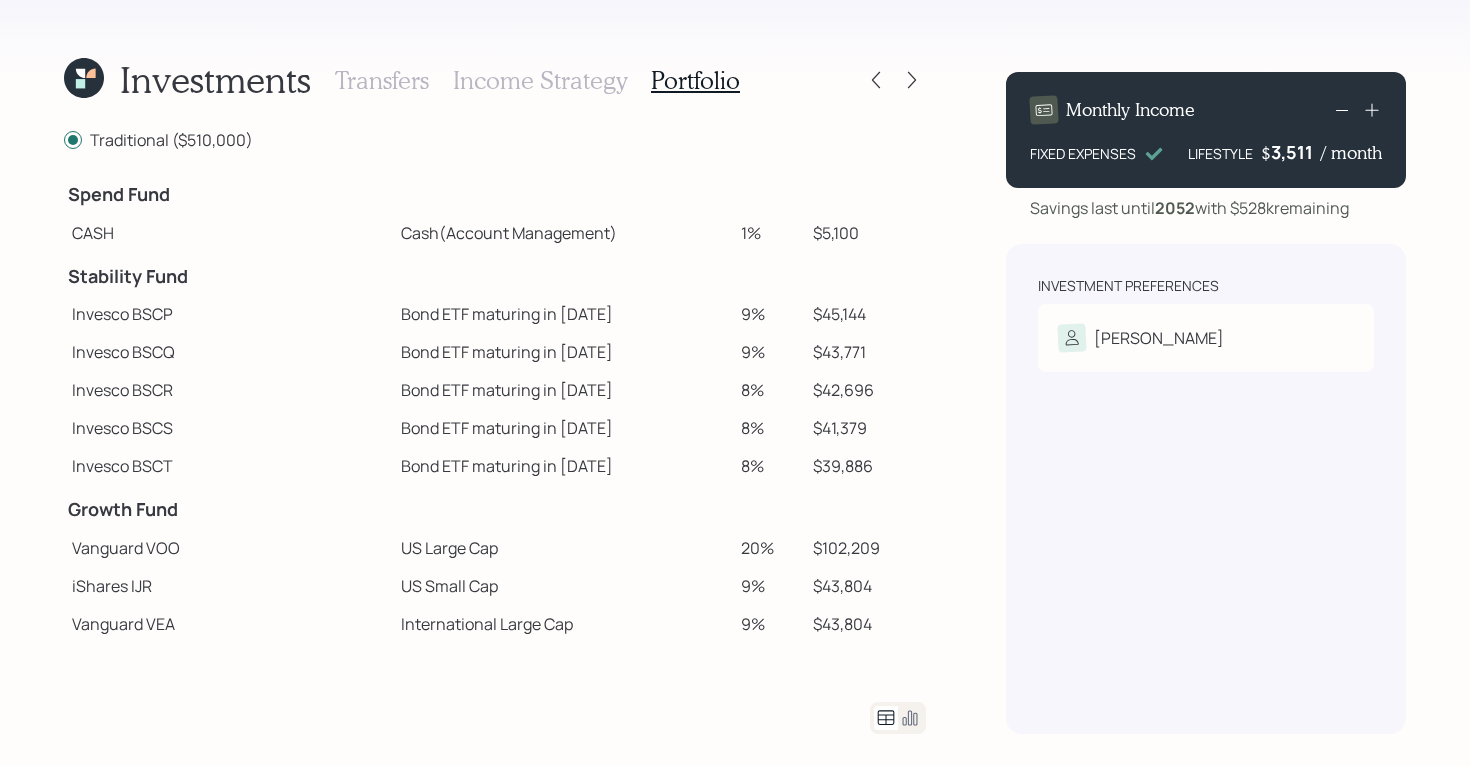 click on "Bond ETF maturing in 2027" at bounding box center (563, 390) 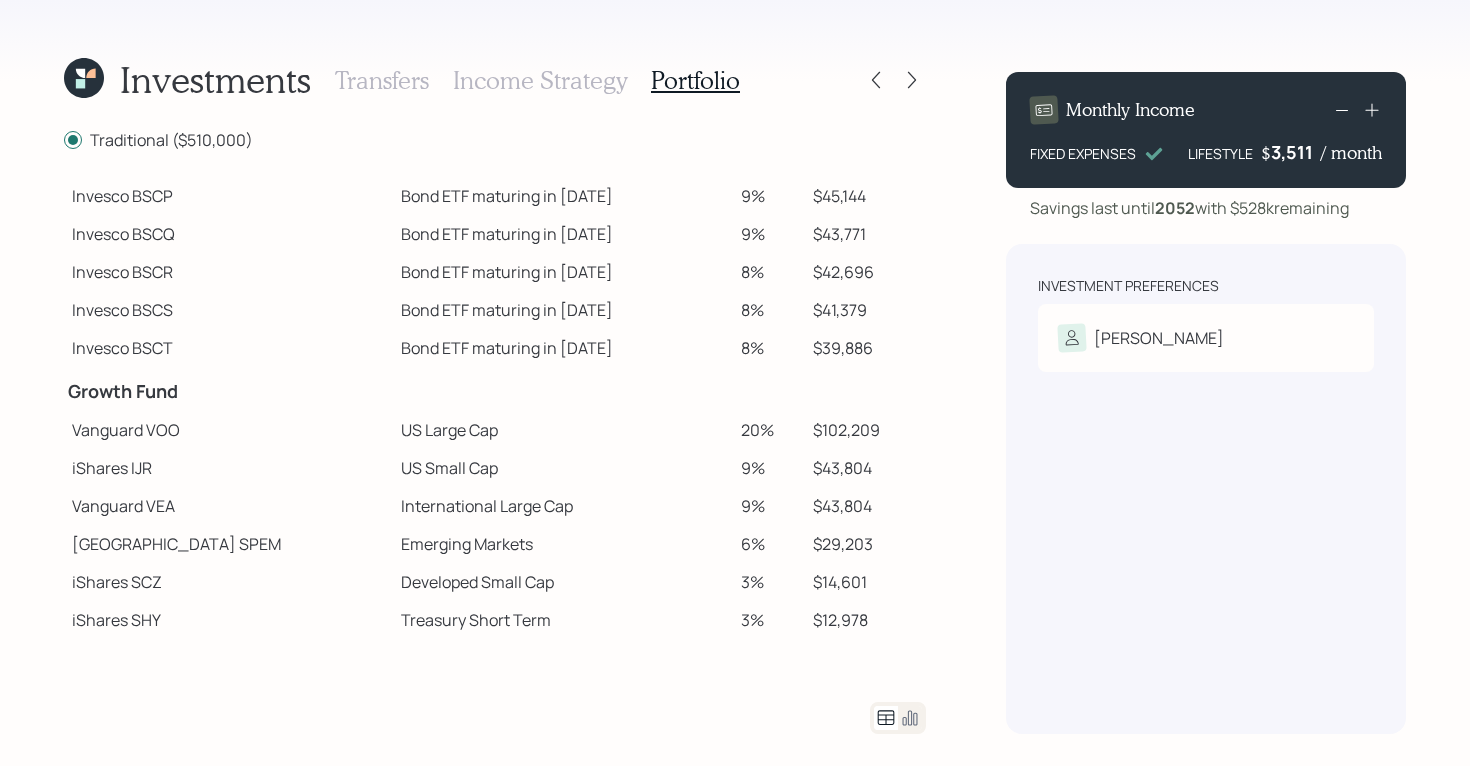scroll, scrollTop: 48, scrollLeft: 0, axis: vertical 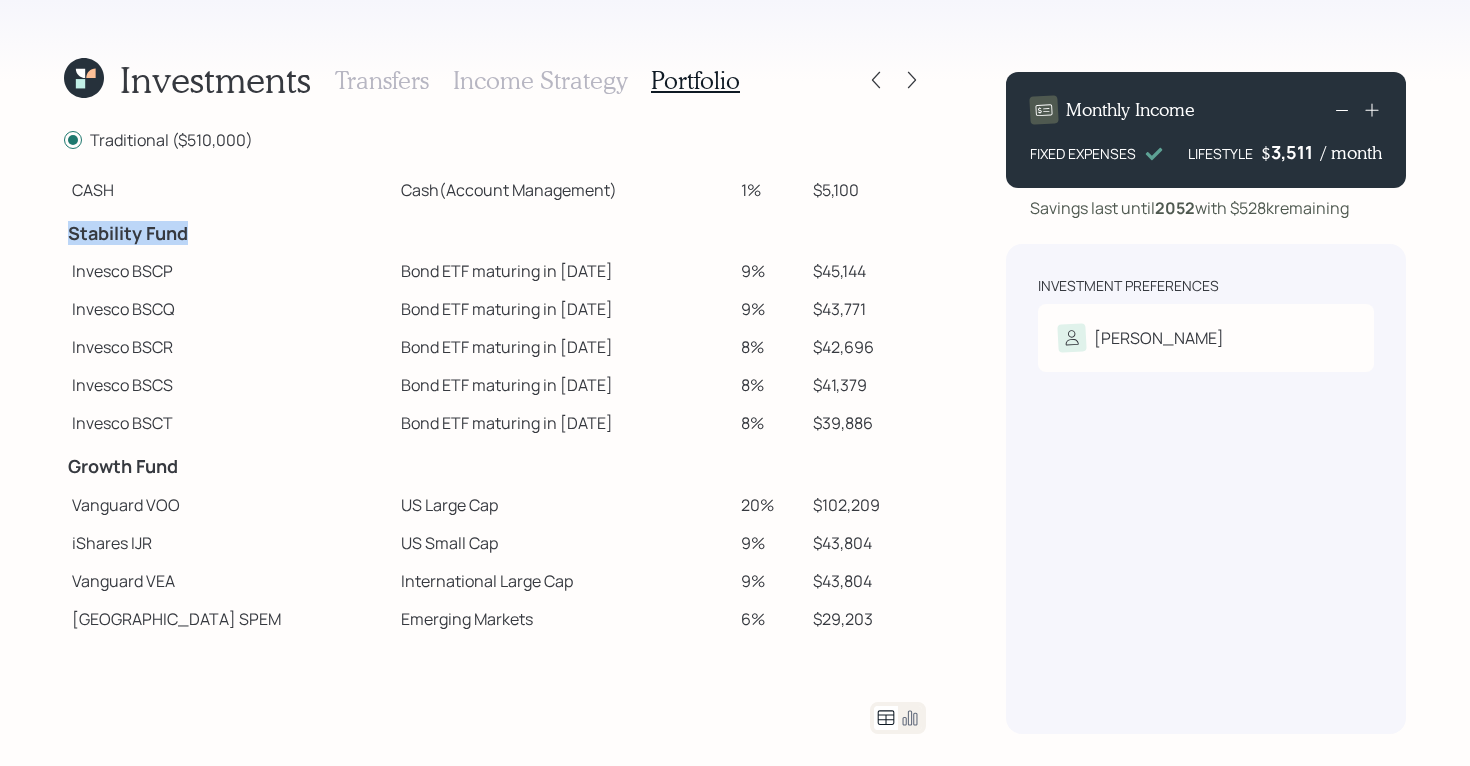 drag, startPoint x: 67, startPoint y: 236, endPoint x: 187, endPoint y: 237, distance: 120.004166 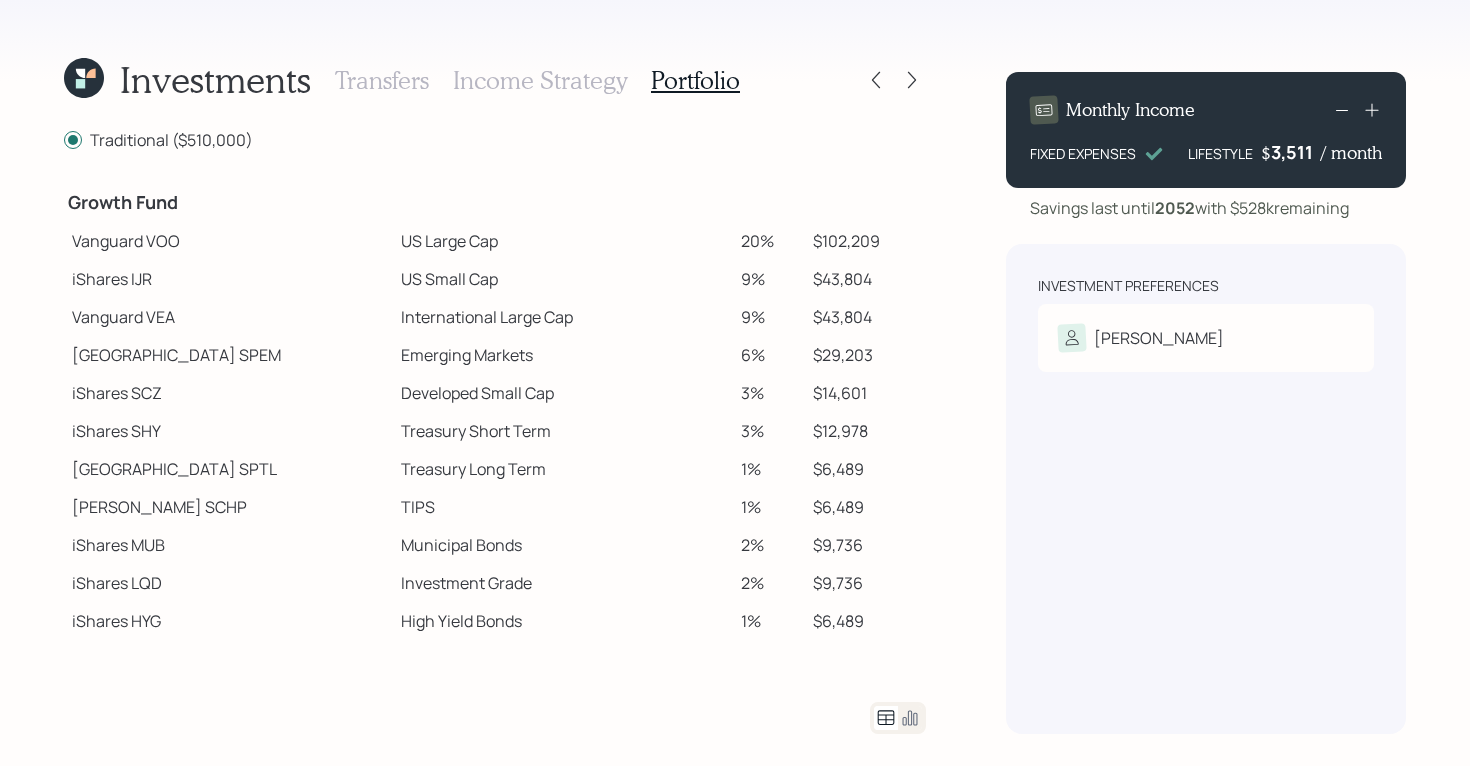scroll, scrollTop: 314, scrollLeft: 0, axis: vertical 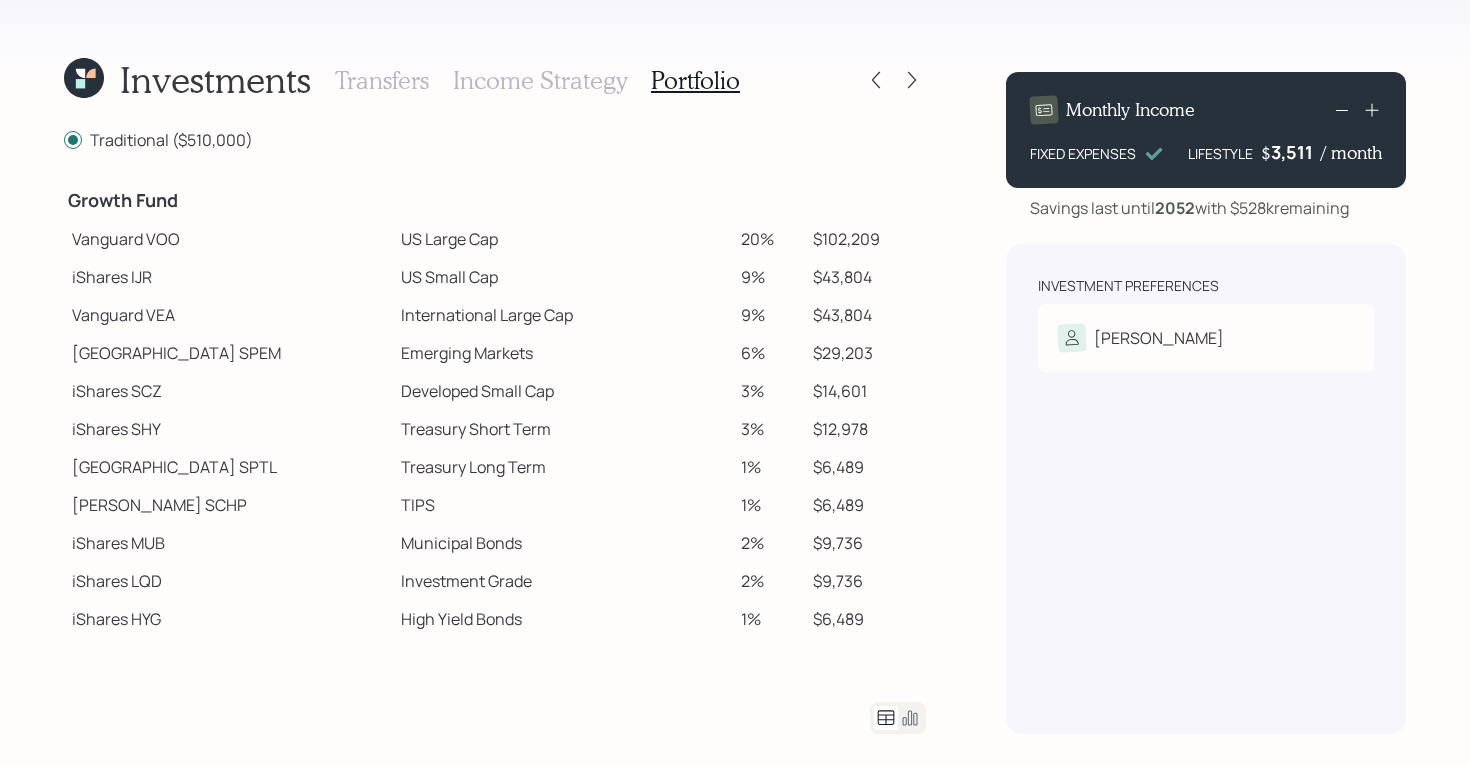 drag, startPoint x: 63, startPoint y: 202, endPoint x: 175, endPoint y: 207, distance: 112.11155 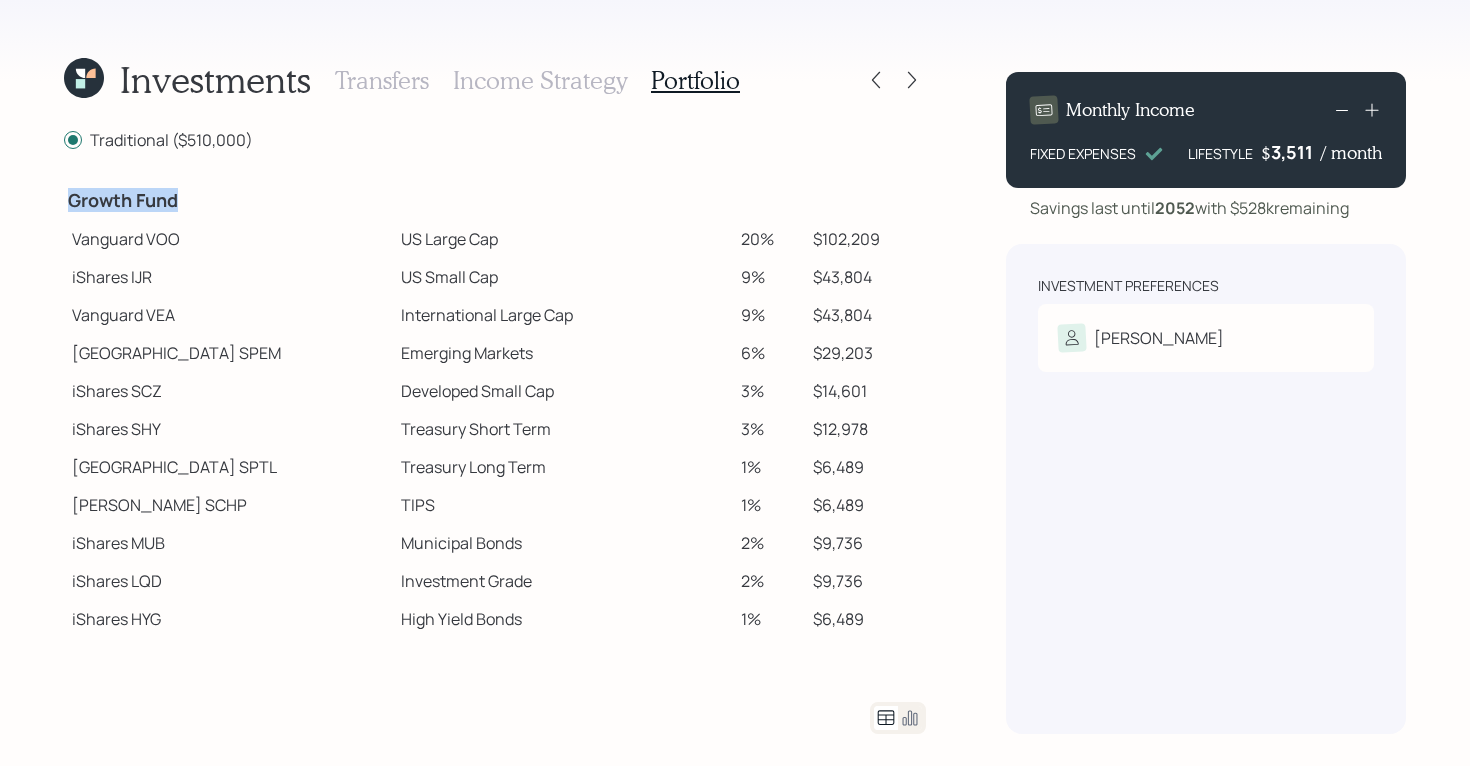 drag, startPoint x: 69, startPoint y: 200, endPoint x: 188, endPoint y: 200, distance: 119 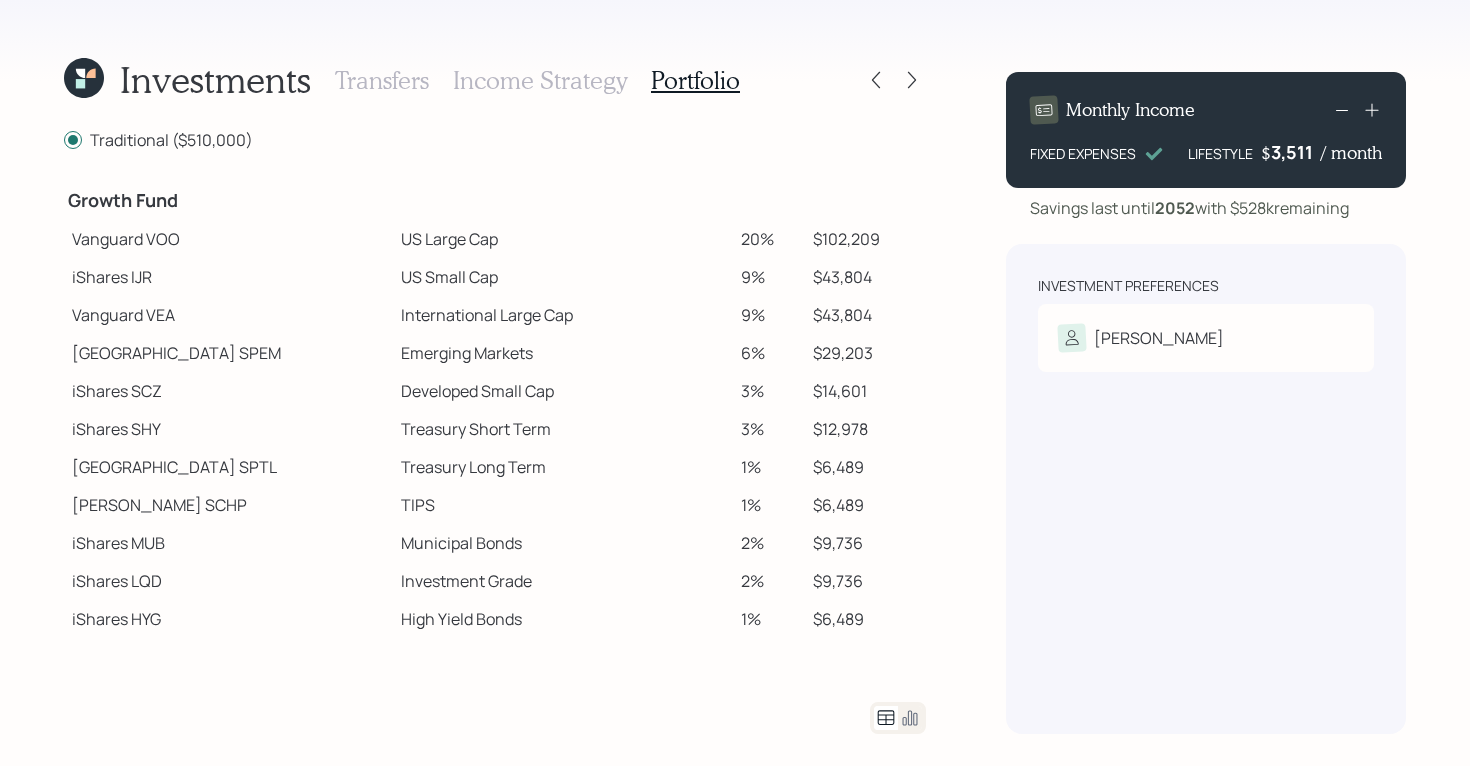 click on "Vanguard   VOO" at bounding box center (228, 239) 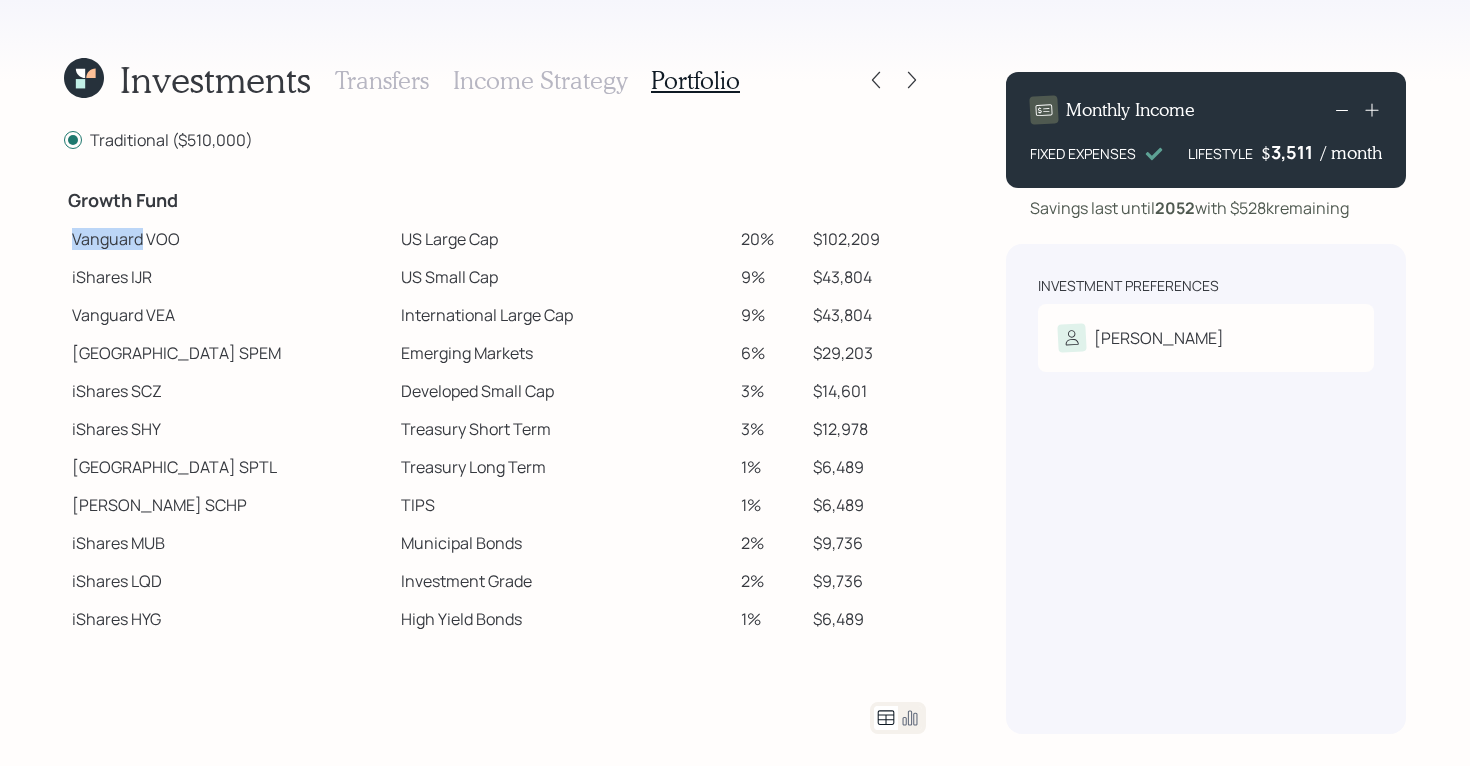 click on "Vanguard   VOO" at bounding box center (228, 239) 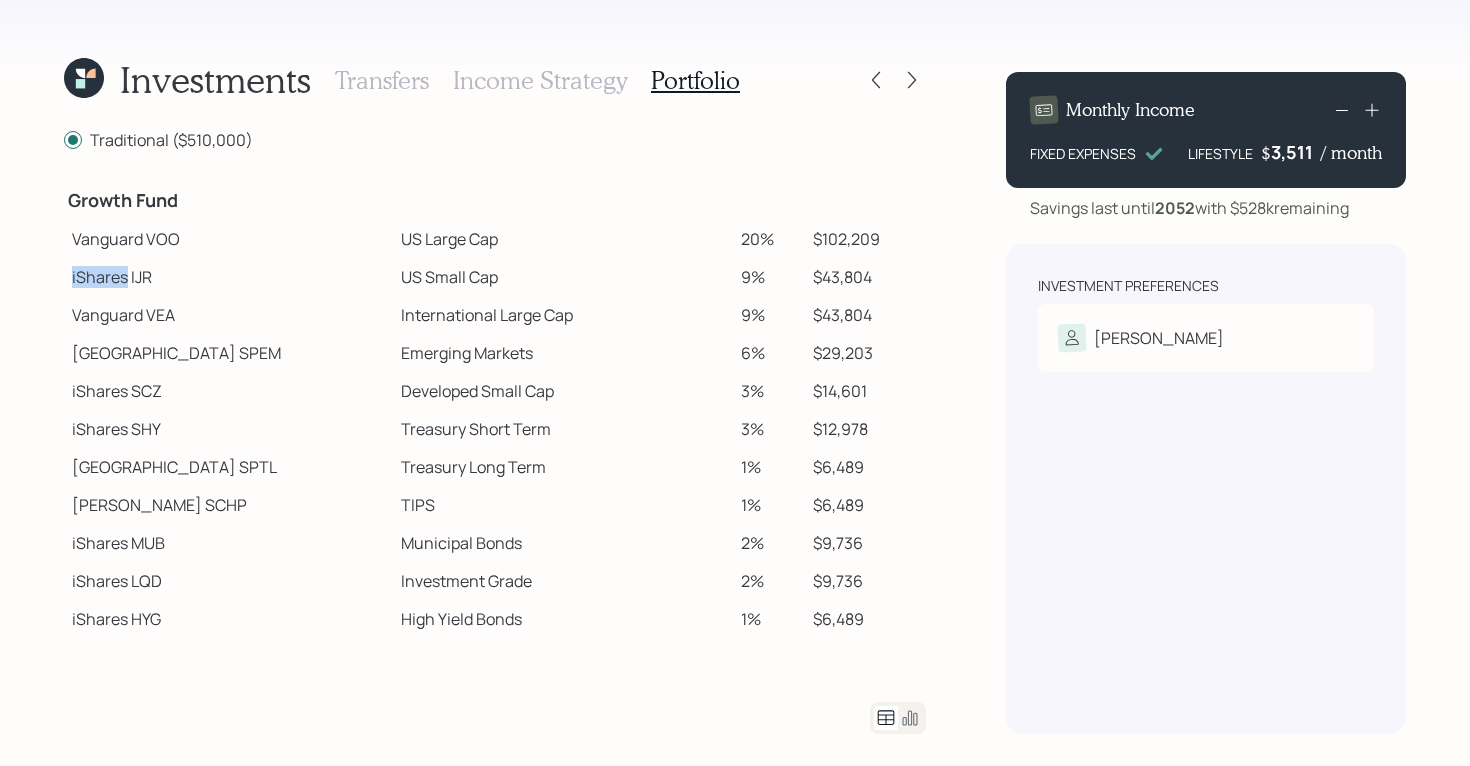 drag, startPoint x: 71, startPoint y: 280, endPoint x: 128, endPoint y: 281, distance: 57.00877 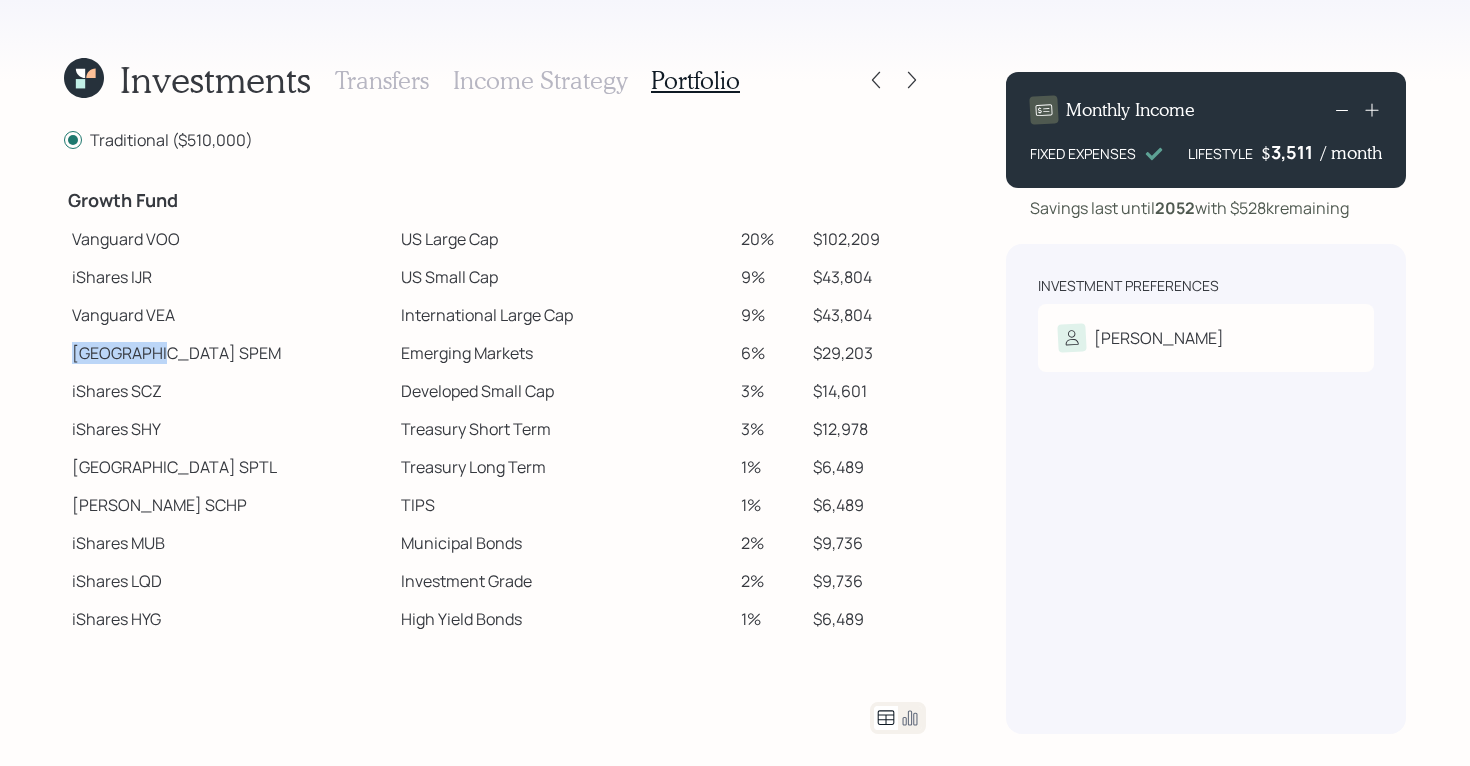 drag, startPoint x: 72, startPoint y: 349, endPoint x: 151, endPoint y: 352, distance: 79.05694 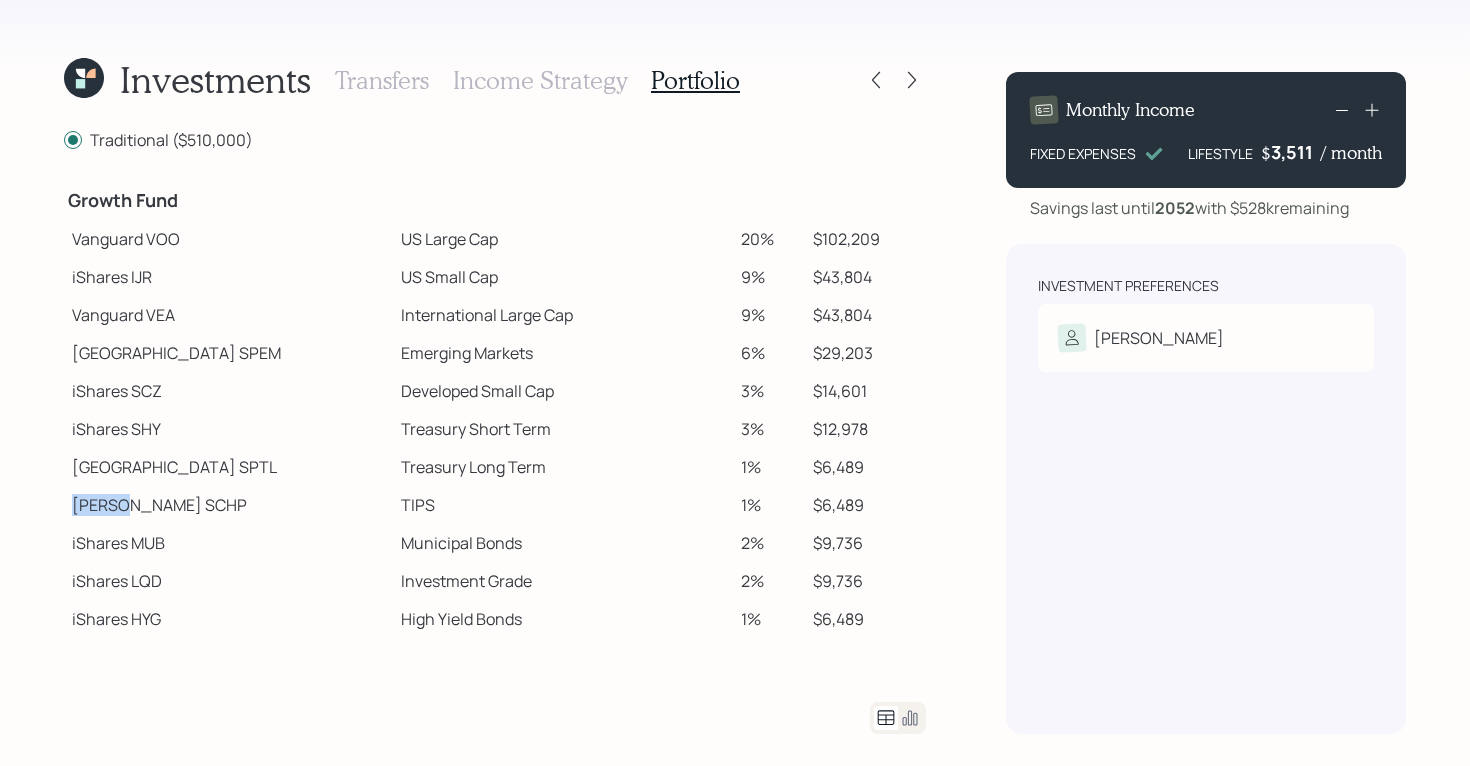 drag, startPoint x: 73, startPoint y: 500, endPoint x: 126, endPoint y: 513, distance: 54.571056 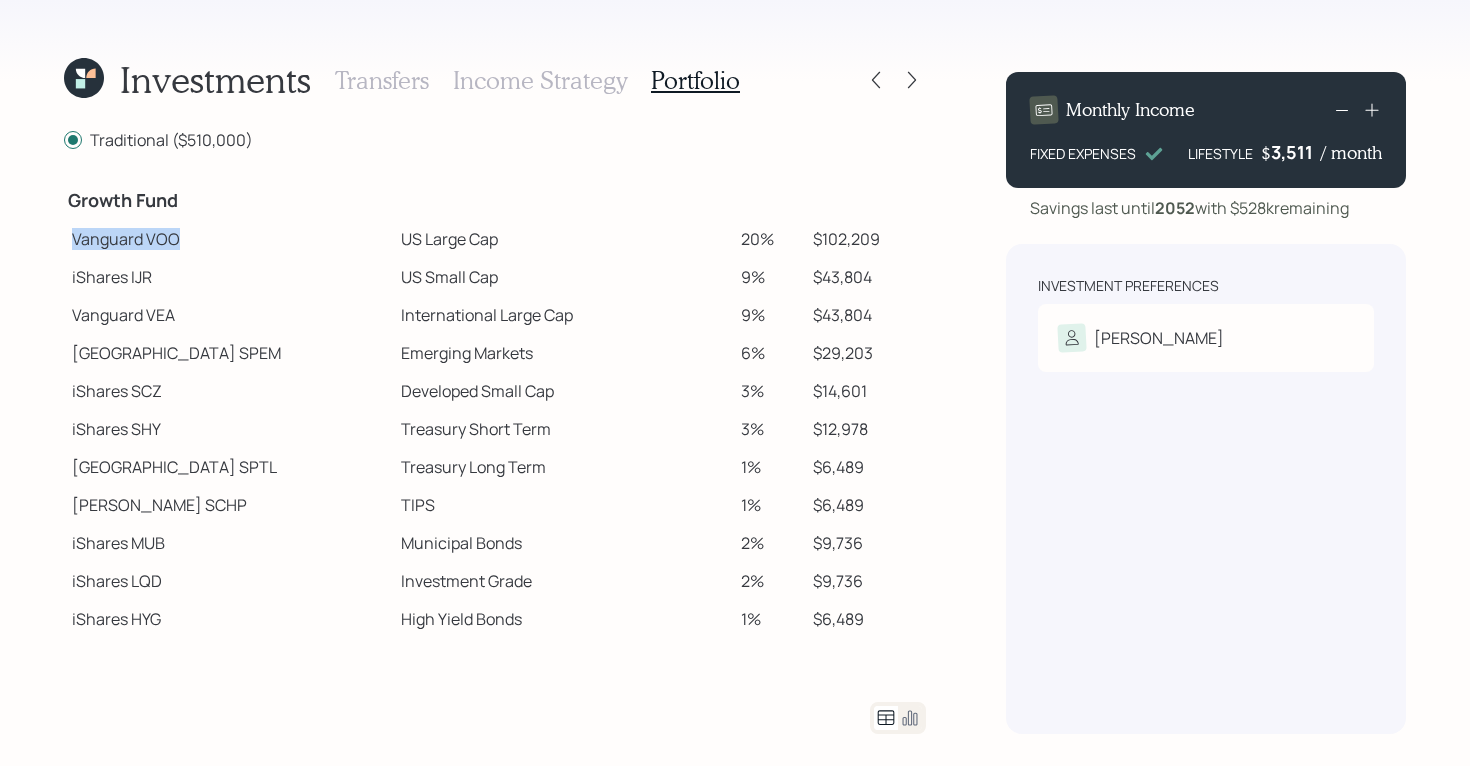 drag, startPoint x: 75, startPoint y: 243, endPoint x: 205, endPoint y: 249, distance: 130.13838 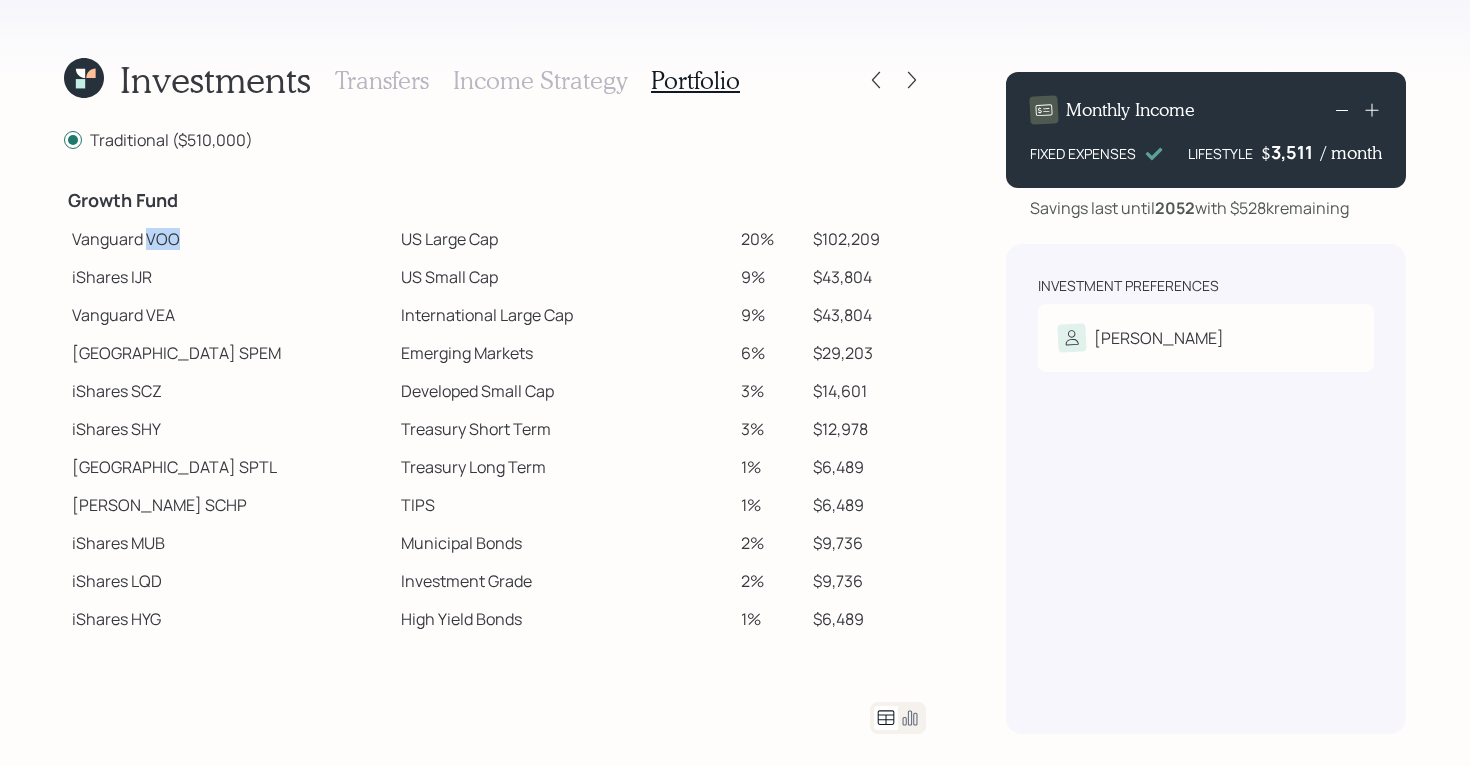 click on "Vanguard   VOO" at bounding box center (228, 239) 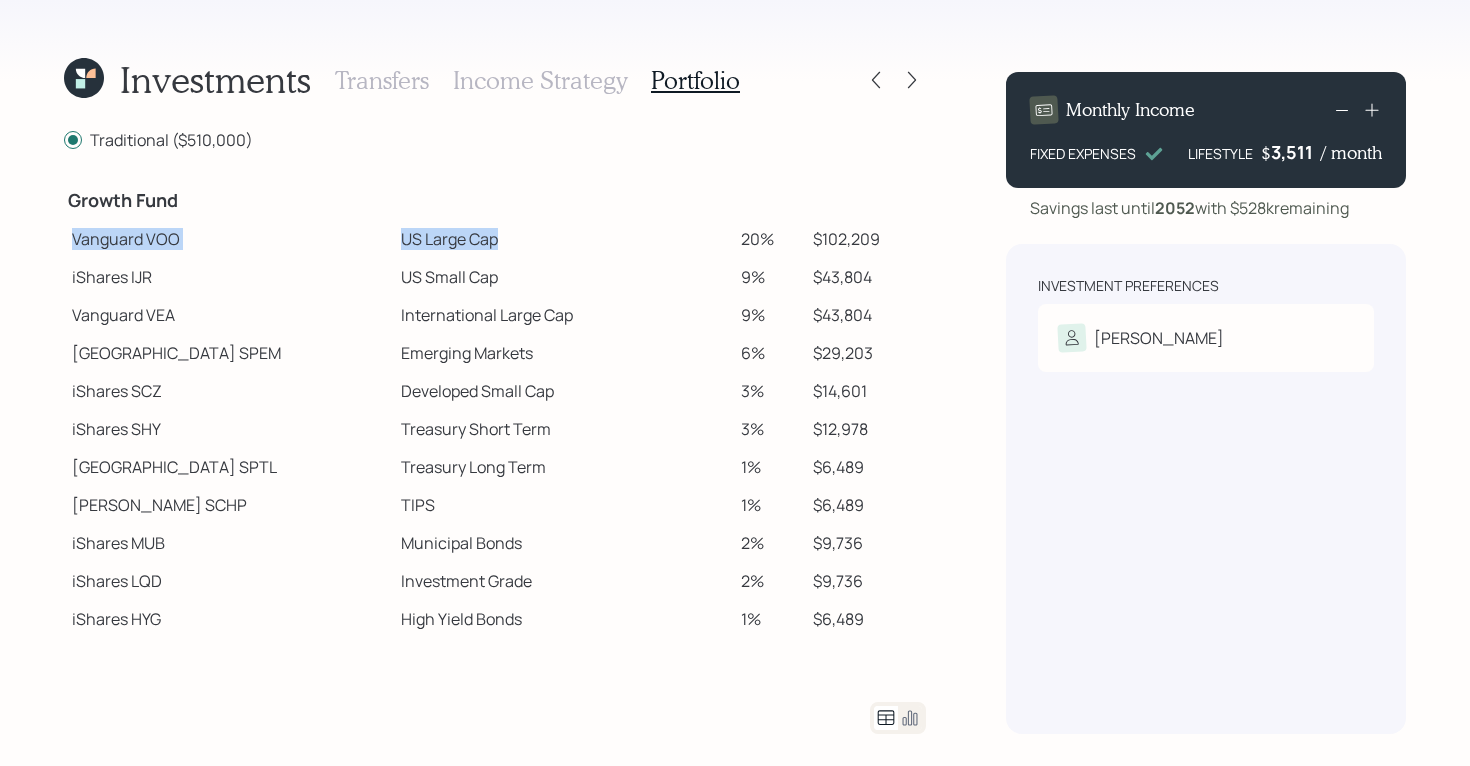 drag, startPoint x: 71, startPoint y: 239, endPoint x: 450, endPoint y: 246, distance: 379.06464 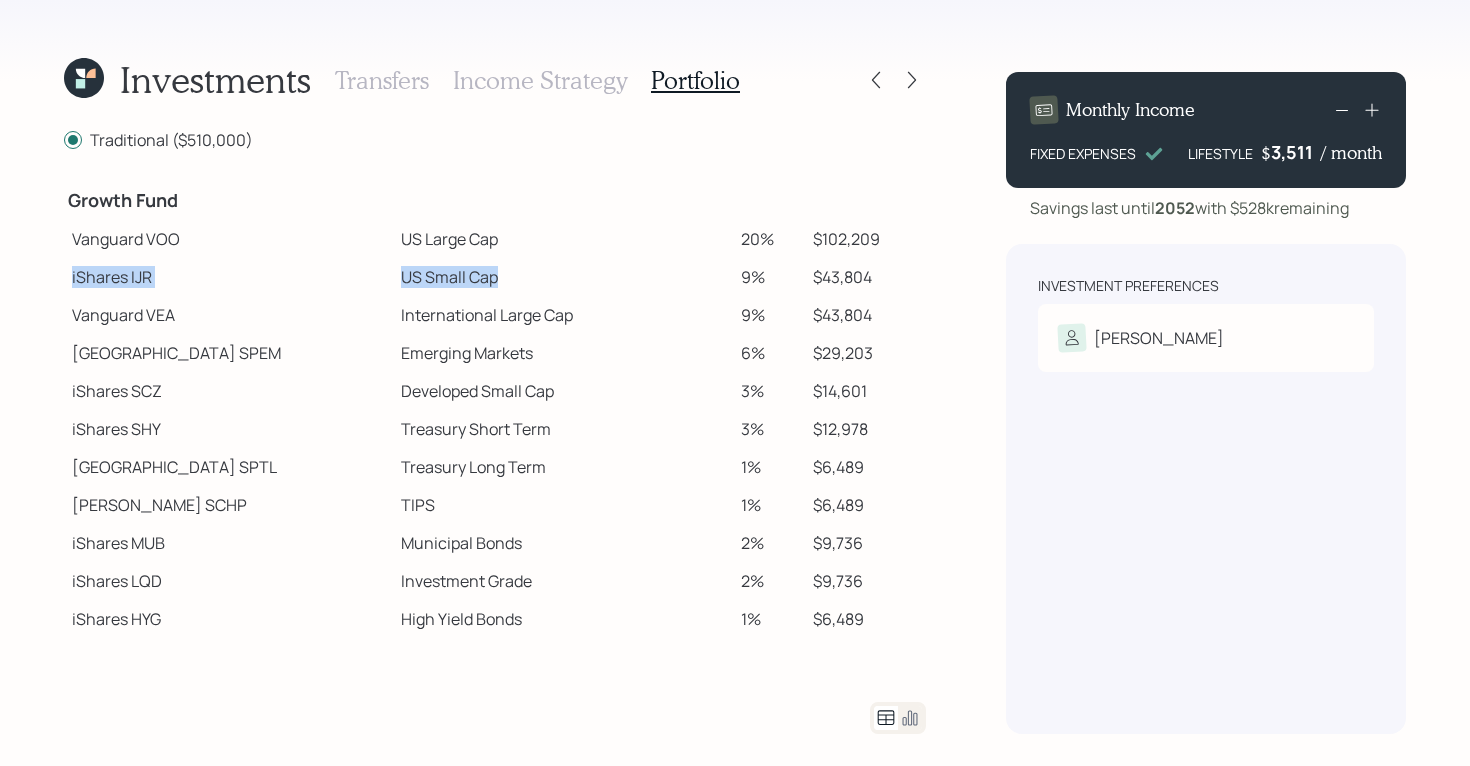 drag, startPoint x: 68, startPoint y: 280, endPoint x: 432, endPoint y: 281, distance: 364.00137 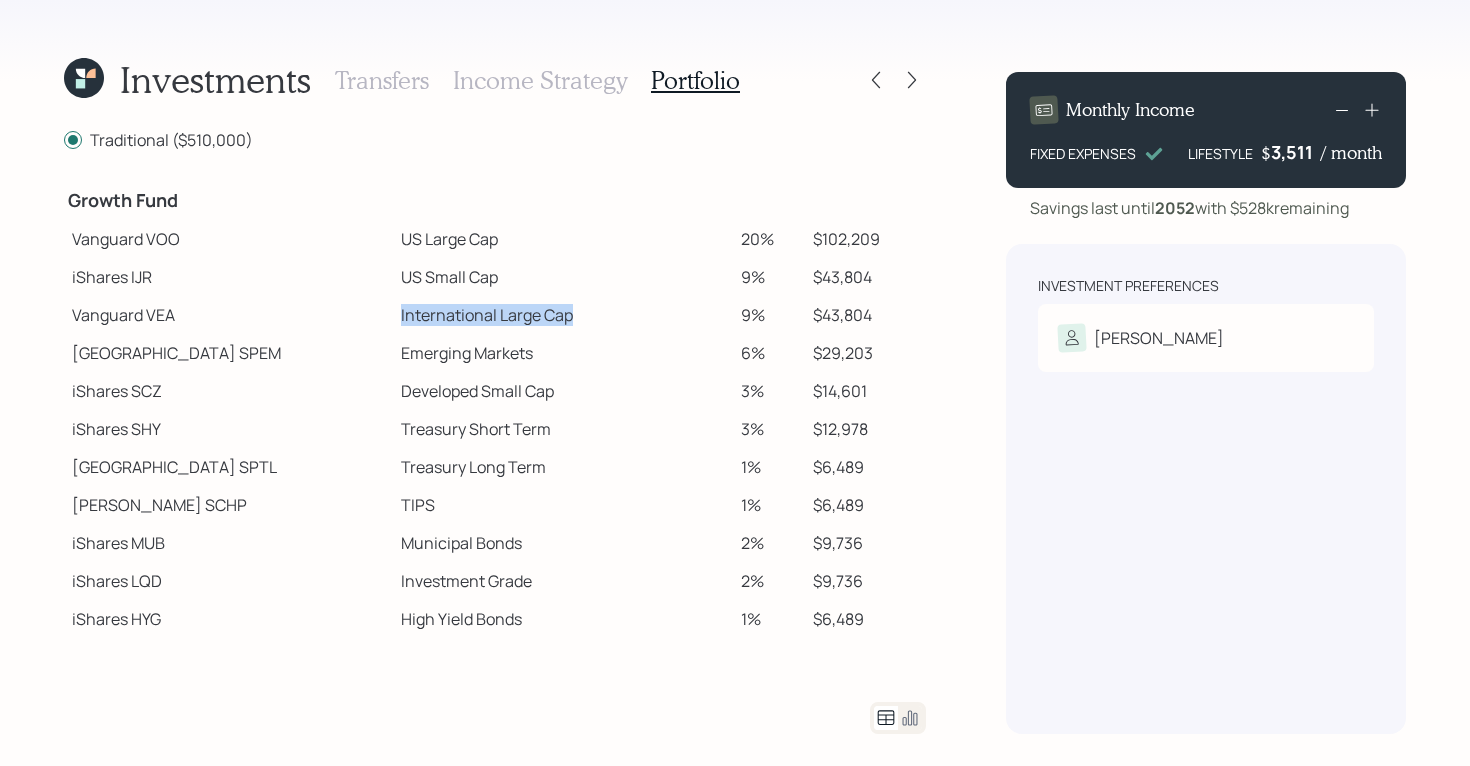 drag, startPoint x: 321, startPoint y: 315, endPoint x: 513, endPoint y: 321, distance: 192.09373 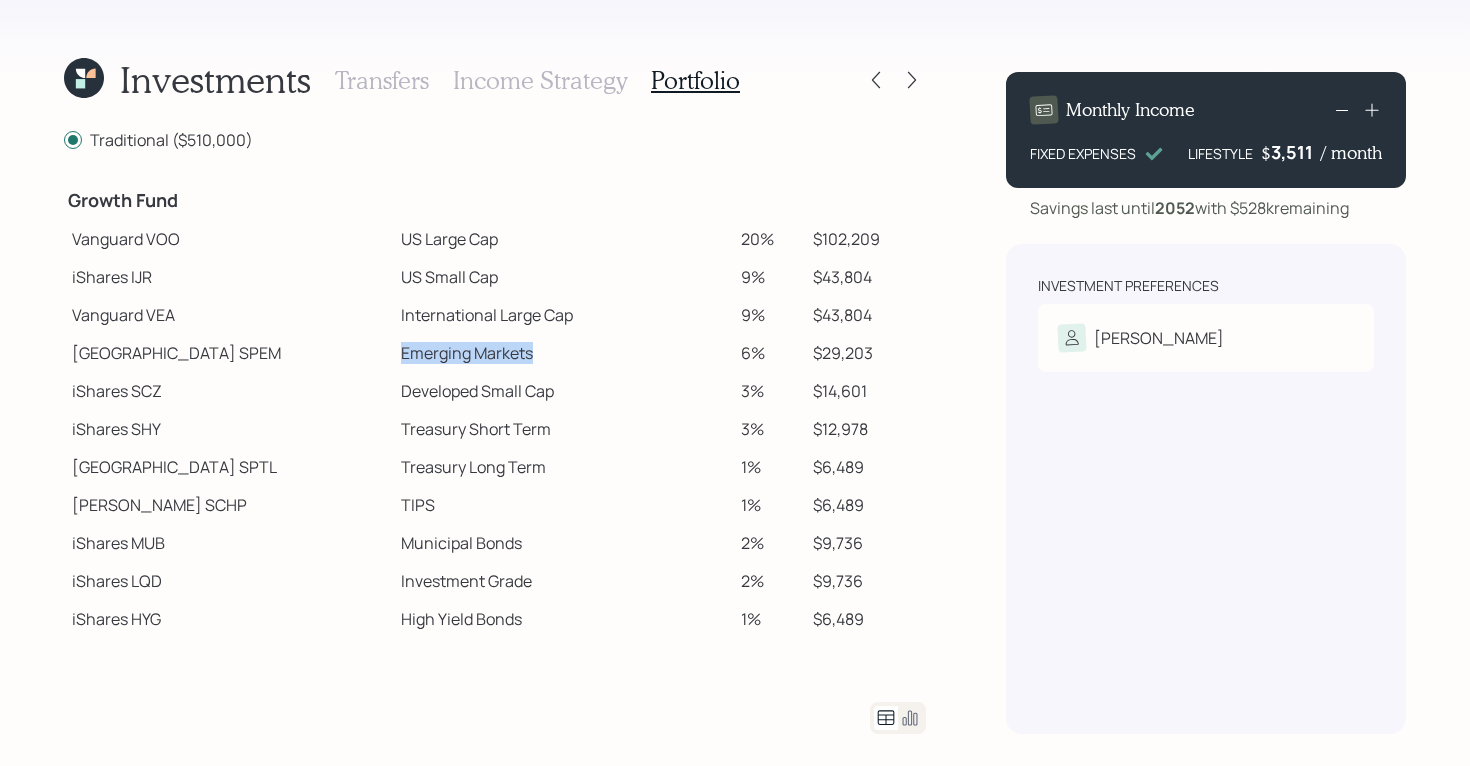 drag, startPoint x: 323, startPoint y: 352, endPoint x: 472, endPoint y: 358, distance: 149.12076 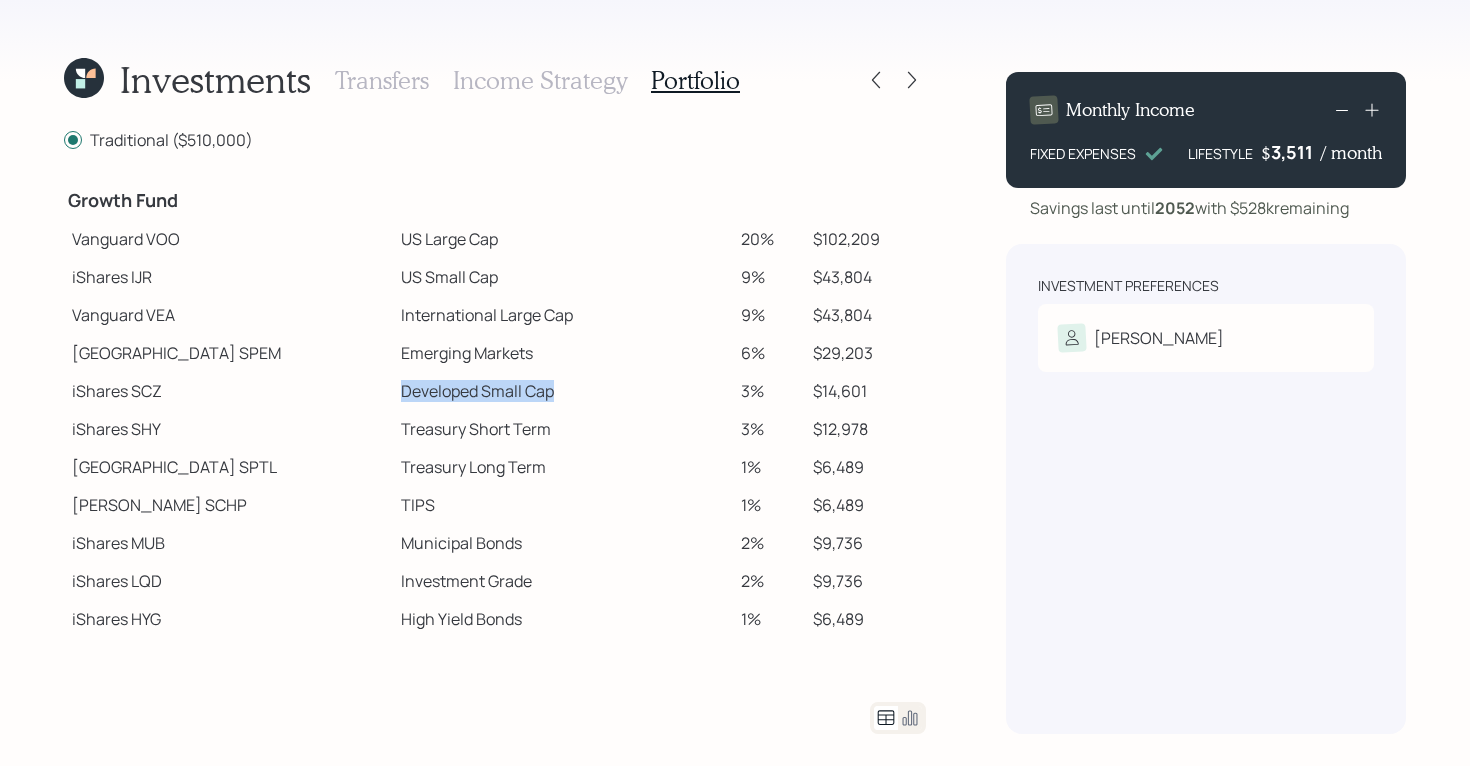 drag, startPoint x: 327, startPoint y: 393, endPoint x: 497, endPoint y: 394, distance: 170.00294 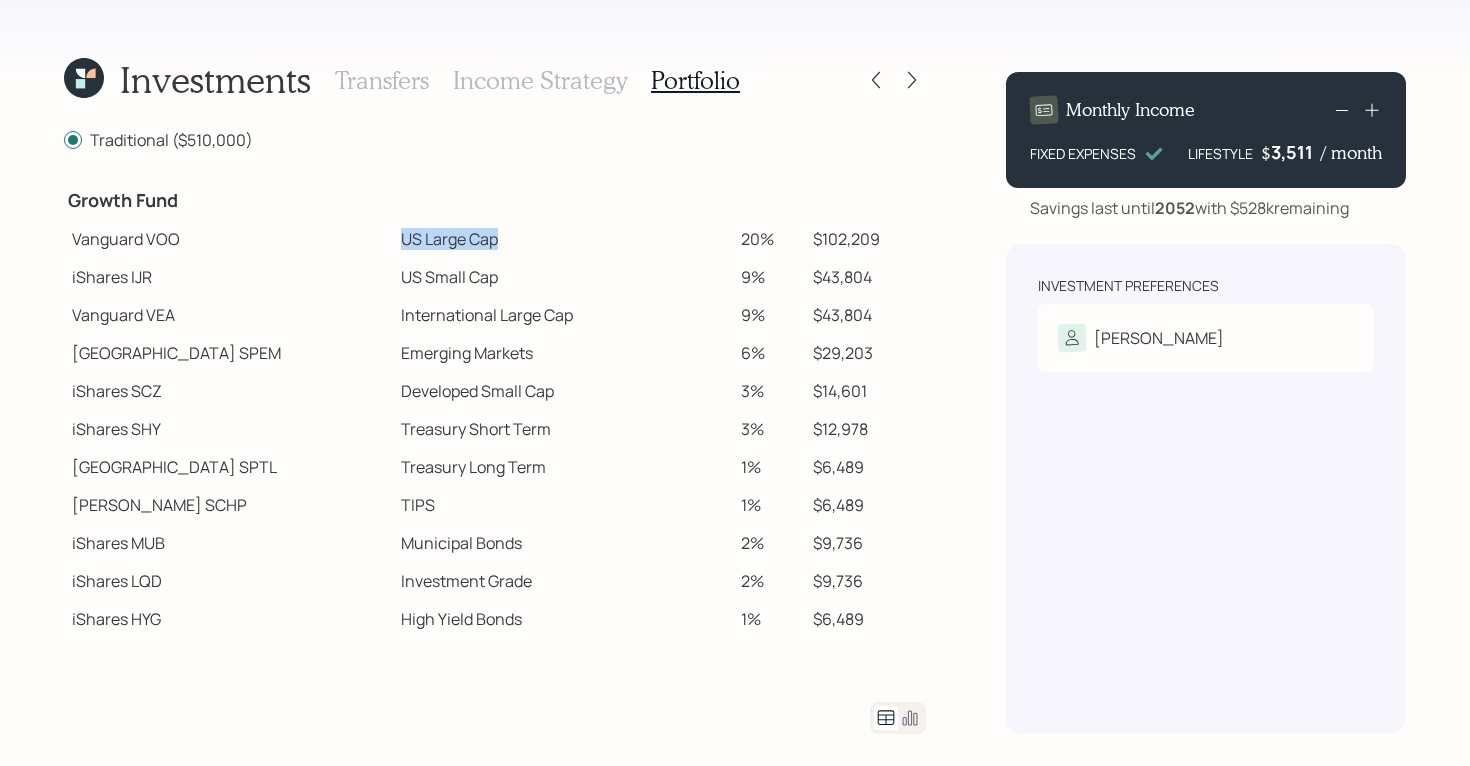 drag, startPoint x: 324, startPoint y: 237, endPoint x: 425, endPoint y: 242, distance: 101.12369 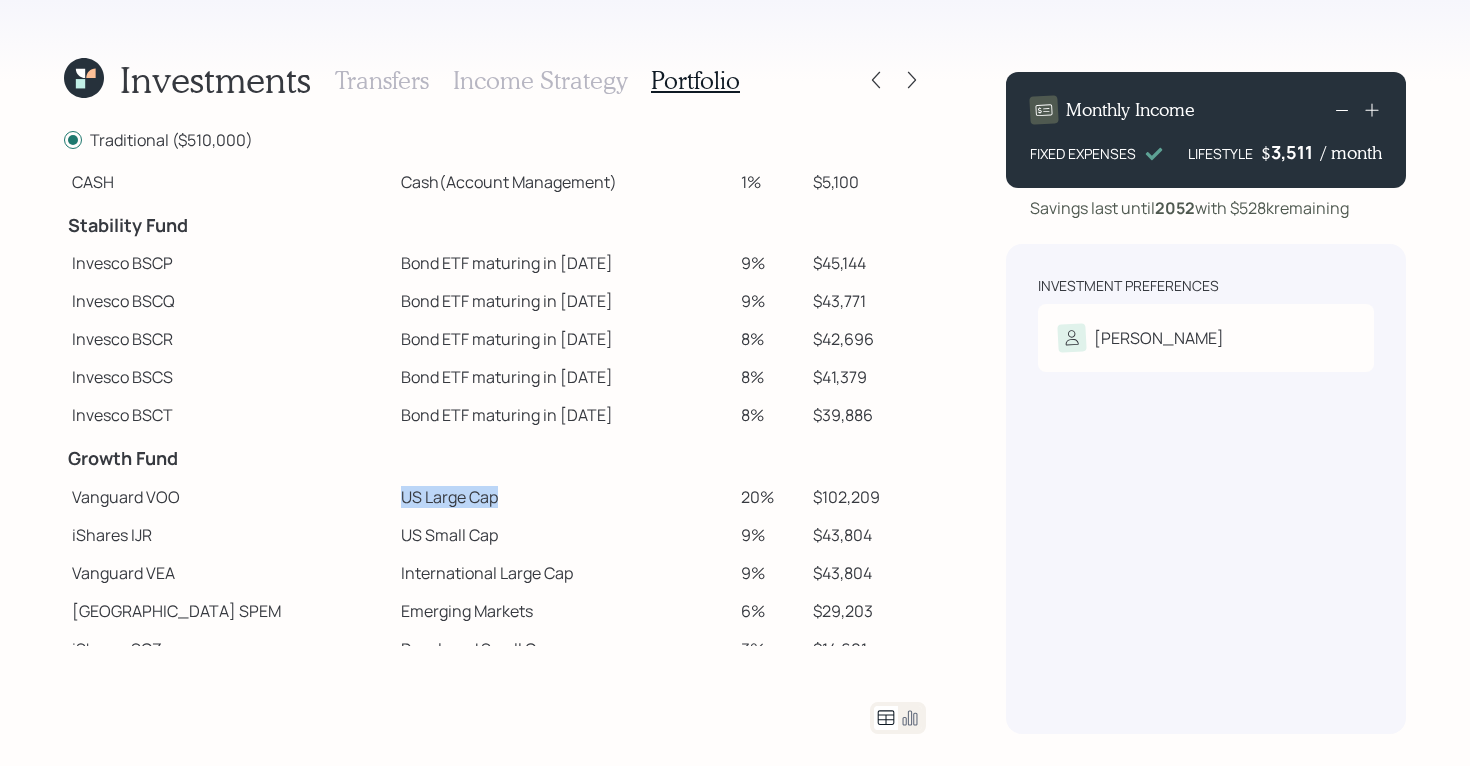 scroll, scrollTop: 0, scrollLeft: 0, axis: both 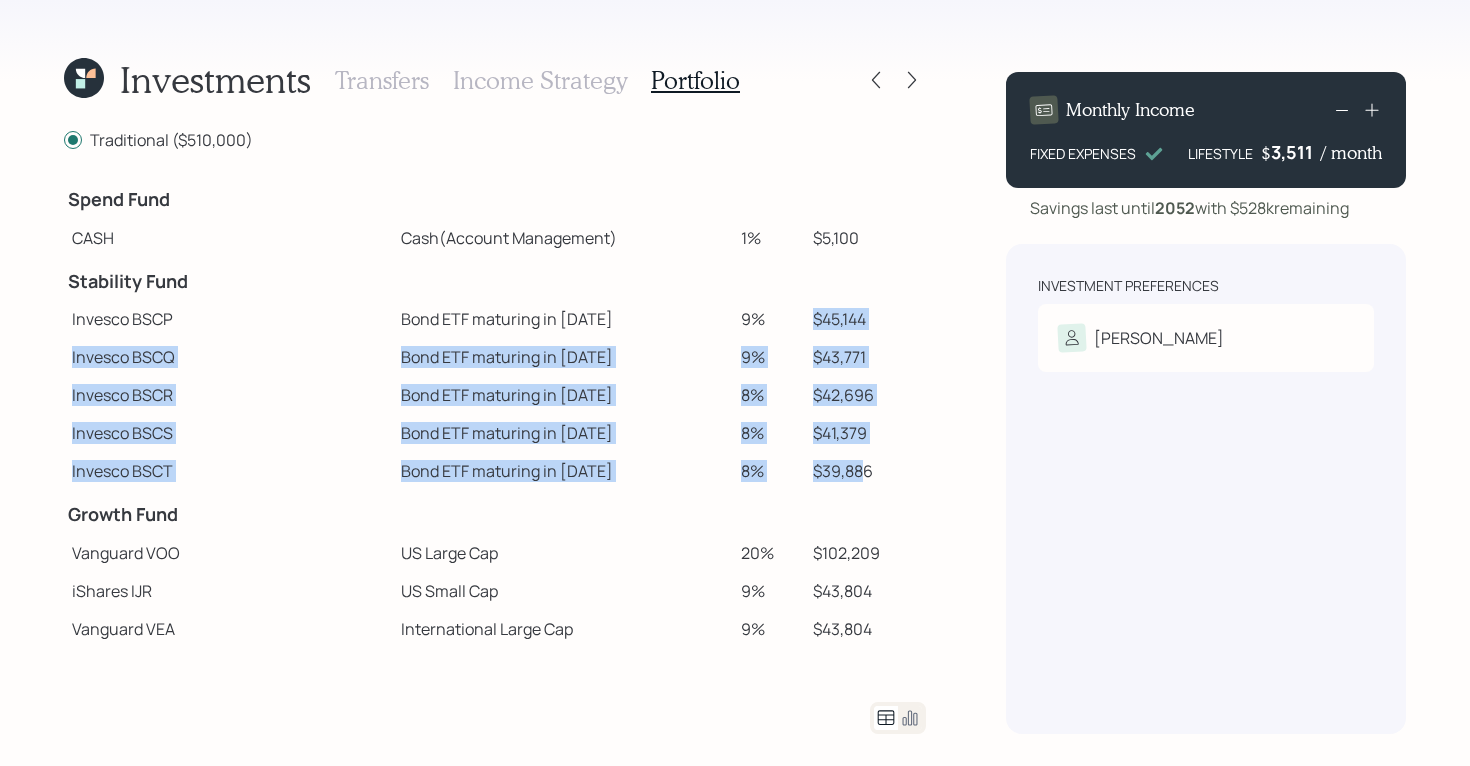 drag, startPoint x: 791, startPoint y: 311, endPoint x: 845, endPoint y: 461, distance: 159.42397 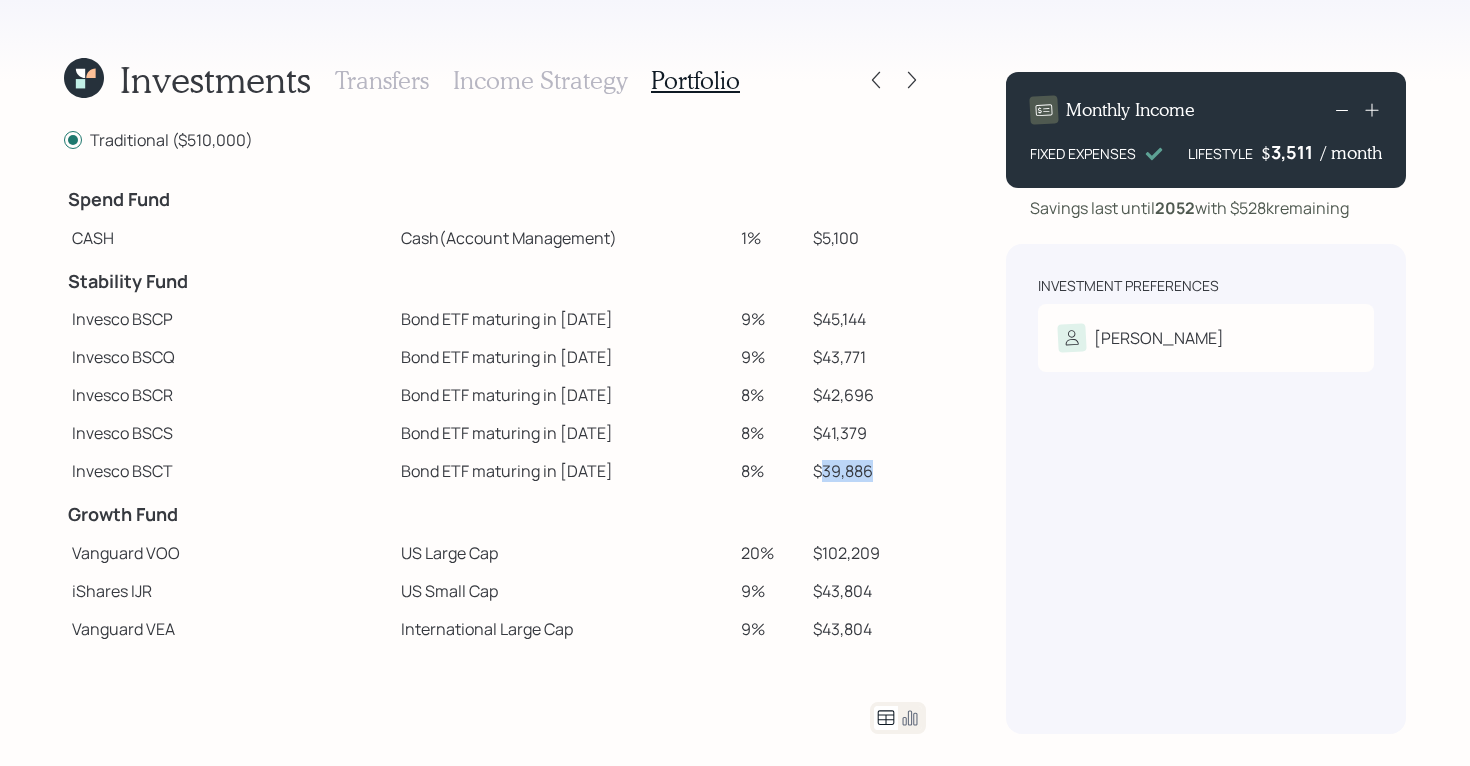 click on "$39,886" at bounding box center (865, 471) 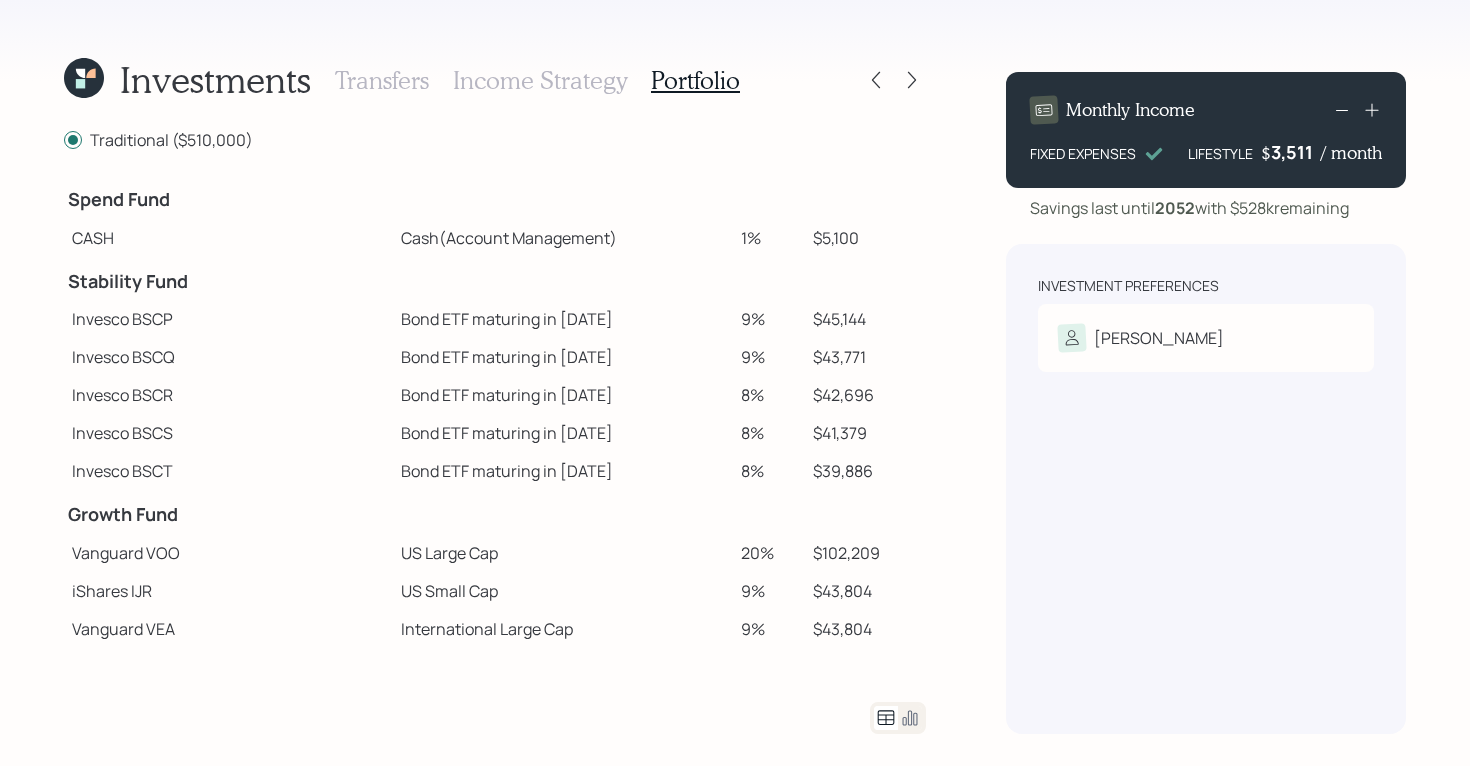 click 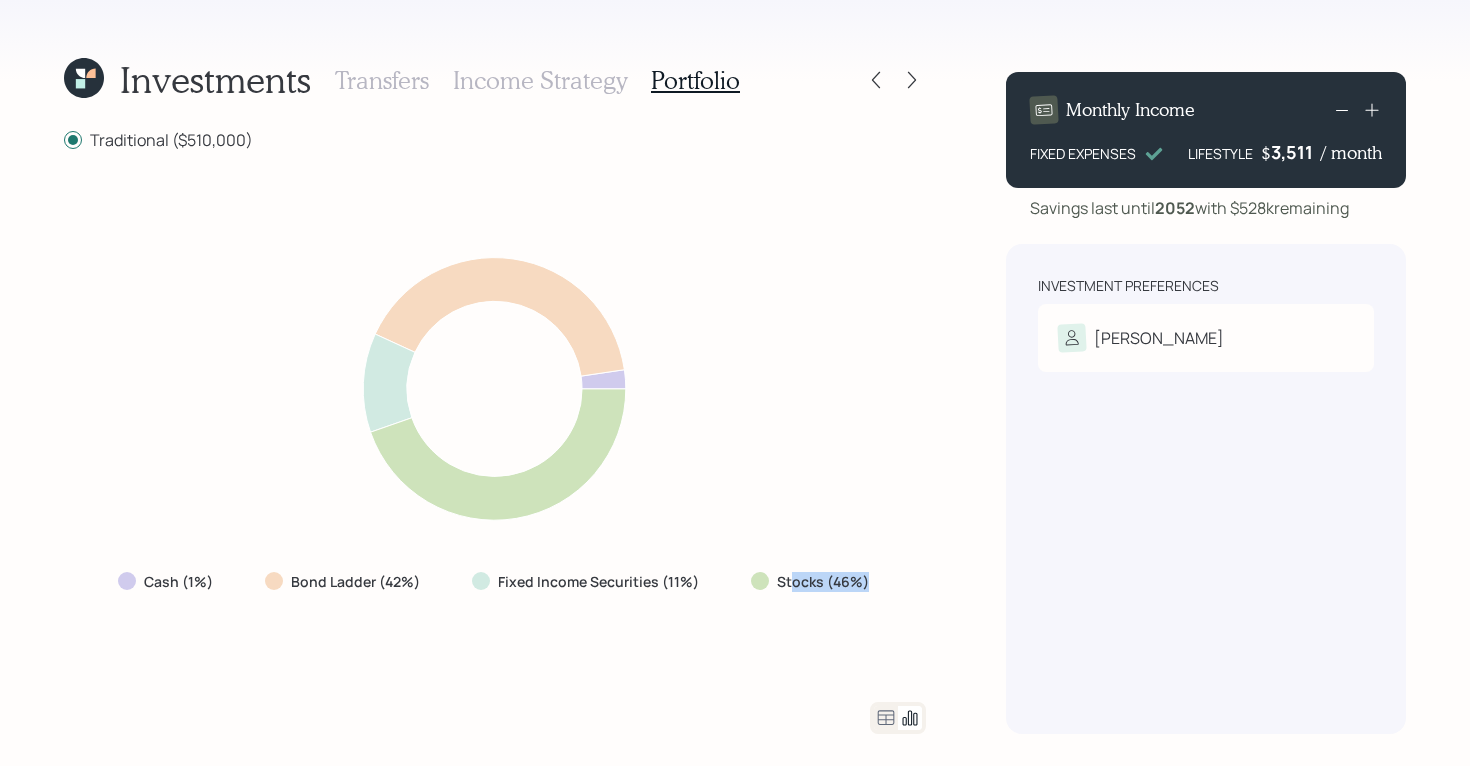 drag, startPoint x: 868, startPoint y: 581, endPoint x: 791, endPoint y: 579, distance: 77.02597 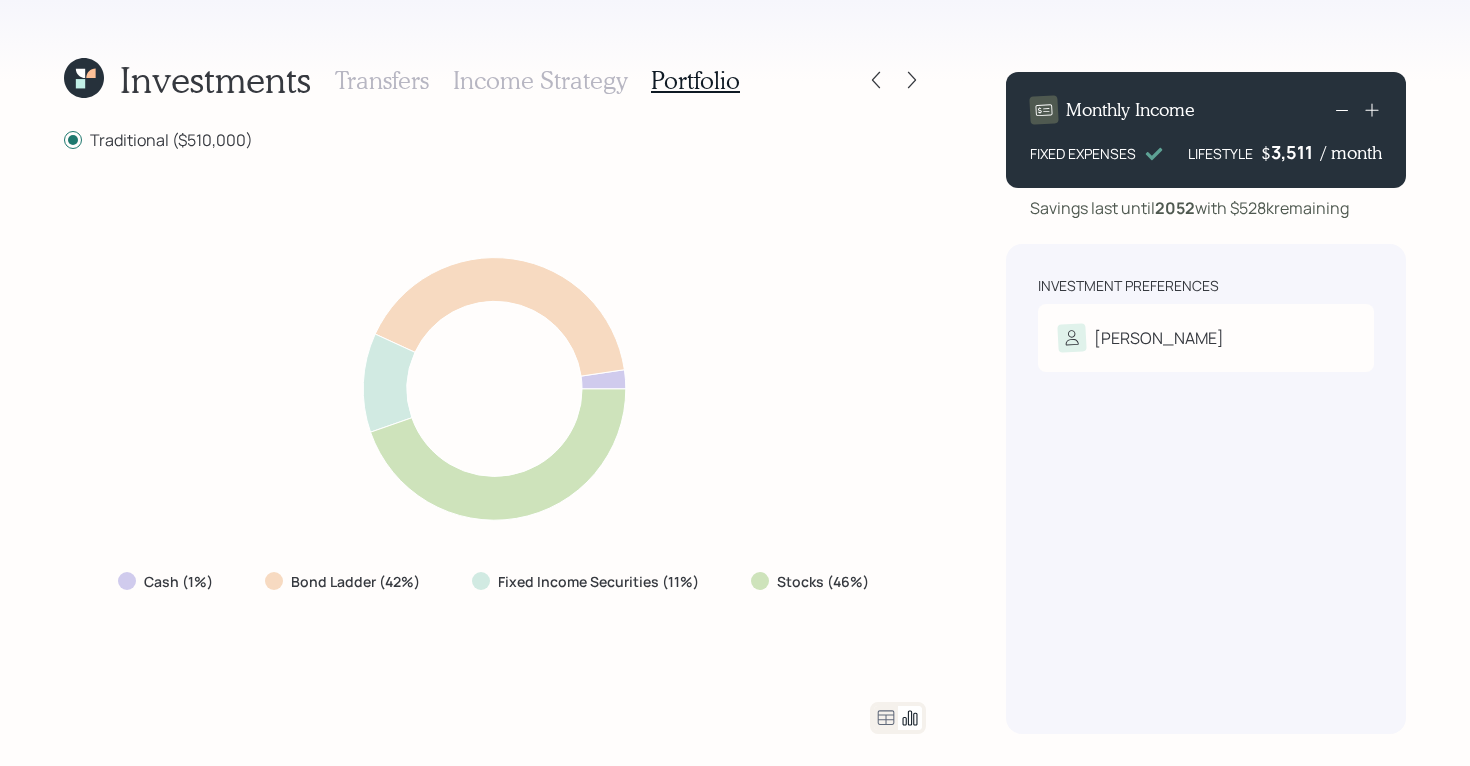 click on "Bond Ladder (42%)" at bounding box center [355, 582] 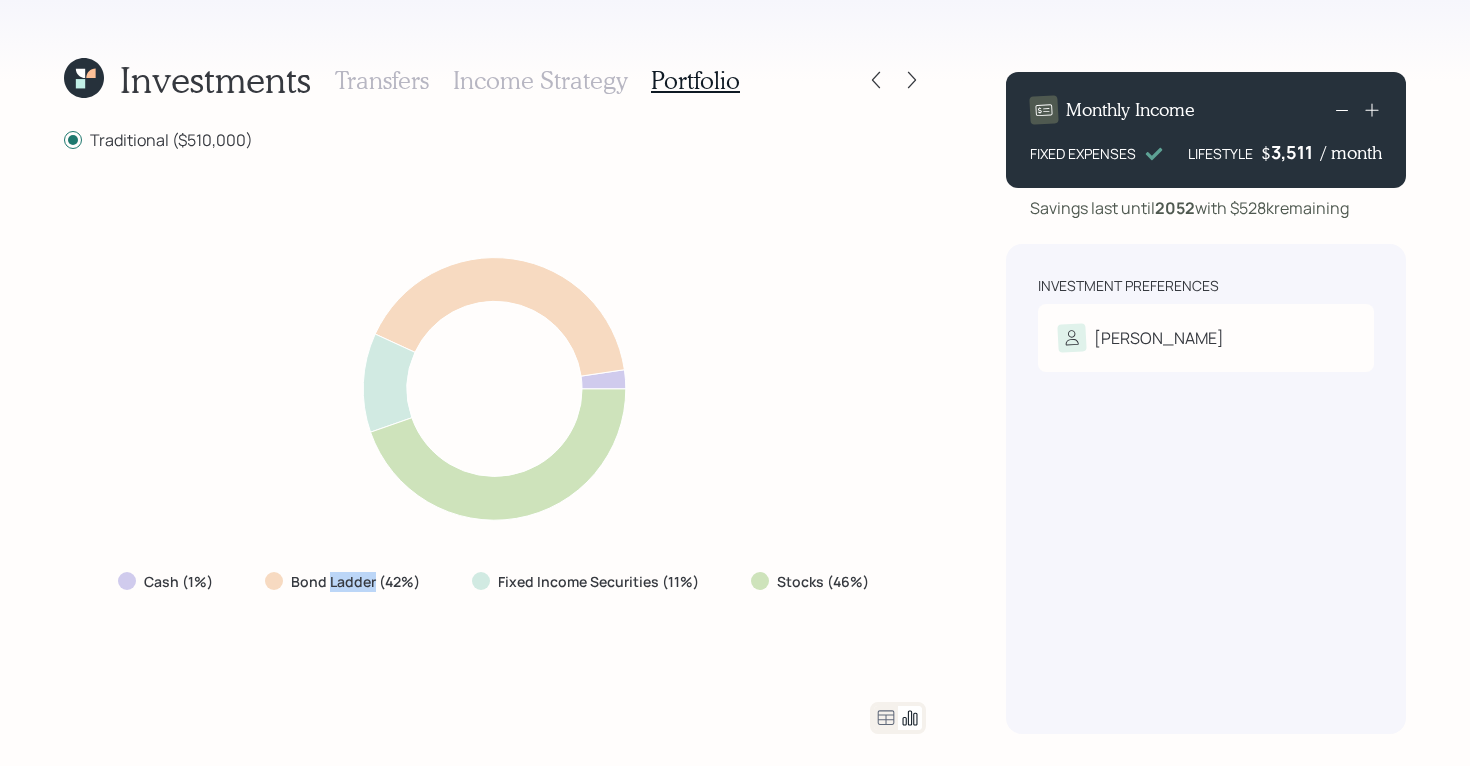 click on "Bond Ladder (42%)" at bounding box center [355, 582] 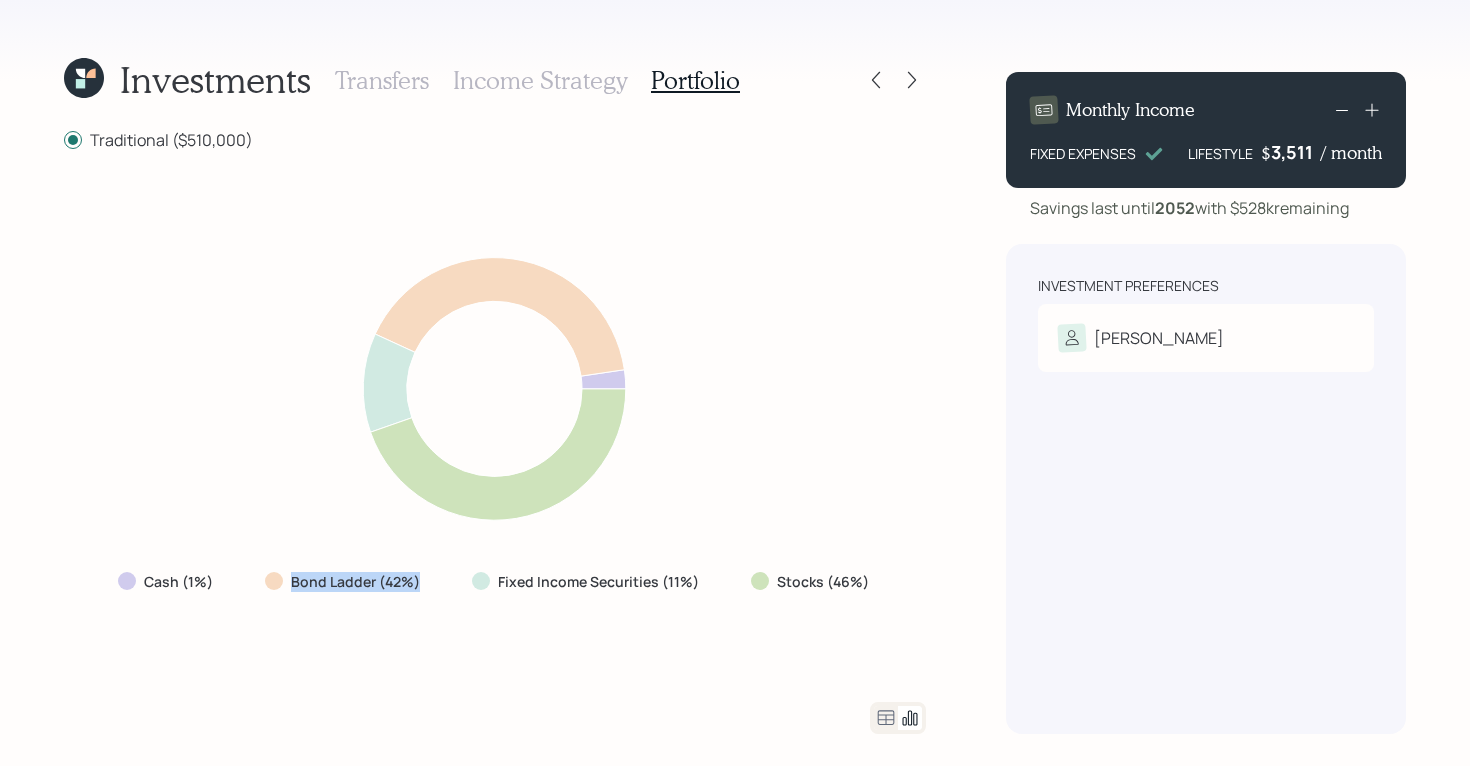 click on "Bond Ladder (42%)" at bounding box center (355, 582) 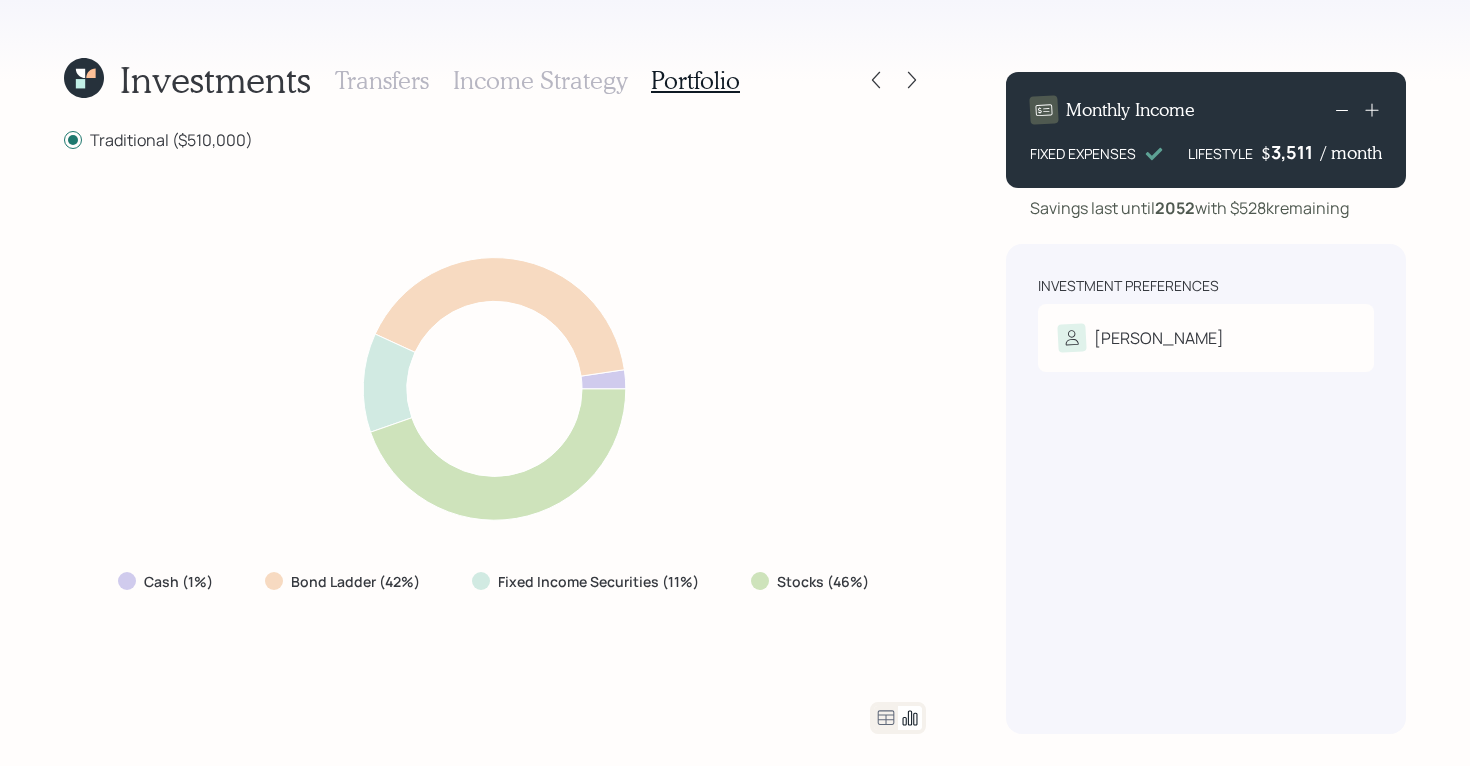 click 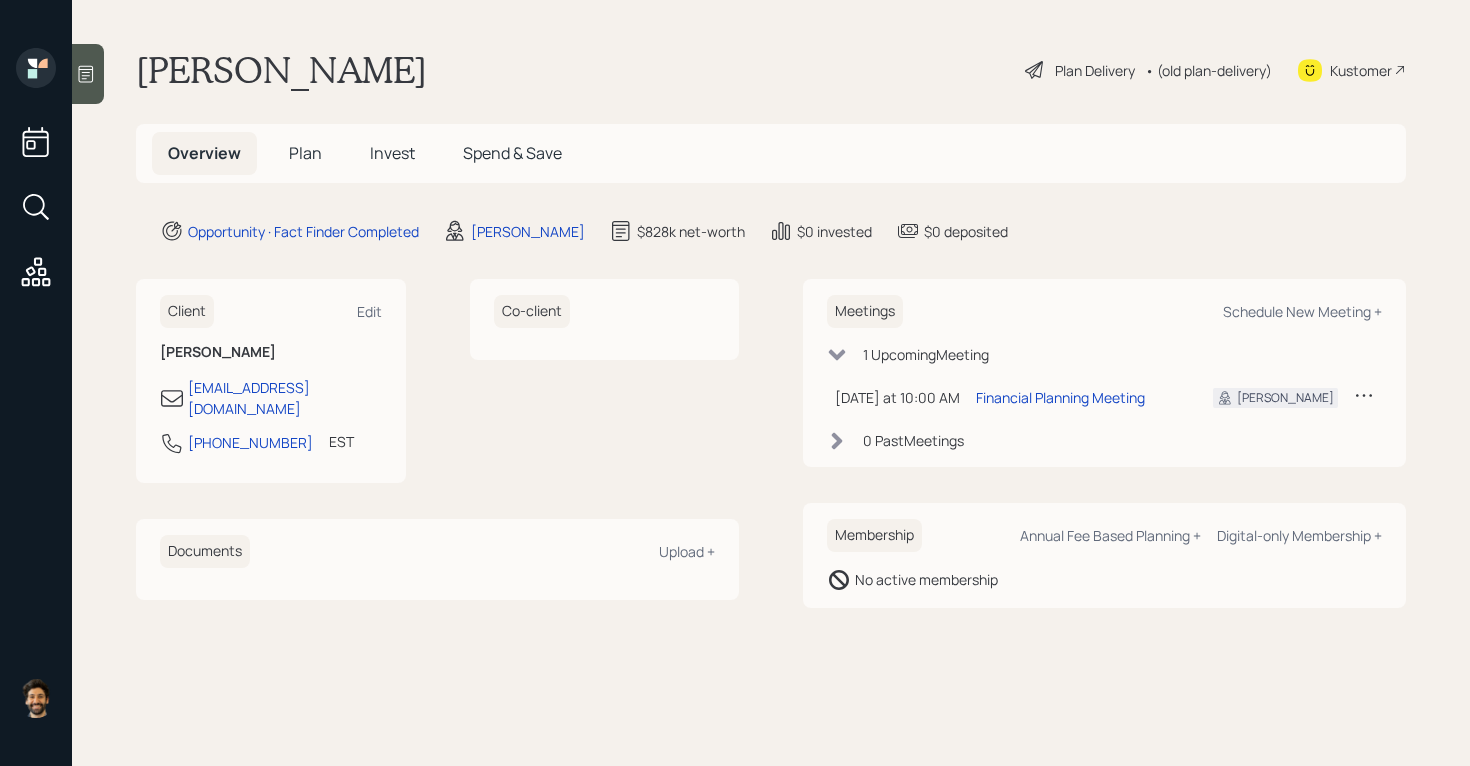 click on "• (old plan-delivery)" at bounding box center (1208, 70) 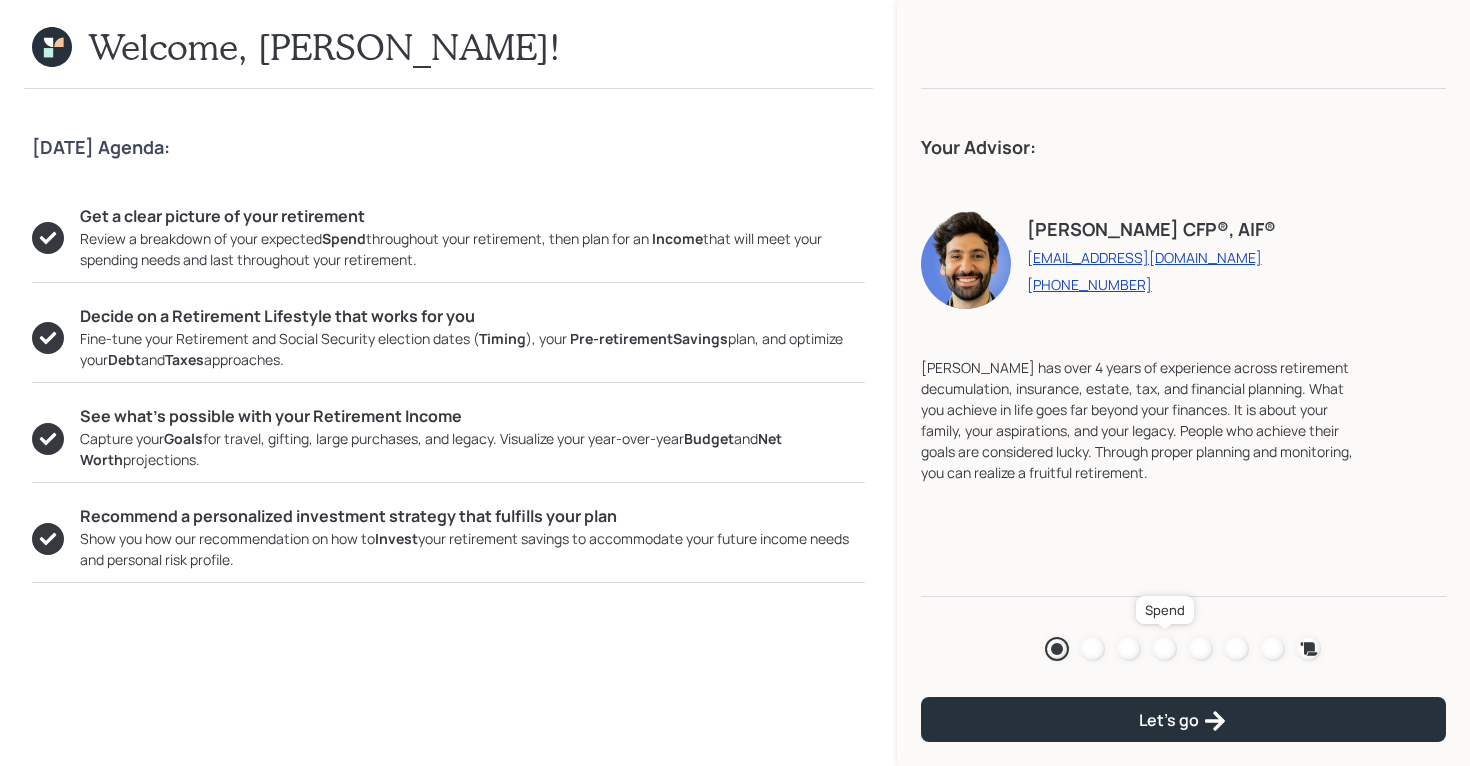 click at bounding box center (1165, 649) 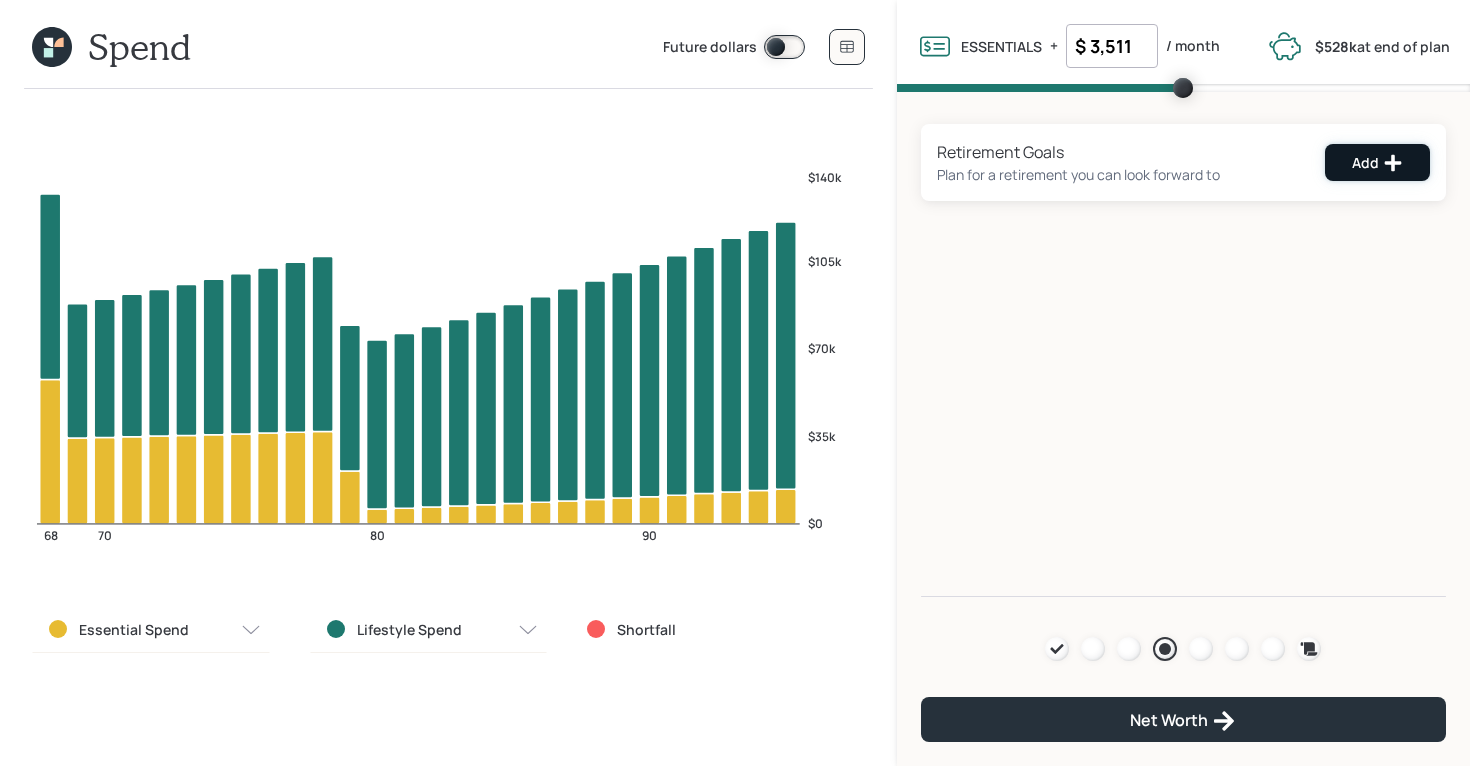 click 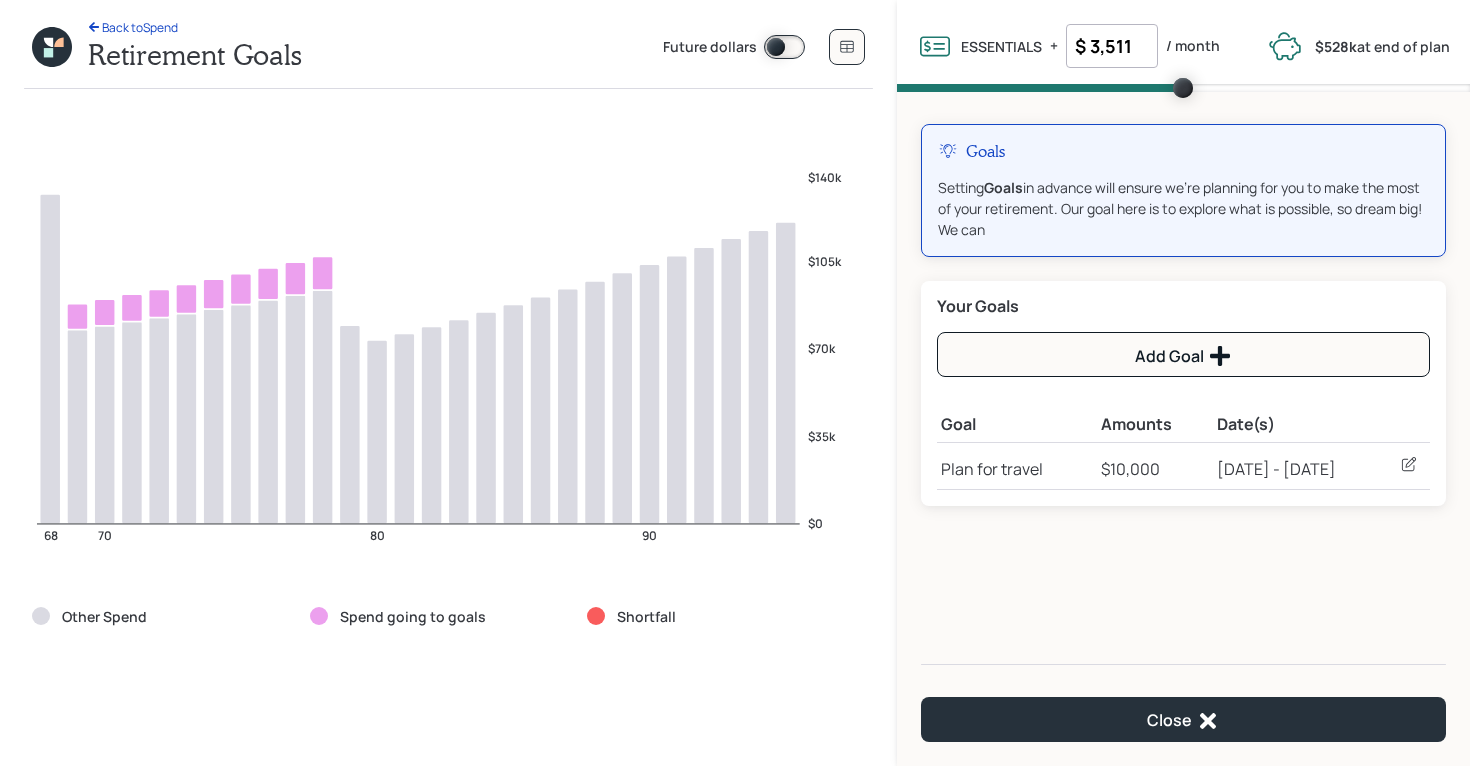 click 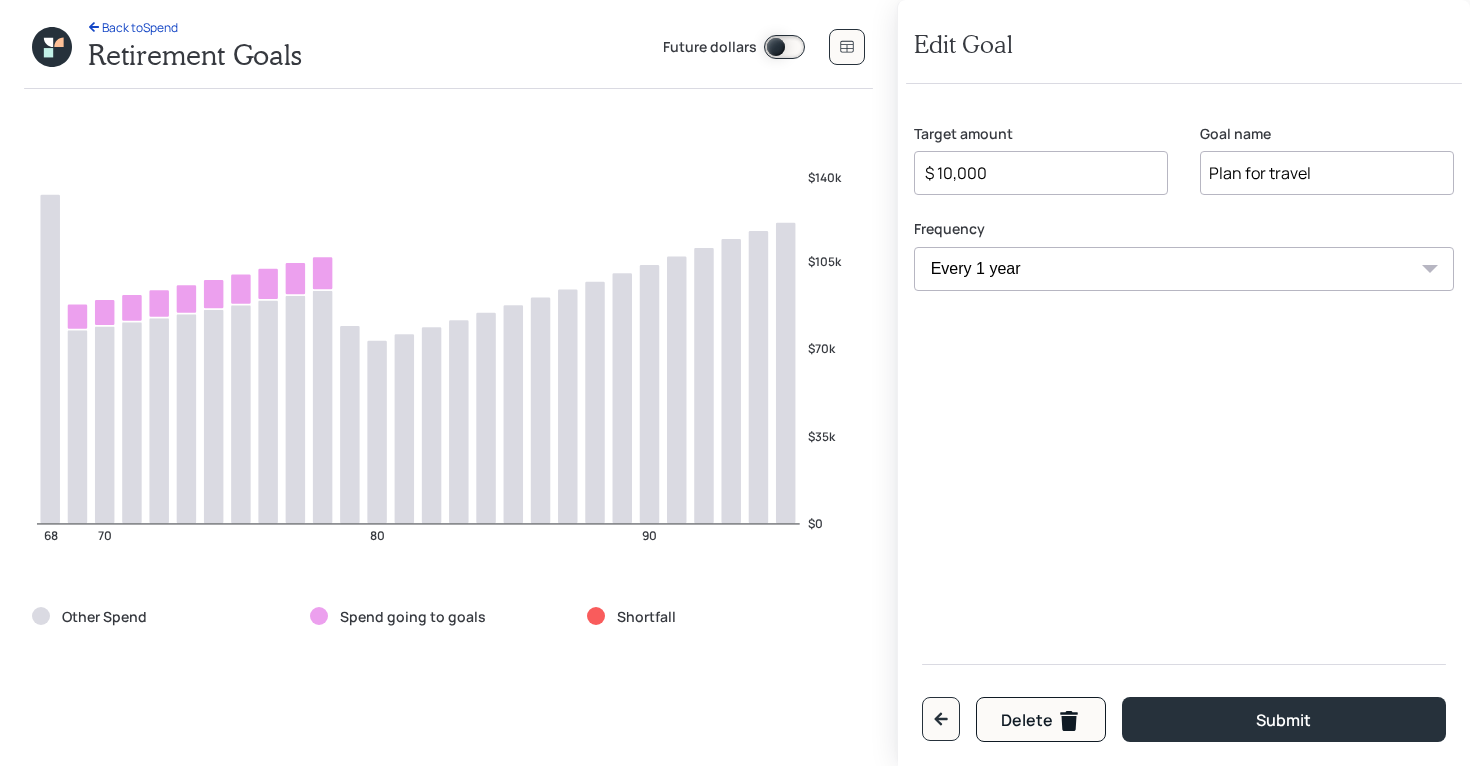select on "2026" 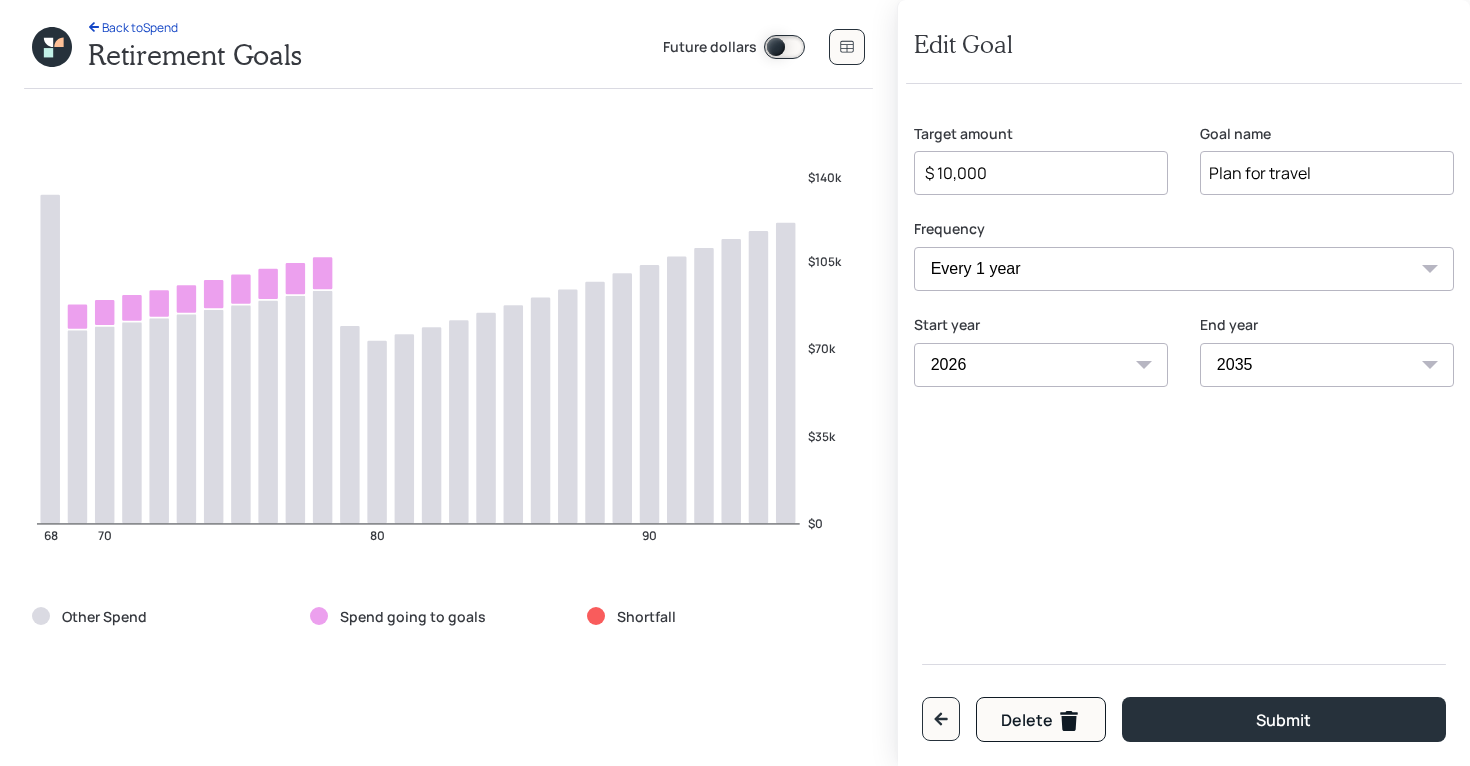 click on "$ 10,000" at bounding box center [1033, 173] 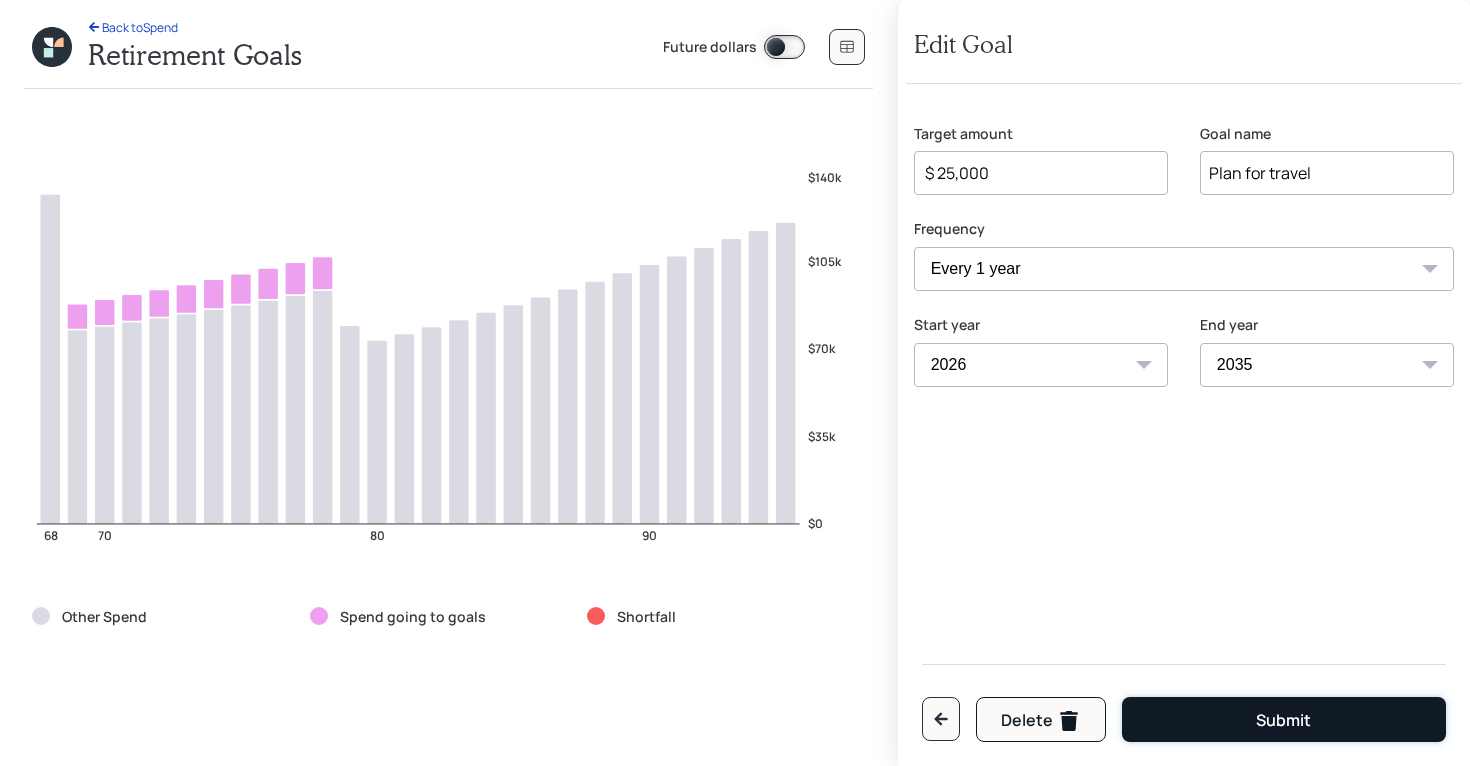 click on "Submit" at bounding box center [1284, 719] 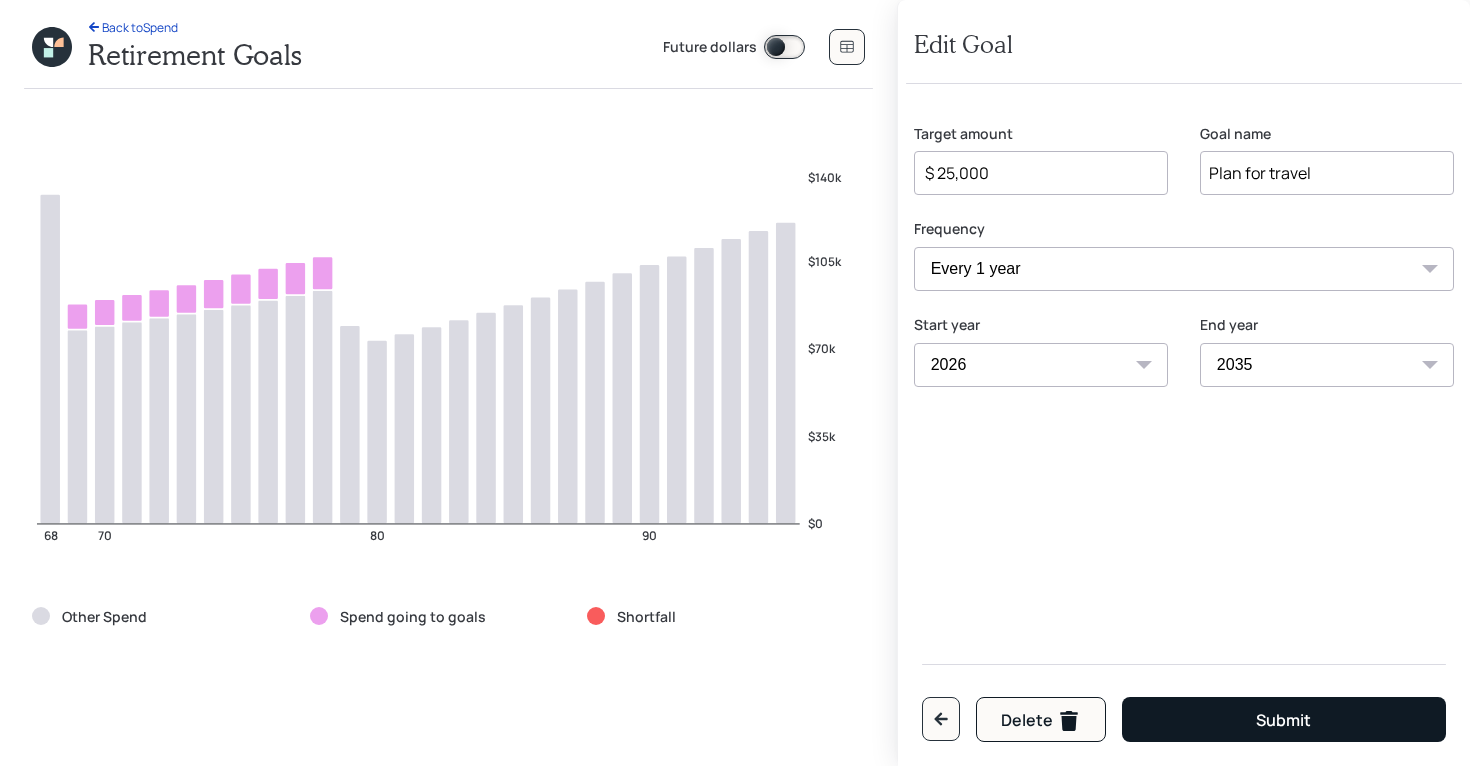 type on "$ 10,000" 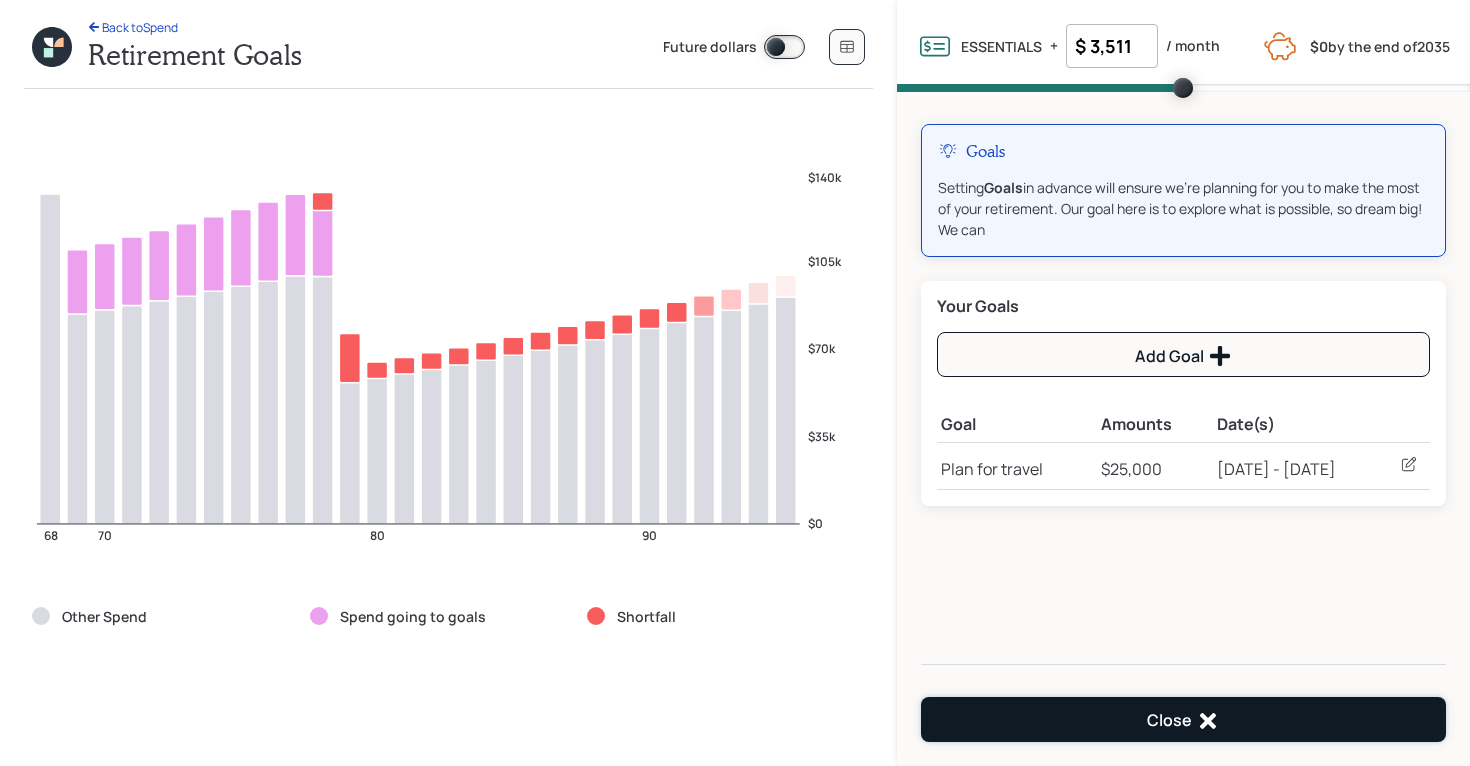 click on "Close" at bounding box center [1183, 719] 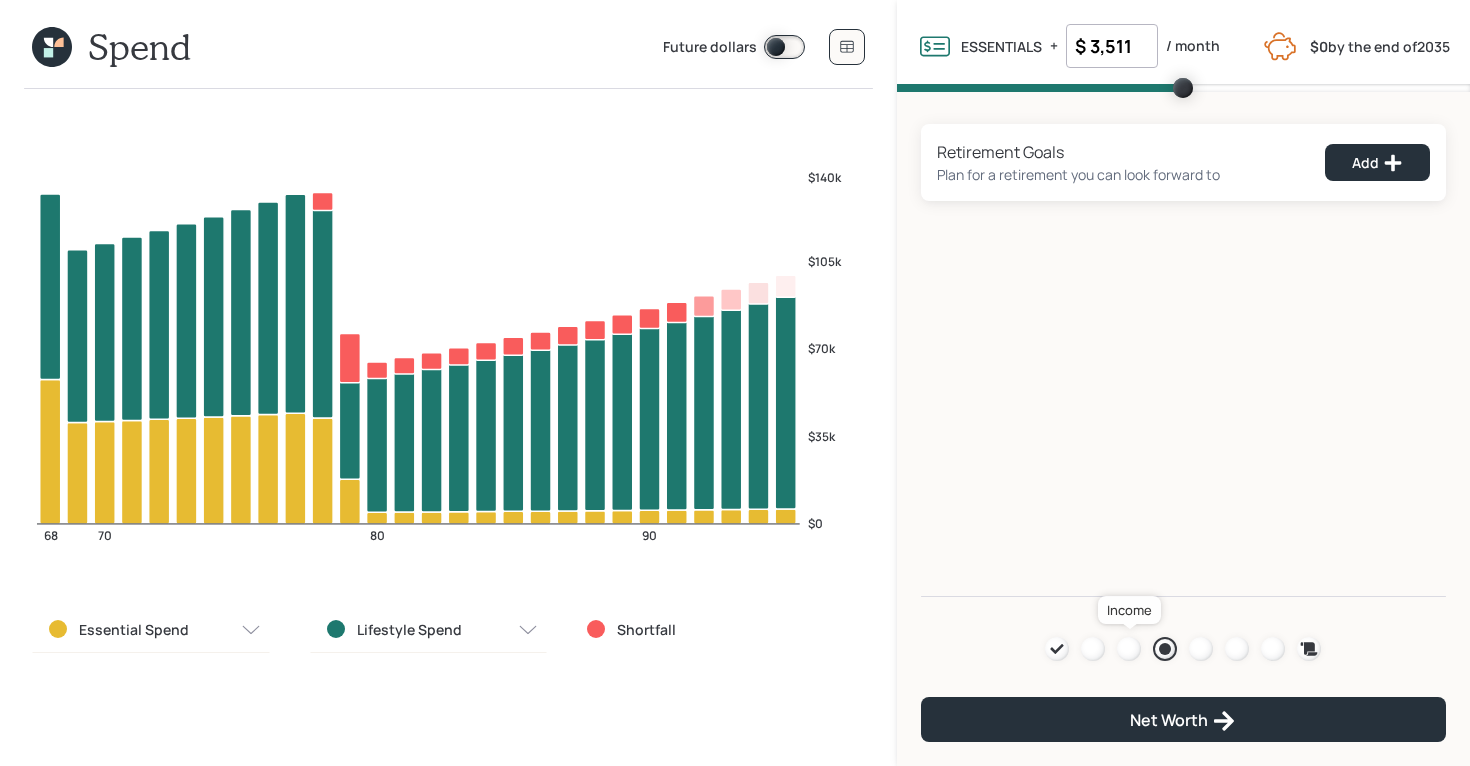 click at bounding box center (1129, 649) 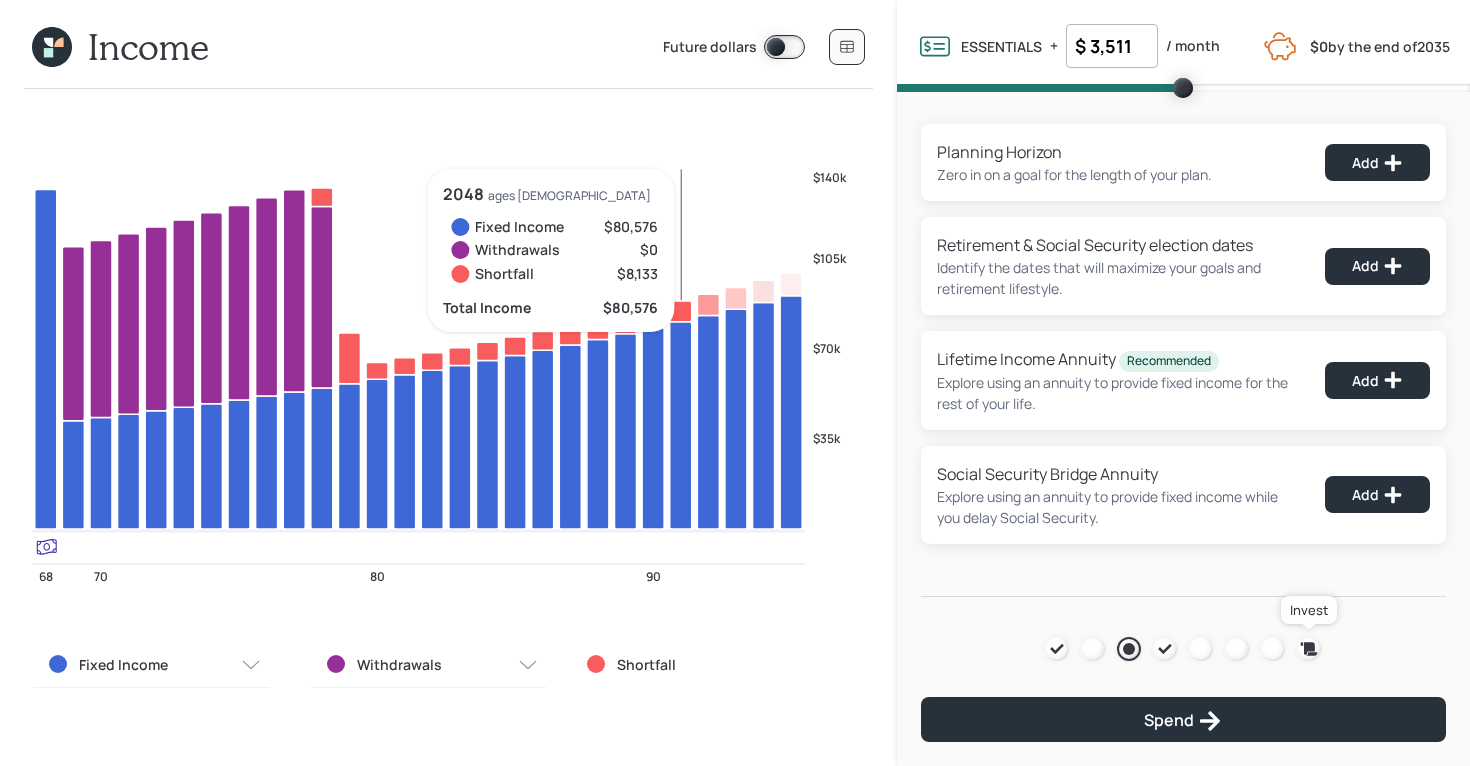 click 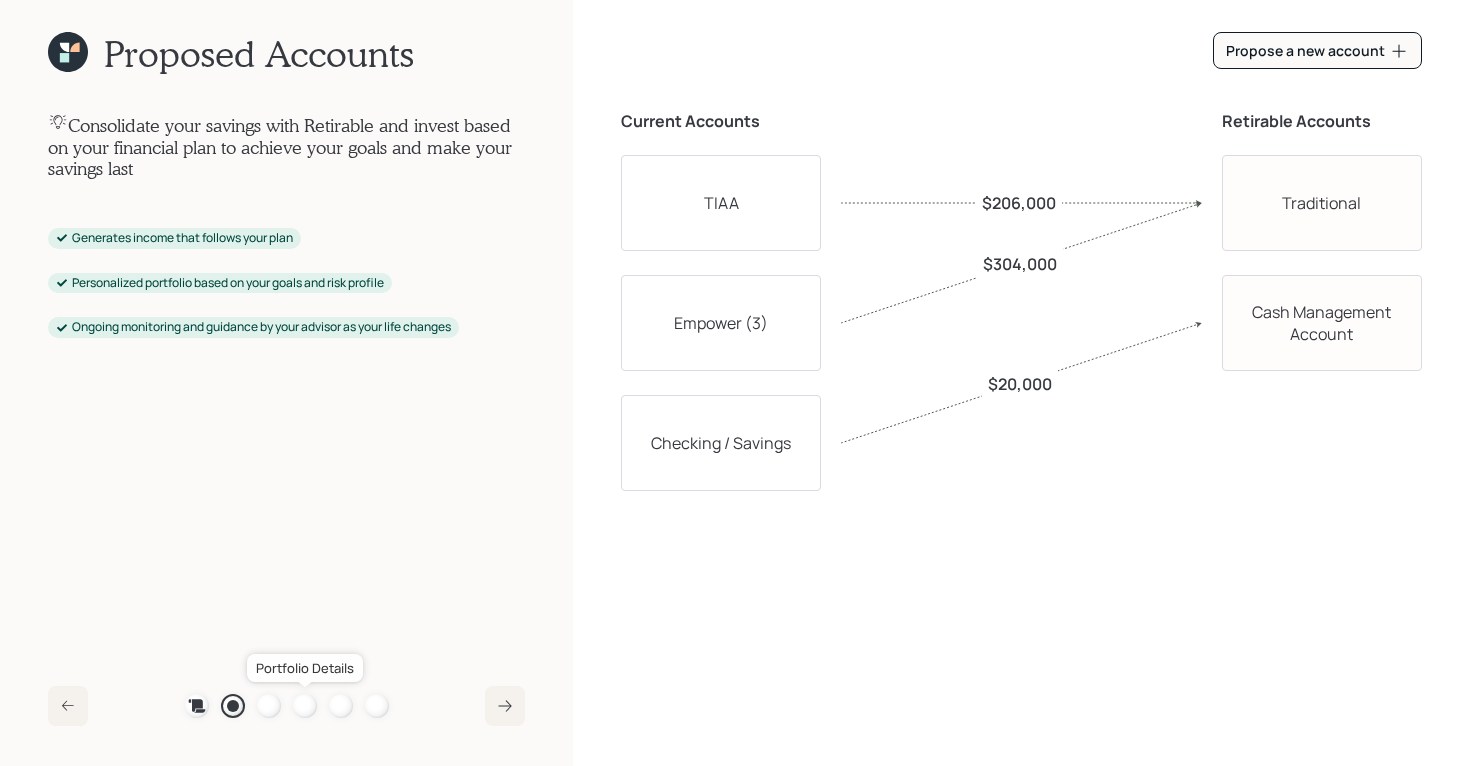 click at bounding box center (305, 706) 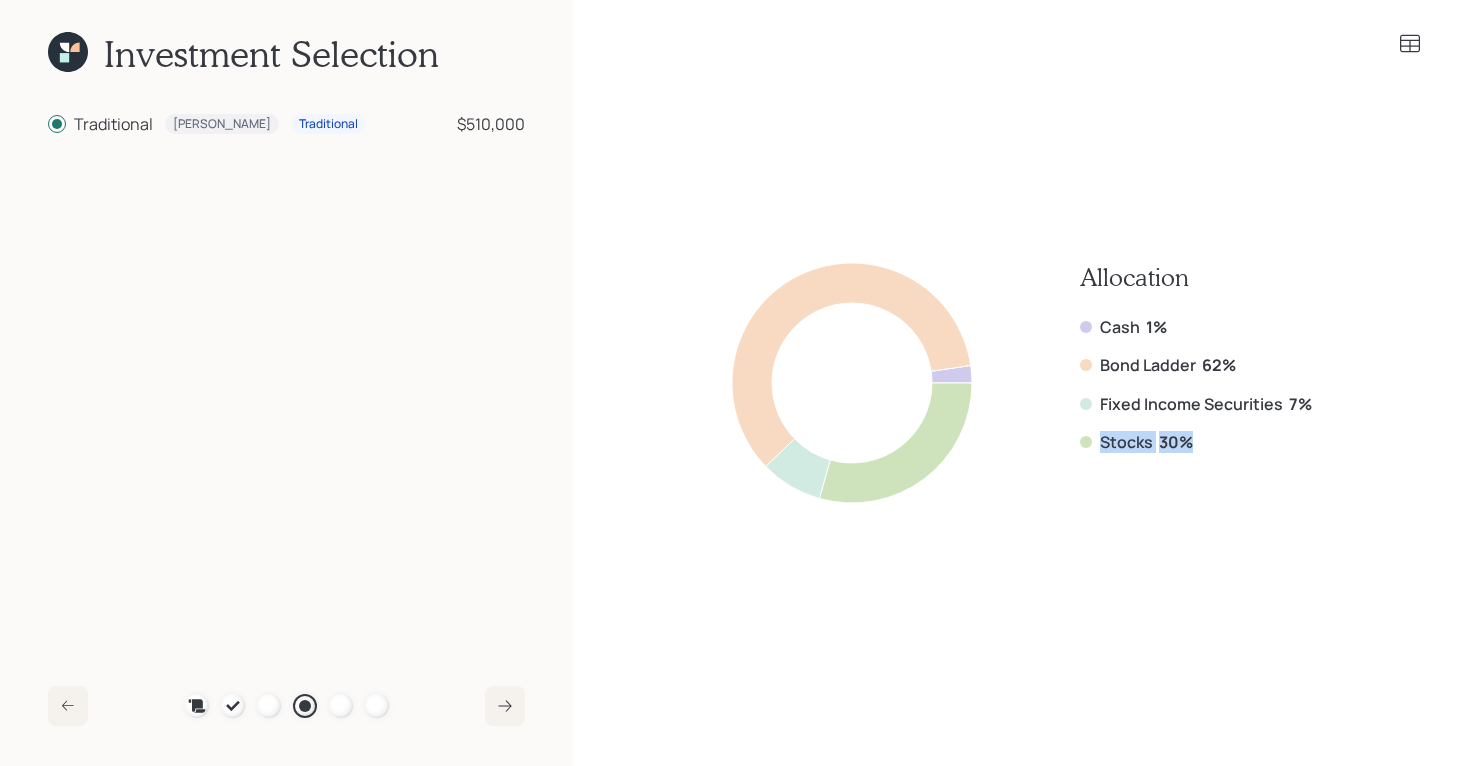 drag, startPoint x: 1191, startPoint y: 440, endPoint x: 1097, endPoint y: 440, distance: 94 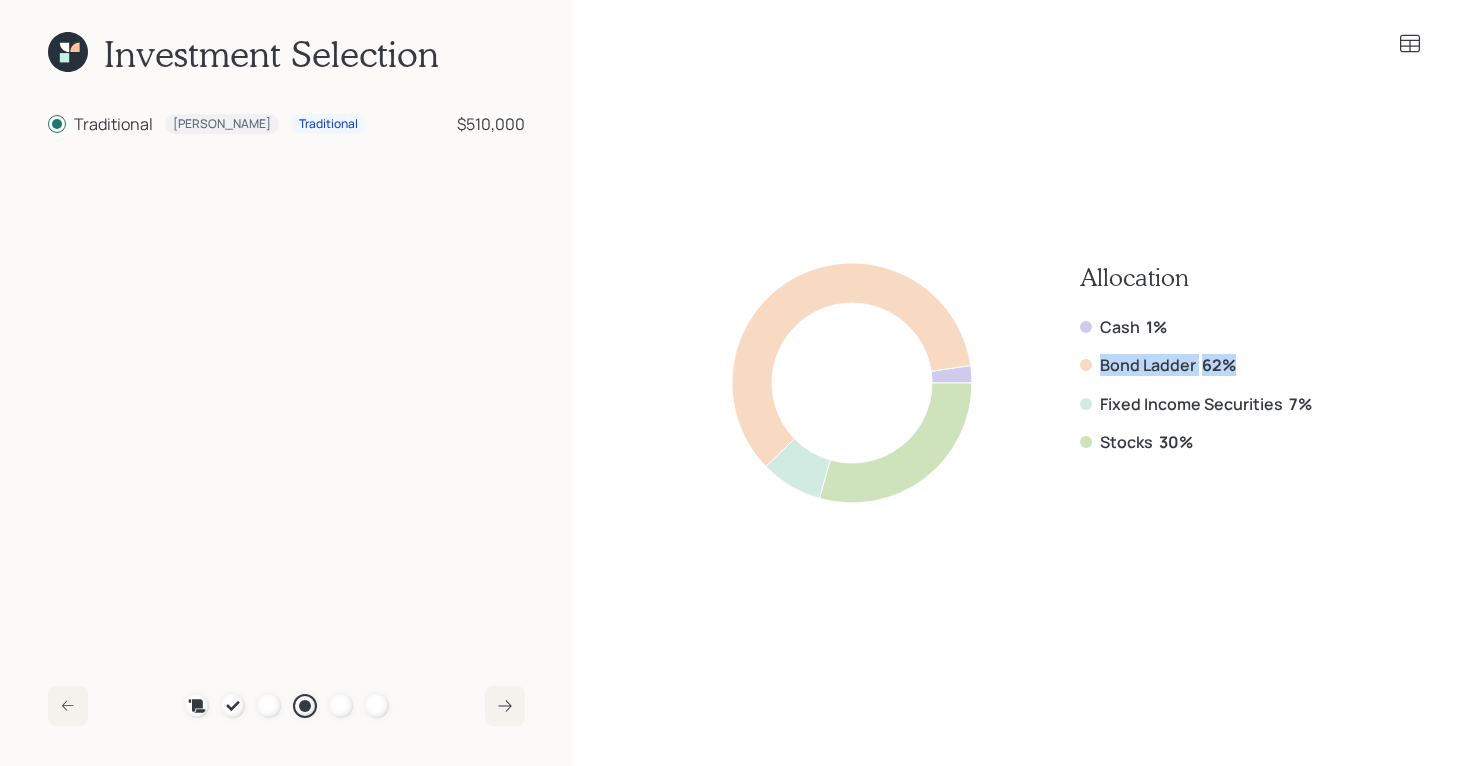 drag, startPoint x: 1237, startPoint y: 379, endPoint x: 1098, endPoint y: 367, distance: 139.51703 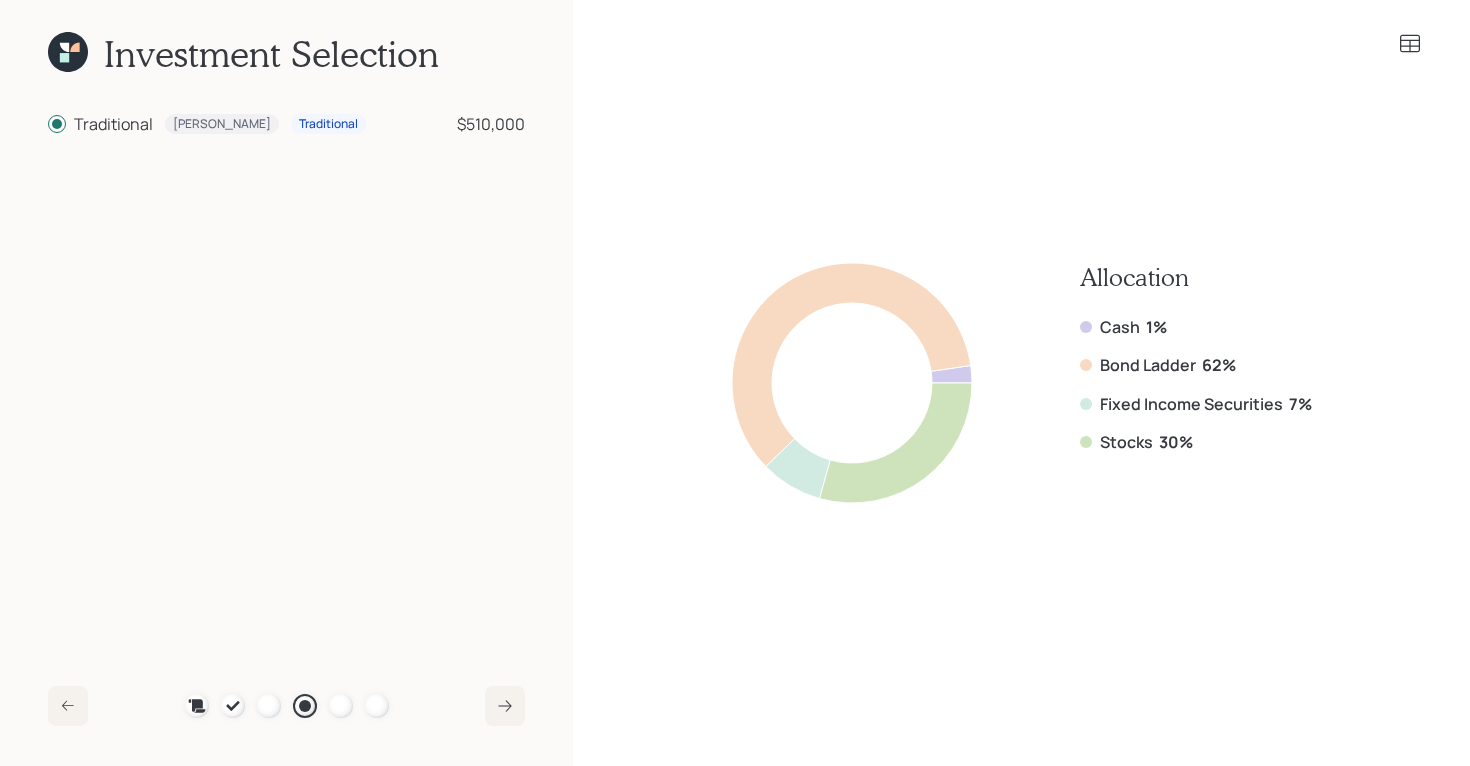 click 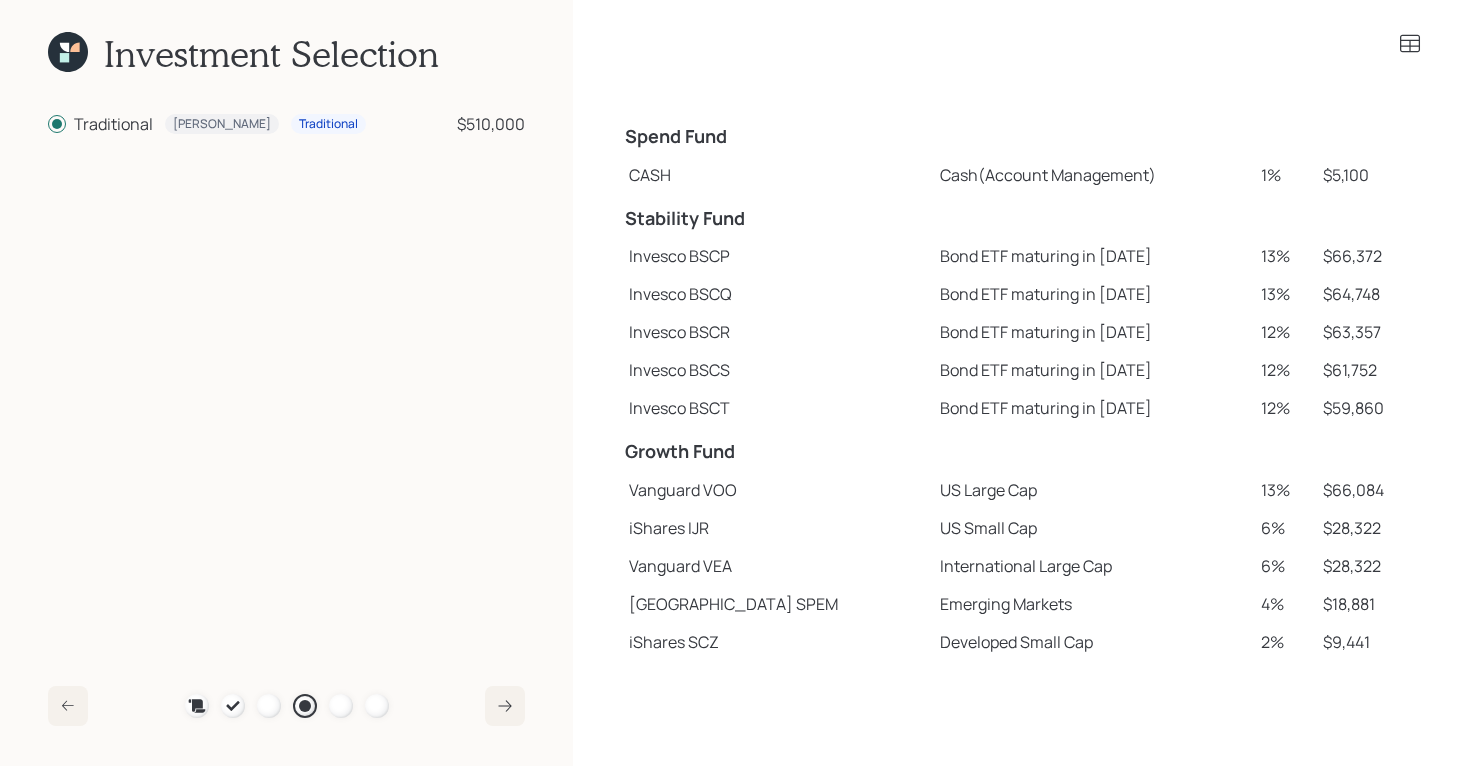 scroll, scrollTop: 11, scrollLeft: 0, axis: vertical 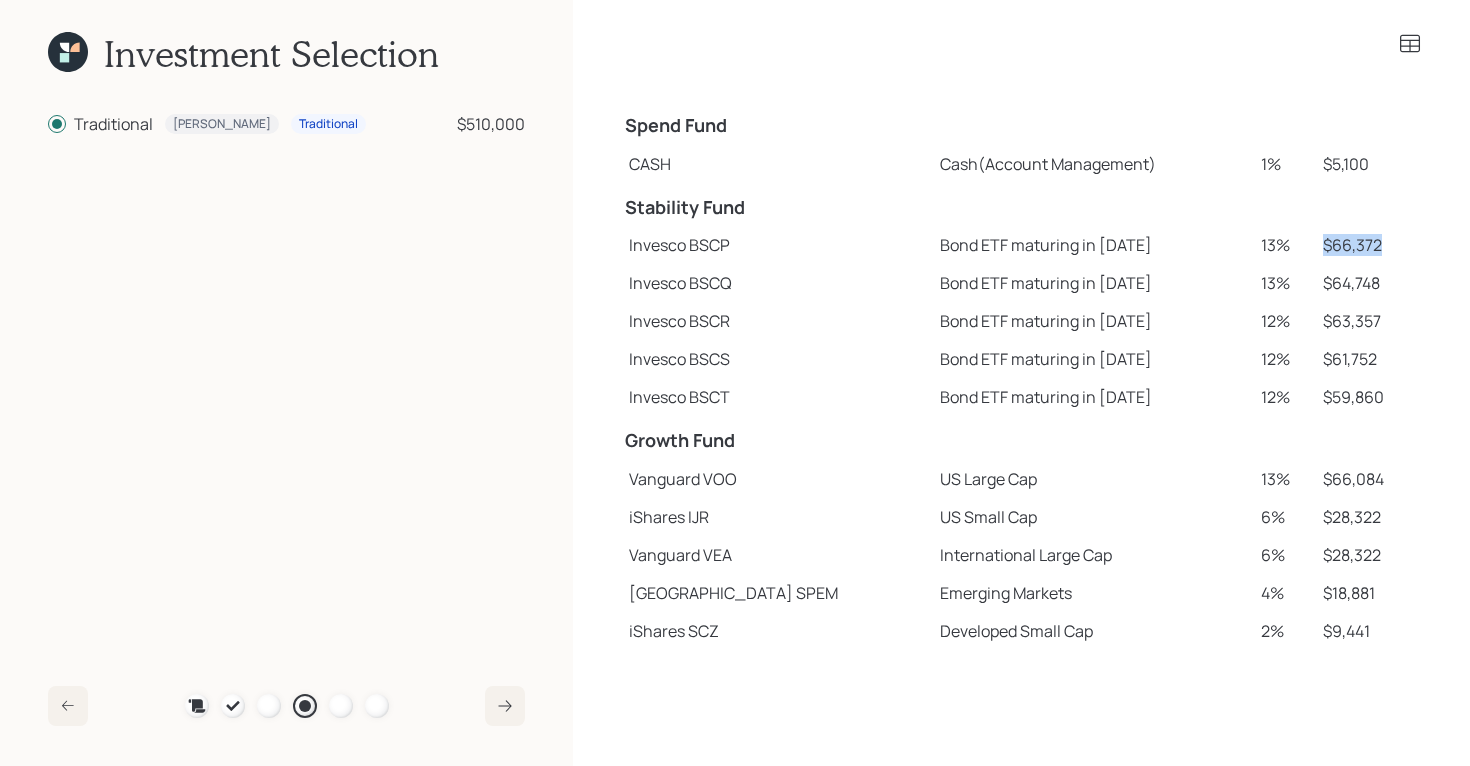 drag, startPoint x: 1309, startPoint y: 242, endPoint x: 1366, endPoint y: 250, distance: 57.558666 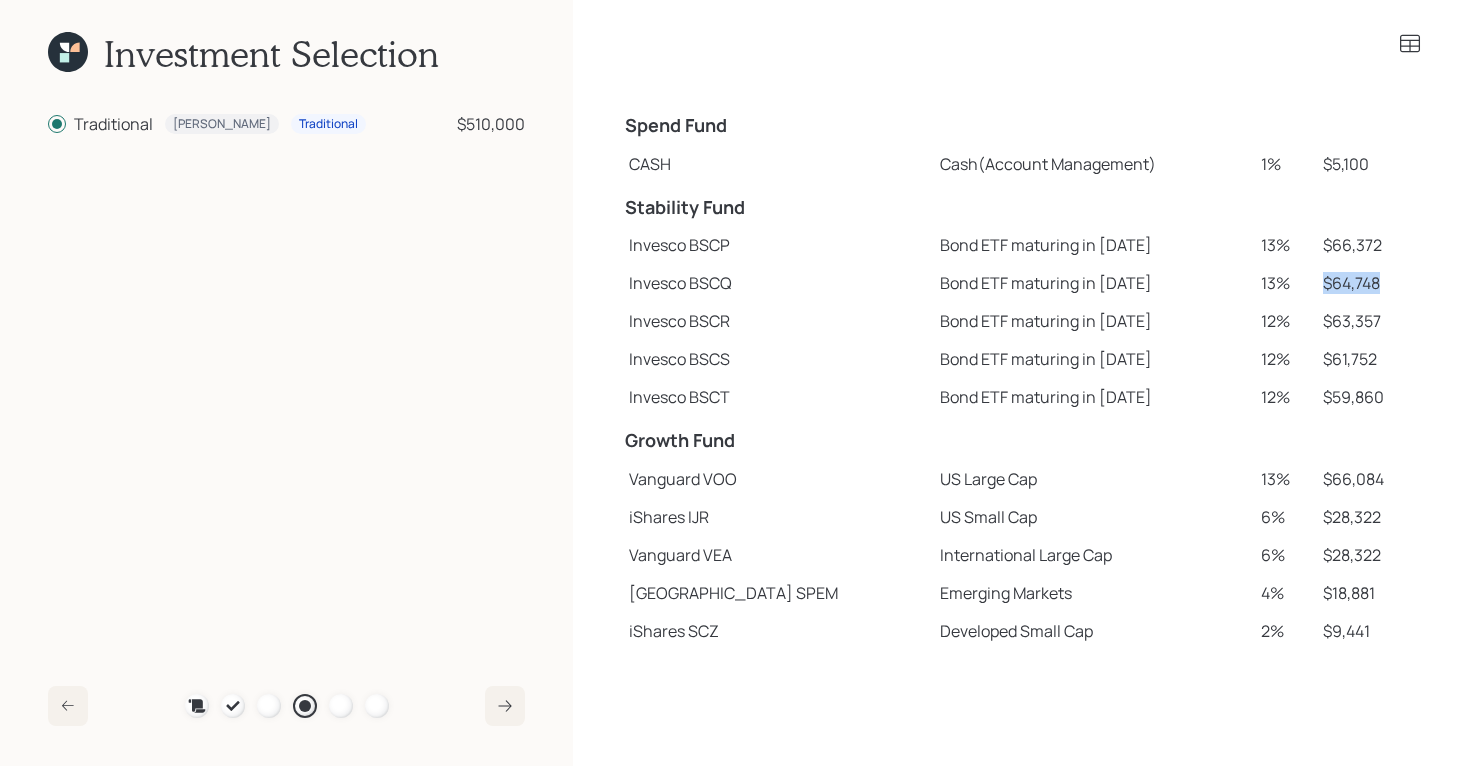 drag, startPoint x: 1306, startPoint y: 285, endPoint x: 1372, endPoint y: 289, distance: 66.1211 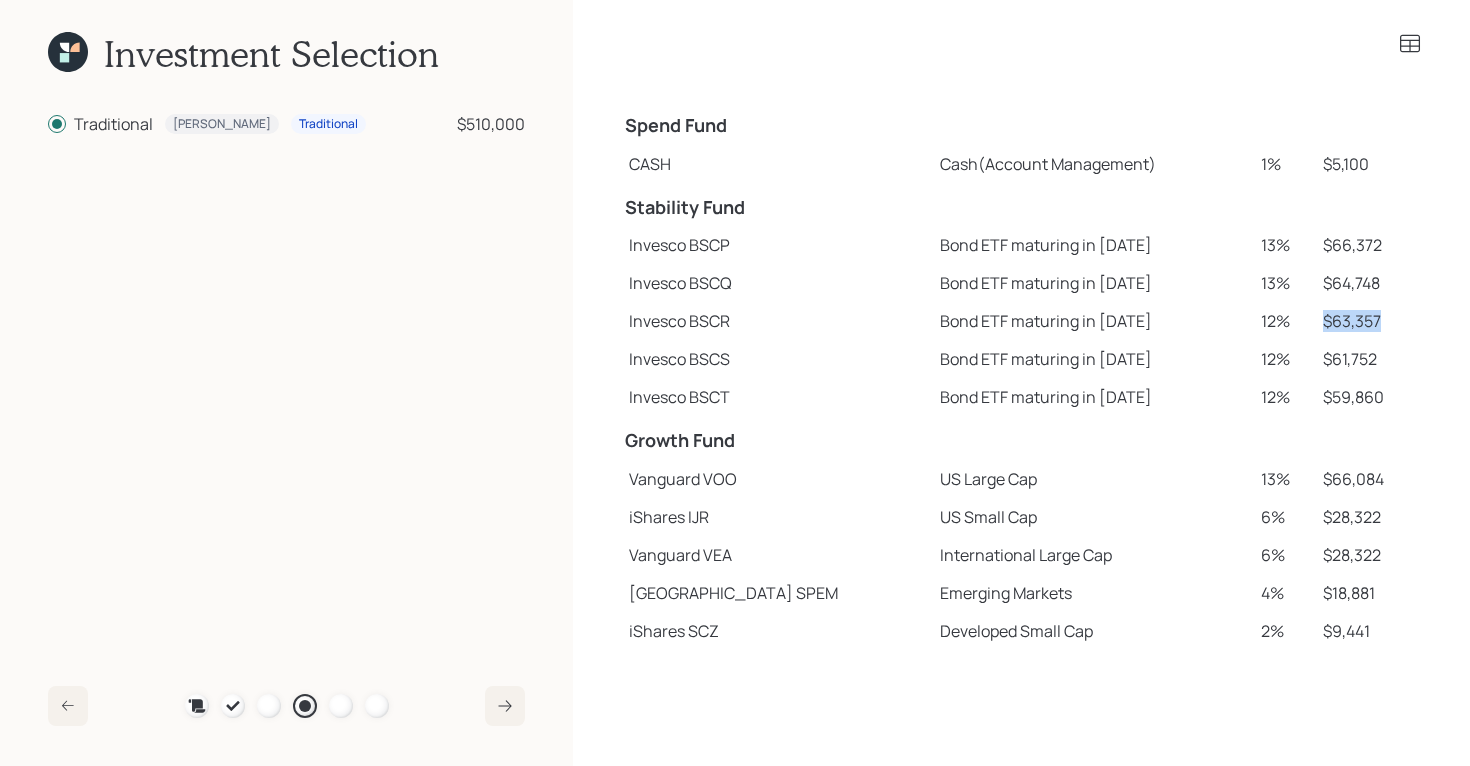 drag, startPoint x: 1307, startPoint y: 323, endPoint x: 1375, endPoint y: 325, distance: 68.0294 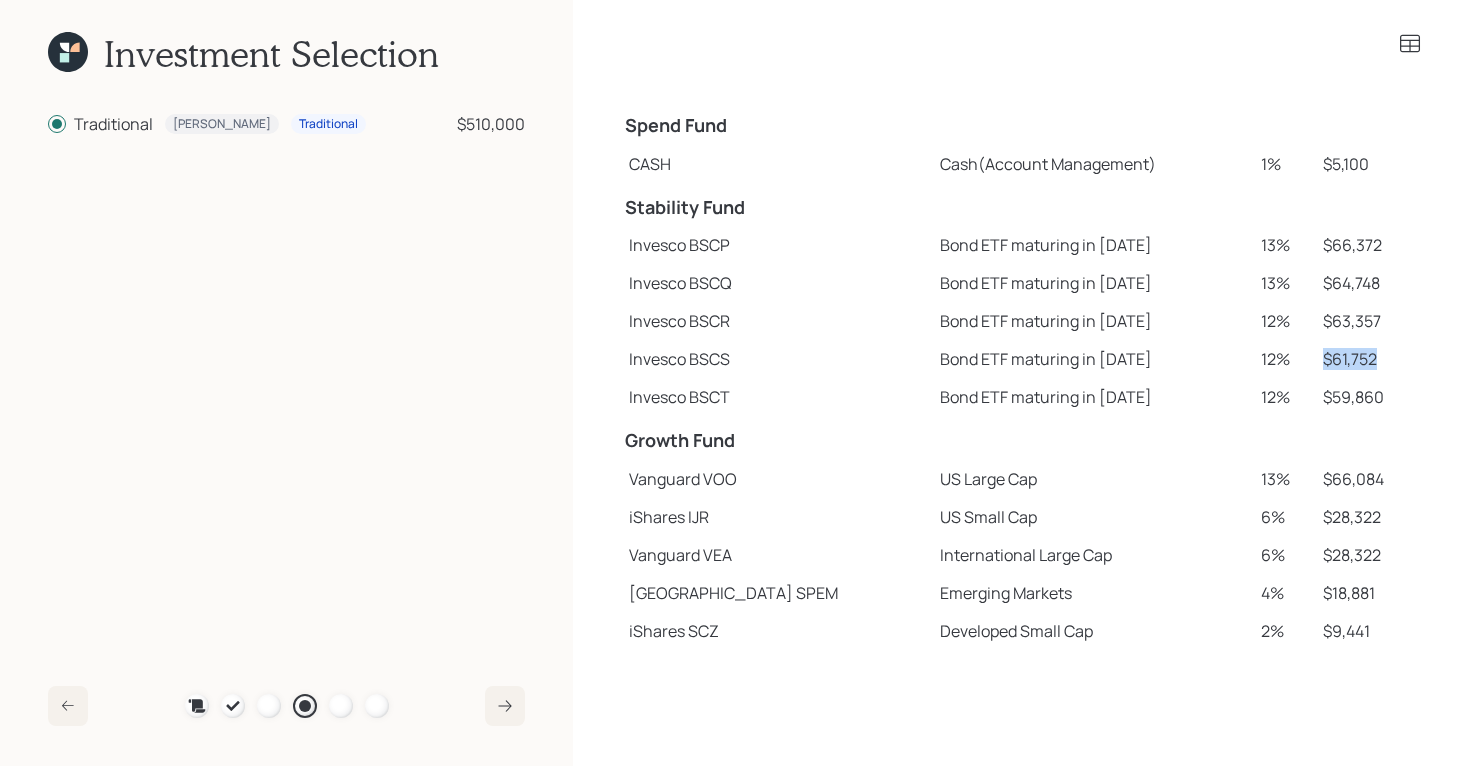 drag, startPoint x: 1309, startPoint y: 360, endPoint x: 1371, endPoint y: 366, distance: 62.289646 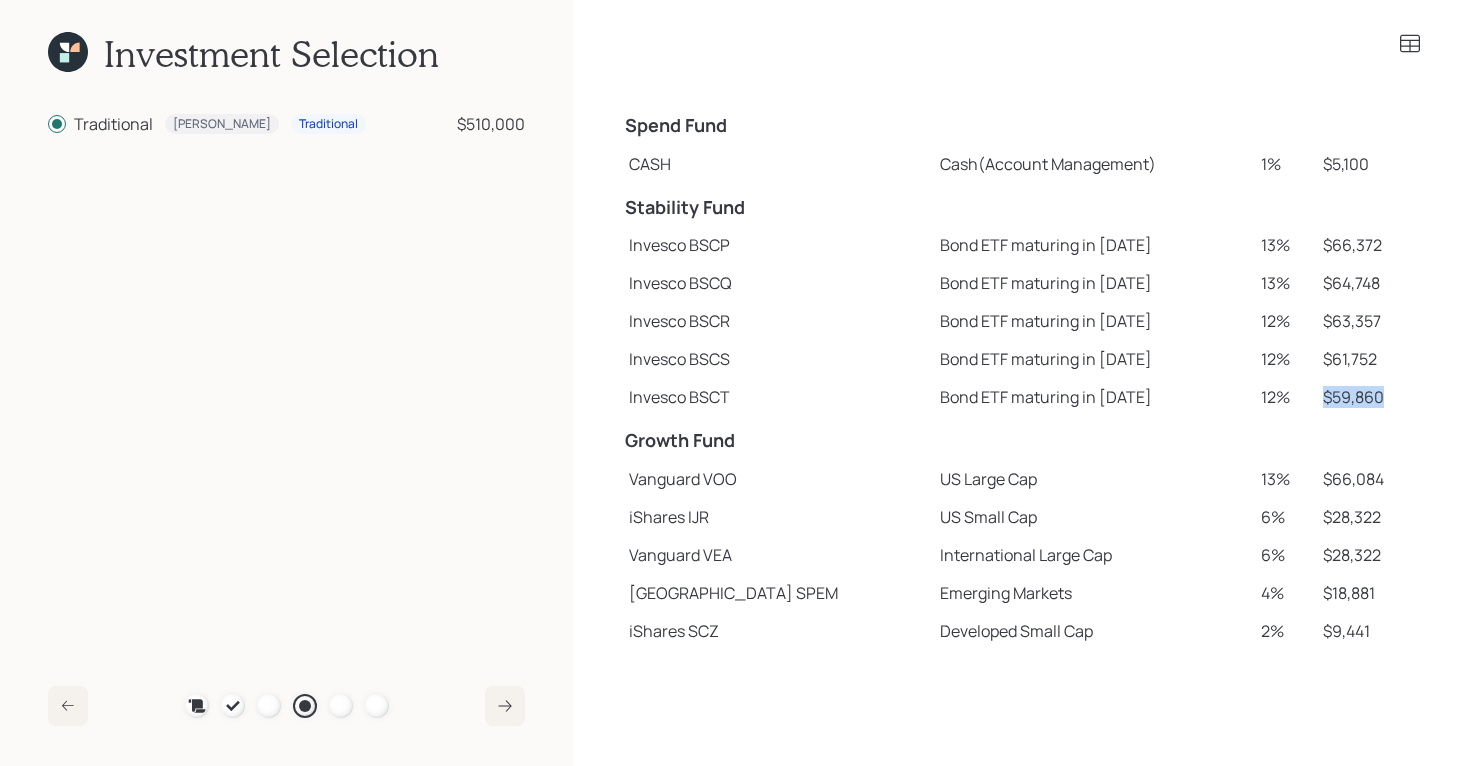 drag, startPoint x: 1307, startPoint y: 396, endPoint x: 1401, endPoint y: 401, distance: 94.13288 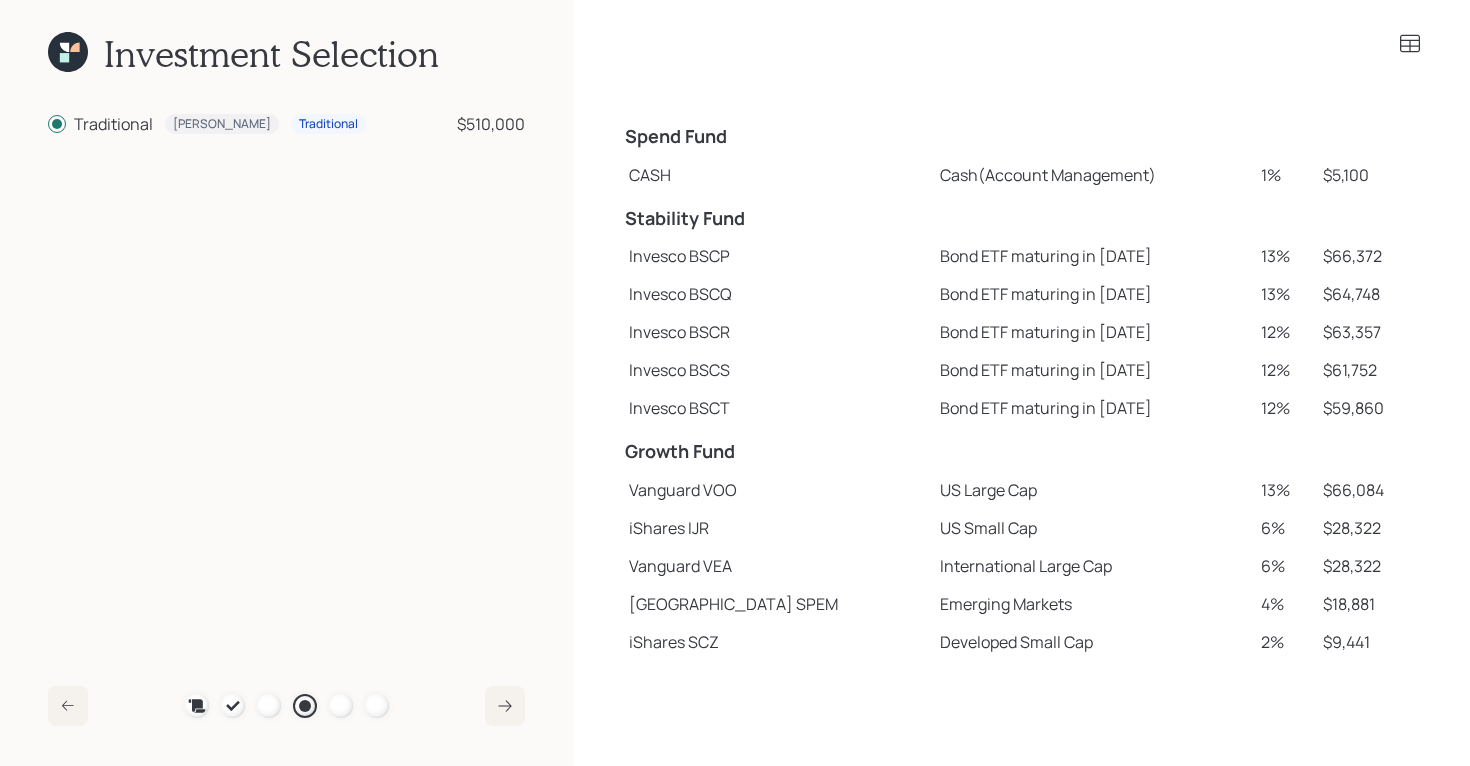 click 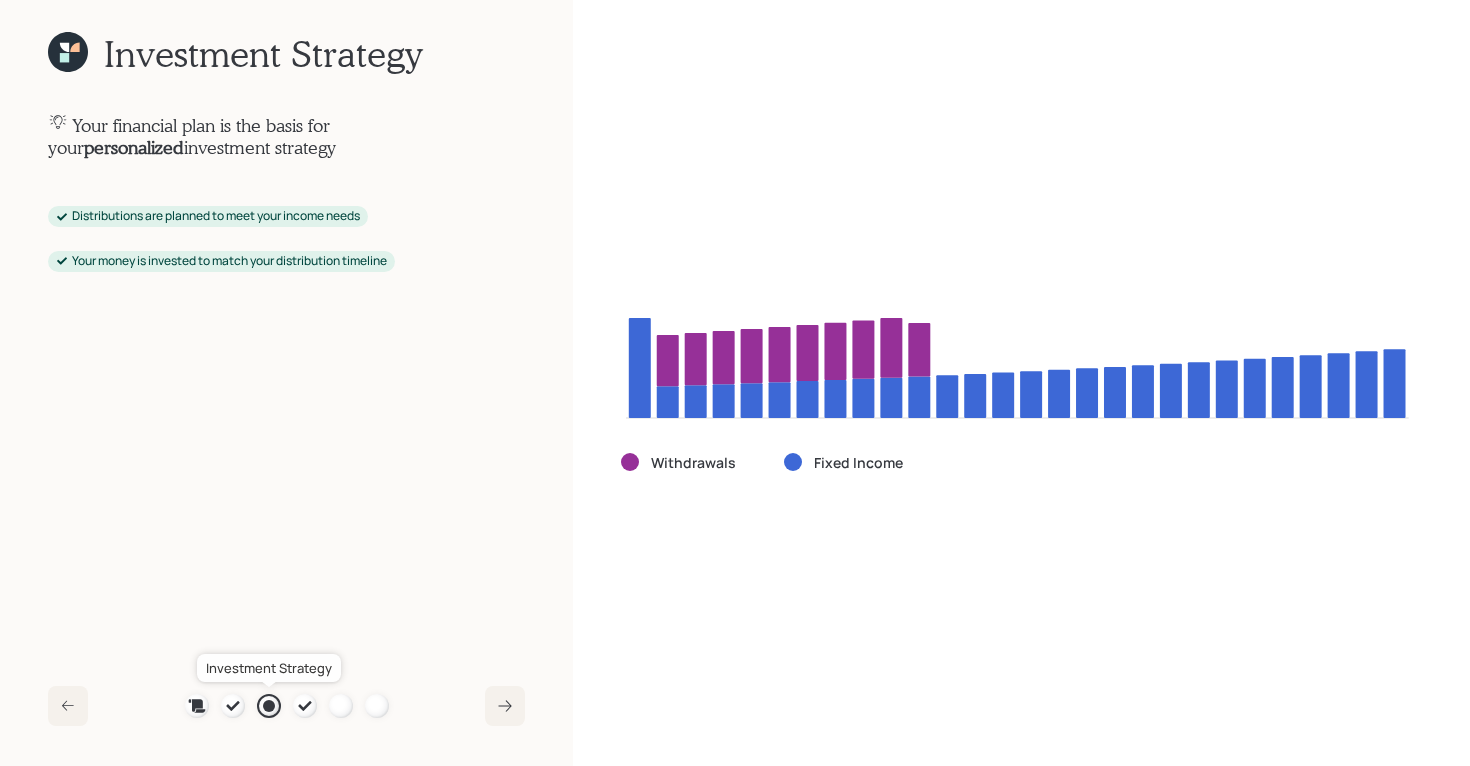 click at bounding box center (269, 706) 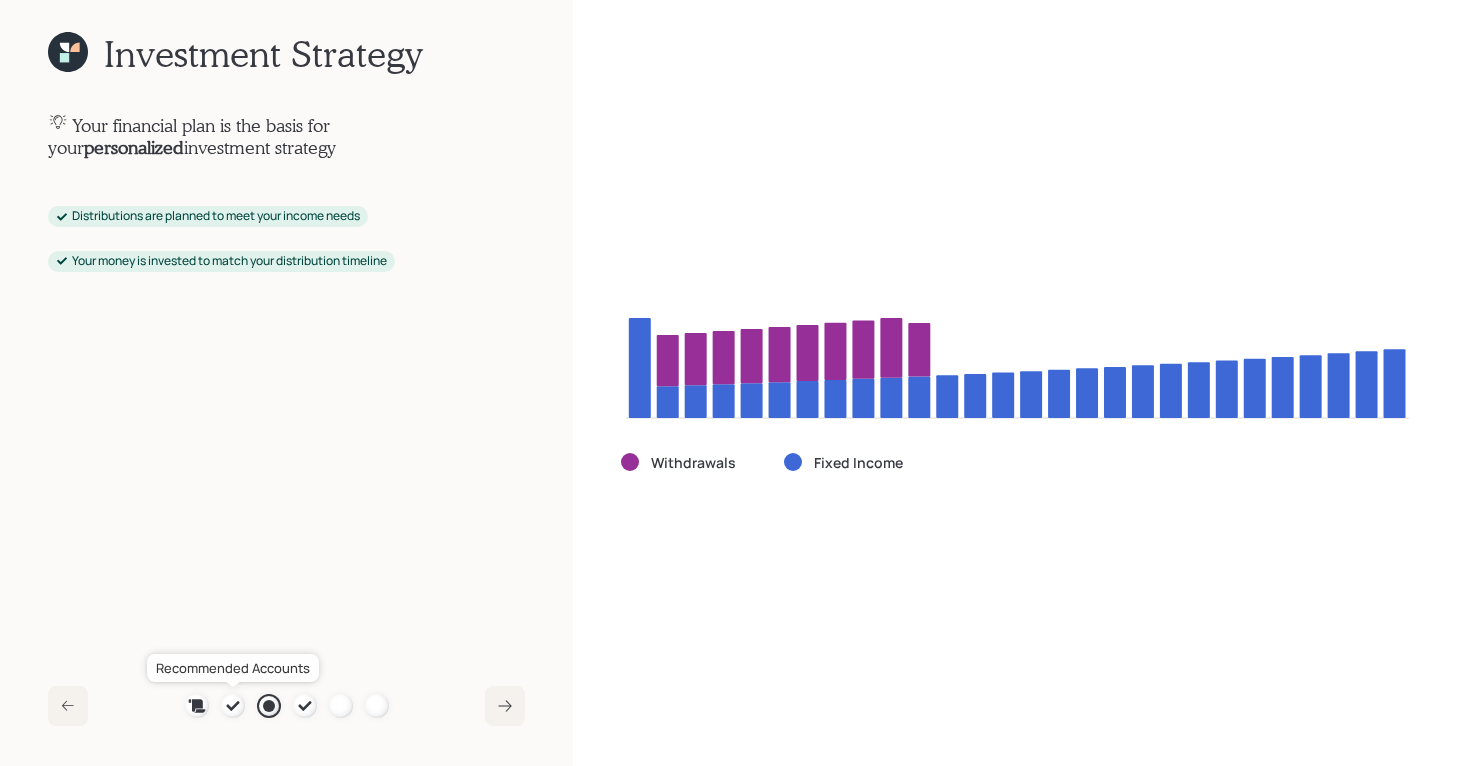 click 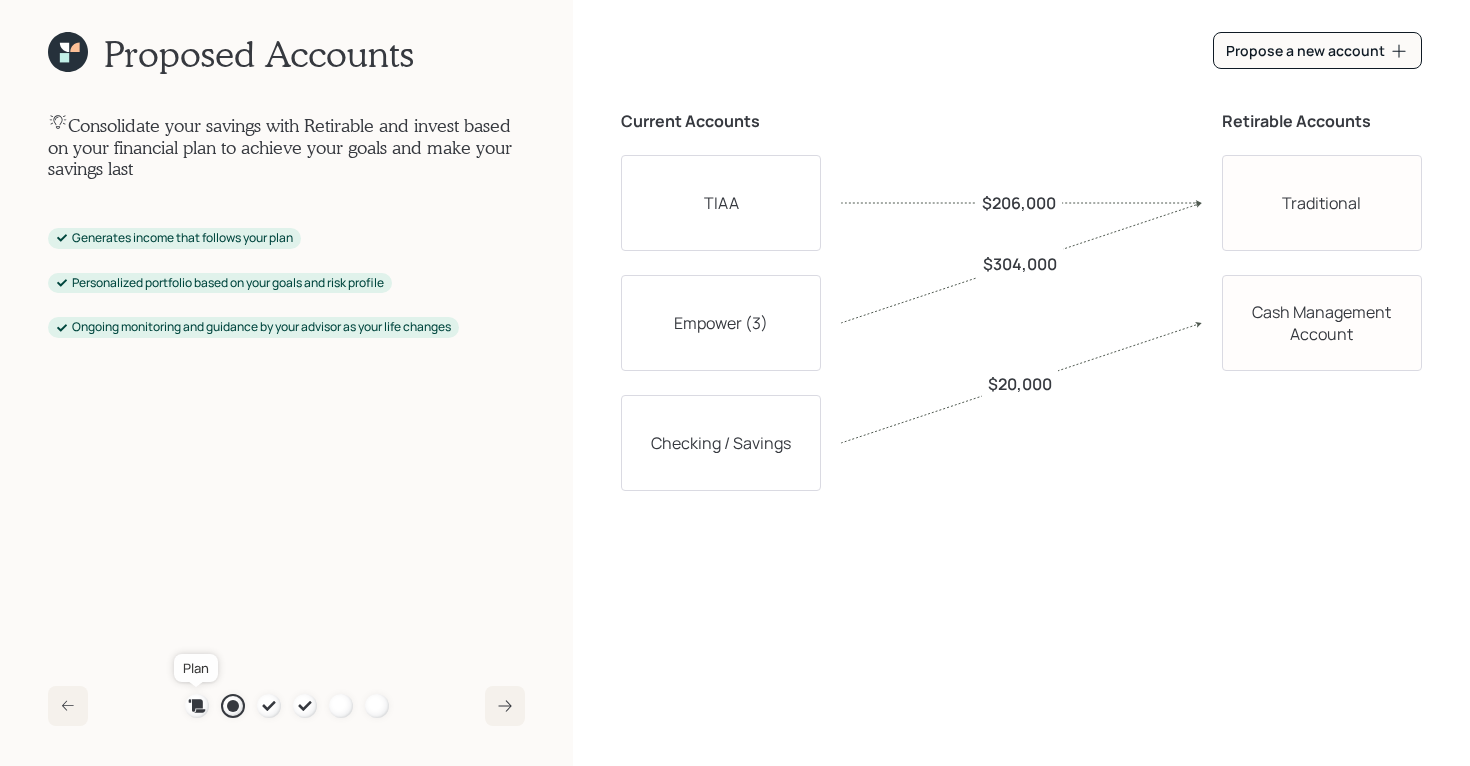 click 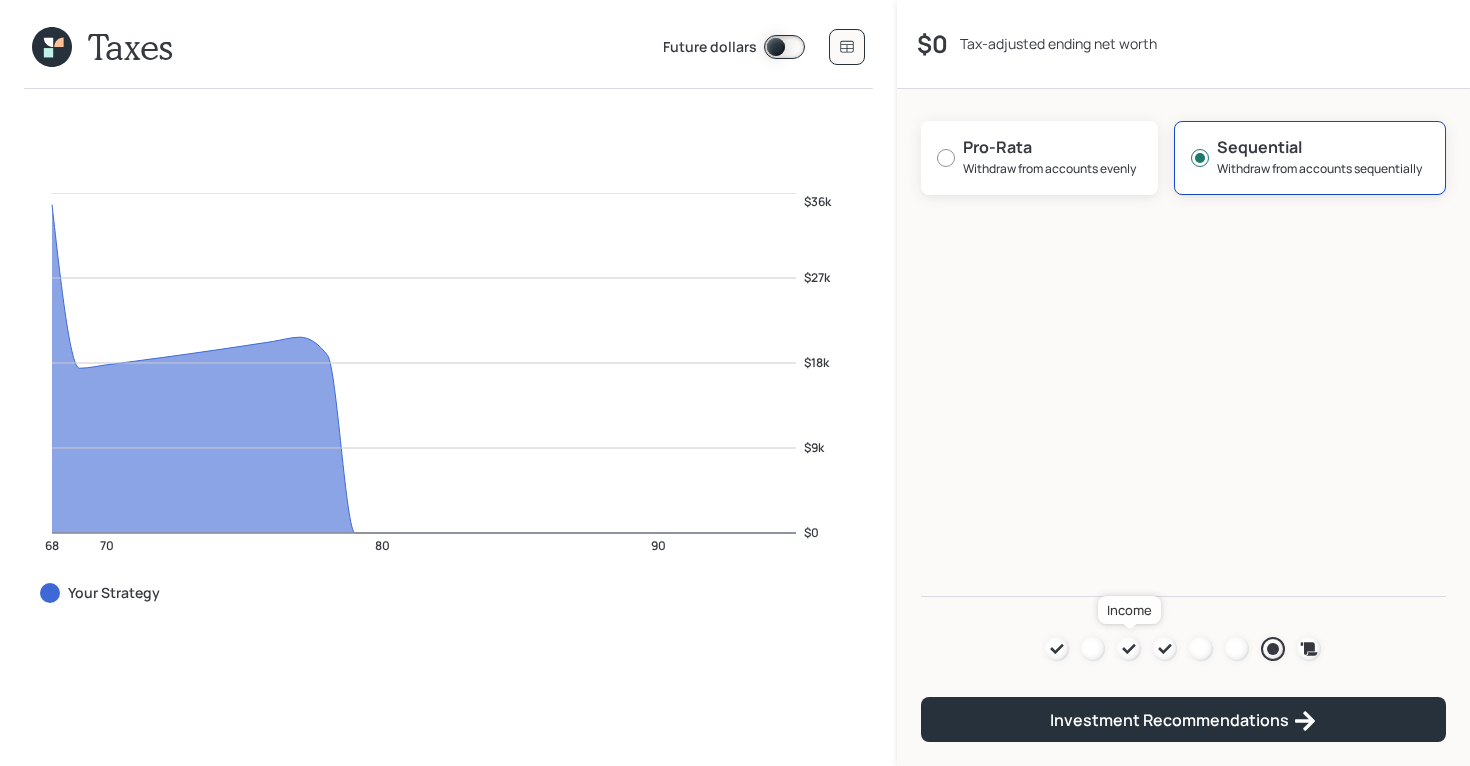 click 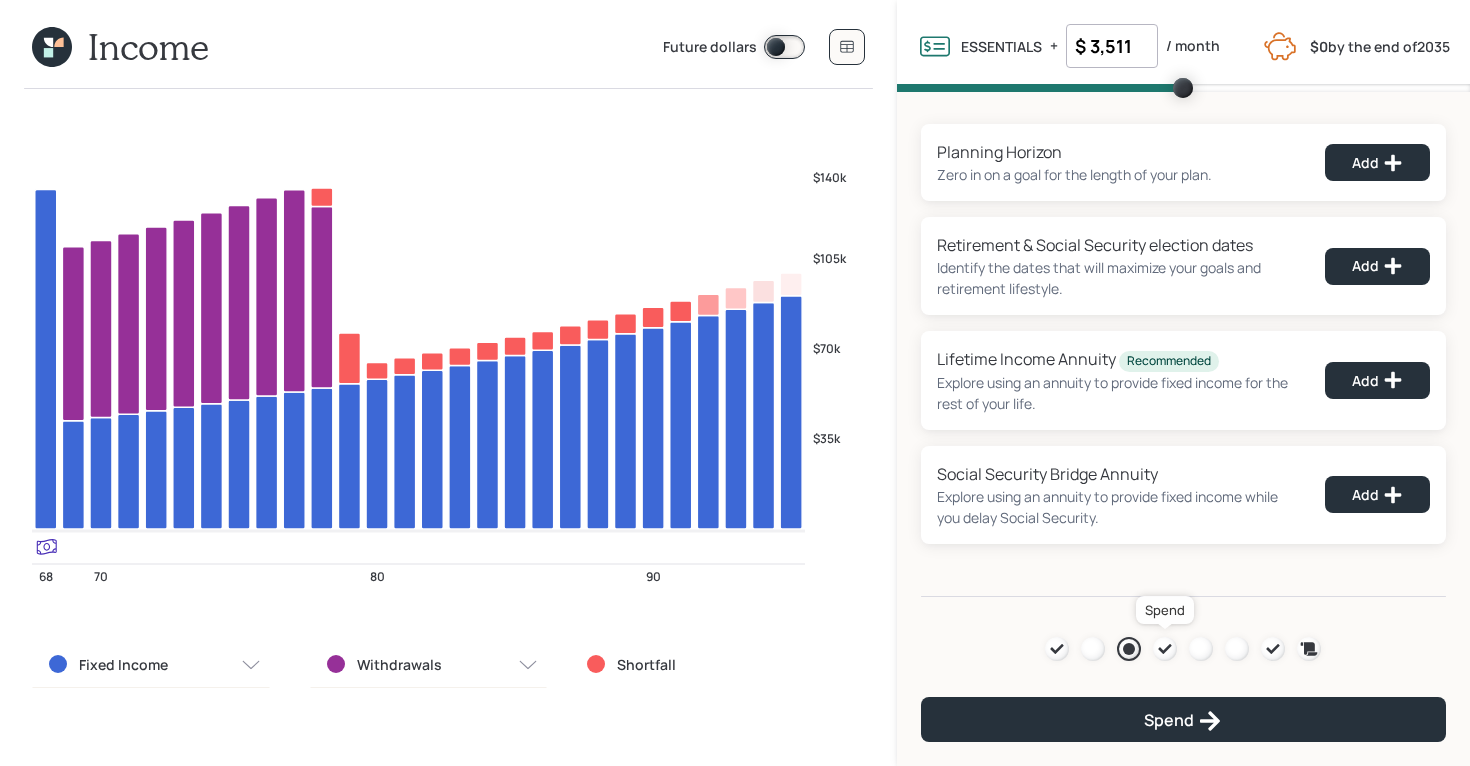 click 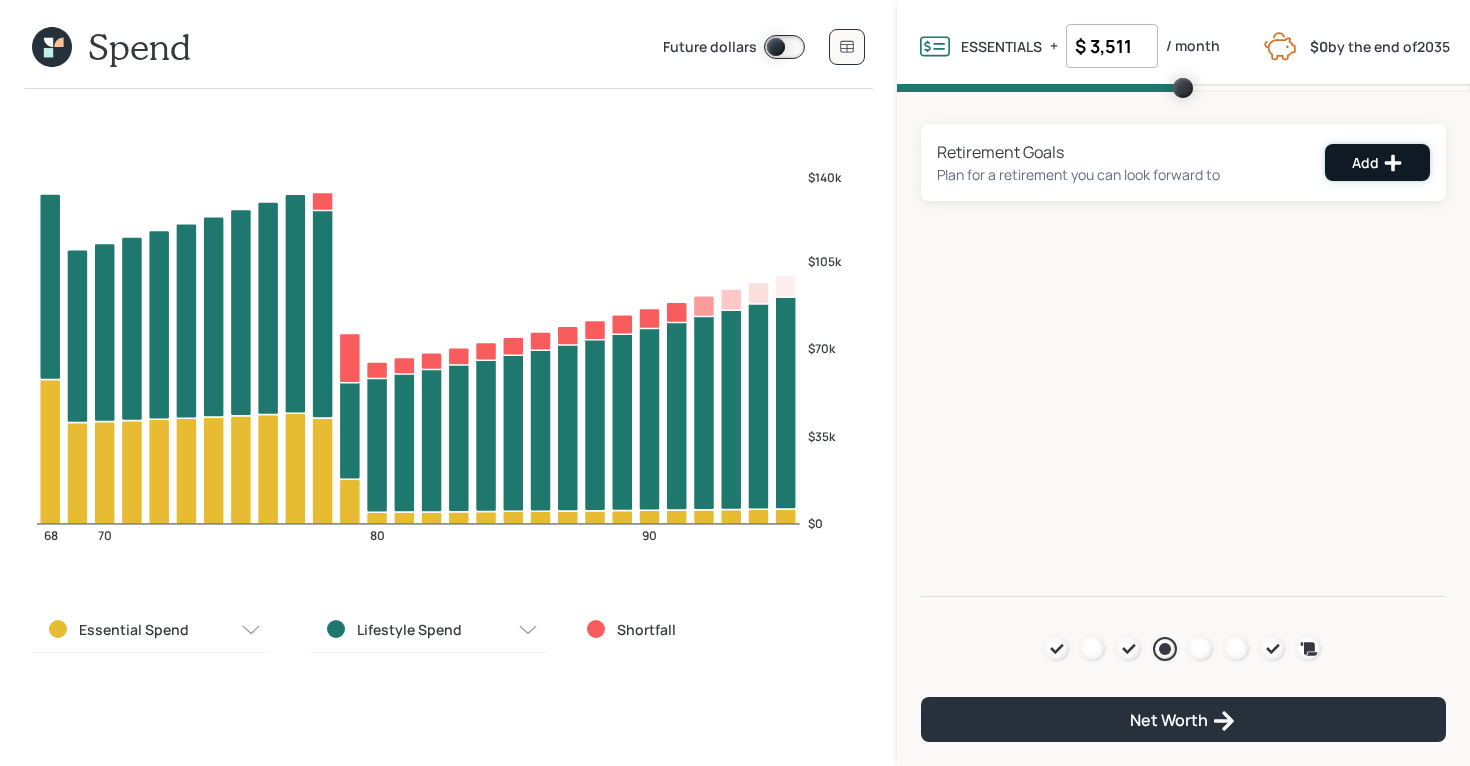 click 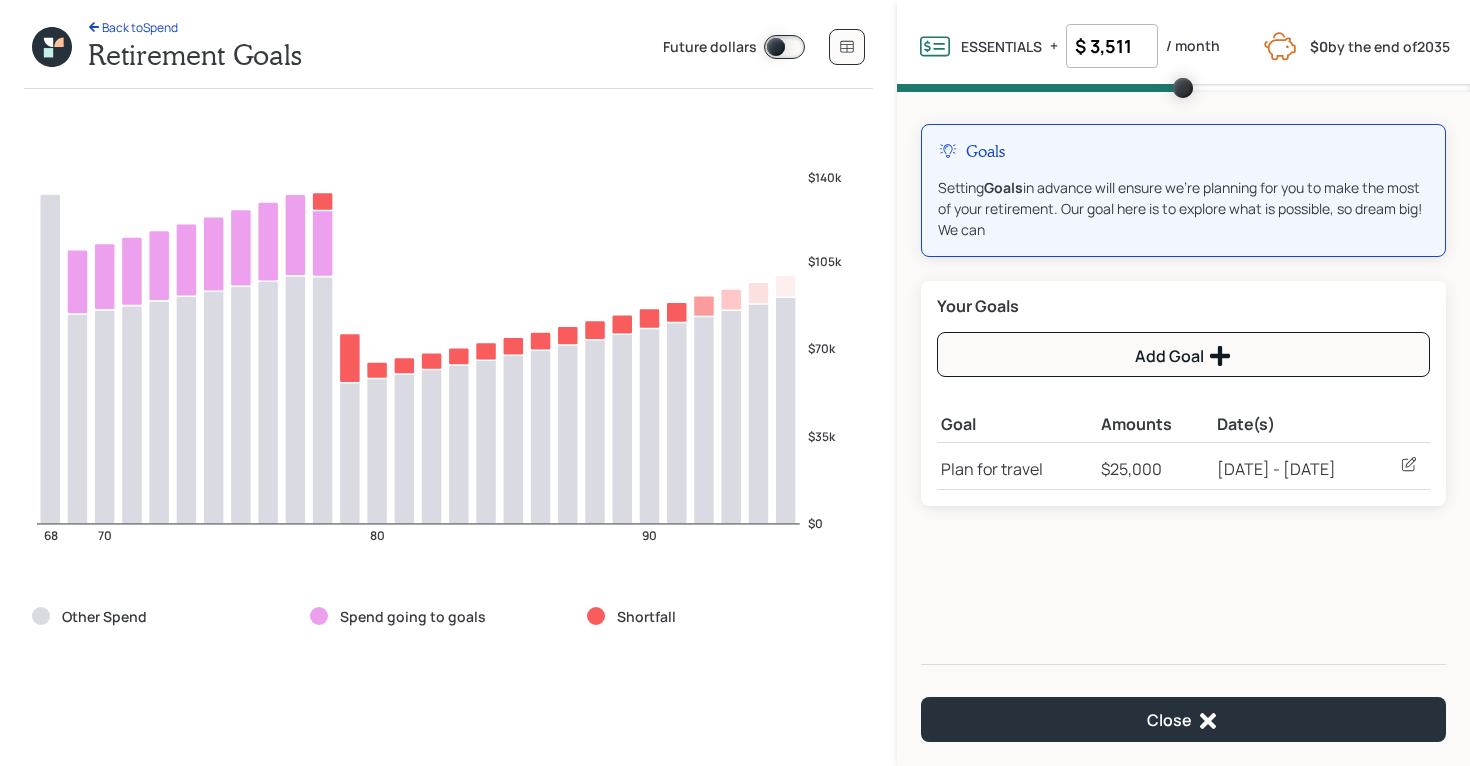 click 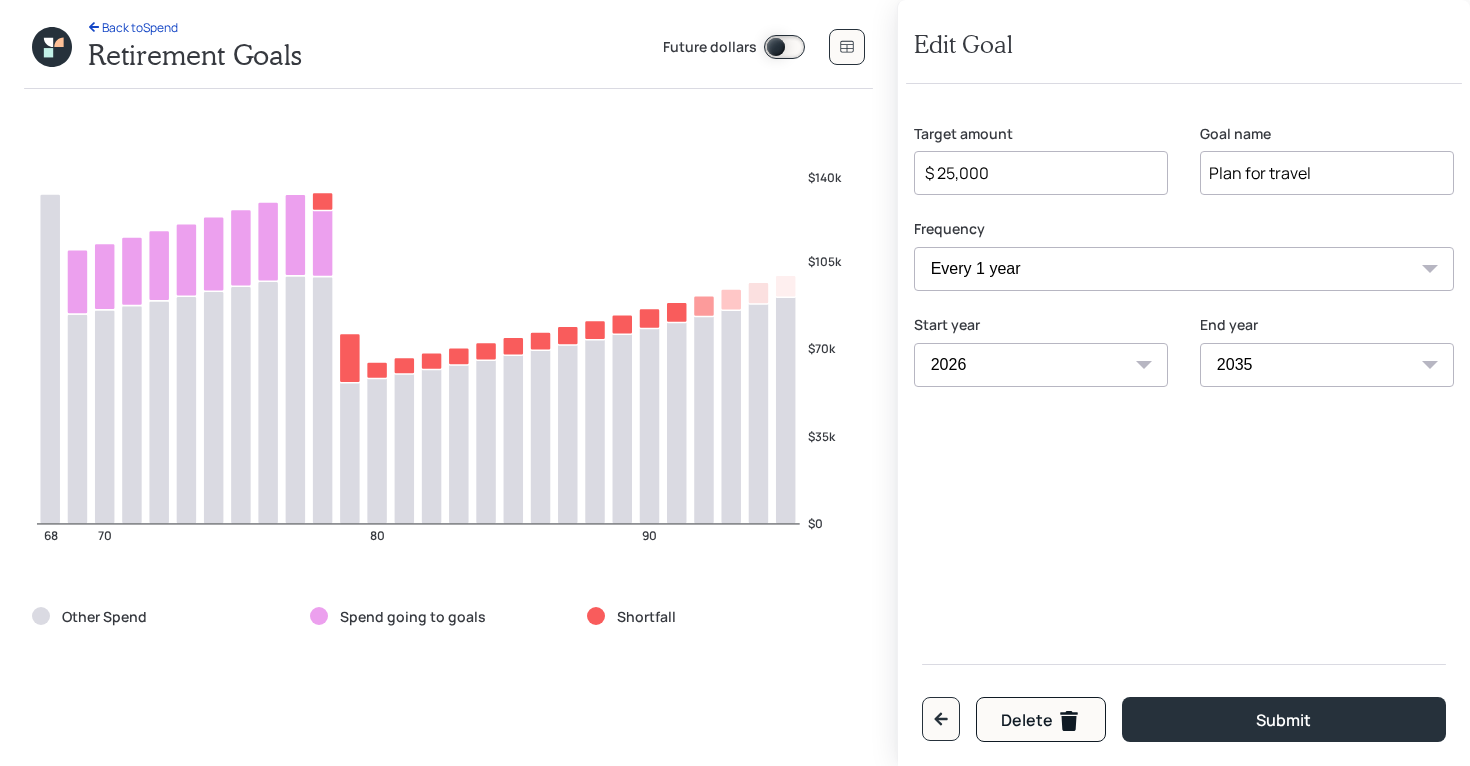 click on "$ 25,000" at bounding box center (1033, 173) 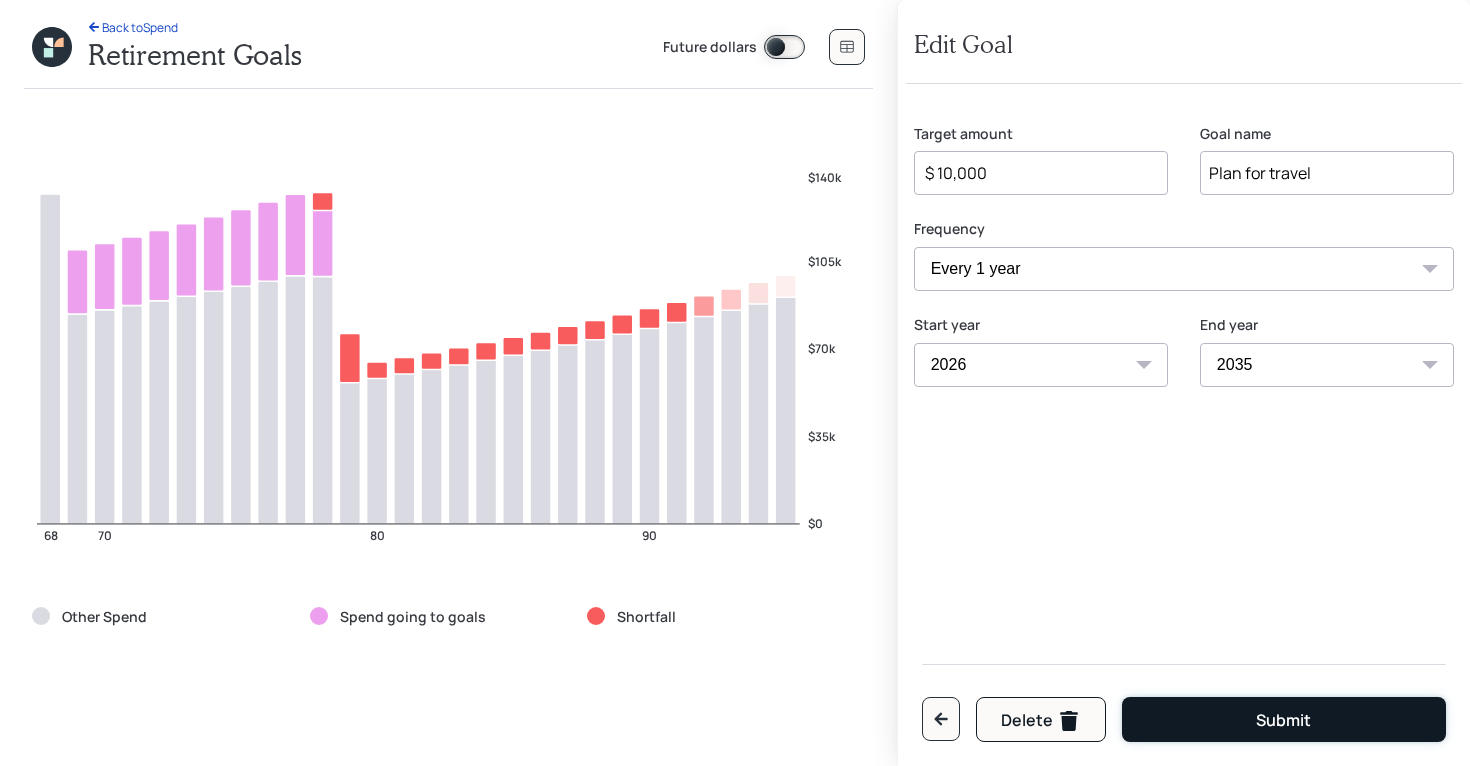 click on "Submit" at bounding box center [1284, 719] 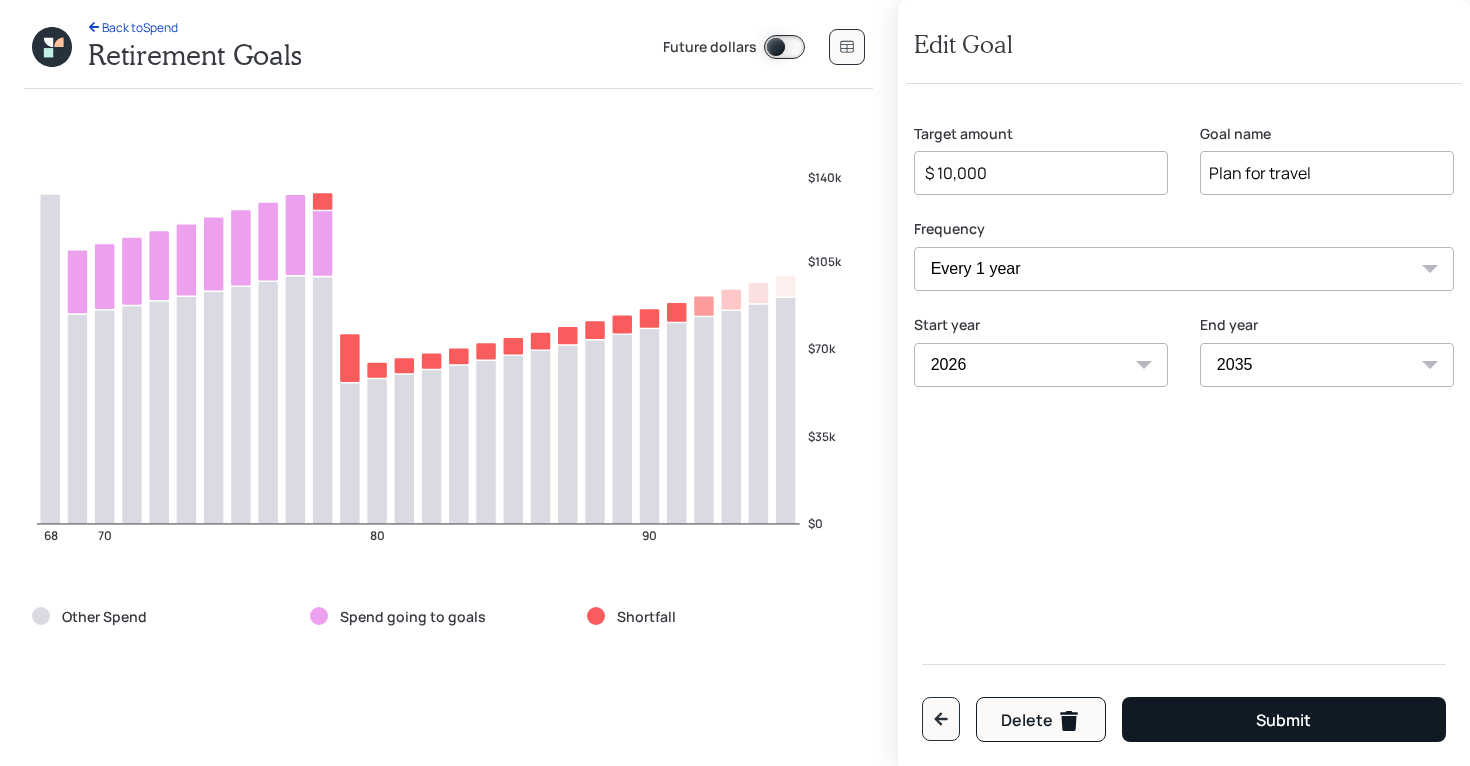 type on "$ 25,000" 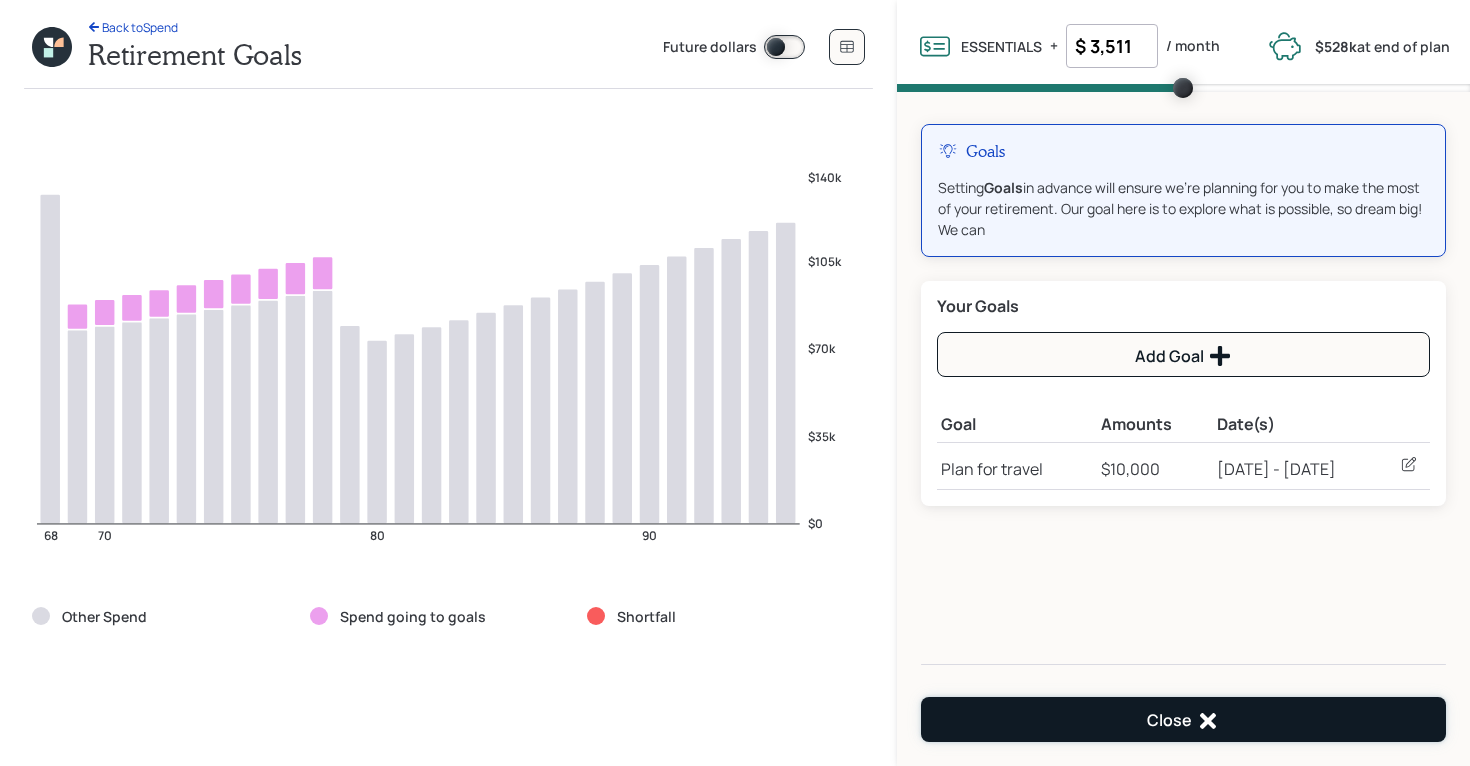 click on "Close" at bounding box center (1183, 721) 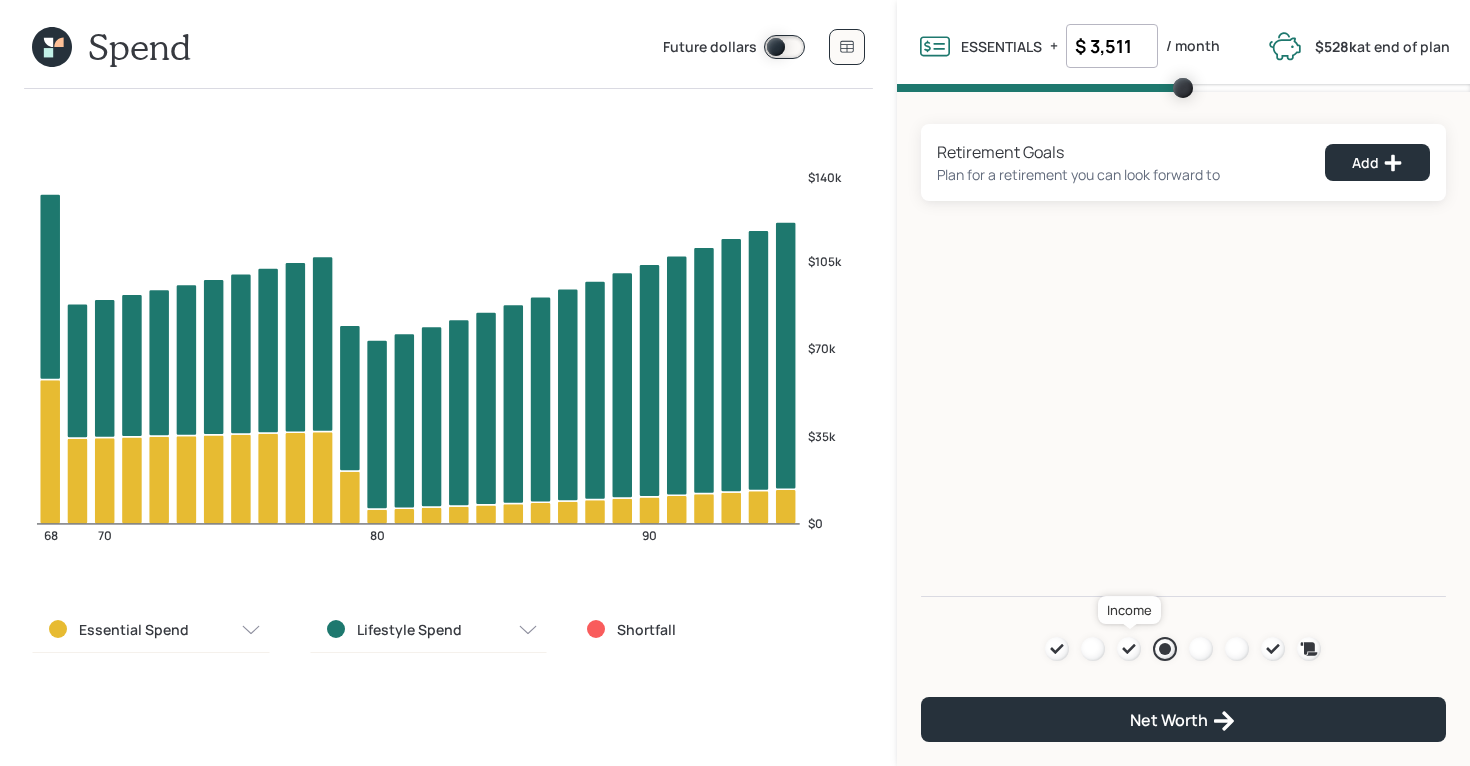 click 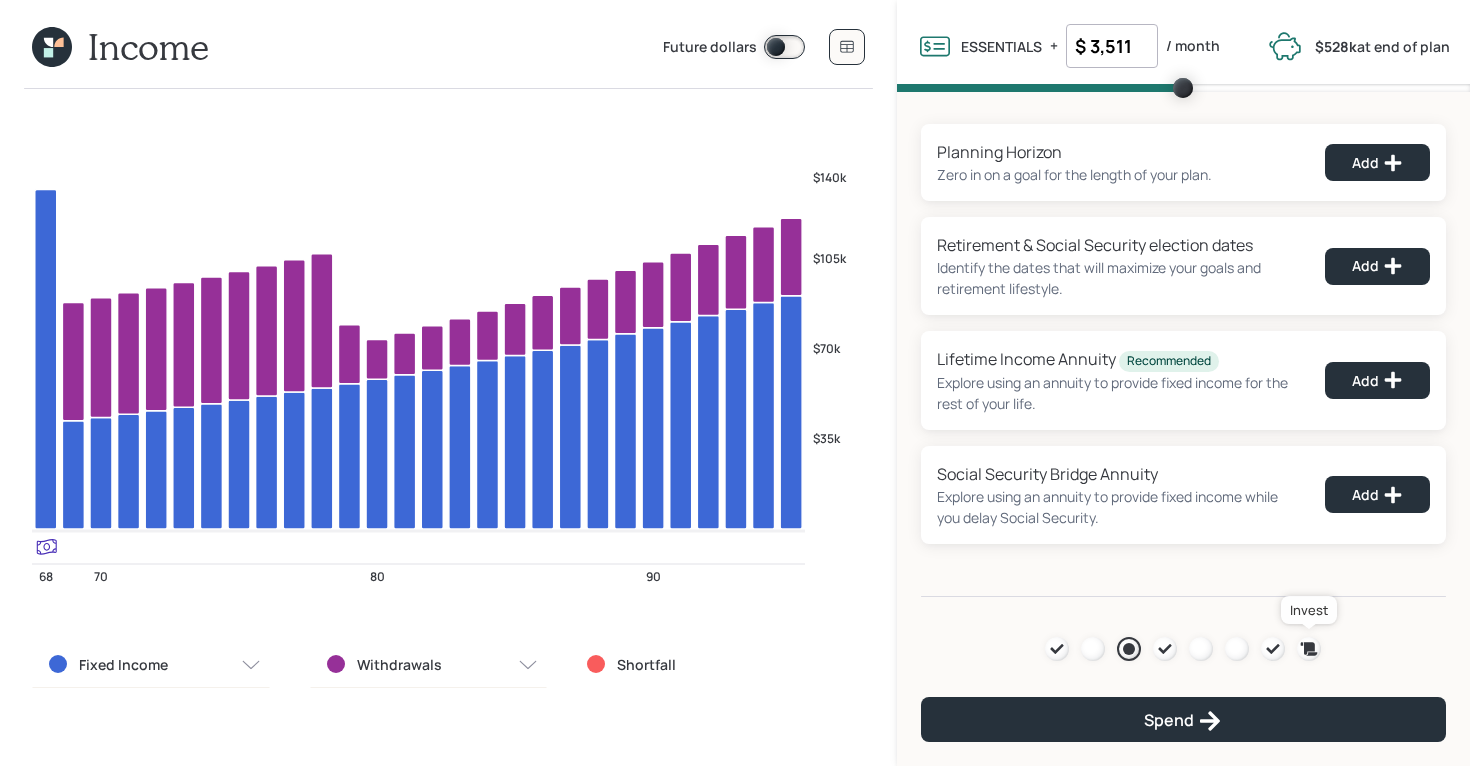 click 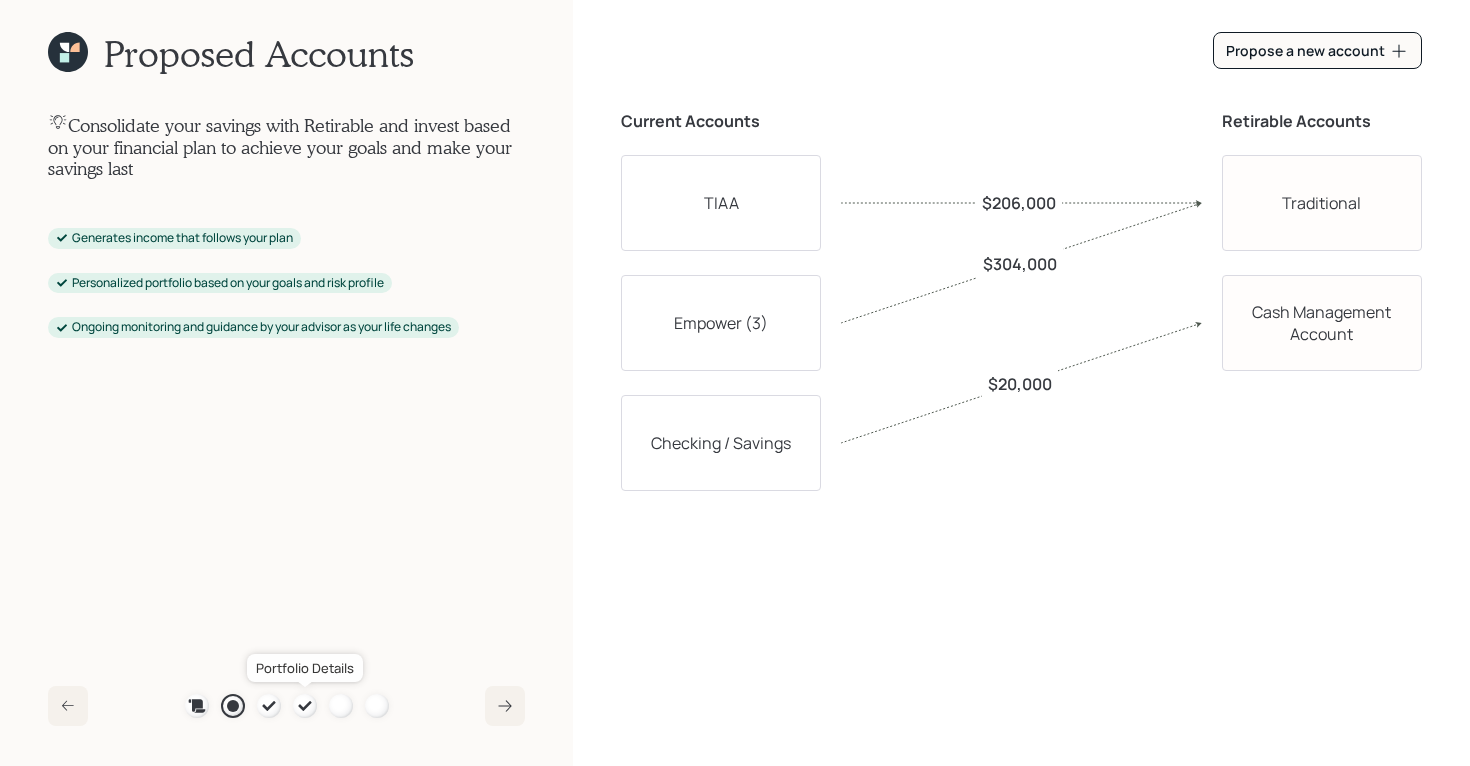click 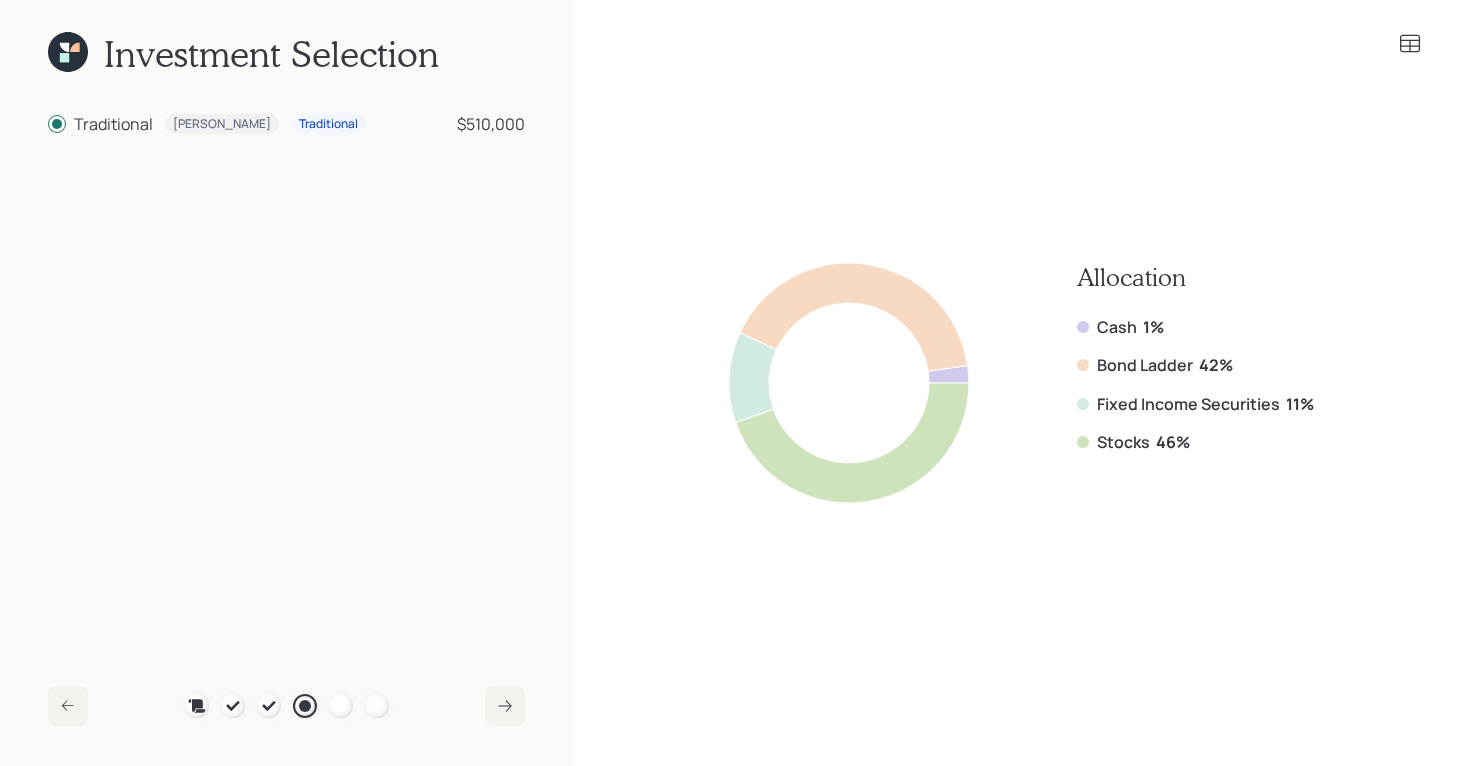 click 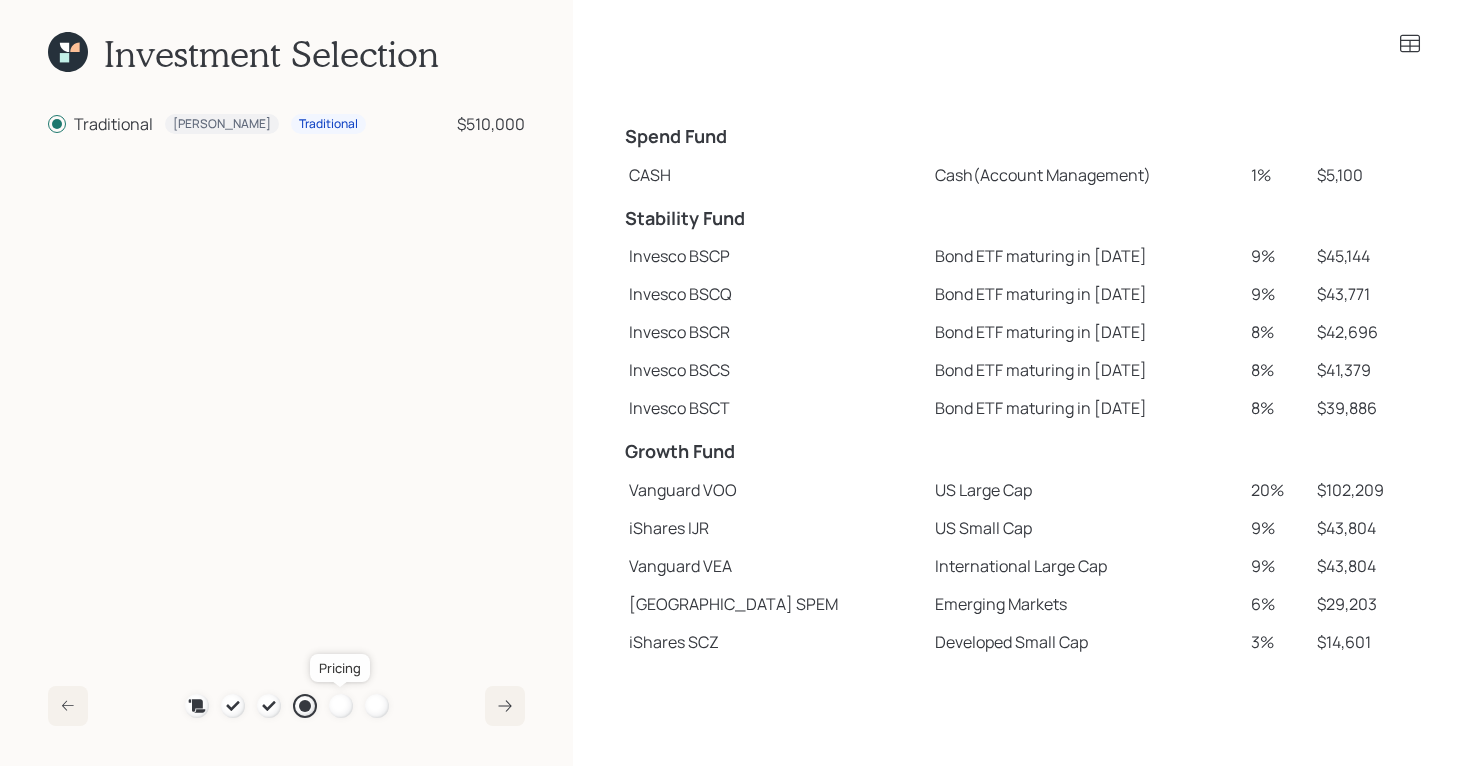click at bounding box center (341, 706) 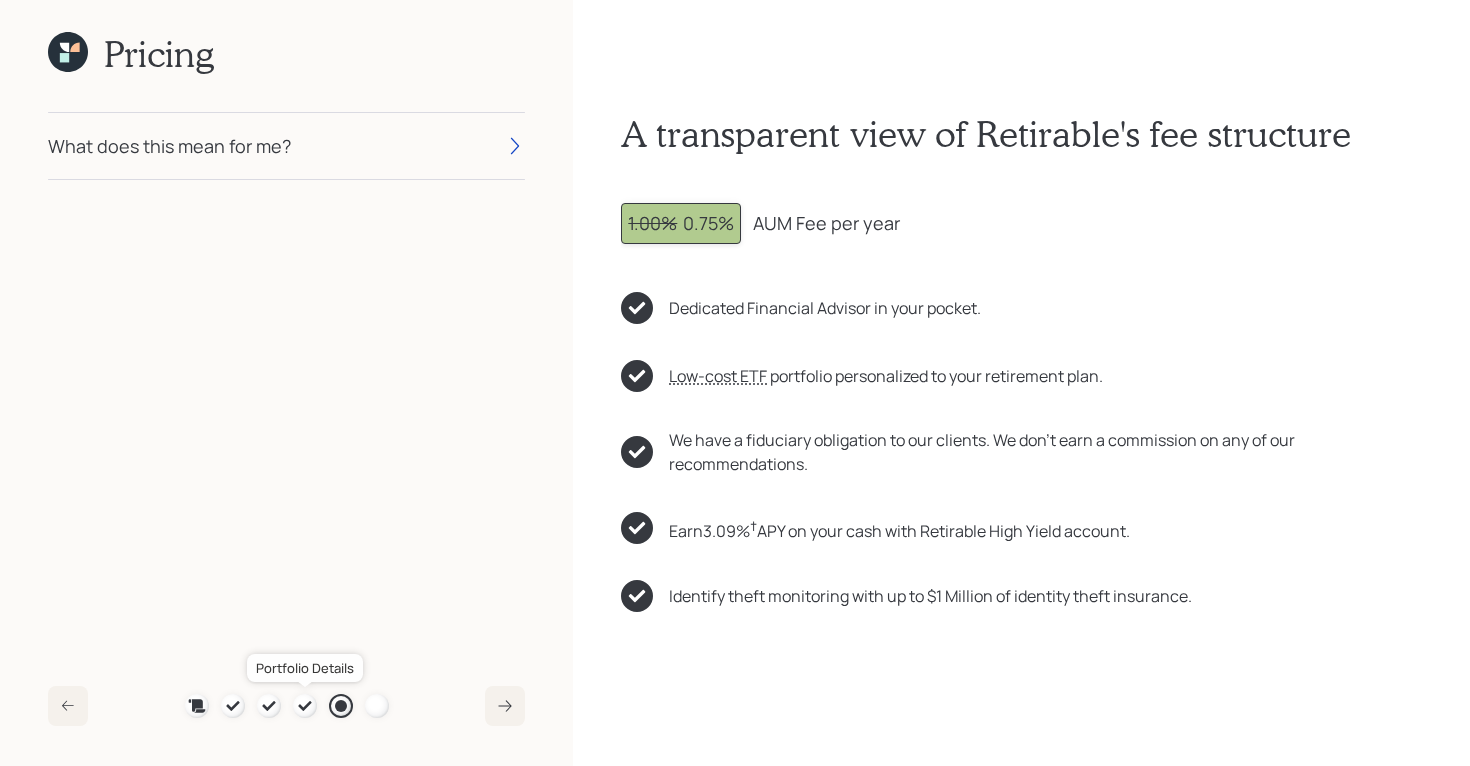click 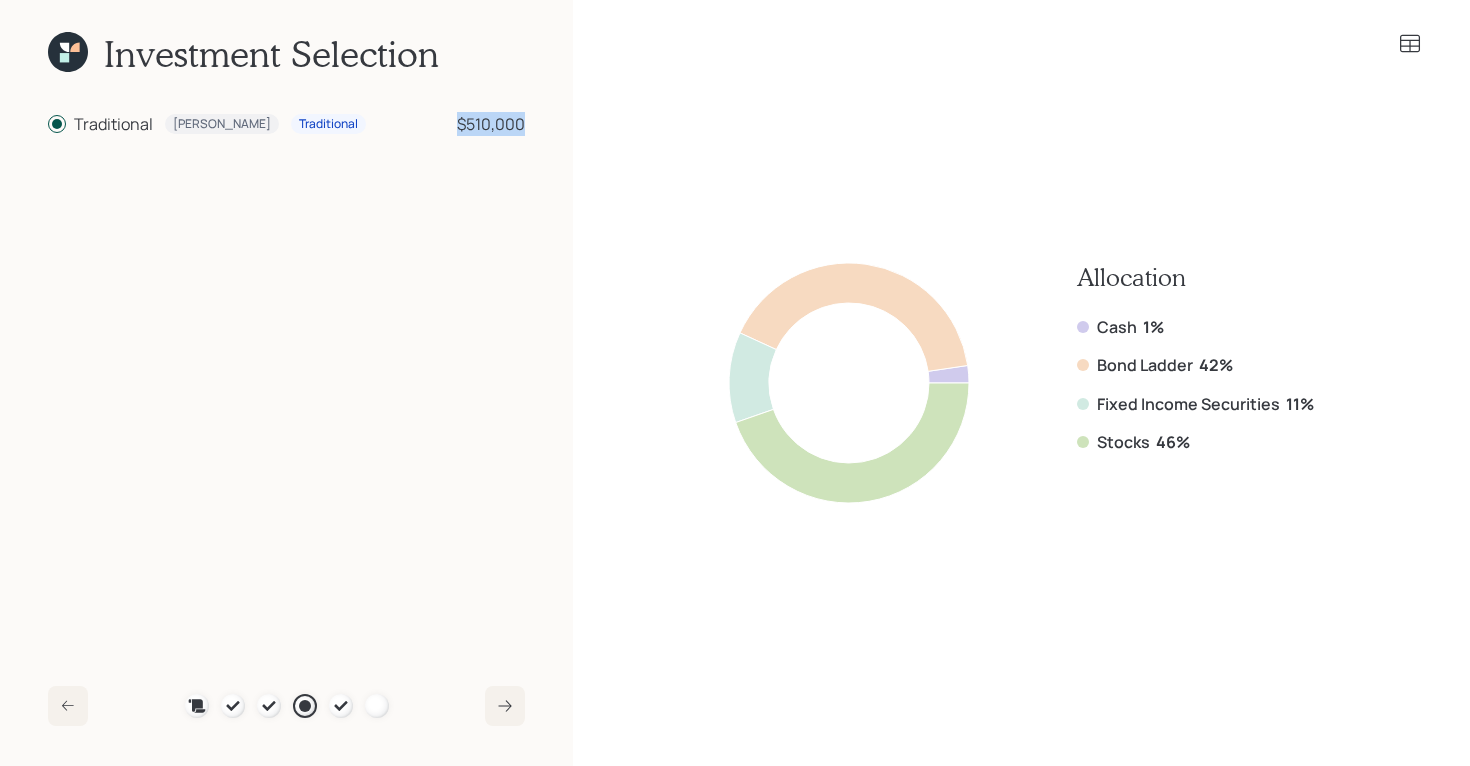 drag, startPoint x: 523, startPoint y: 127, endPoint x: 451, endPoint y: 130, distance: 72.06247 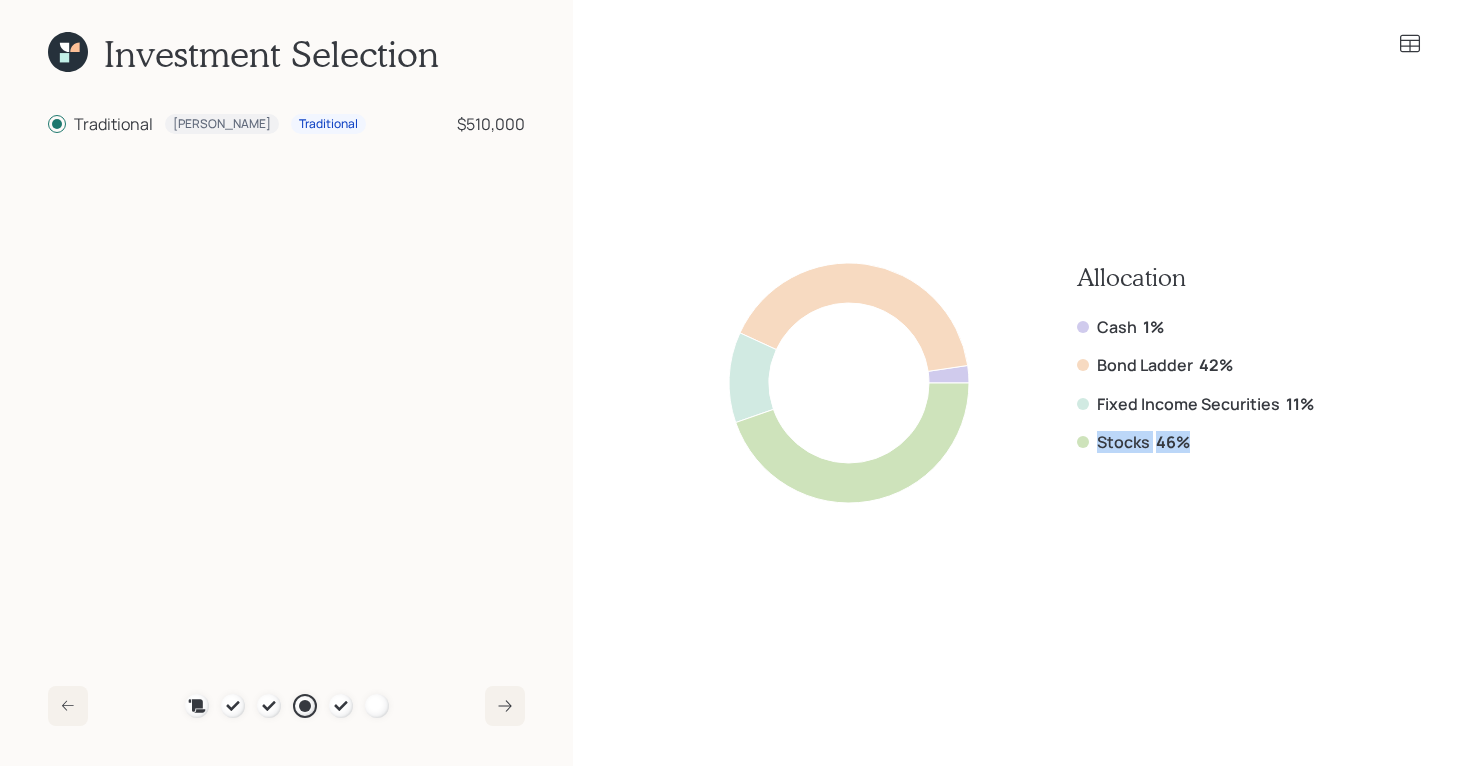 drag, startPoint x: 1195, startPoint y: 437, endPoint x: 1093, endPoint y: 437, distance: 102 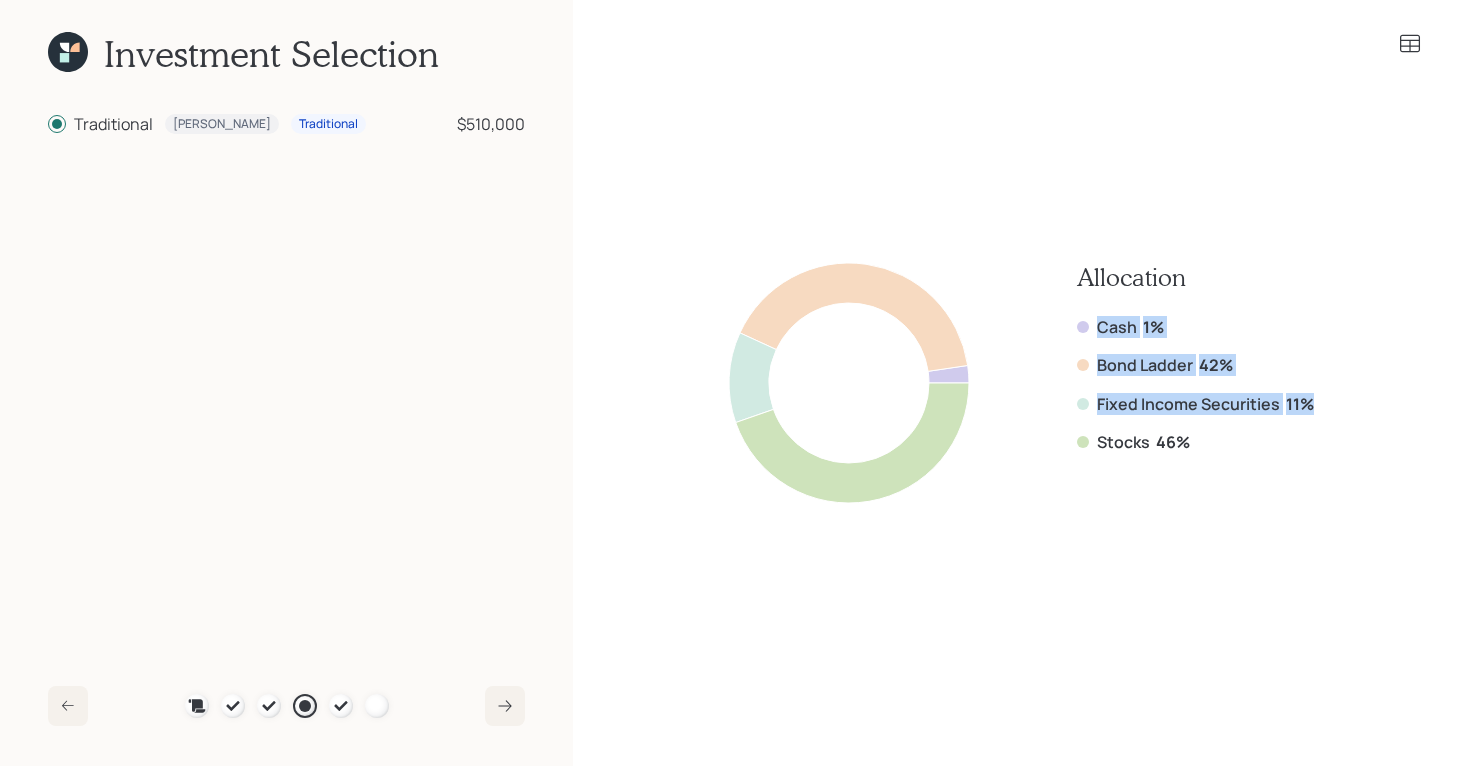 drag, startPoint x: 1323, startPoint y: 405, endPoint x: 1064, endPoint y: 331, distance: 269.36407 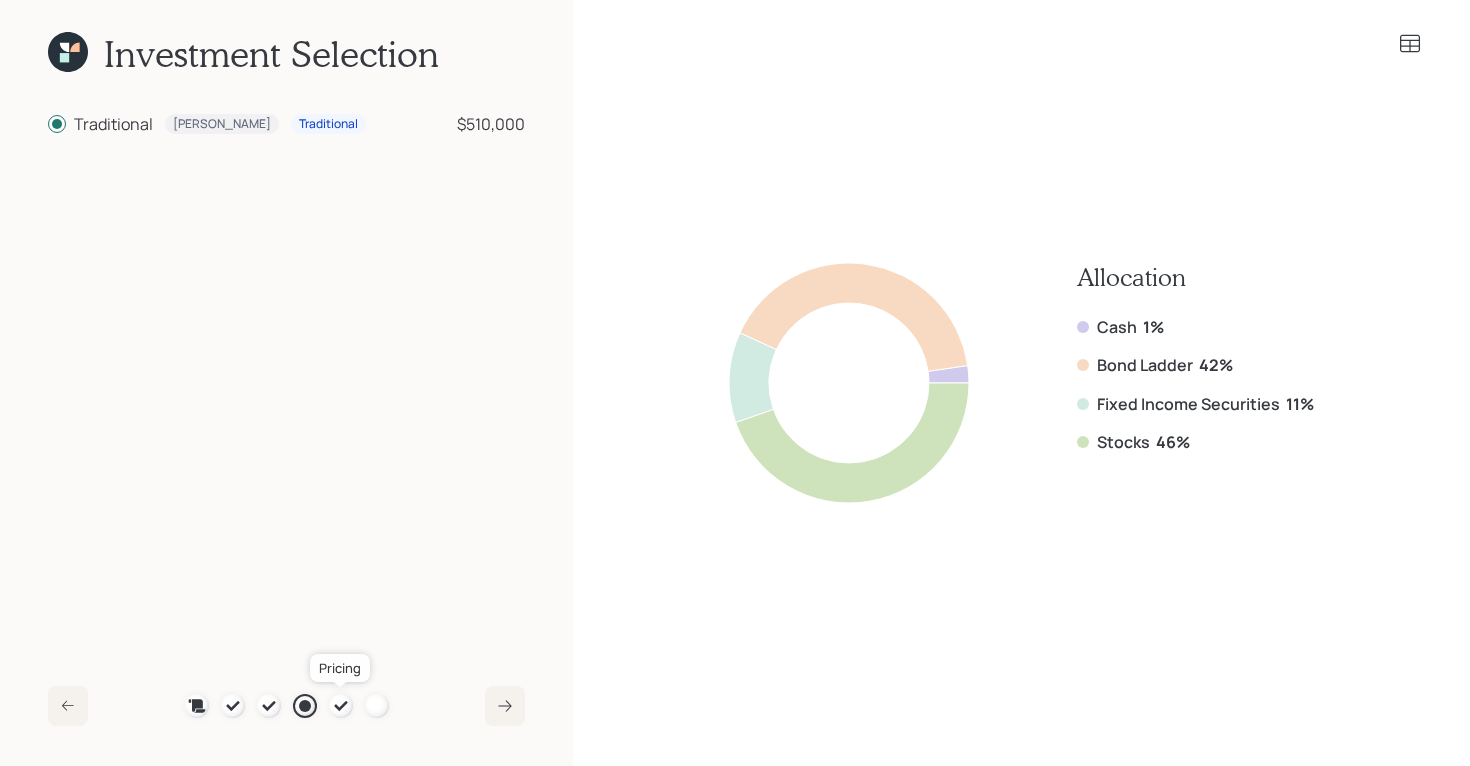 click 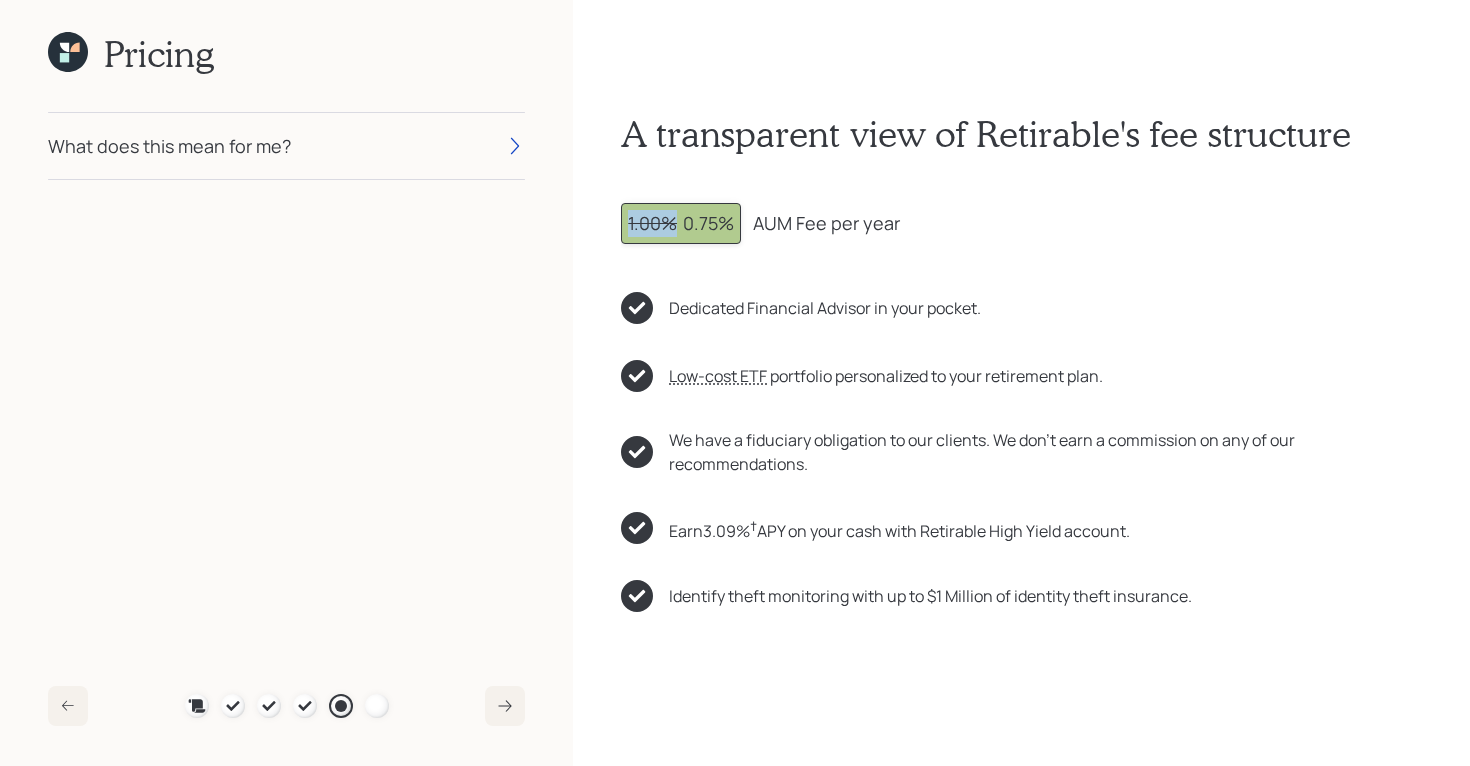 drag, startPoint x: 681, startPoint y: 223, endPoint x: 619, endPoint y: 225, distance: 62.03225 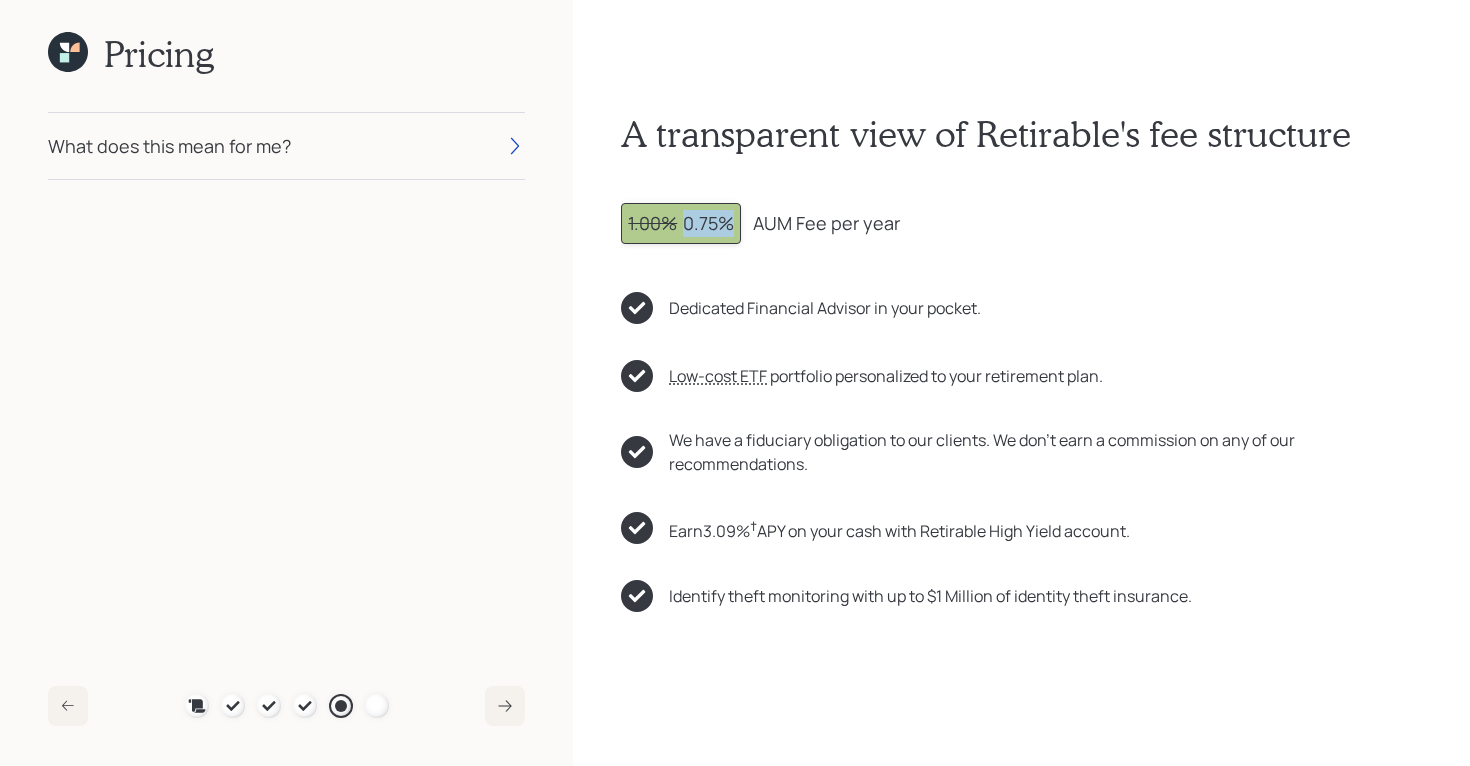 drag, startPoint x: 685, startPoint y: 231, endPoint x: 736, endPoint y: 234, distance: 51.088158 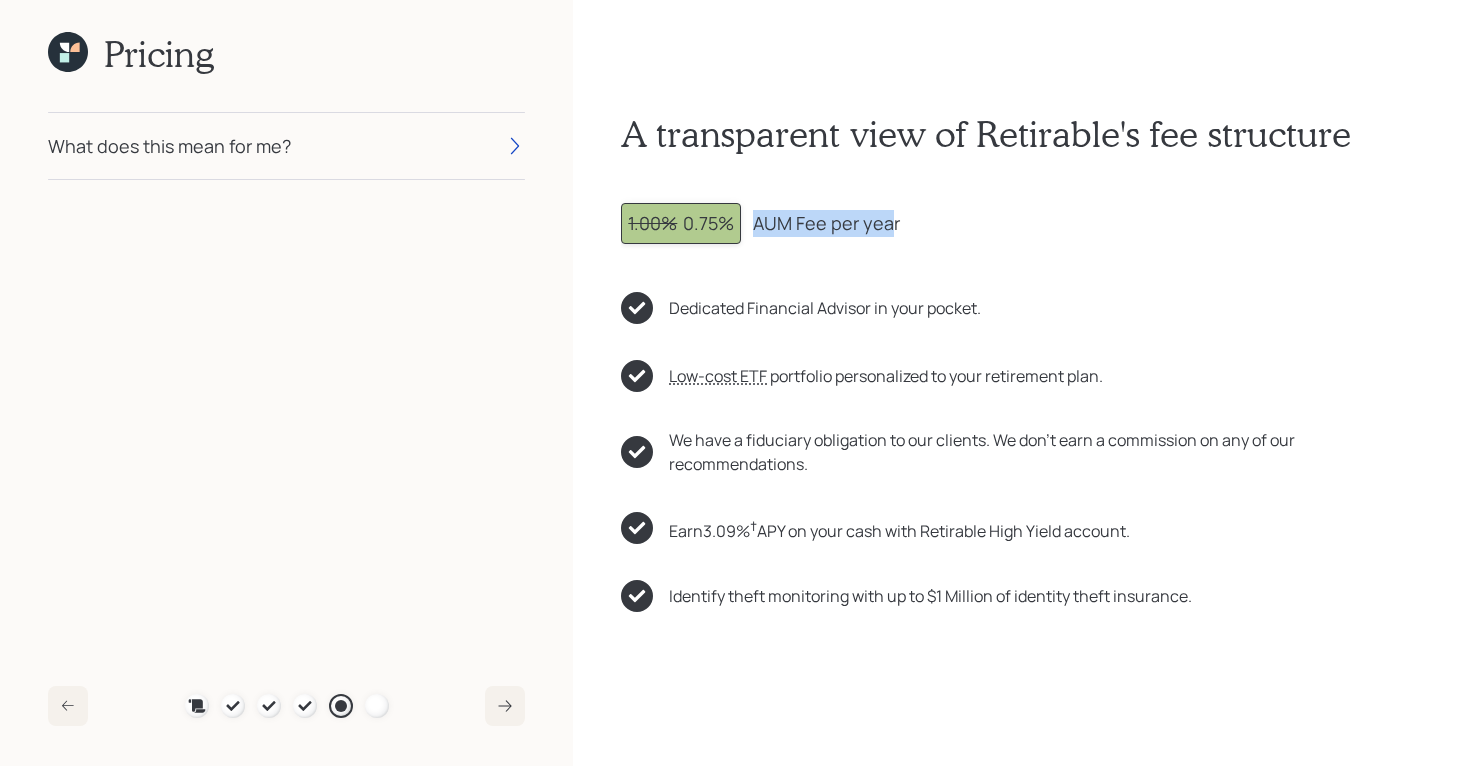 drag, startPoint x: 755, startPoint y: 218, endPoint x: 893, endPoint y: 225, distance: 138.17743 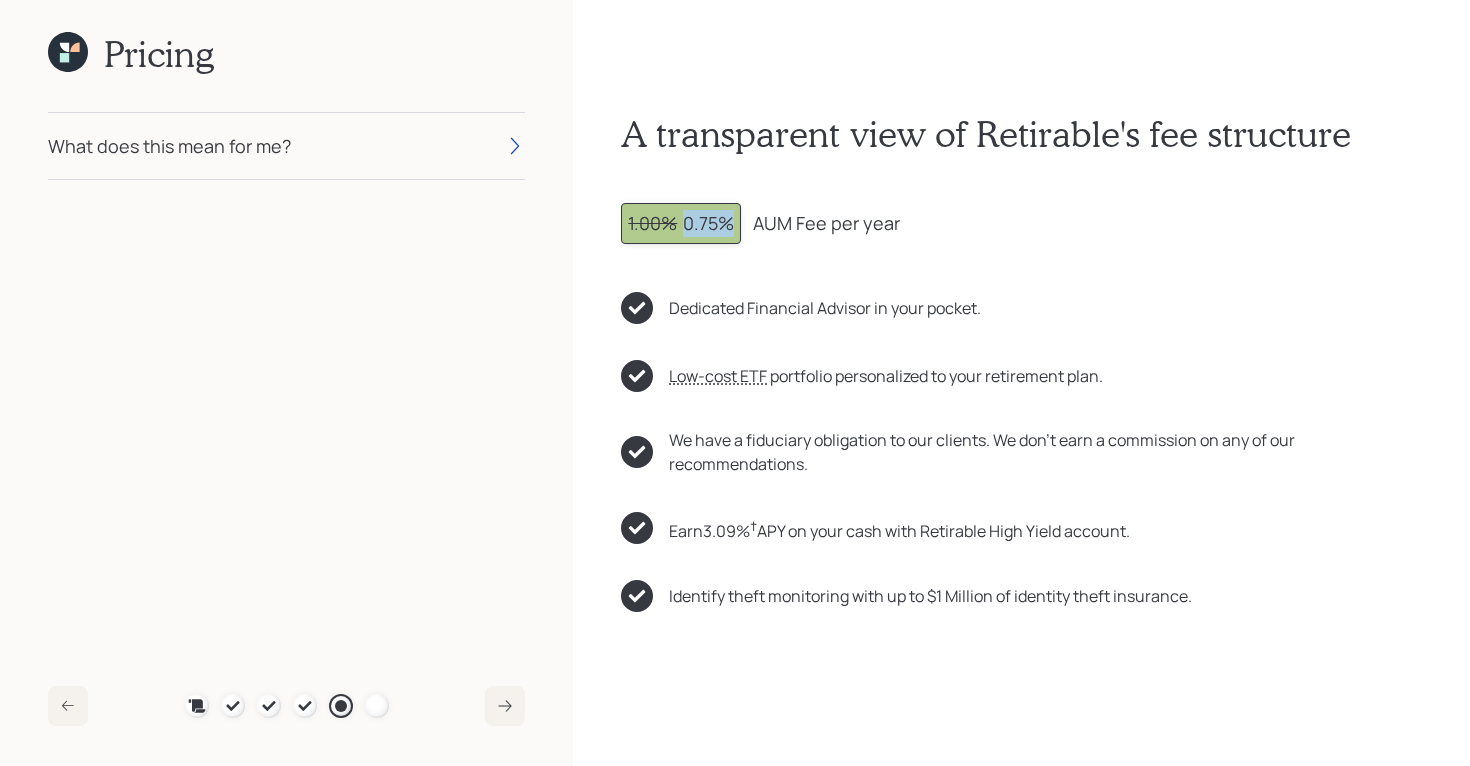 drag, startPoint x: 686, startPoint y: 223, endPoint x: 733, endPoint y: 225, distance: 47.042534 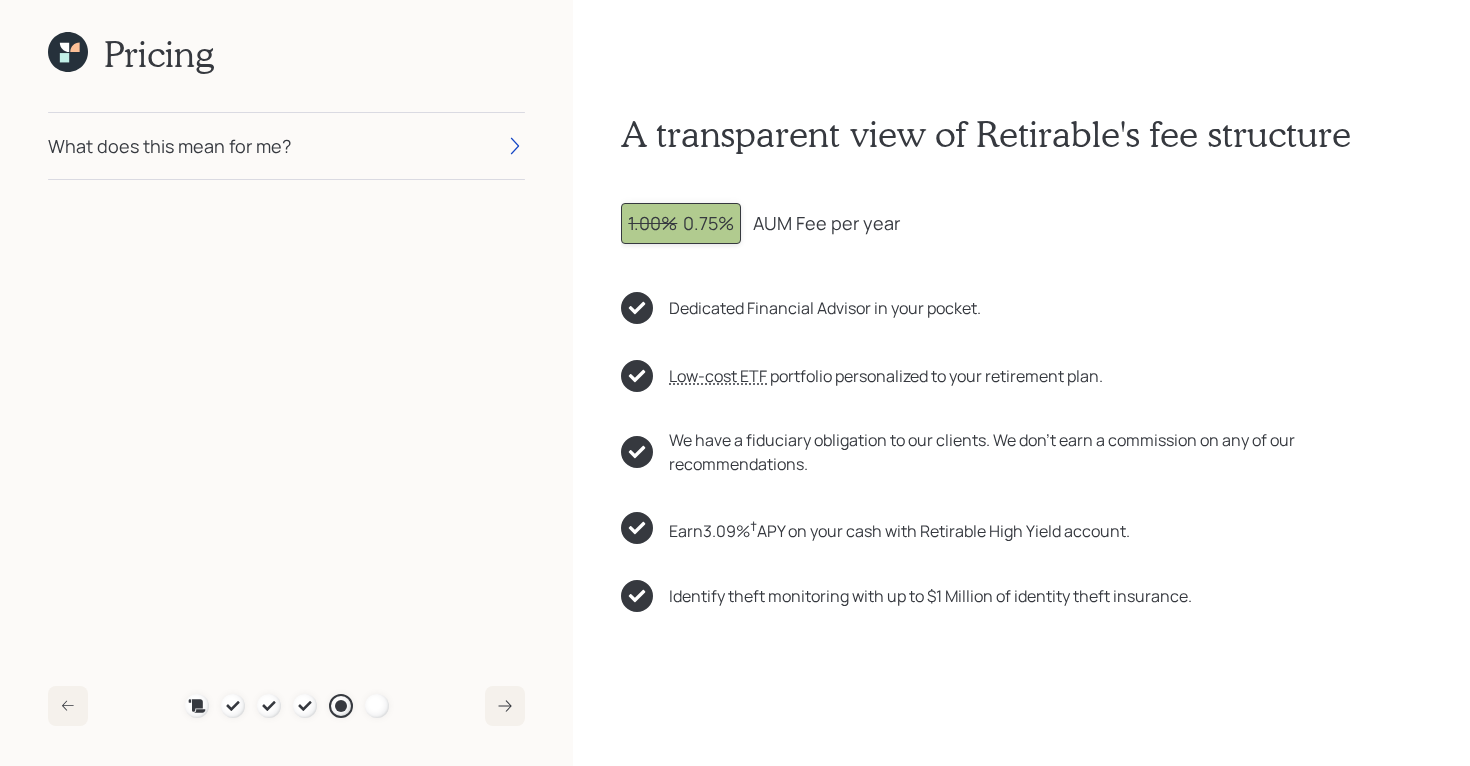 click 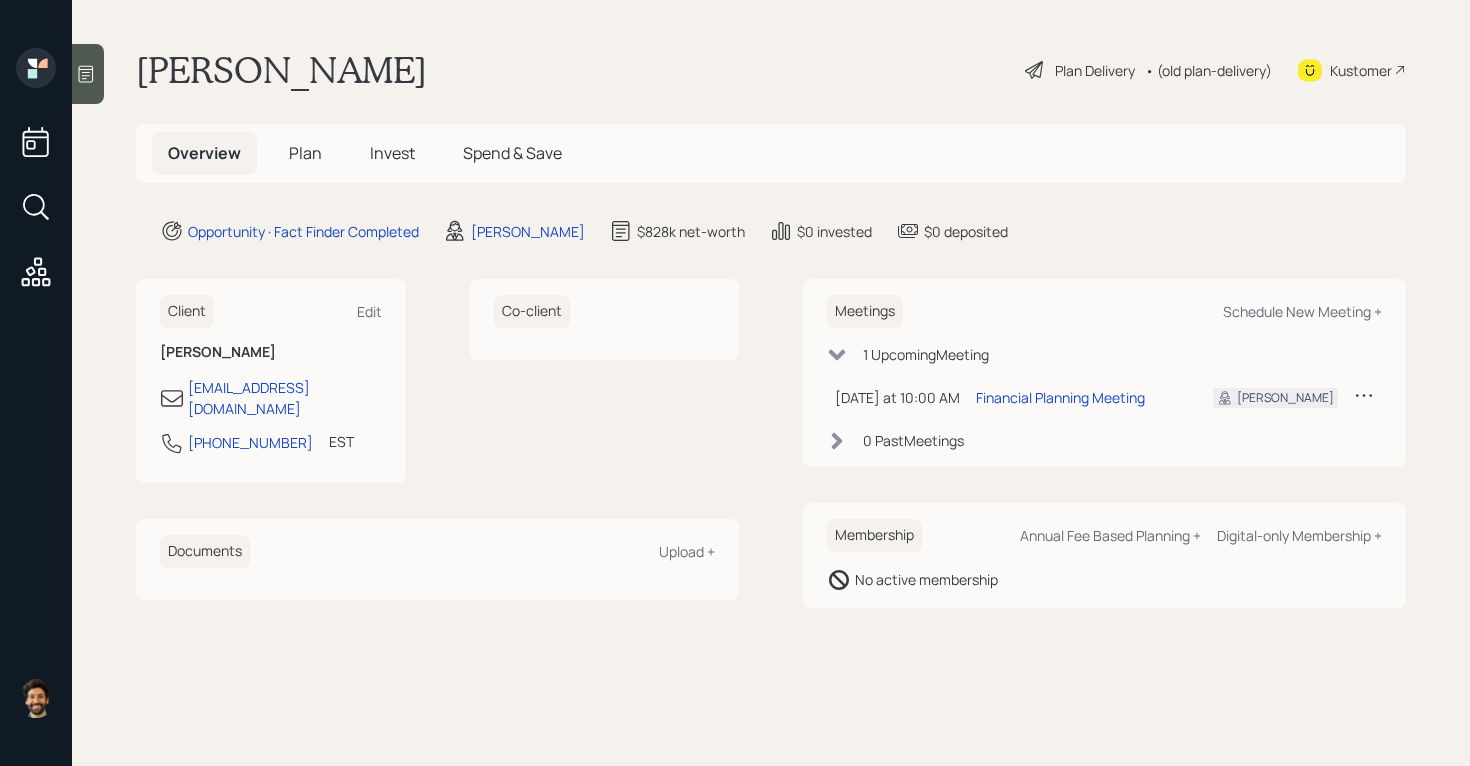 click on "Invest" at bounding box center (392, 153) 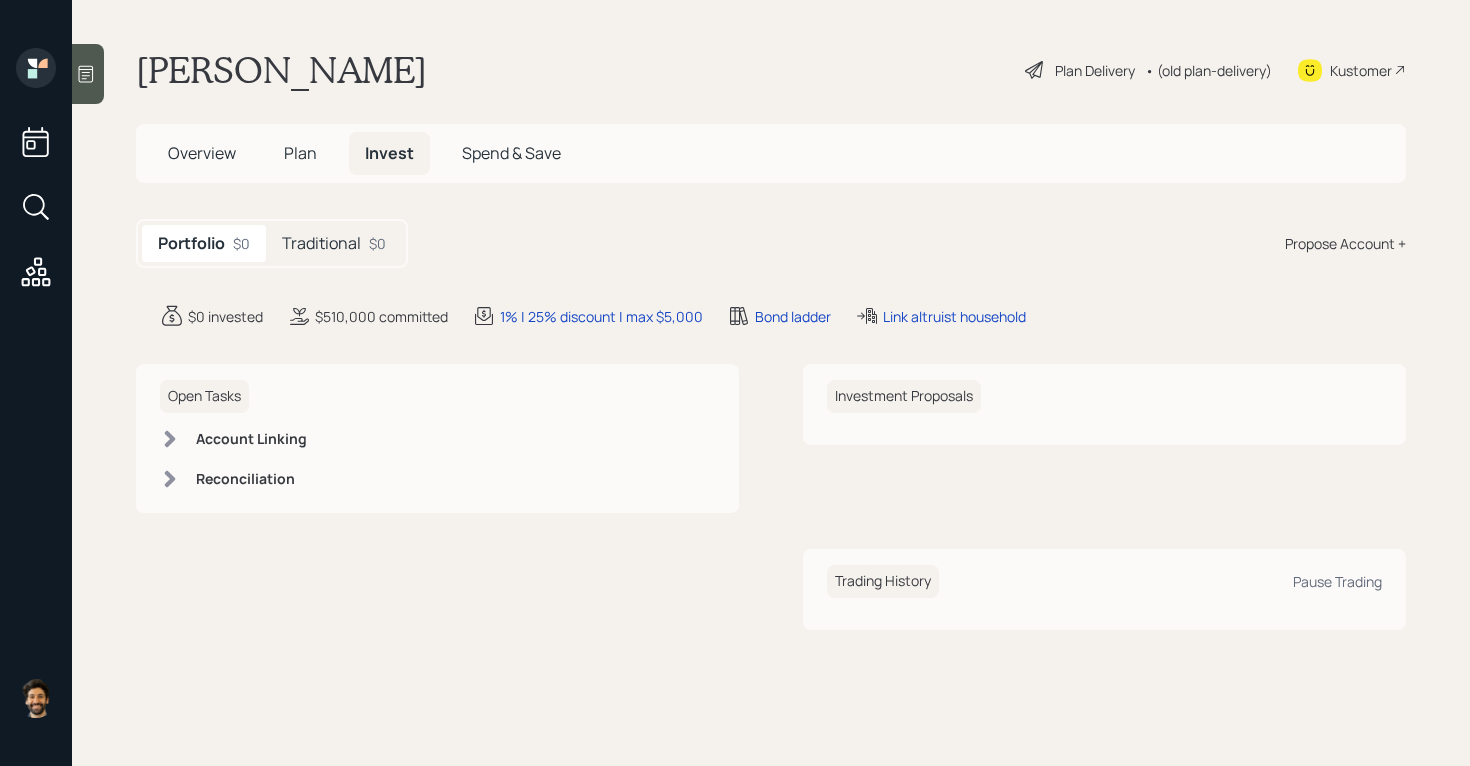 click on "Plan" at bounding box center [300, 153] 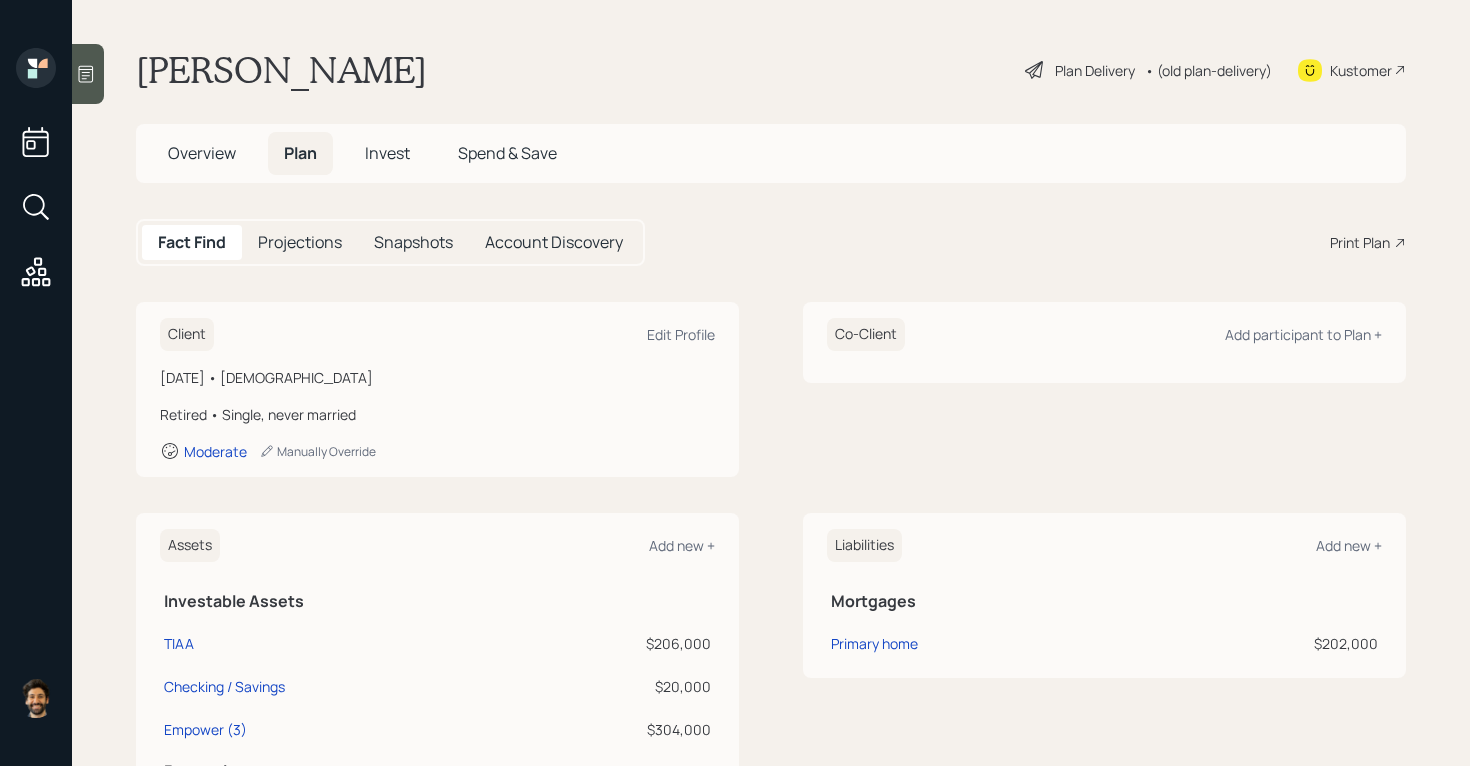 click on "Overview" at bounding box center [202, 153] 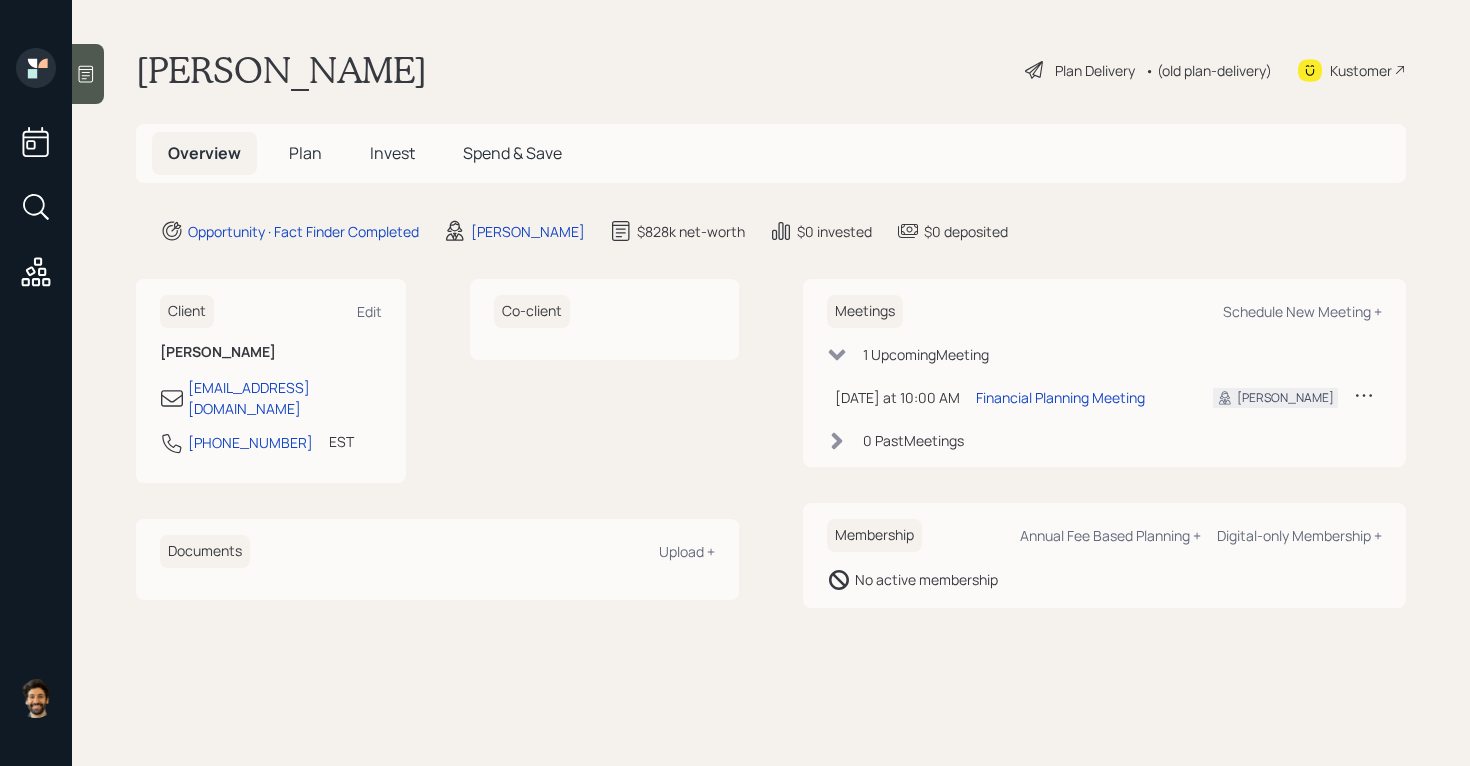 click on "Plan" at bounding box center (305, 153) 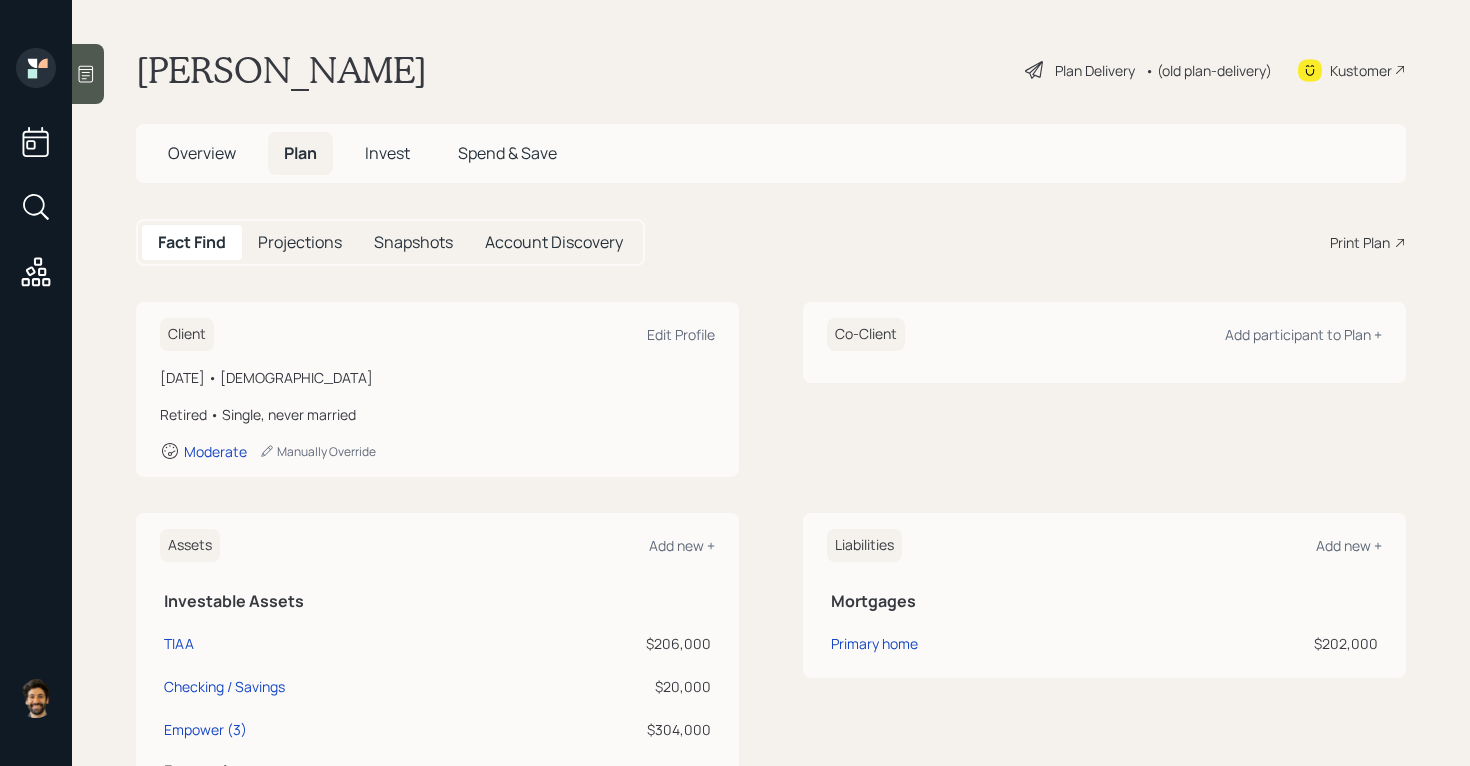 click on "Invest" at bounding box center (387, 153) 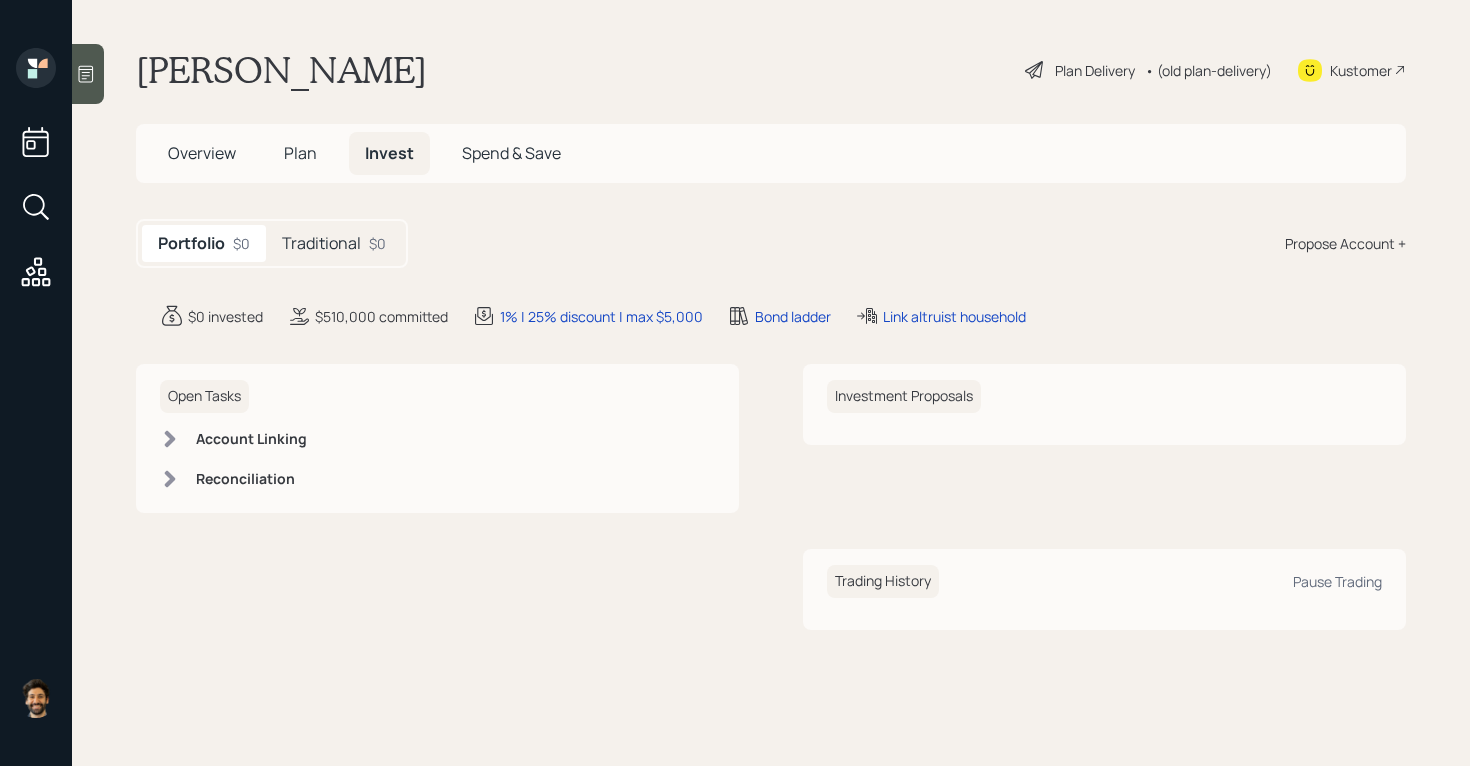 click on "Plan" at bounding box center [300, 153] 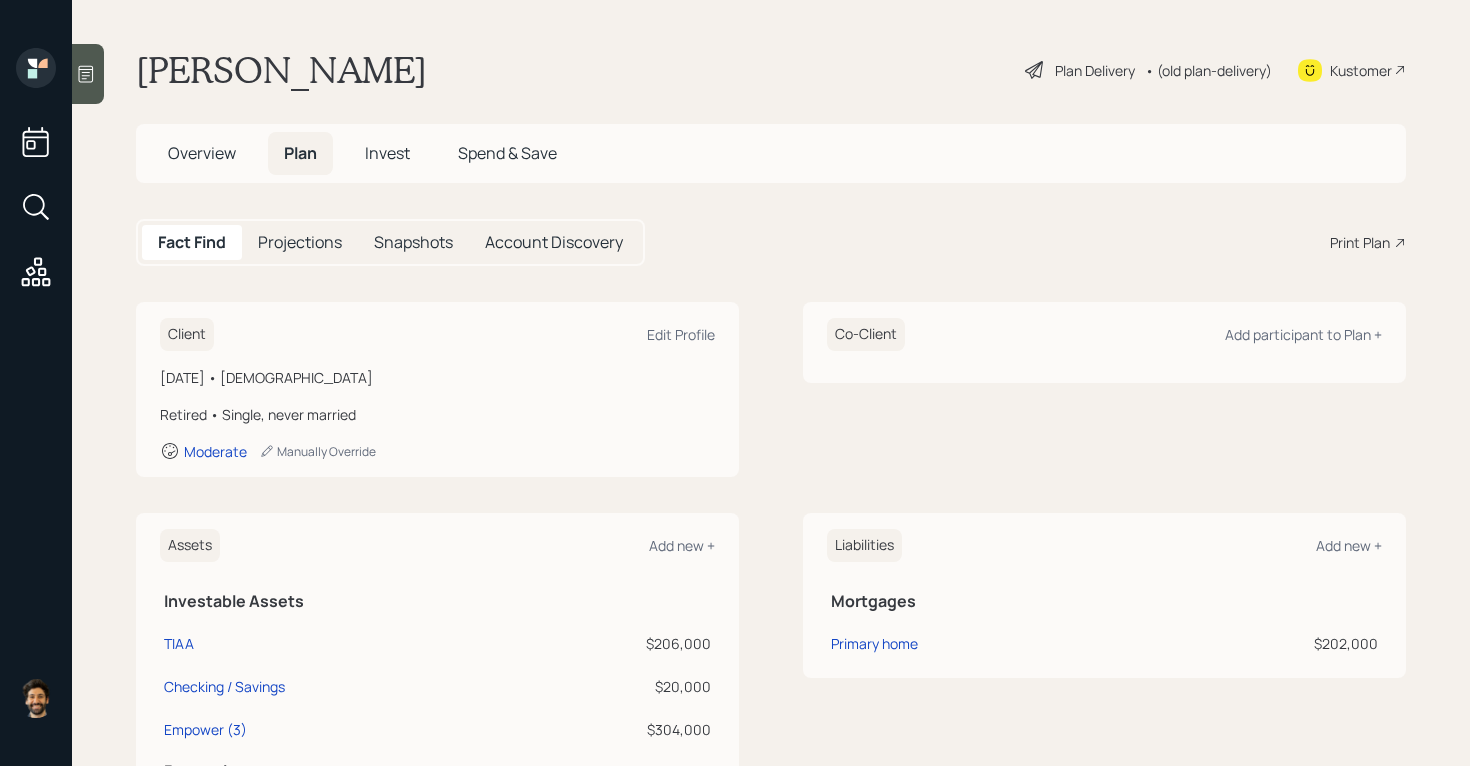 click on "Overview" at bounding box center [202, 153] 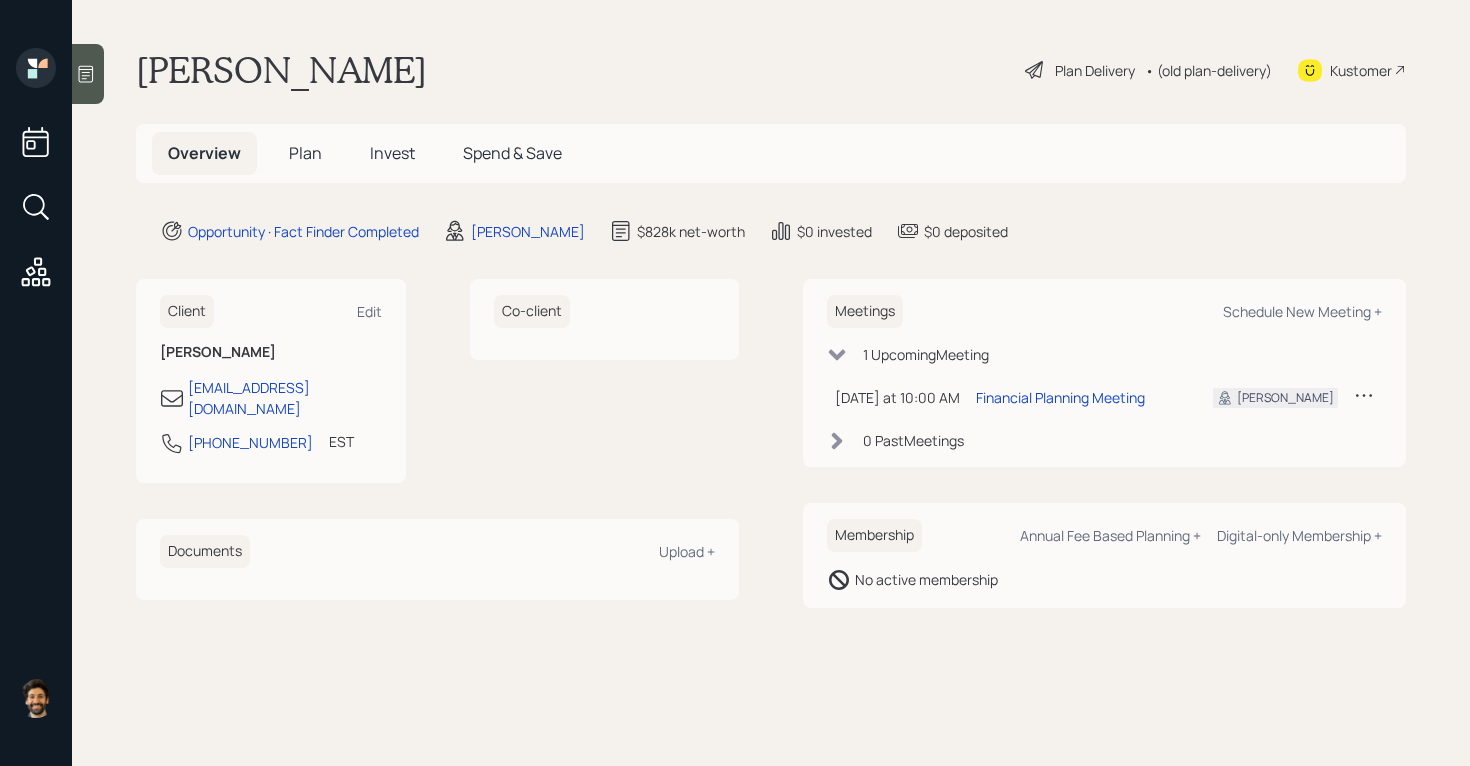 click on "Plan" at bounding box center [305, 153] 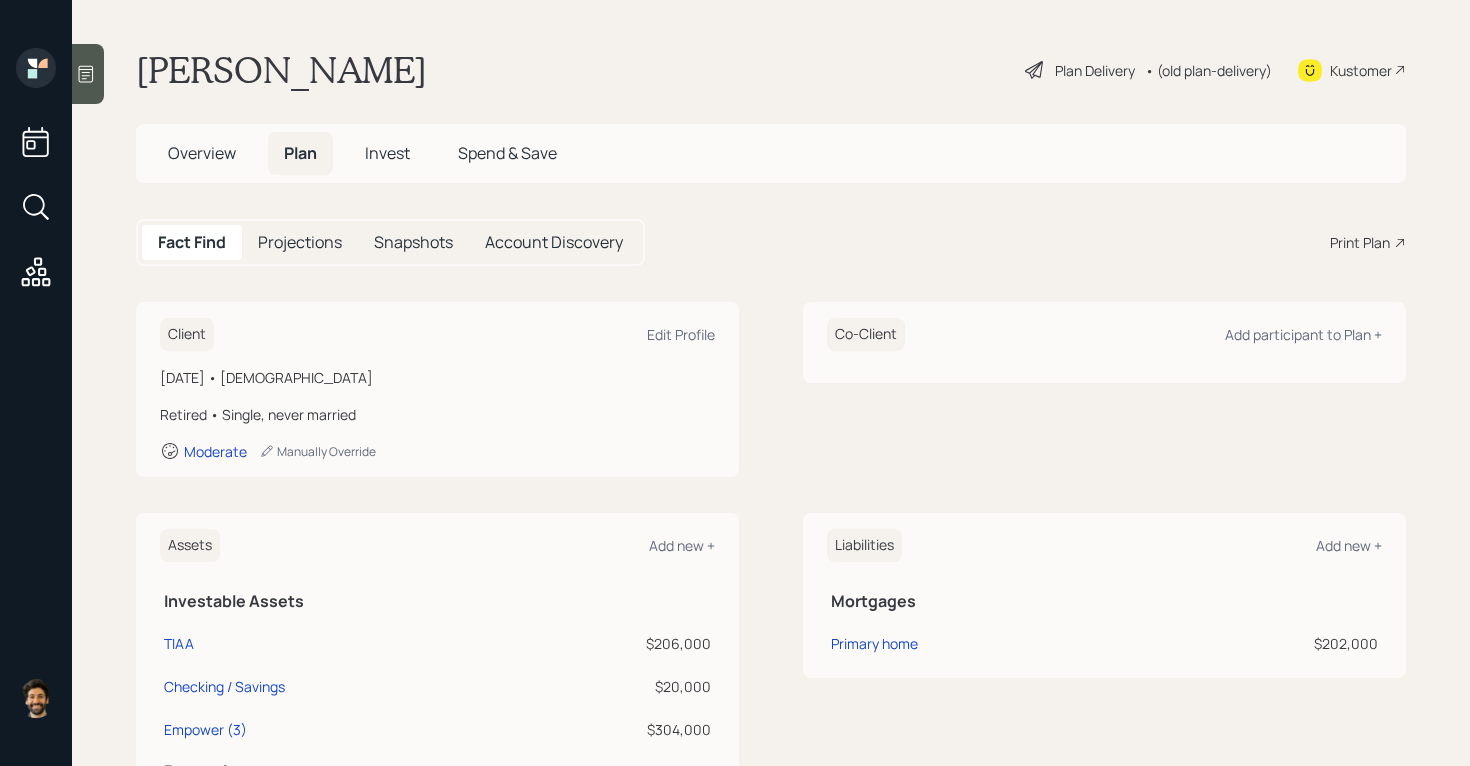 click on "Print Plan" at bounding box center (1360, 242) 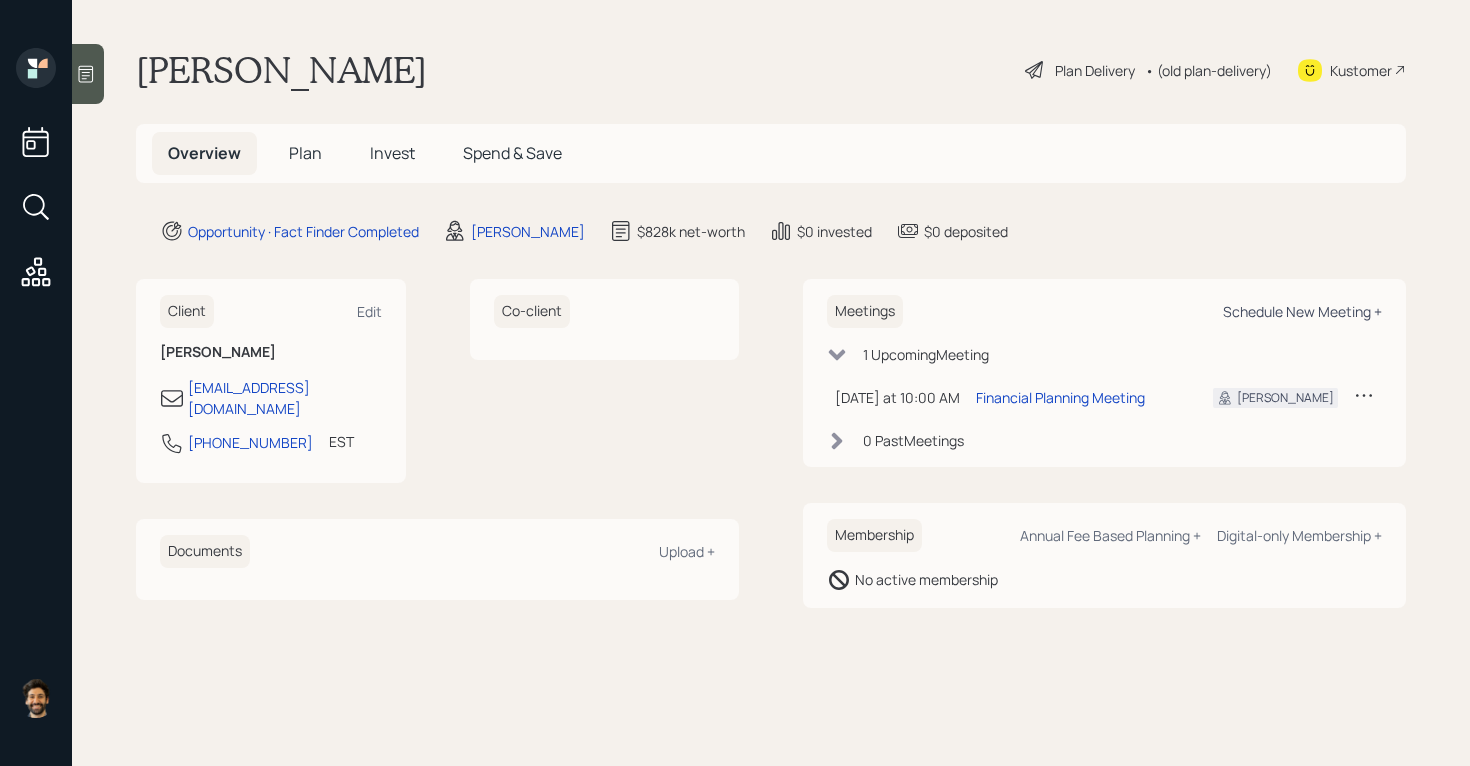 click on "Schedule New Meeting +" at bounding box center (1302, 311) 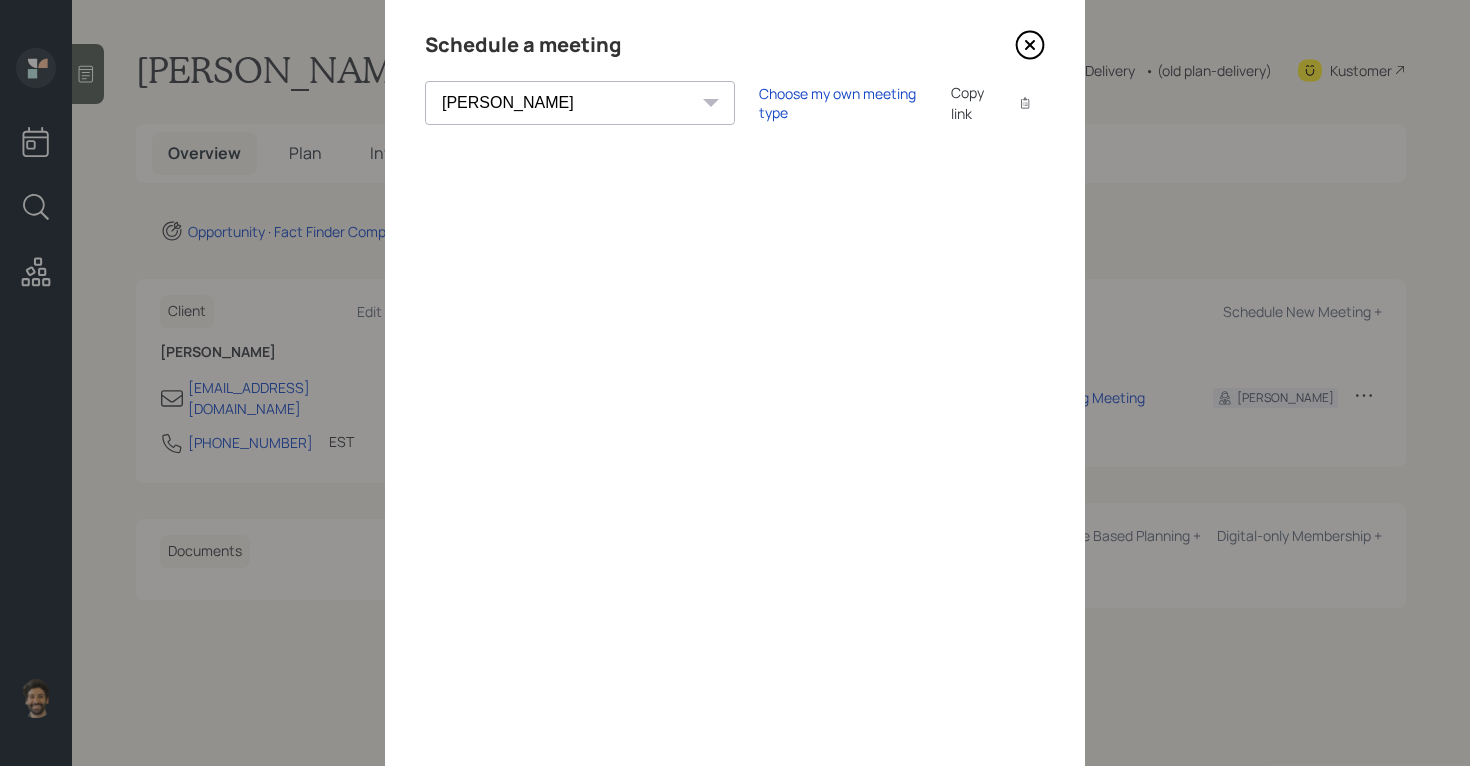 scroll, scrollTop: 0, scrollLeft: 0, axis: both 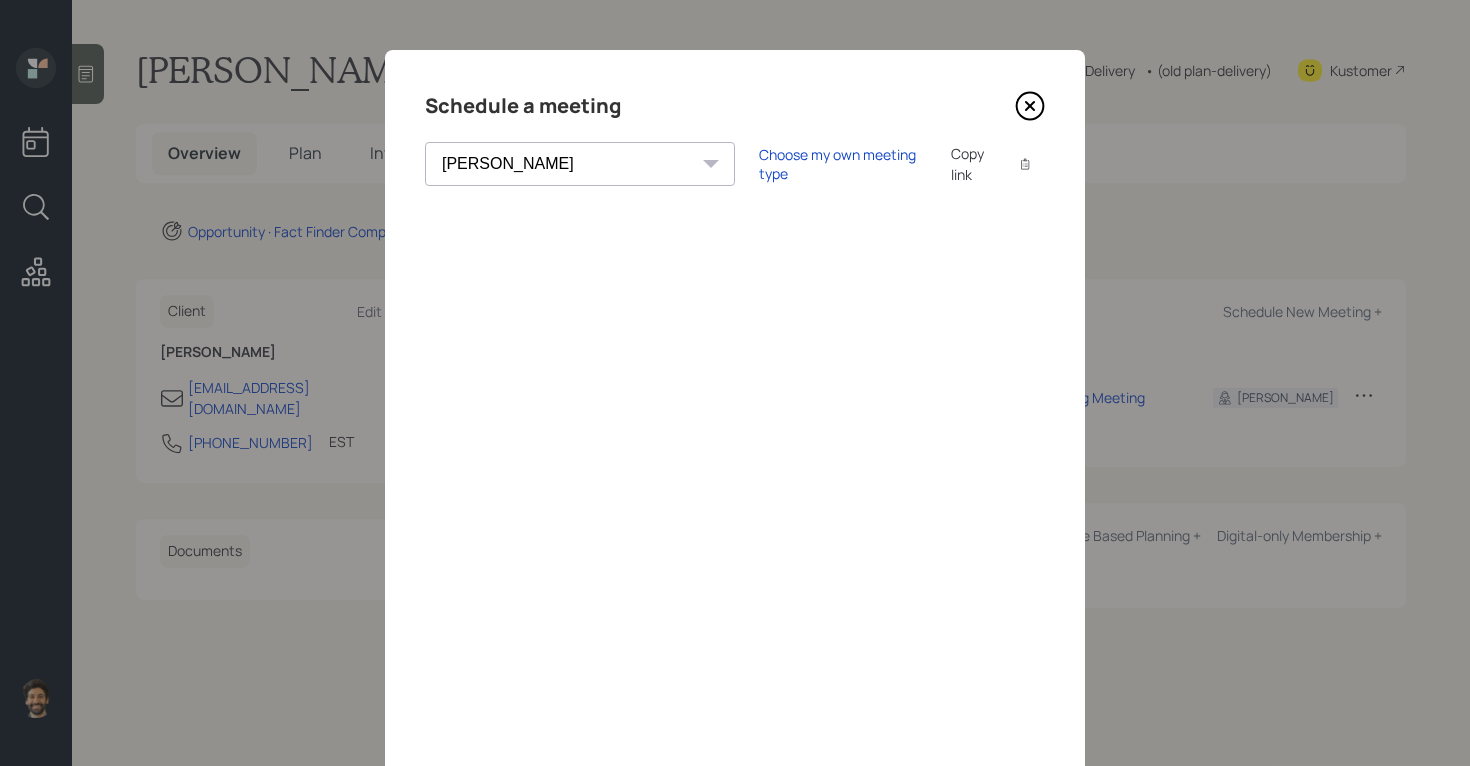 click 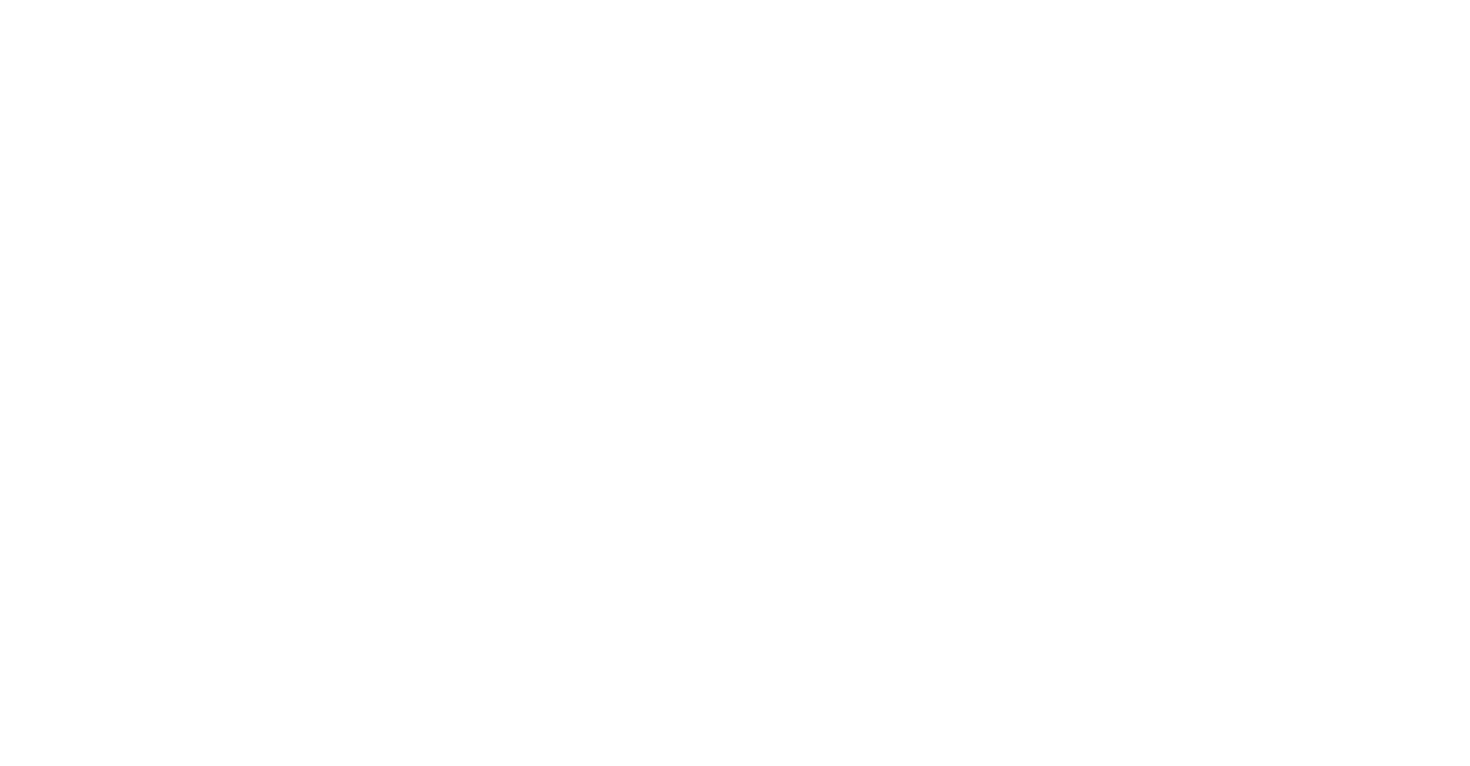 scroll, scrollTop: 0, scrollLeft: 0, axis: both 